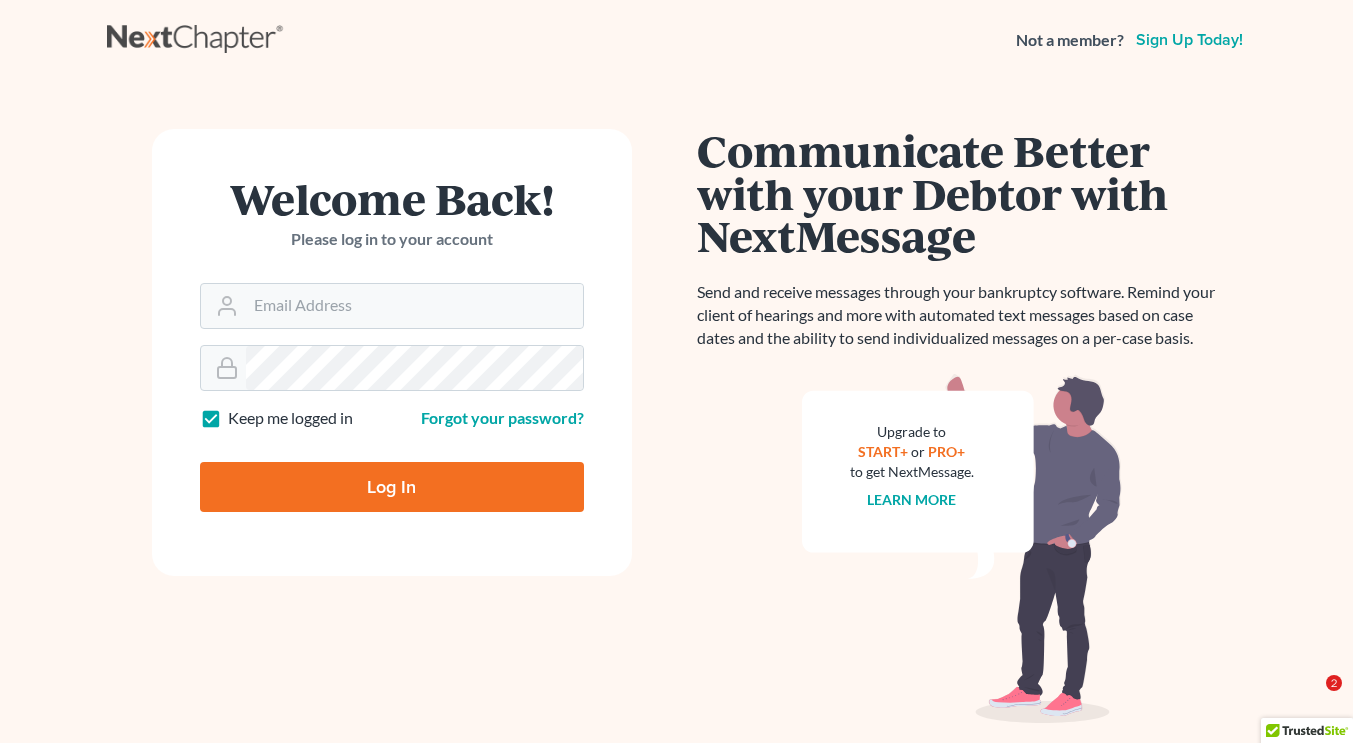 scroll, scrollTop: 0, scrollLeft: 0, axis: both 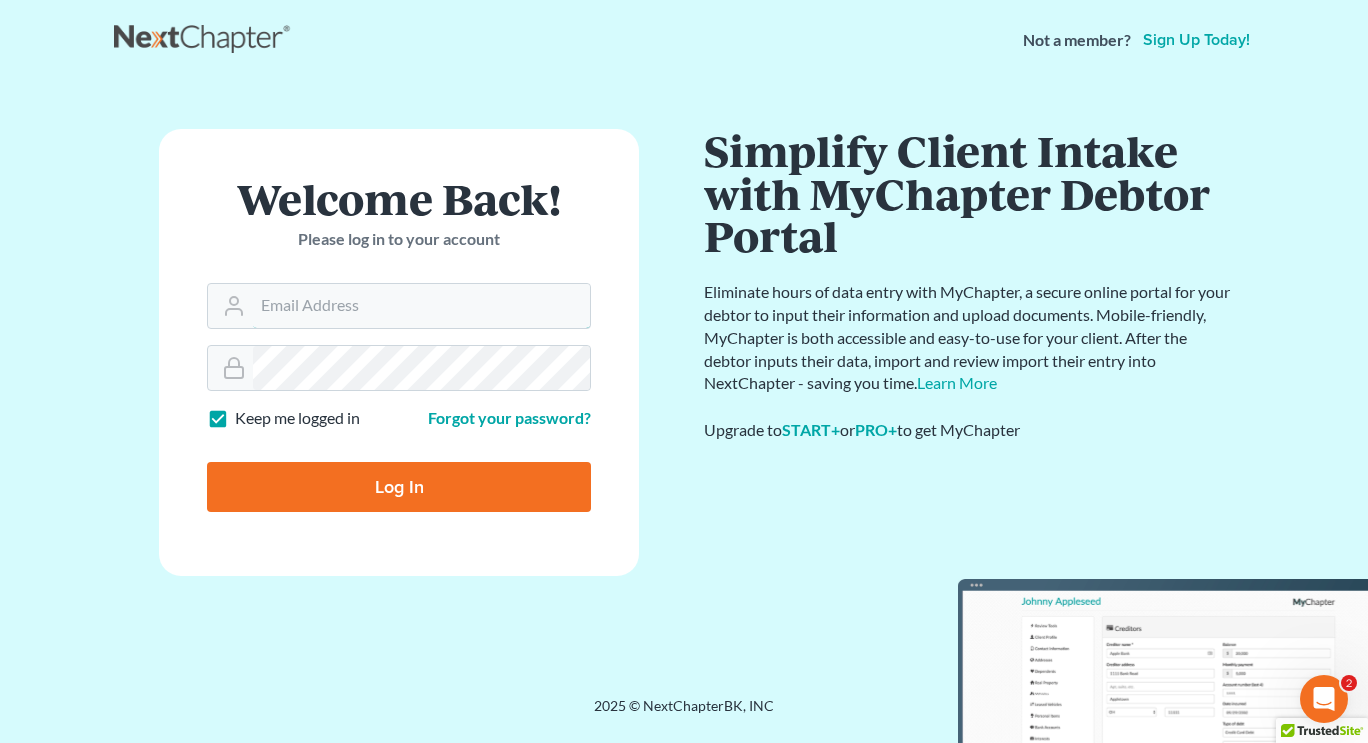 type on "jonathan.bierfeld@martinlawfirm.com" 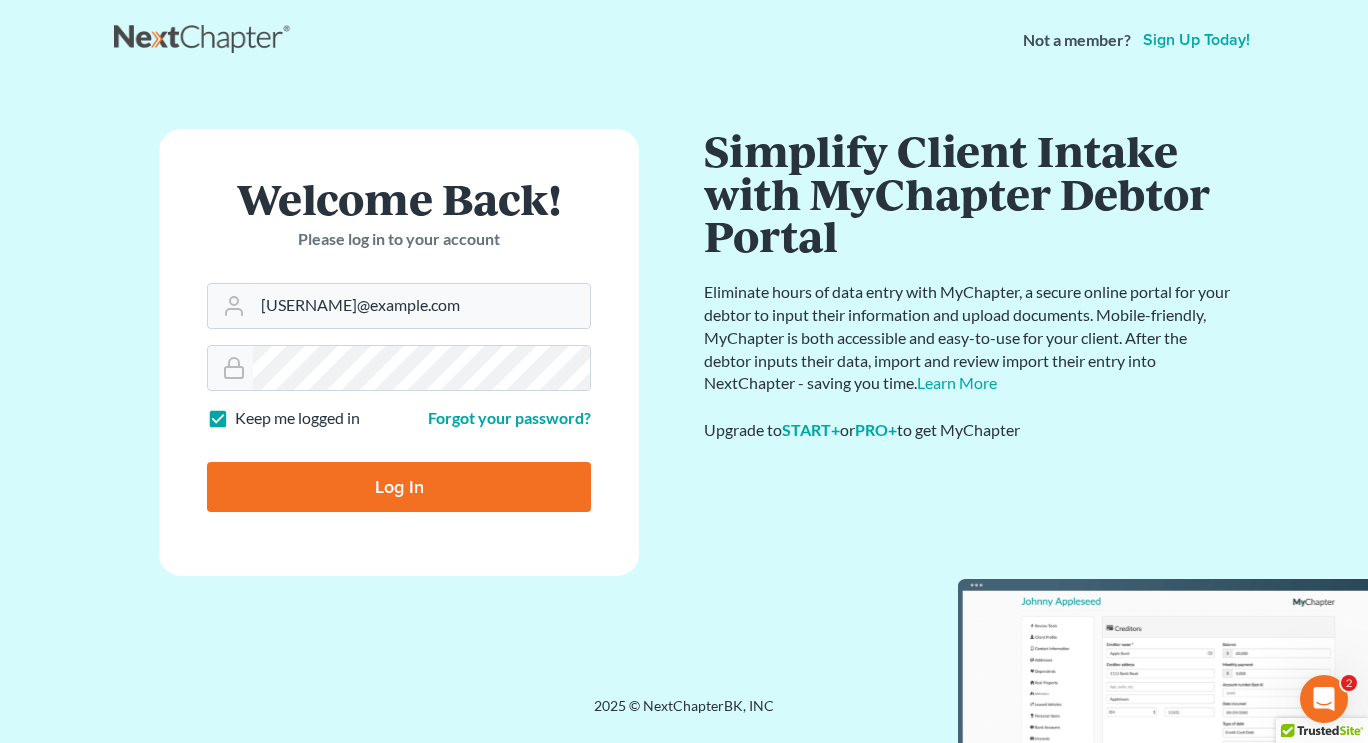 click on "Log In" at bounding box center (399, 487) 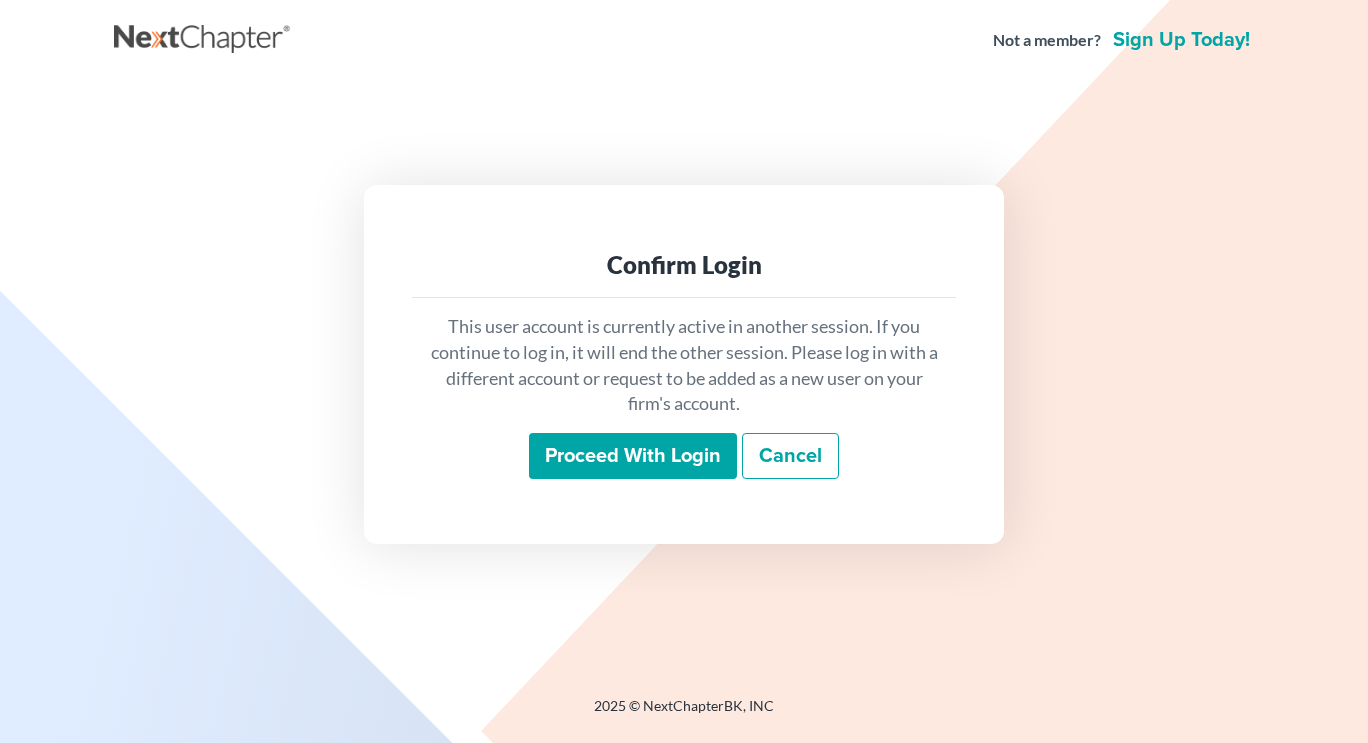 scroll, scrollTop: 0, scrollLeft: 0, axis: both 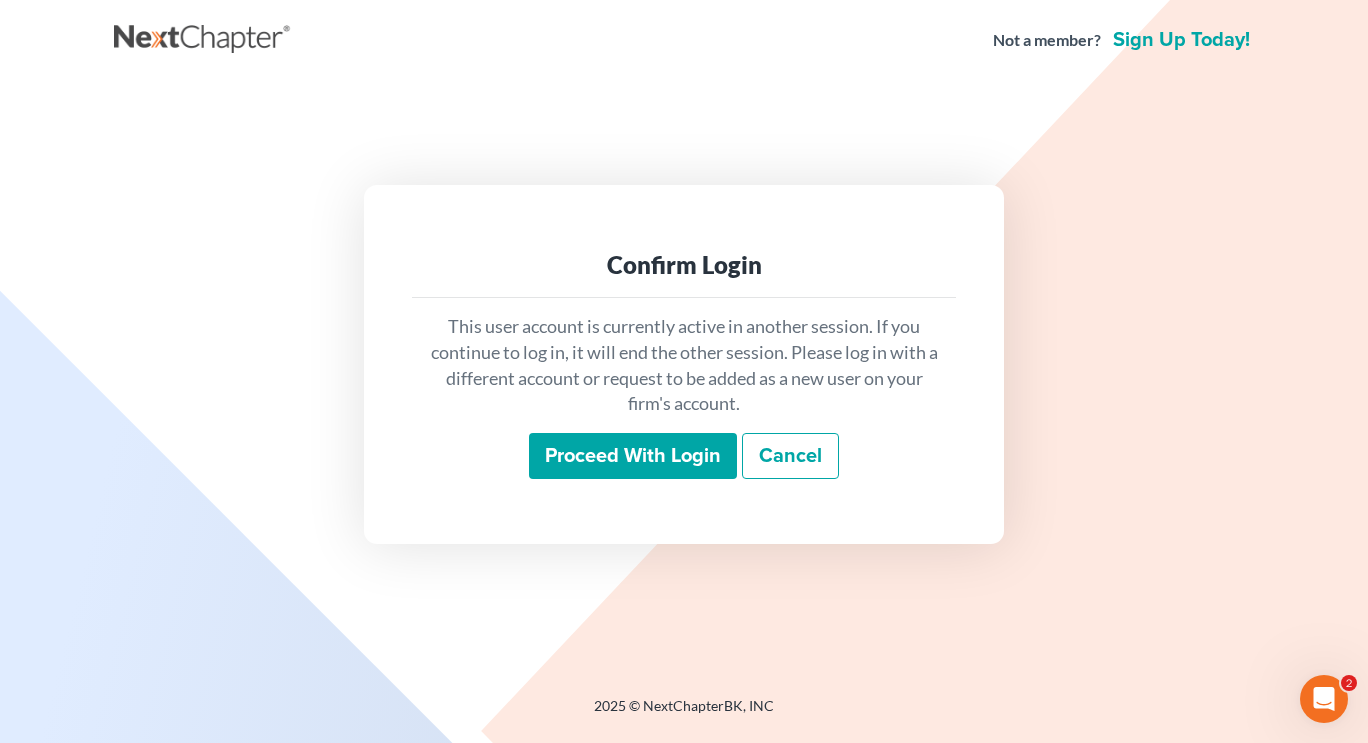 click on "Proceed with login" at bounding box center [633, 456] 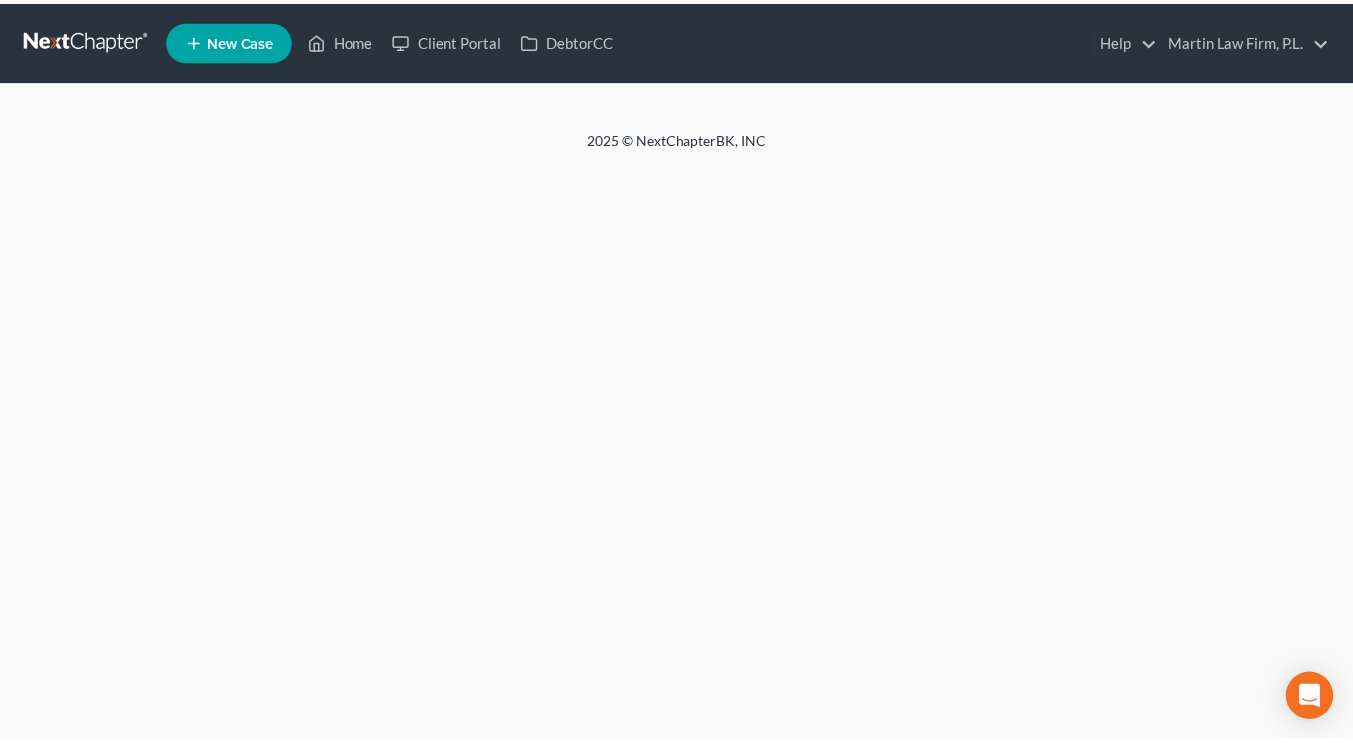 scroll, scrollTop: 0, scrollLeft: 0, axis: both 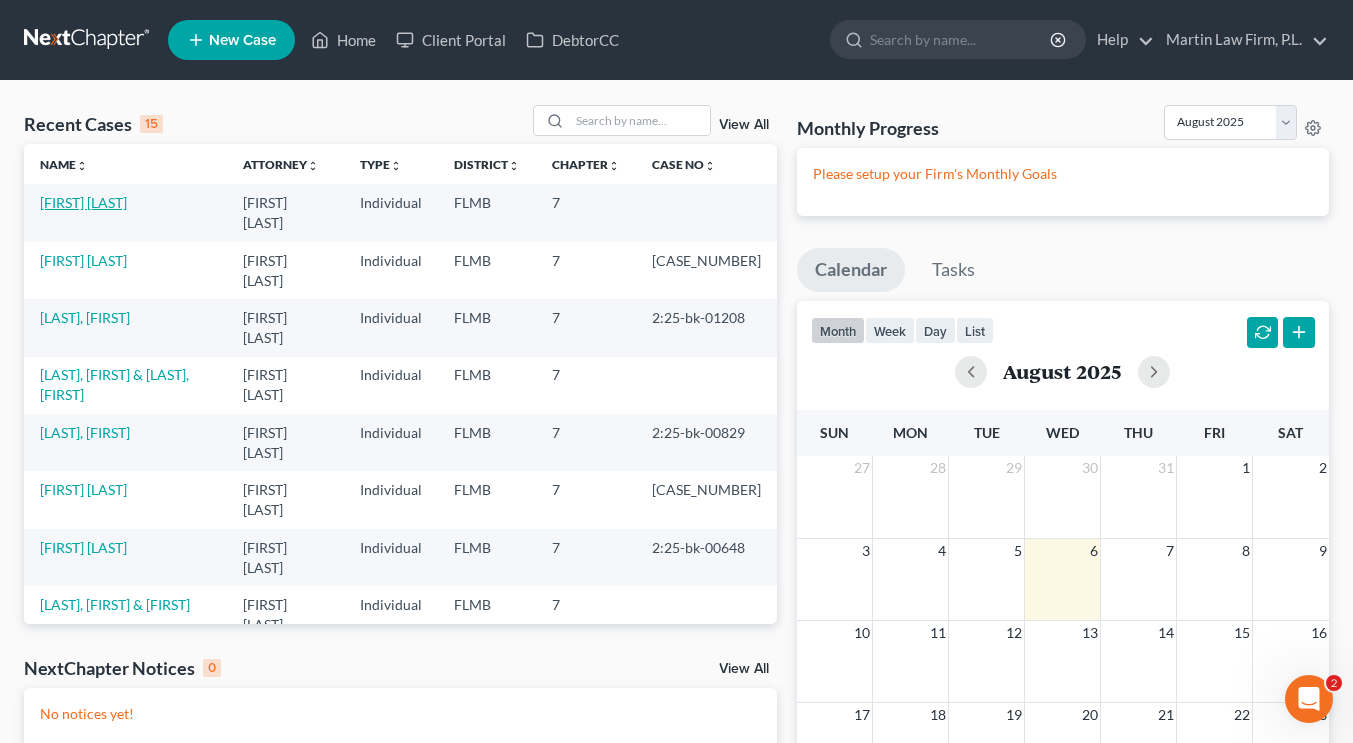 click on "[FIRST] [LAST]" at bounding box center [83, 202] 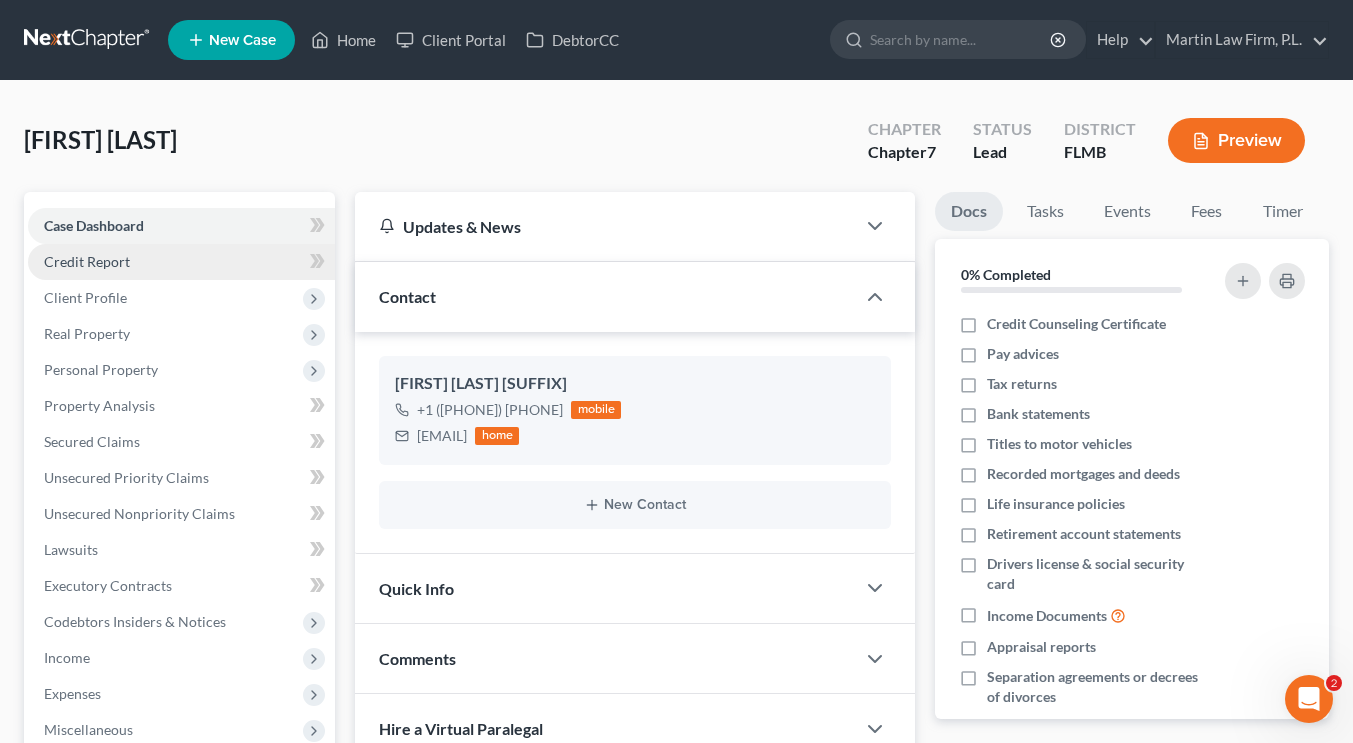click on "Credit Report" at bounding box center (181, 262) 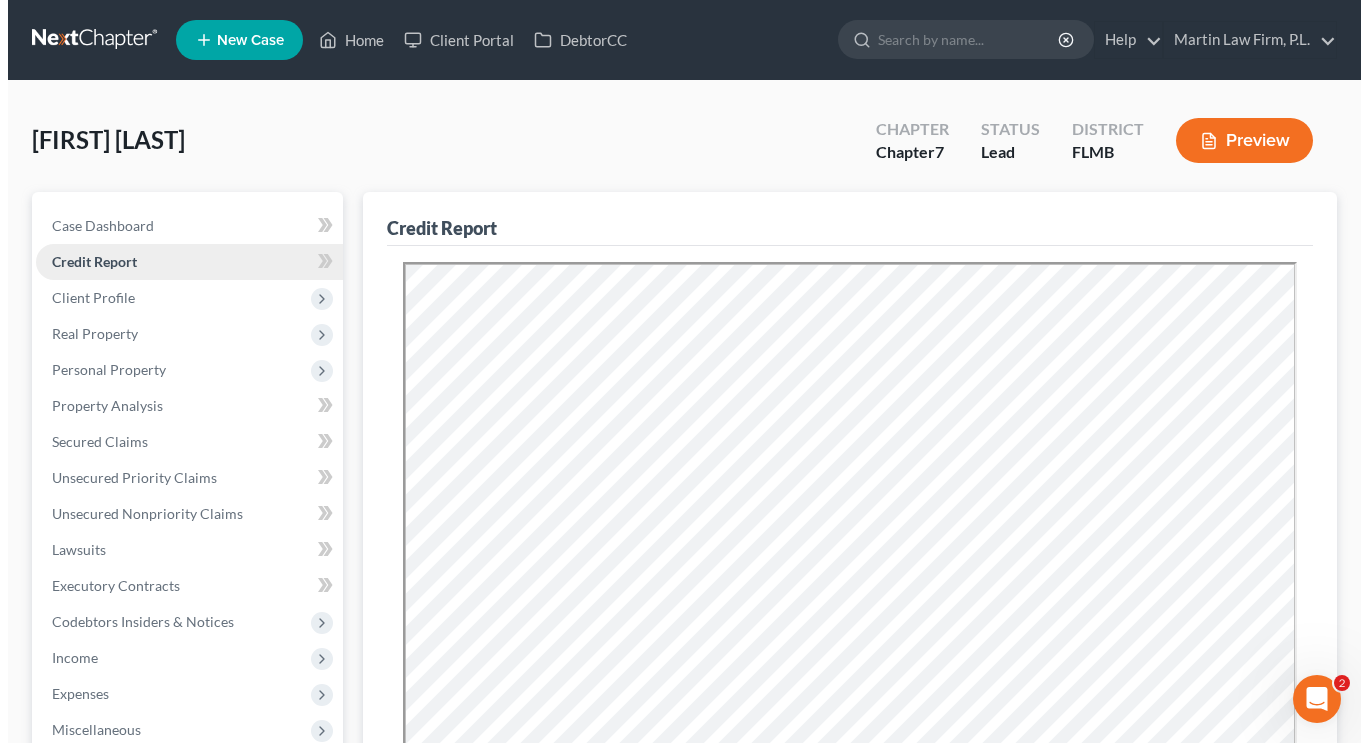 scroll, scrollTop: 0, scrollLeft: 0, axis: both 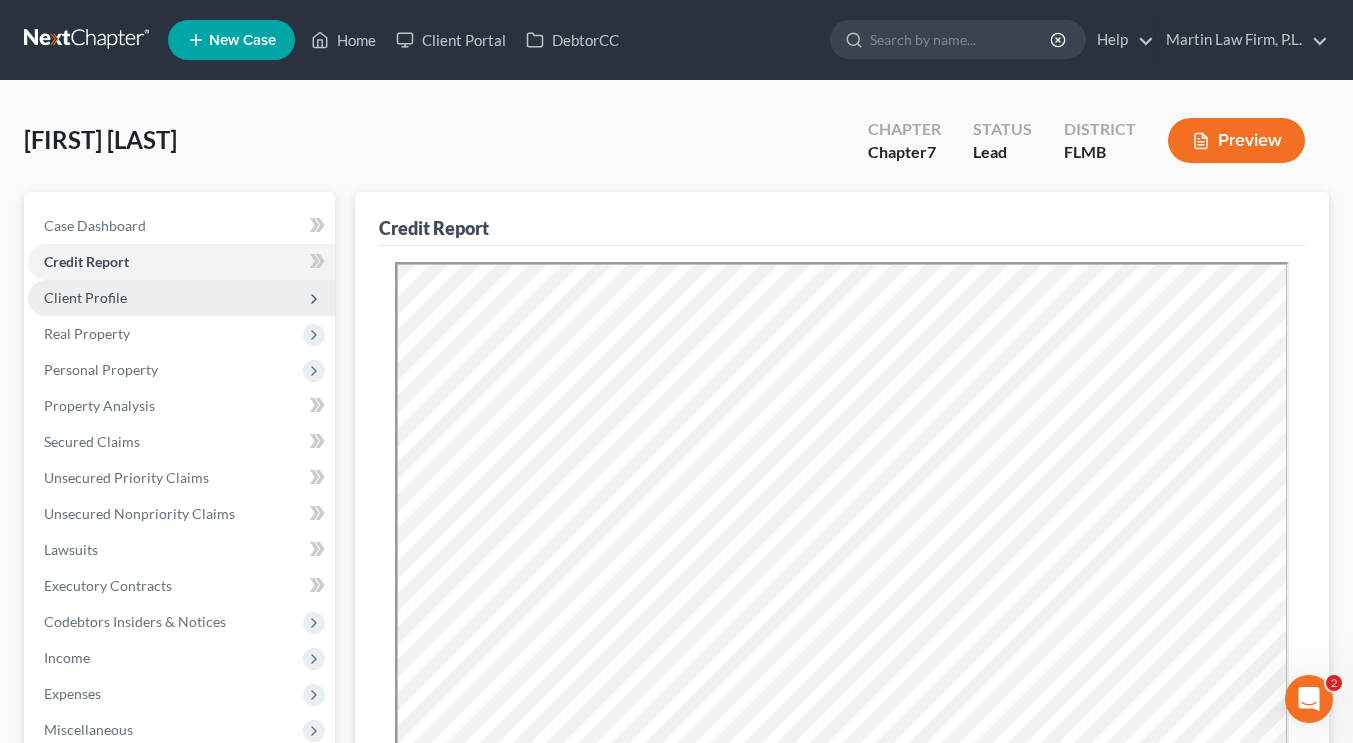 click on "Client Profile" at bounding box center [181, 298] 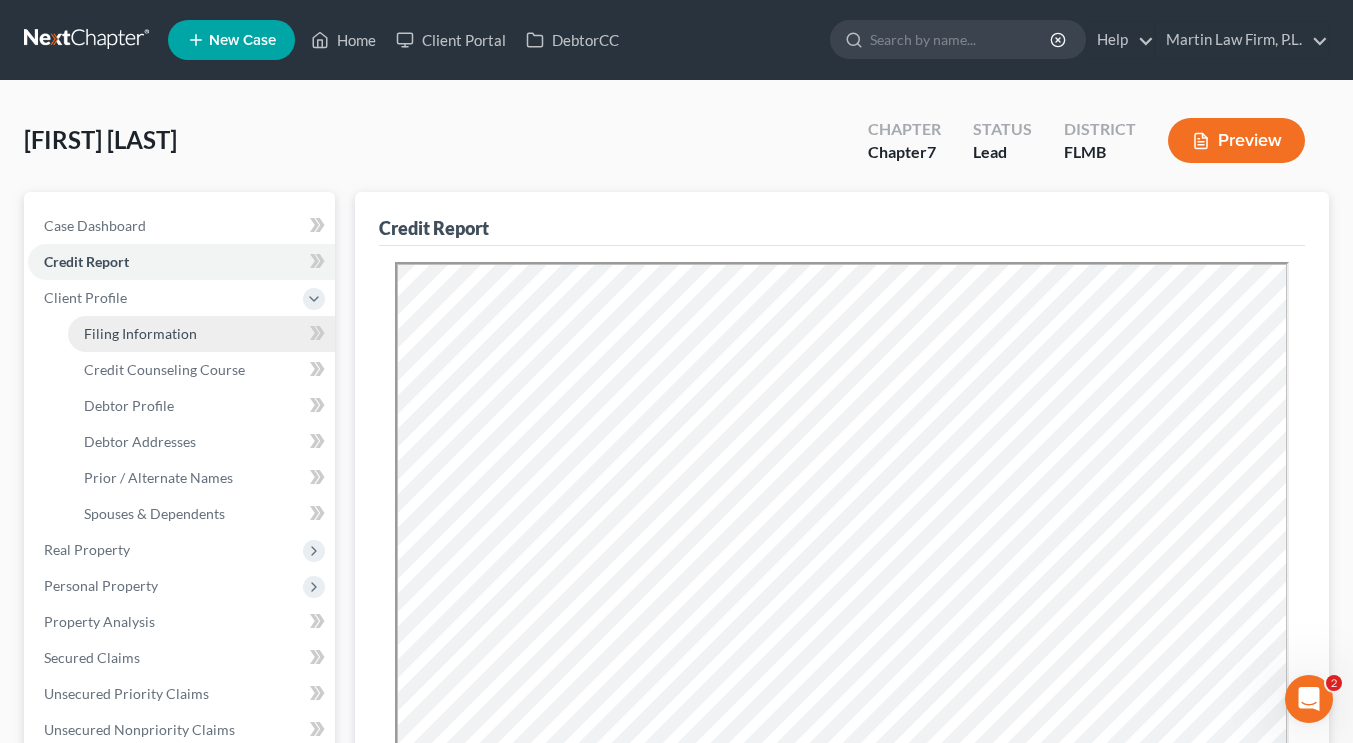 click on "Filing Information" at bounding box center [140, 333] 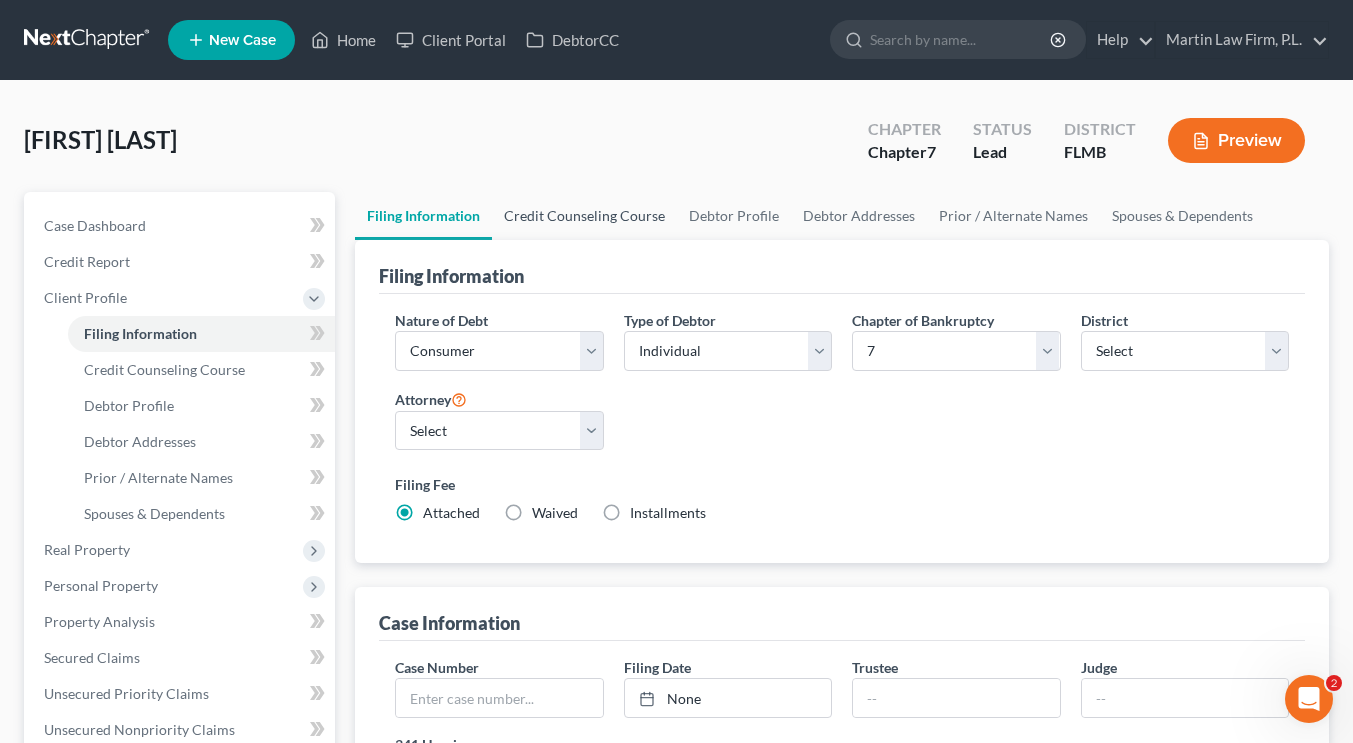 click on "Credit Counseling Course" at bounding box center (584, 216) 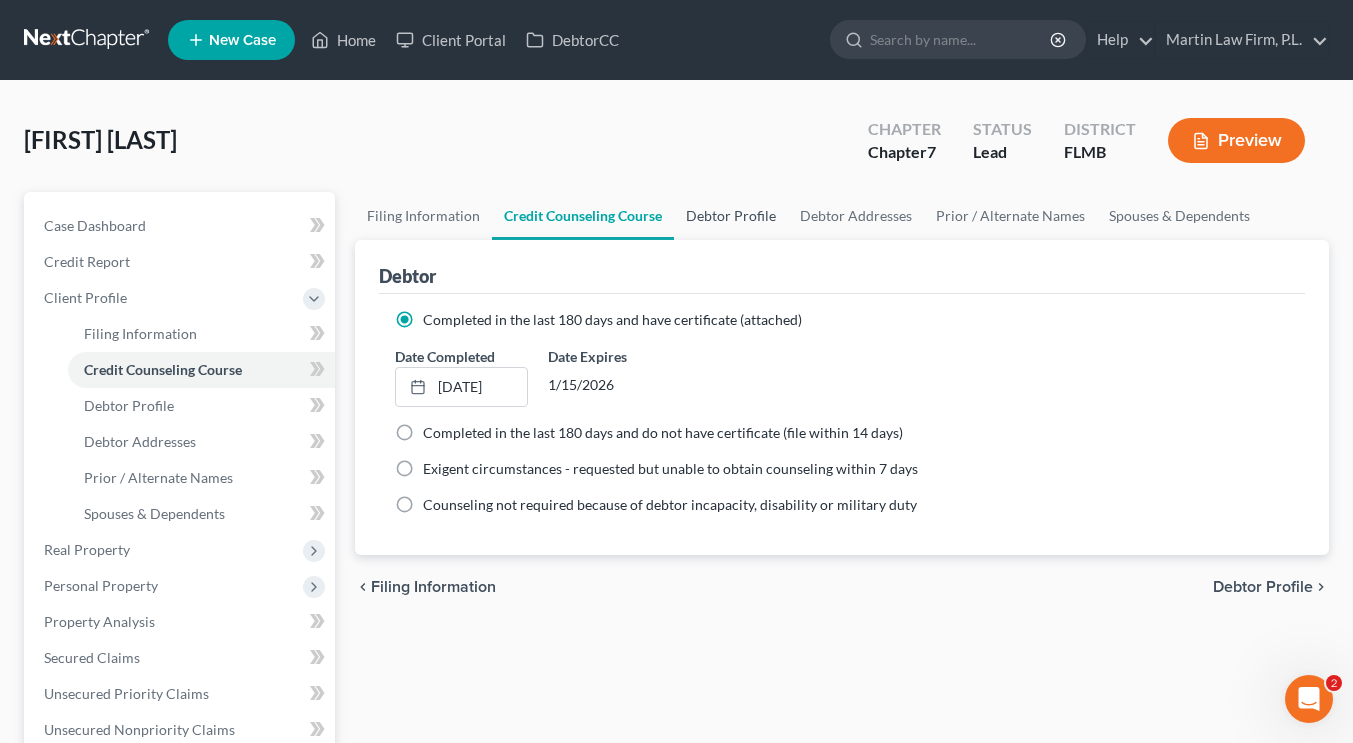 click on "Debtor Profile" at bounding box center [731, 216] 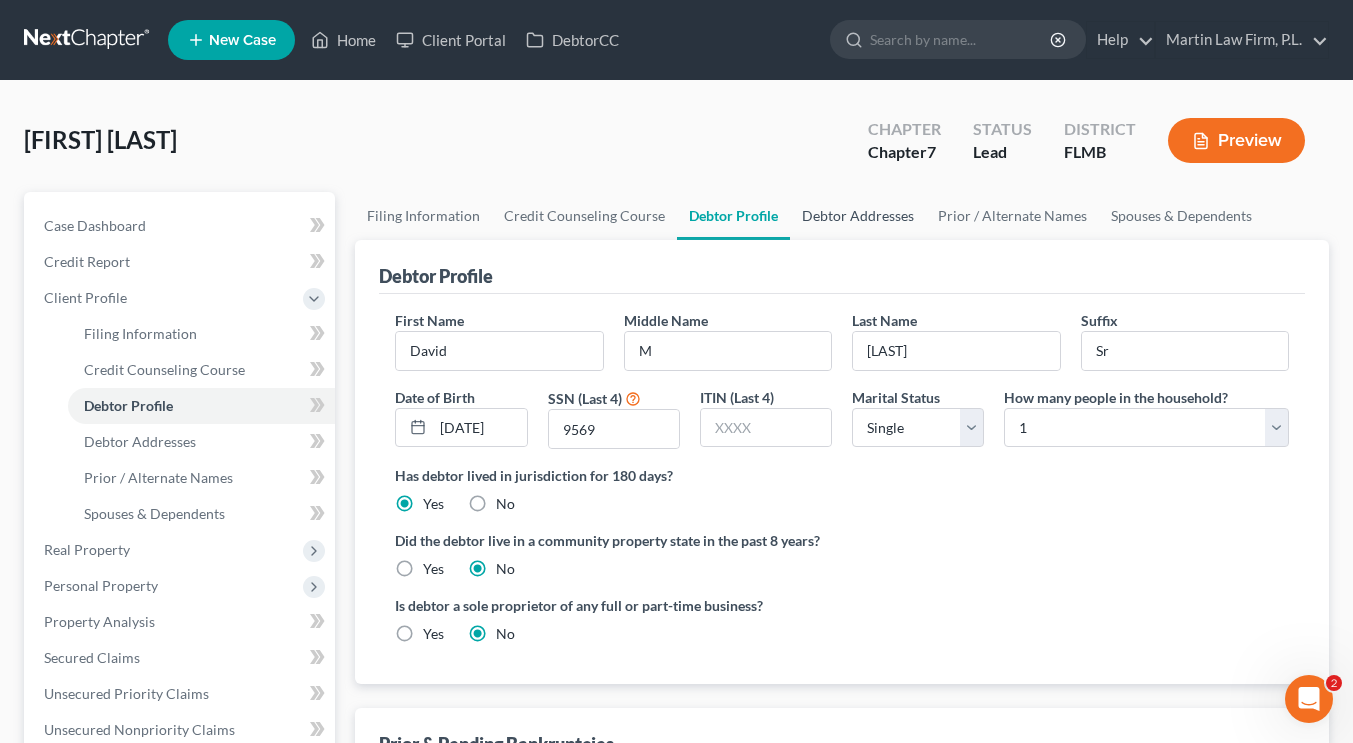 click on "Debtor Addresses" at bounding box center [858, 216] 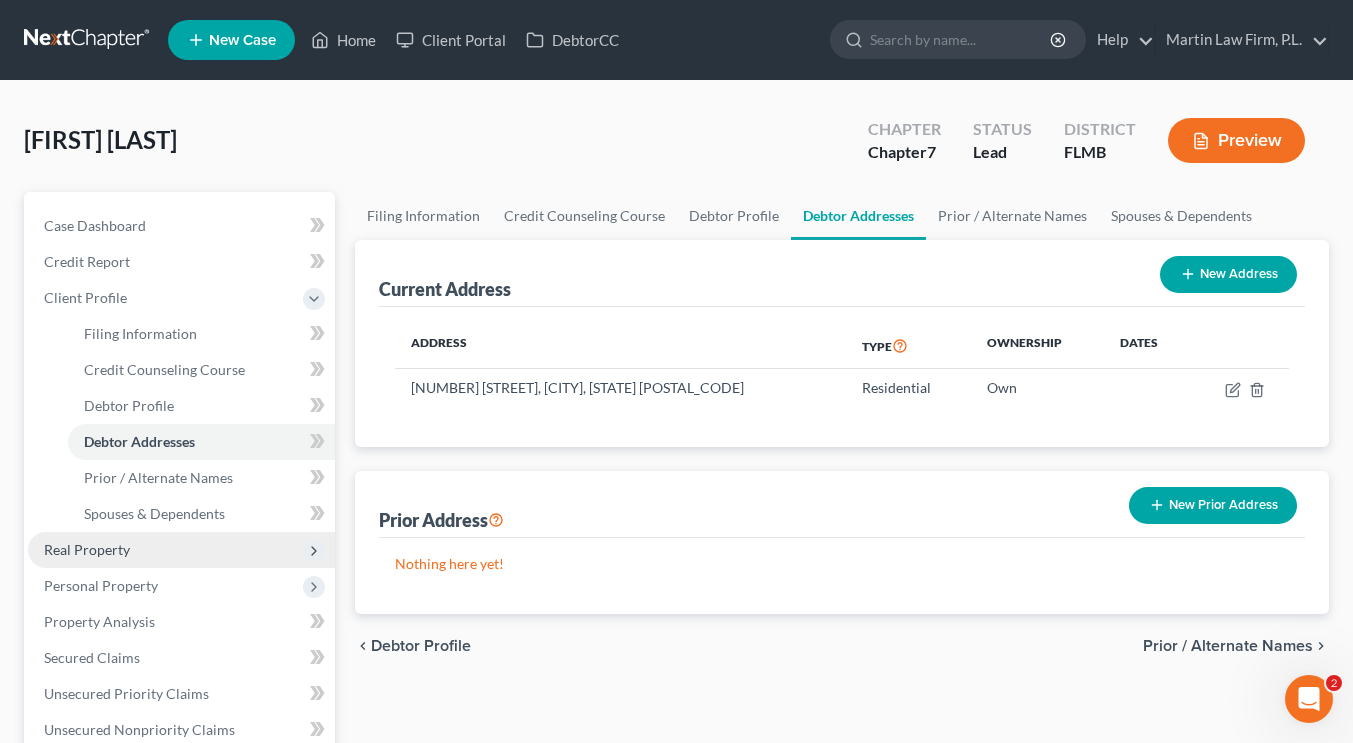 click on "Real Property" at bounding box center [181, 550] 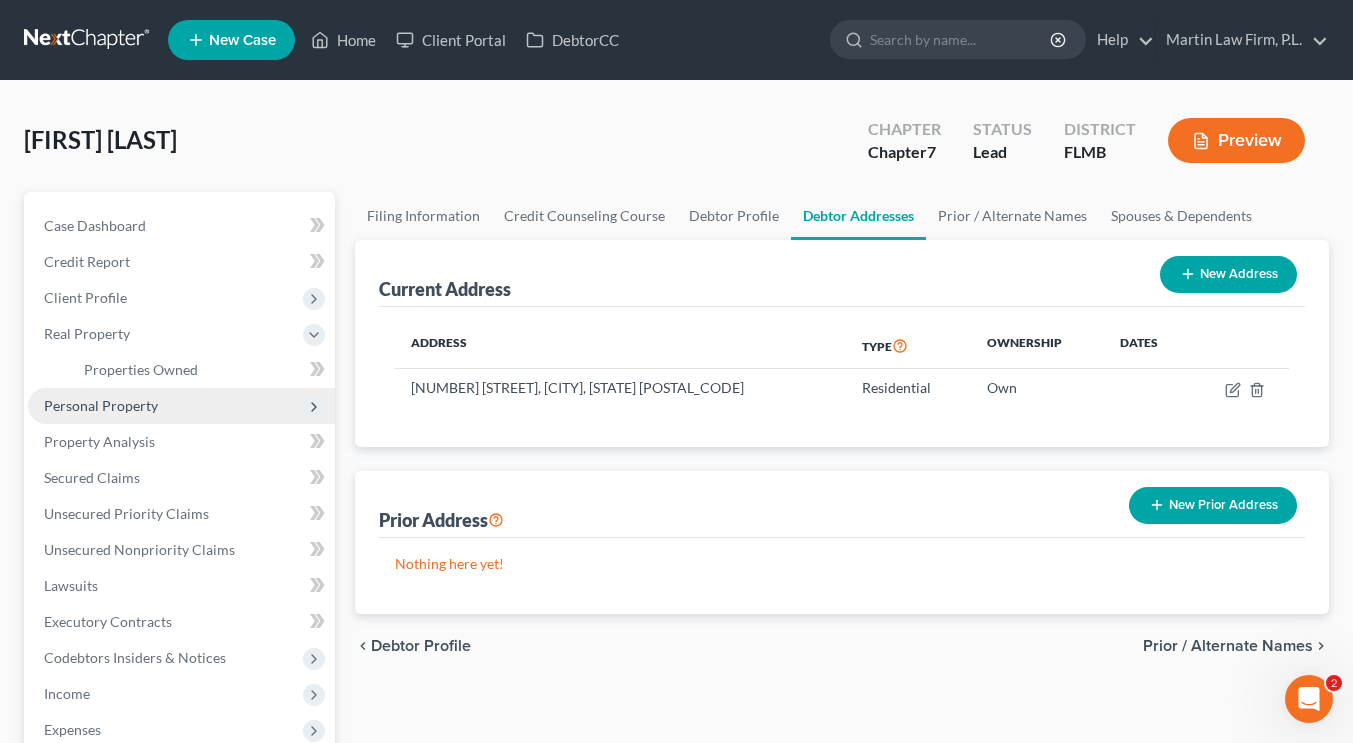 click on "Personal Property" at bounding box center [101, 405] 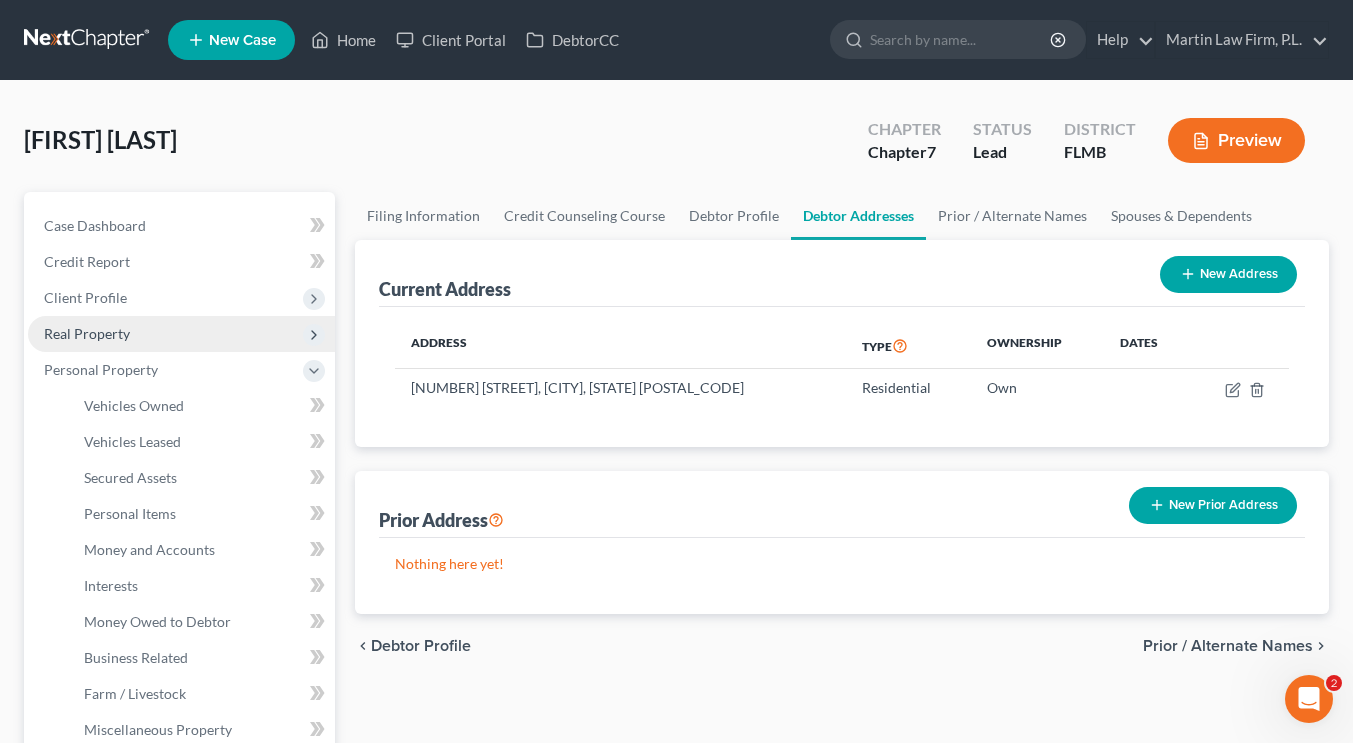 click on "Real Property" at bounding box center [181, 334] 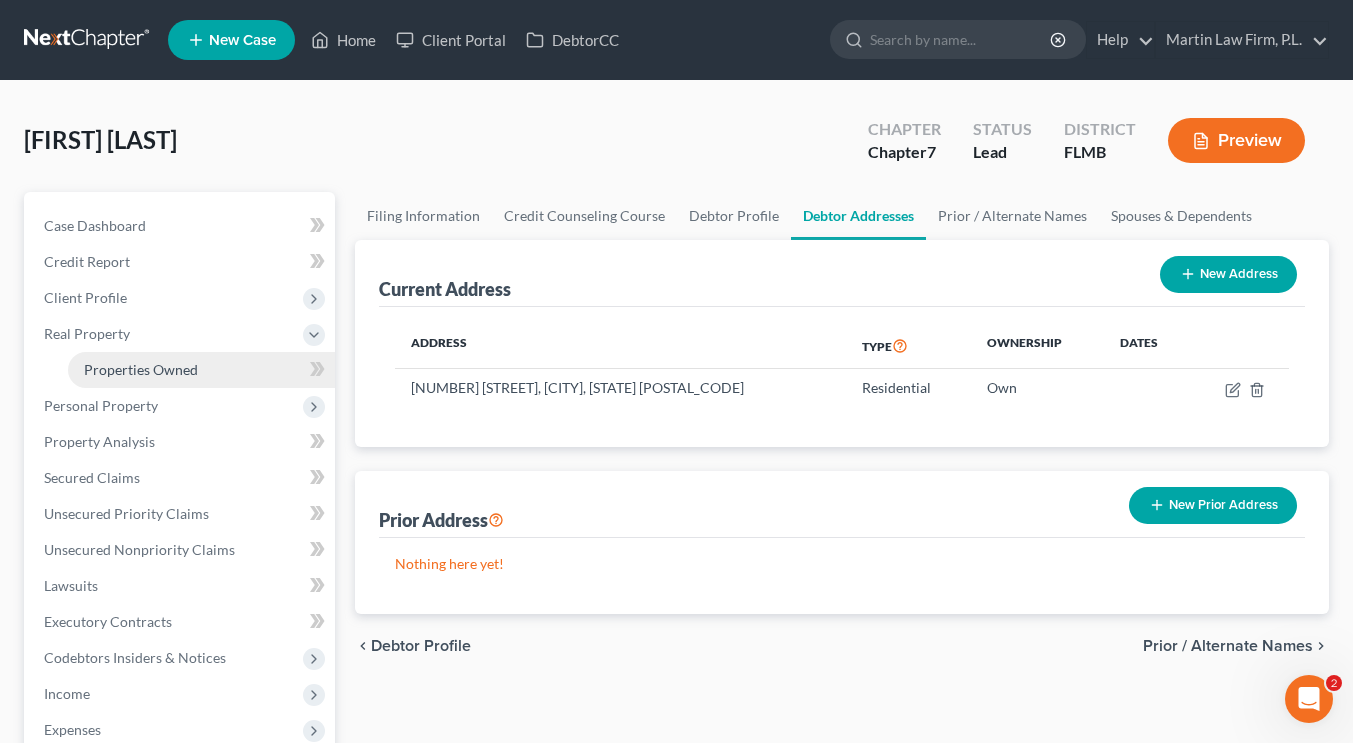 click on "Properties Owned" at bounding box center [141, 369] 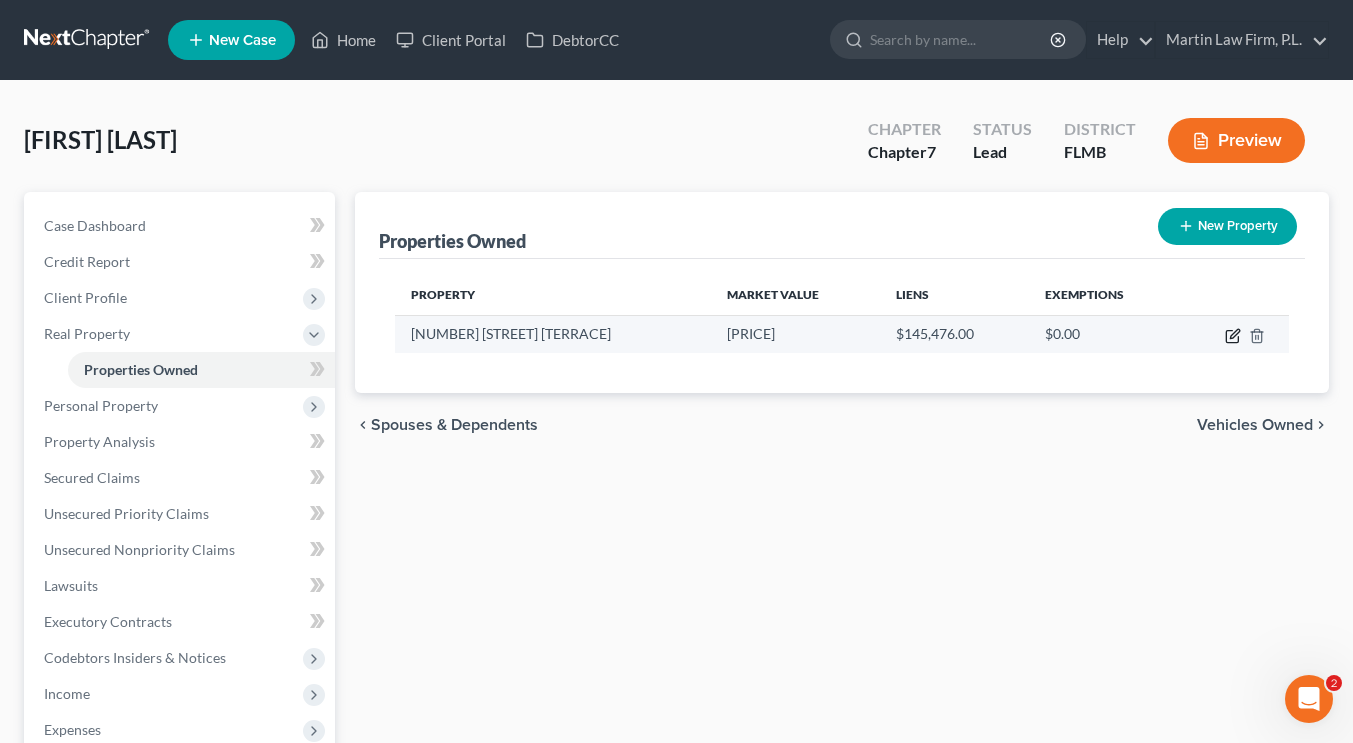 click 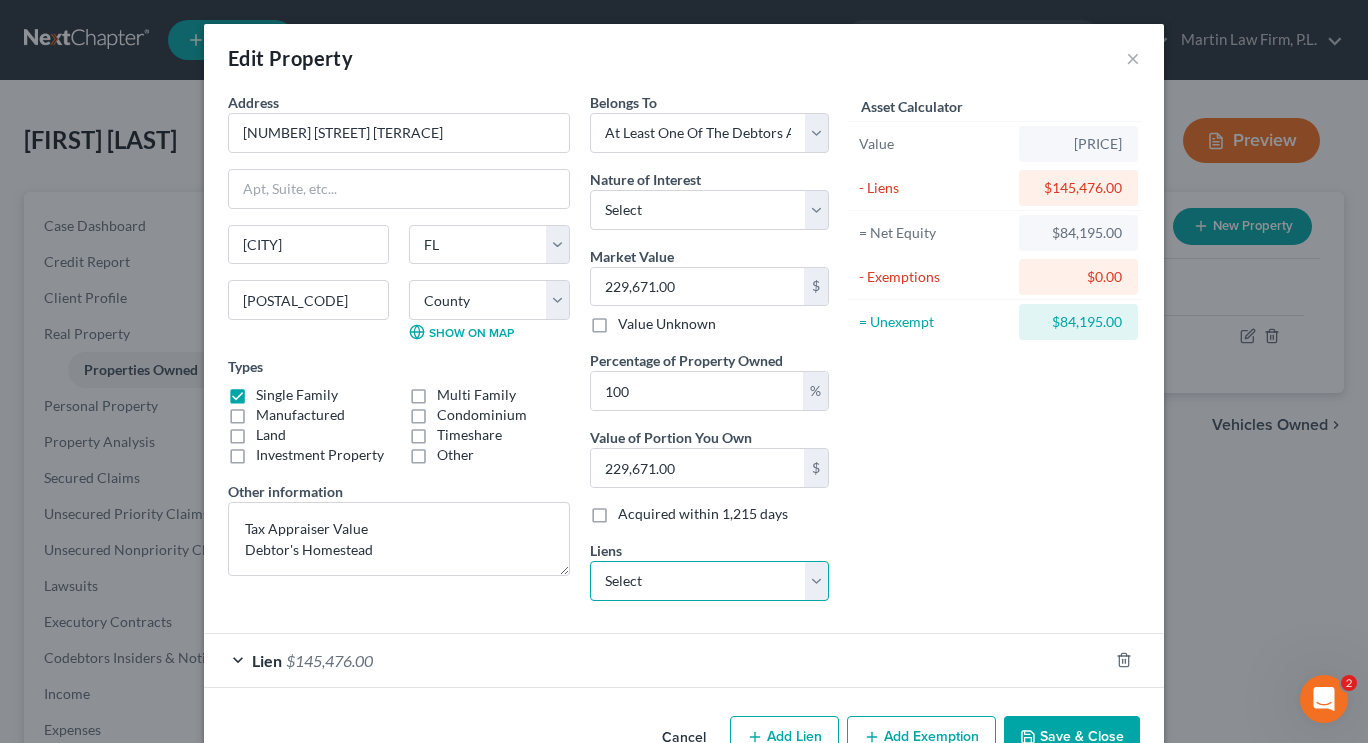 click on "Select Mariner Finance - $3,089.00" at bounding box center [709, 581] 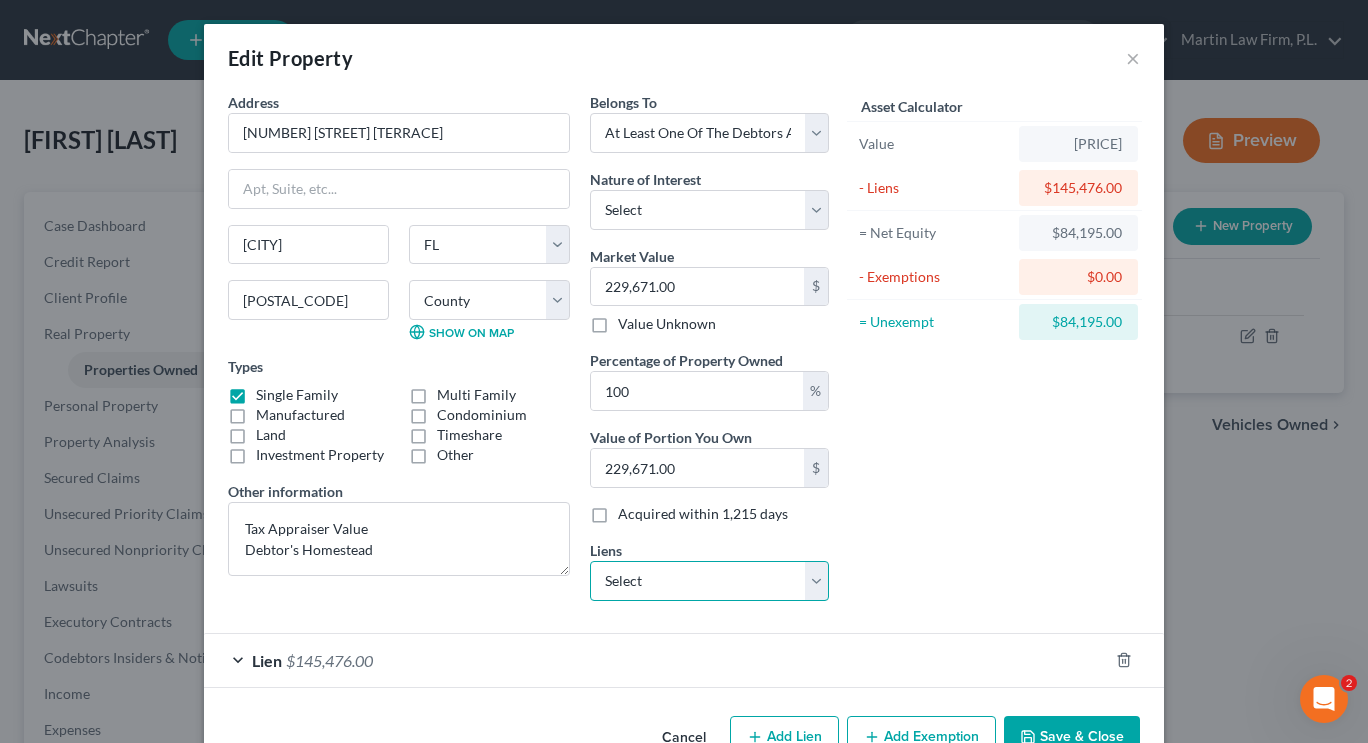click on "Select Mariner Finance - $3,089.00" at bounding box center (709, 581) 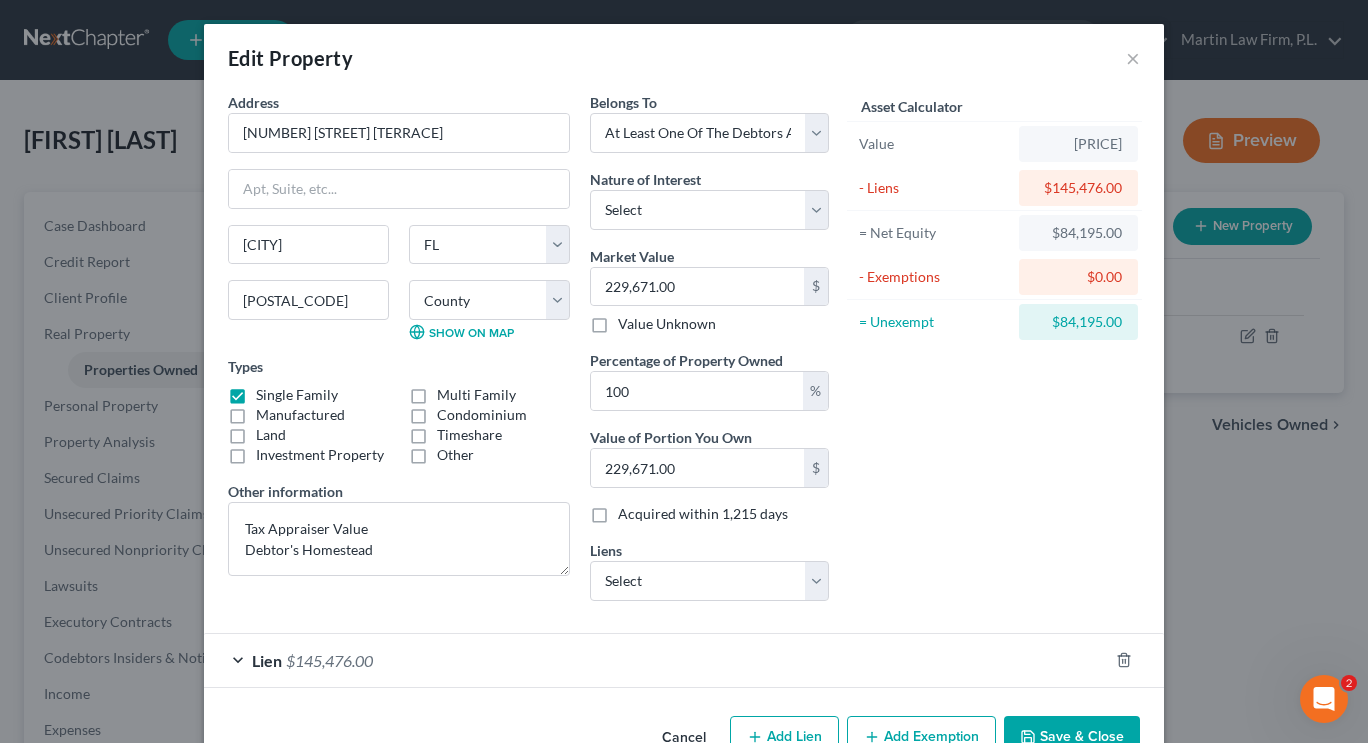 drag, startPoint x: 1367, startPoint y: 368, endPoint x: 948, endPoint y: 729, distance: 553.066 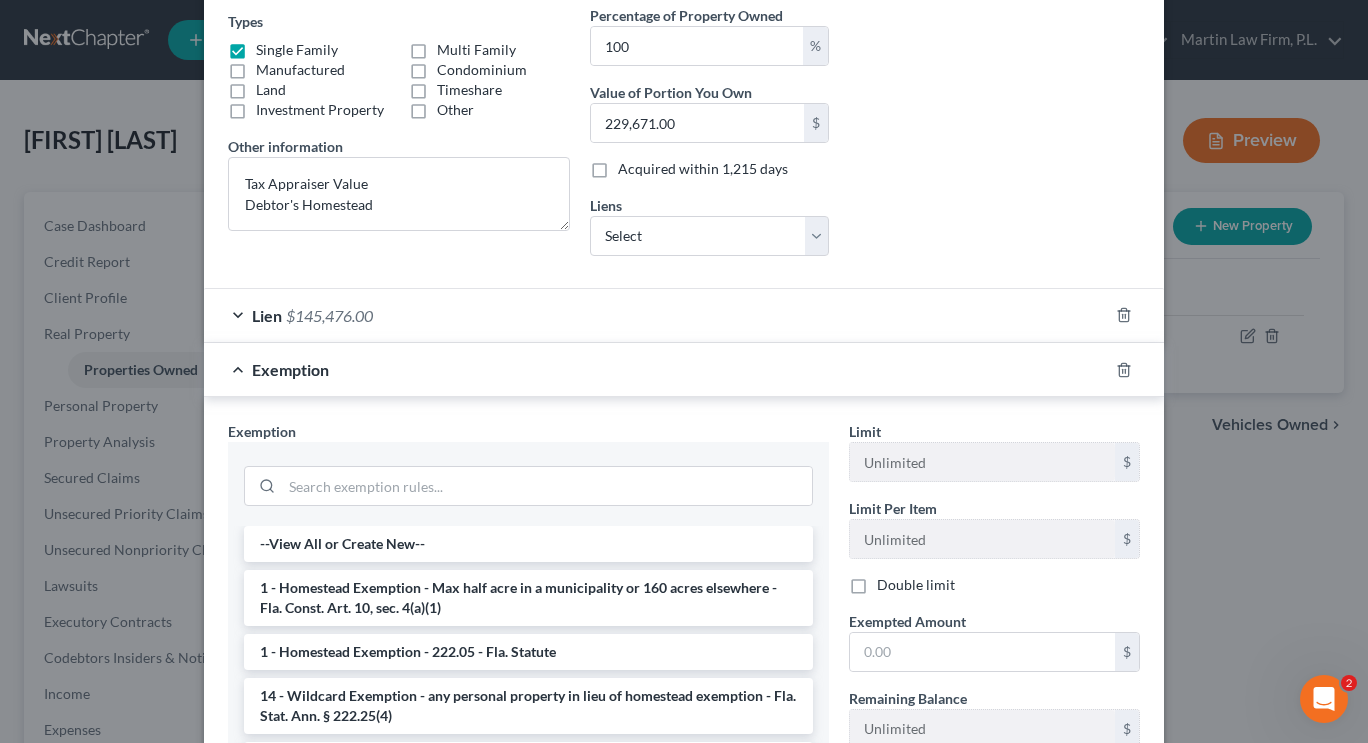 scroll, scrollTop: 346, scrollLeft: 0, axis: vertical 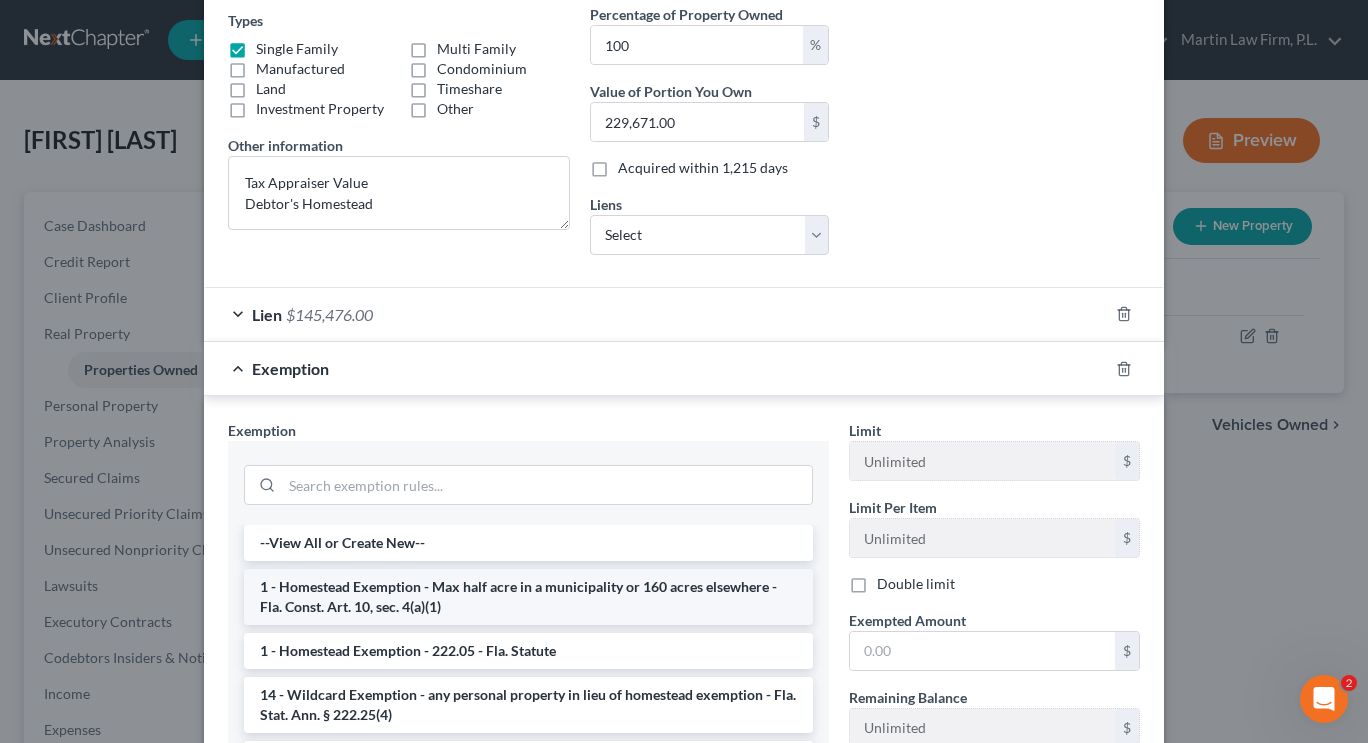 click on "1 - Homestead Exemption - Max half acre in a municipality or 160 acres elsewhere - Fla. Const. Art. 10, sec. 4(a)(1)" at bounding box center (528, 597) 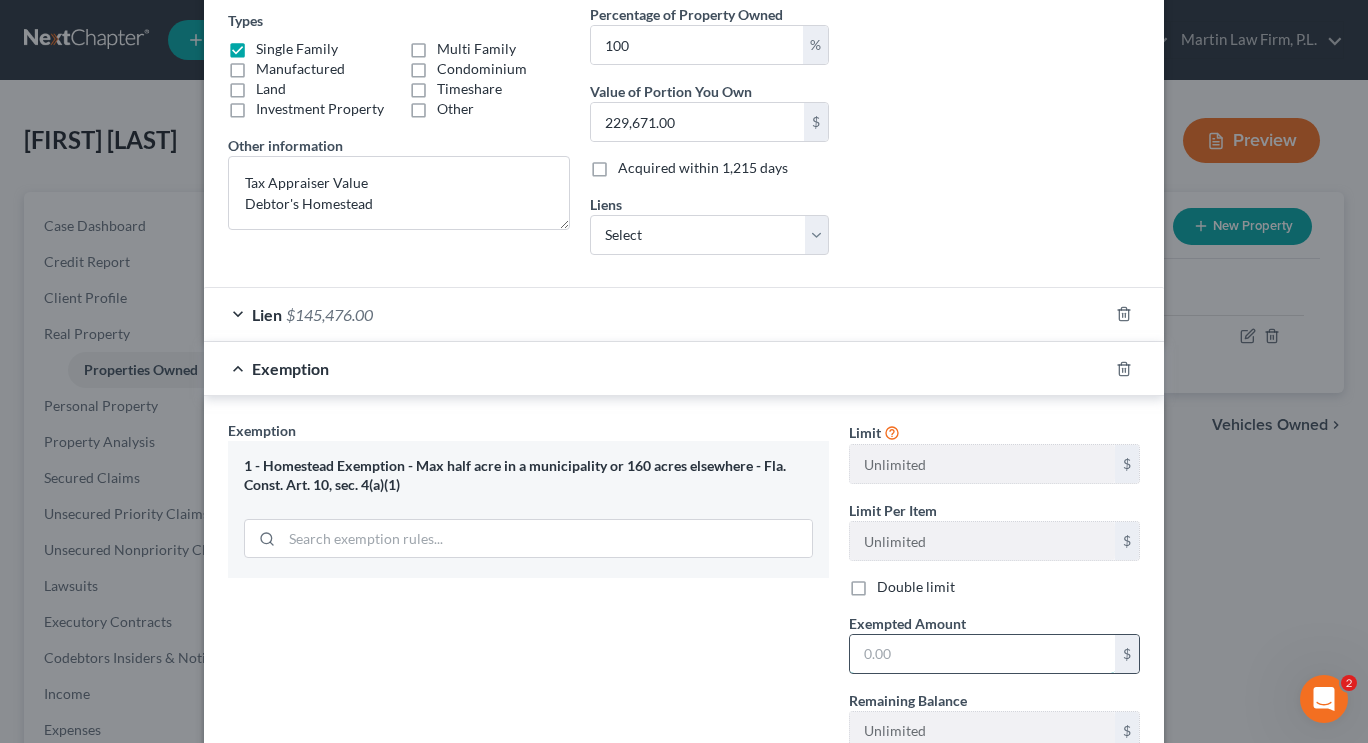 click at bounding box center (982, 654) 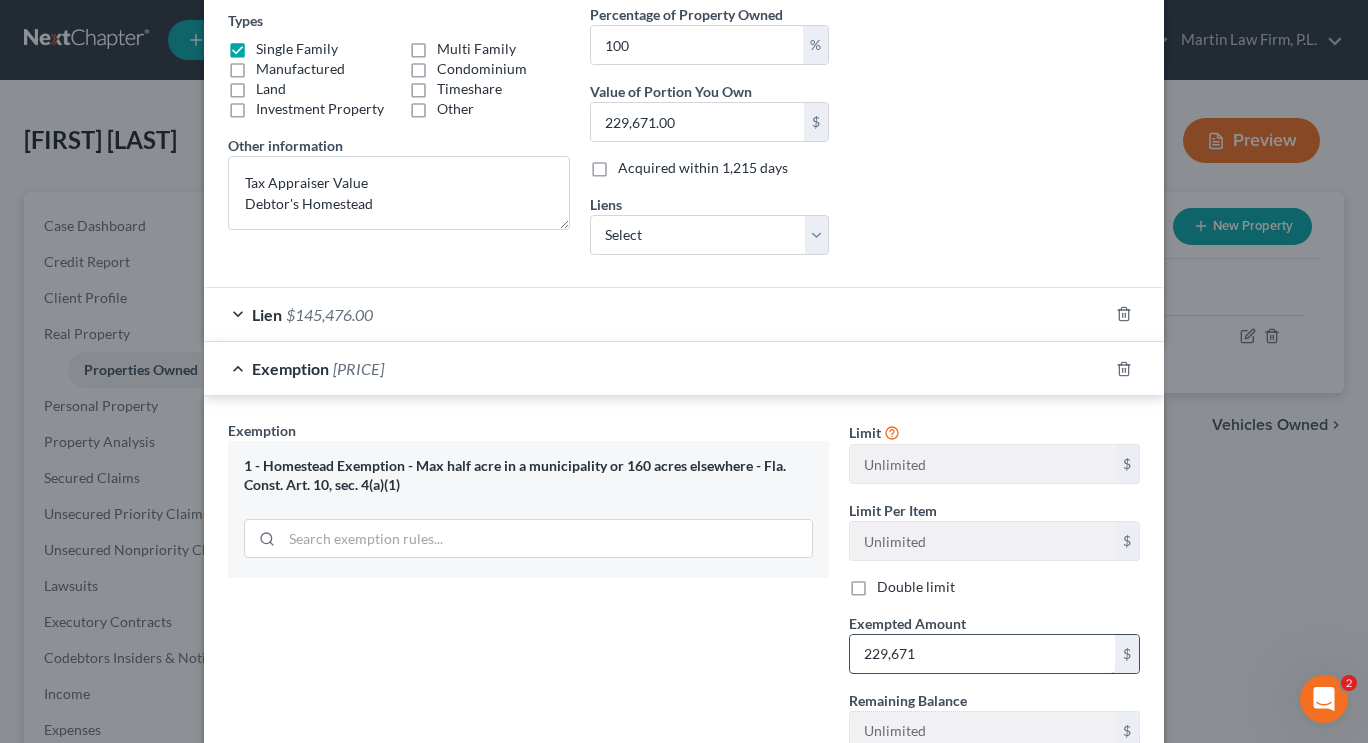 type on "229,671" 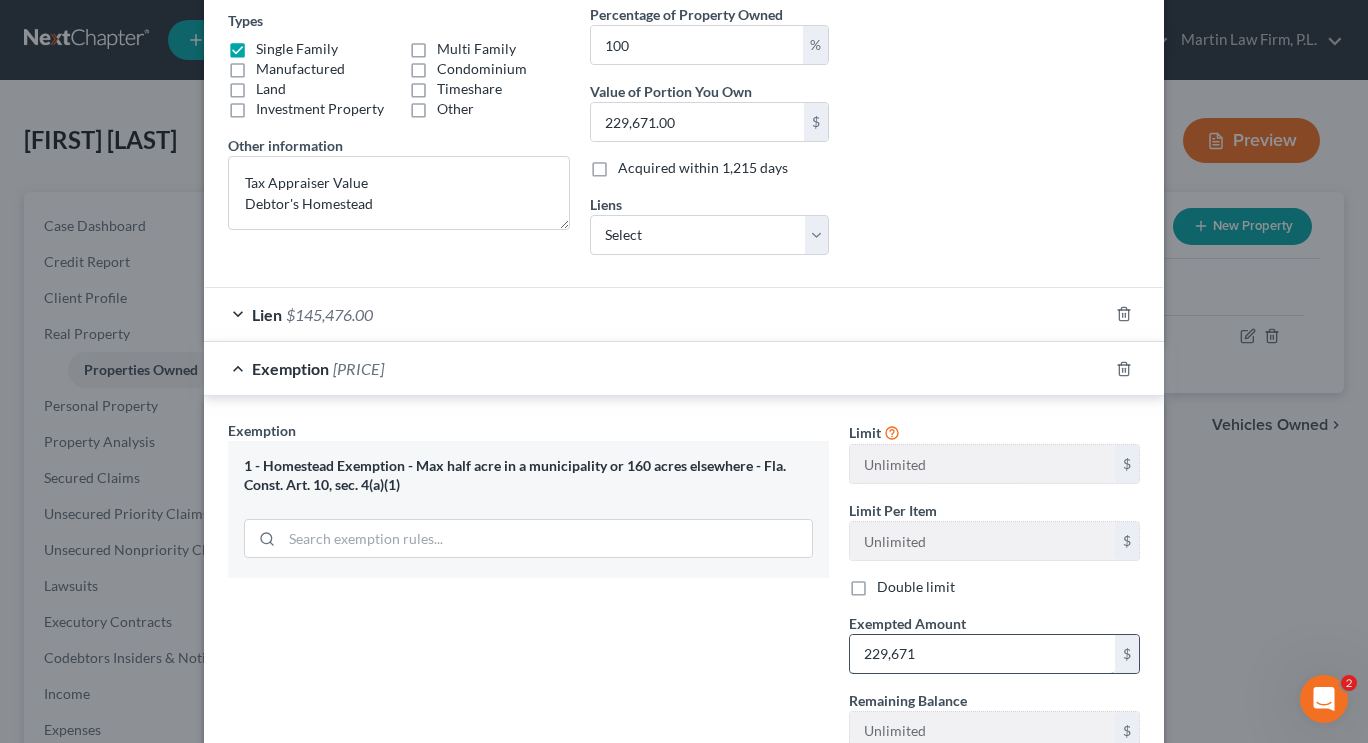scroll, scrollTop: 496, scrollLeft: 0, axis: vertical 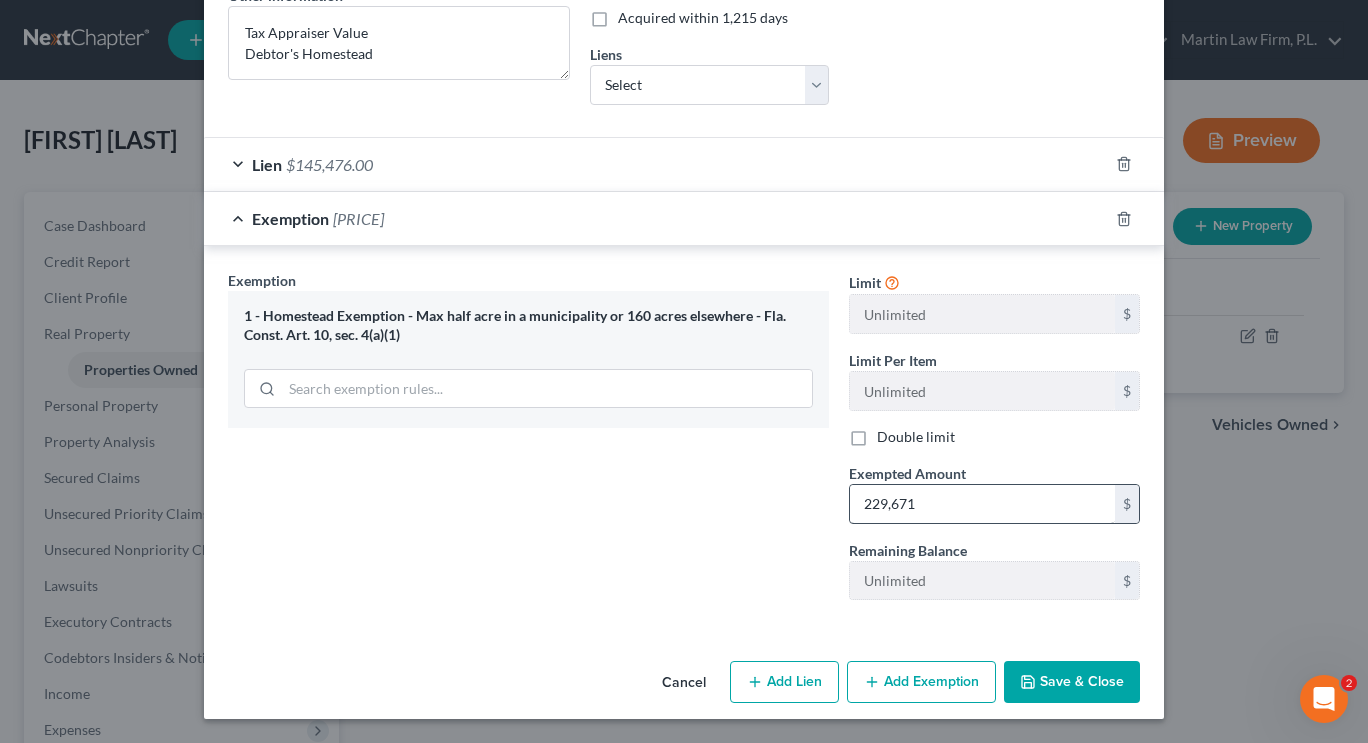 type 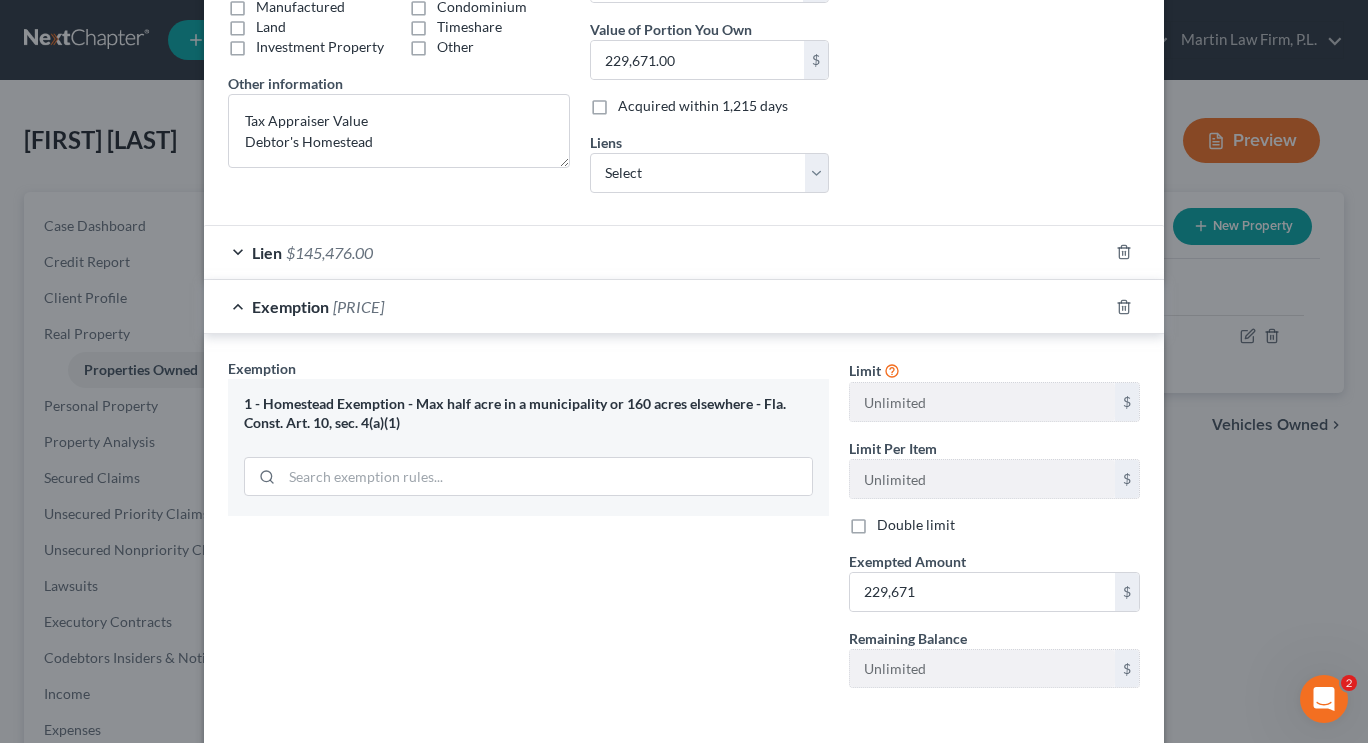 scroll, scrollTop: 496, scrollLeft: 0, axis: vertical 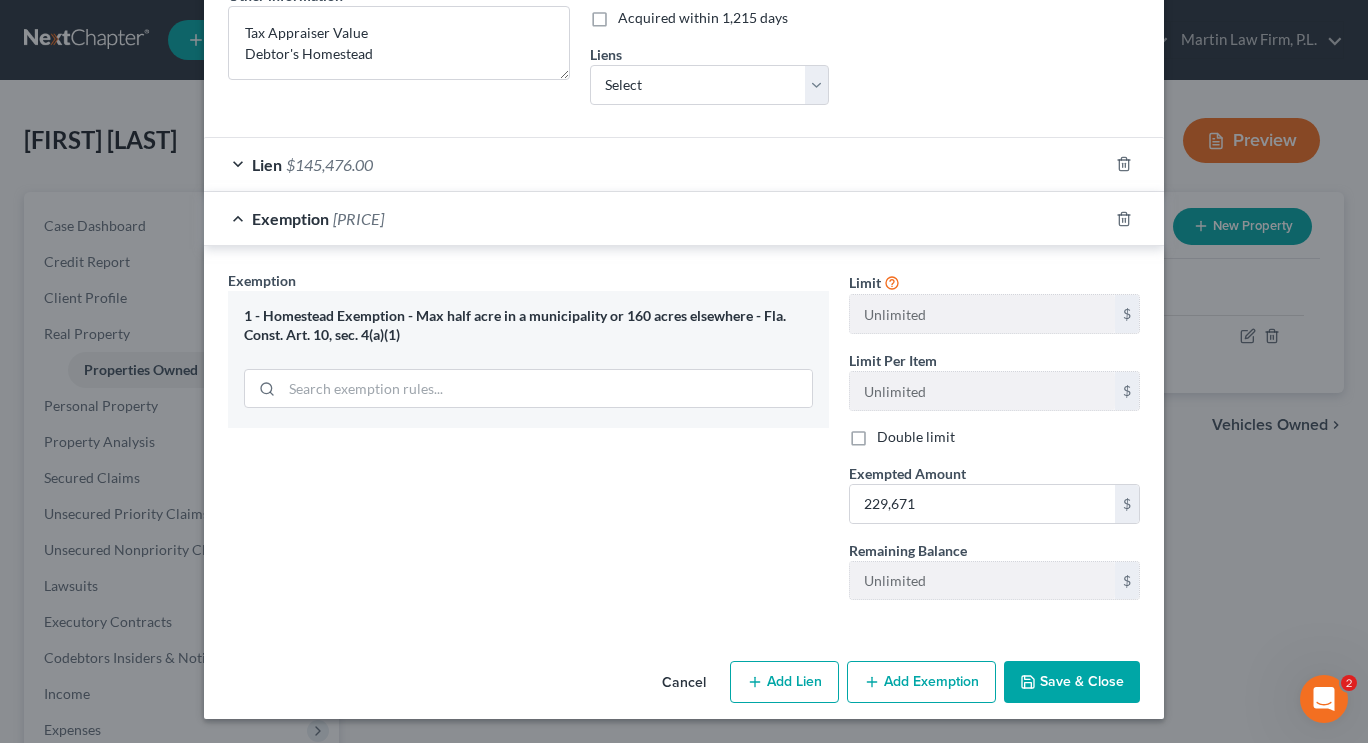 click on "Save & Close" at bounding box center (1072, 682) 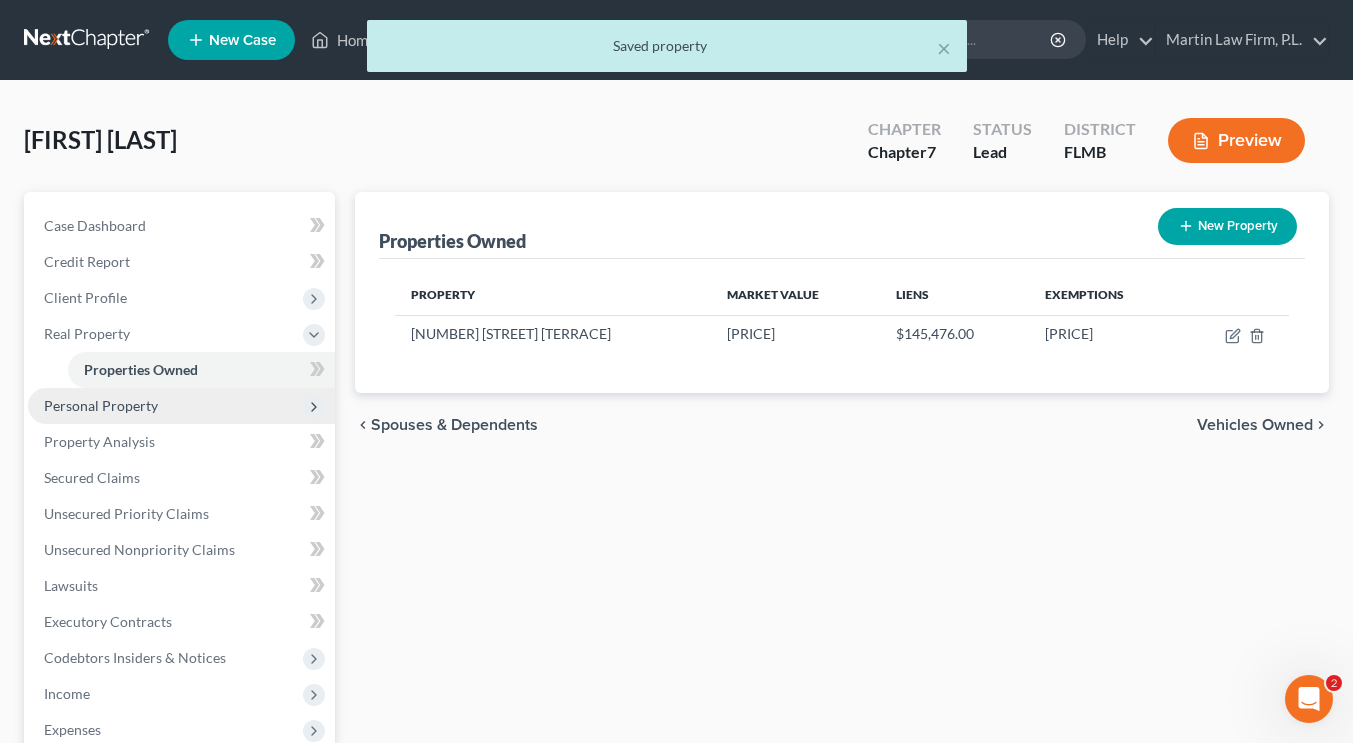 click on "Personal Property" at bounding box center (101, 405) 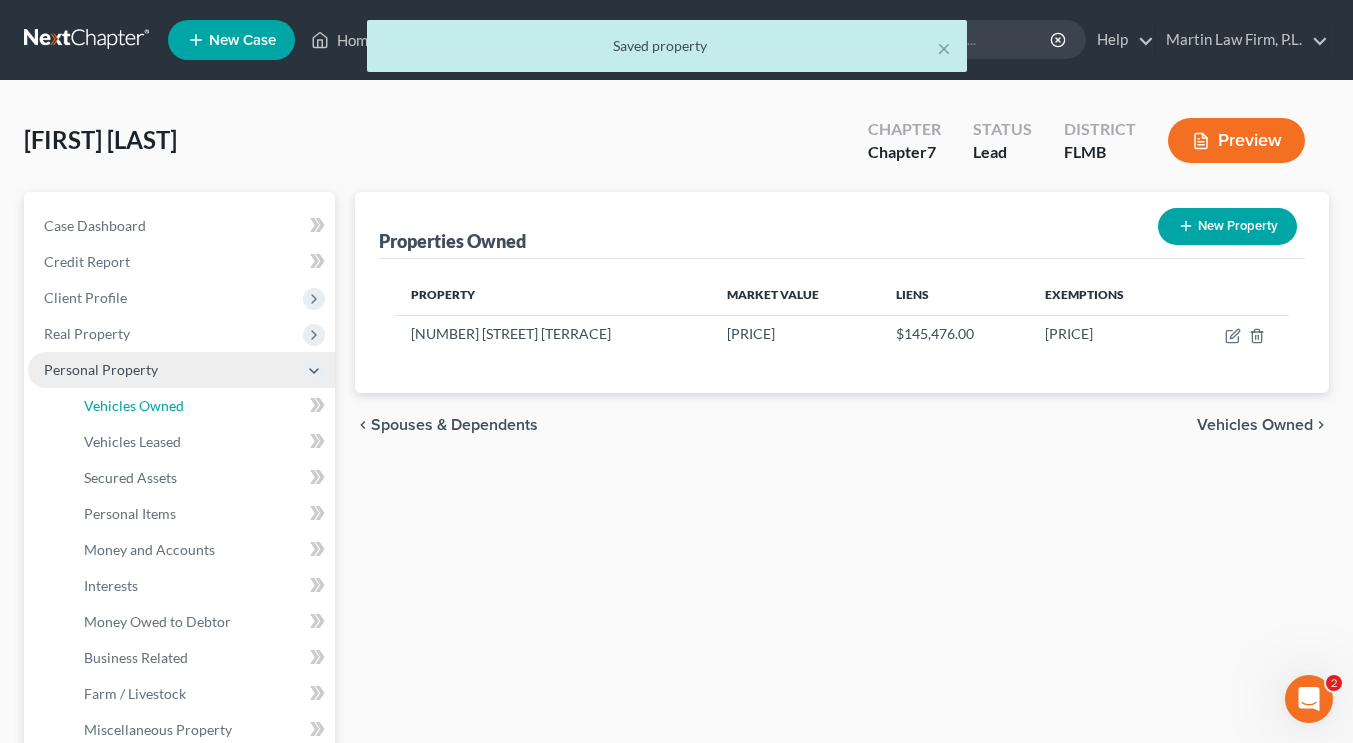 click on "Vehicles Owned" at bounding box center (134, 405) 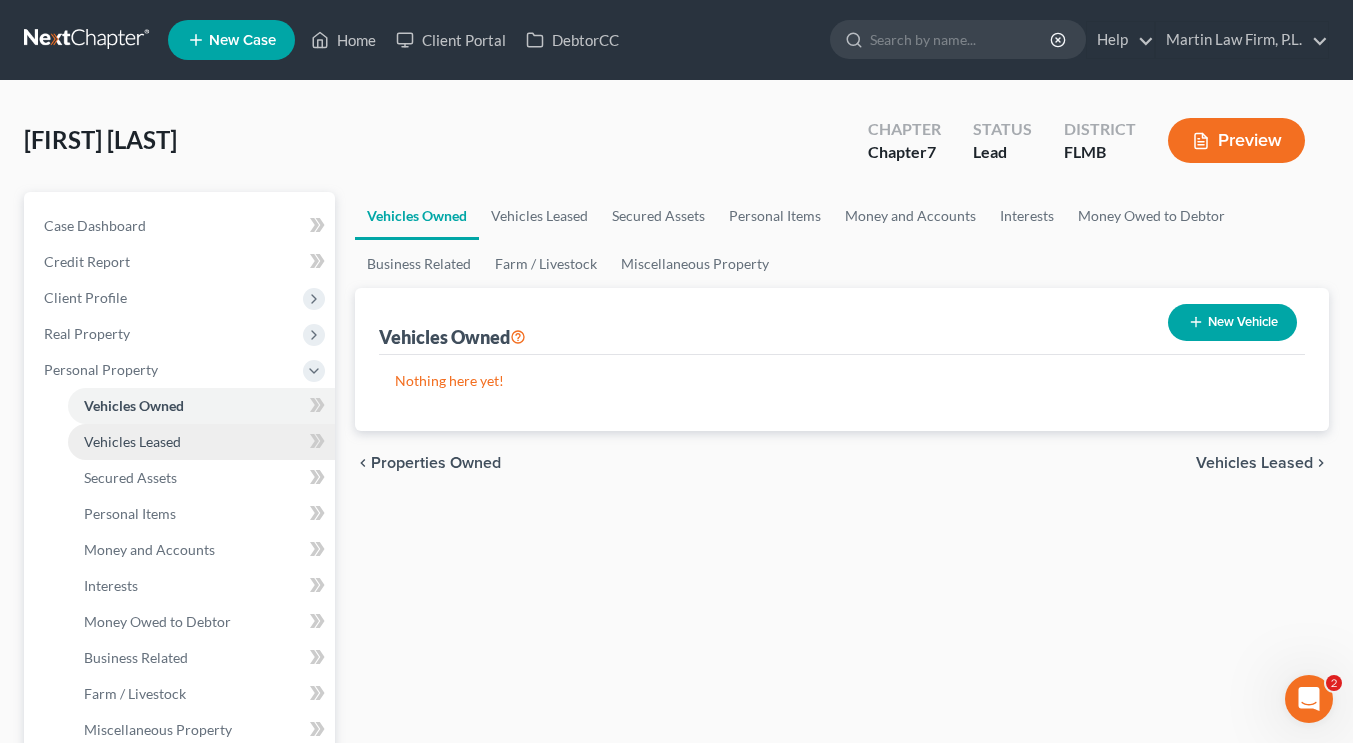 click on "Vehicles Leased" at bounding box center [132, 441] 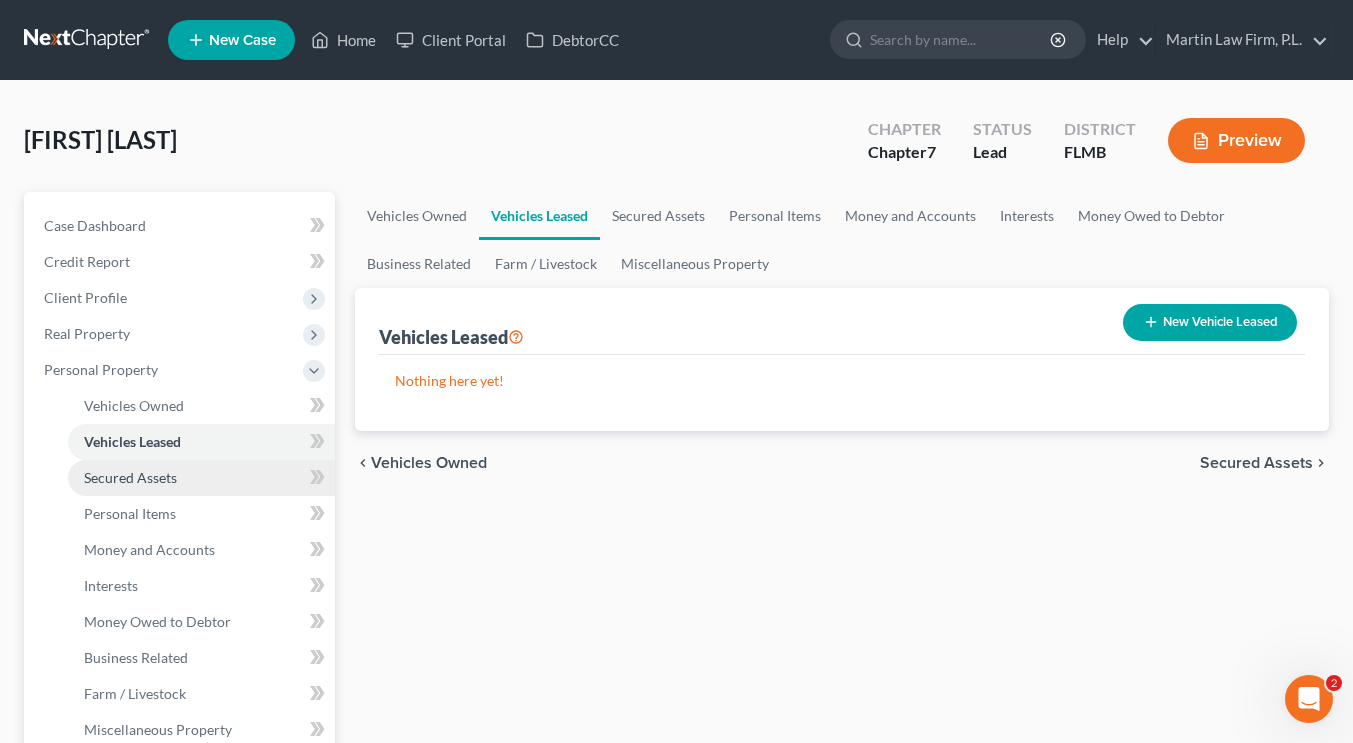 click on "Secured Assets" at bounding box center (130, 477) 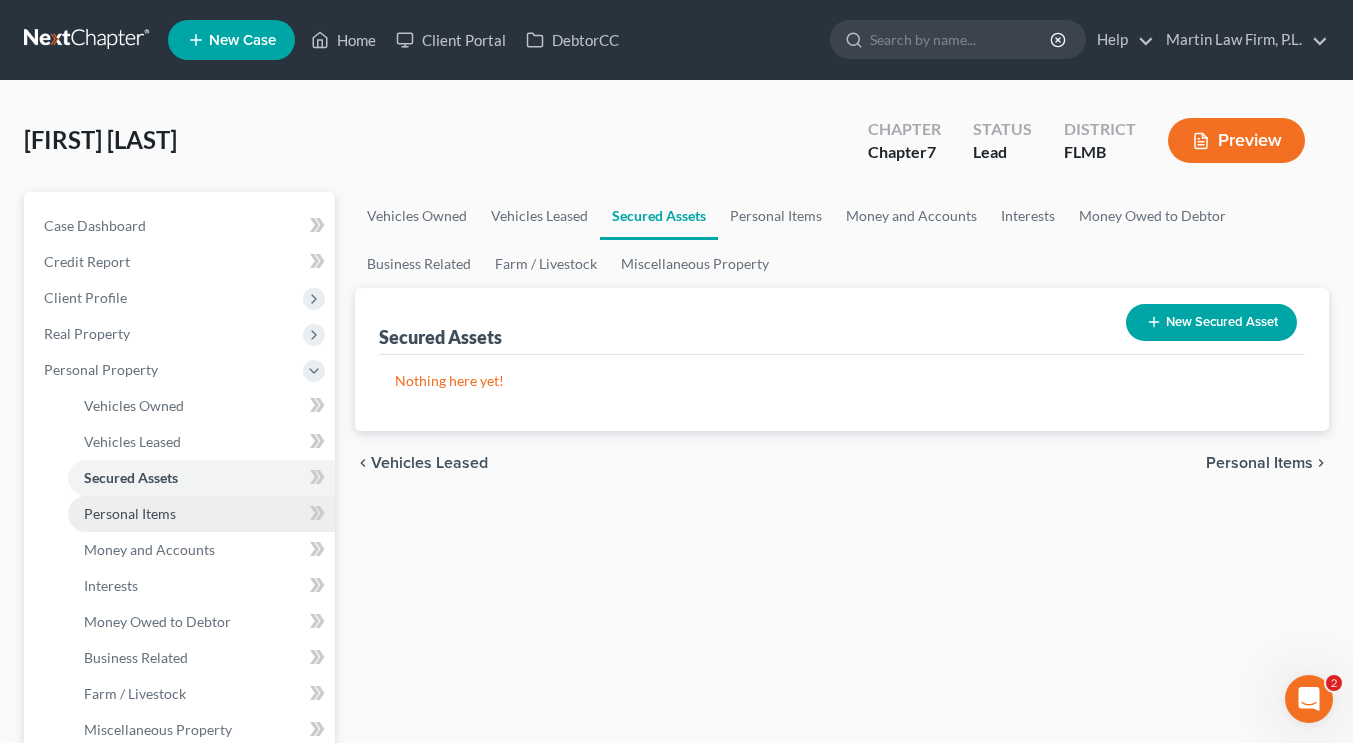 click on "Personal Items" at bounding box center (201, 514) 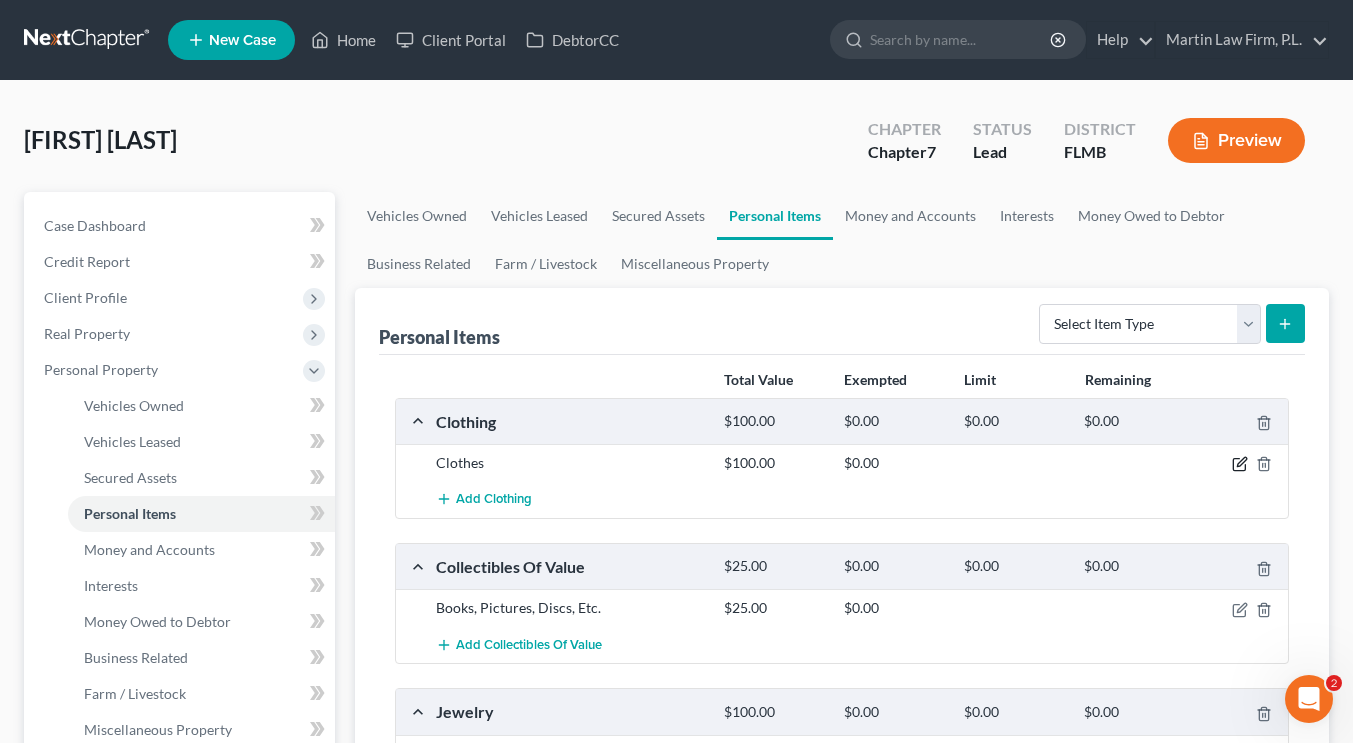 click 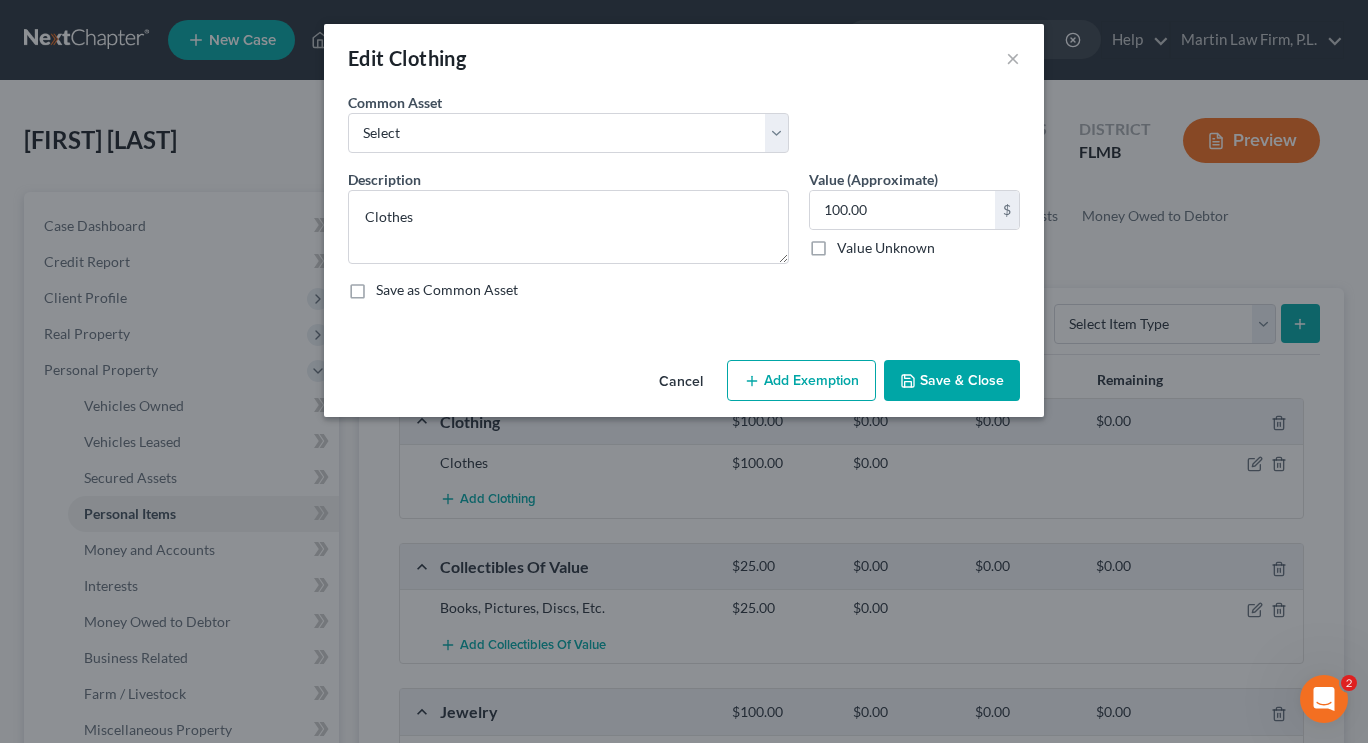 click on "Add Exemption" at bounding box center (801, 381) 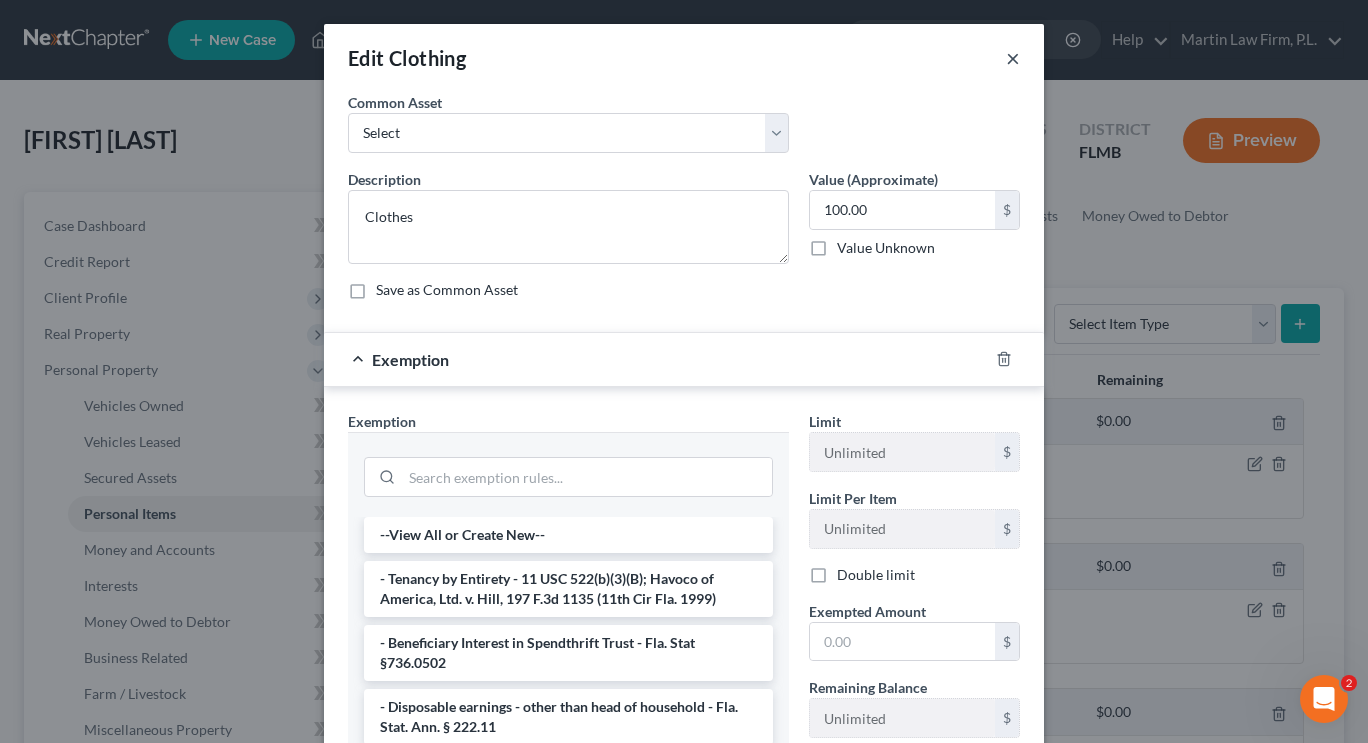 click on "×" at bounding box center (1013, 58) 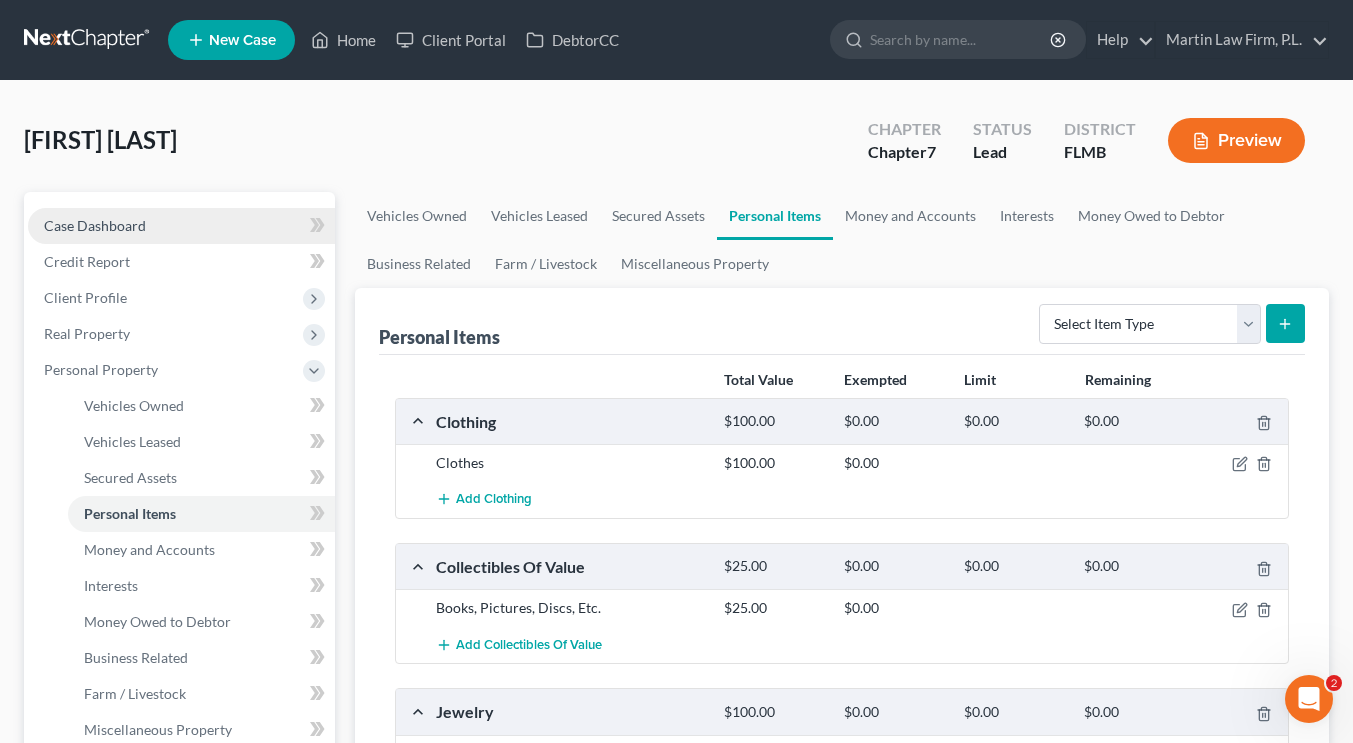 click on "Case Dashboard" at bounding box center [181, 226] 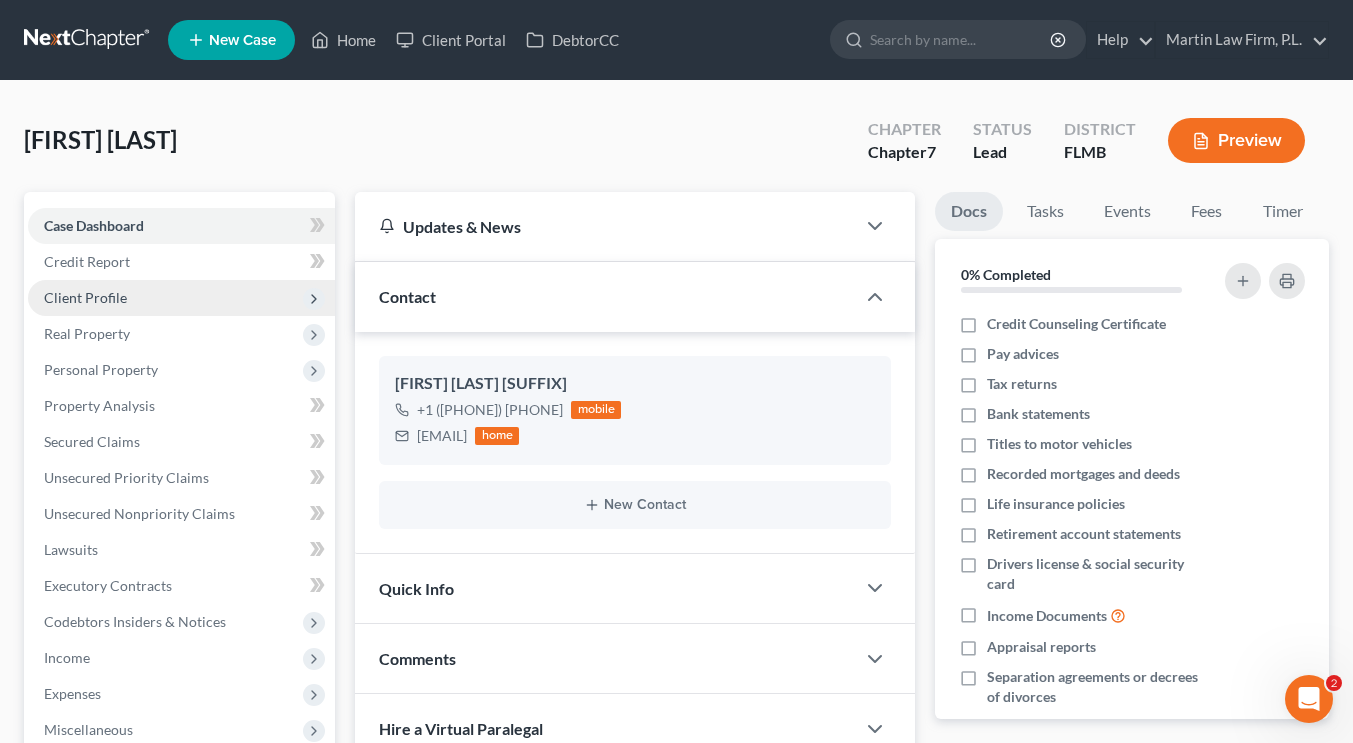 click on "Client Profile" at bounding box center [181, 298] 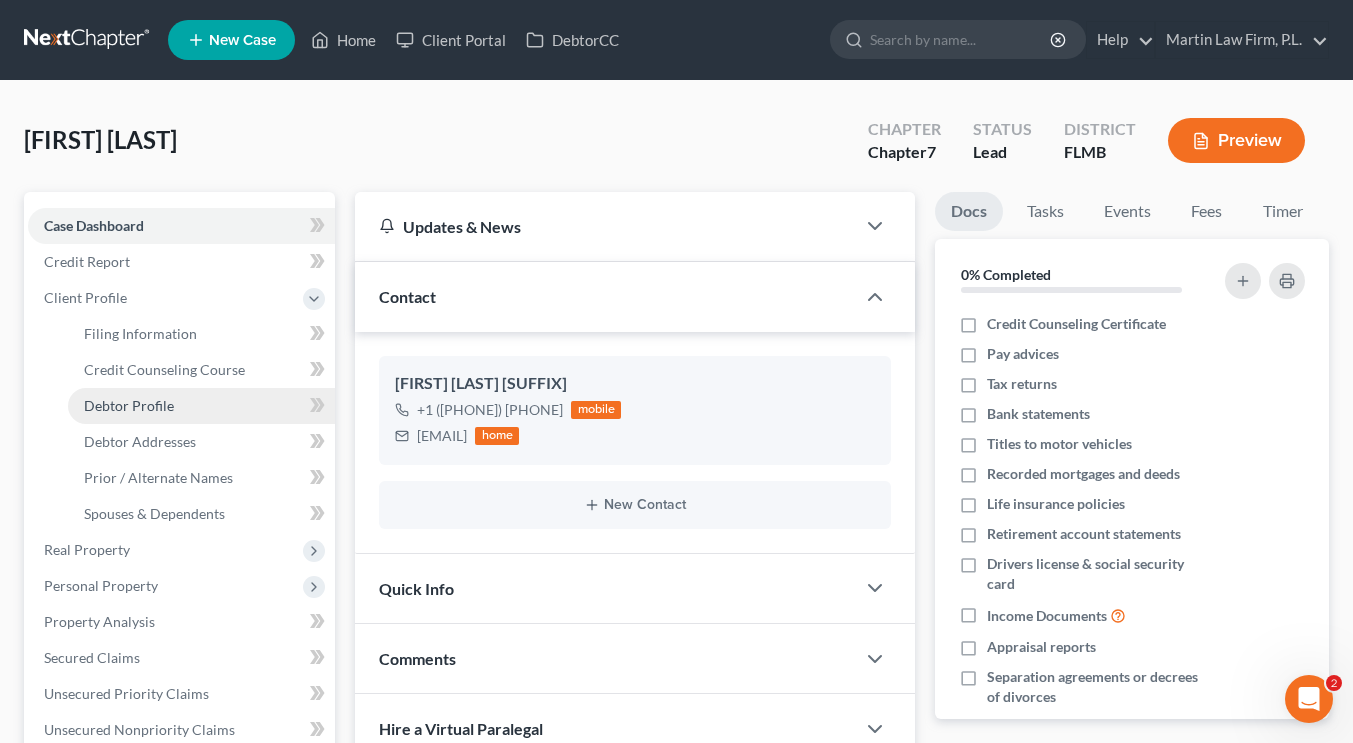 click on "Debtor Profile" at bounding box center [129, 405] 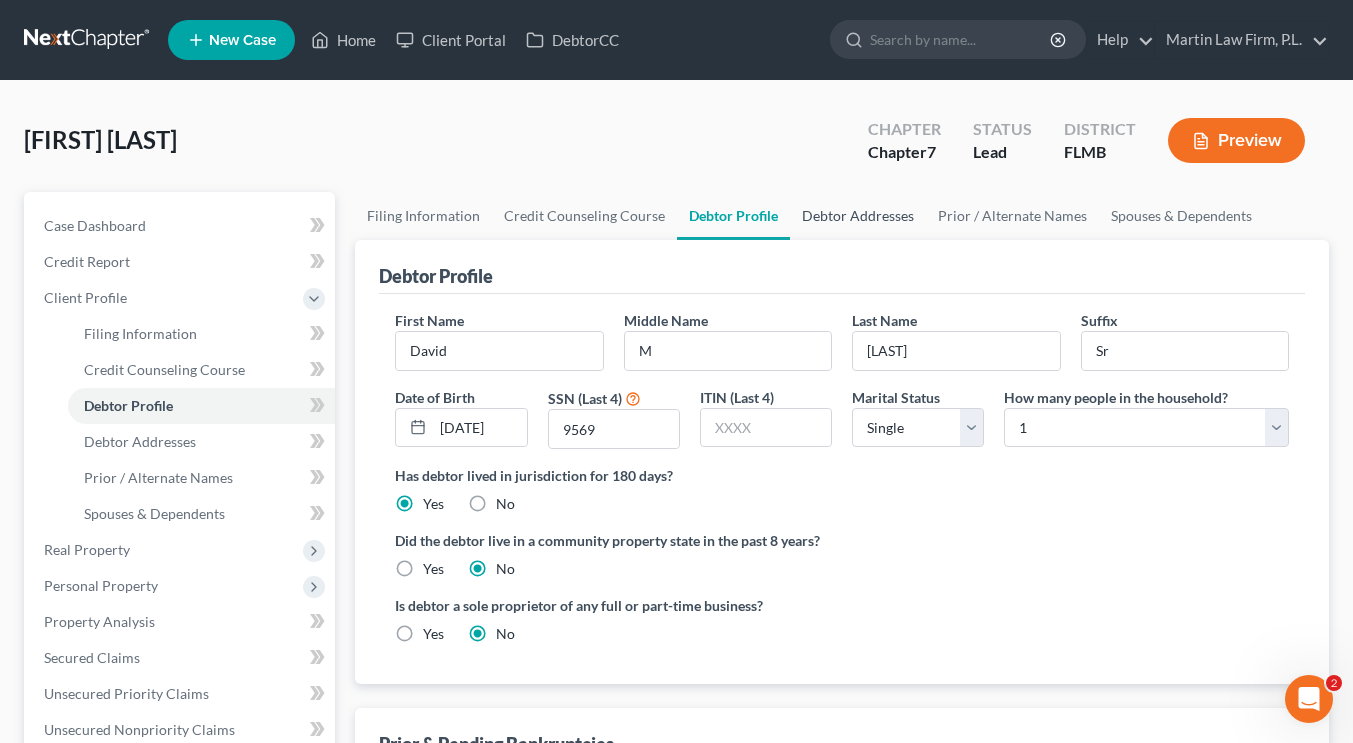 click on "Debtor Addresses" at bounding box center (858, 216) 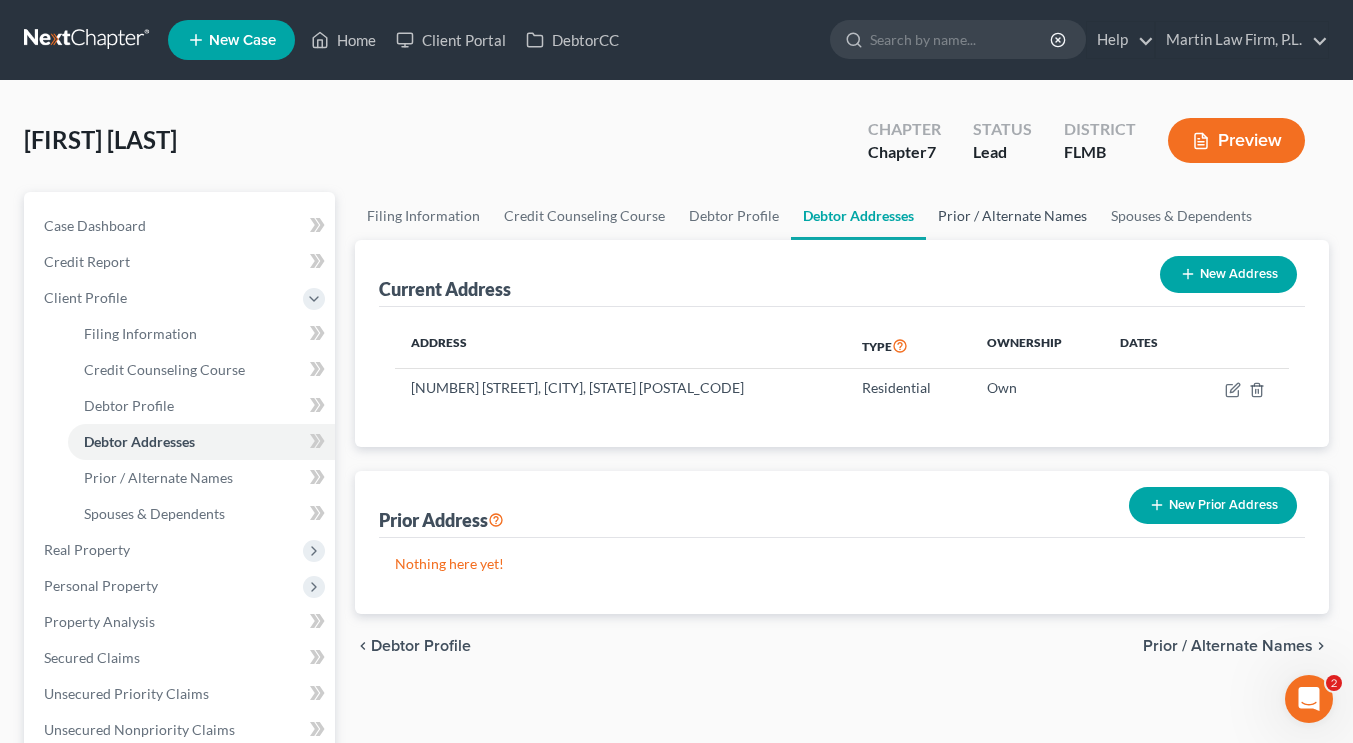 click on "Prior / Alternate Names" at bounding box center (1012, 216) 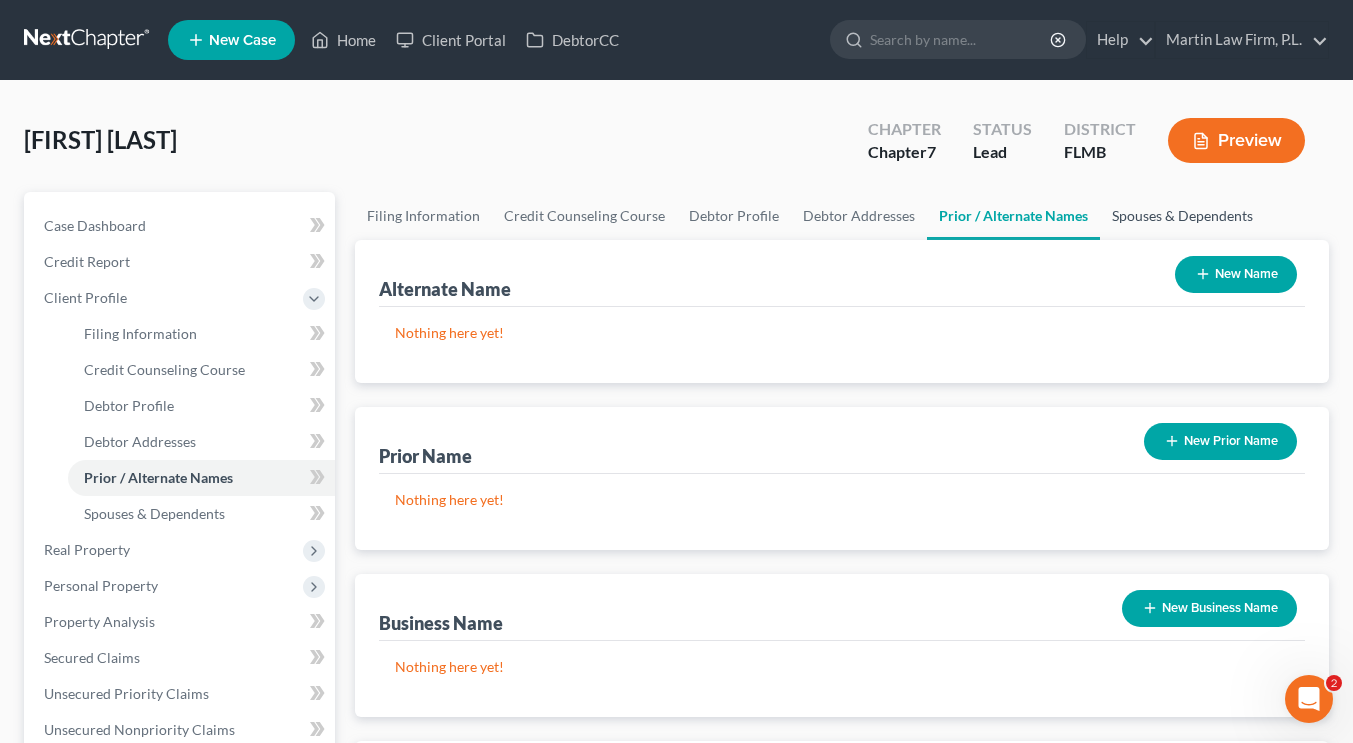 click on "Spouses & Dependents" at bounding box center (1182, 216) 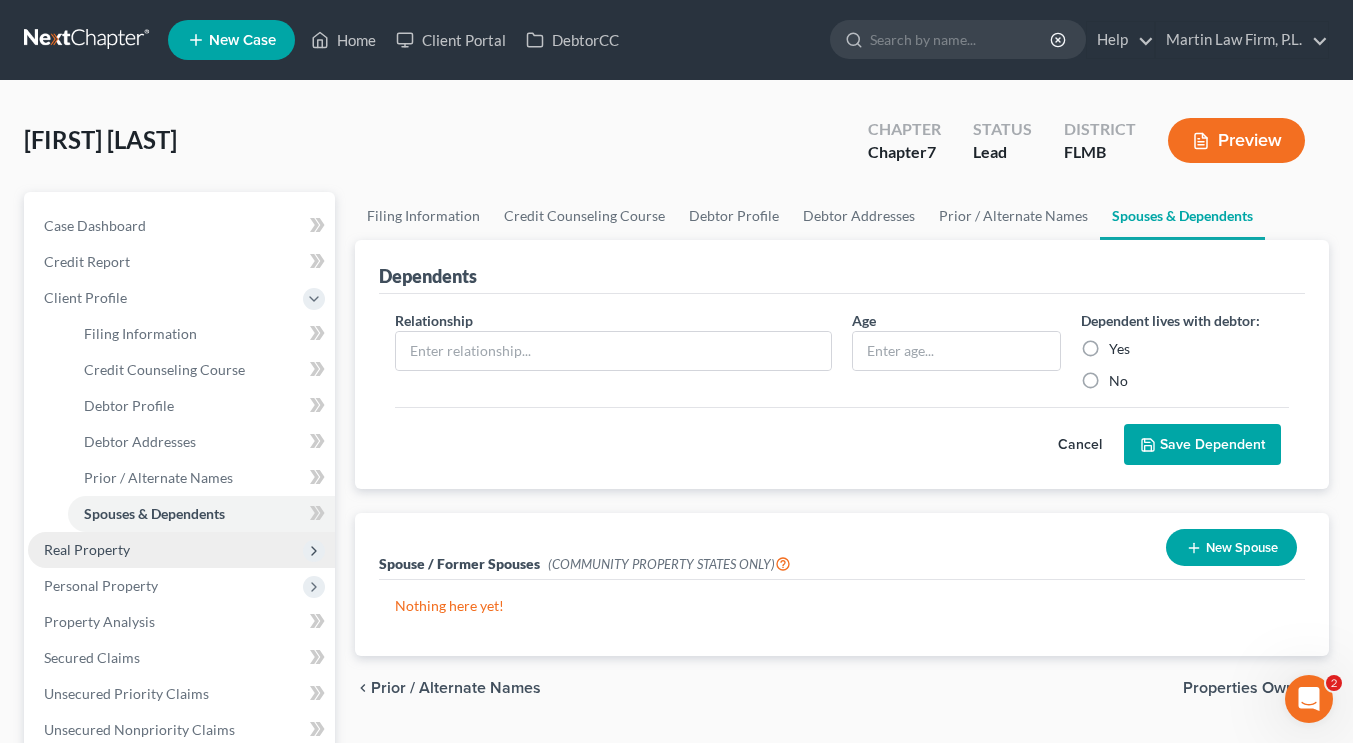 click on "Real Property" at bounding box center [181, 550] 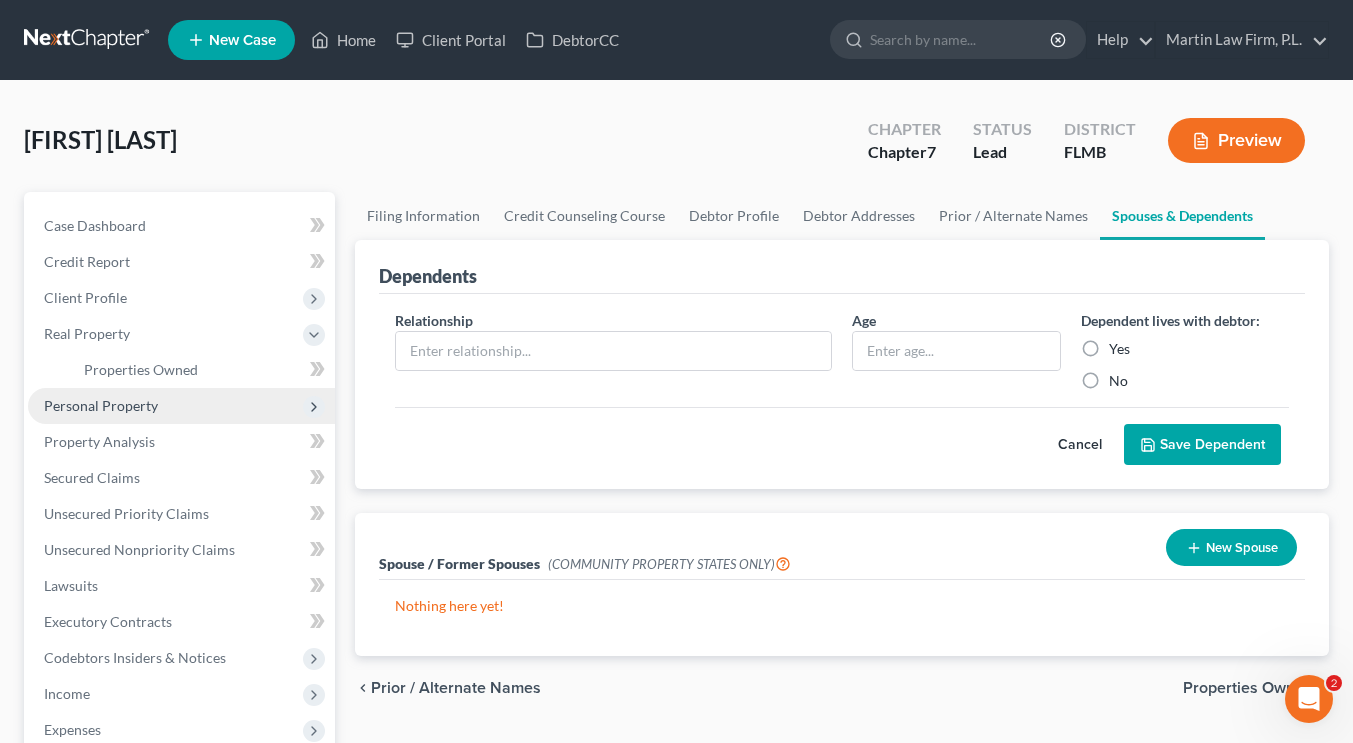 click on "Personal Property" at bounding box center (101, 405) 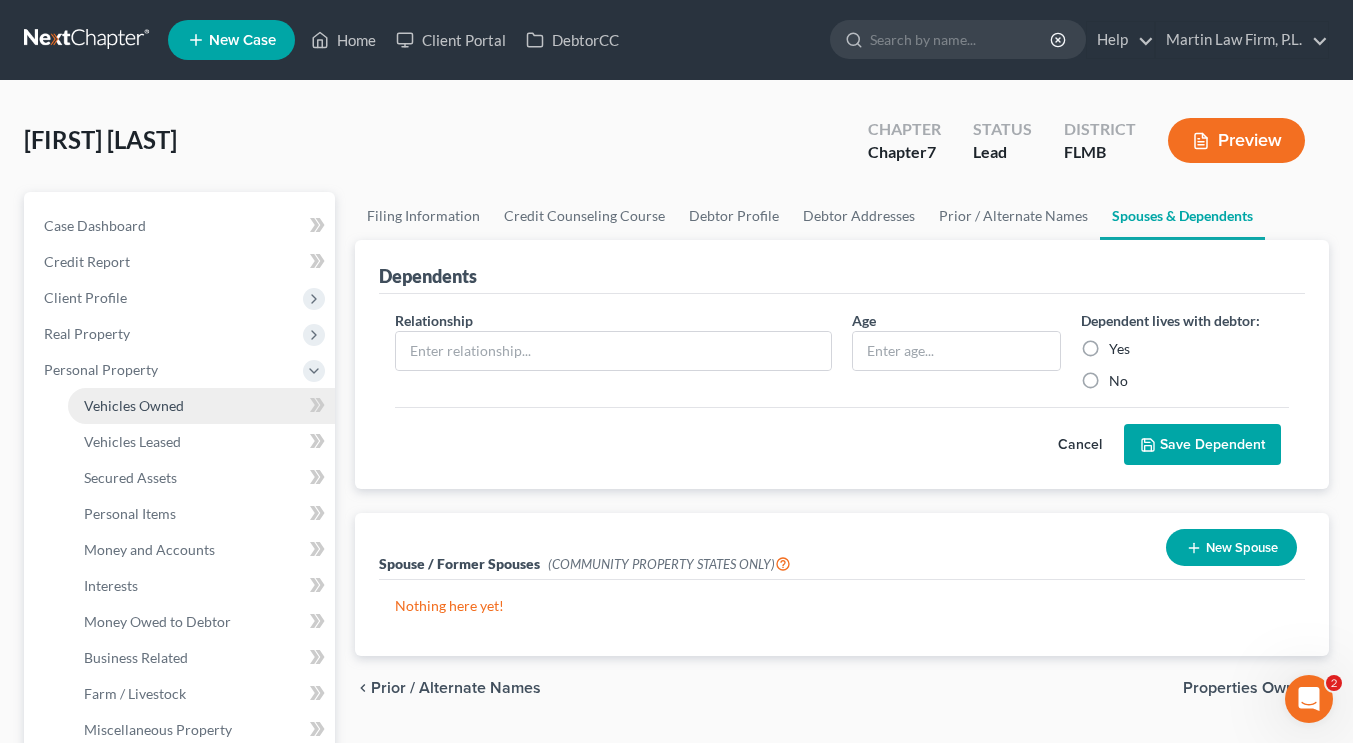 click on "Vehicles Owned" at bounding box center (134, 405) 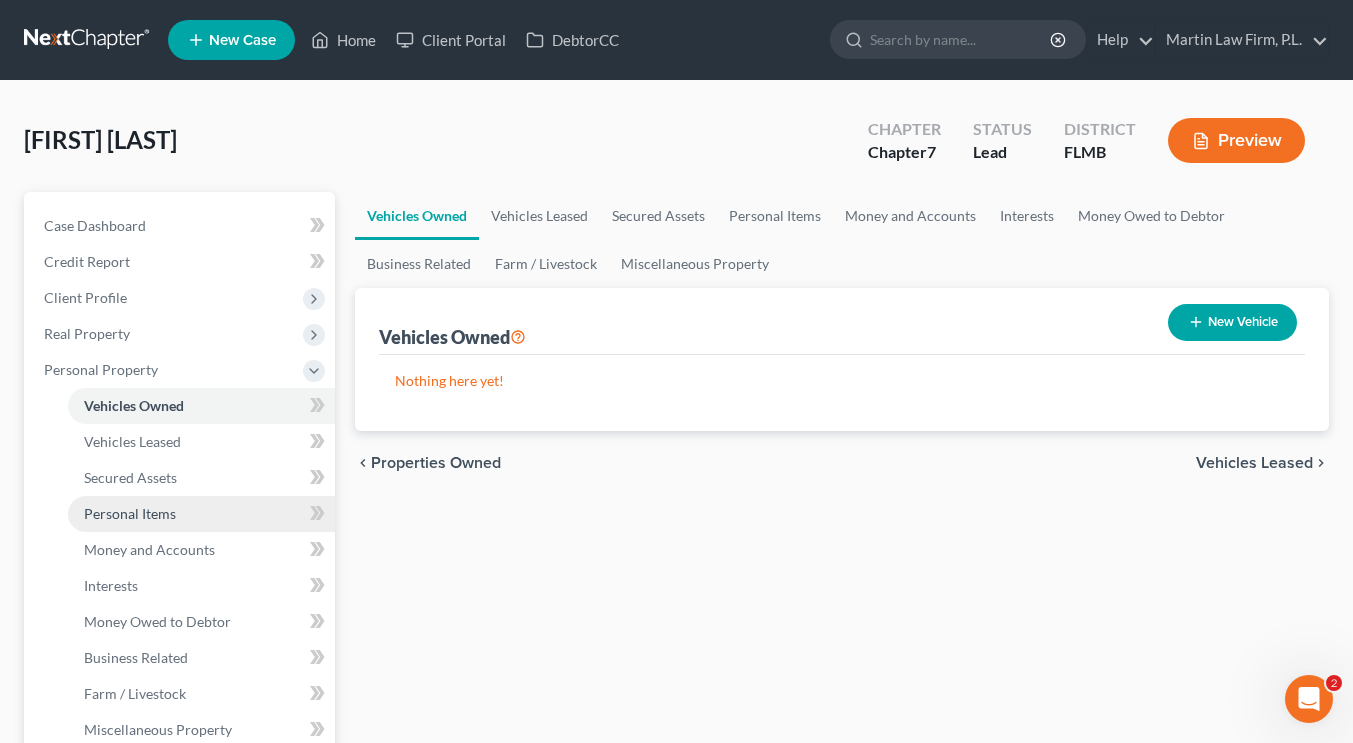 click on "Personal Items" at bounding box center [130, 513] 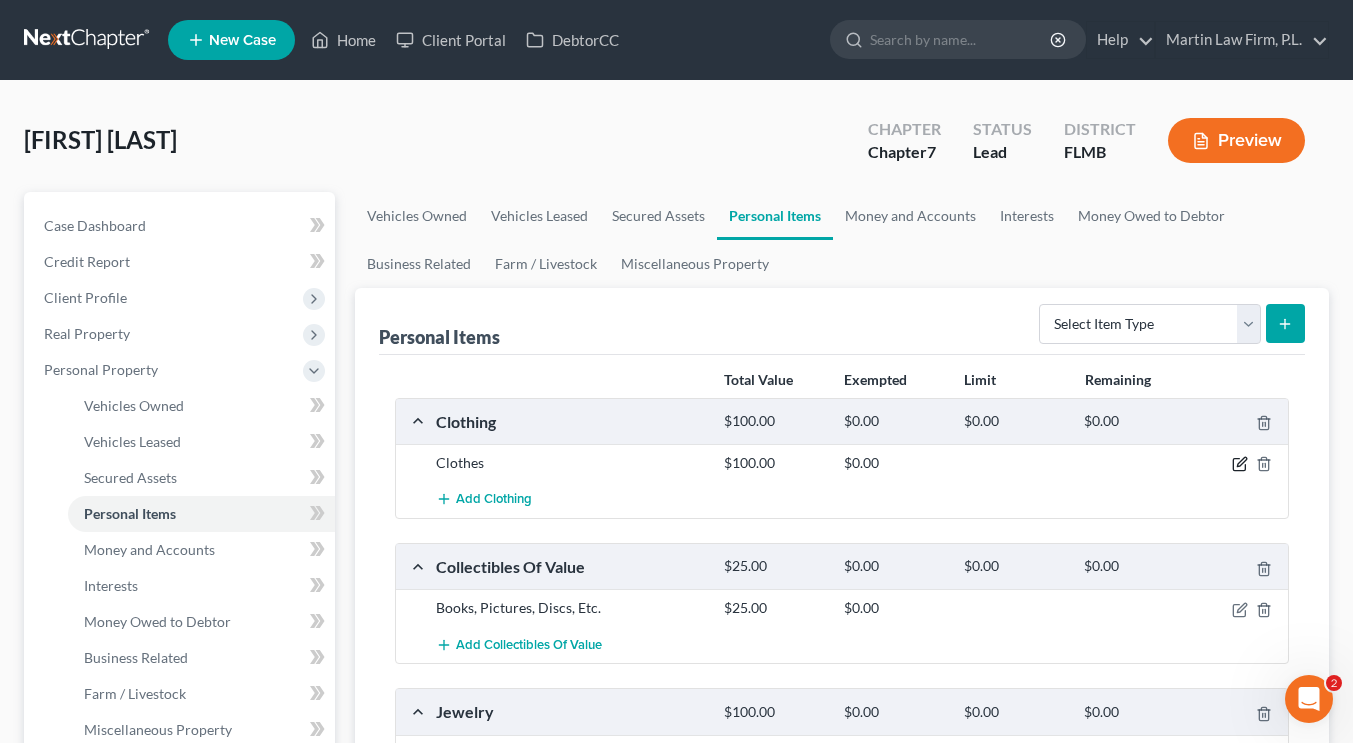 click 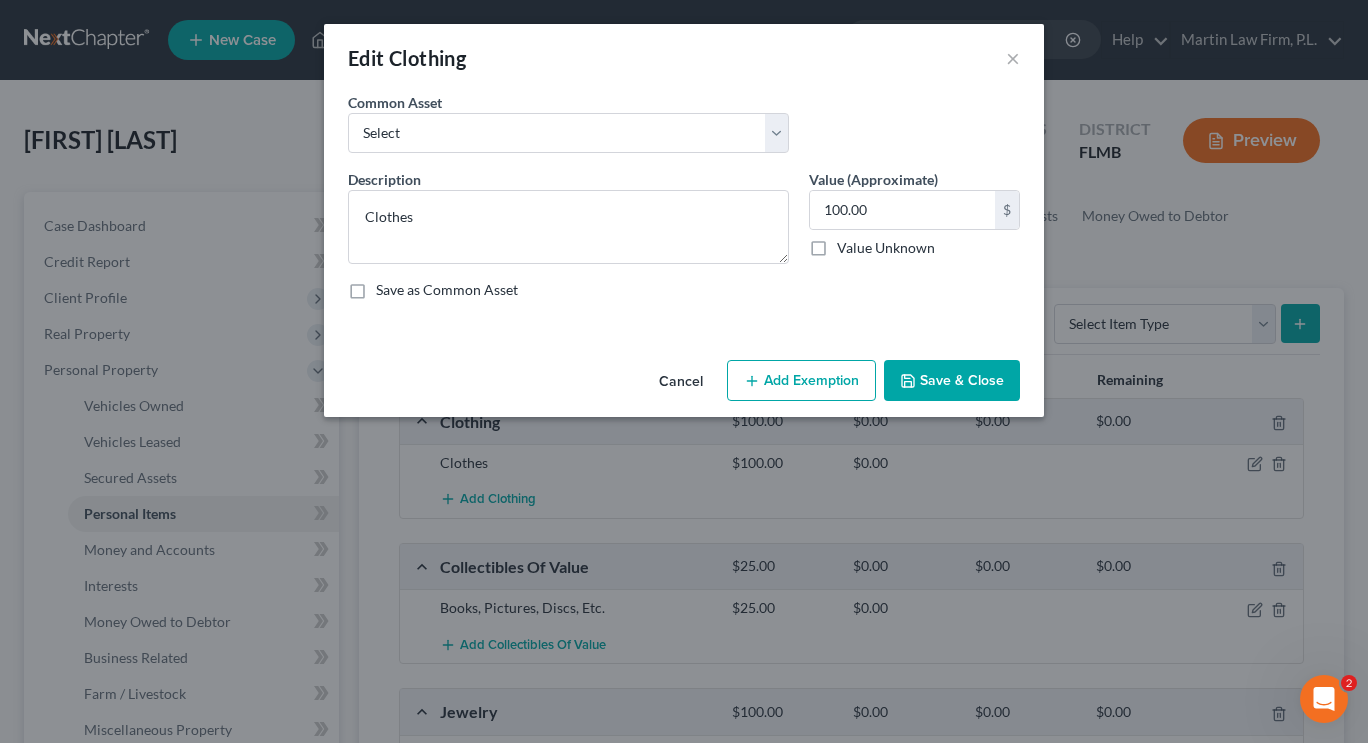 click on "Add Exemption" at bounding box center (801, 381) 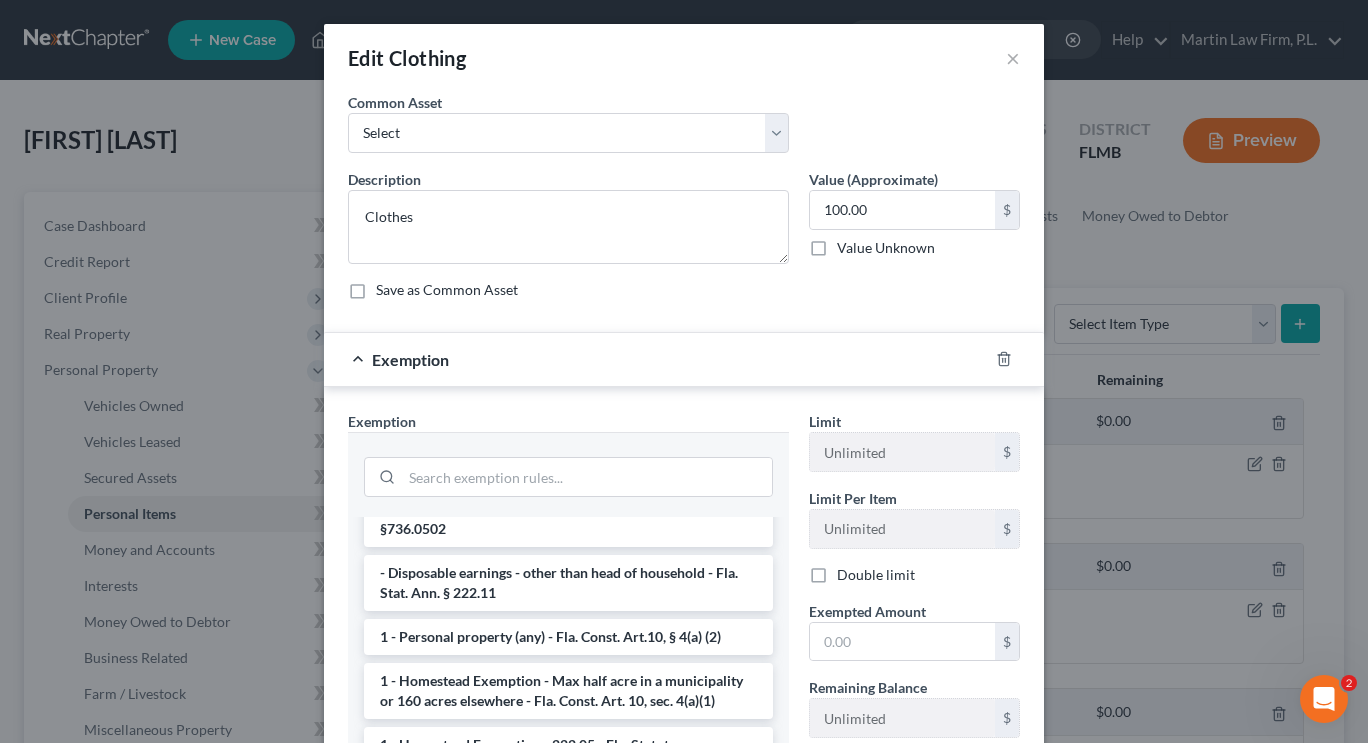 scroll, scrollTop: 141, scrollLeft: 0, axis: vertical 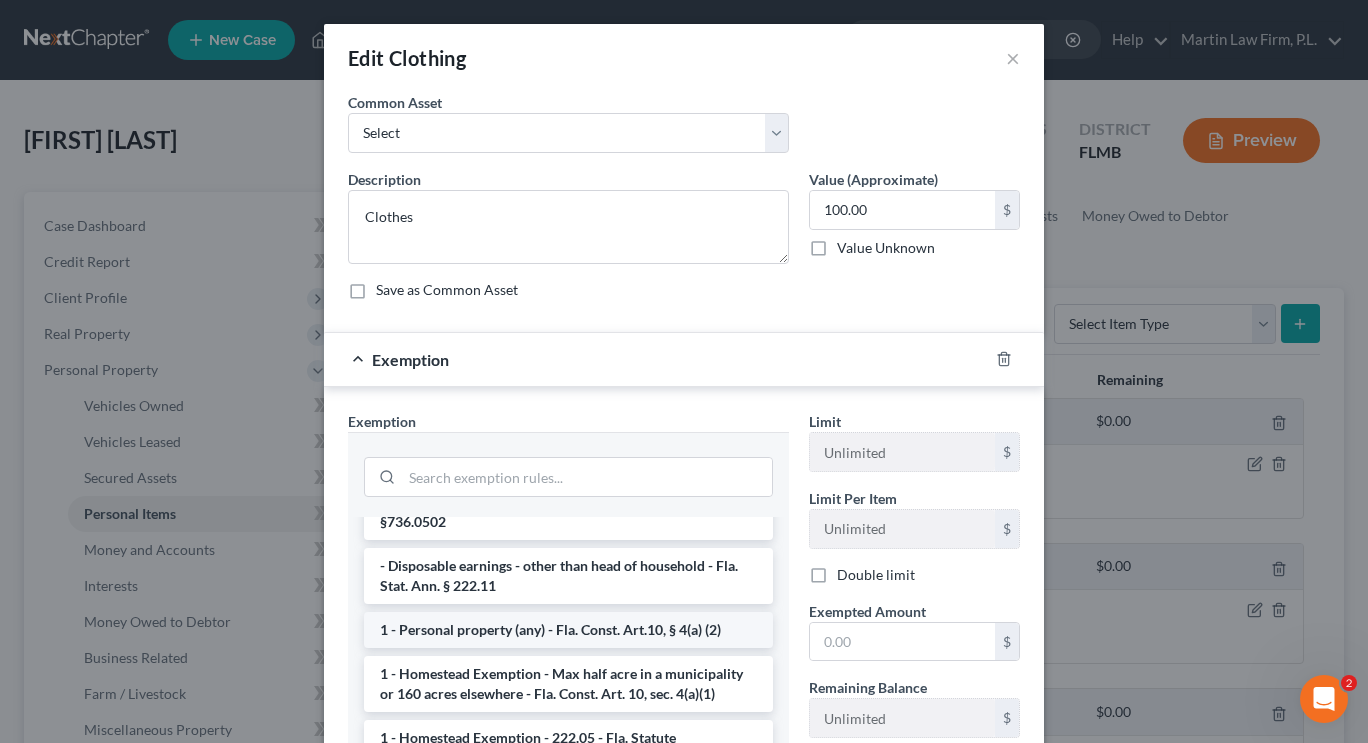 click on "1 - Personal property (any) - Fla. Const. Art.10, § 4(a) (2)" at bounding box center [568, 630] 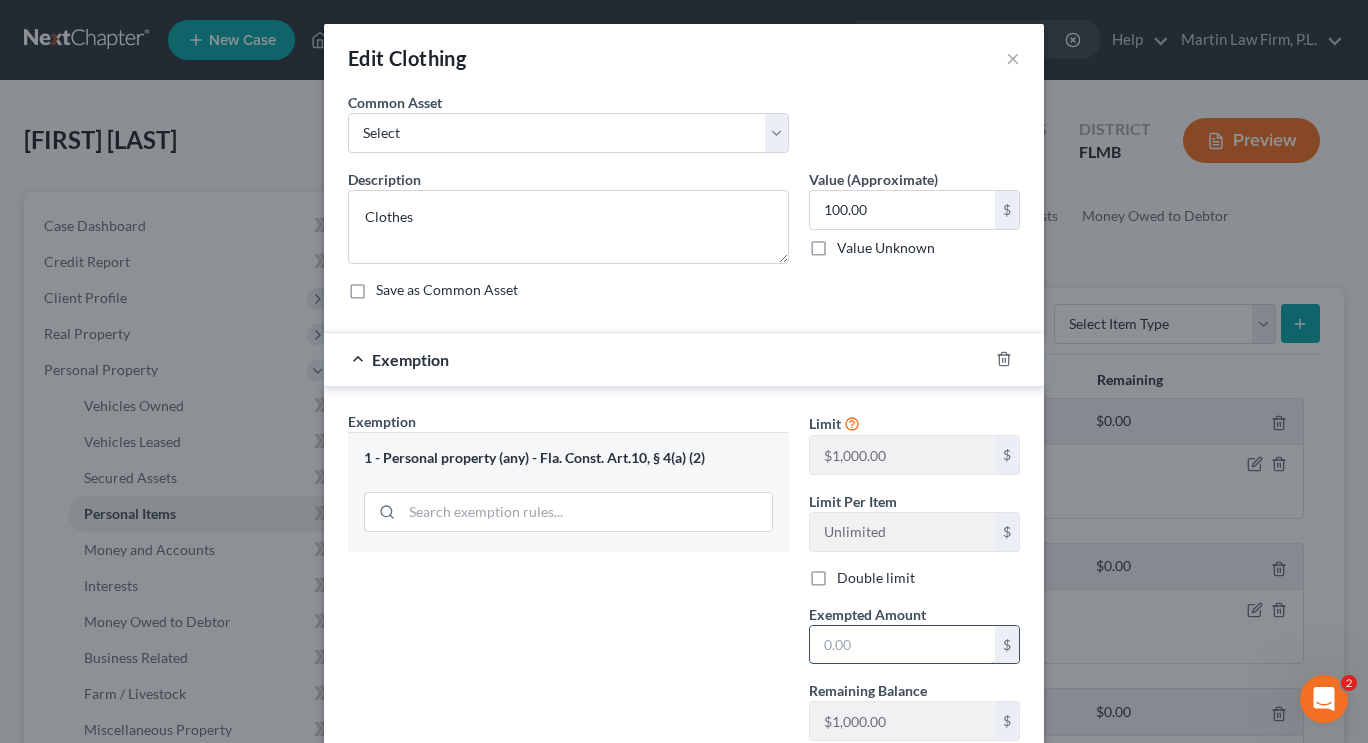 click at bounding box center [902, 645] 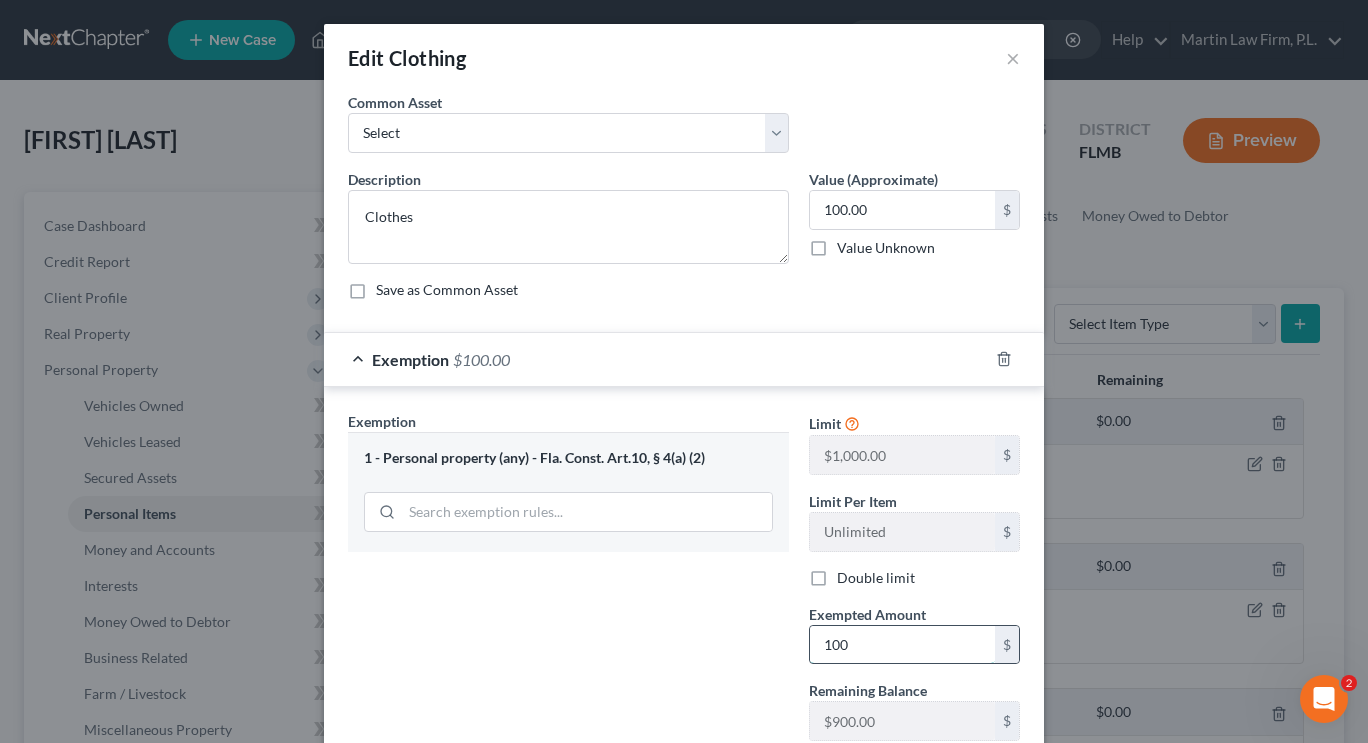 type on "100" 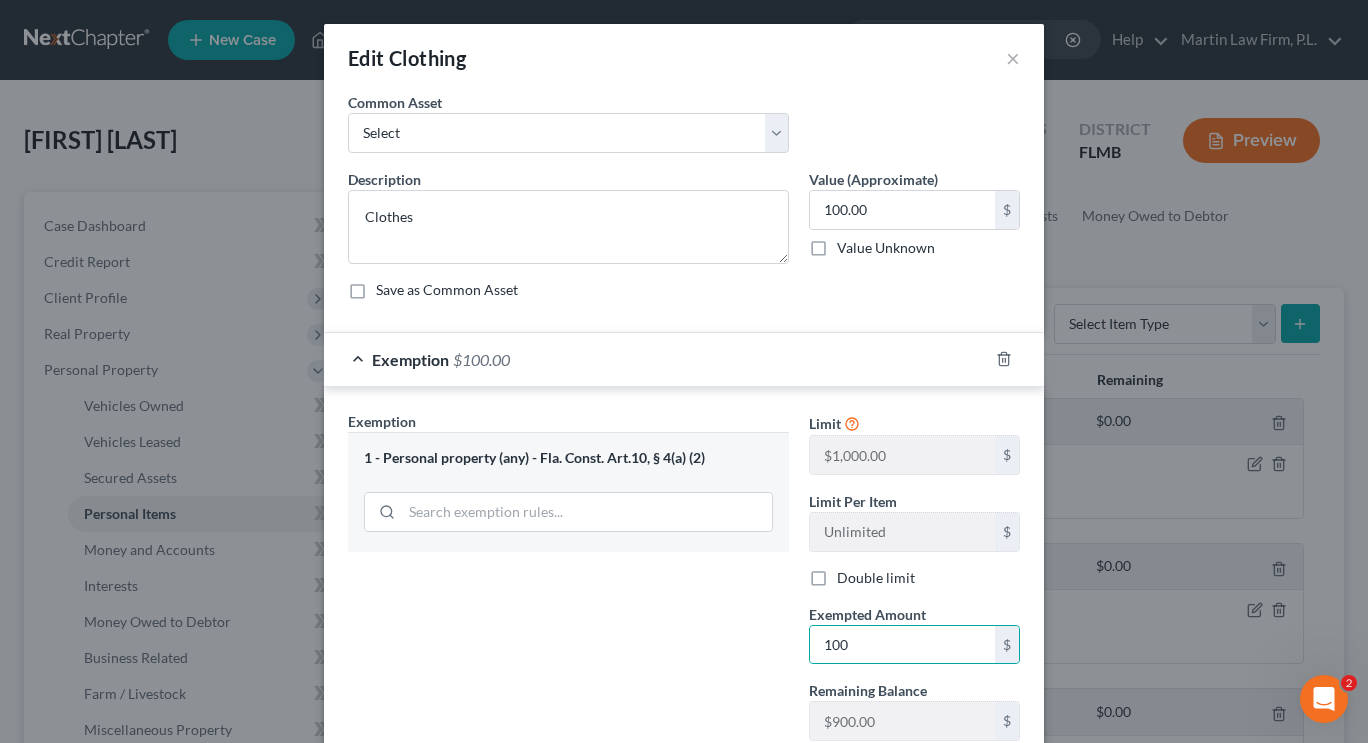 scroll, scrollTop: 141, scrollLeft: 0, axis: vertical 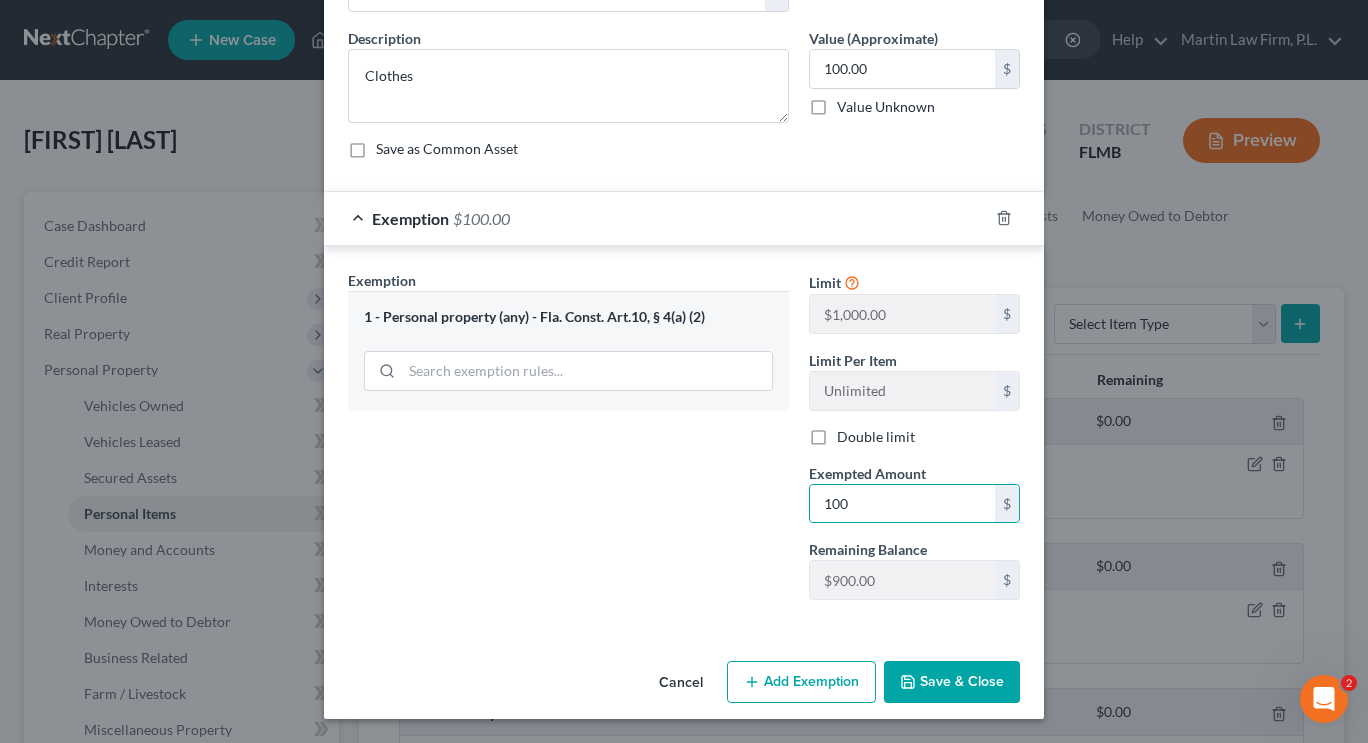 type 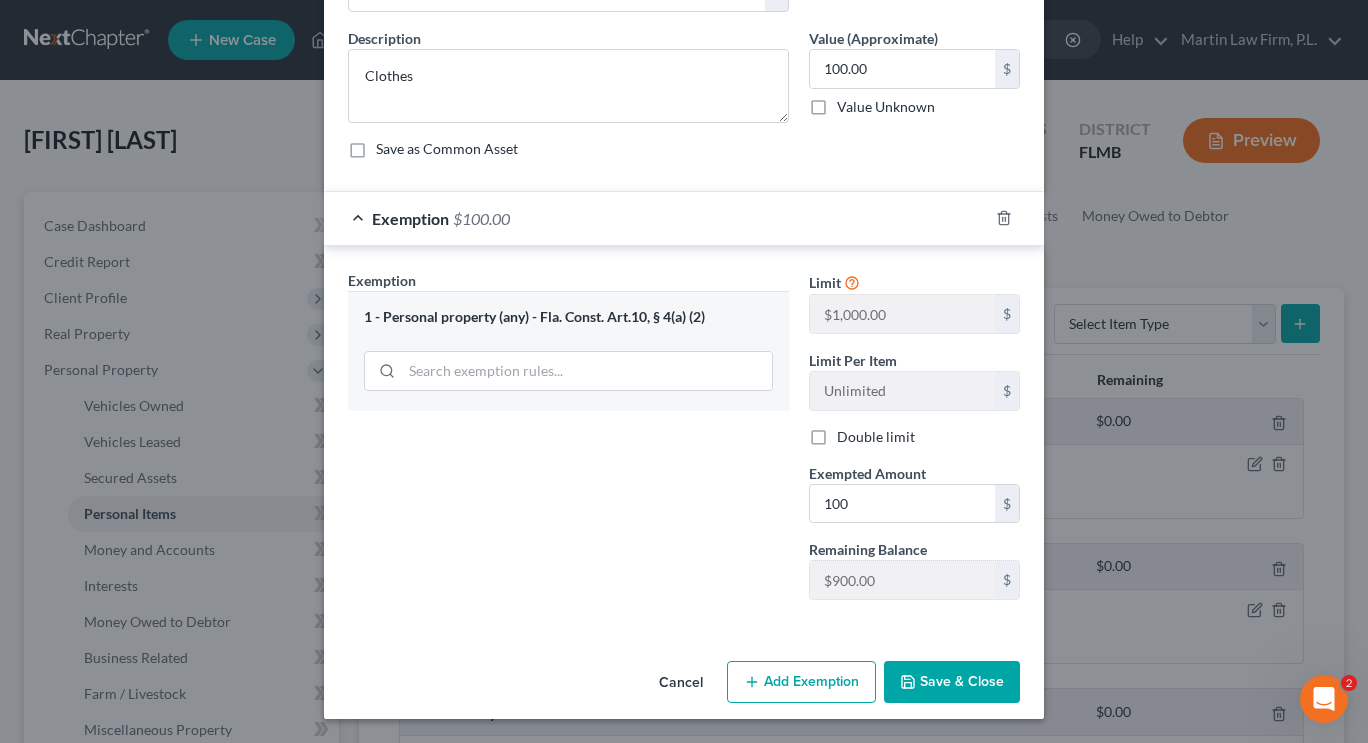 click on "Save & Close" at bounding box center [952, 682] 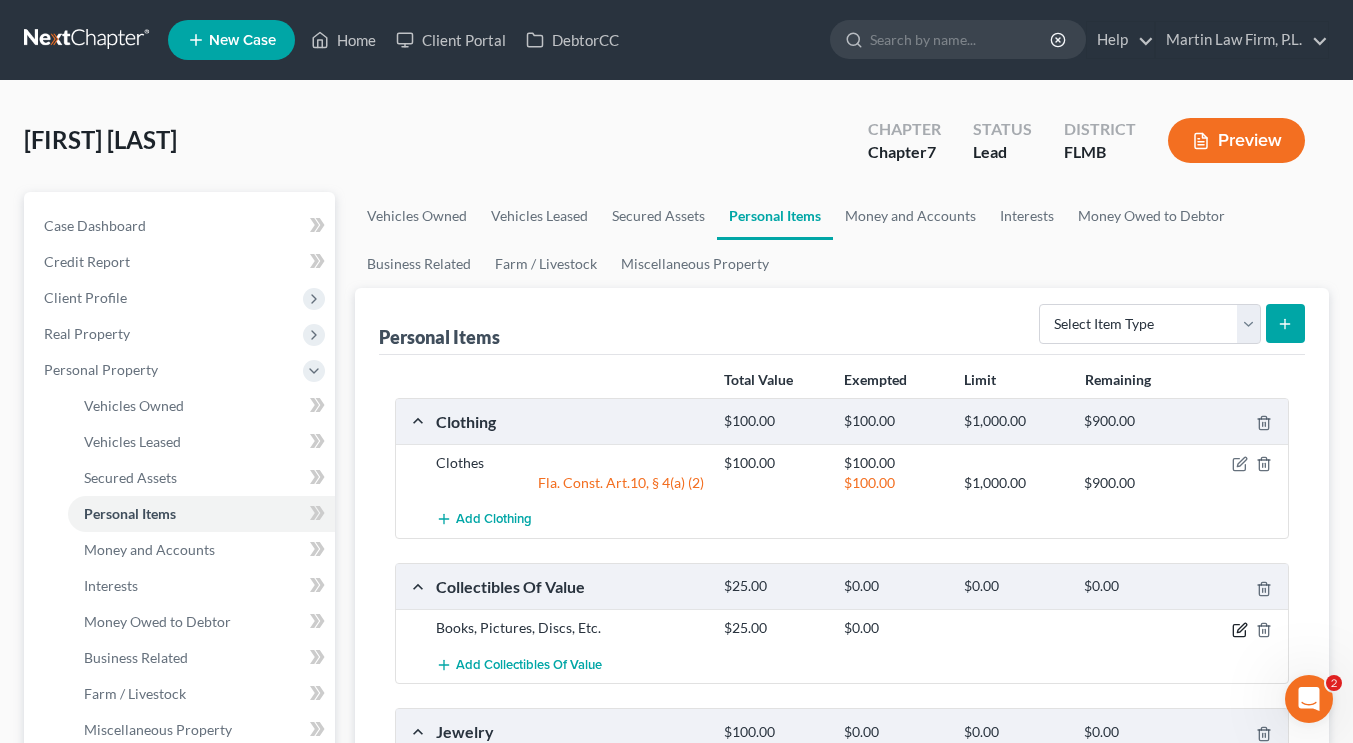 click 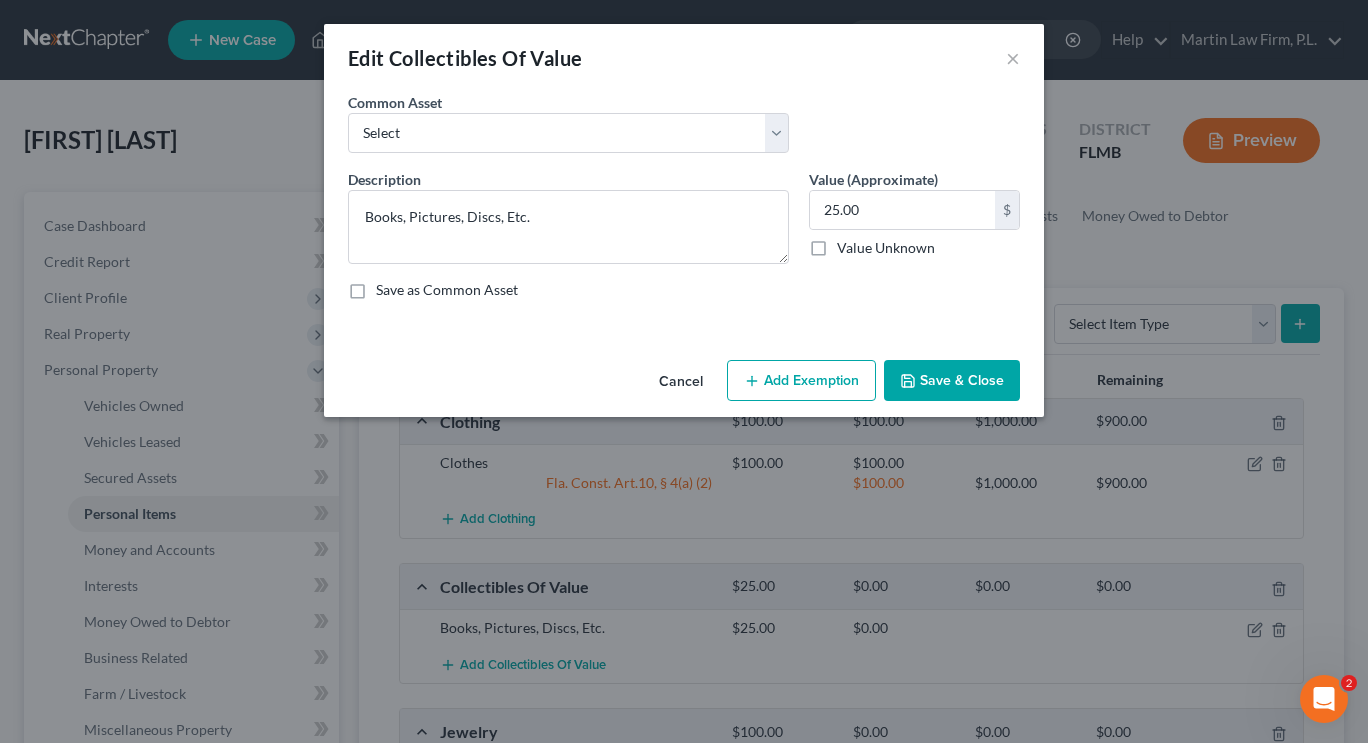 click on "Add Exemption" at bounding box center (801, 381) 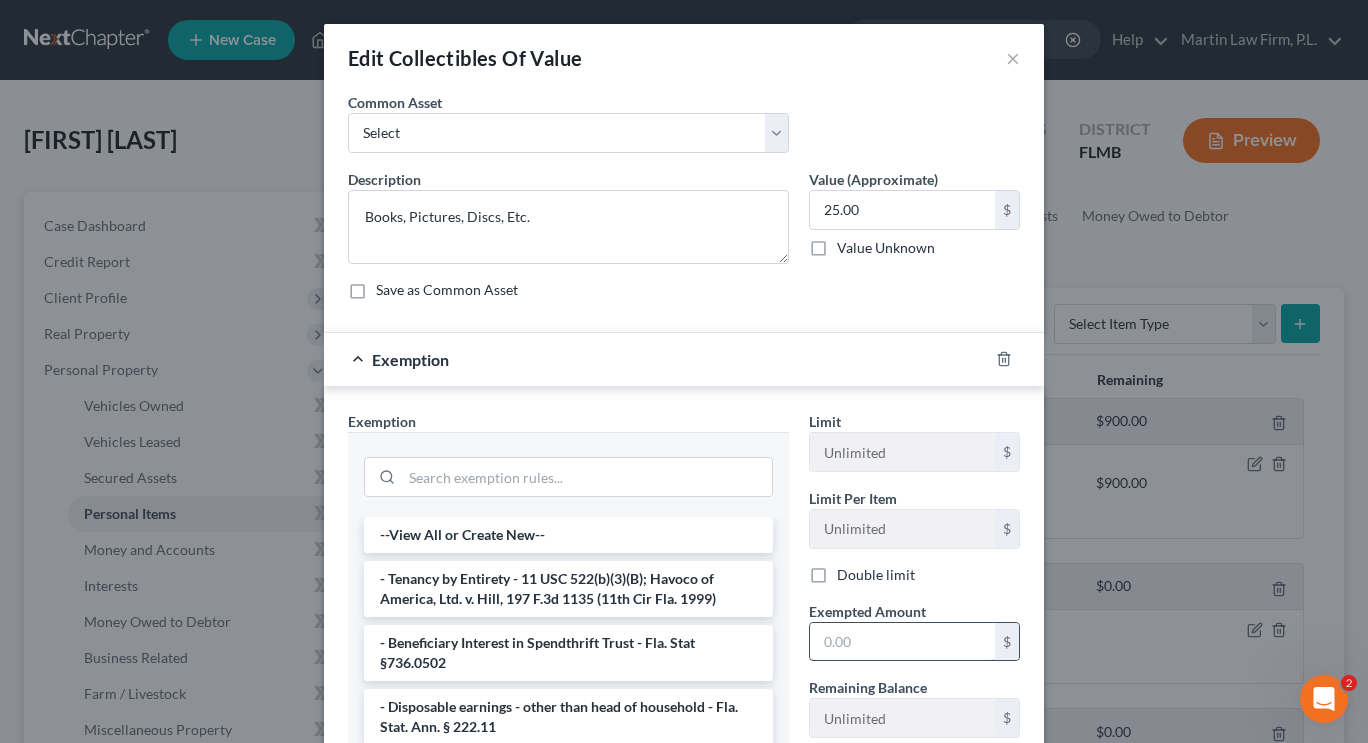click at bounding box center [902, 642] 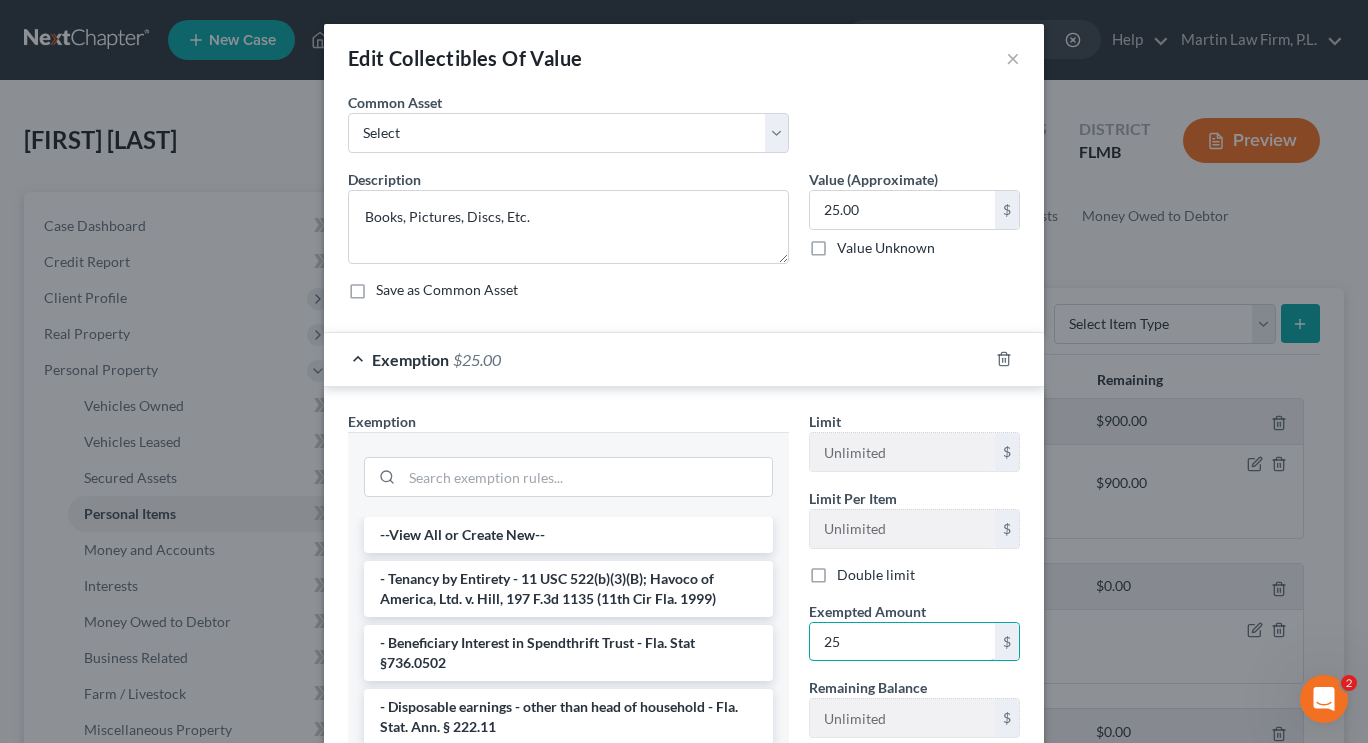 type on "25" 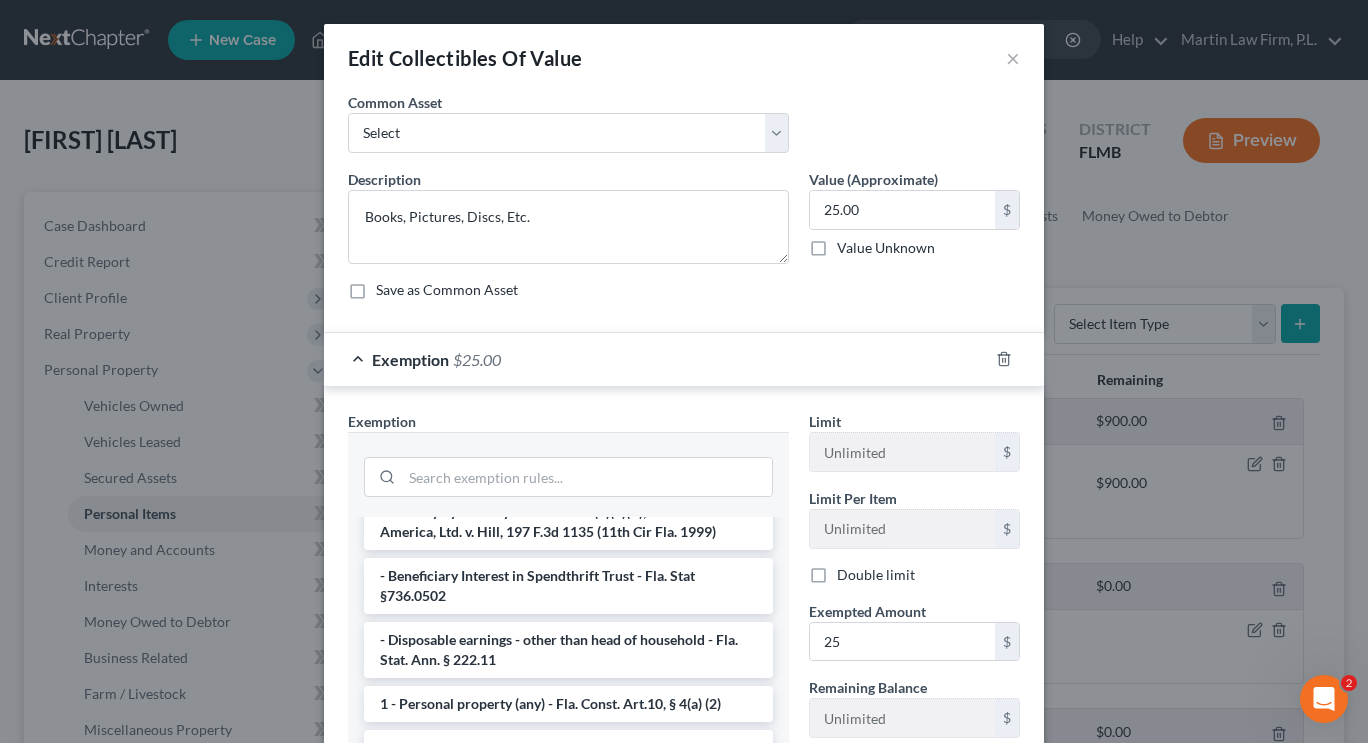 scroll, scrollTop: 75, scrollLeft: 0, axis: vertical 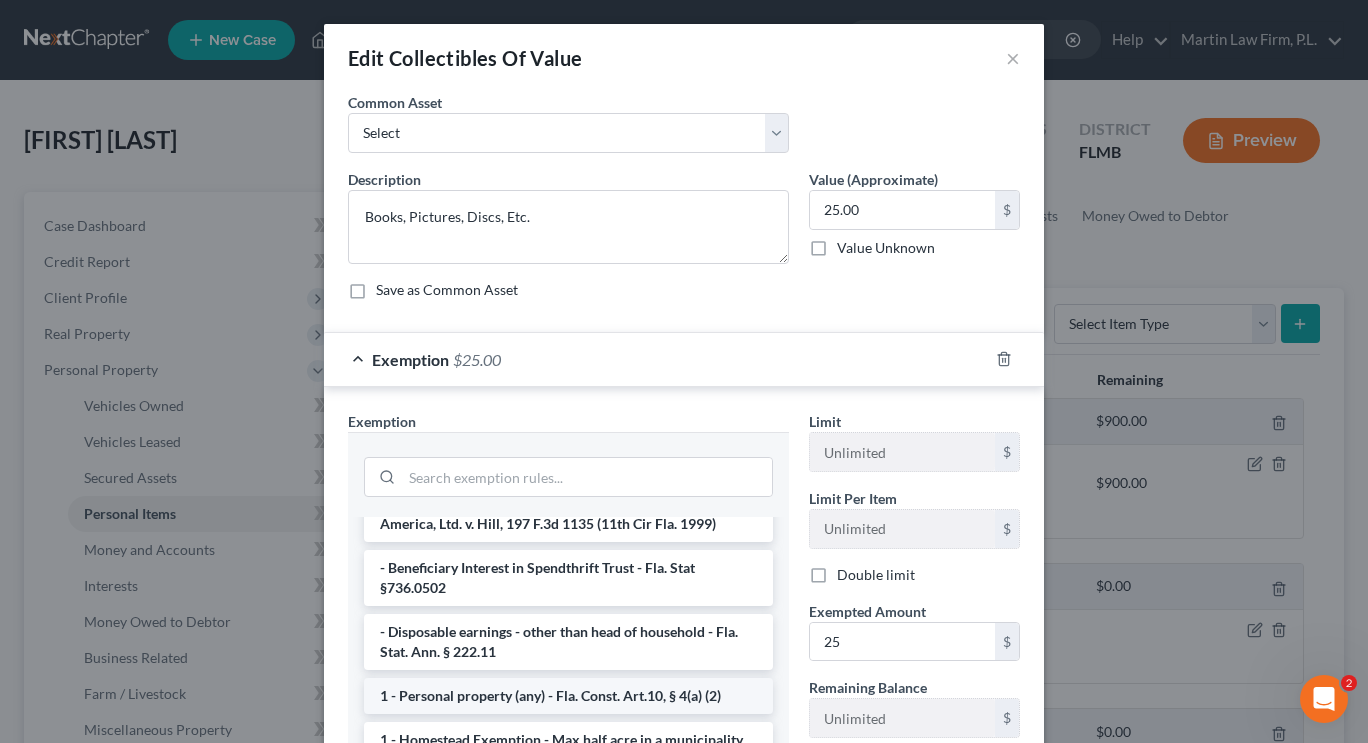 click on "1 - Personal property (any) - Fla. Const. Art.10, § 4(a) (2)" at bounding box center (568, 696) 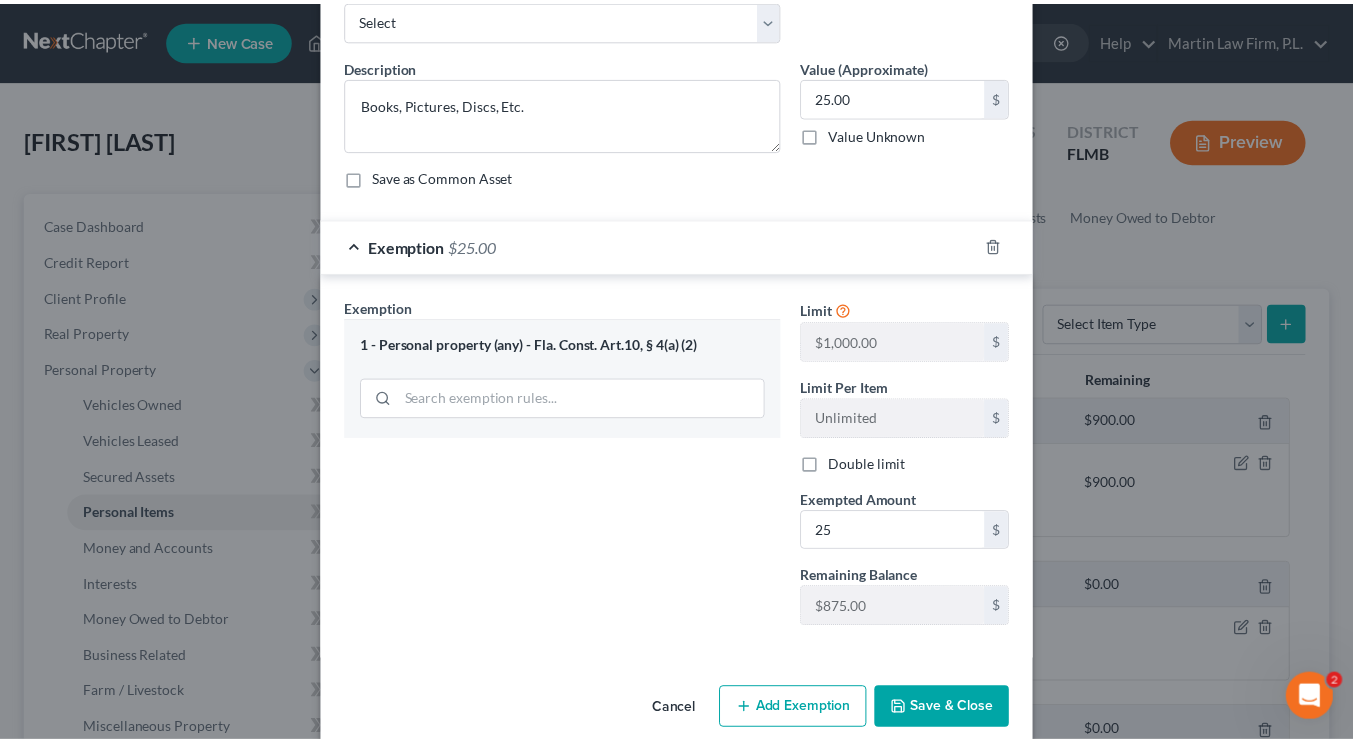 scroll, scrollTop: 141, scrollLeft: 0, axis: vertical 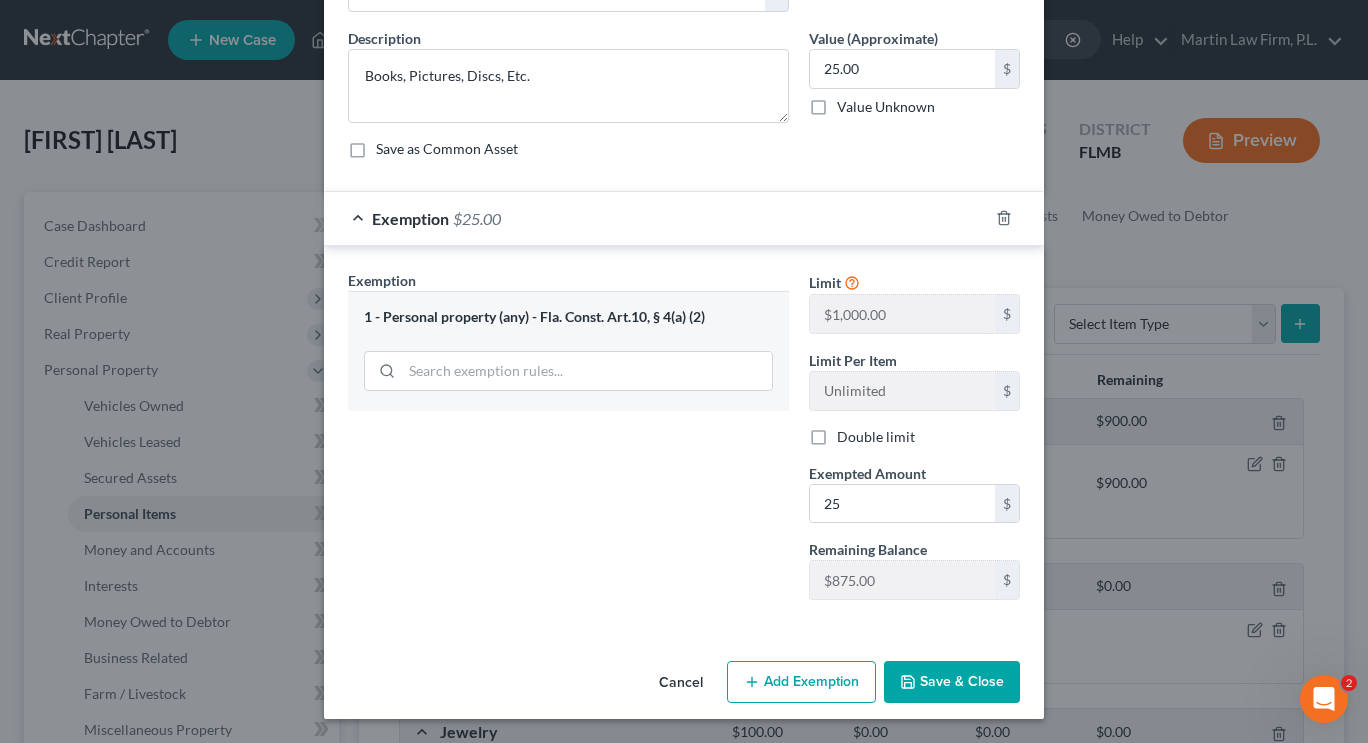 click on "Save & Close" at bounding box center [952, 682] 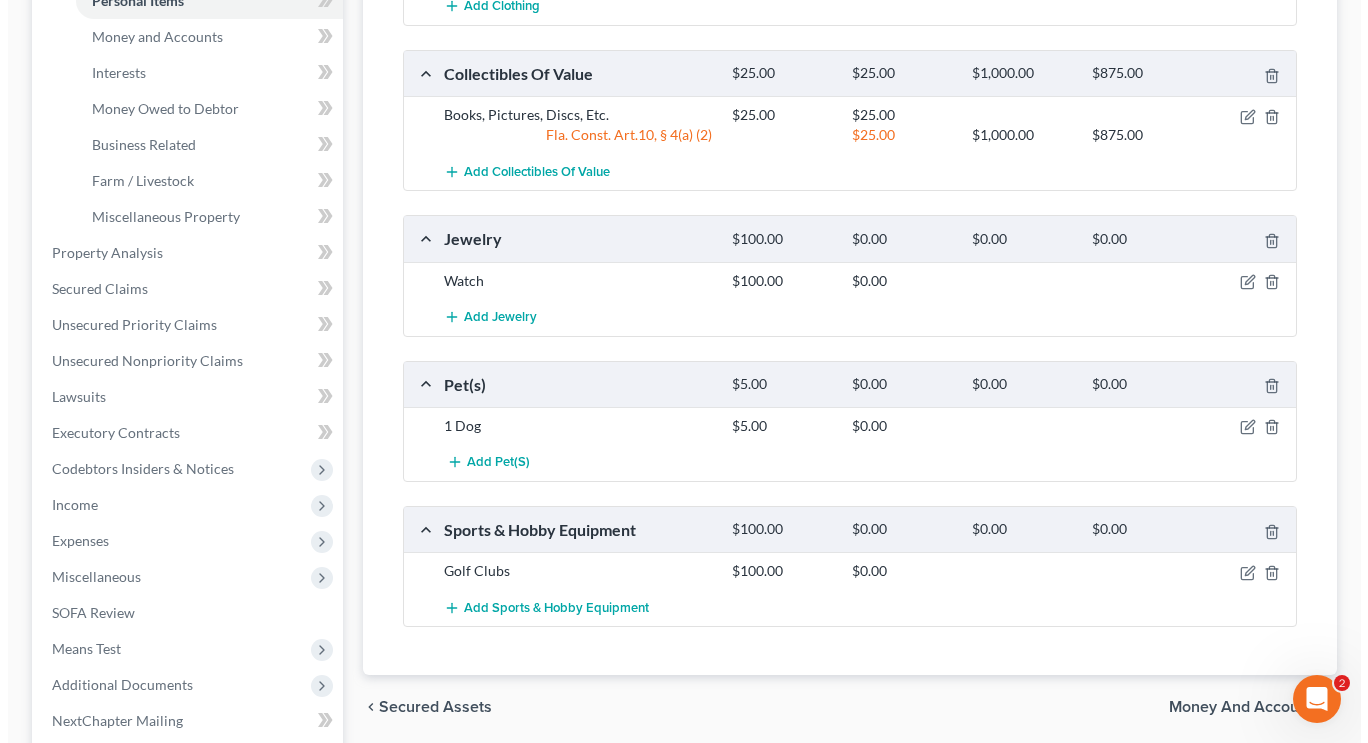 scroll, scrollTop: 507, scrollLeft: 0, axis: vertical 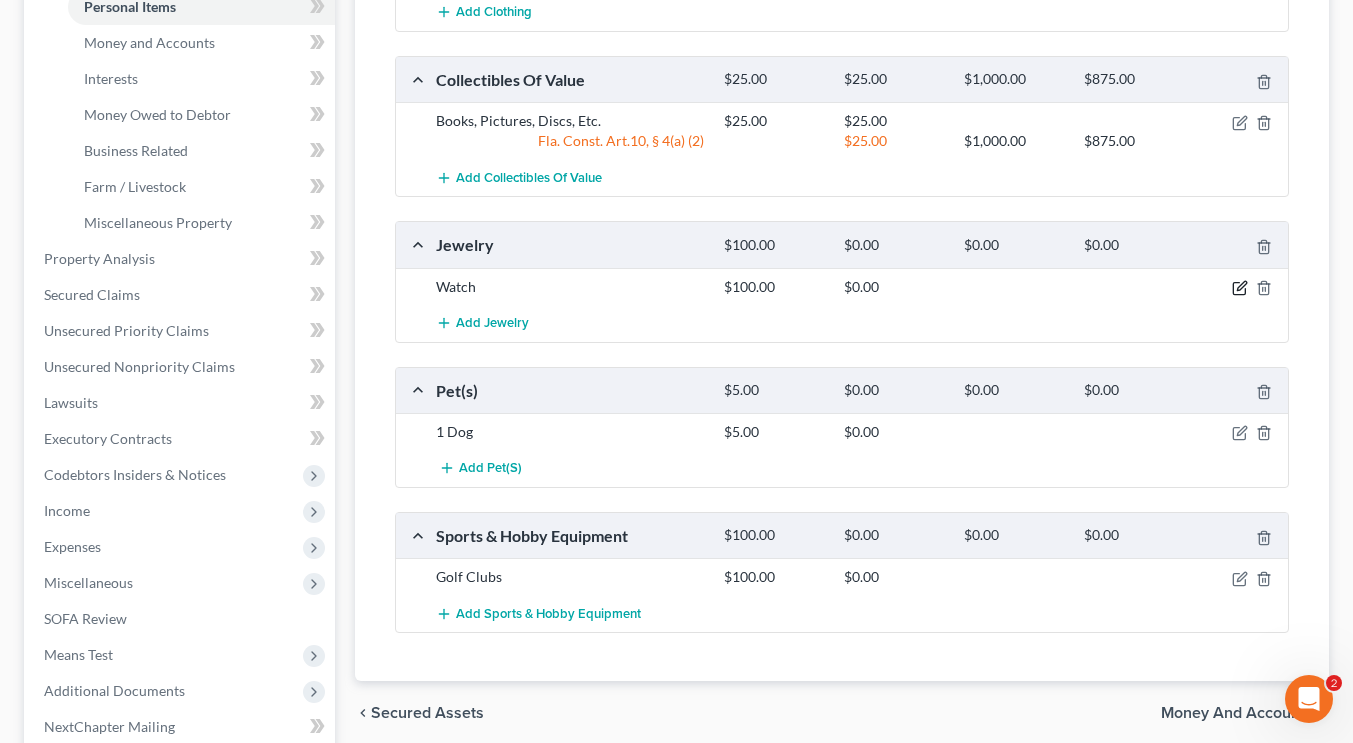 click 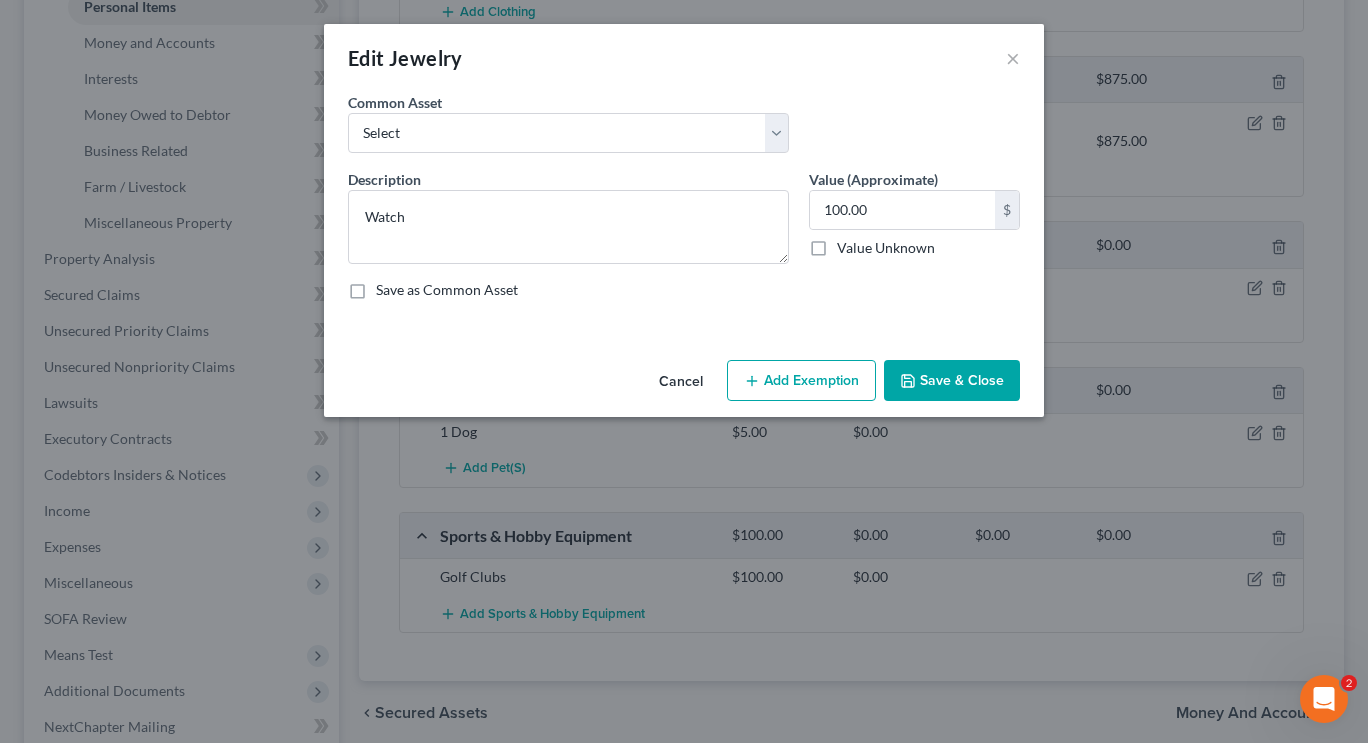 click on "Add Exemption" at bounding box center (801, 381) 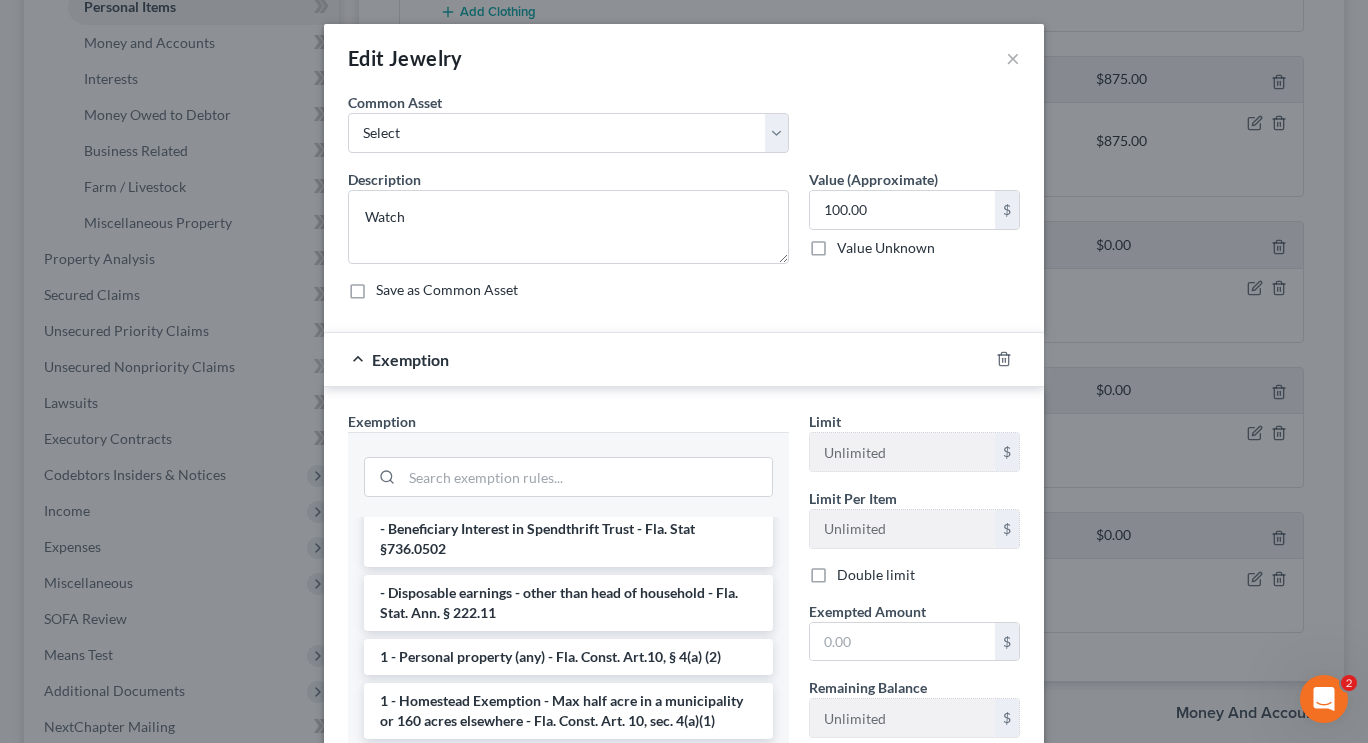 scroll, scrollTop: 208, scrollLeft: 0, axis: vertical 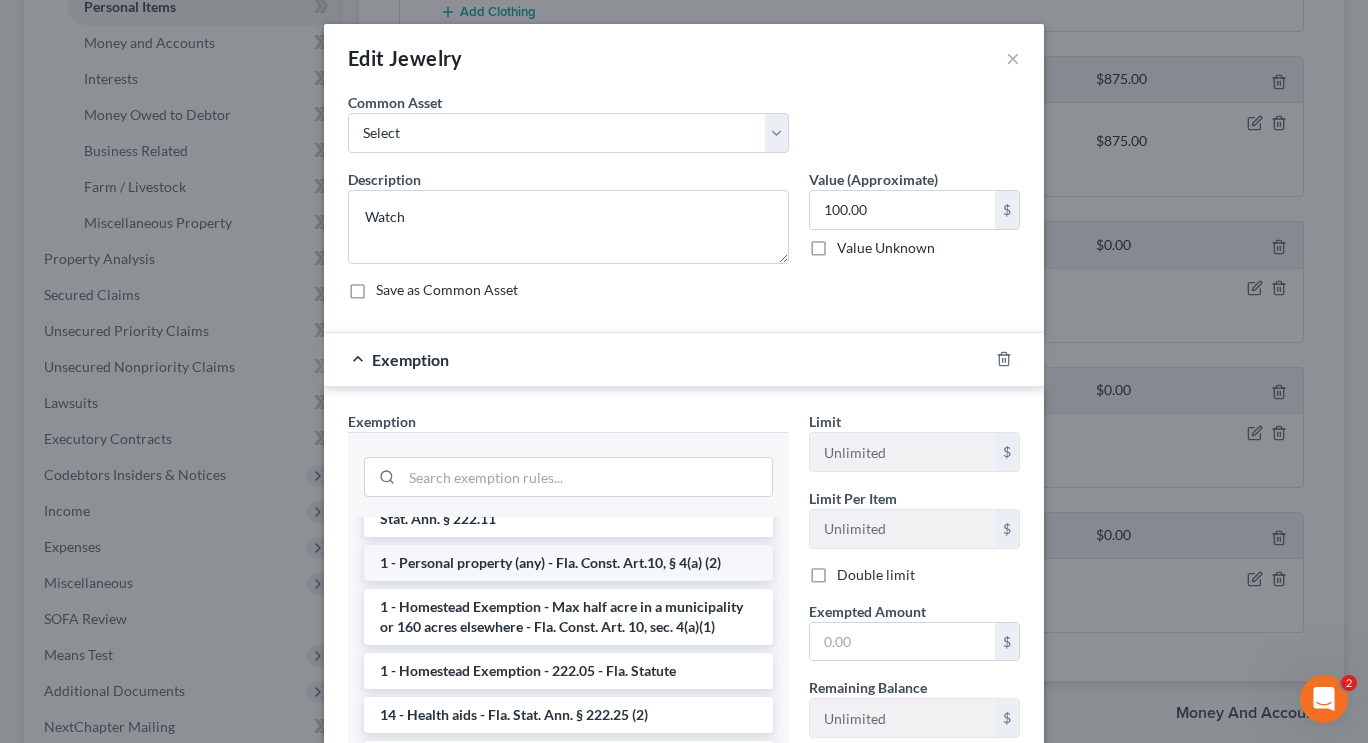click on "1 - Personal property (any) - Fla. Const. Art.10, § 4(a) (2)" at bounding box center [568, 563] 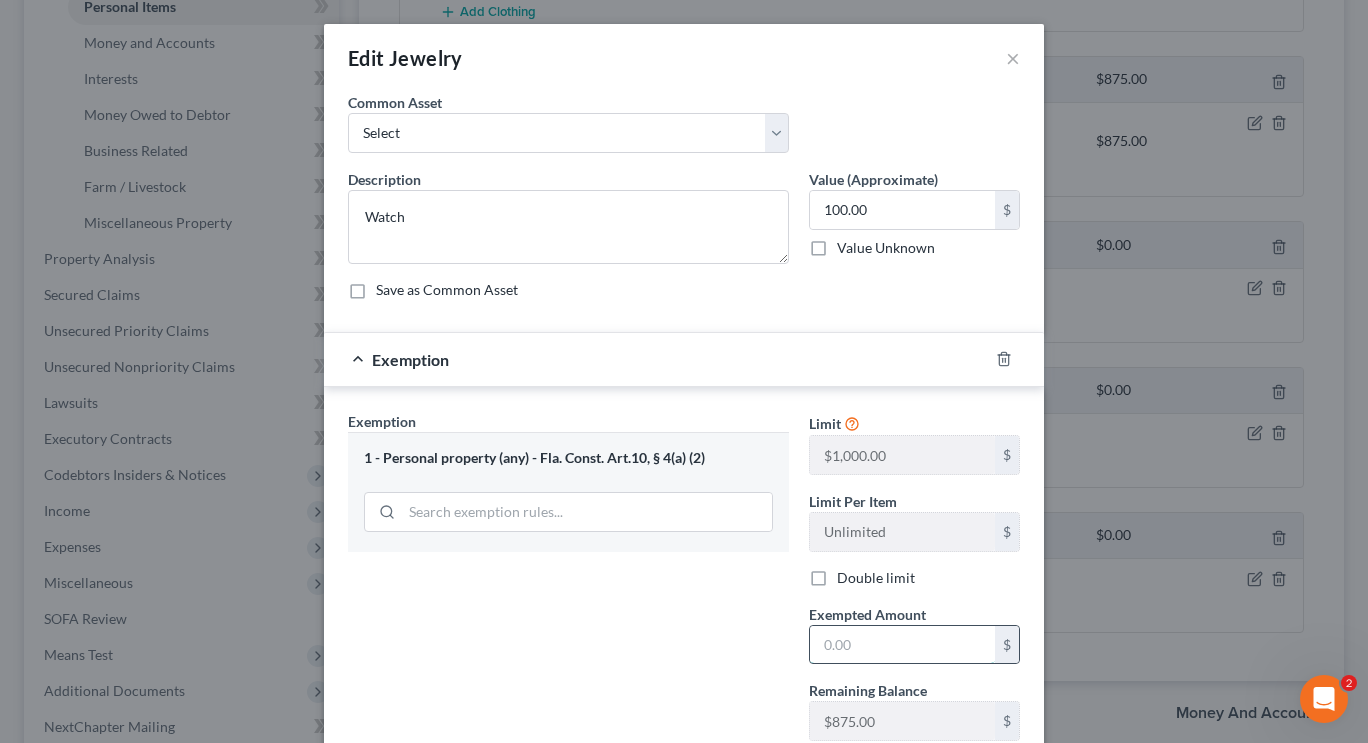 click at bounding box center [902, 645] 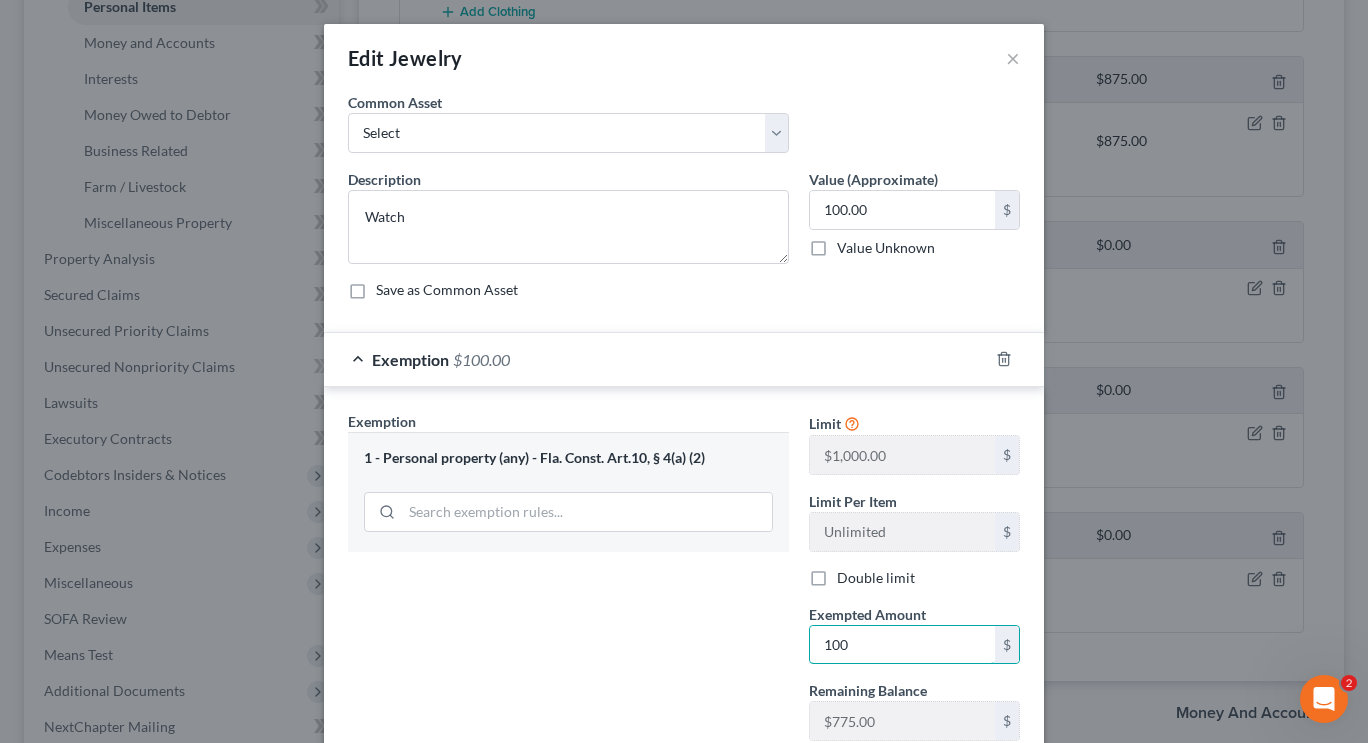 type on "100" 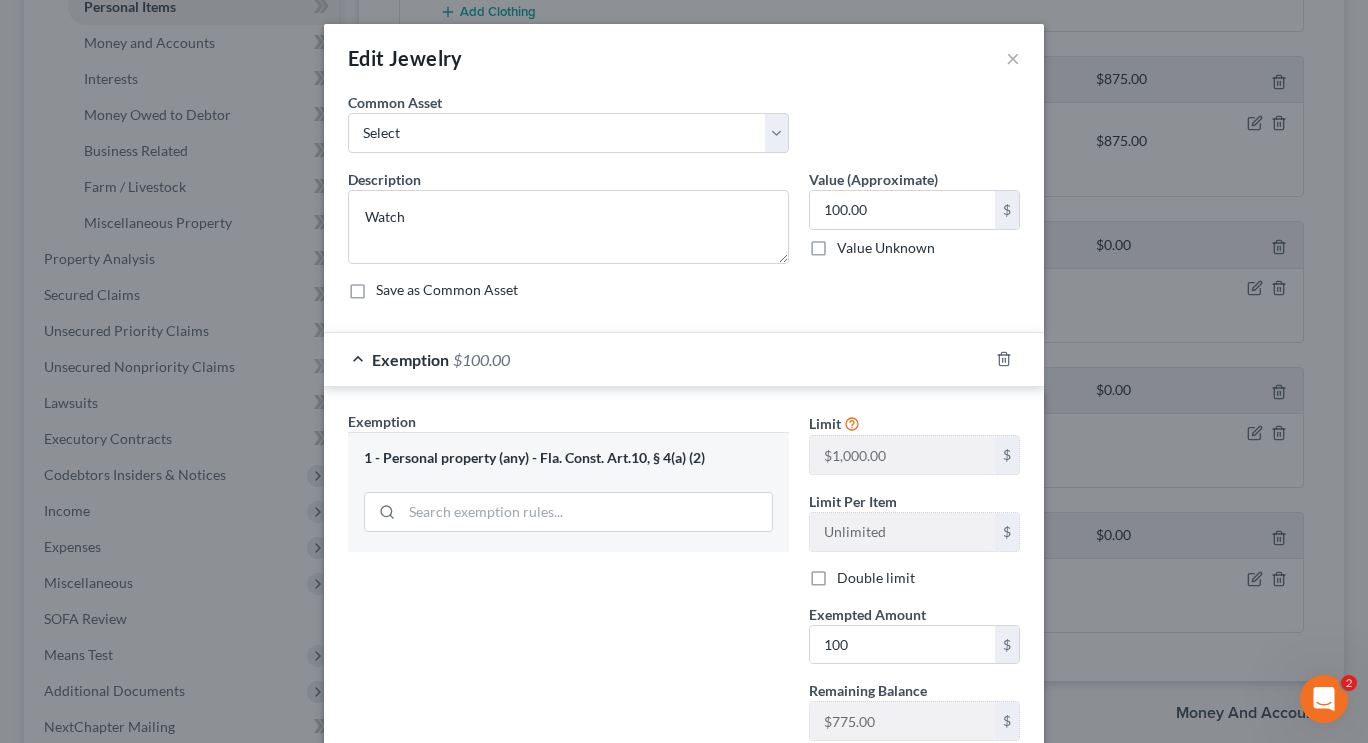scroll, scrollTop: 141, scrollLeft: 0, axis: vertical 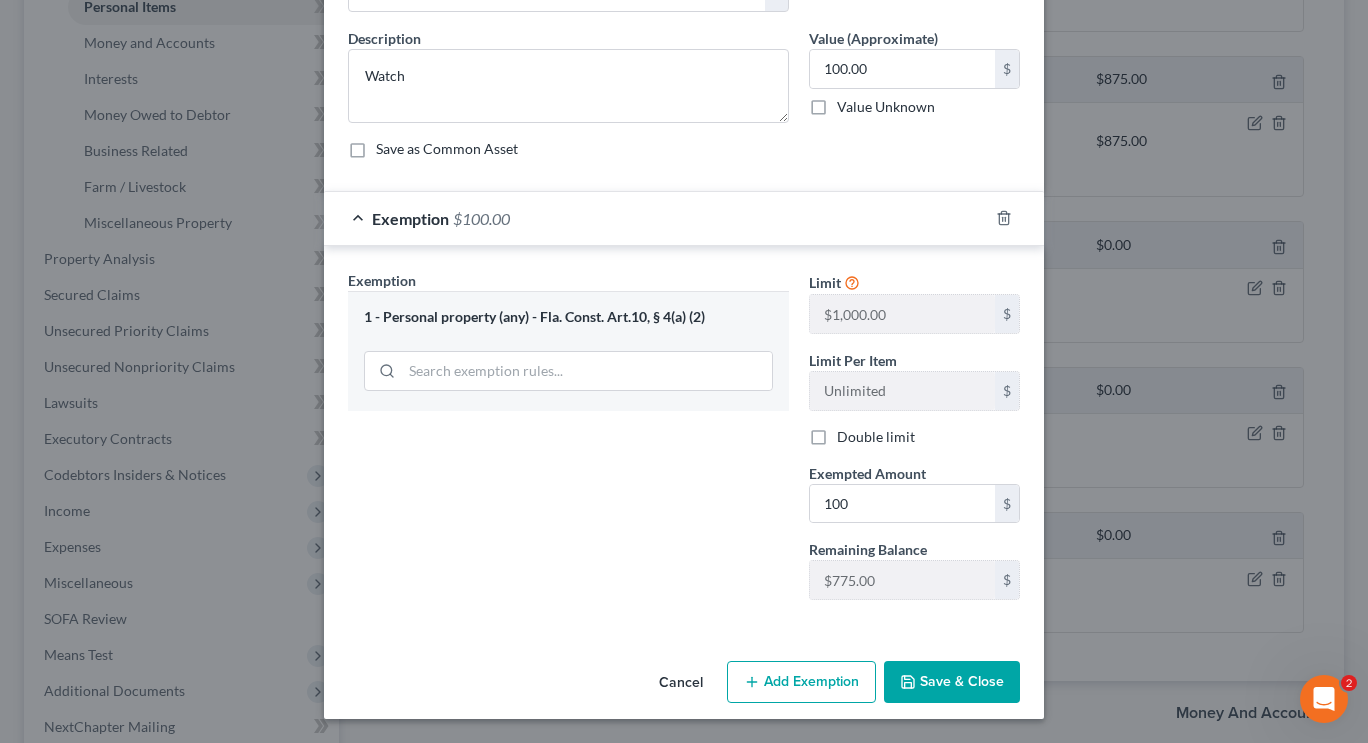 click on "Save & Close" at bounding box center [952, 682] 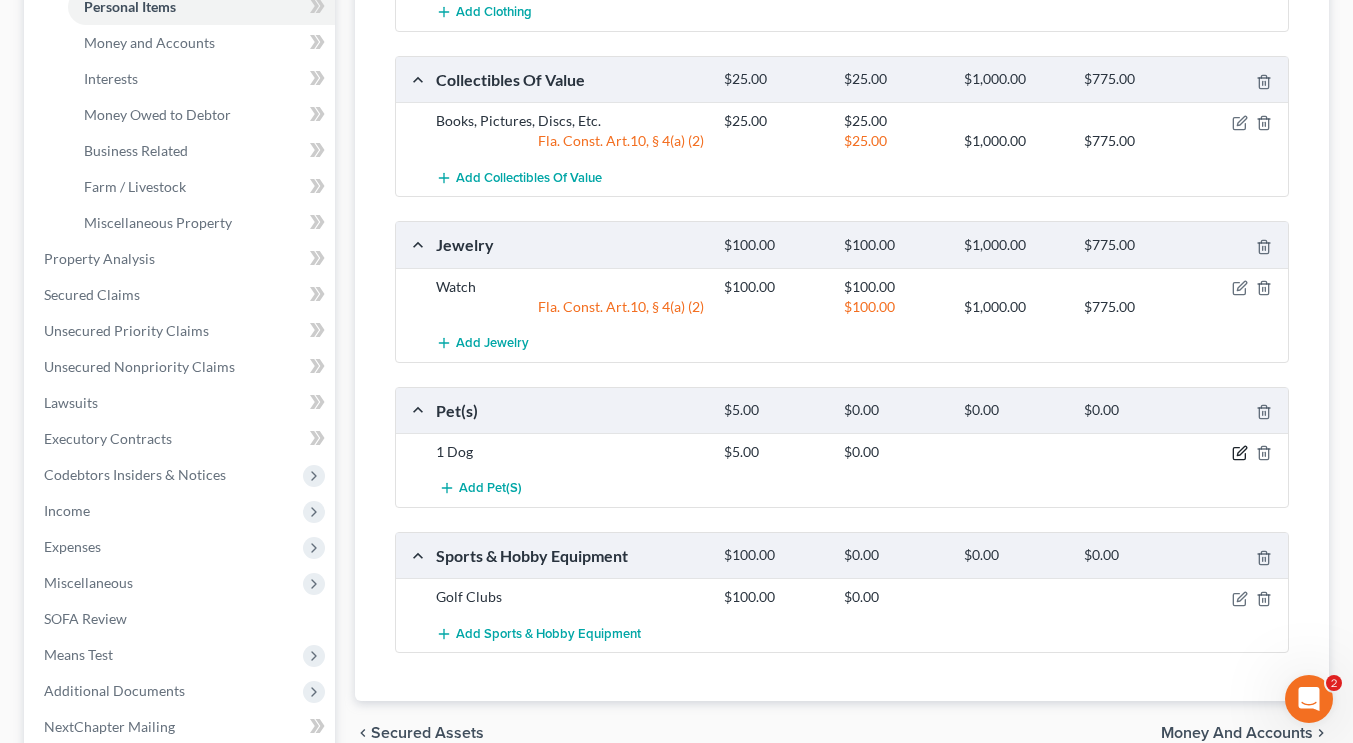 click 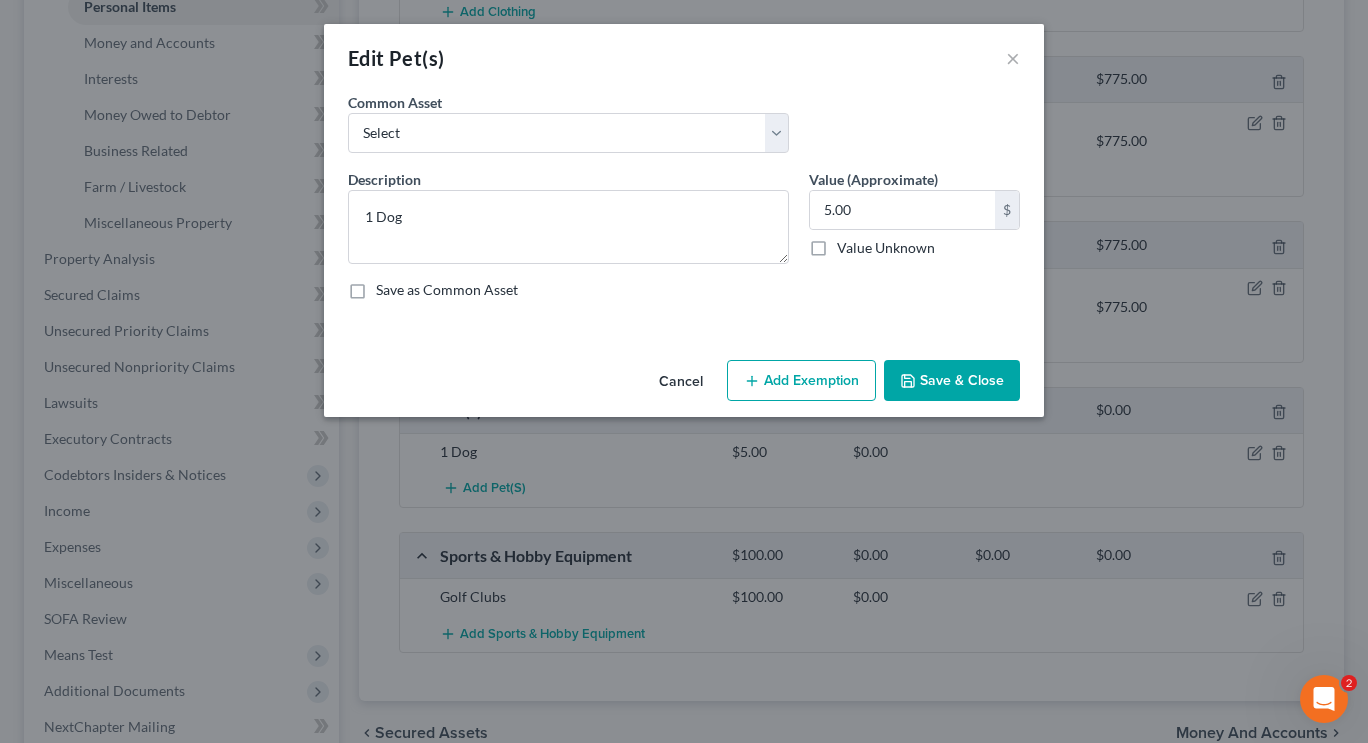click on "Add Exemption" at bounding box center (801, 381) 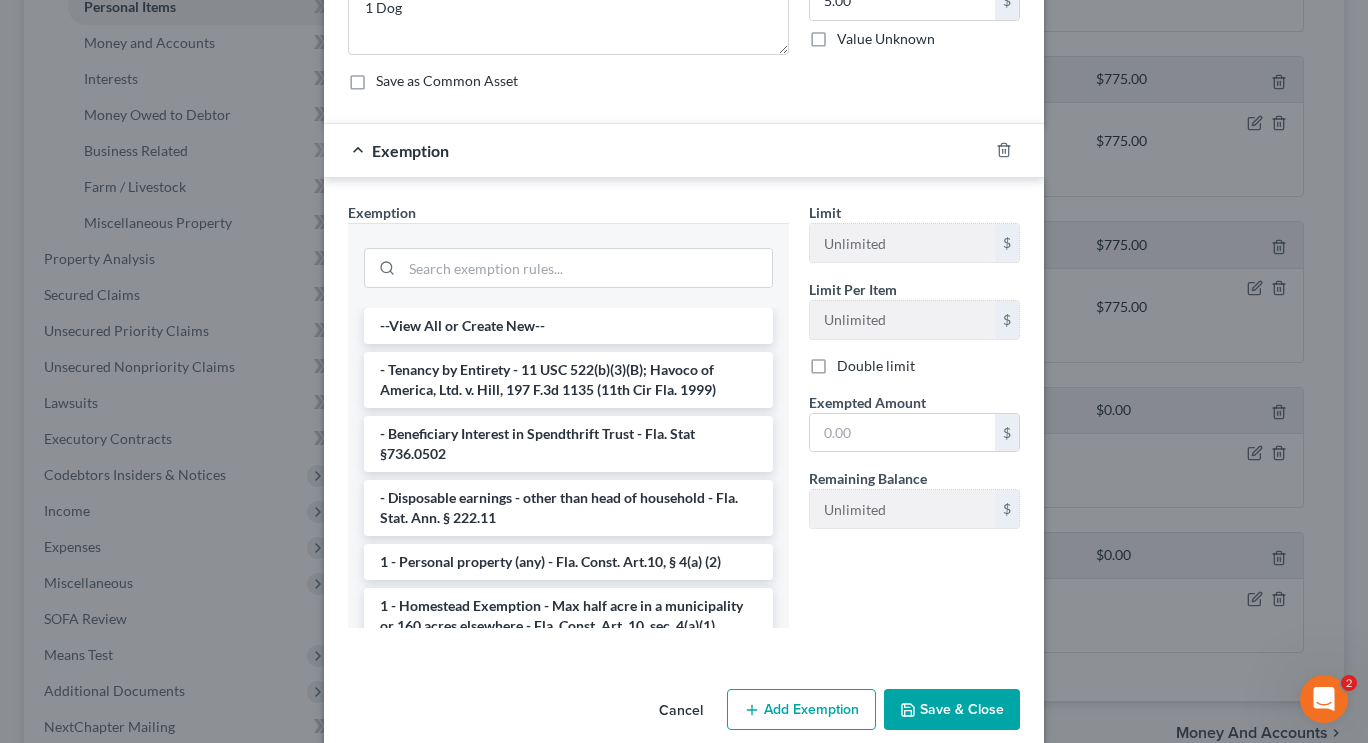 scroll, scrollTop: 228, scrollLeft: 0, axis: vertical 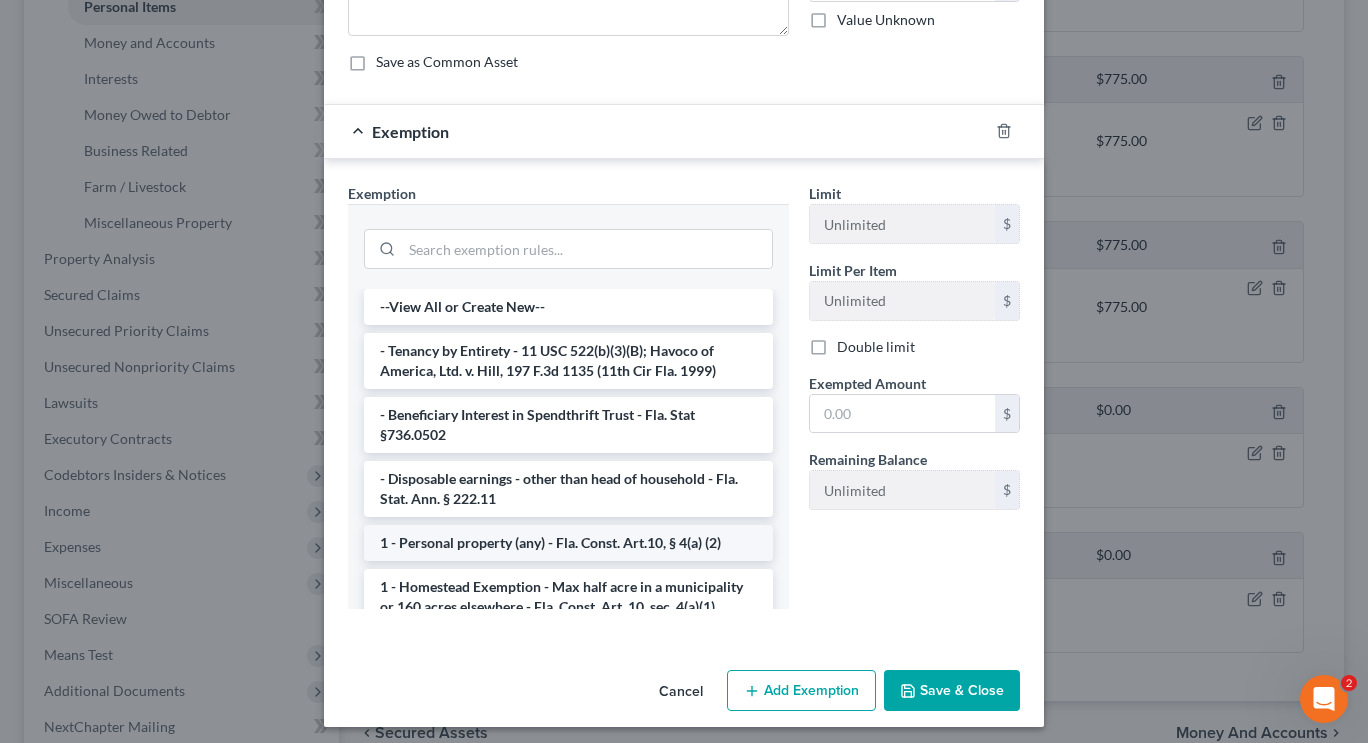 click on "1 - Personal property (any) - Fla. Const. Art.10, § 4(a) (2)" at bounding box center (568, 543) 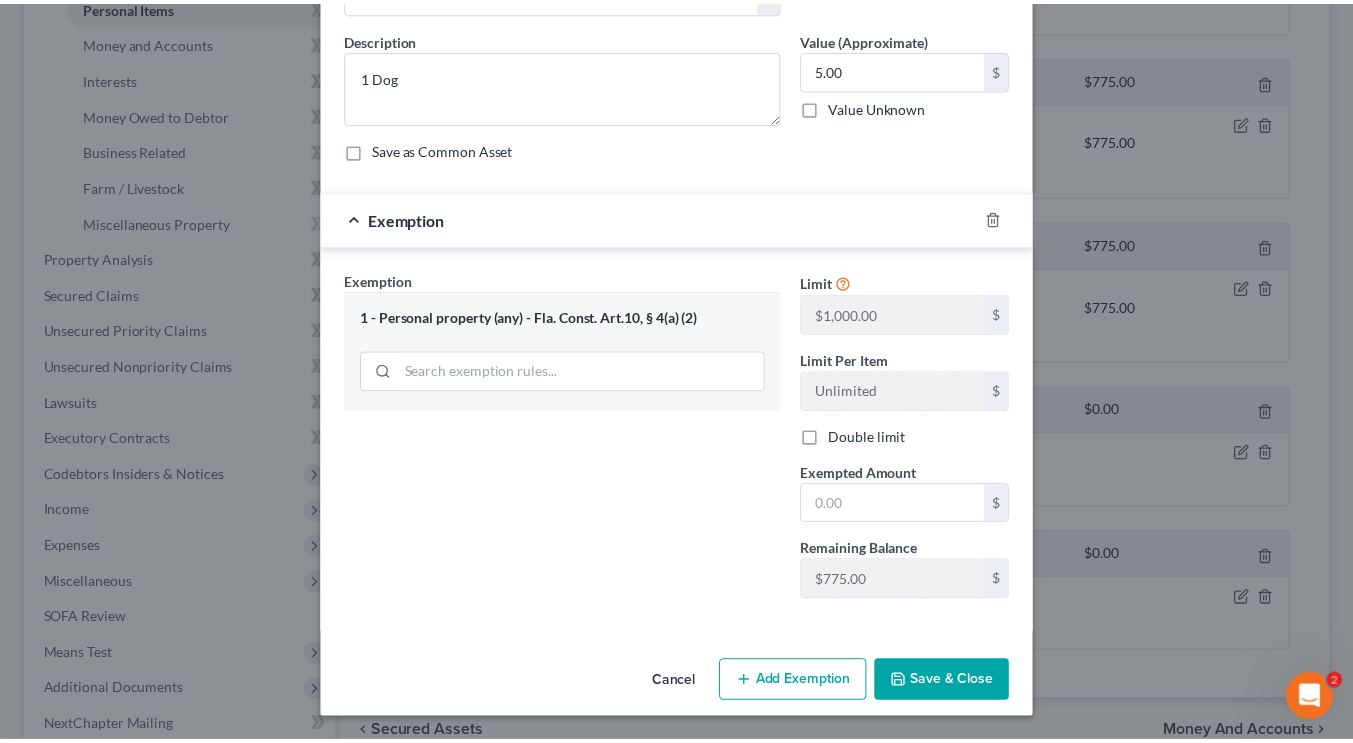 scroll, scrollTop: 141, scrollLeft: 0, axis: vertical 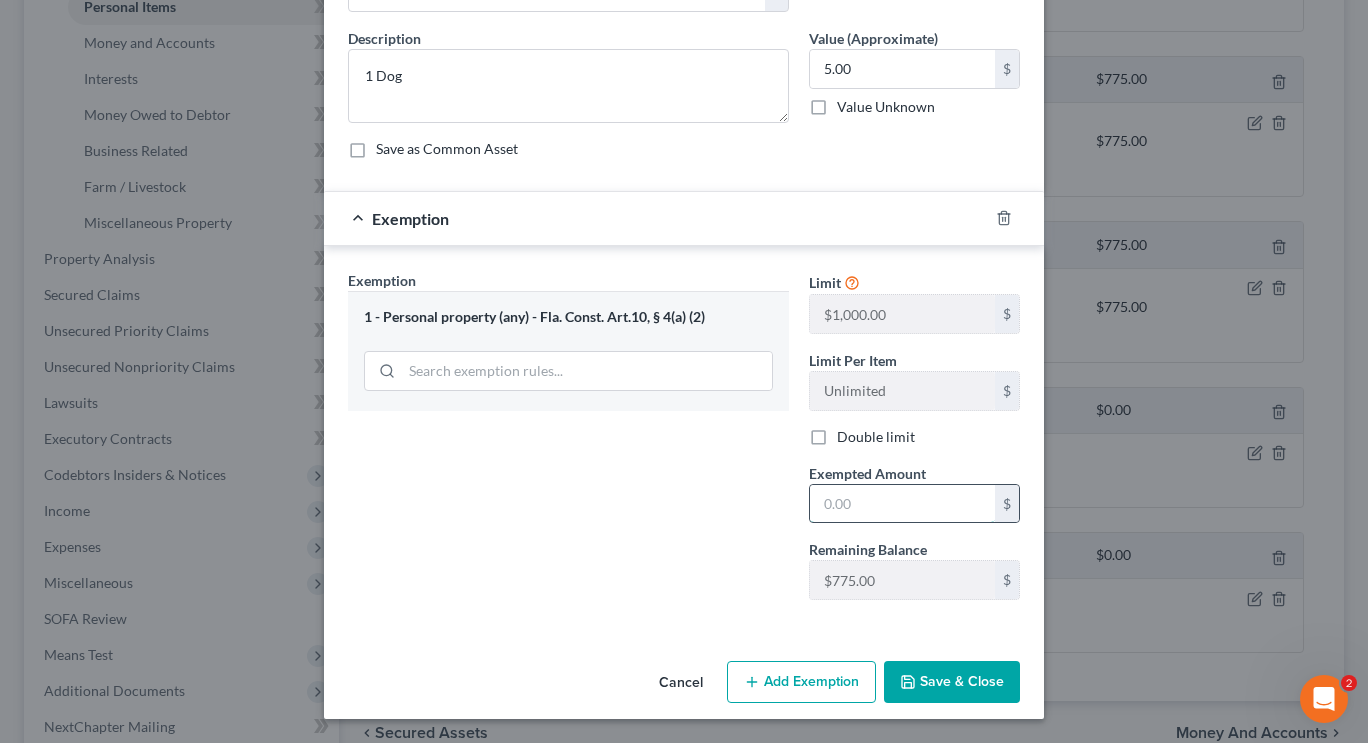 click at bounding box center (902, 504) 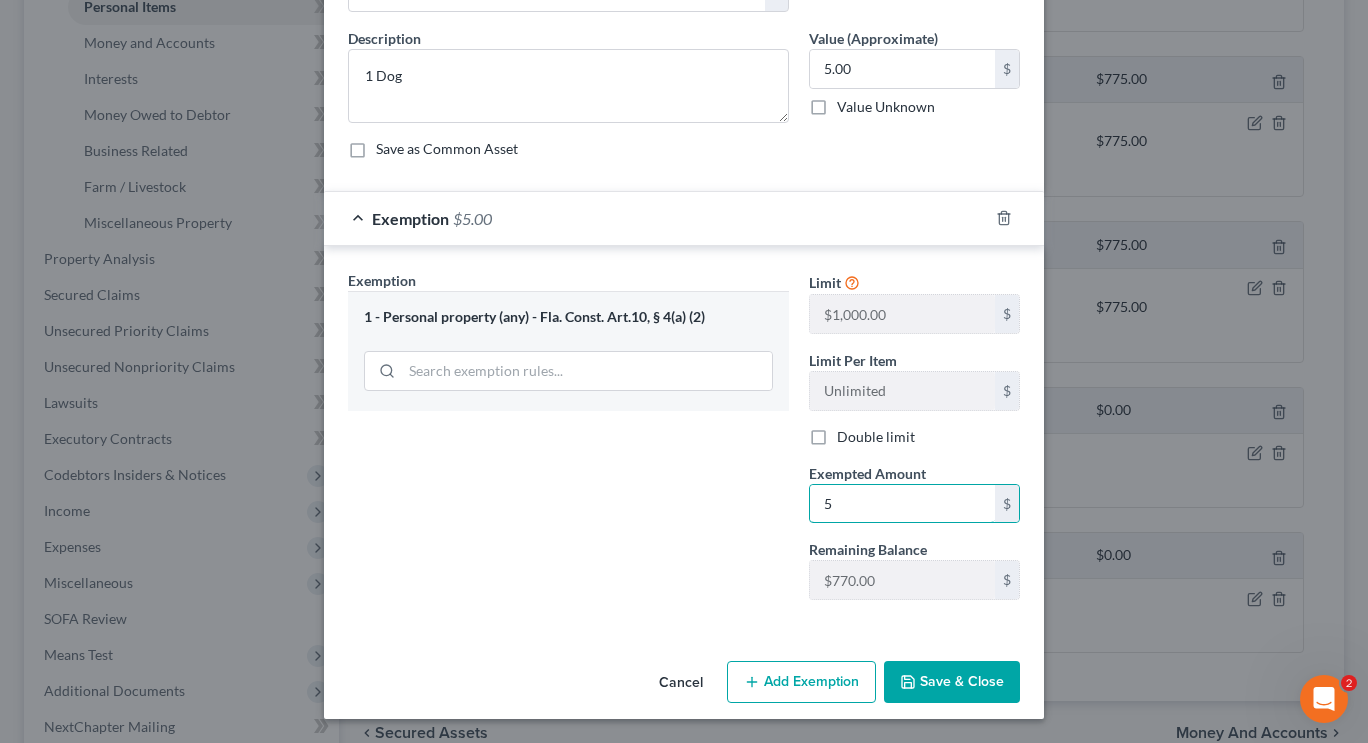 type on "5" 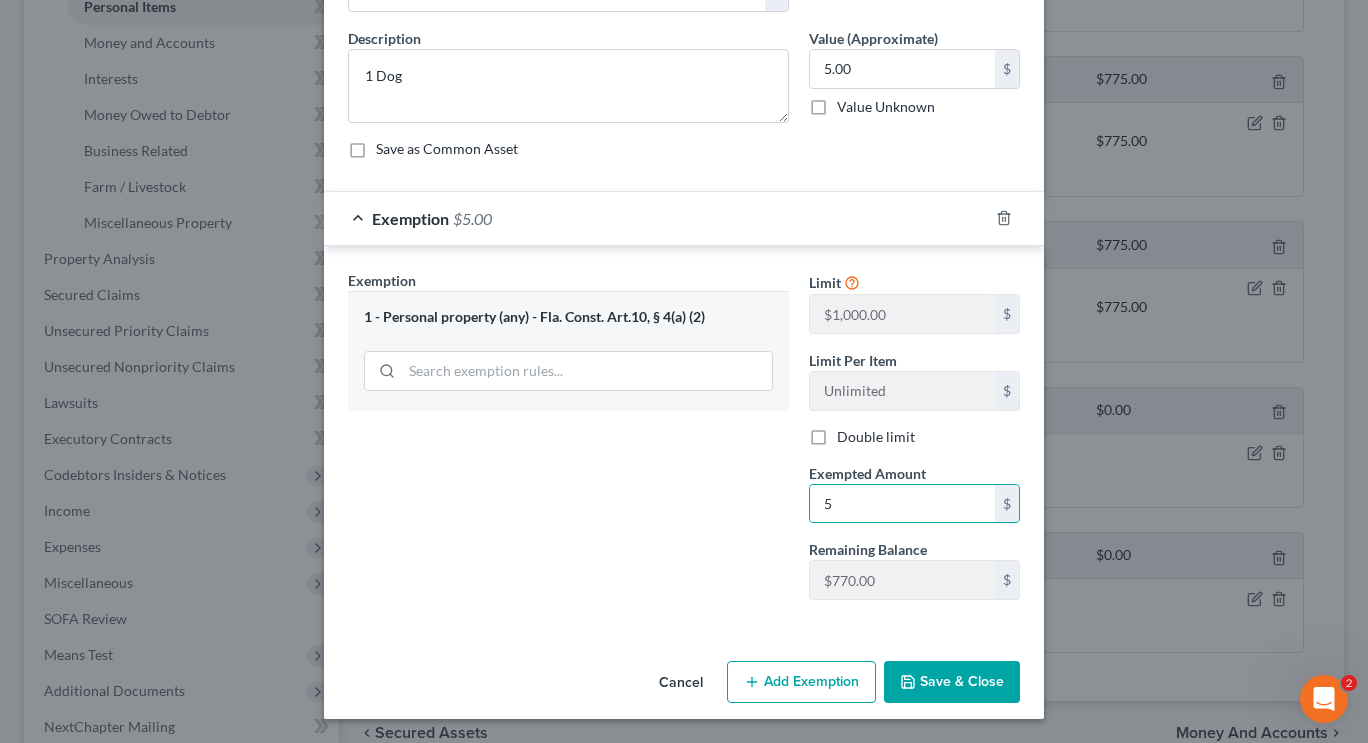 click on "Exemption Set must be selected for CA.
Exemption
*
1 - Personal property (any) - Fla. Const. Art.10, § 4(a) (2)" at bounding box center (568, 443) 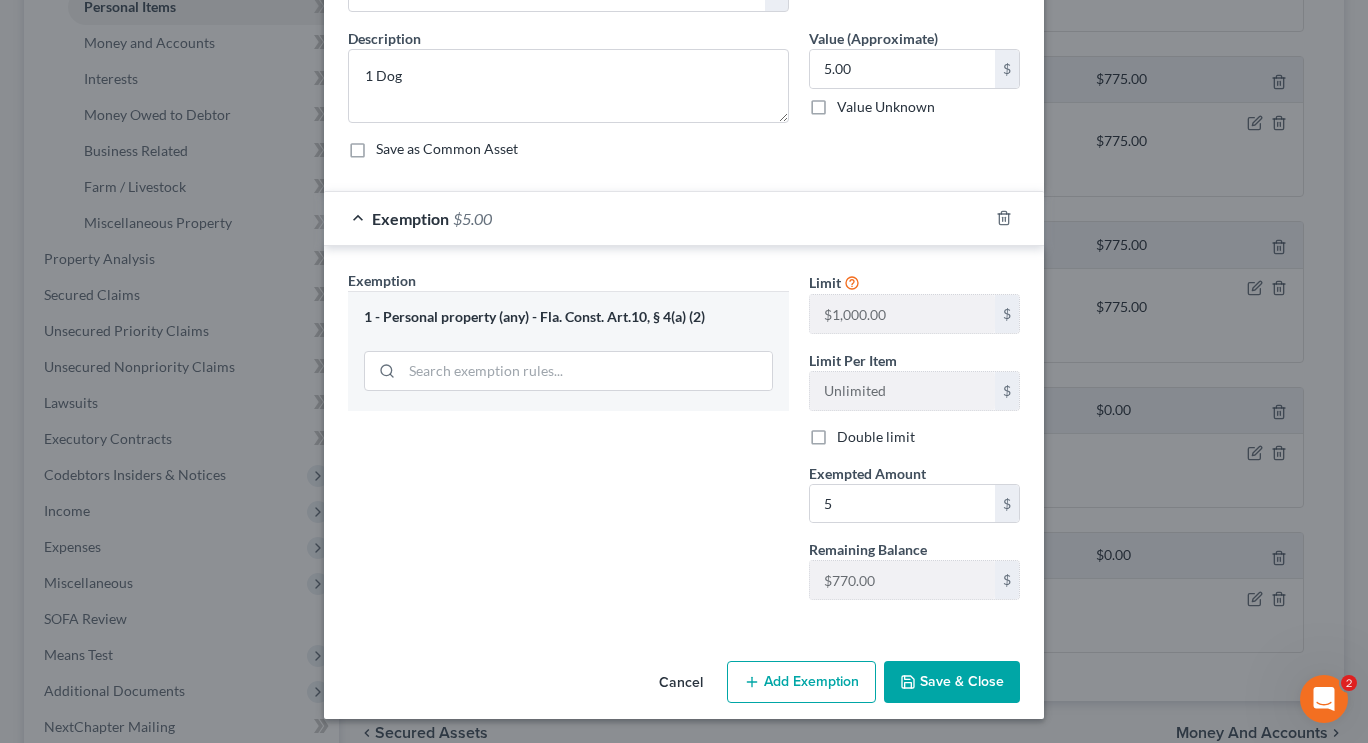 click on "Save & Close" at bounding box center (952, 682) 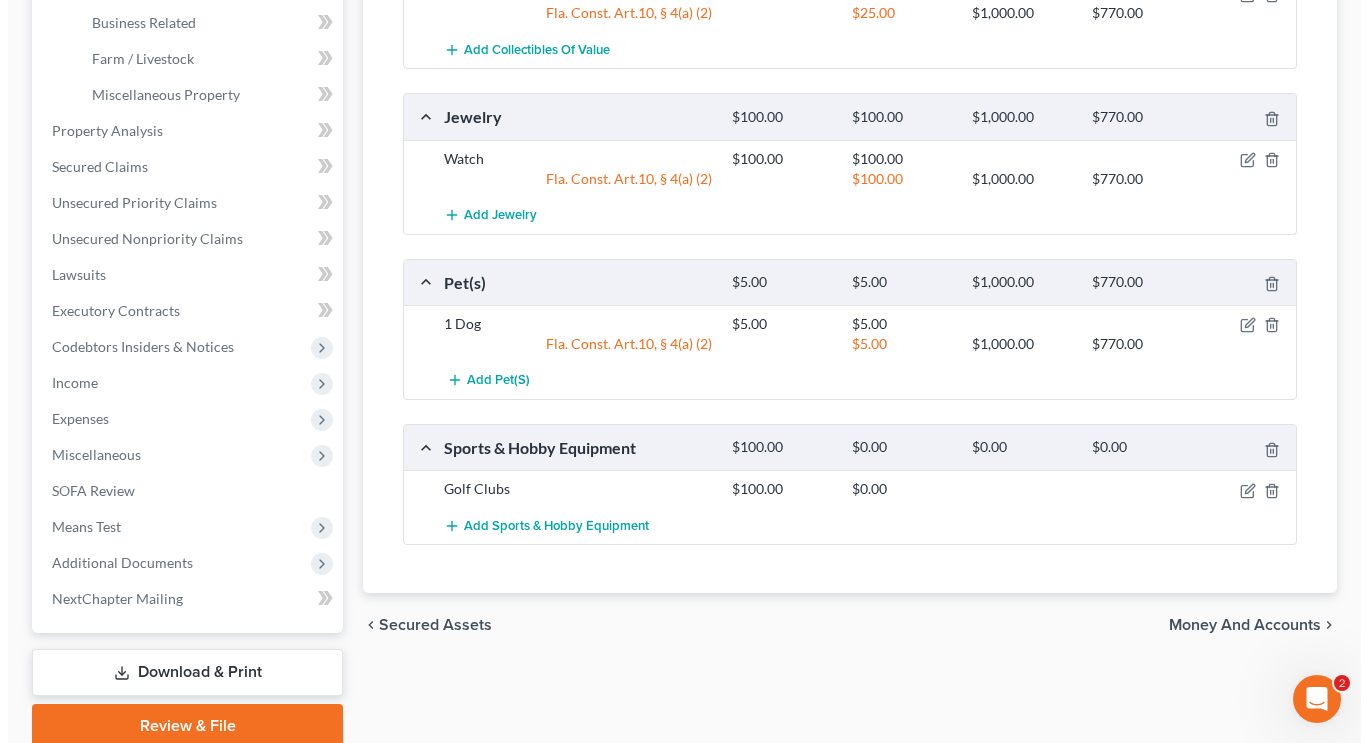 scroll, scrollTop: 633, scrollLeft: 0, axis: vertical 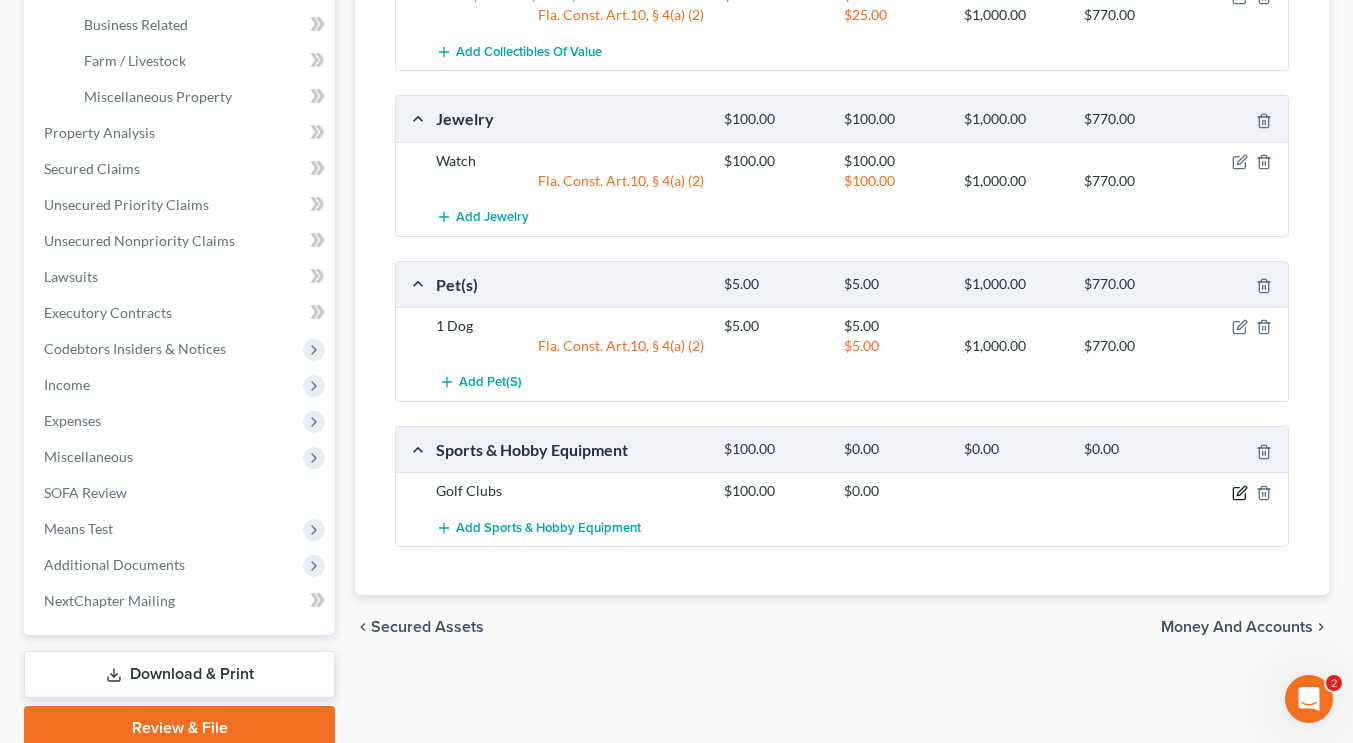 click 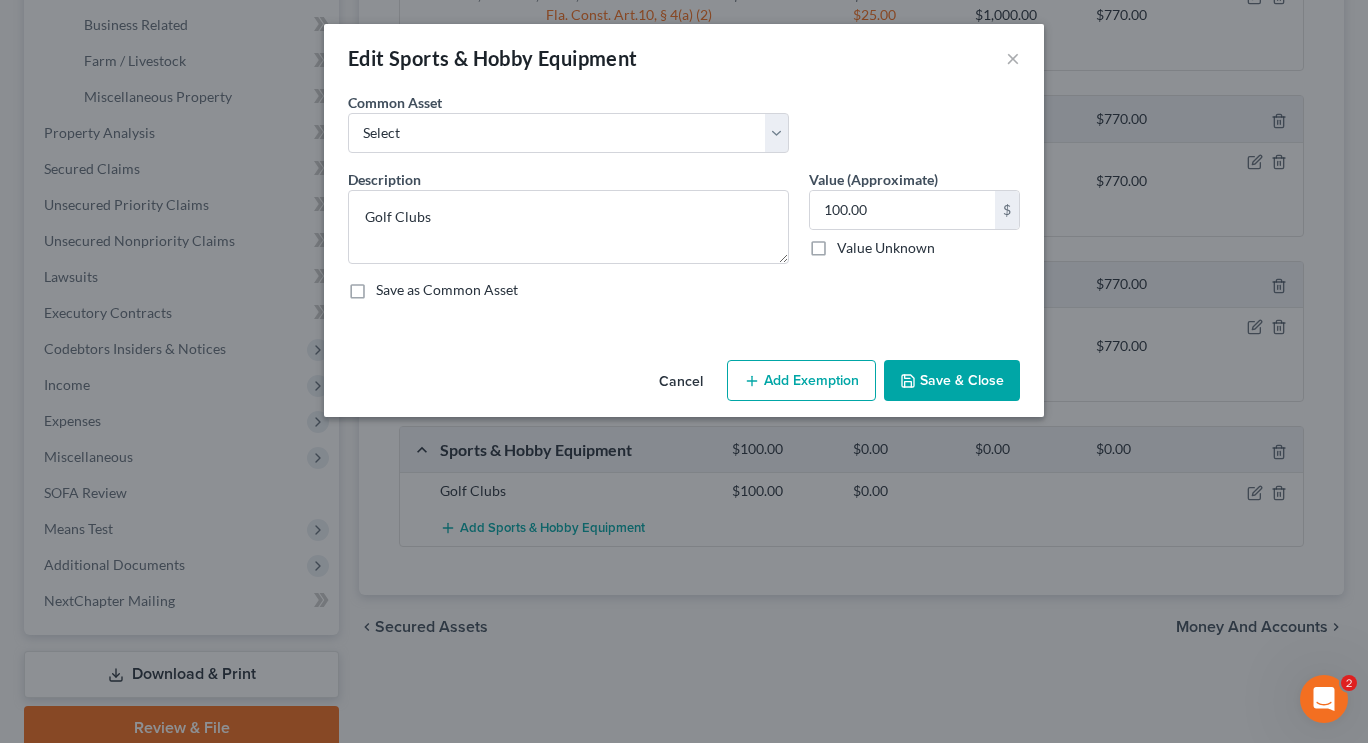 click on "Add Exemption" at bounding box center [801, 381] 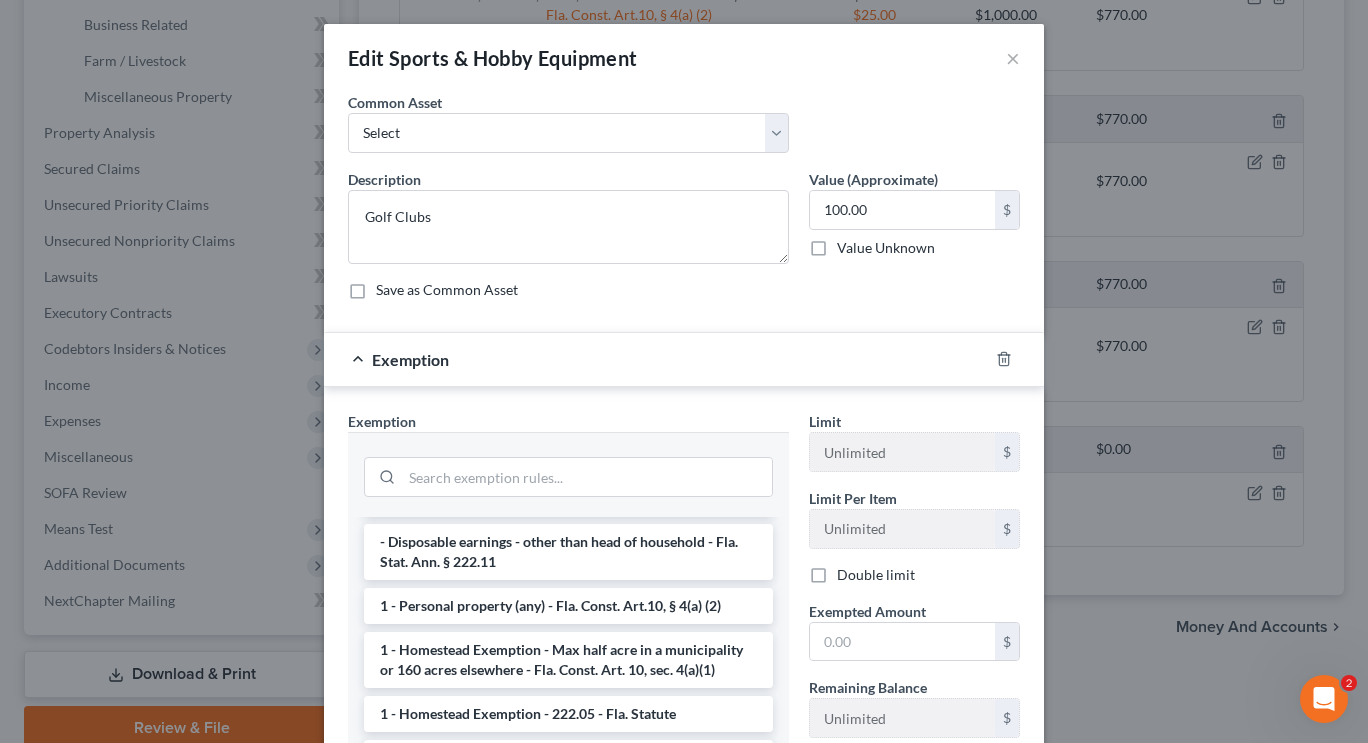 scroll, scrollTop: 185, scrollLeft: 0, axis: vertical 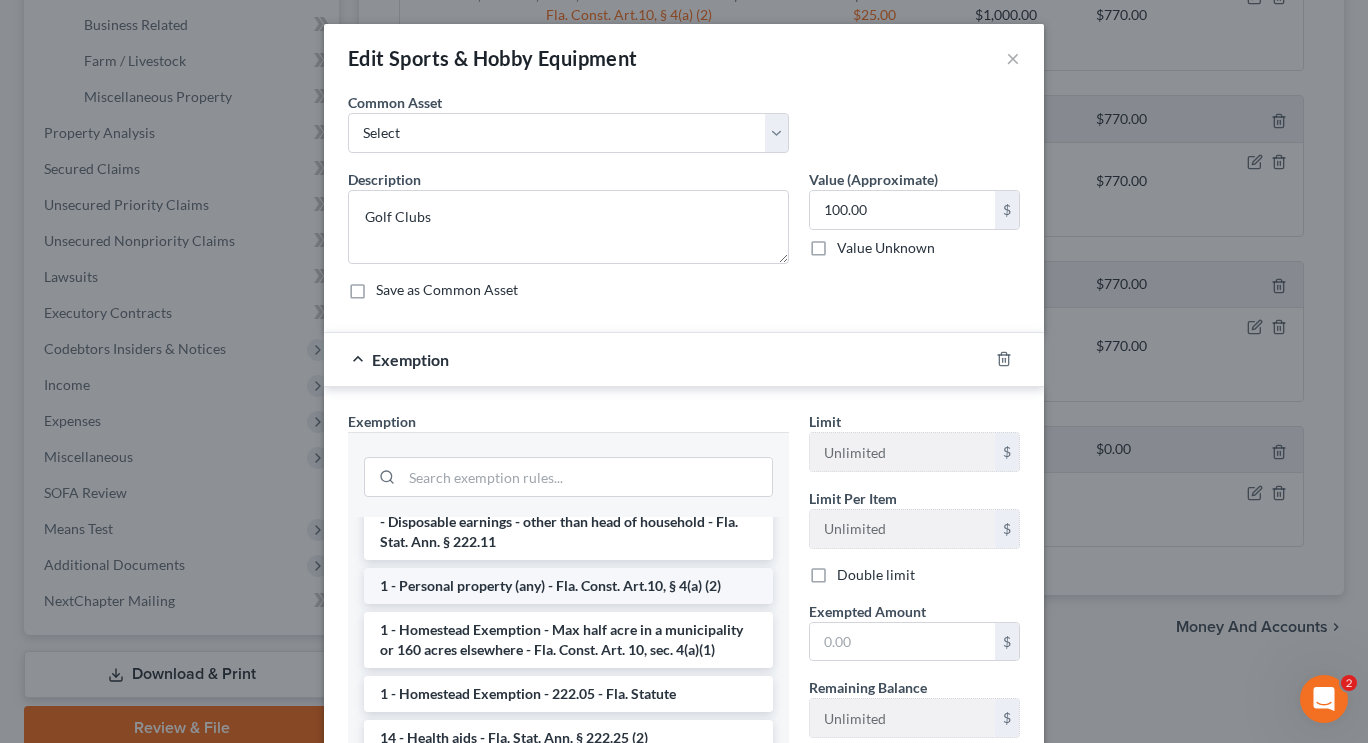 click on "1 - Personal property (any) - Fla. Const. Art.10, § 4(a) (2)" at bounding box center (568, 586) 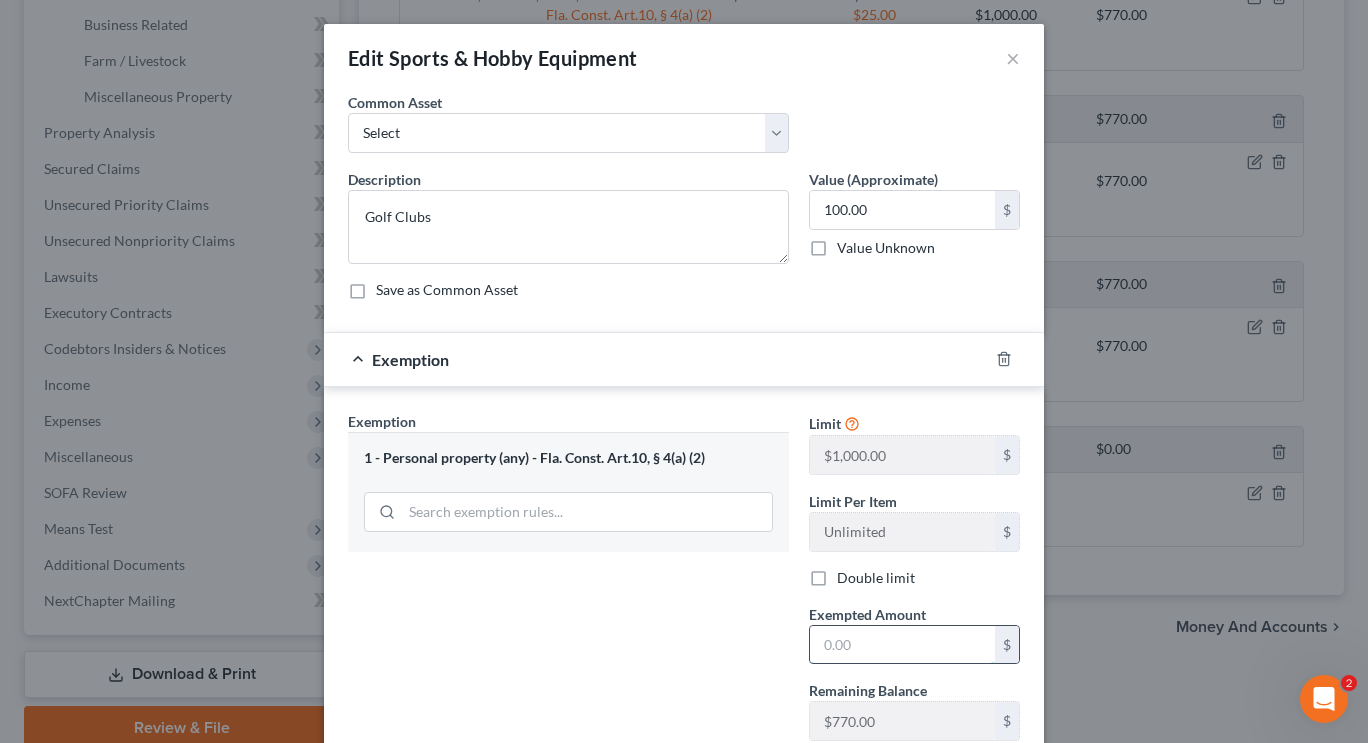 click at bounding box center [902, 645] 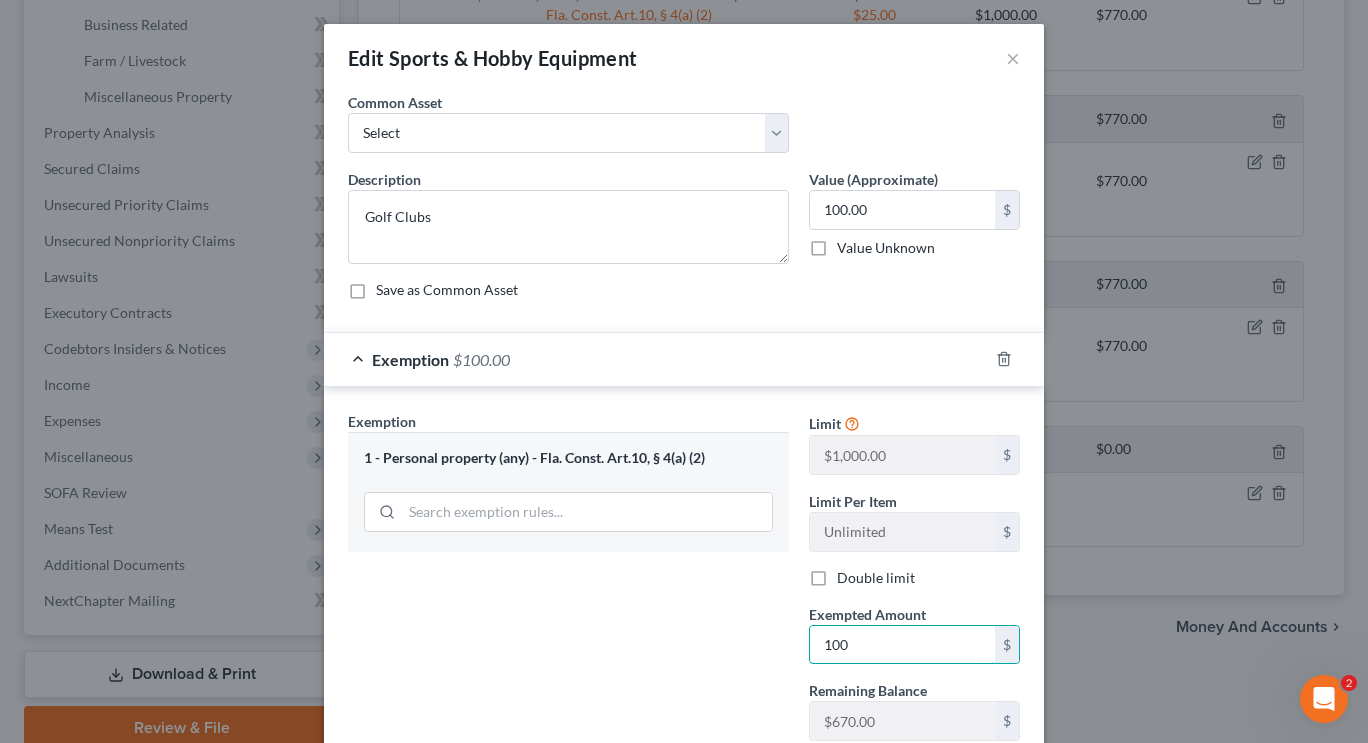 type on "100" 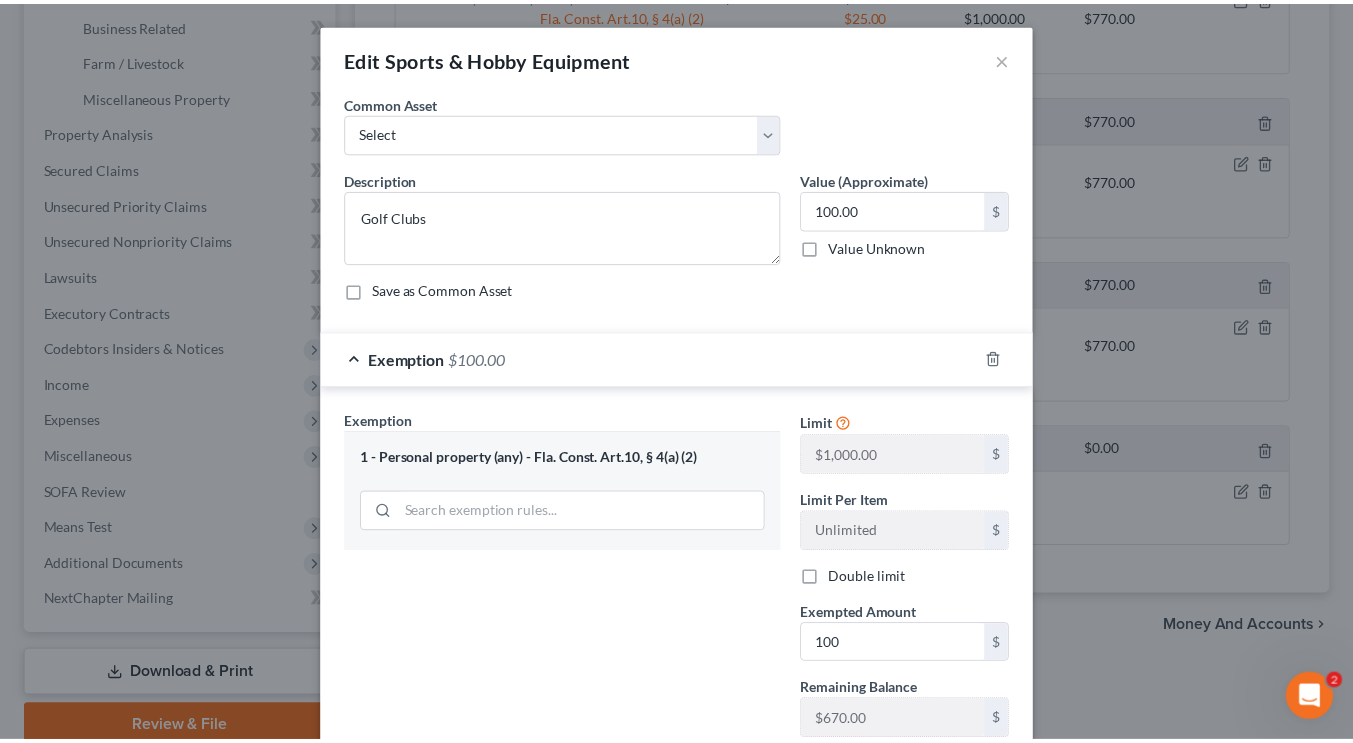scroll, scrollTop: 141, scrollLeft: 0, axis: vertical 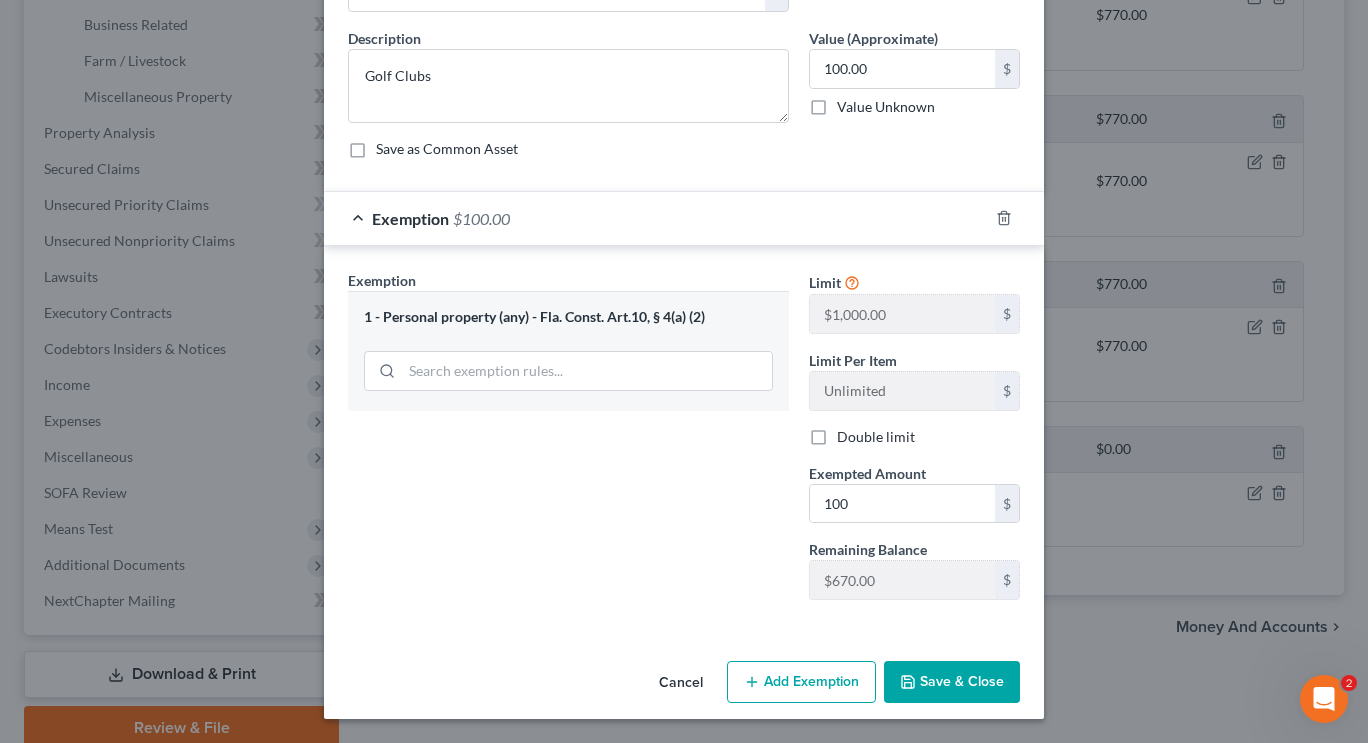 click on "Save & Close" at bounding box center (952, 682) 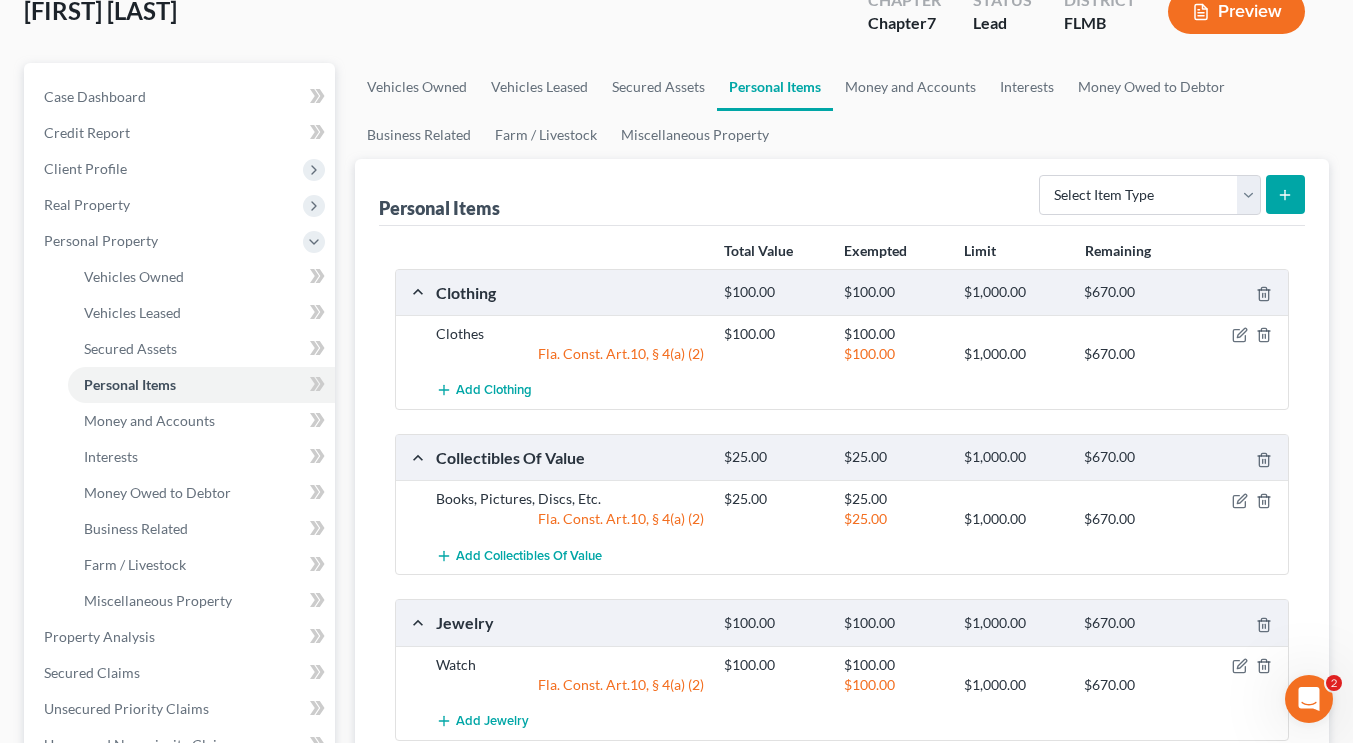 scroll, scrollTop: 49, scrollLeft: 0, axis: vertical 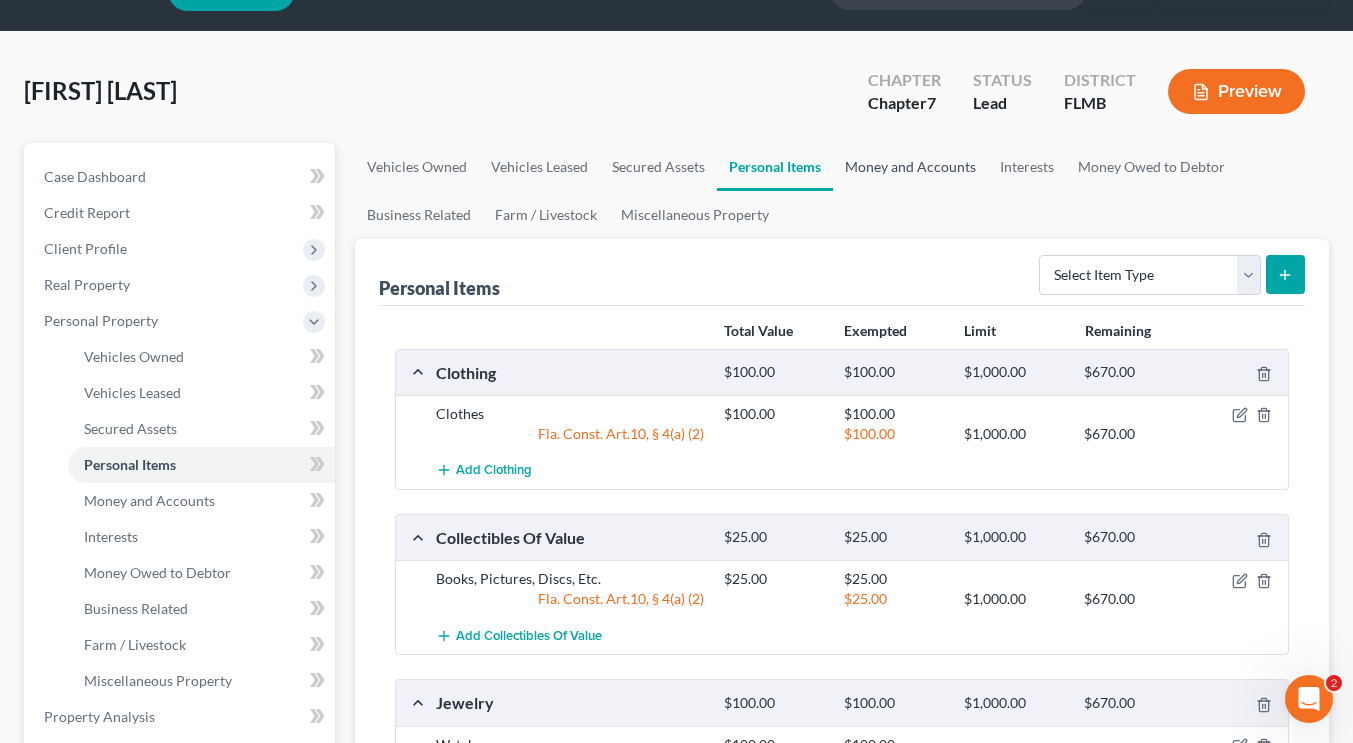 click on "Money and Accounts" at bounding box center (910, 167) 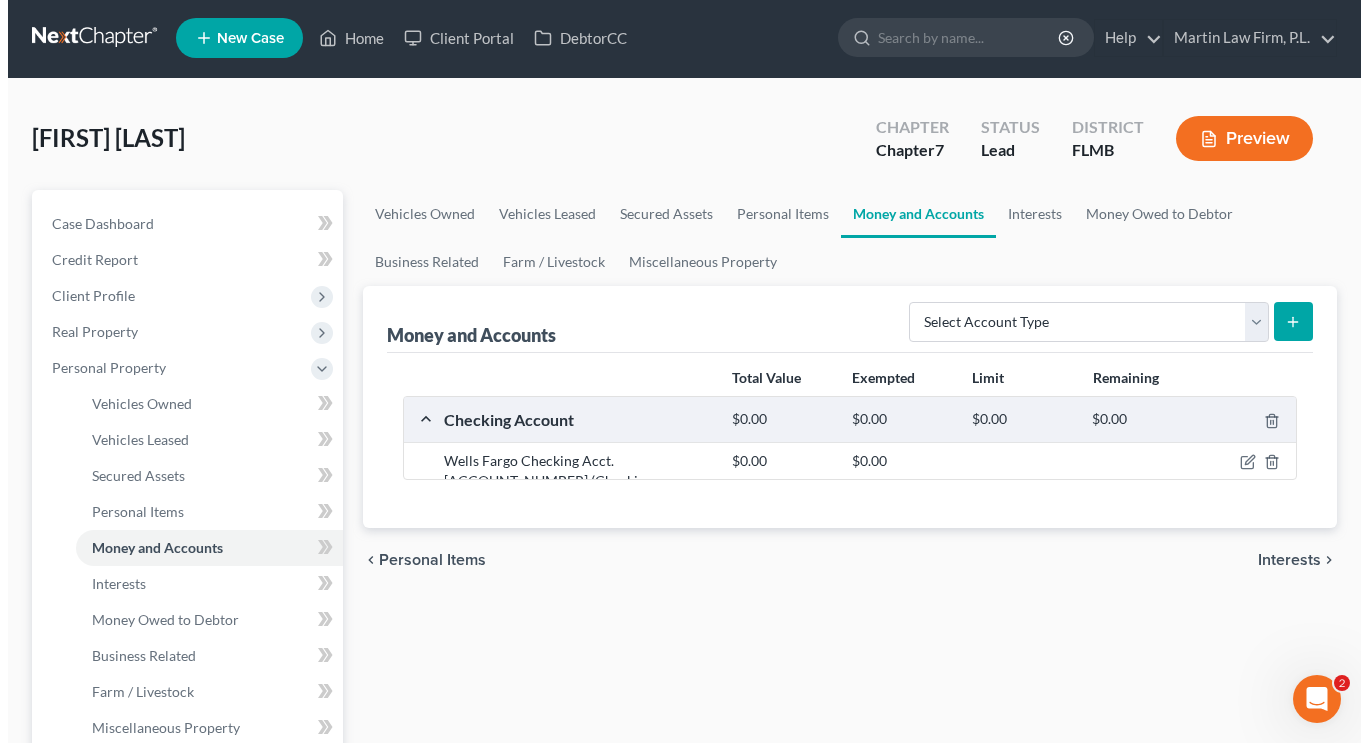 scroll, scrollTop: 0, scrollLeft: 0, axis: both 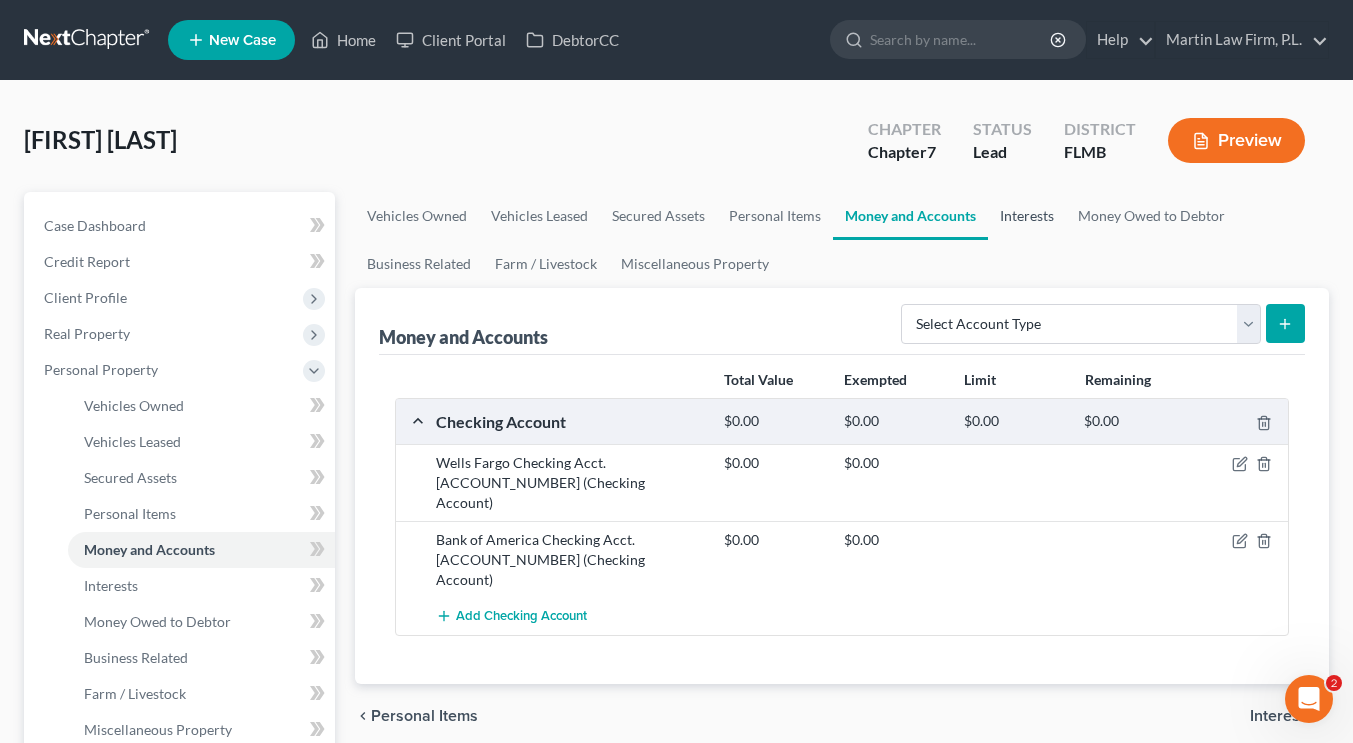 click on "Interests" at bounding box center [1027, 216] 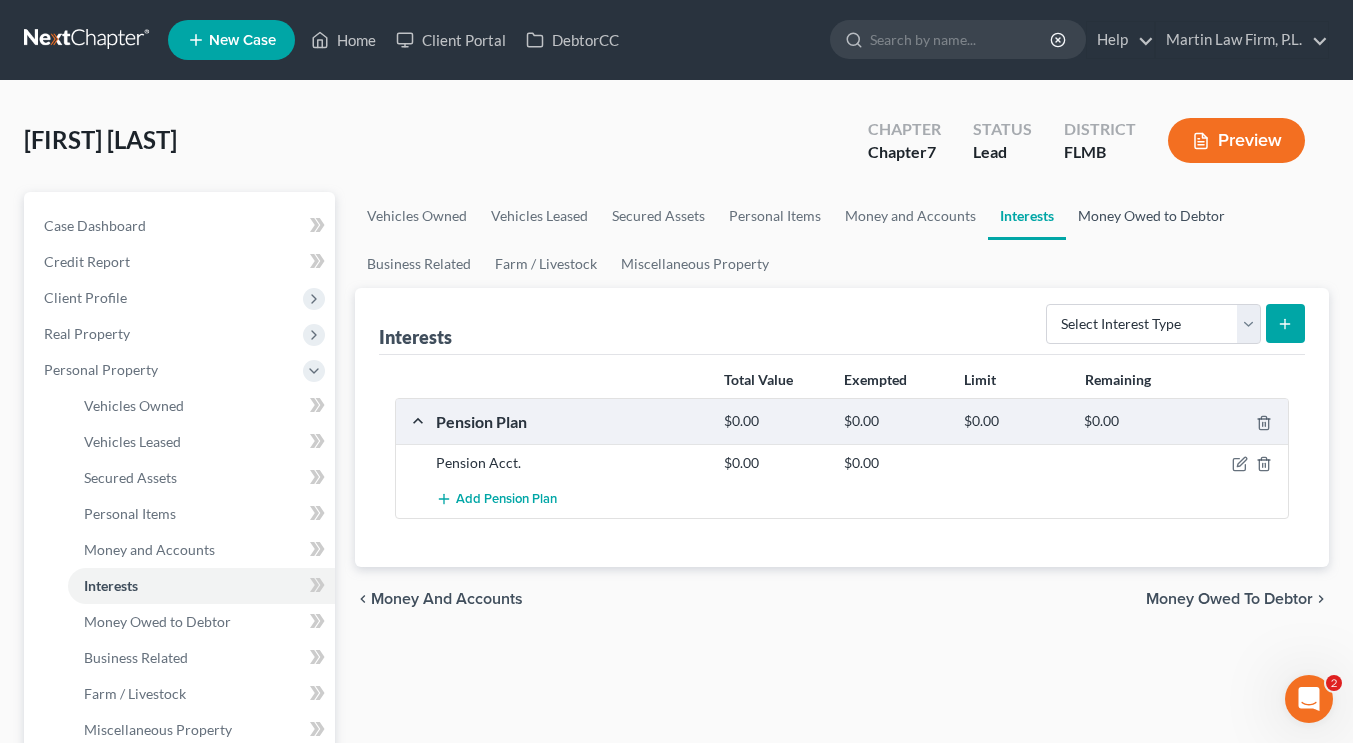 click on "Money Owed to Debtor" at bounding box center [1151, 216] 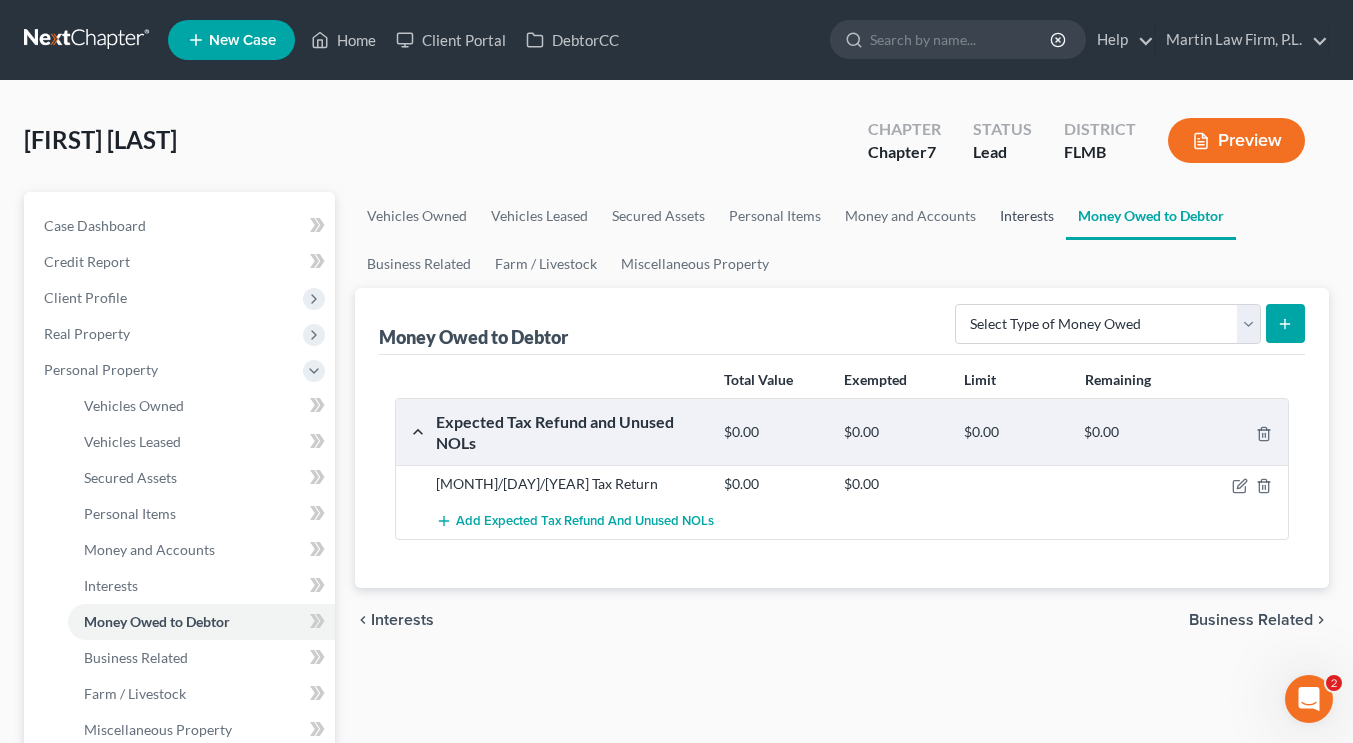 click on "Interests" at bounding box center (1027, 216) 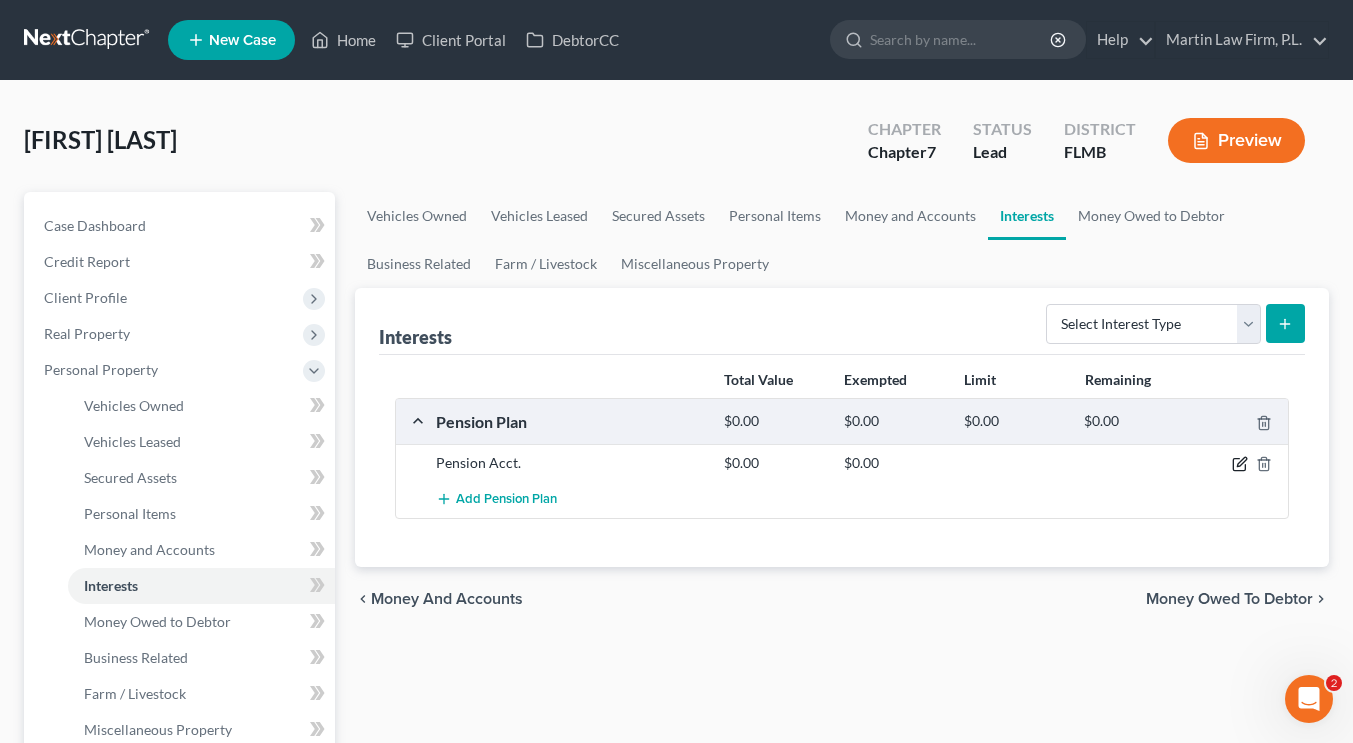 click 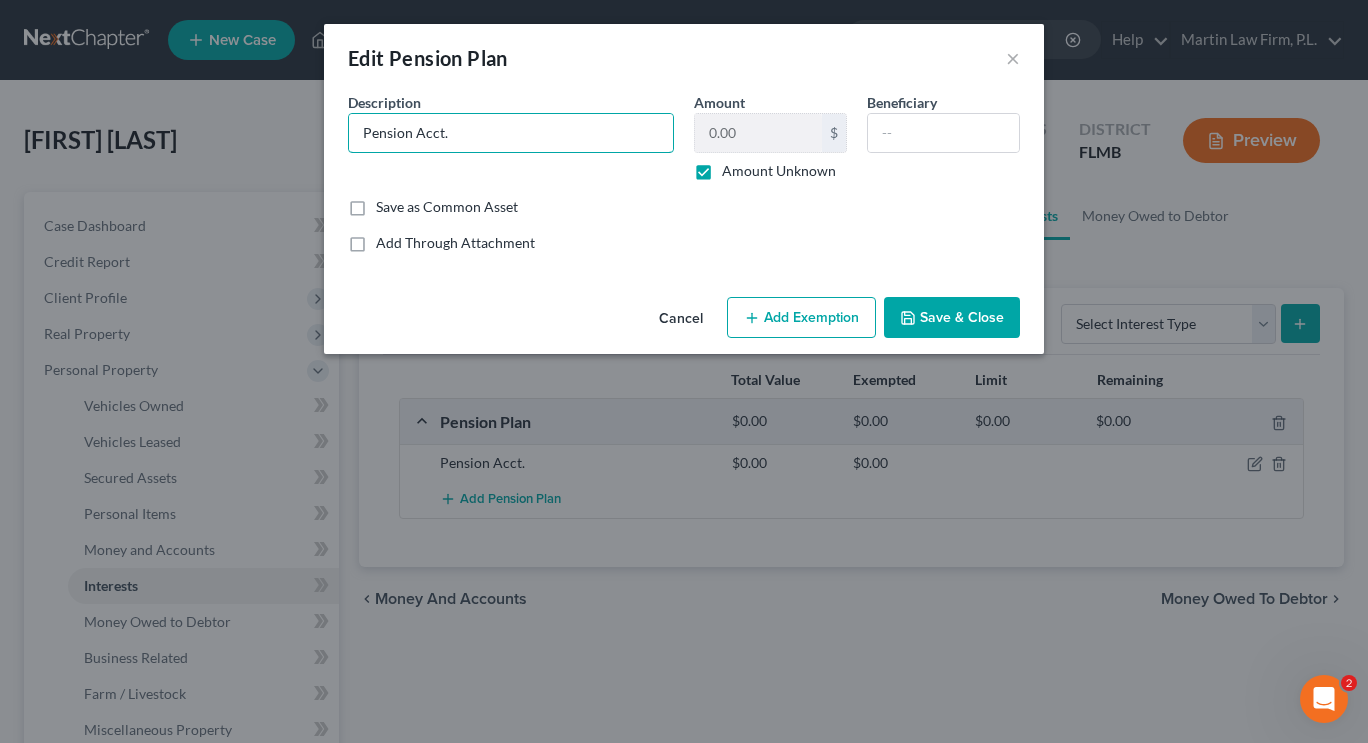 drag, startPoint x: 490, startPoint y: 137, endPoint x: 309, endPoint y: 135, distance: 181.01105 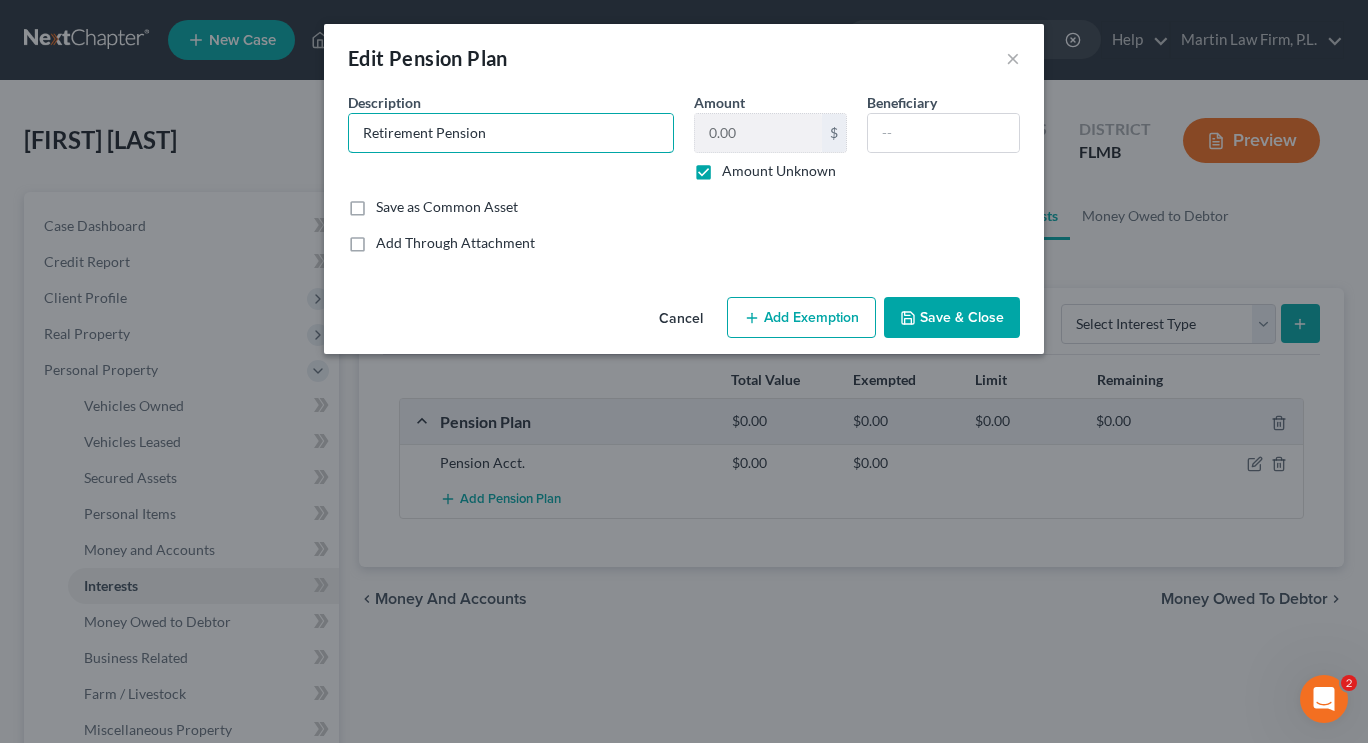 type on "Retirement Pension" 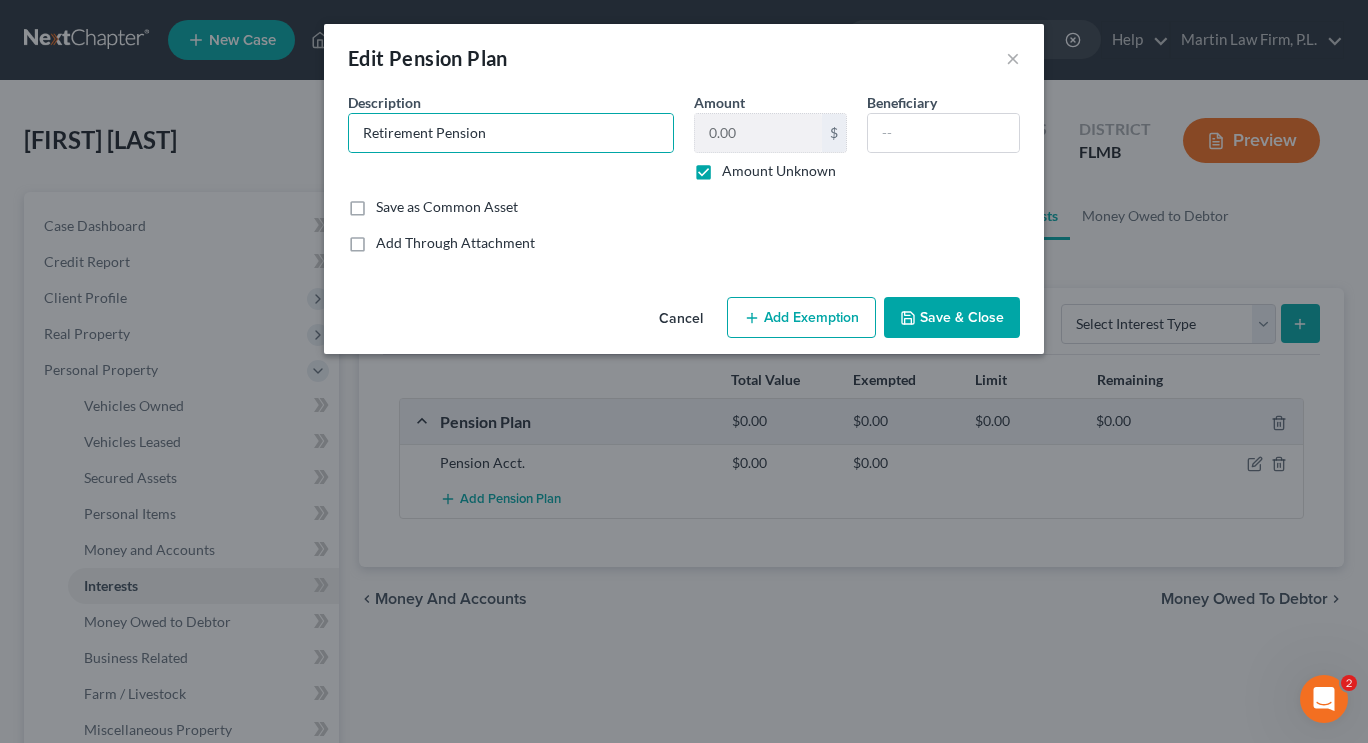click 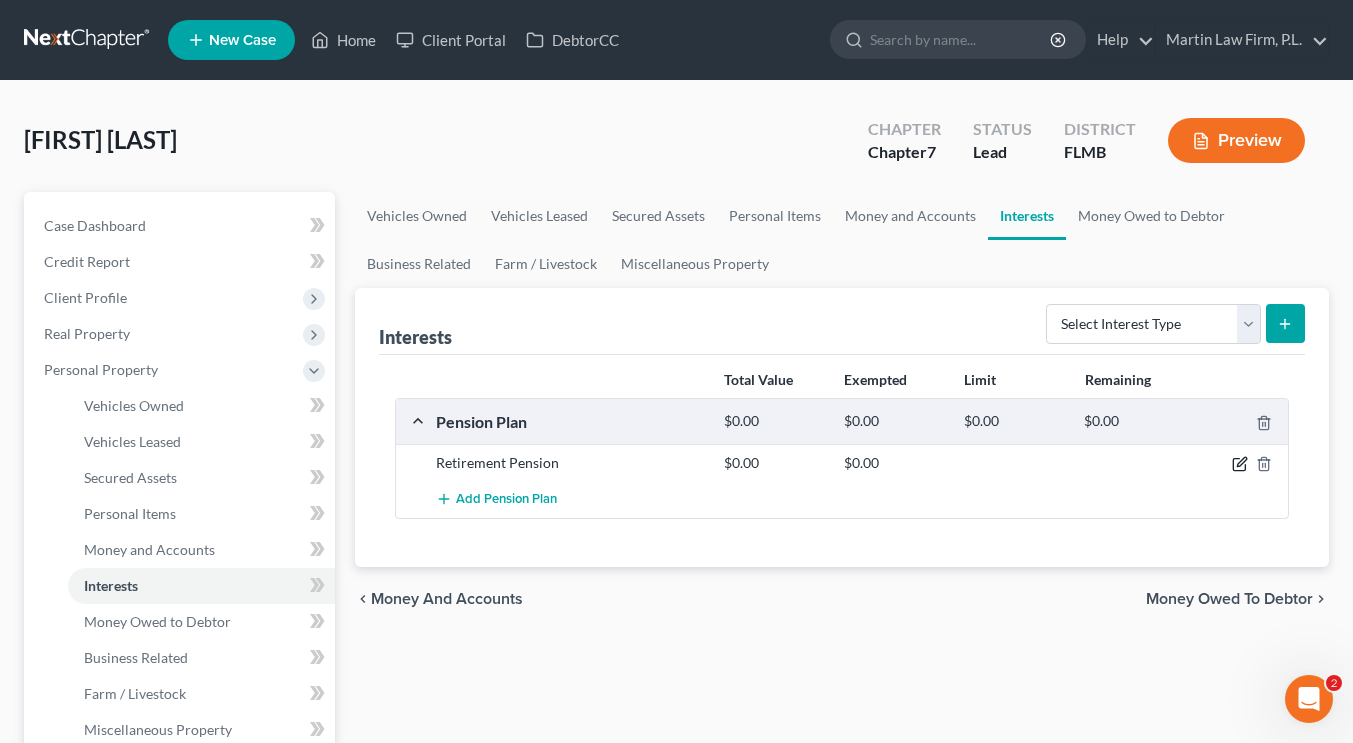 click 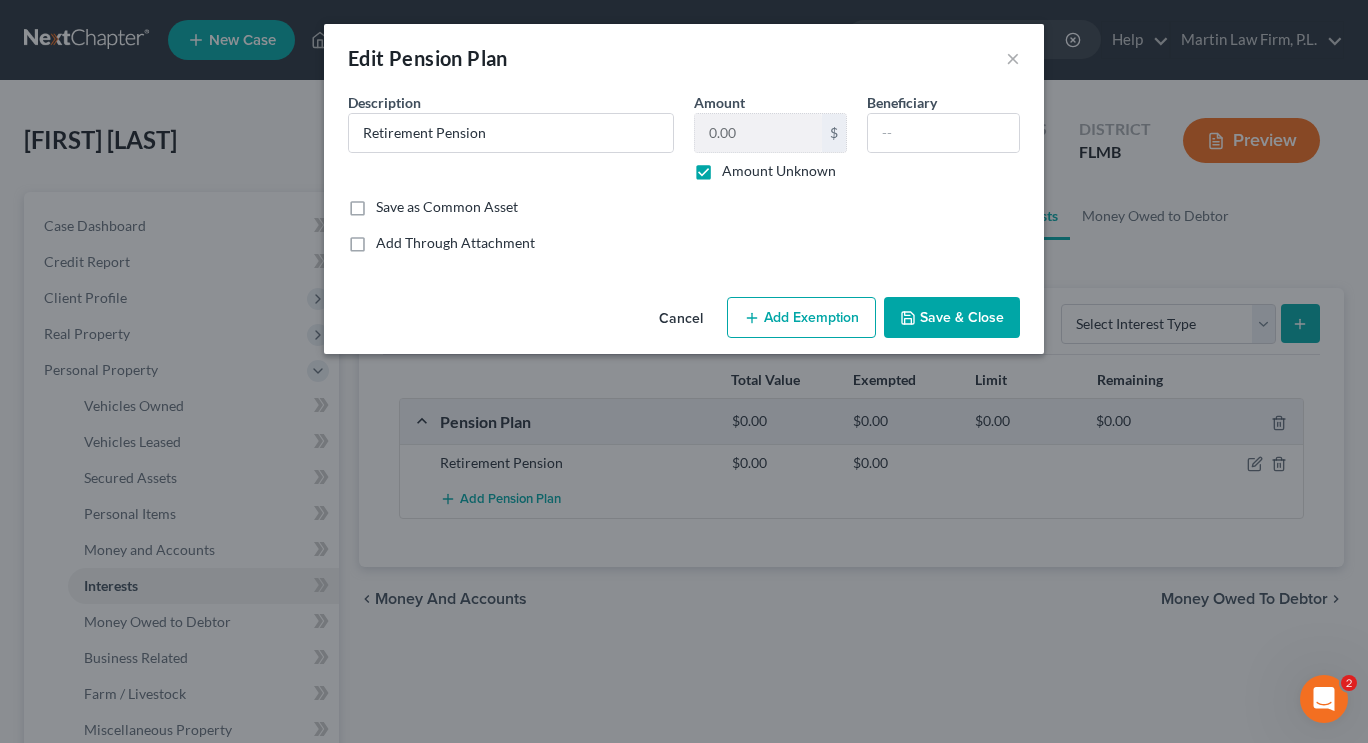 click on "Add Exemption" at bounding box center (801, 318) 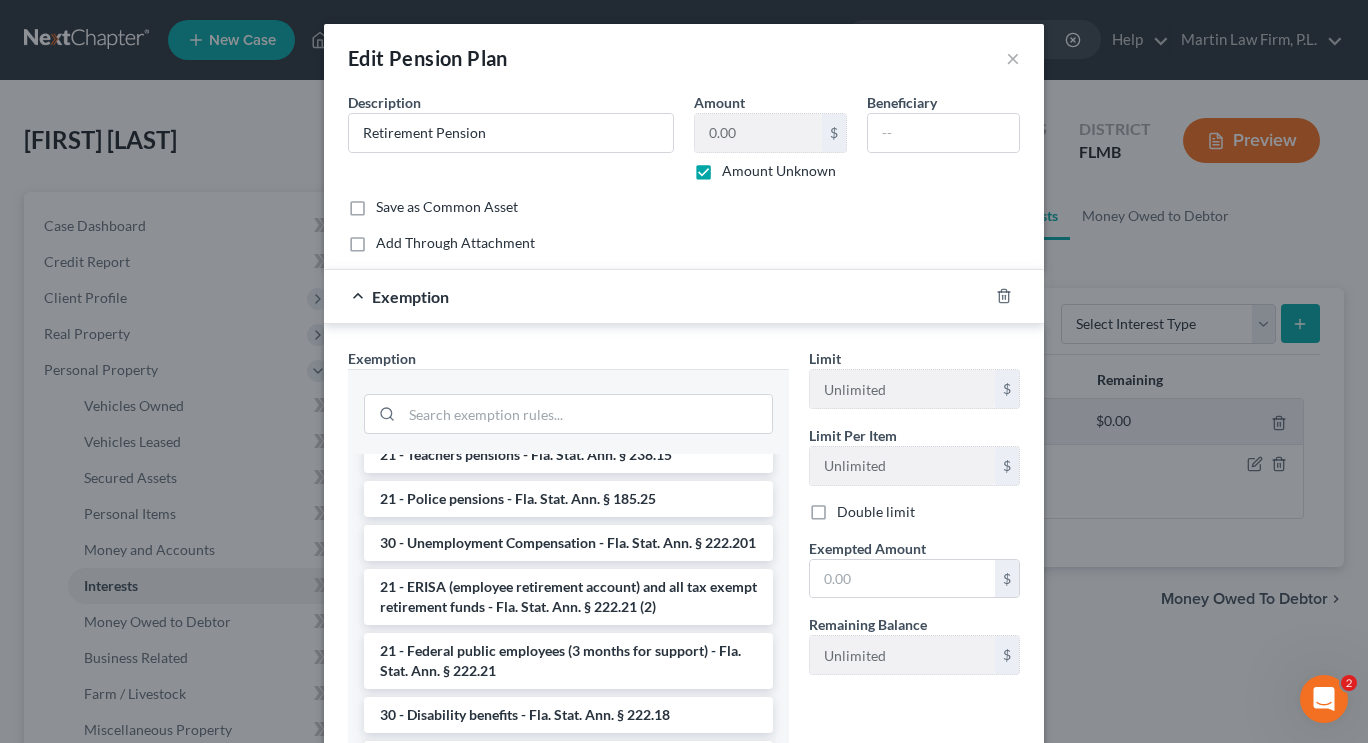 scroll, scrollTop: 196, scrollLeft: 0, axis: vertical 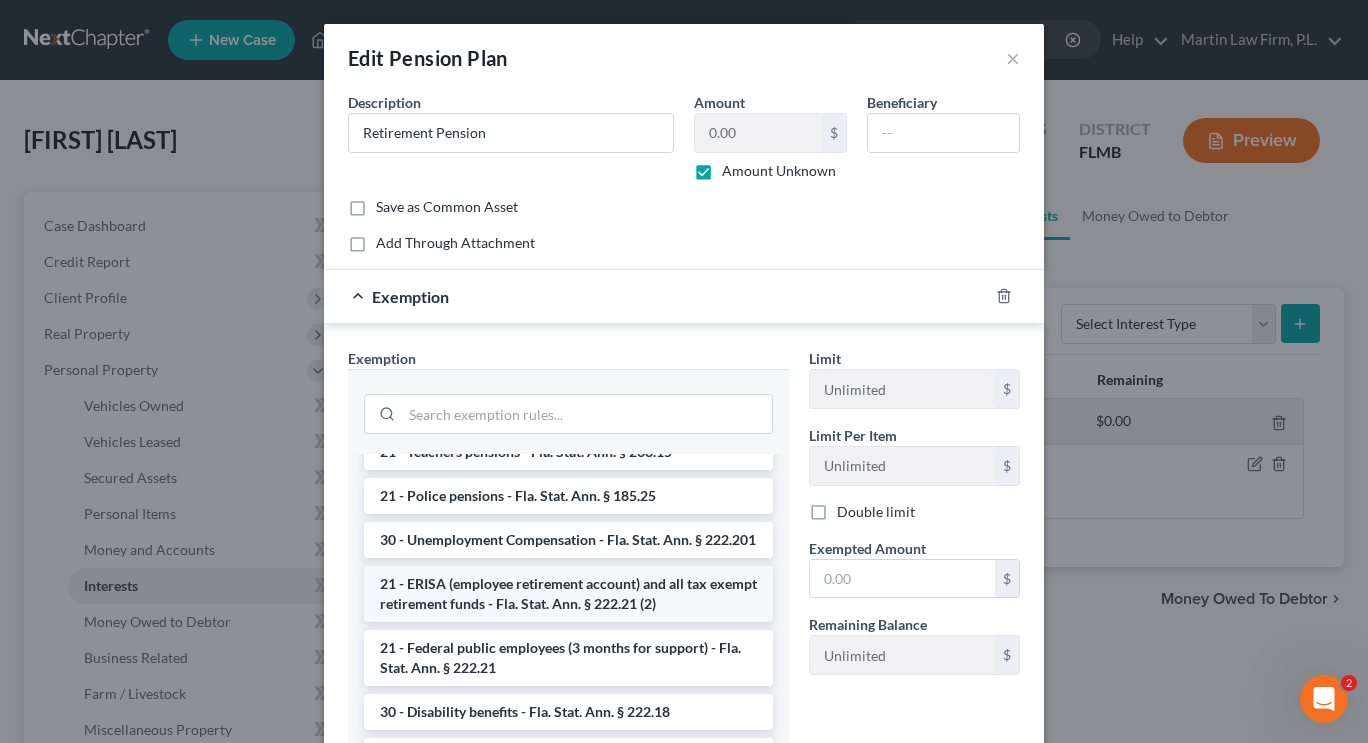 click on "21 - ERISA (employee retirement account) and all tax exempt retirement funds - Fla. Stat. Ann. § 222.21 (2)" at bounding box center [568, 594] 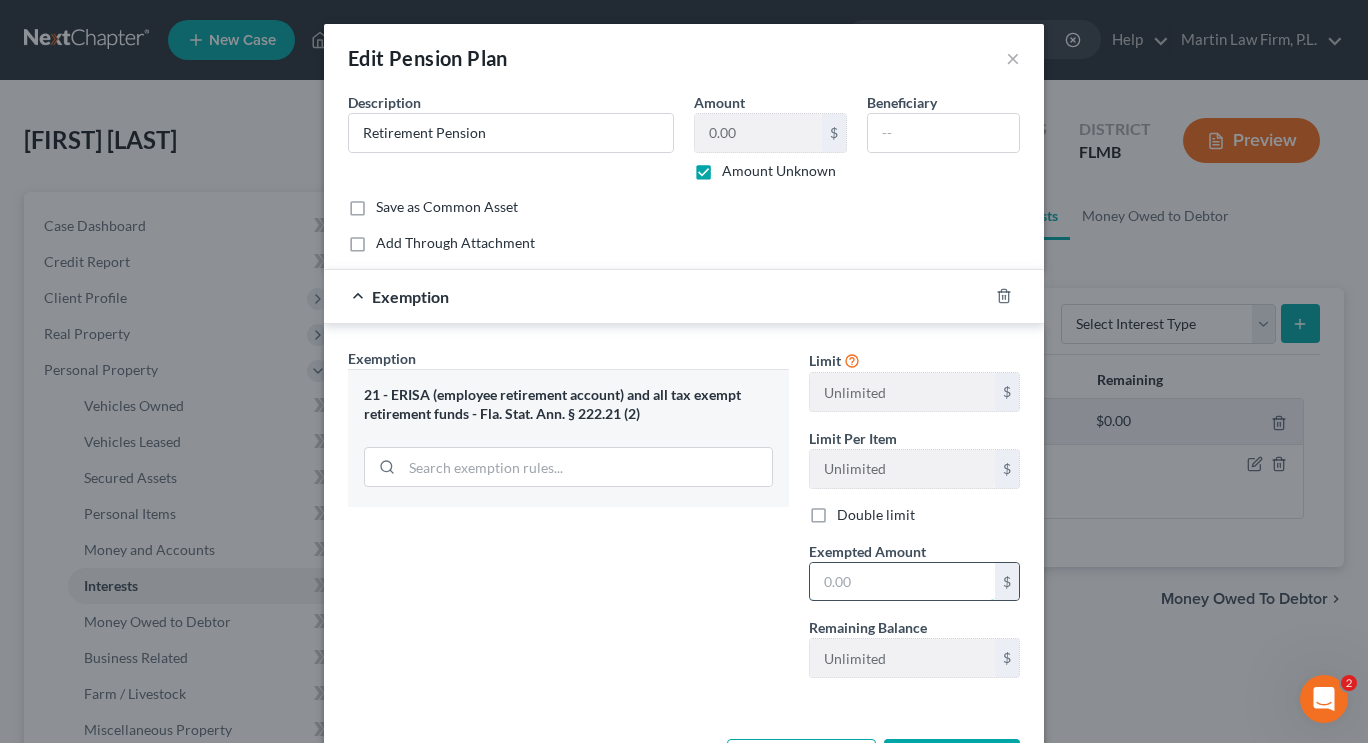 click at bounding box center (902, 582) 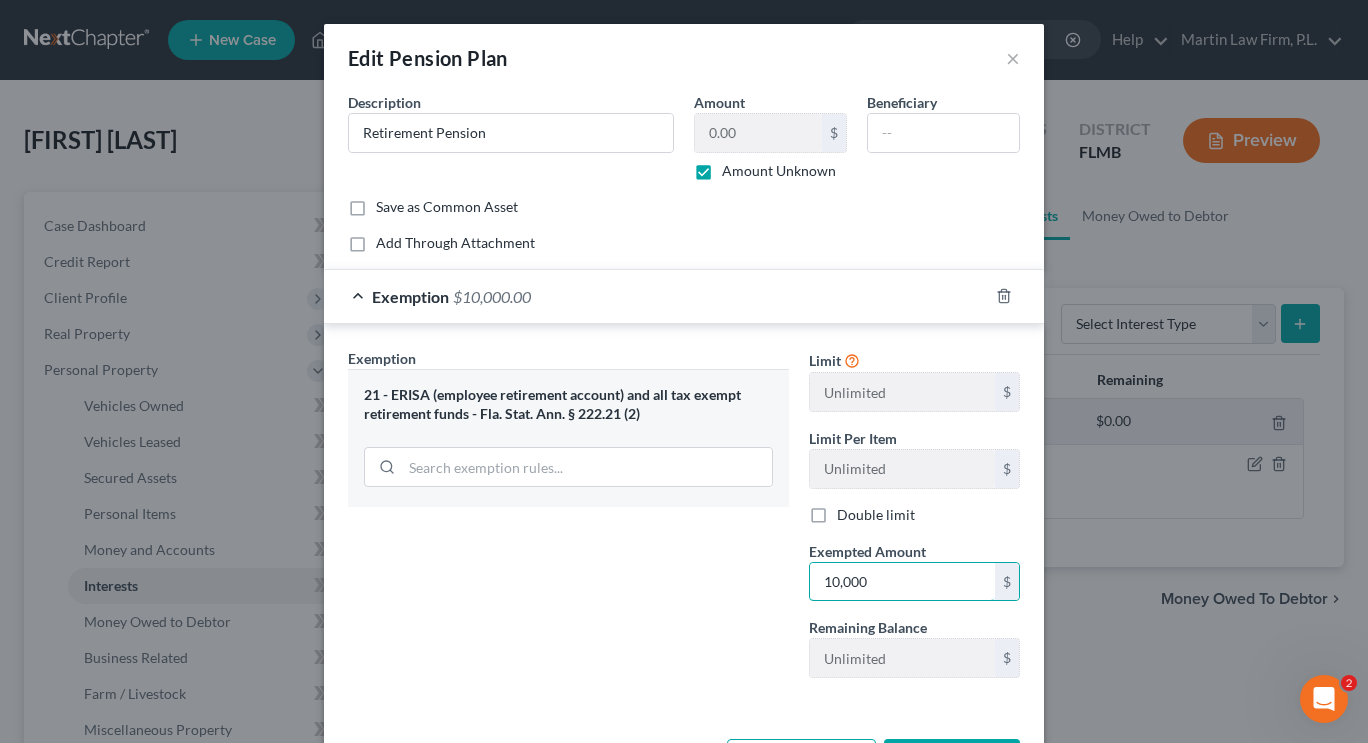 type on "10,000" 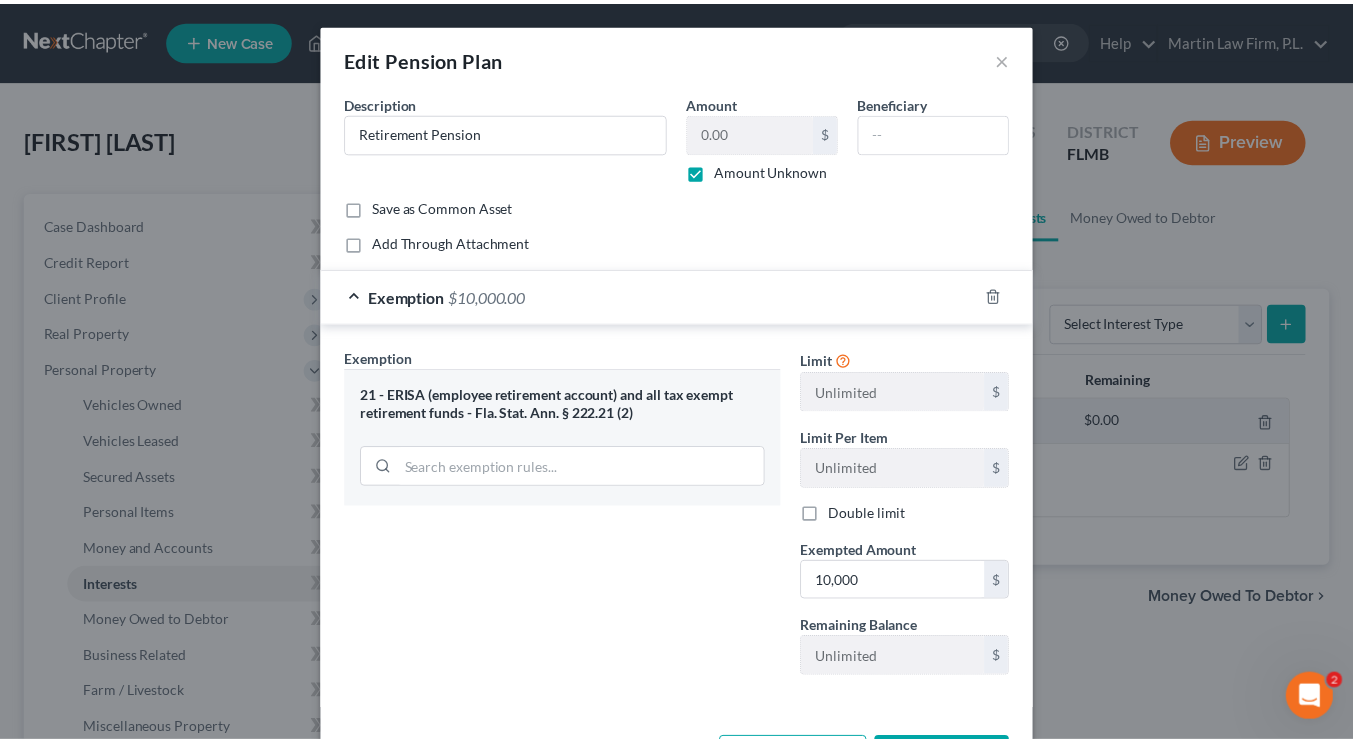 scroll, scrollTop: 78, scrollLeft: 0, axis: vertical 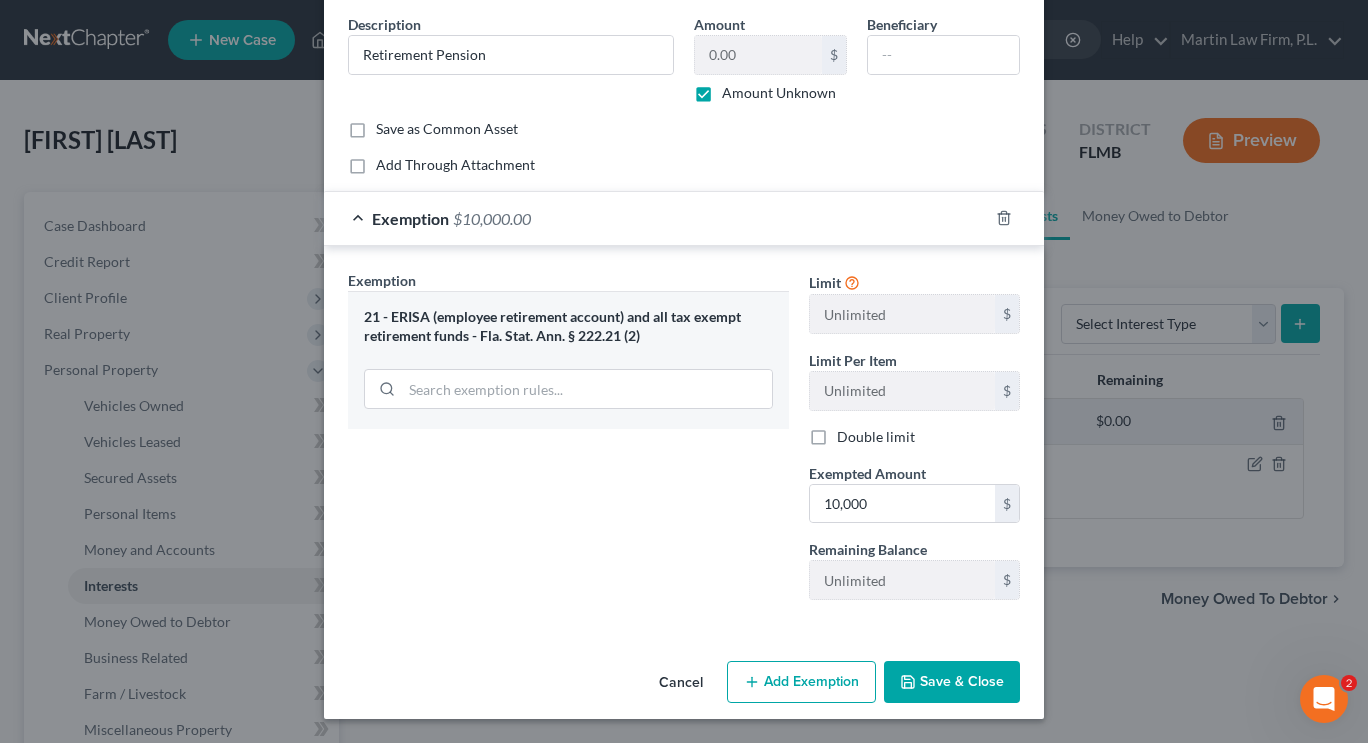 click on "Save & Close" at bounding box center [952, 682] 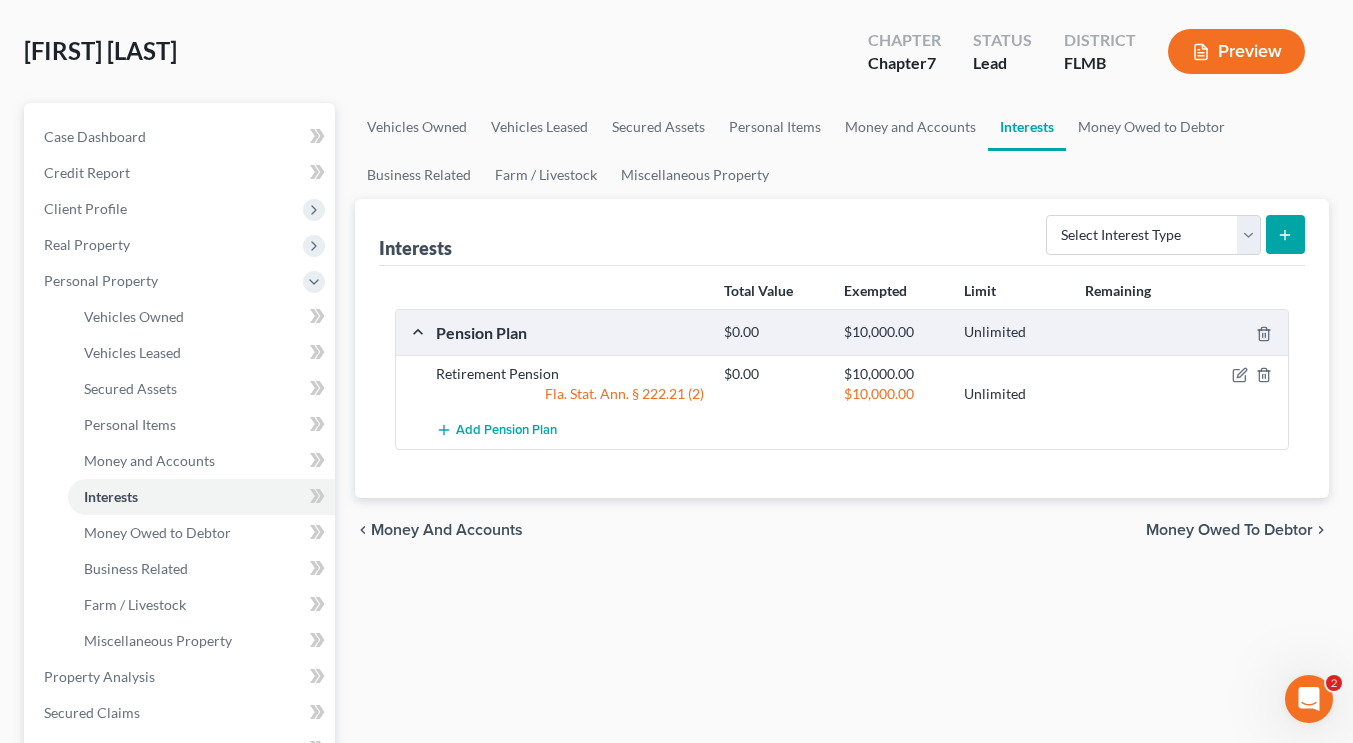 scroll, scrollTop: 92, scrollLeft: 0, axis: vertical 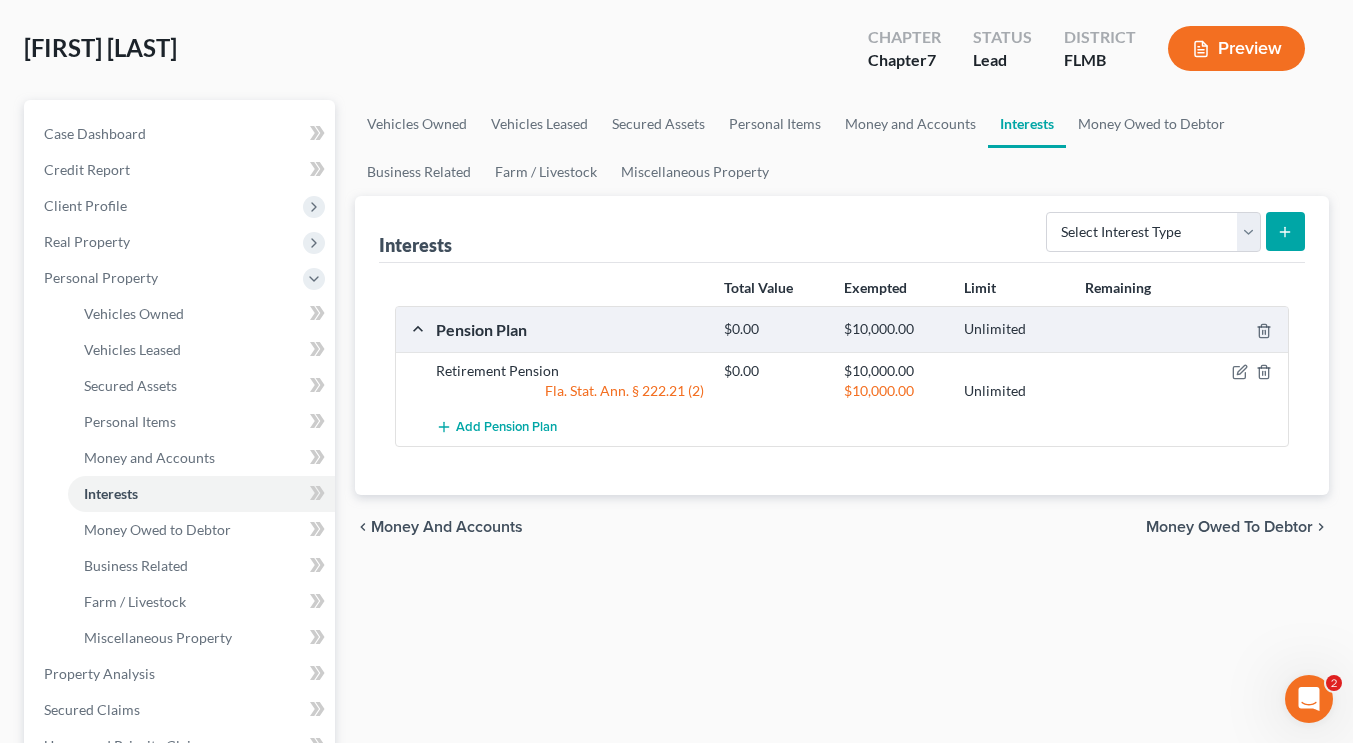 click on "Interests Select Interest Type 401K Annuity Bond Education IRA Government Bond Government Pension Plan Incorporated Business IRA Joint Venture (Active) Joint Venture (Inactive) Keogh Mutual Fund Other Retirement Plan Partnership (Active) Partnership (Inactive) Pension Plan Stock Term Life Insurance Unincorporated Business Whole Life Insurance
Total Value Exempted Limit Remaining
Pension Plan $0.00 $10,000.00 Unlimited
Retirement Pension $0.00 $10,000.00 Fla. Stat. Ann. § 222.21 (2) $10,000.00 Unlimited Add Pension Plan" at bounding box center [842, 345] 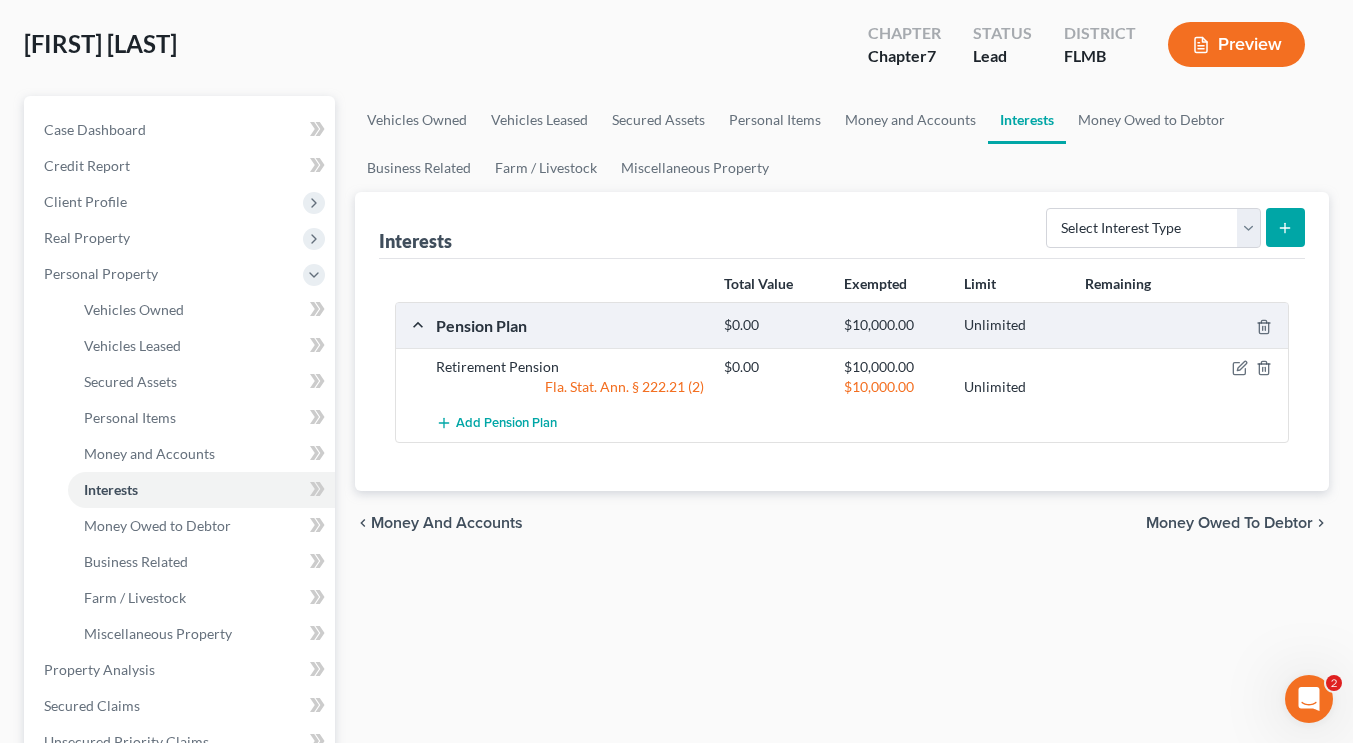 scroll, scrollTop: 101, scrollLeft: 0, axis: vertical 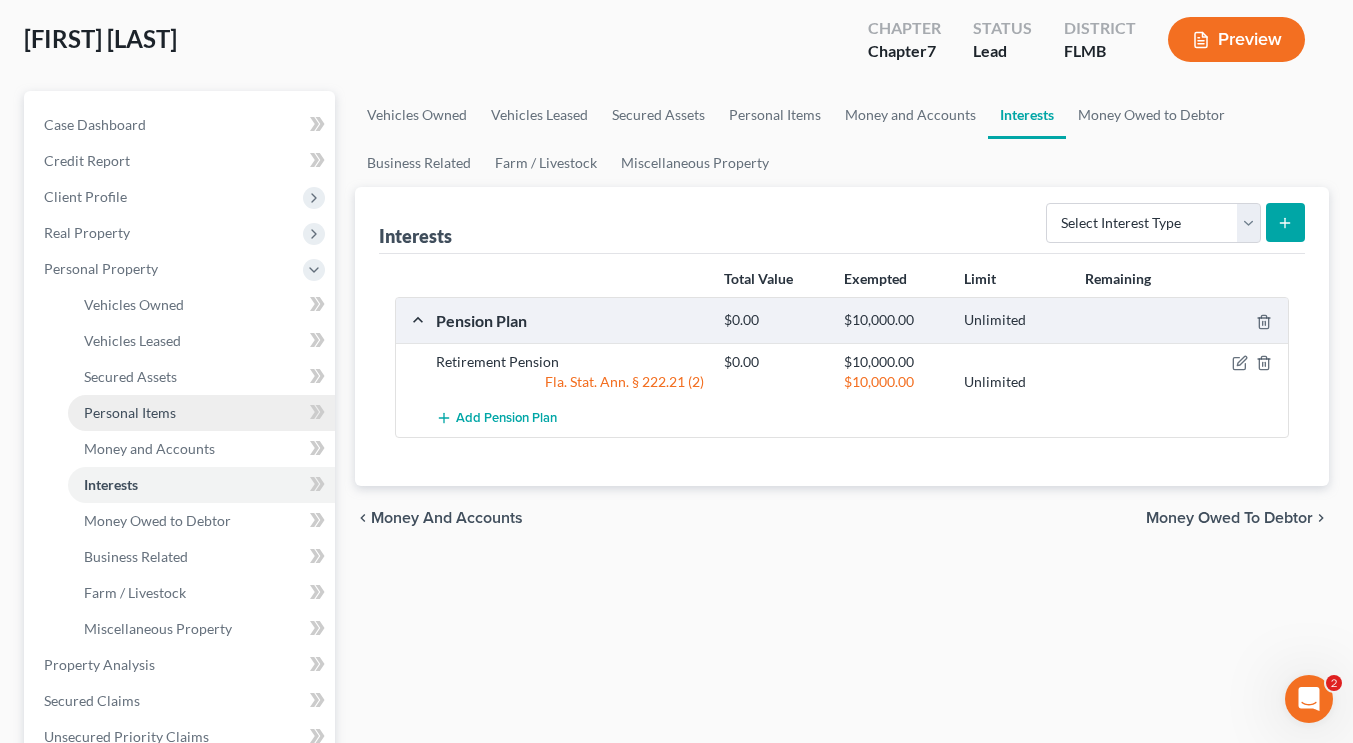 click on "Personal Items" at bounding box center (130, 412) 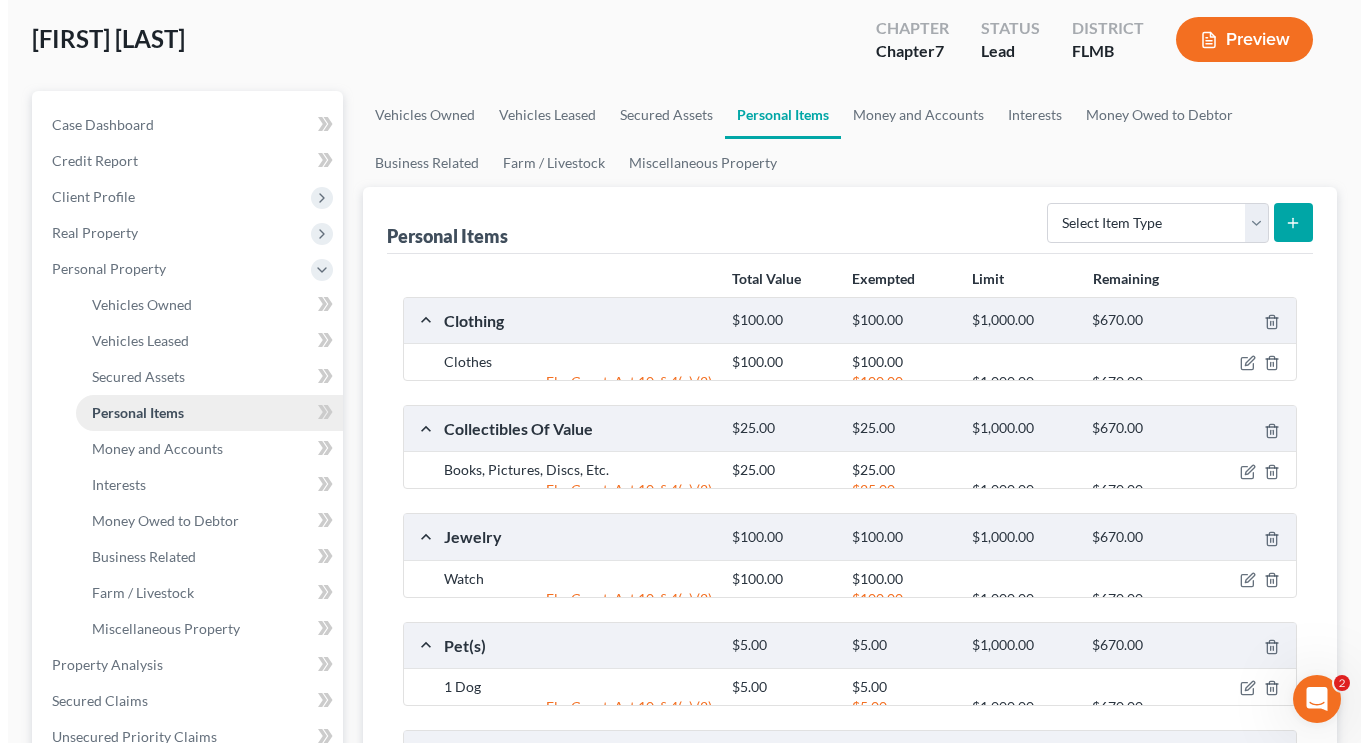 scroll, scrollTop: 0, scrollLeft: 0, axis: both 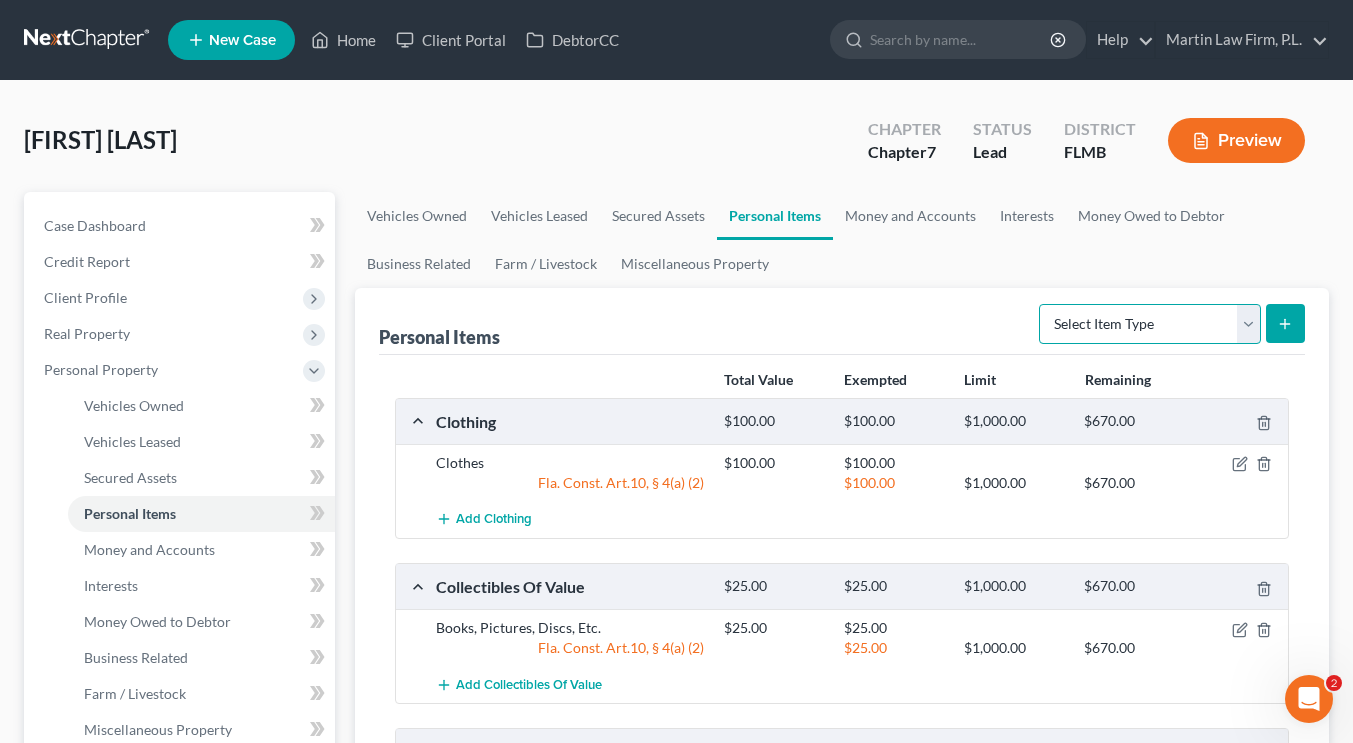 click on "Select Item Type Clothing Collectibles Of Value Electronics Firearms Household Goods Jewelry Other Pet(s) Sports & Hobby Equipment" at bounding box center (1150, 324) 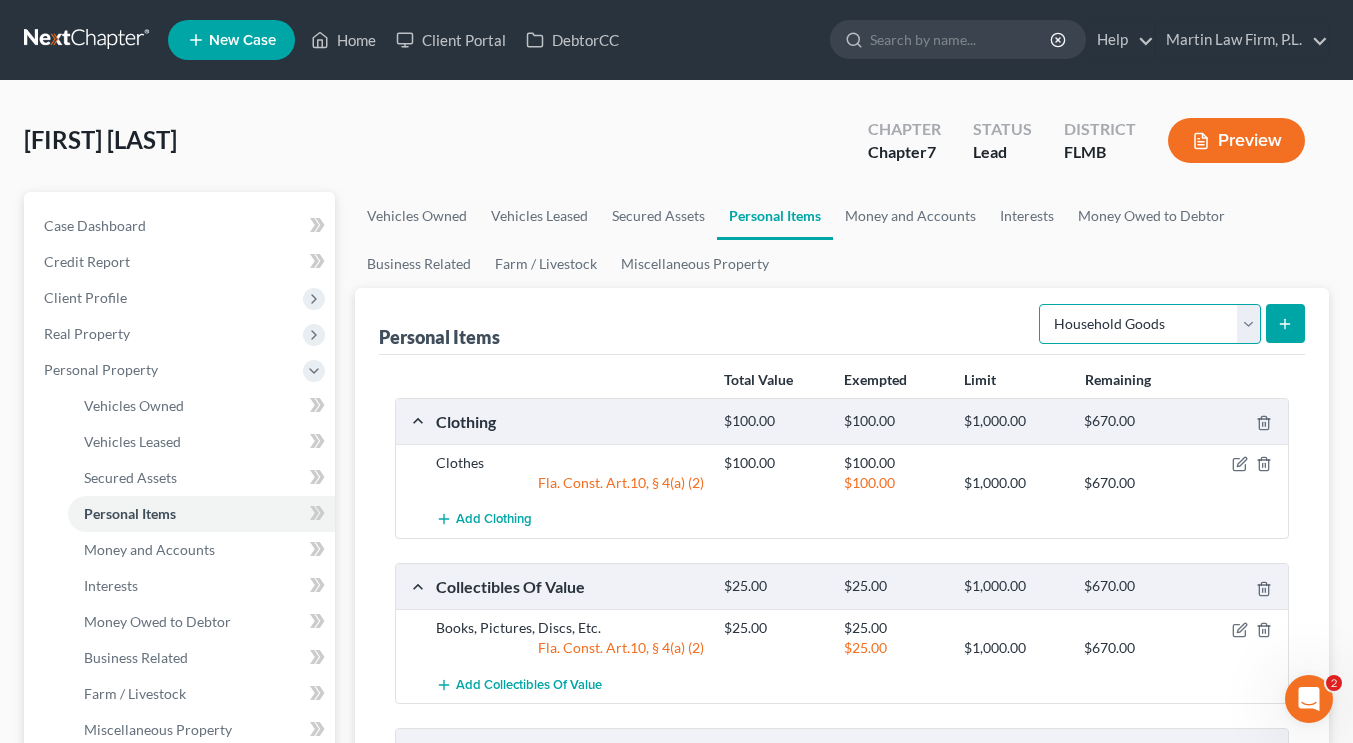 click on "Select Item Type Clothing Collectibles Of Value Electronics Firearms Household Goods Jewelry Other Pet(s) Sports & Hobby Equipment" at bounding box center (1150, 324) 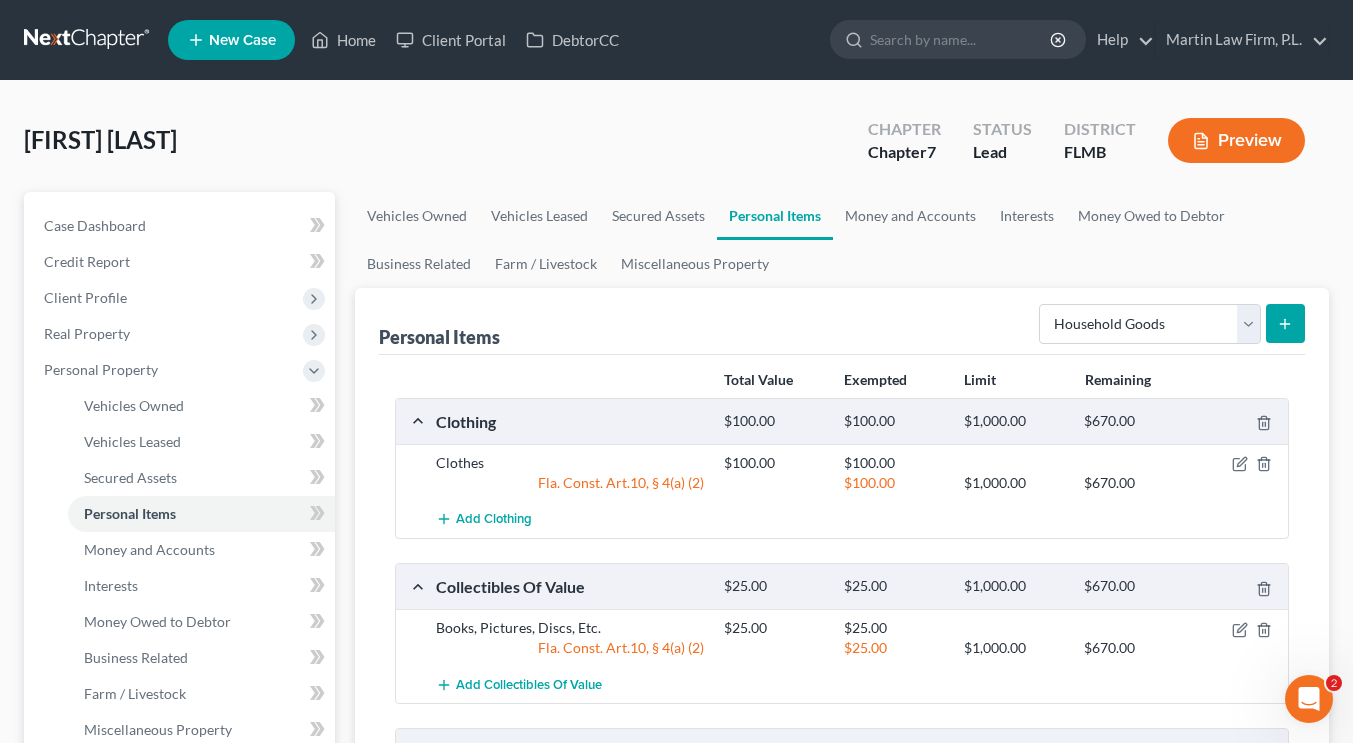 click 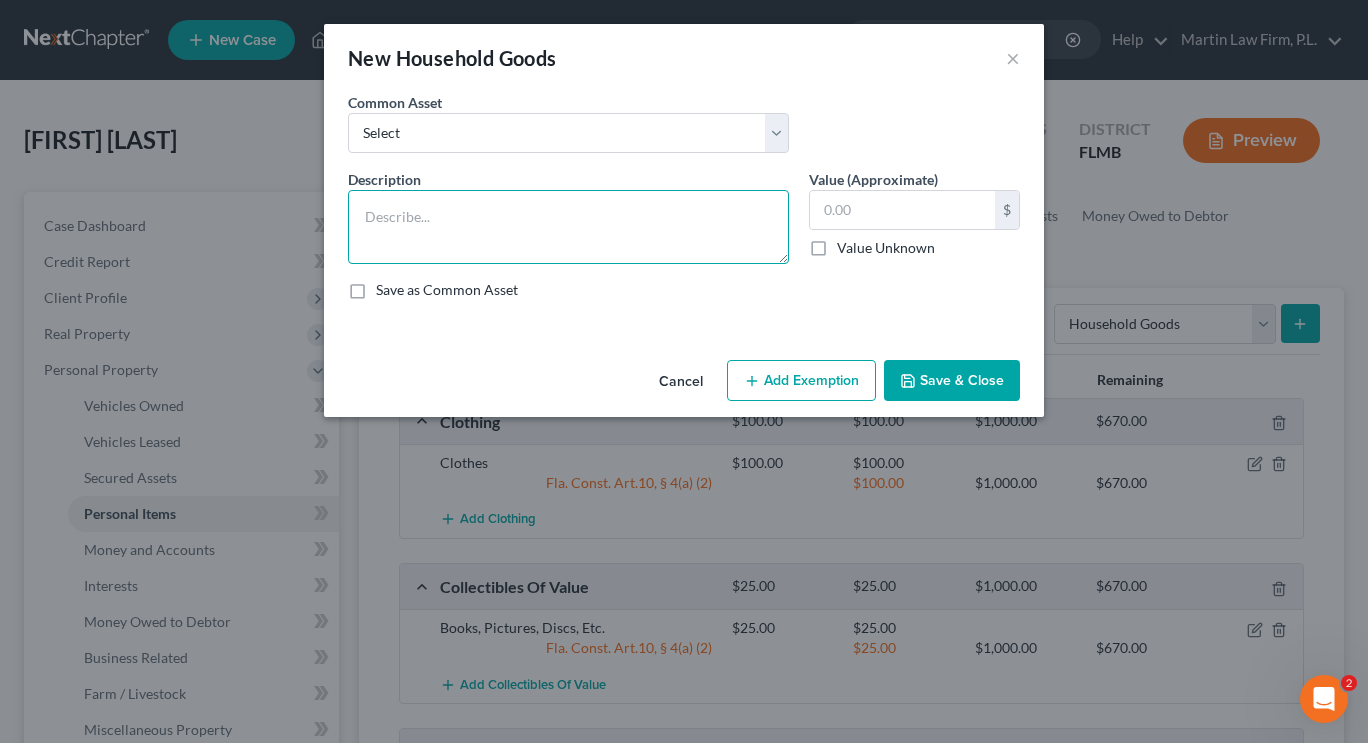 click at bounding box center (568, 227) 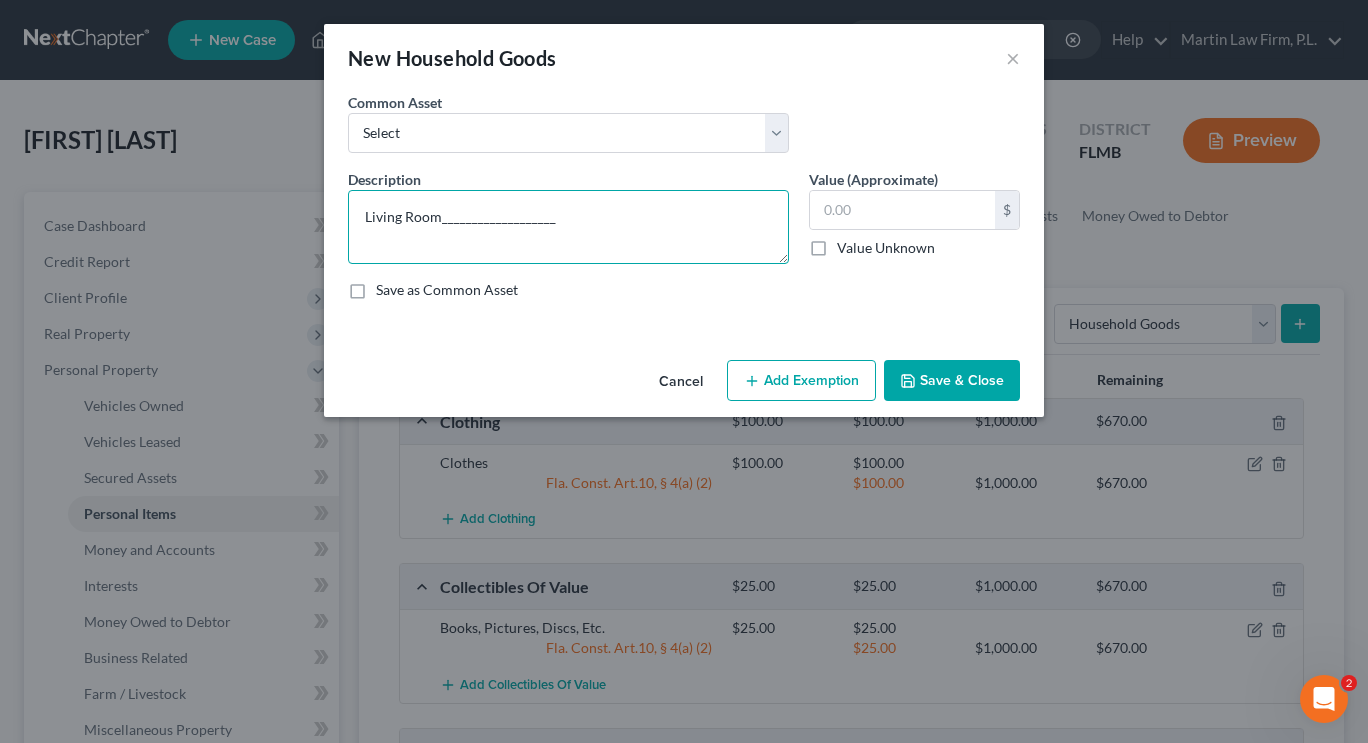 scroll, scrollTop: 4, scrollLeft: 0, axis: vertical 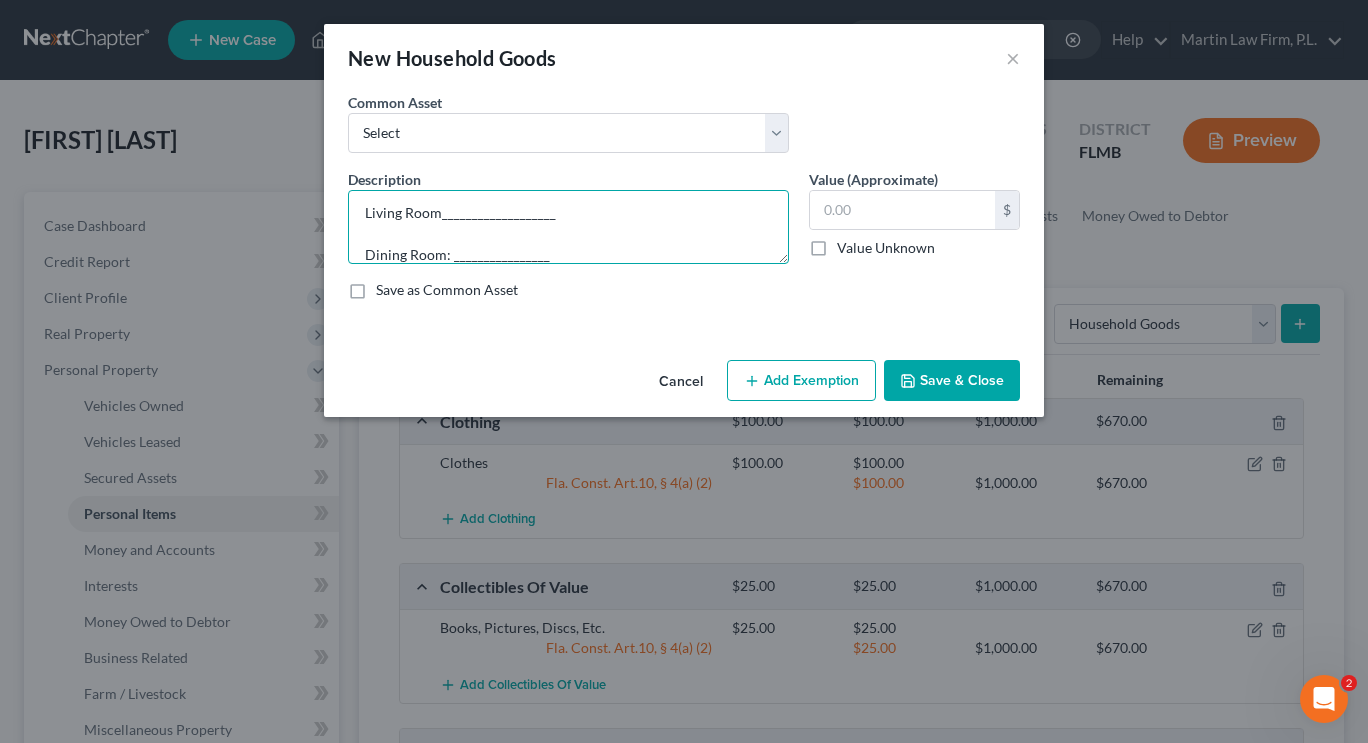 click on "Living Room___________________
Dining Room: ________________" at bounding box center (568, 227) 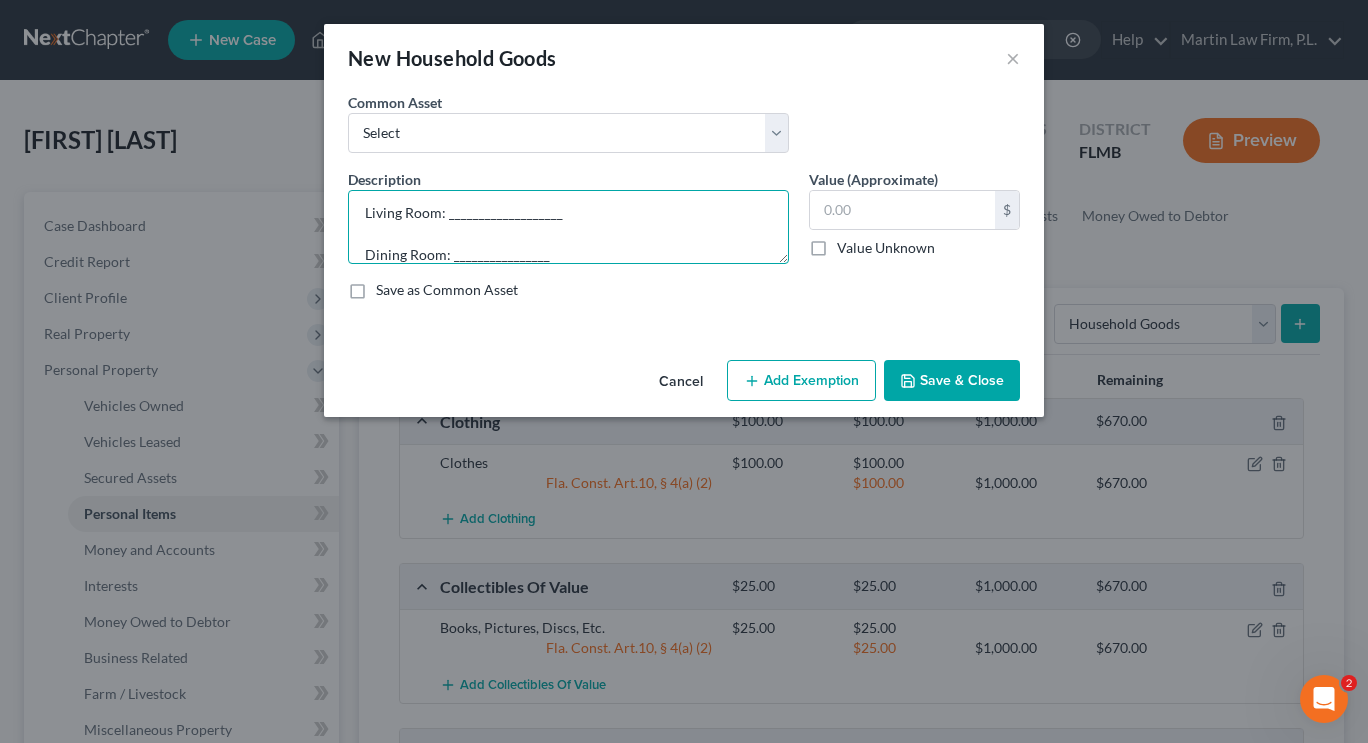 click on "Living Room: ___________________
Dining Room: ________________" at bounding box center (568, 227) 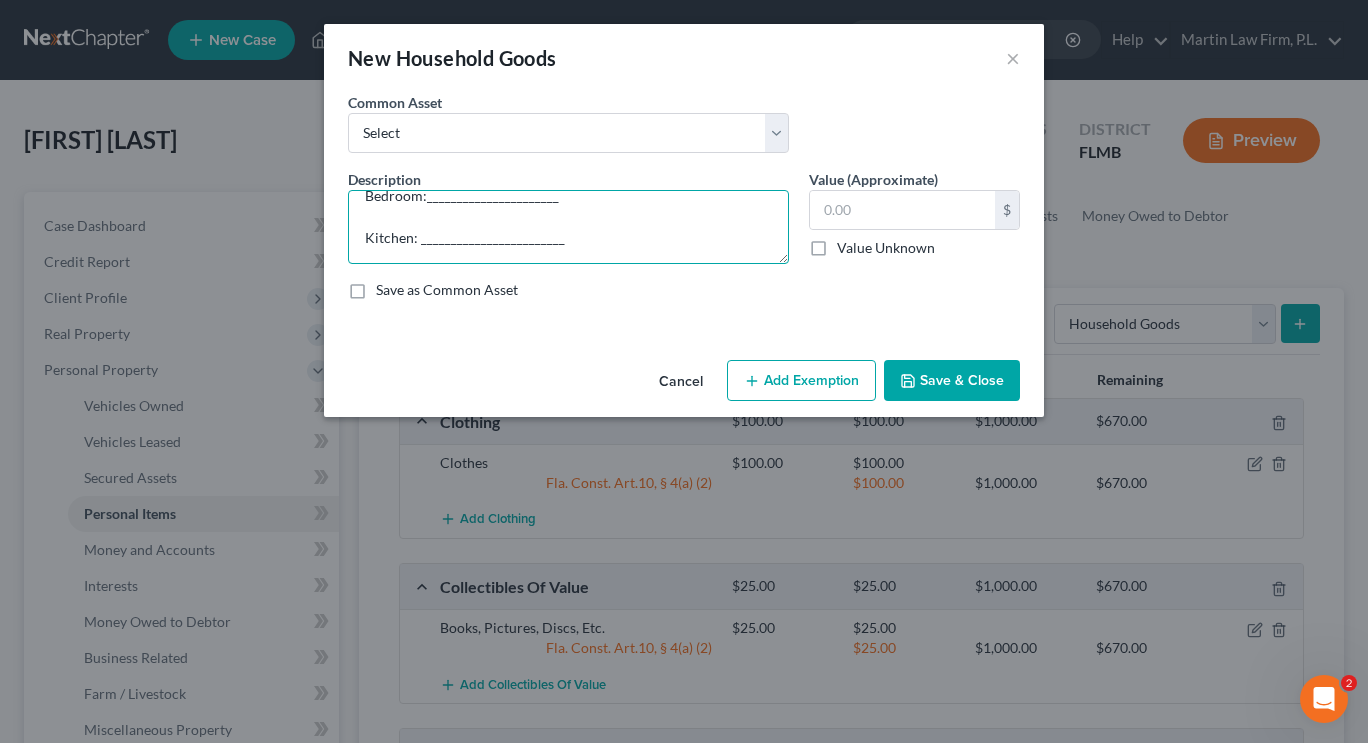 scroll, scrollTop: 130, scrollLeft: 0, axis: vertical 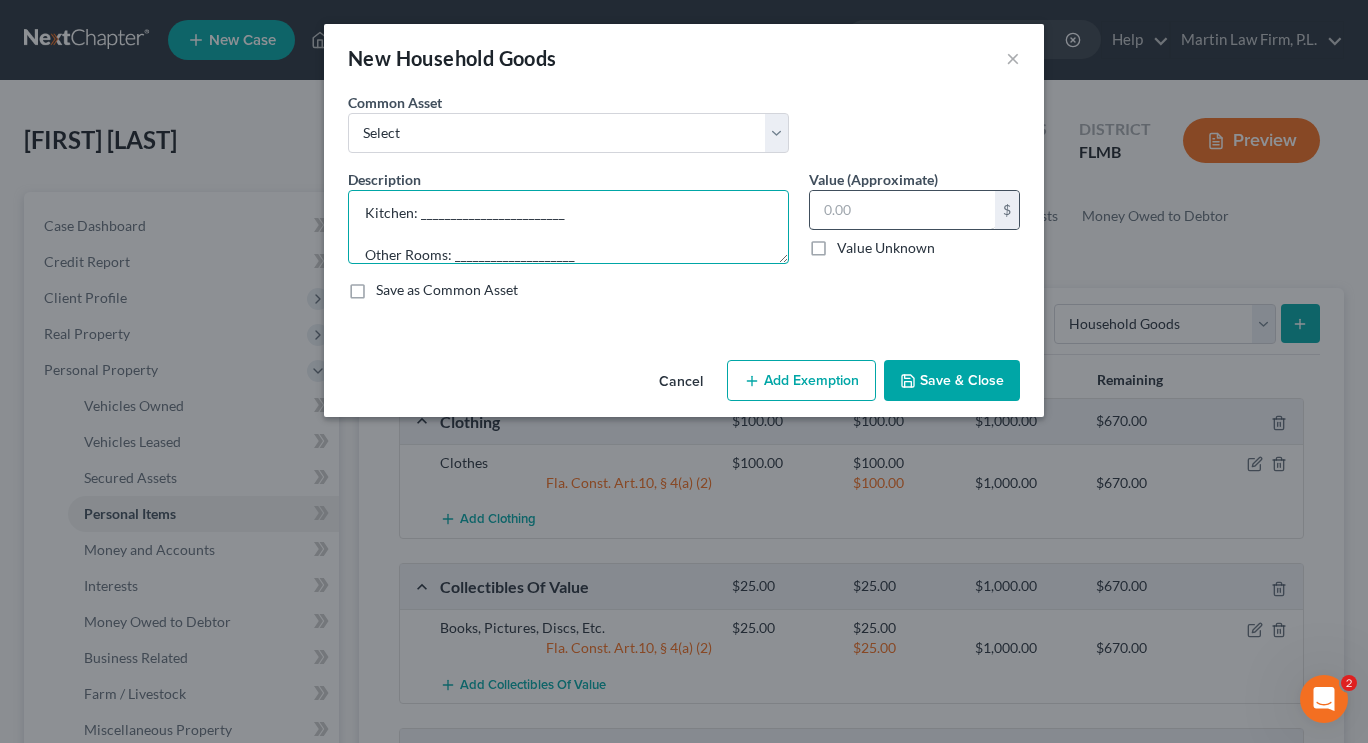 type on "Living Room: ___________________
Dining Room: _________________
Bedroom:______________________
Kitchen: ________________________
Other Rooms: ____________________" 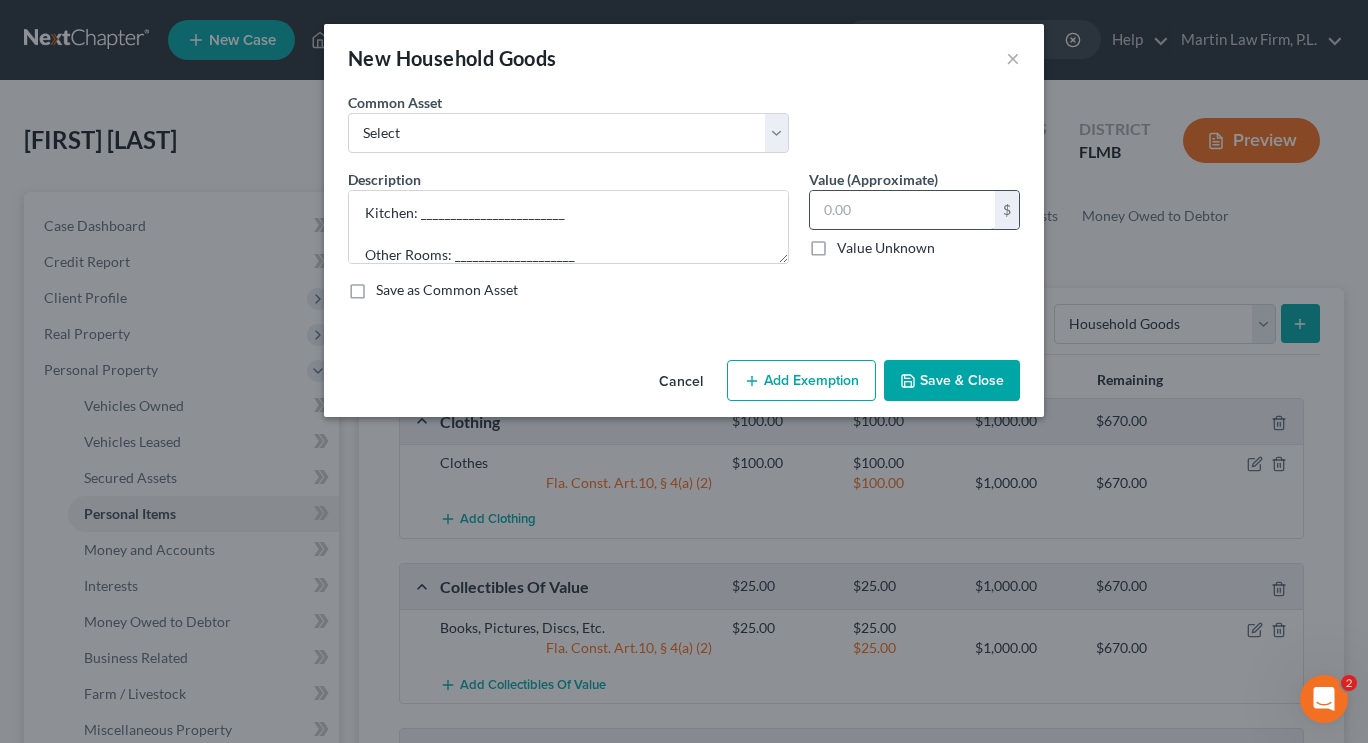 click at bounding box center [902, 210] 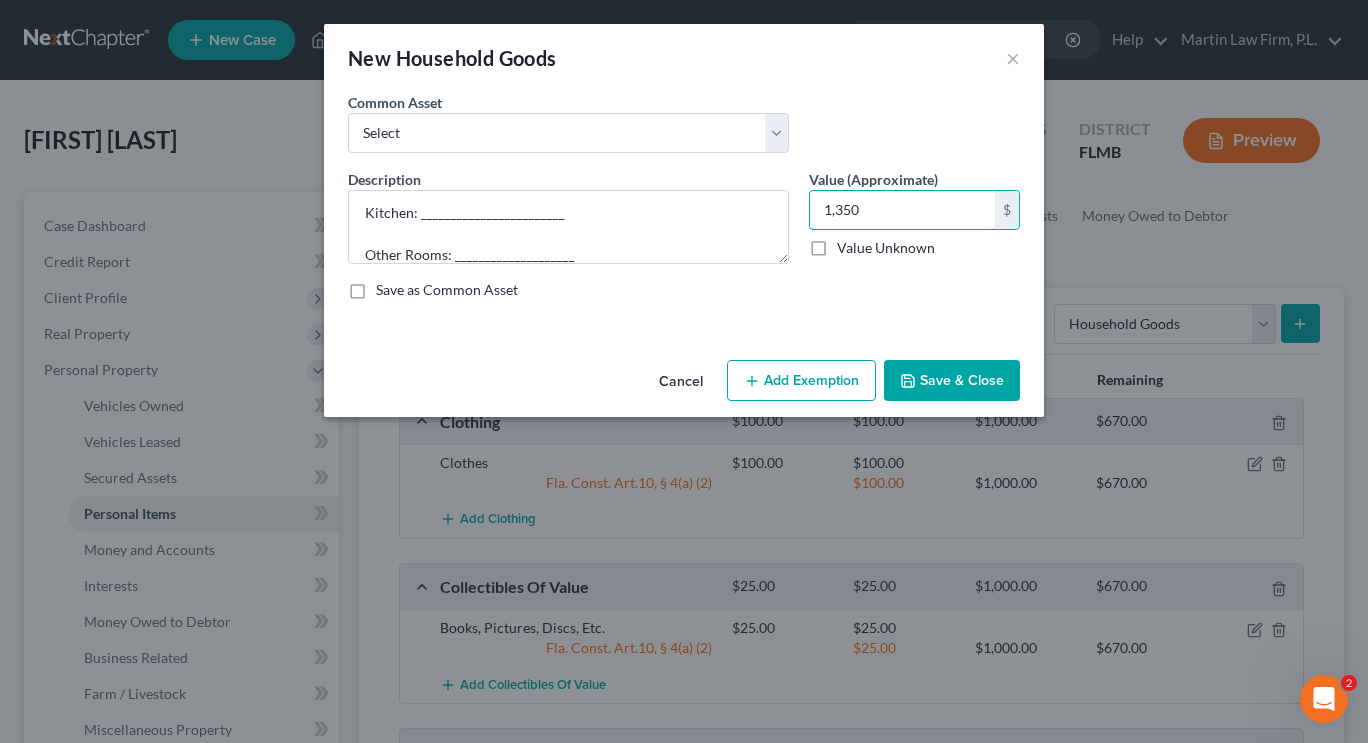 type on "1,350" 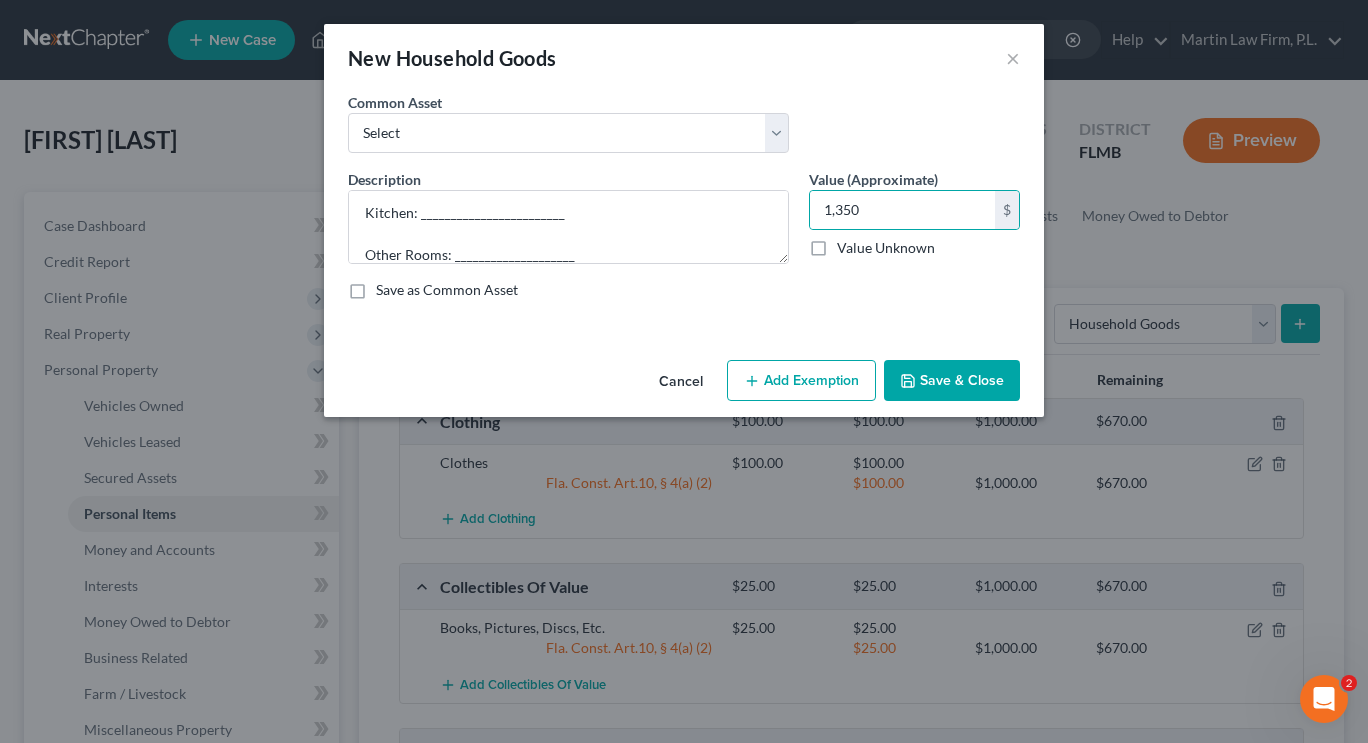 click on "Add Exemption" at bounding box center (801, 381) 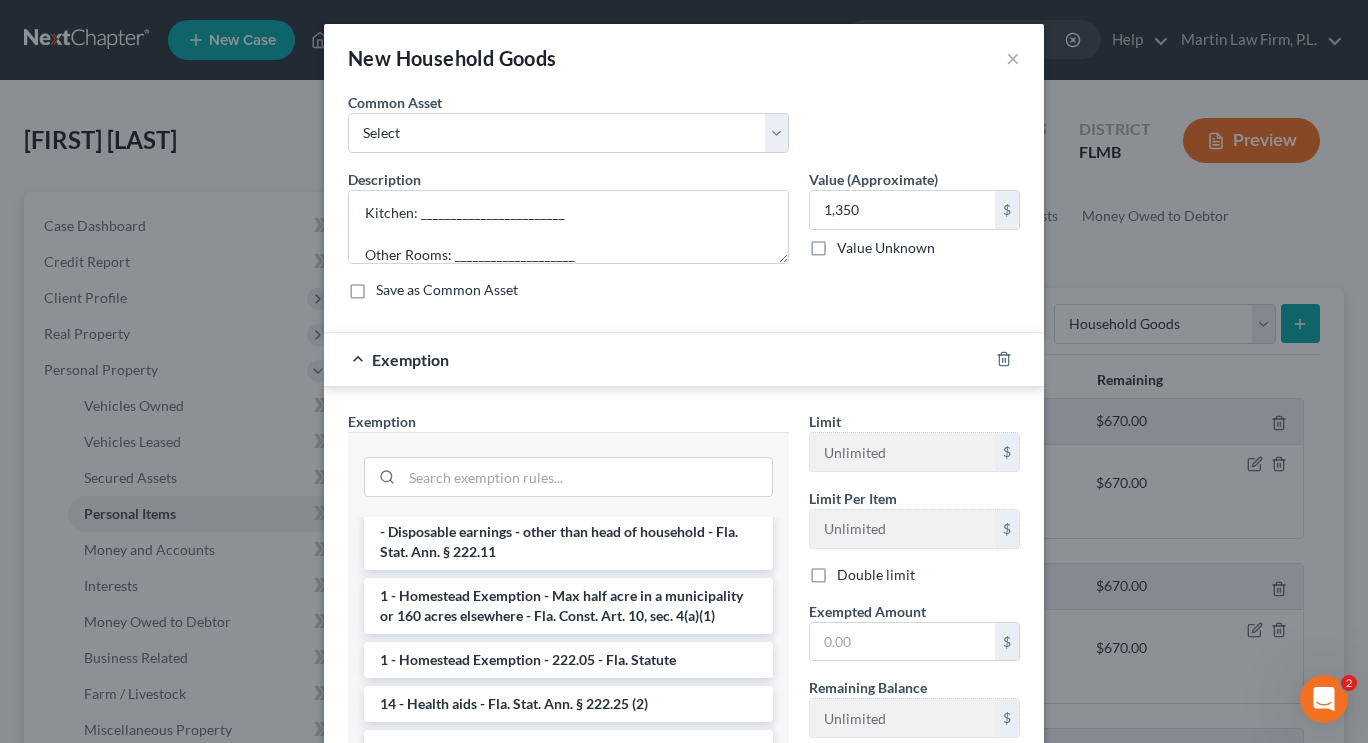scroll, scrollTop: 287, scrollLeft: 0, axis: vertical 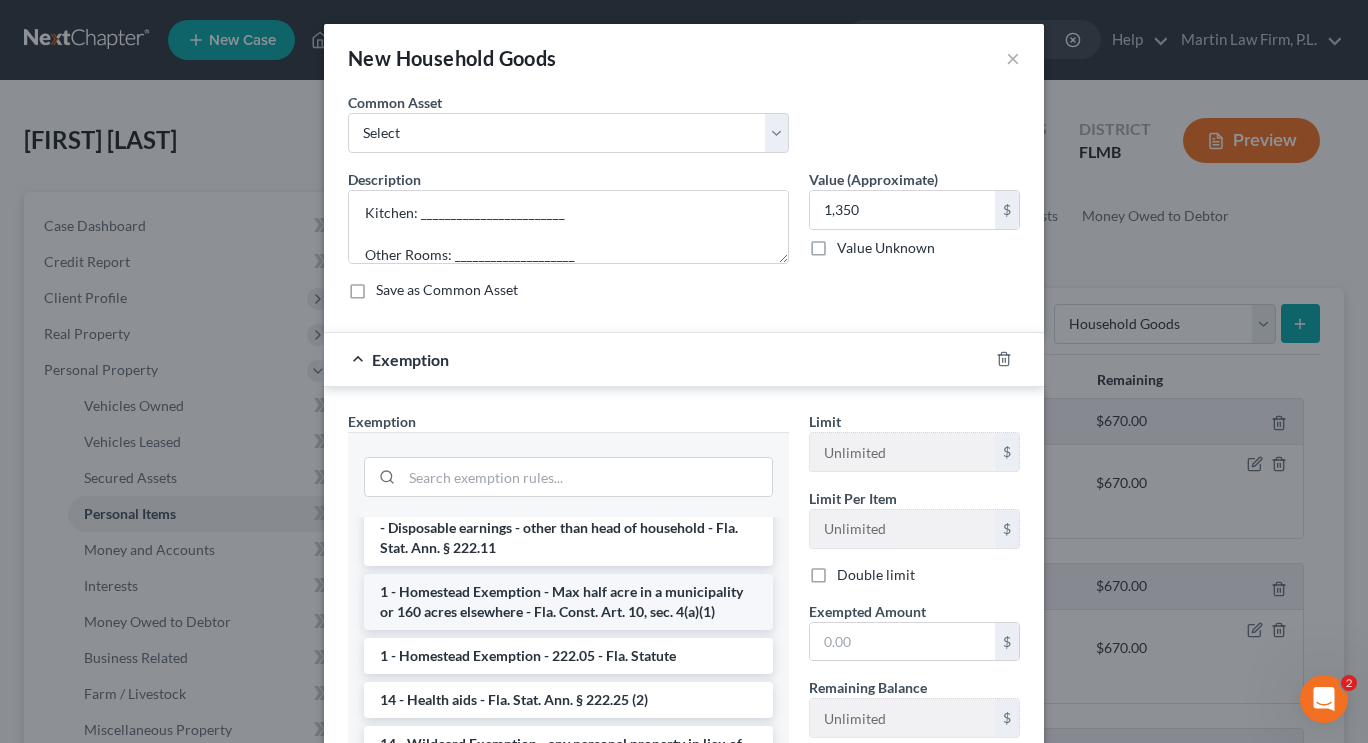 click on "1 - Homestead Exemption - Max half acre in a municipality or 160 acres elsewhere - Fla. Const. Art. 10, sec. 4(a)(1)" at bounding box center (568, 602) 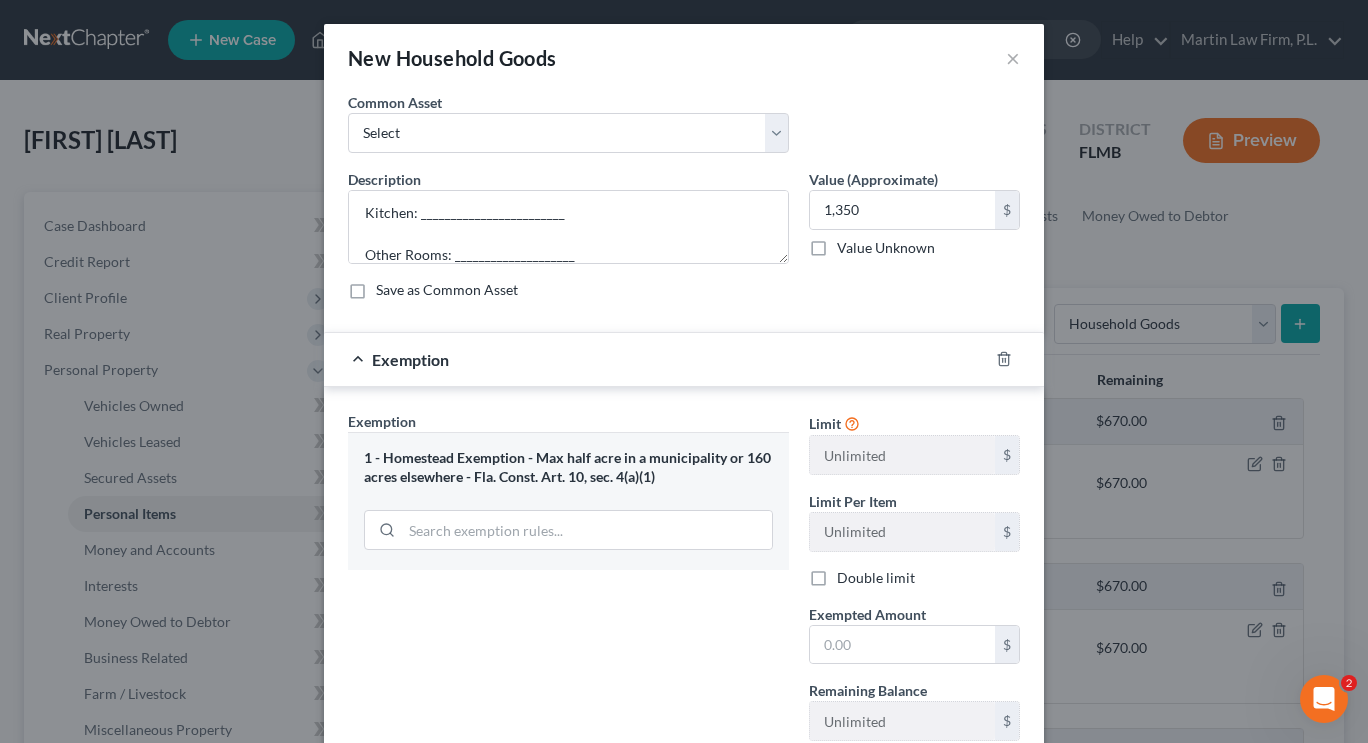 click on "1 - Homestead Exemption - Max half acre in a municipality or 160 acres elsewhere - Fla. Const. Art. 10, sec. 4(a)(1)" at bounding box center (568, 467) 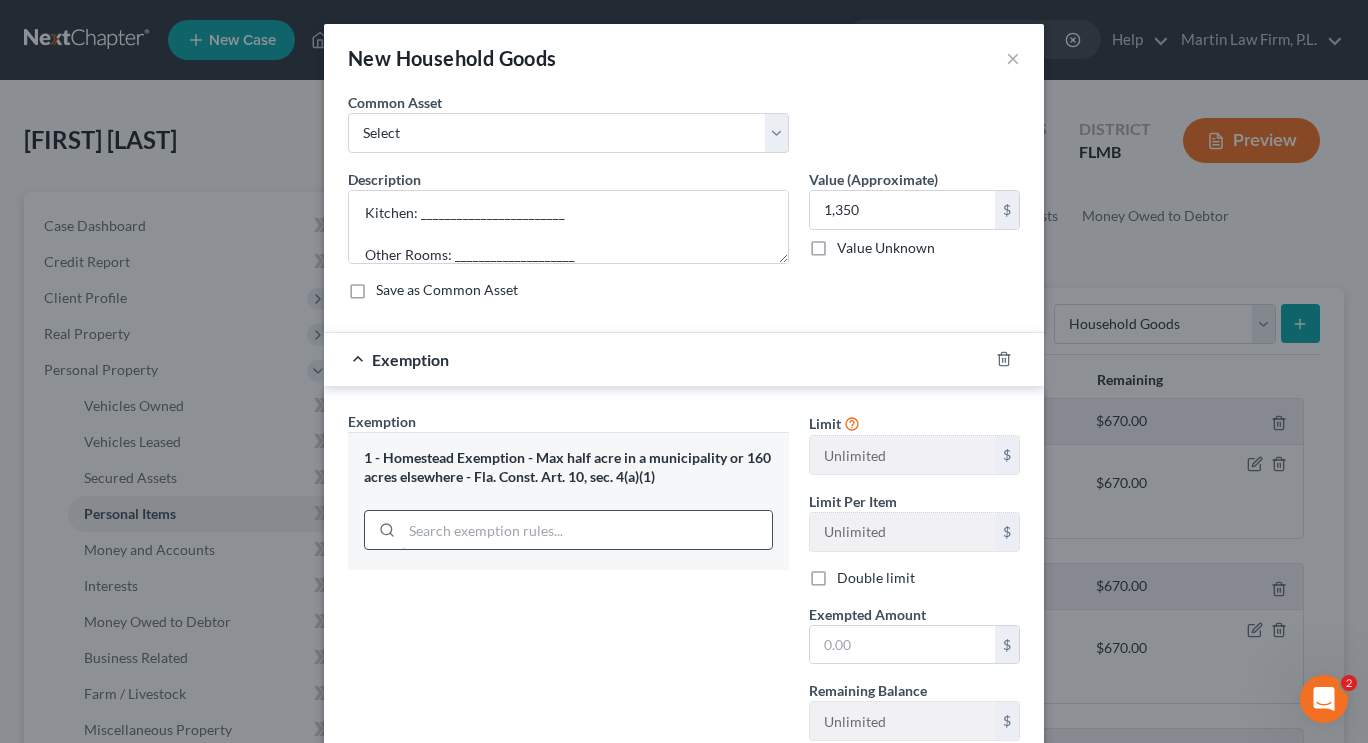 click at bounding box center (587, 530) 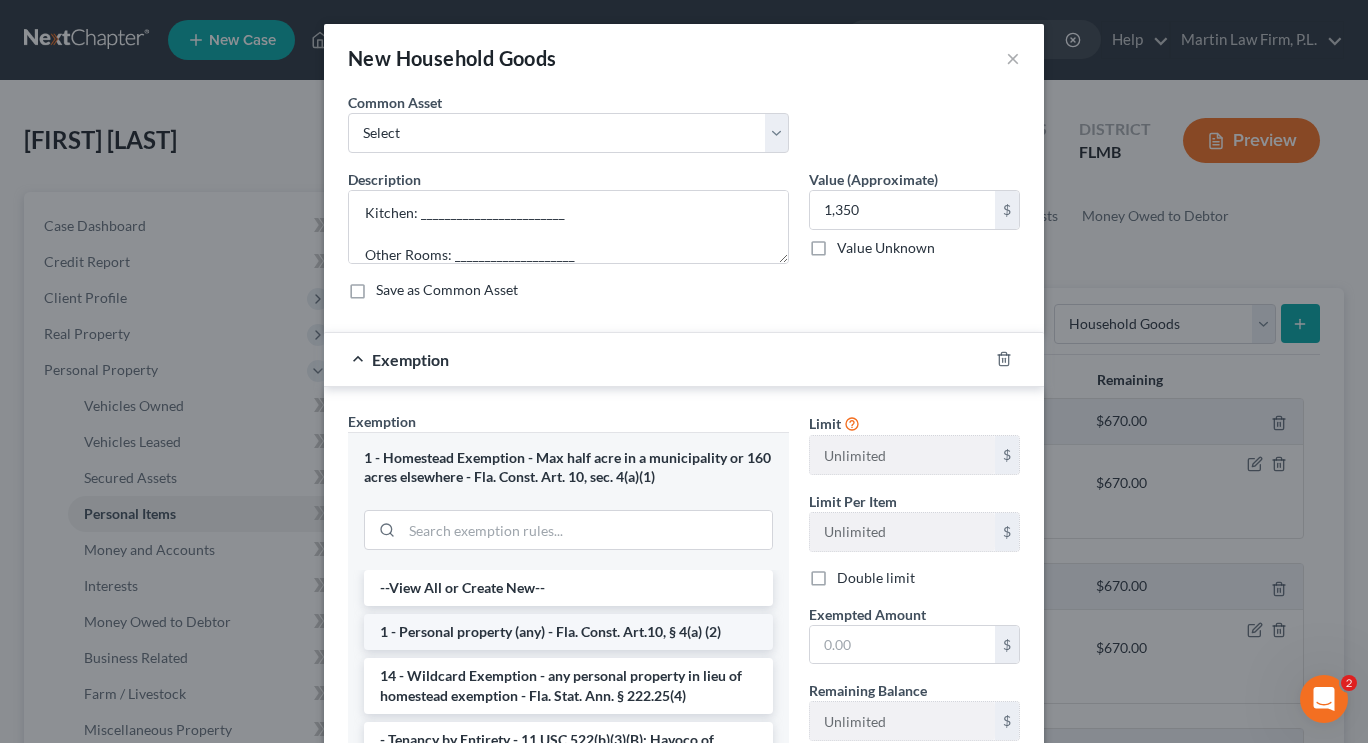 click on "1 - Personal property (any) - Fla. Const. Art.10, § 4(a) (2)" at bounding box center (568, 632) 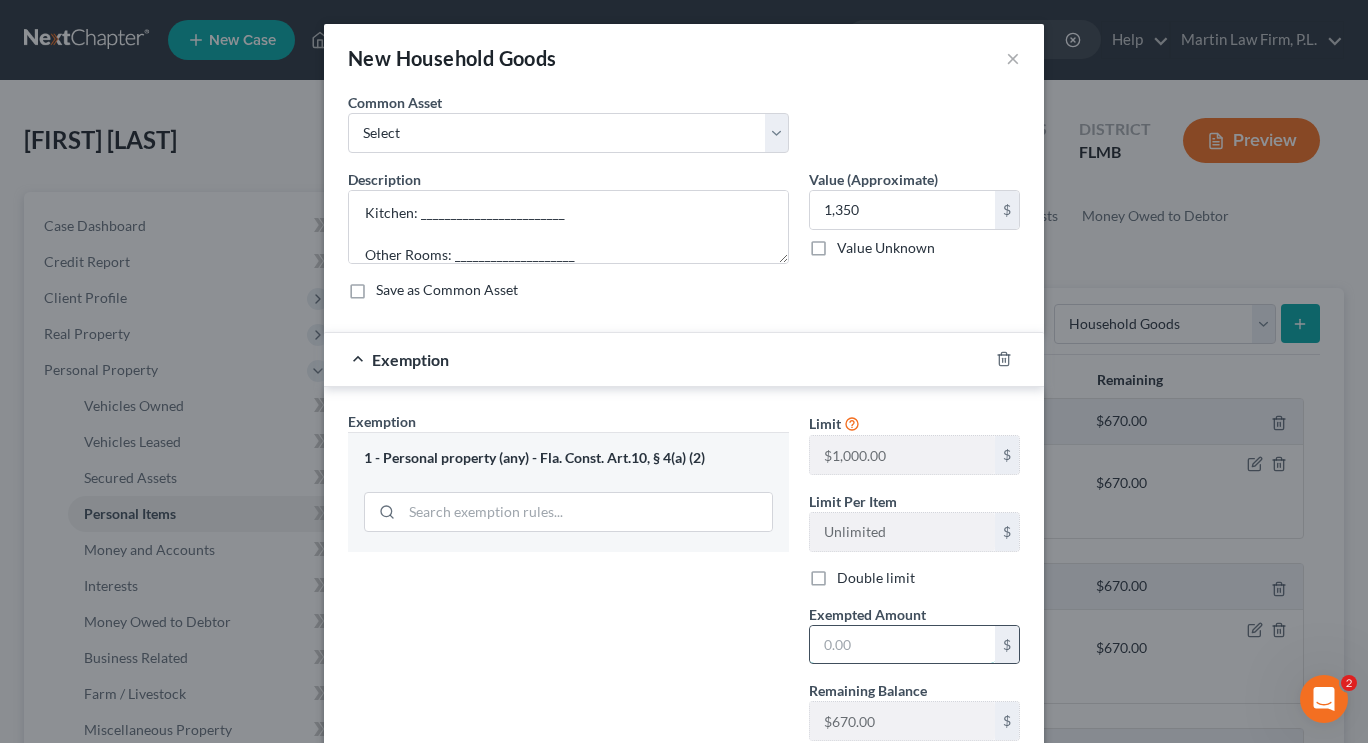 click at bounding box center [902, 645] 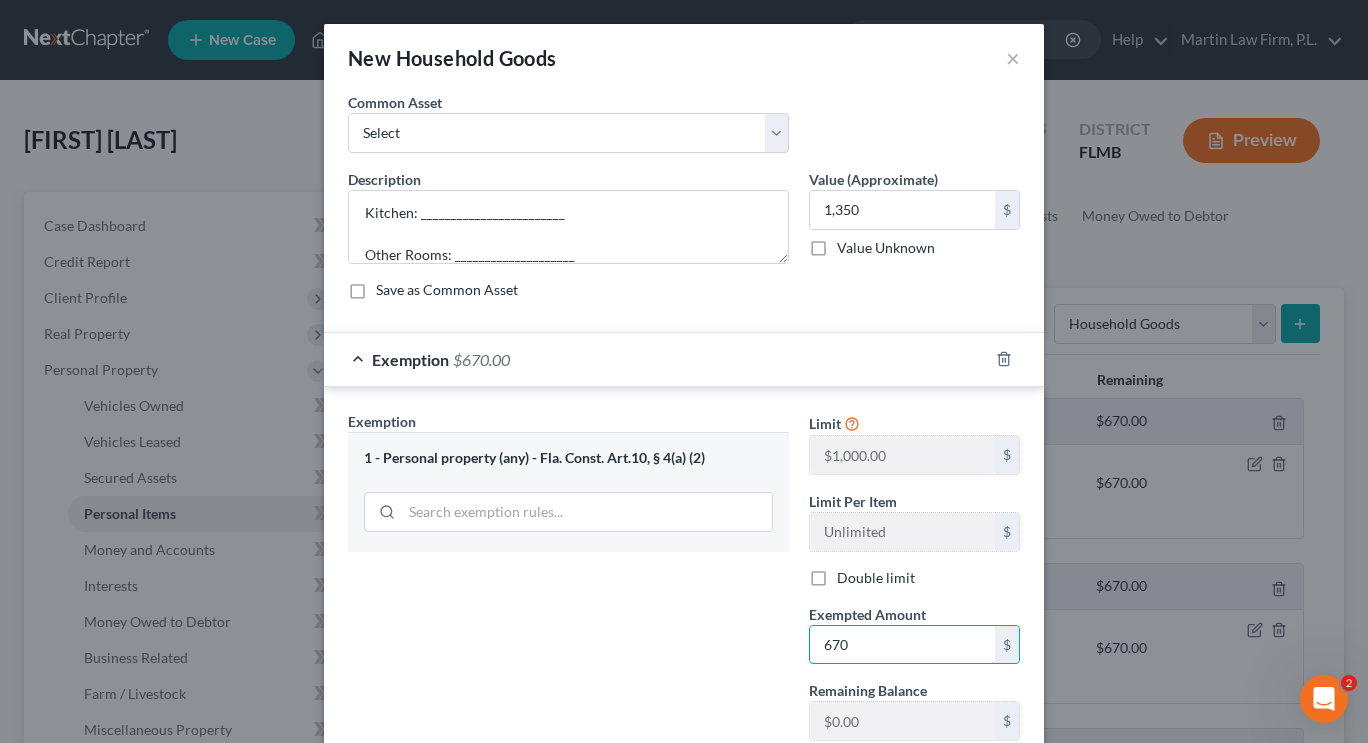 type on "670" 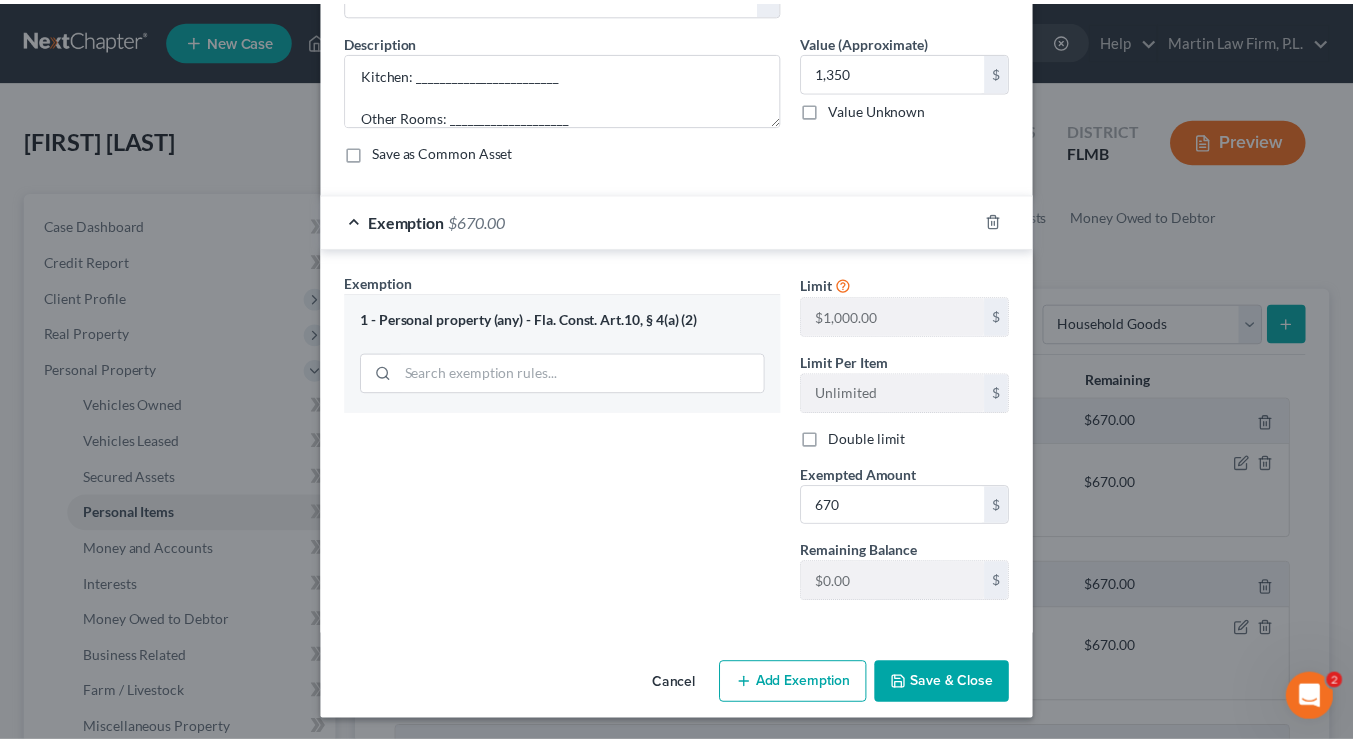 scroll, scrollTop: 141, scrollLeft: 0, axis: vertical 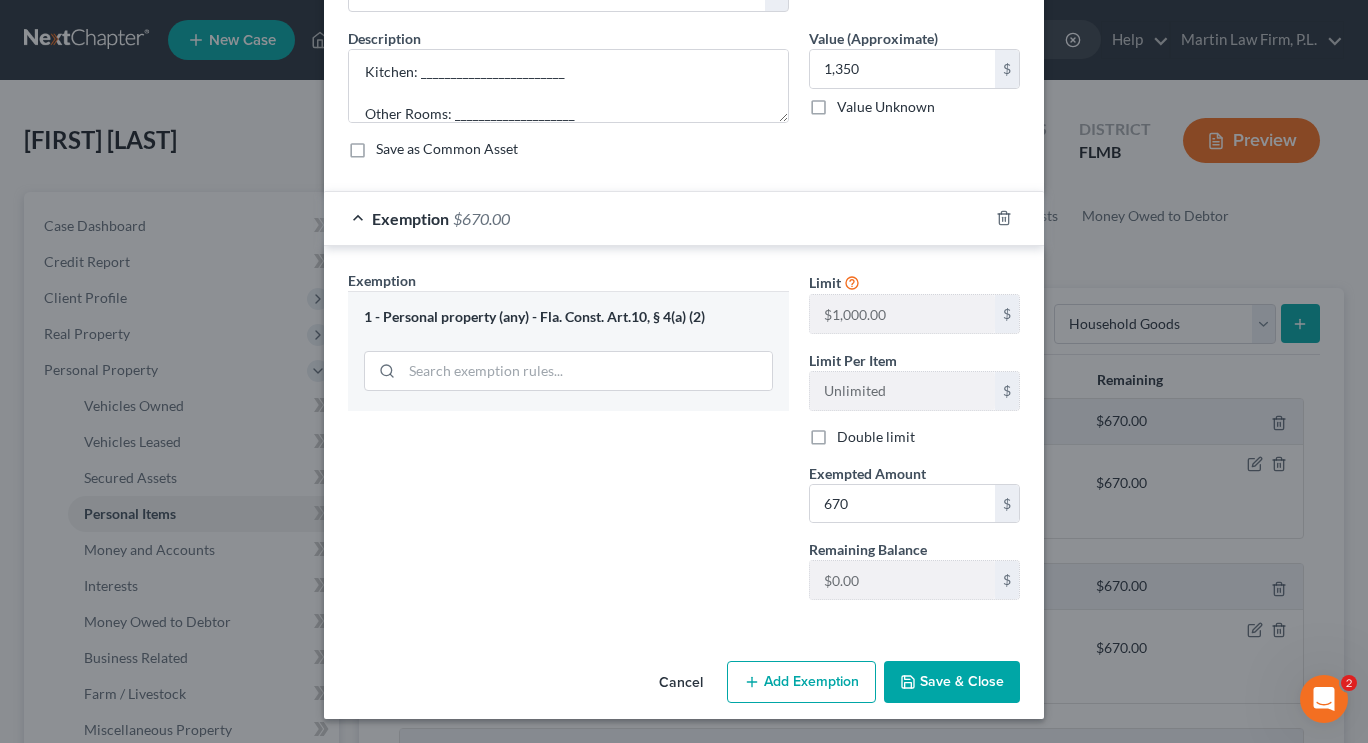 click on "Save & Close" at bounding box center [952, 682] 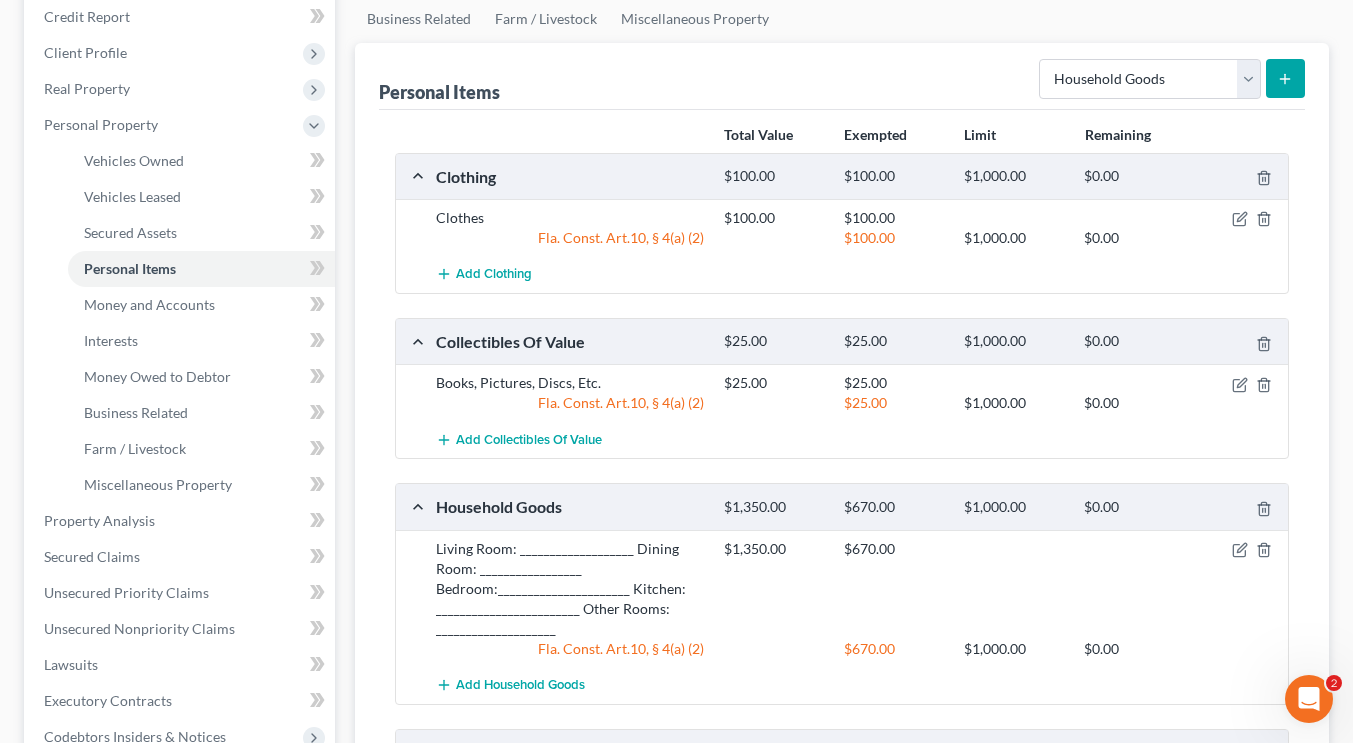 scroll, scrollTop: 243, scrollLeft: 0, axis: vertical 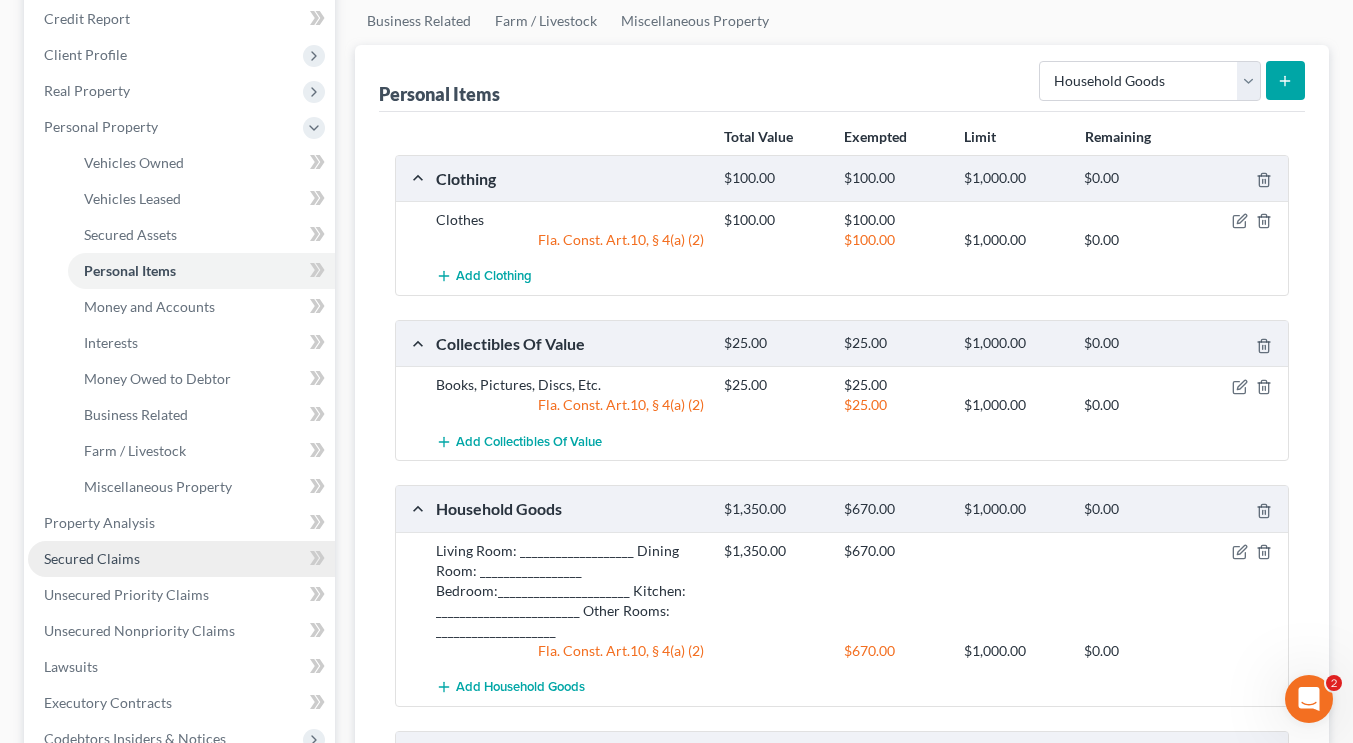 click on "Secured Claims" at bounding box center (92, 558) 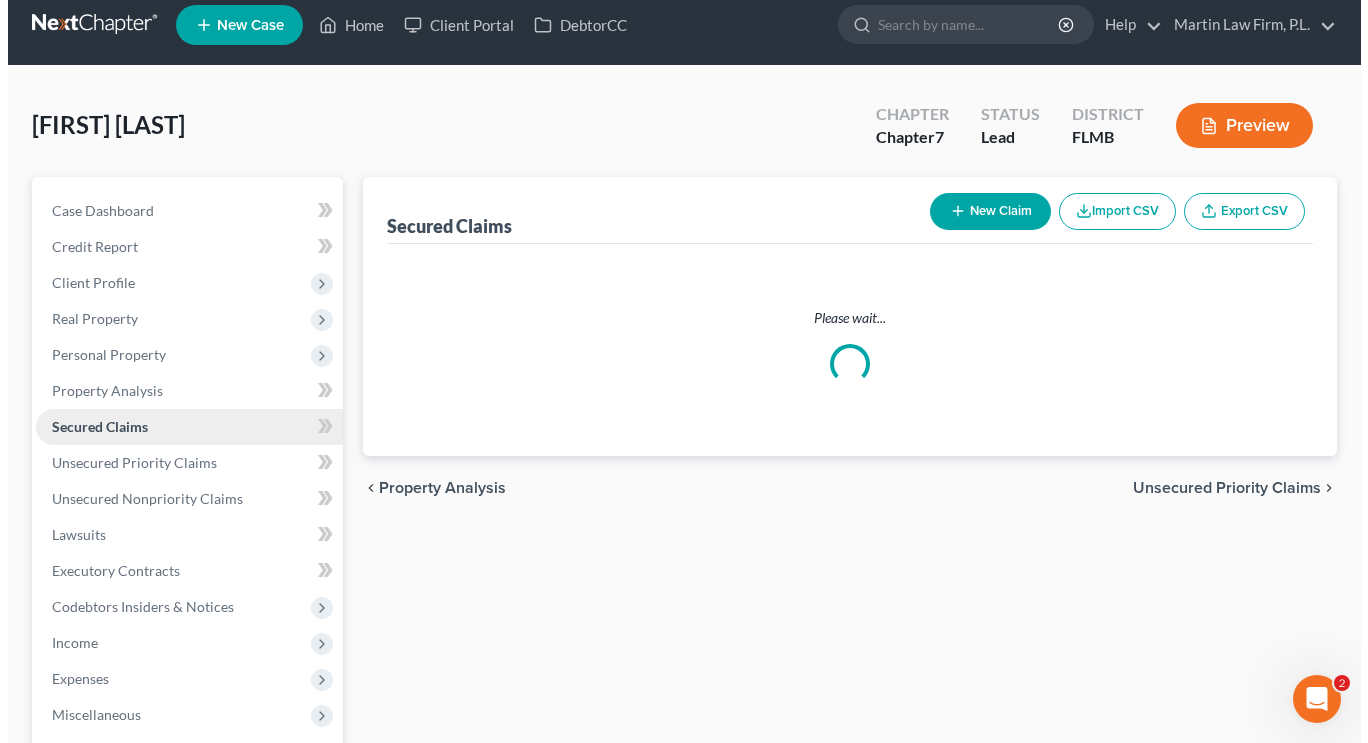 scroll, scrollTop: 0, scrollLeft: 0, axis: both 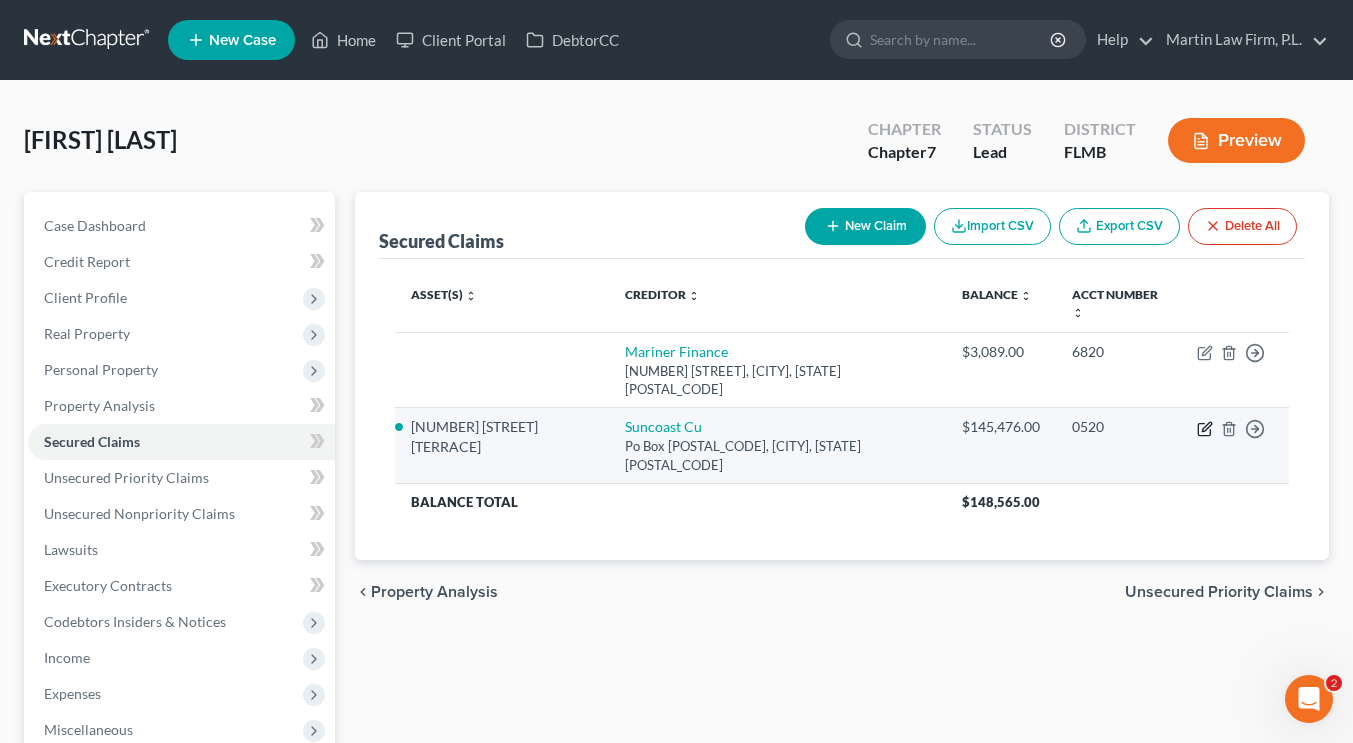click 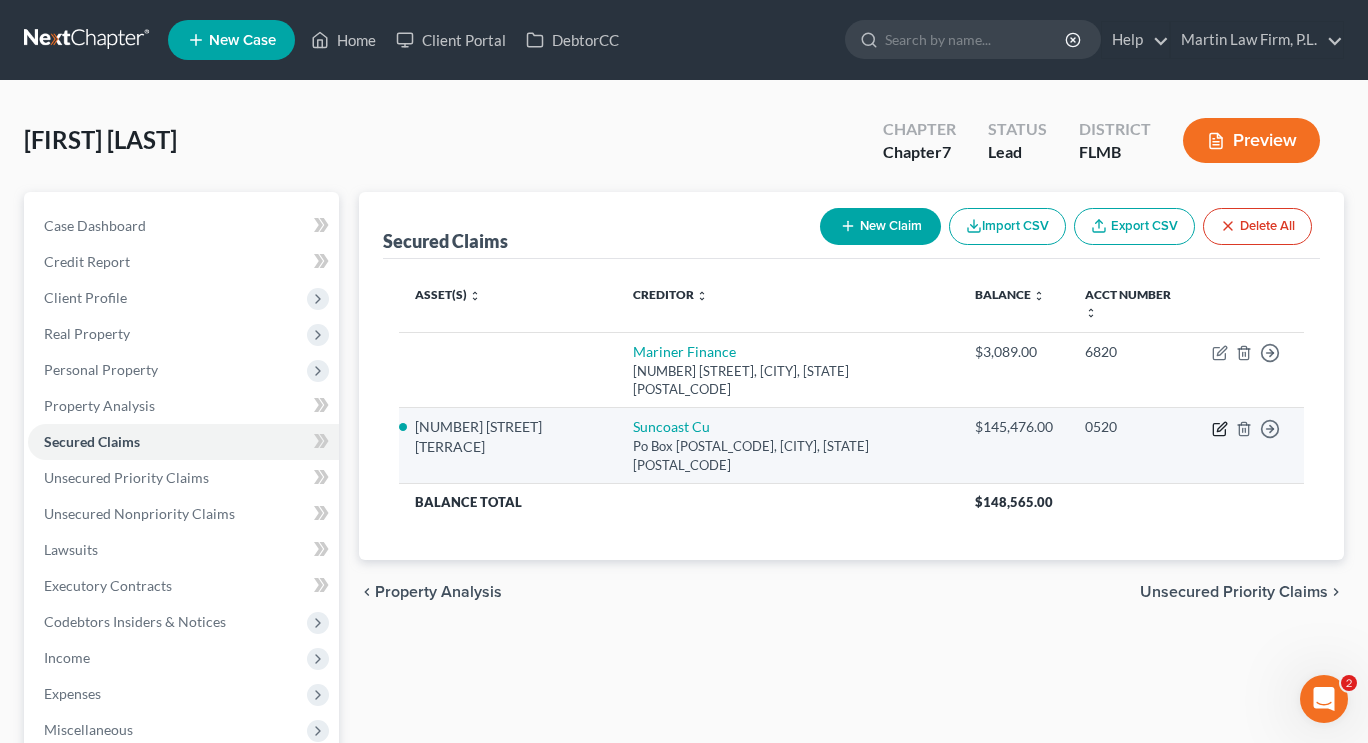 select on "9" 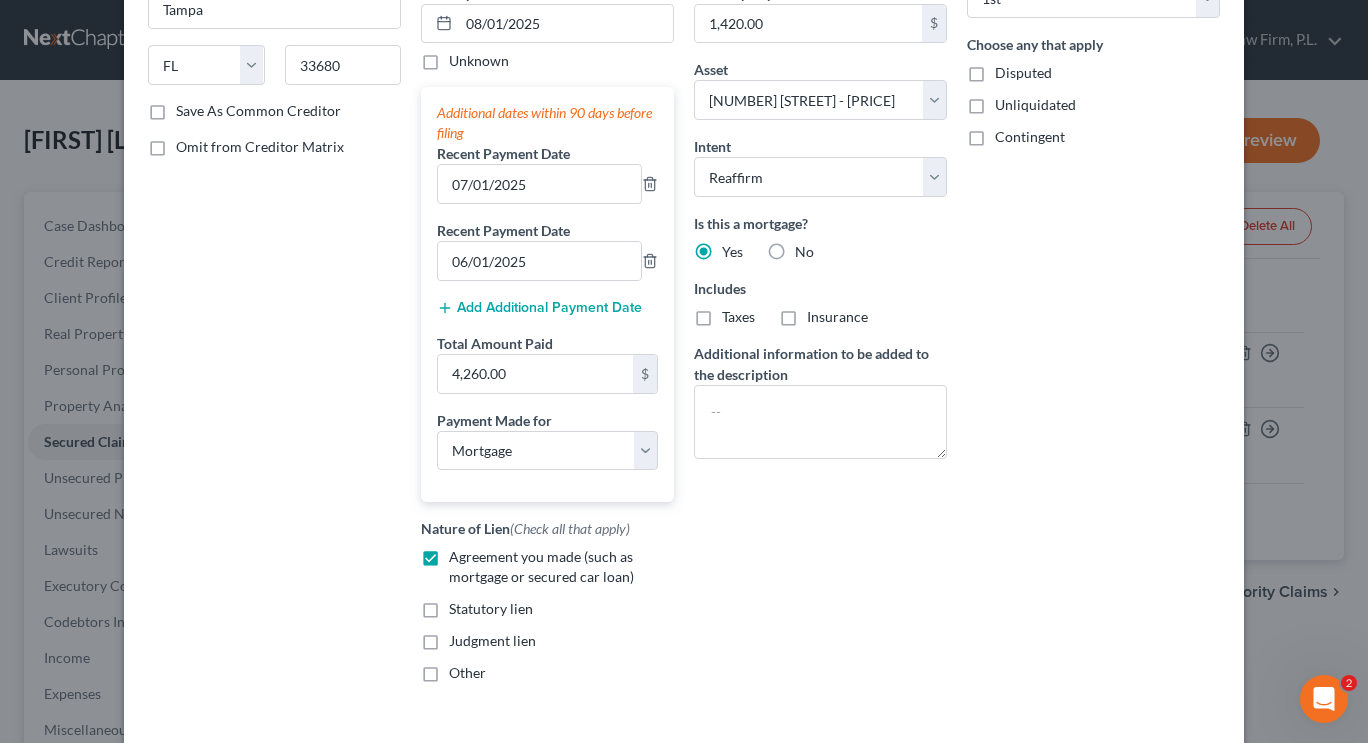 scroll, scrollTop: 292, scrollLeft: 0, axis: vertical 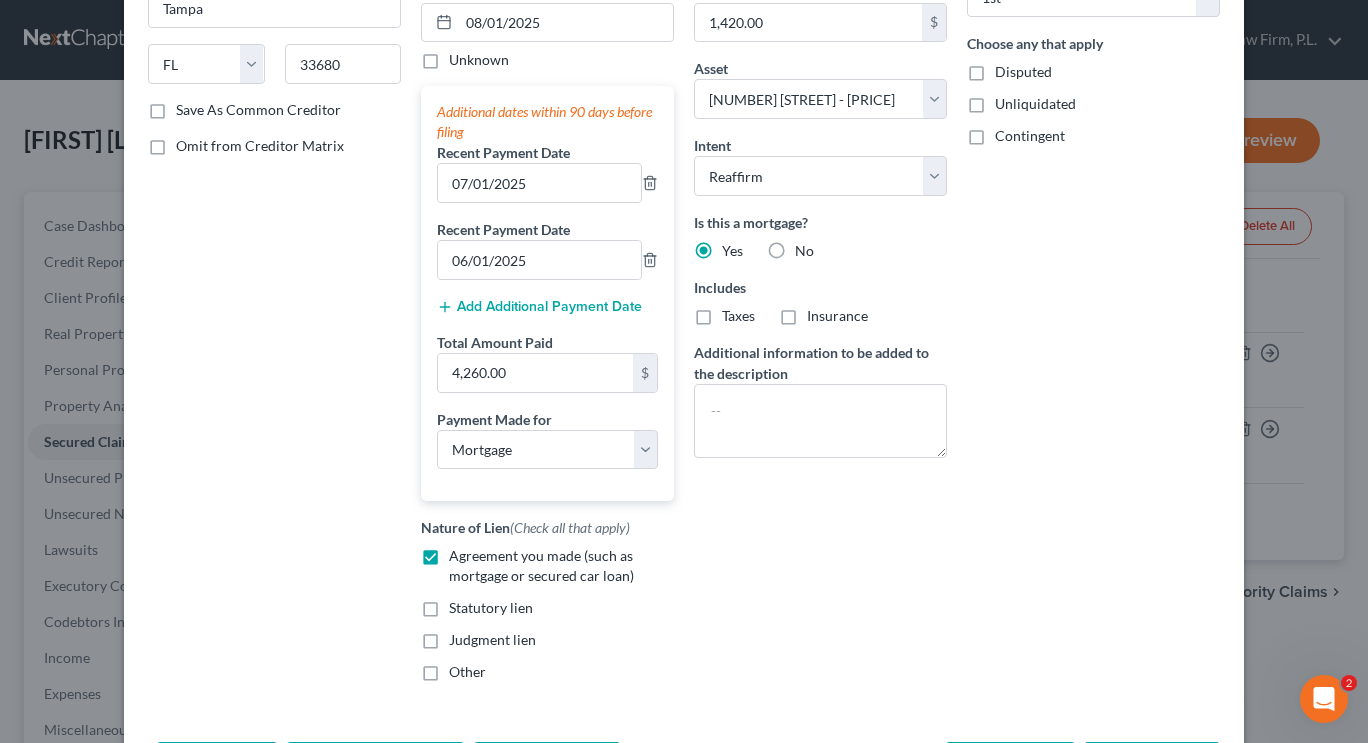 click on "Taxes" at bounding box center [738, 316] 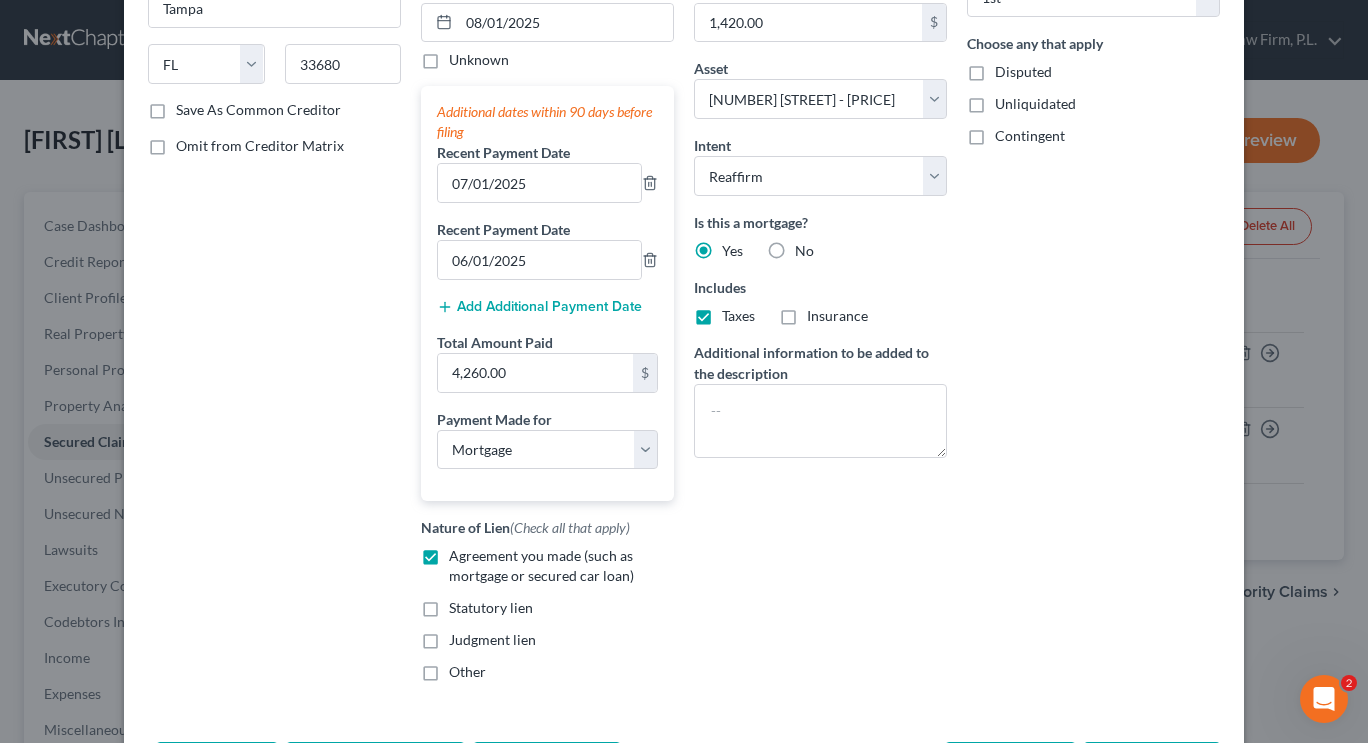 click on "Taxes" at bounding box center [738, 316] 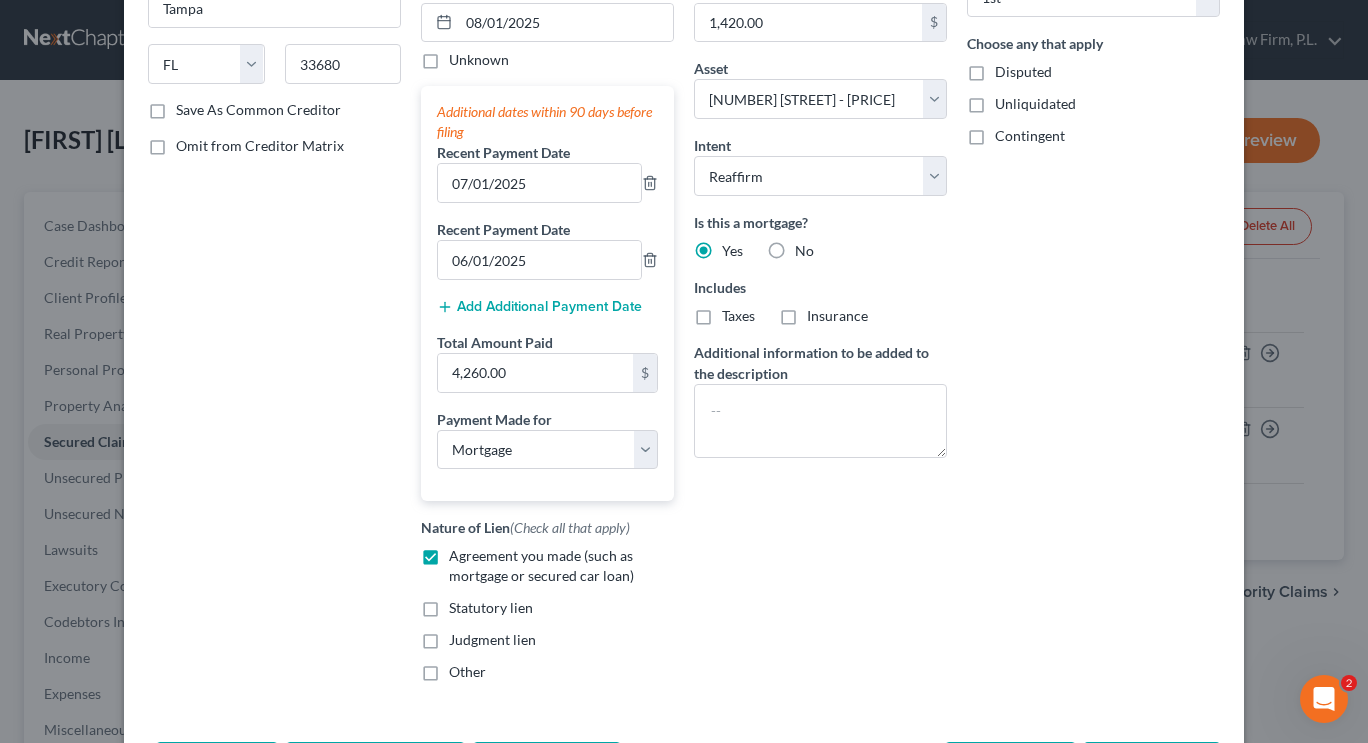 click on "Taxes" at bounding box center (738, 316) 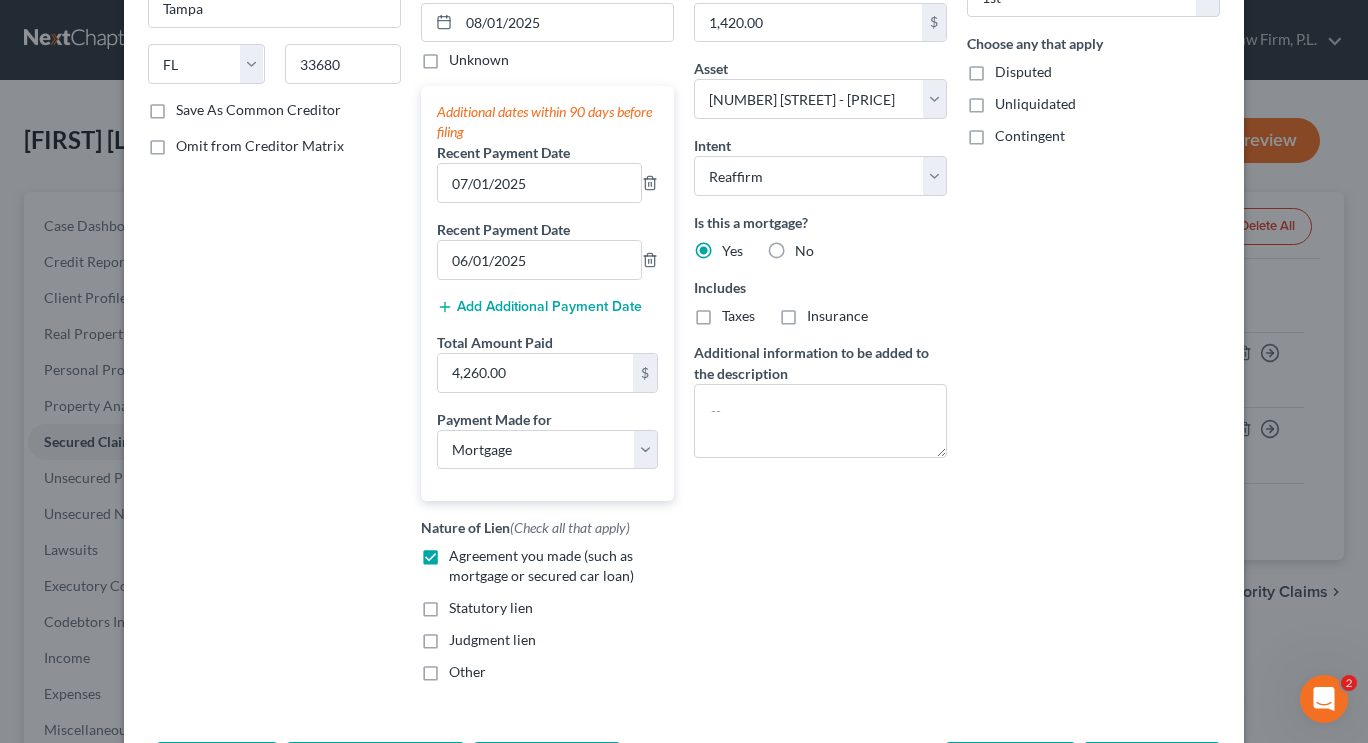 click on "Taxes" at bounding box center (736, 312) 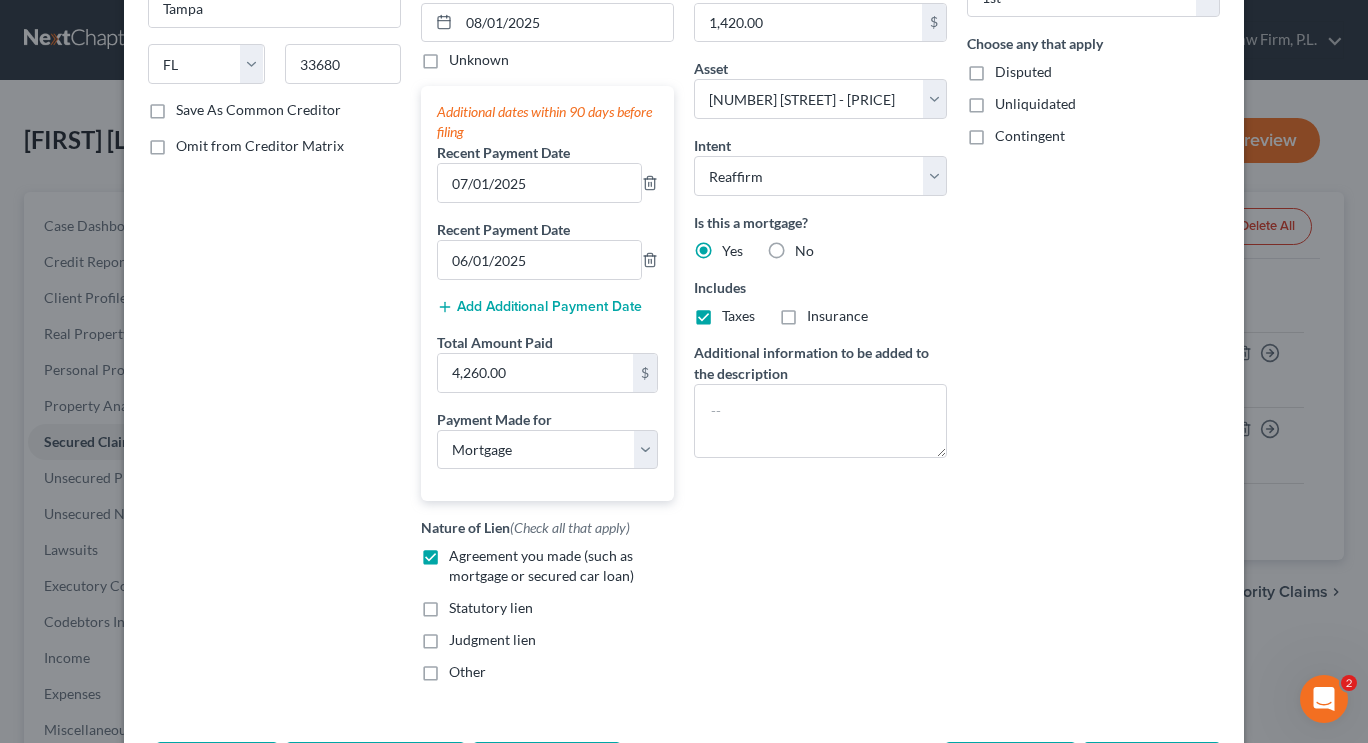 click on "Insurance" at bounding box center (837, 316) 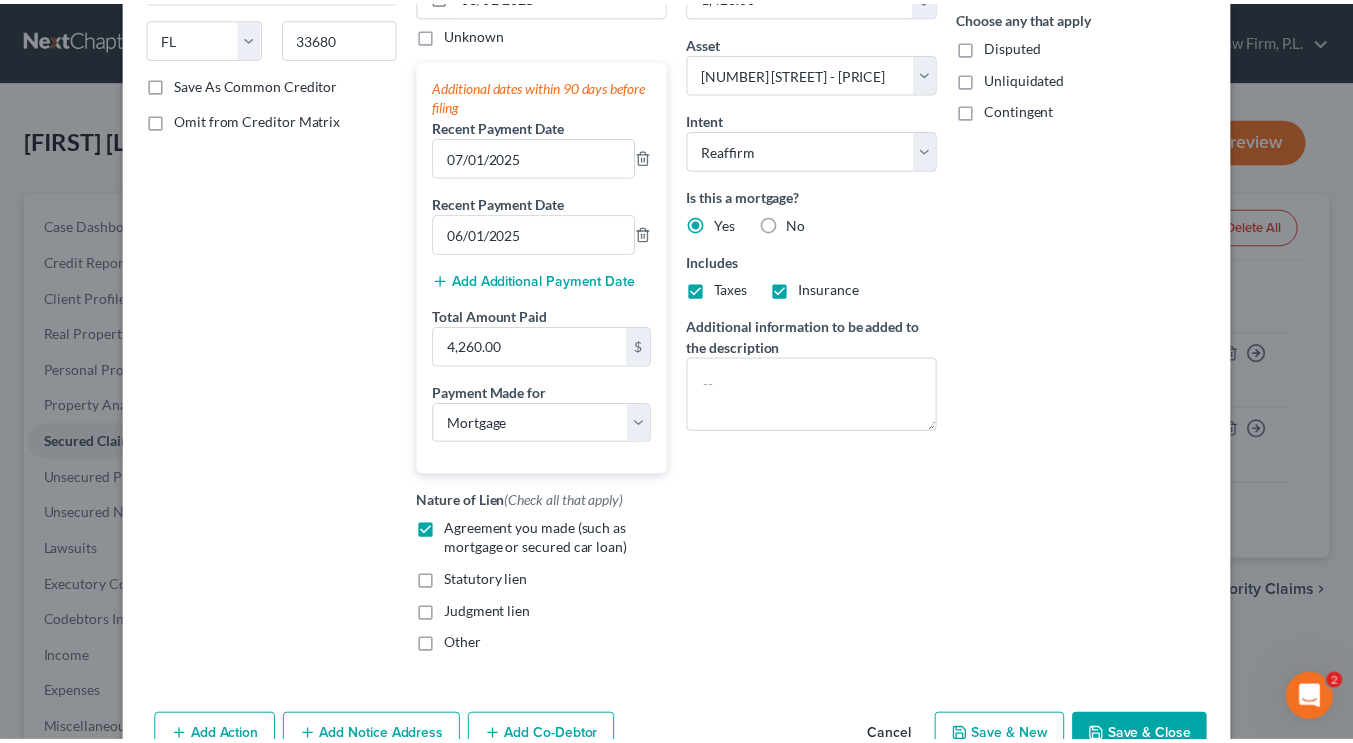 scroll, scrollTop: 312, scrollLeft: 0, axis: vertical 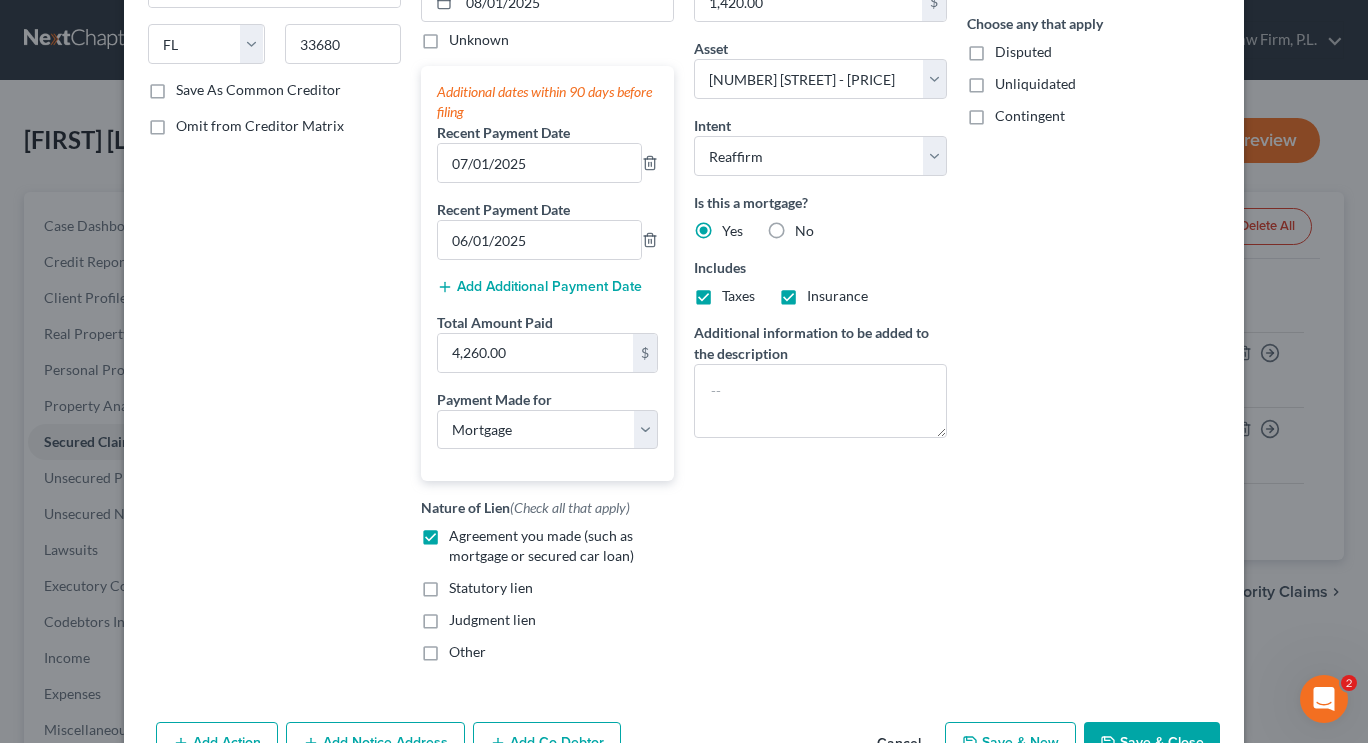 click on "Save & Close" at bounding box center [1152, 743] 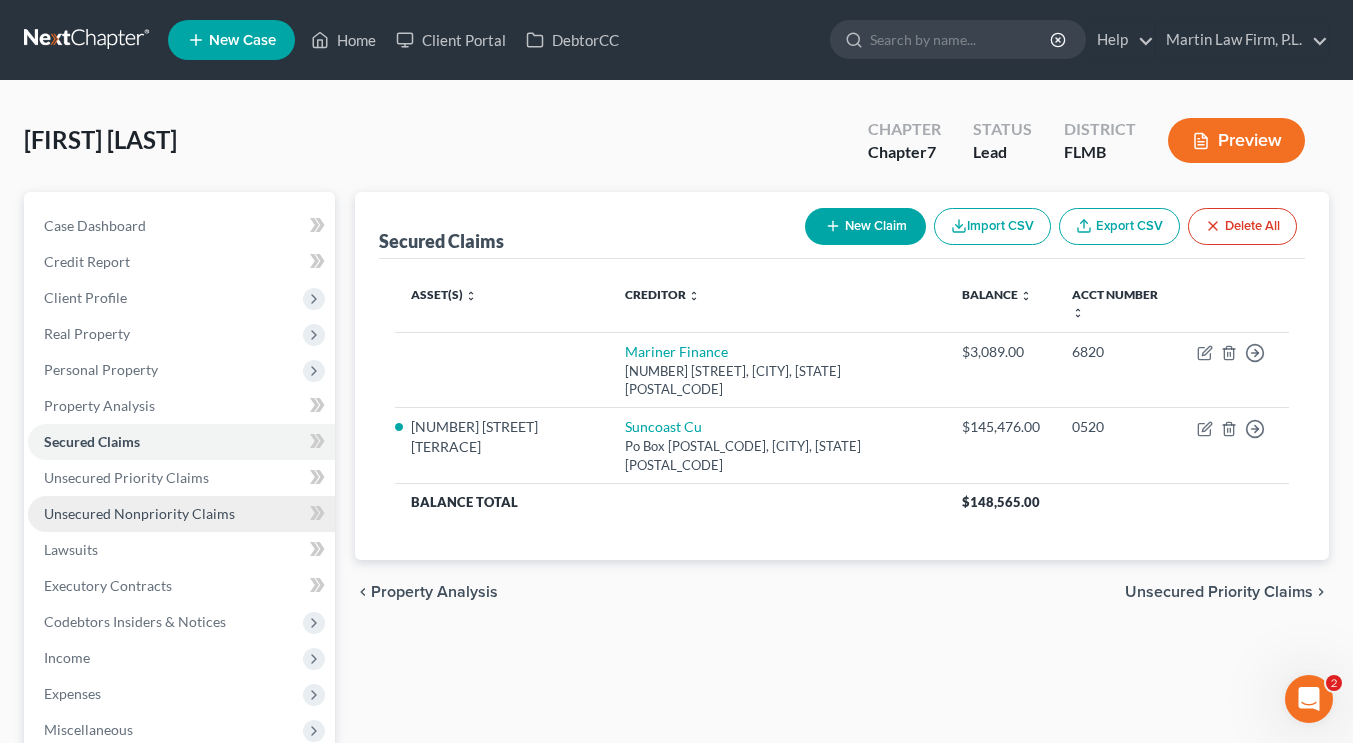 click on "Unsecured Nonpriority Claims" at bounding box center (139, 513) 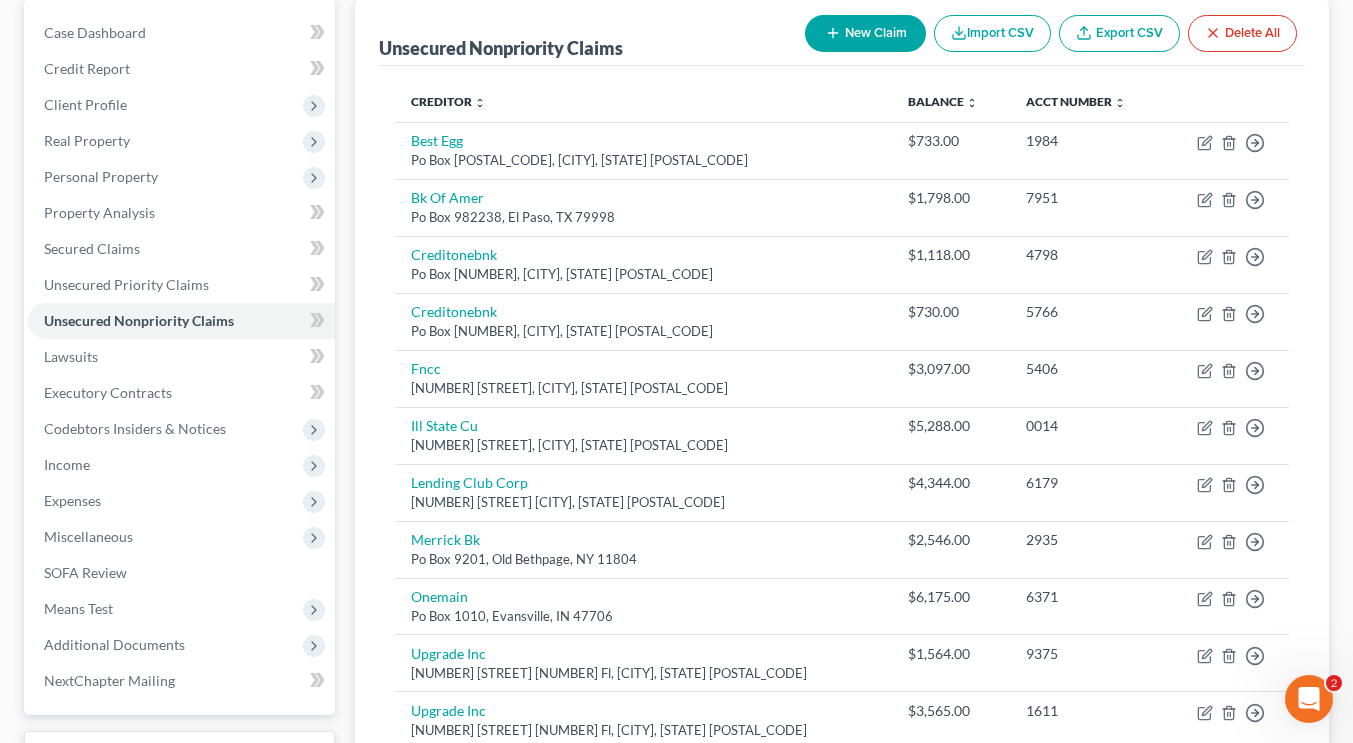 scroll, scrollTop: 196, scrollLeft: 0, axis: vertical 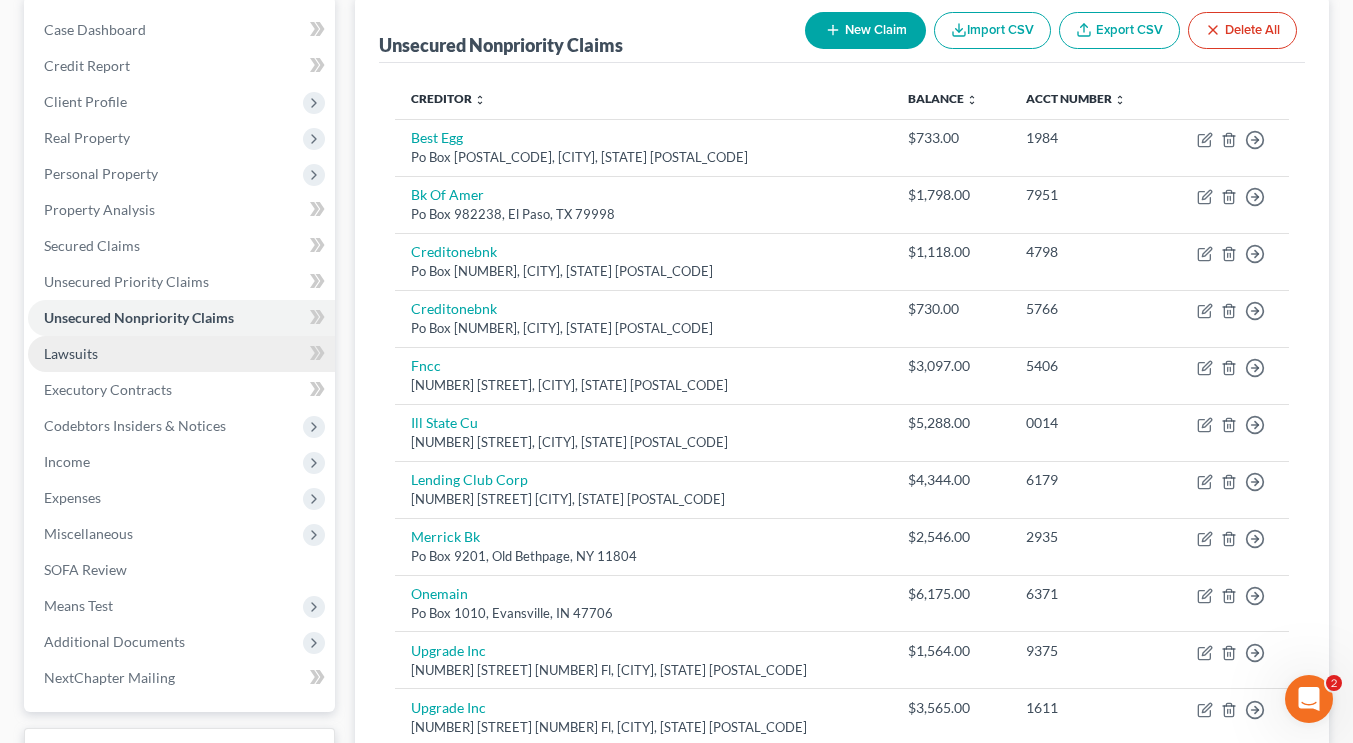 click on "Lawsuits" at bounding box center [181, 354] 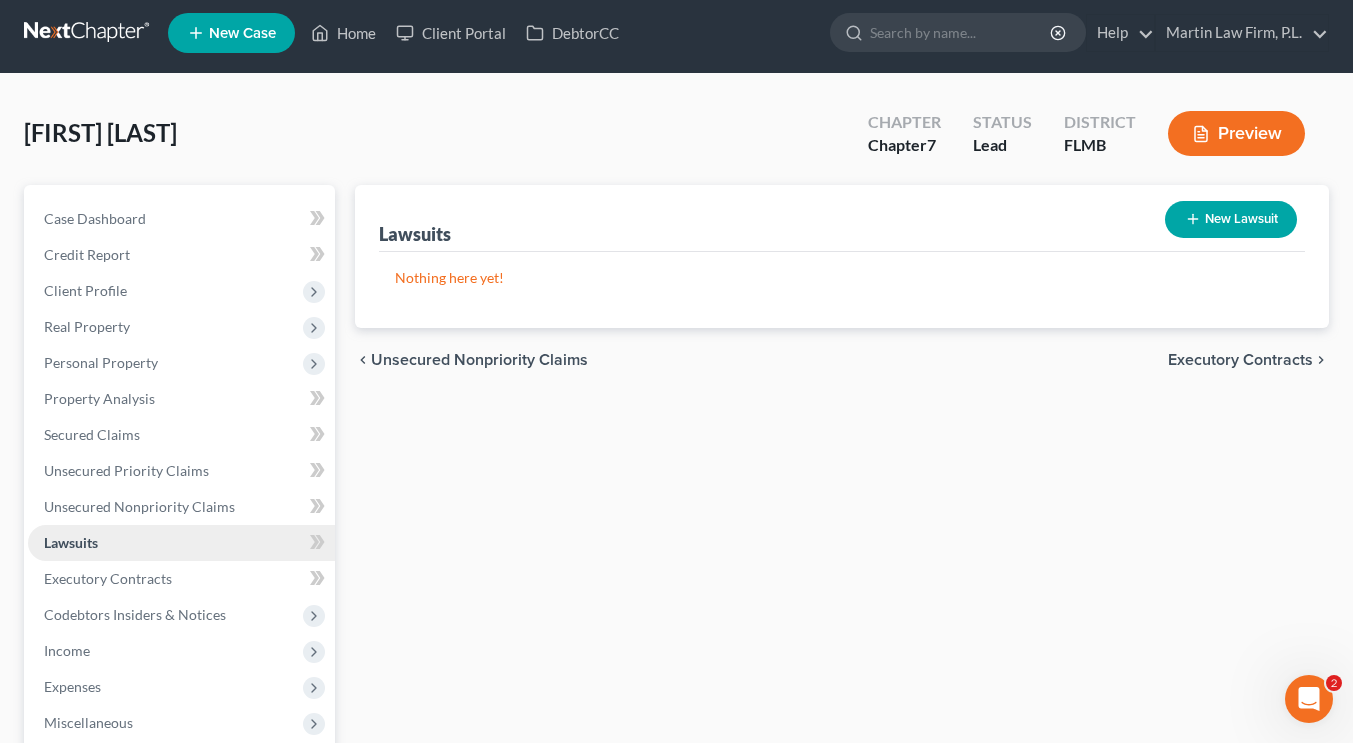 scroll, scrollTop: 0, scrollLeft: 0, axis: both 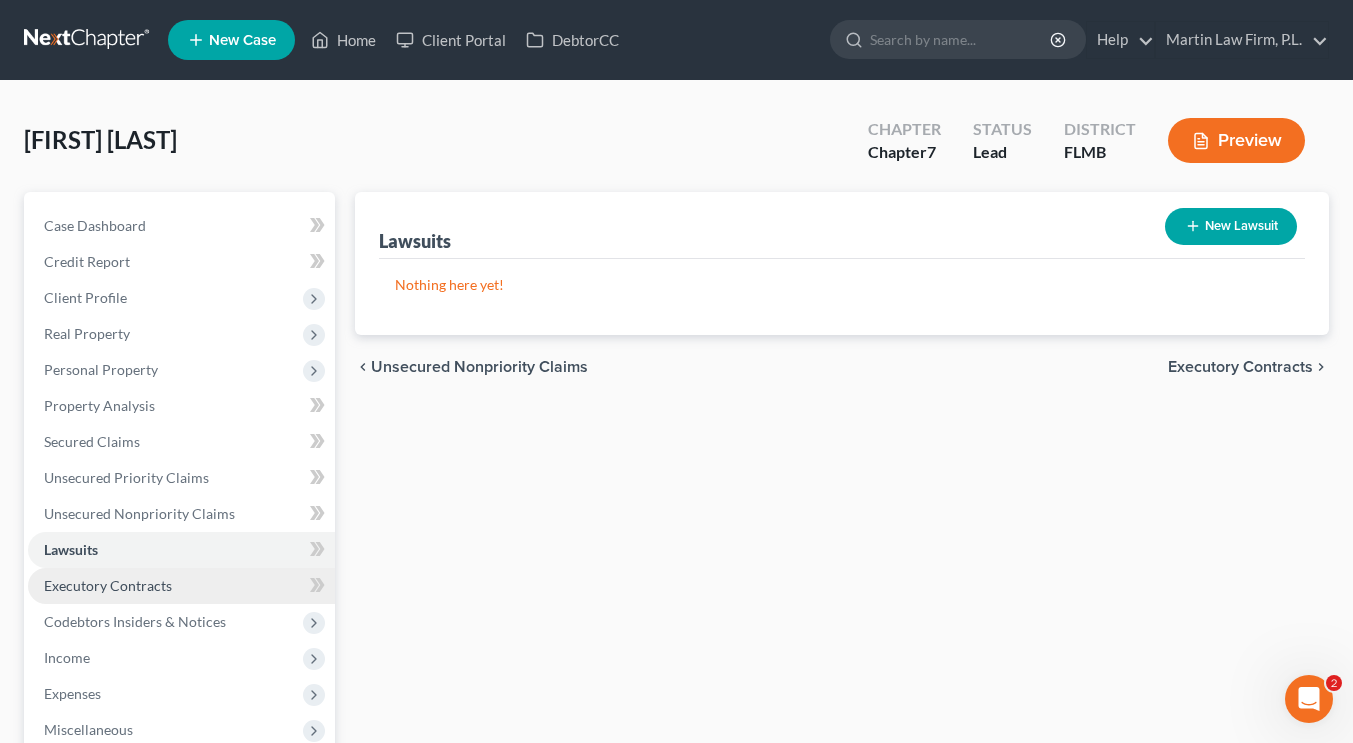 click on "Executory Contracts" at bounding box center [108, 585] 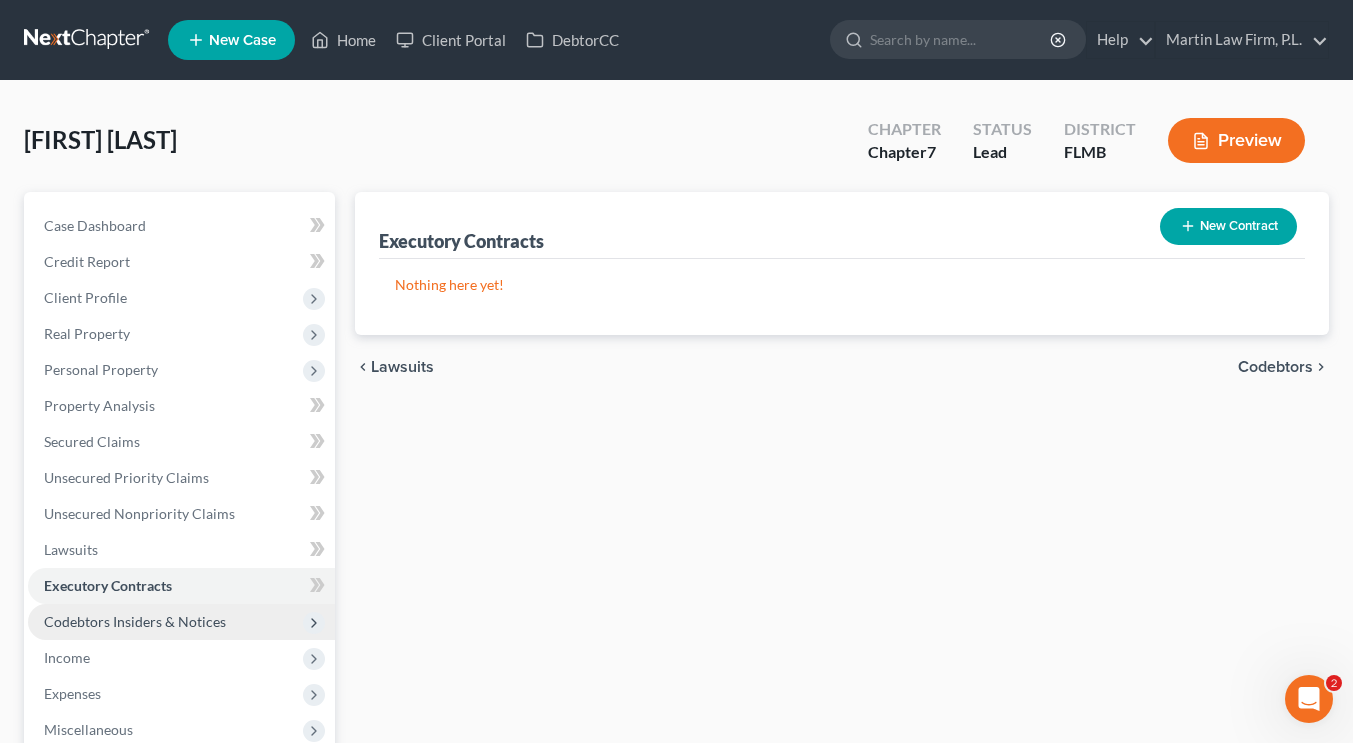 click on "Codebtors Insiders & Notices" at bounding box center [135, 621] 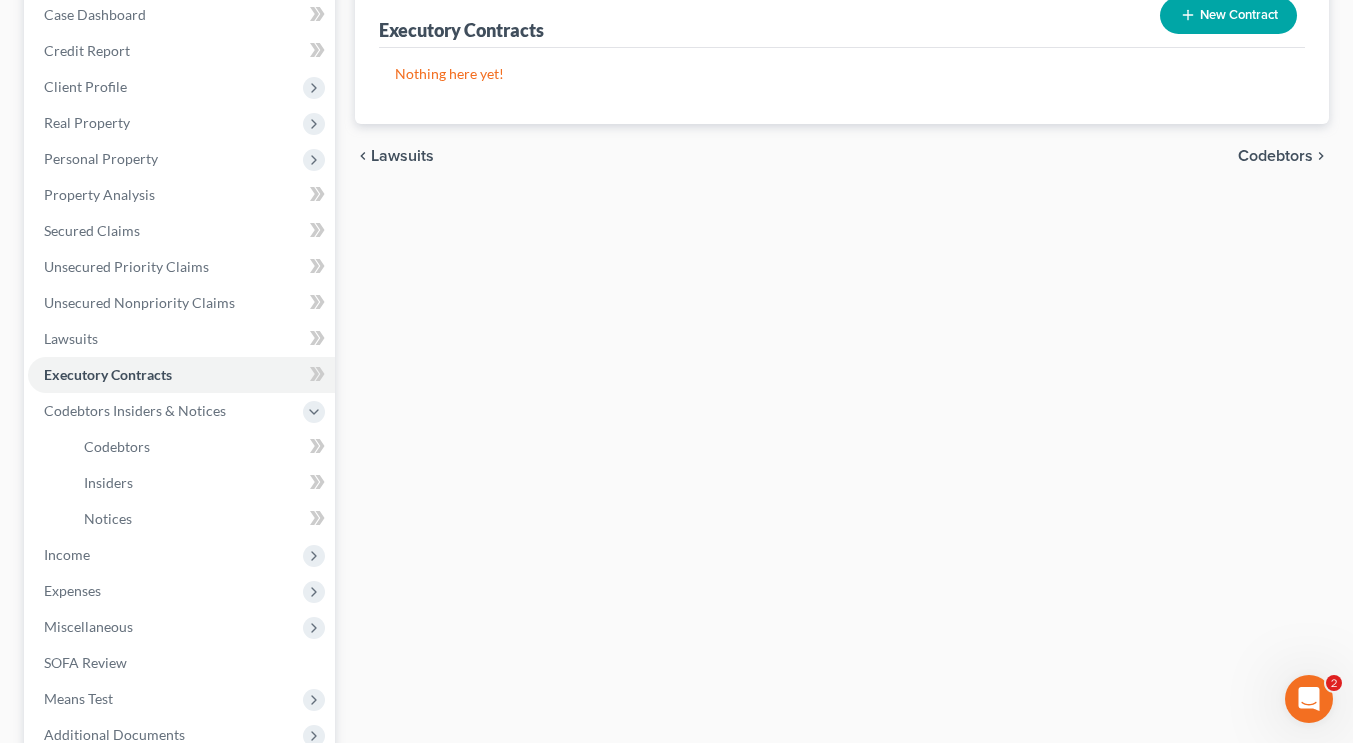 scroll, scrollTop: 212, scrollLeft: 0, axis: vertical 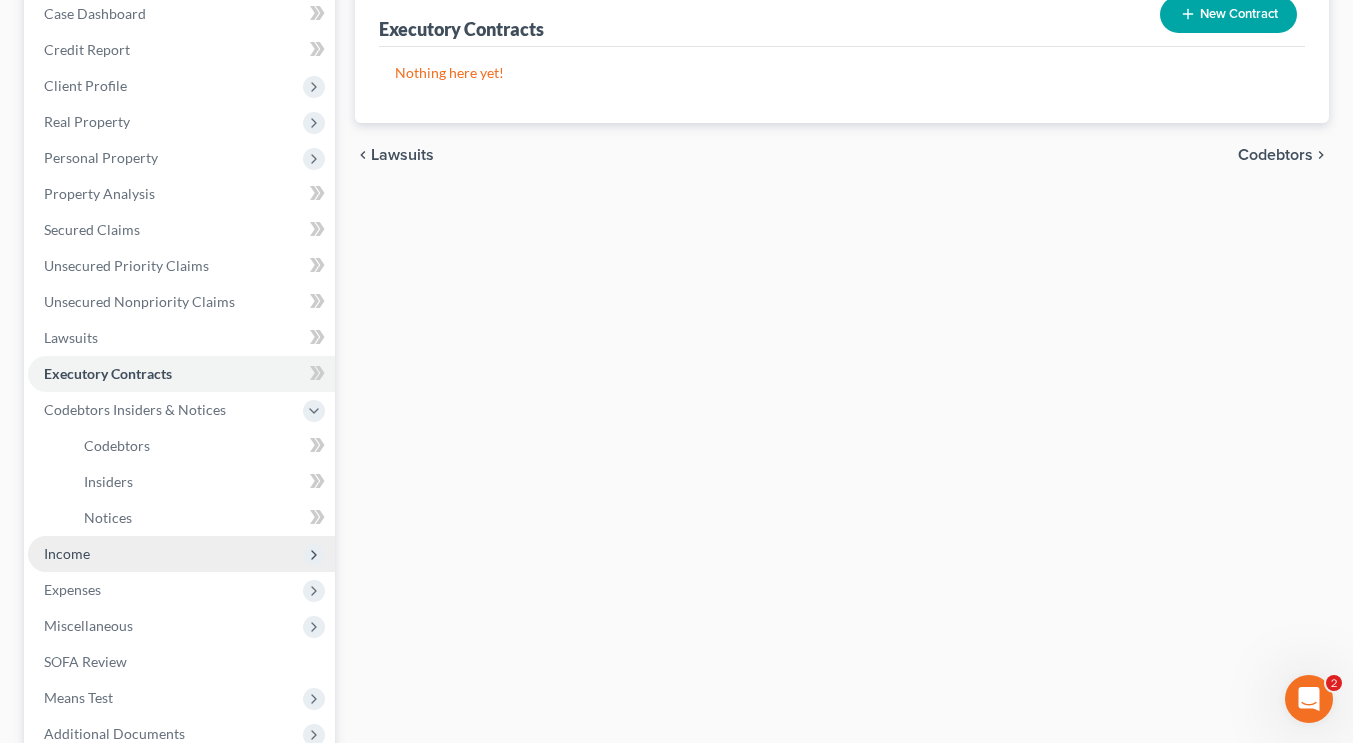 click on "Income" at bounding box center (181, 554) 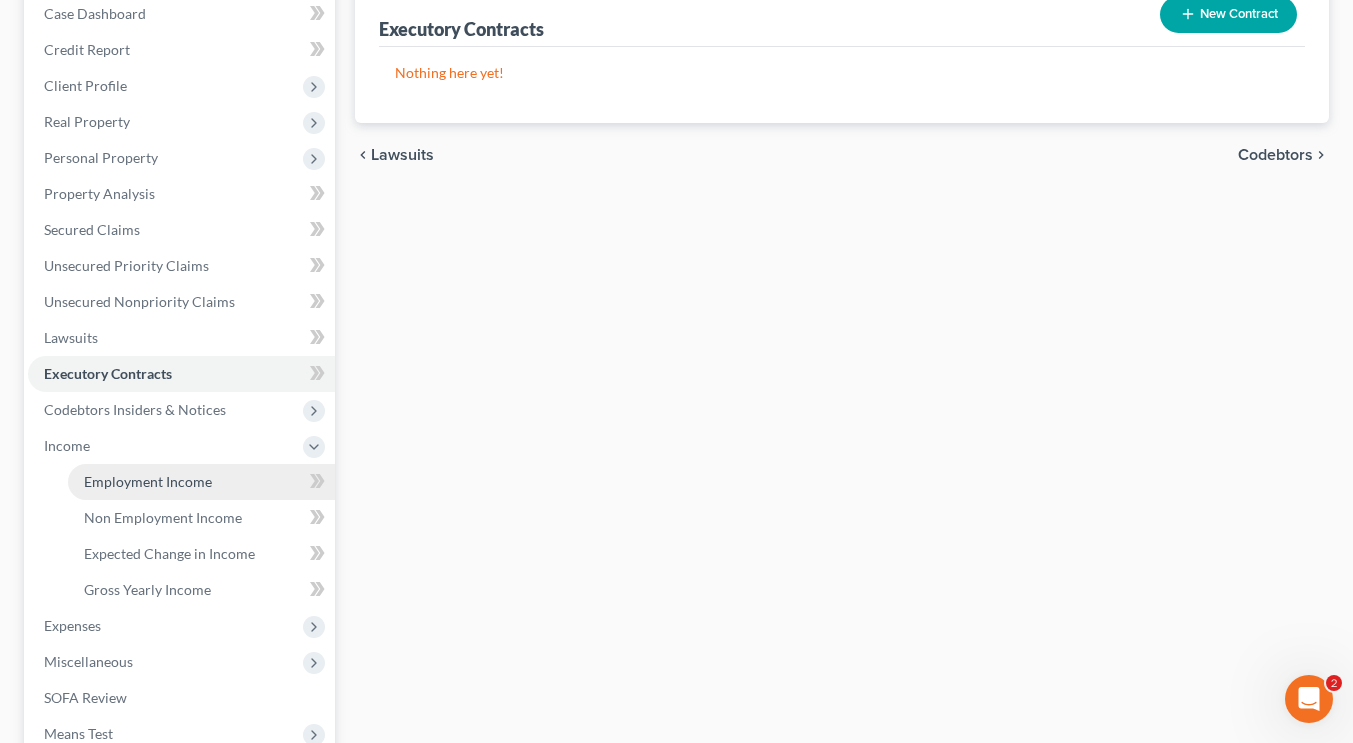 click on "Employment Income" at bounding box center (201, 482) 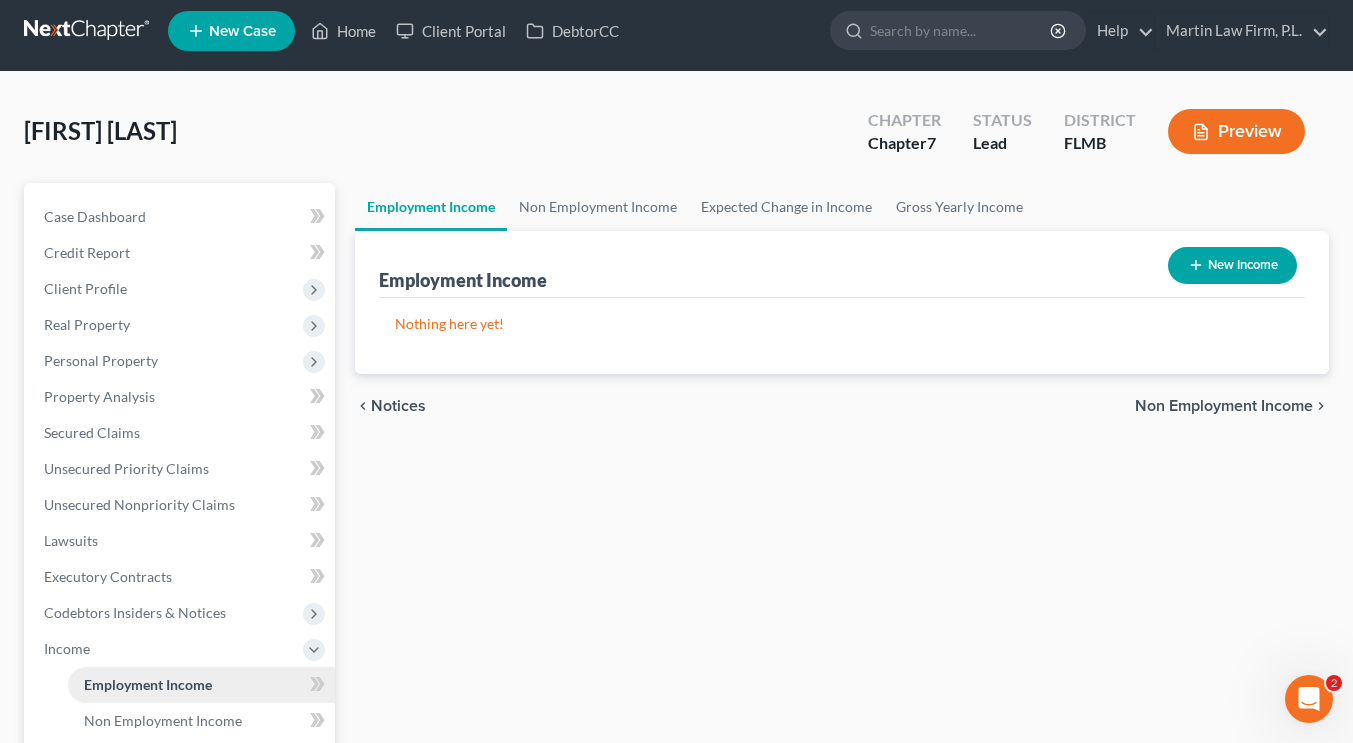 scroll, scrollTop: 0, scrollLeft: 0, axis: both 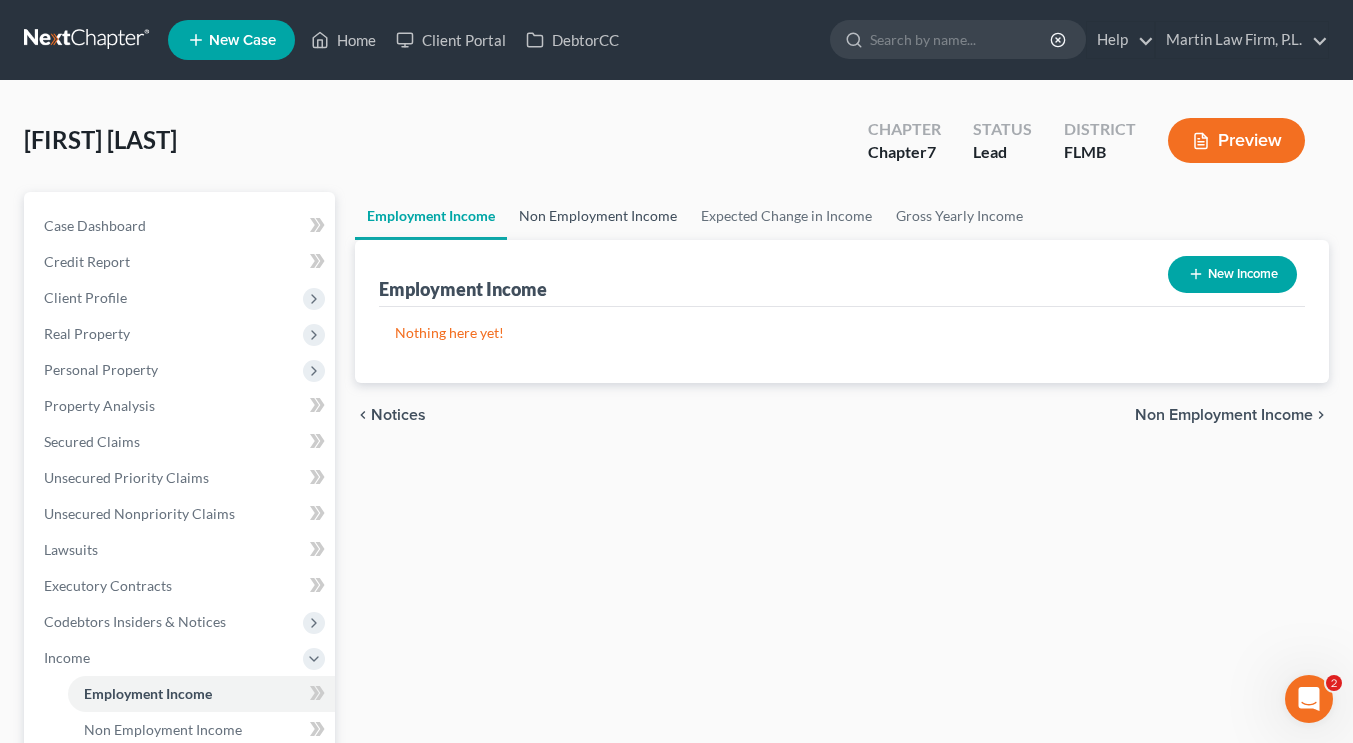 click on "Non Employment Income" at bounding box center (598, 216) 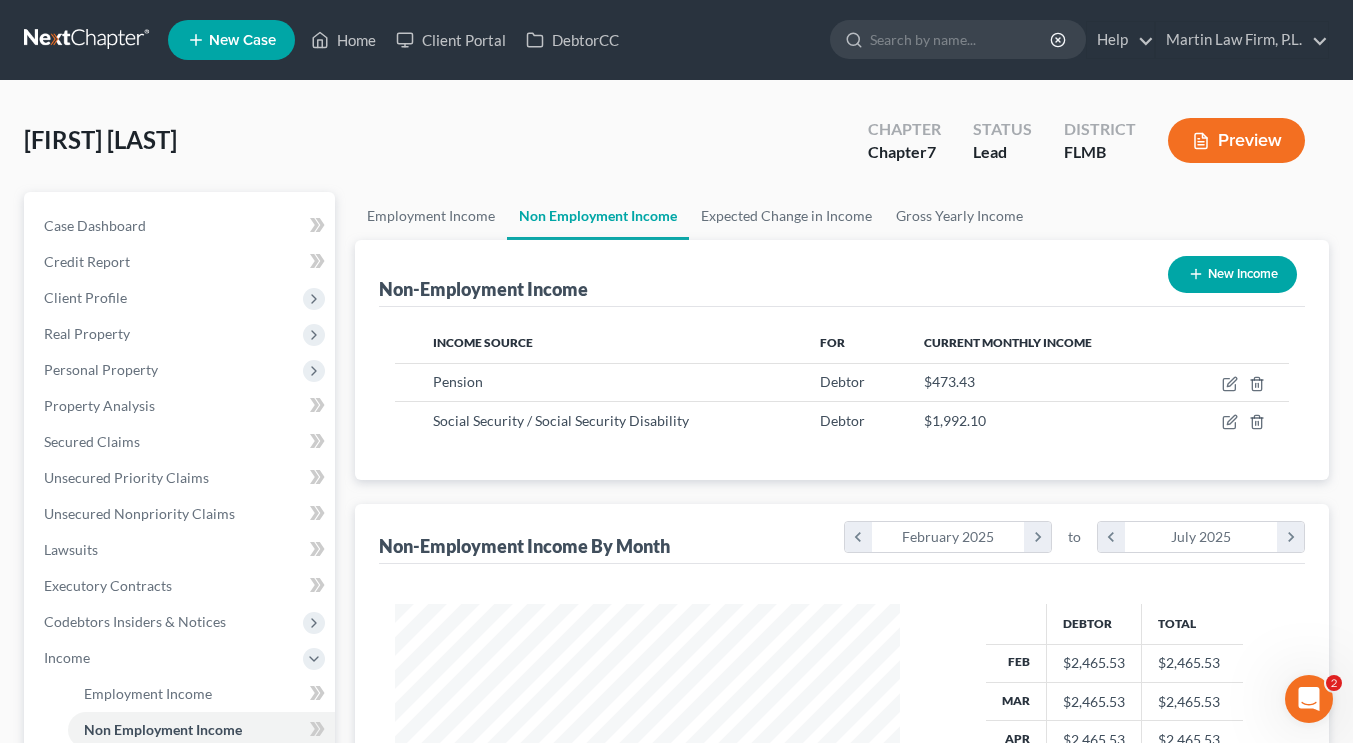 scroll, scrollTop: 999641, scrollLeft: 999455, axis: both 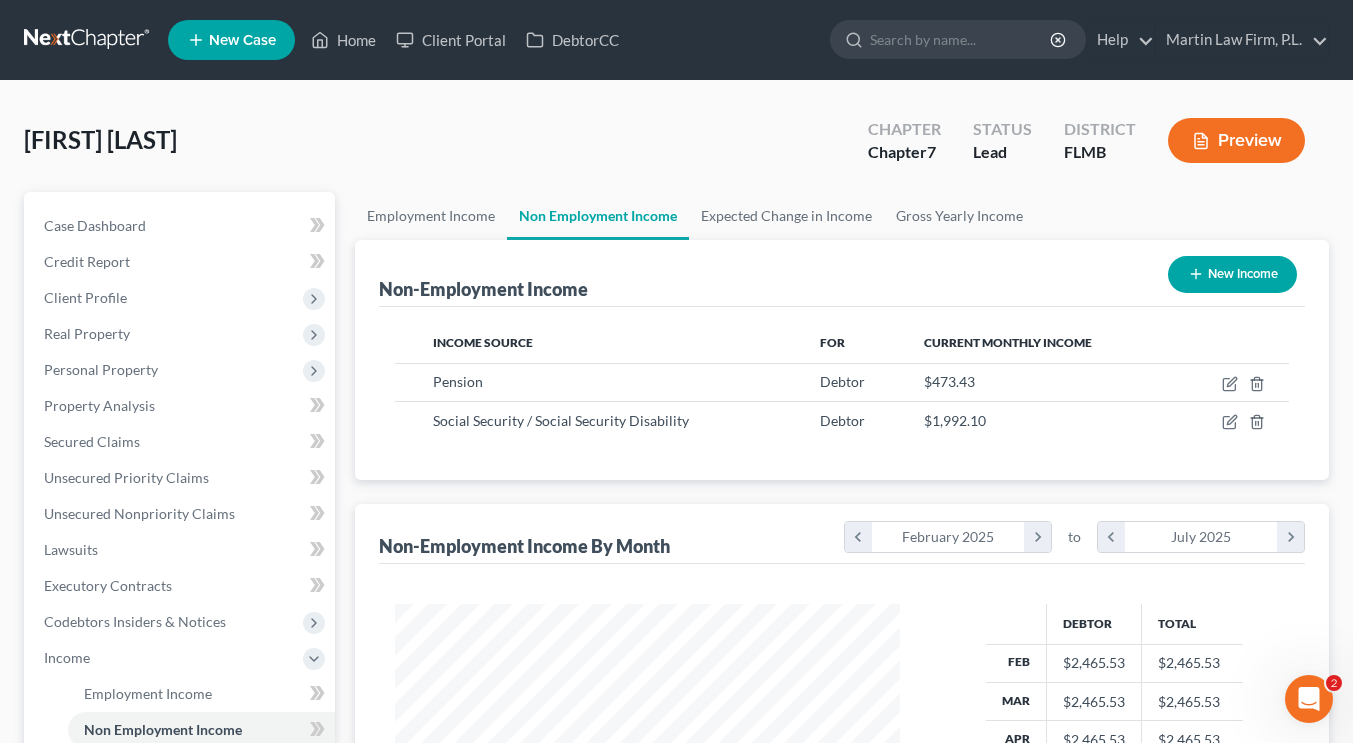 click on "Preview" at bounding box center (1236, 140) 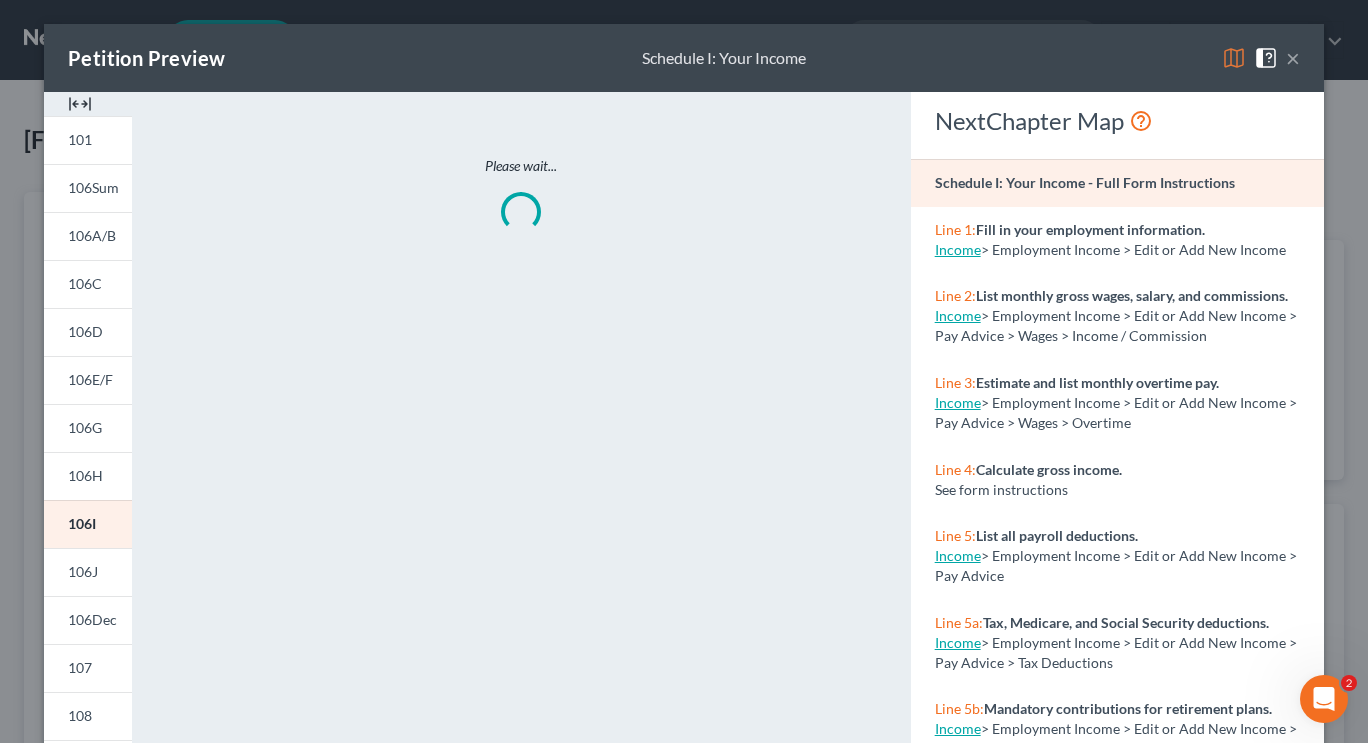 scroll, scrollTop: 999641, scrollLeft: 999448, axis: both 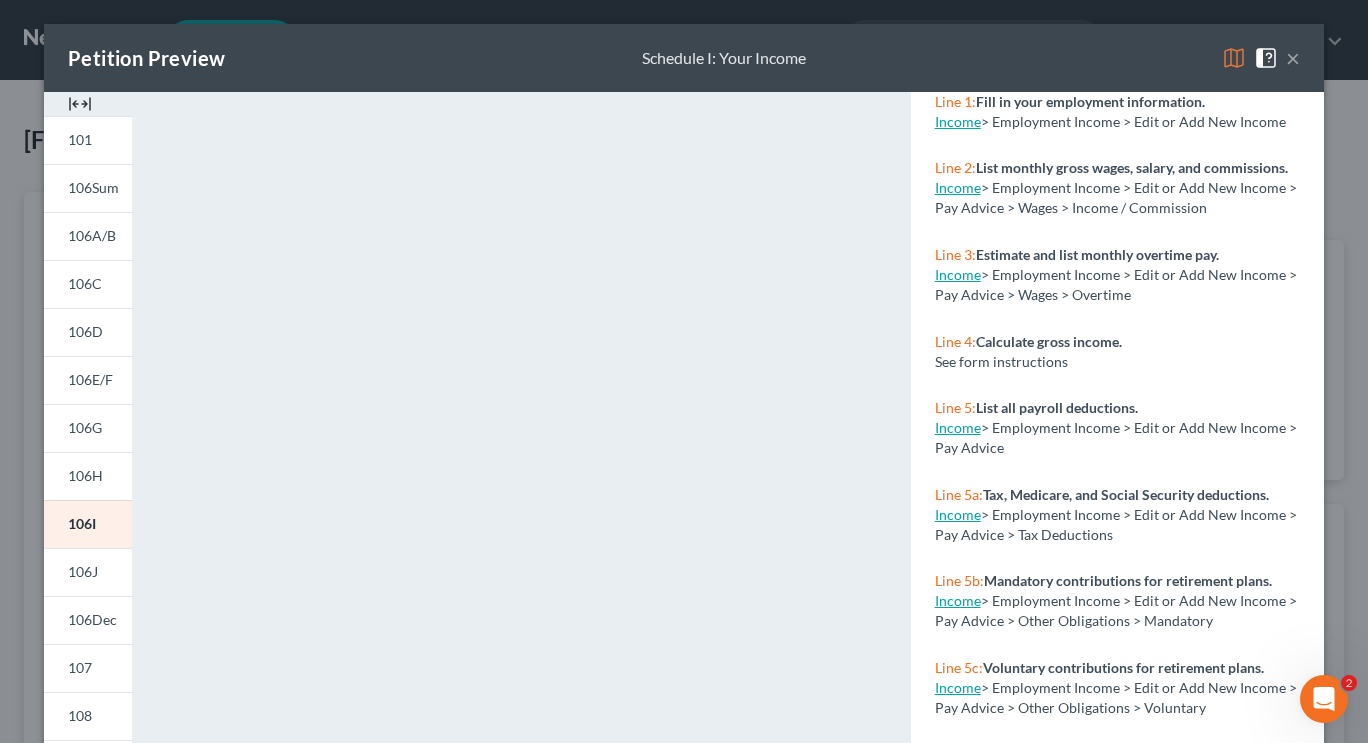 click on "×" at bounding box center (1293, 58) 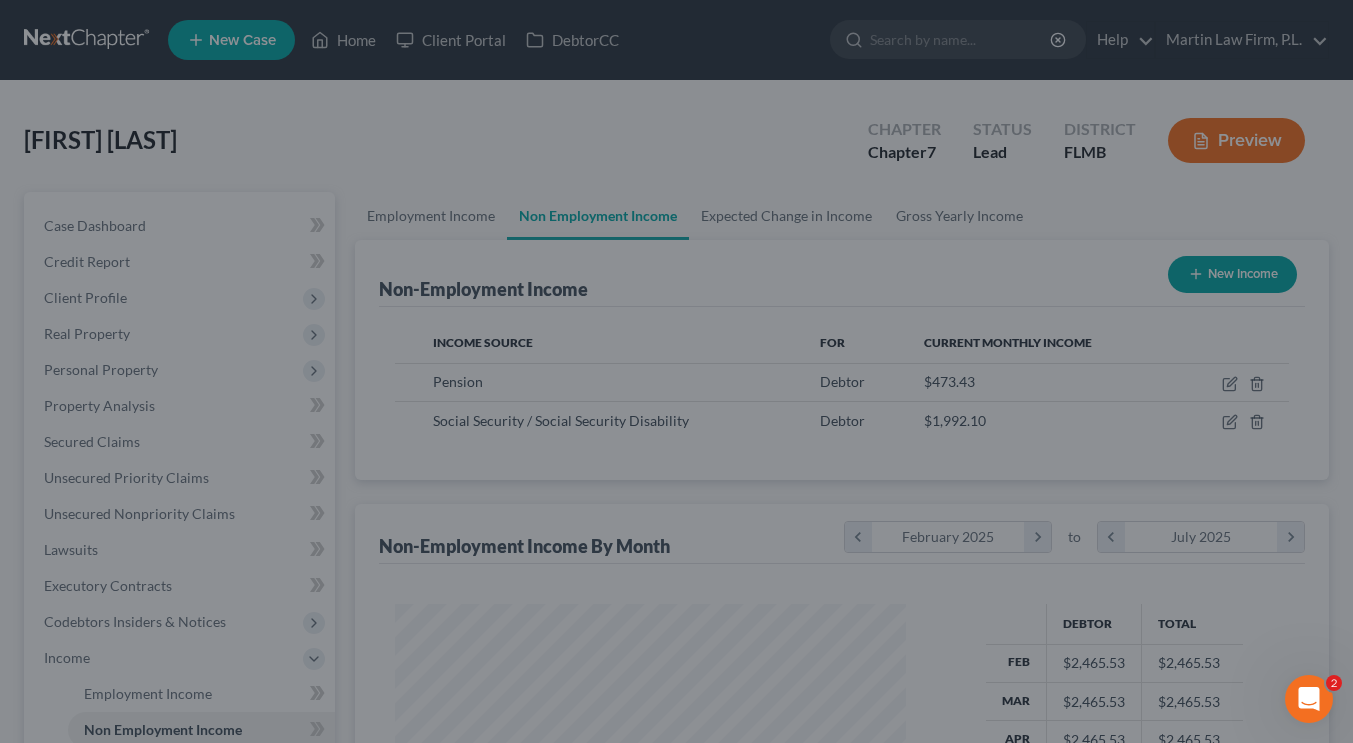 scroll, scrollTop: 358, scrollLeft: 545, axis: both 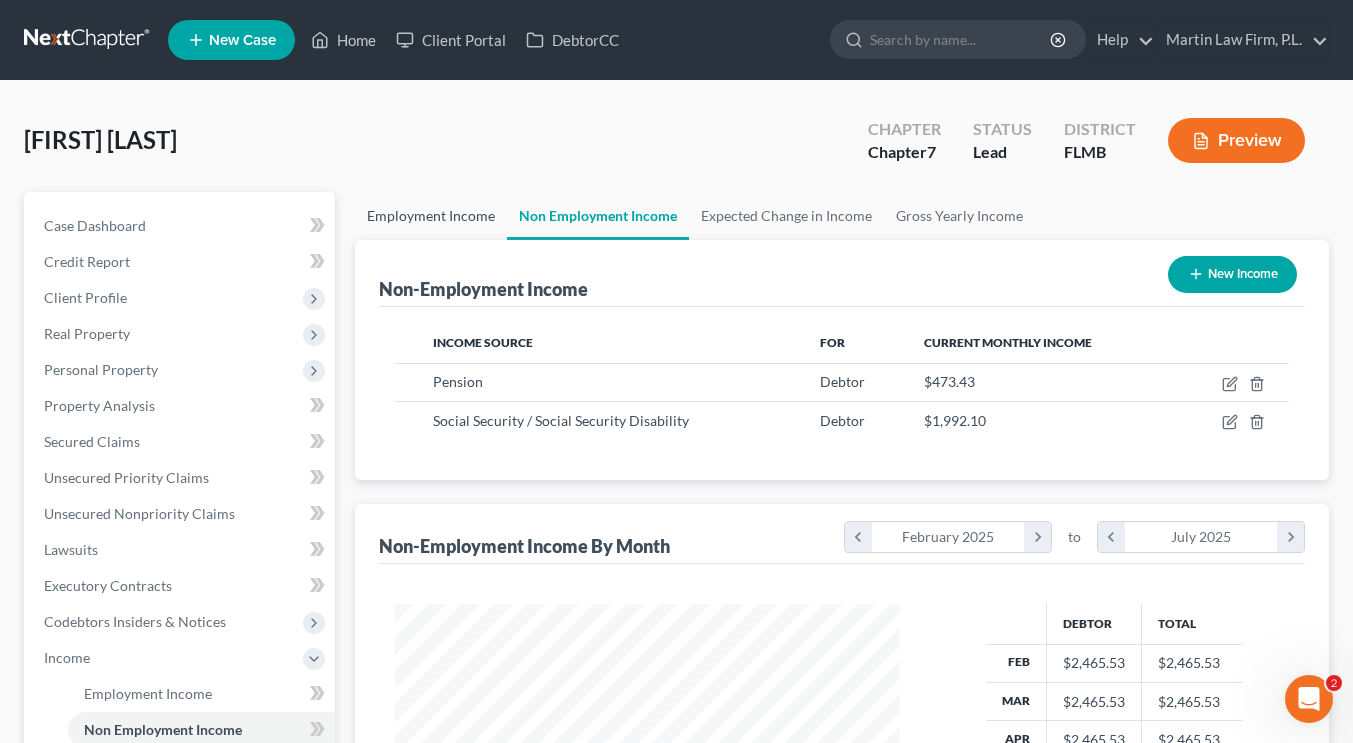 click on "Employment Income" at bounding box center (431, 216) 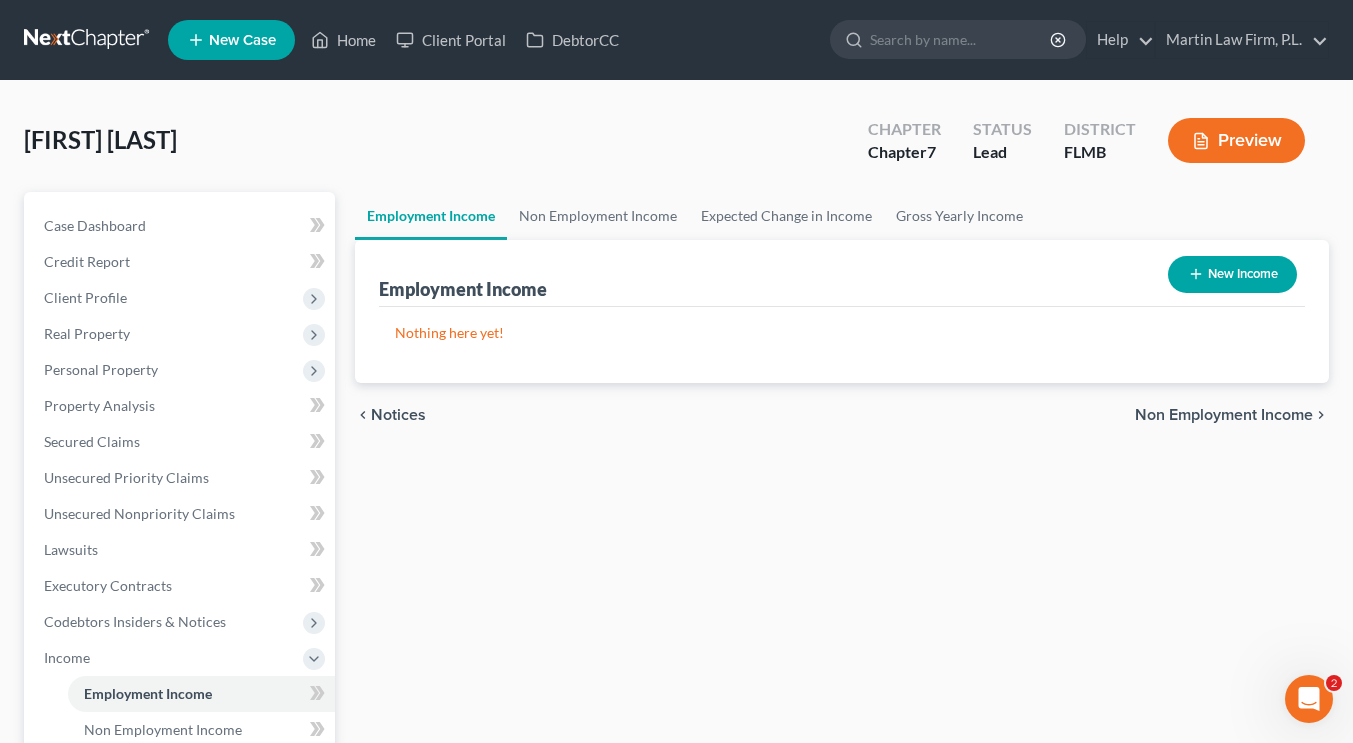 click on "New Income" at bounding box center (1232, 274) 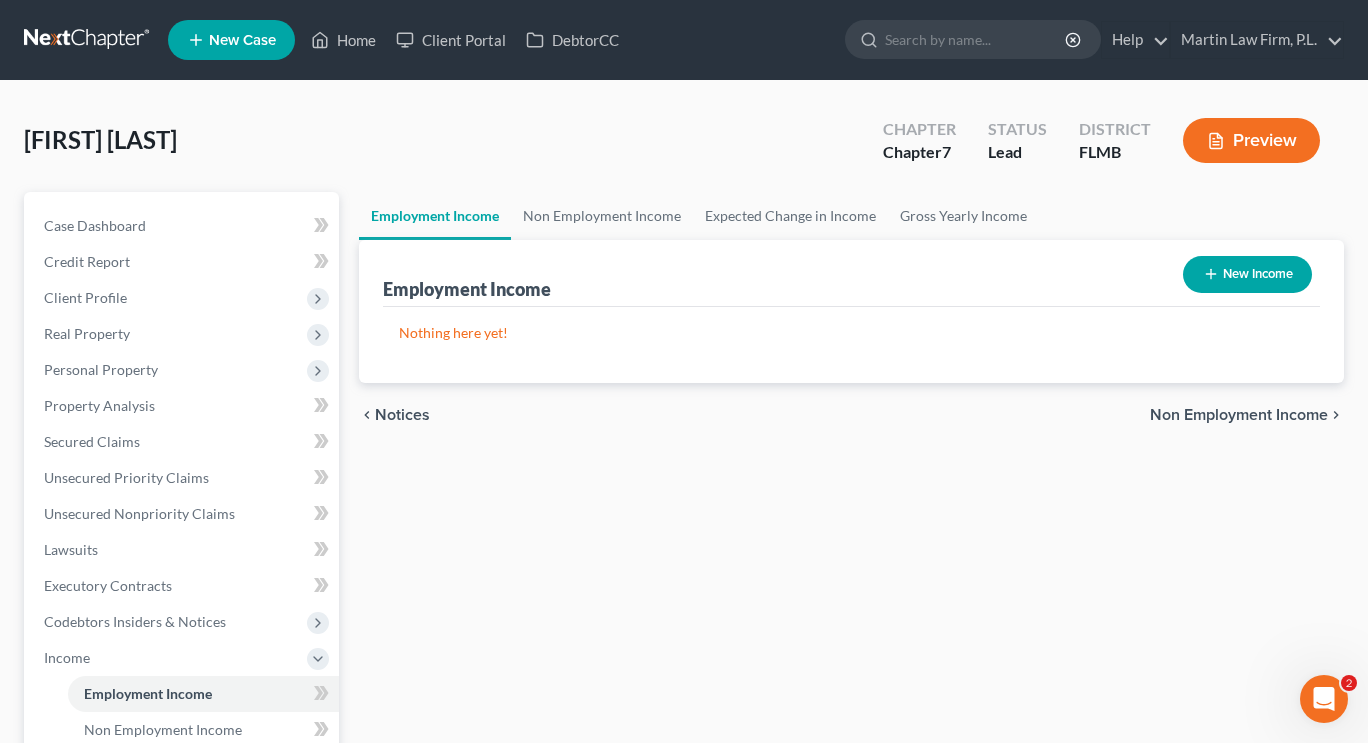 select on "0" 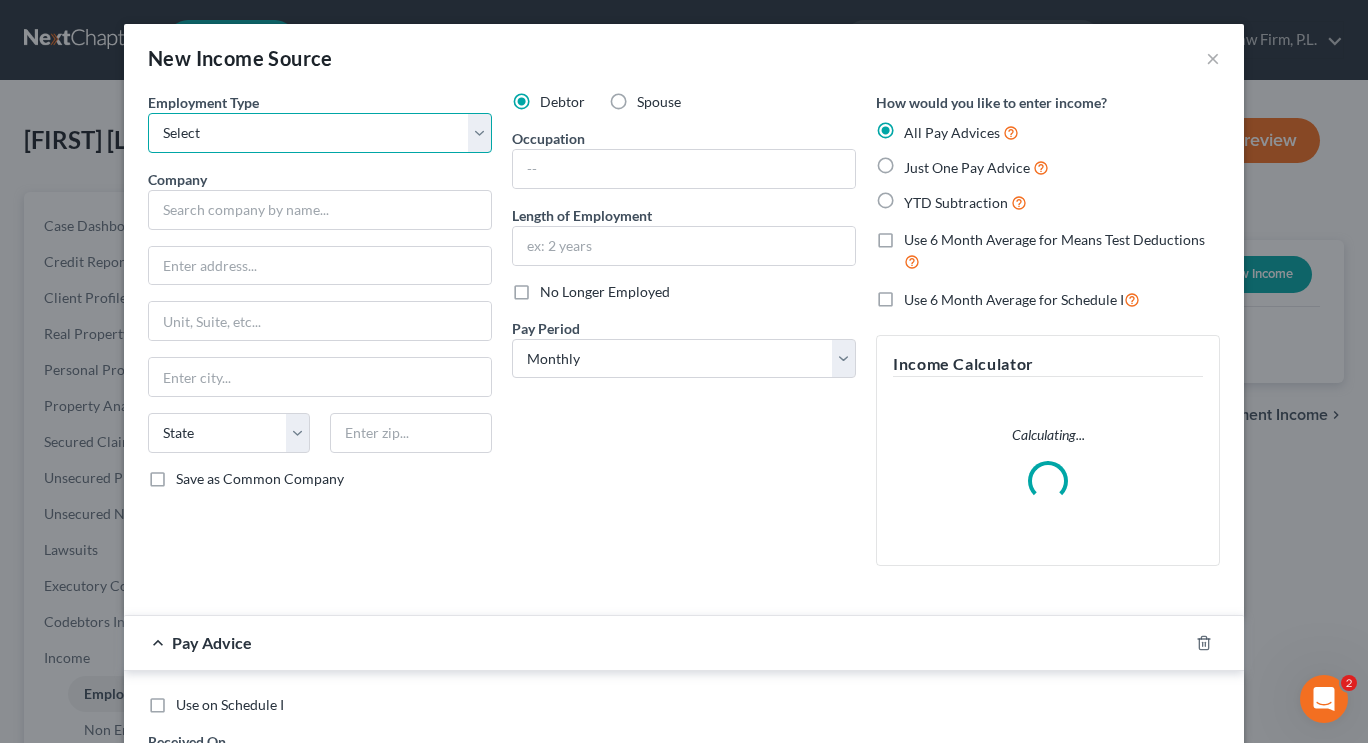 click on "Select Full or Part Time Employment Self Employment" at bounding box center [320, 133] 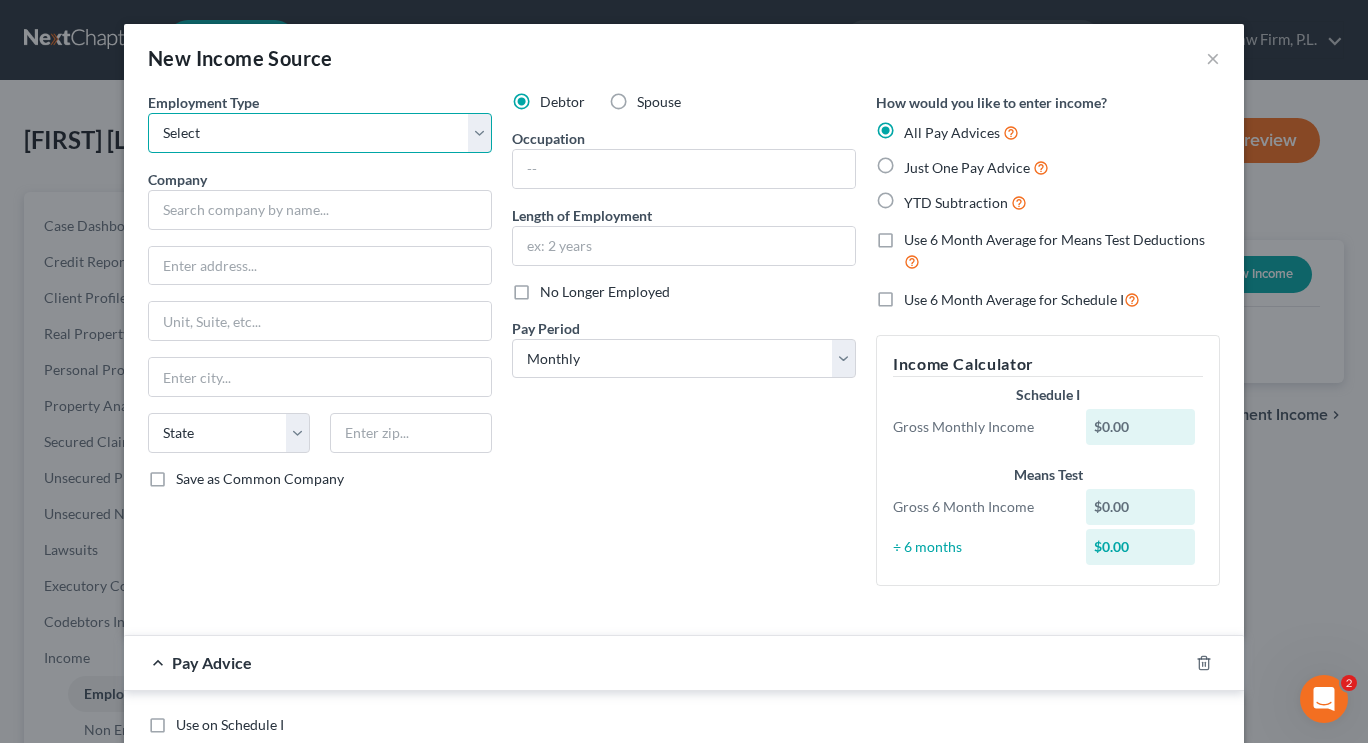 select on "0" 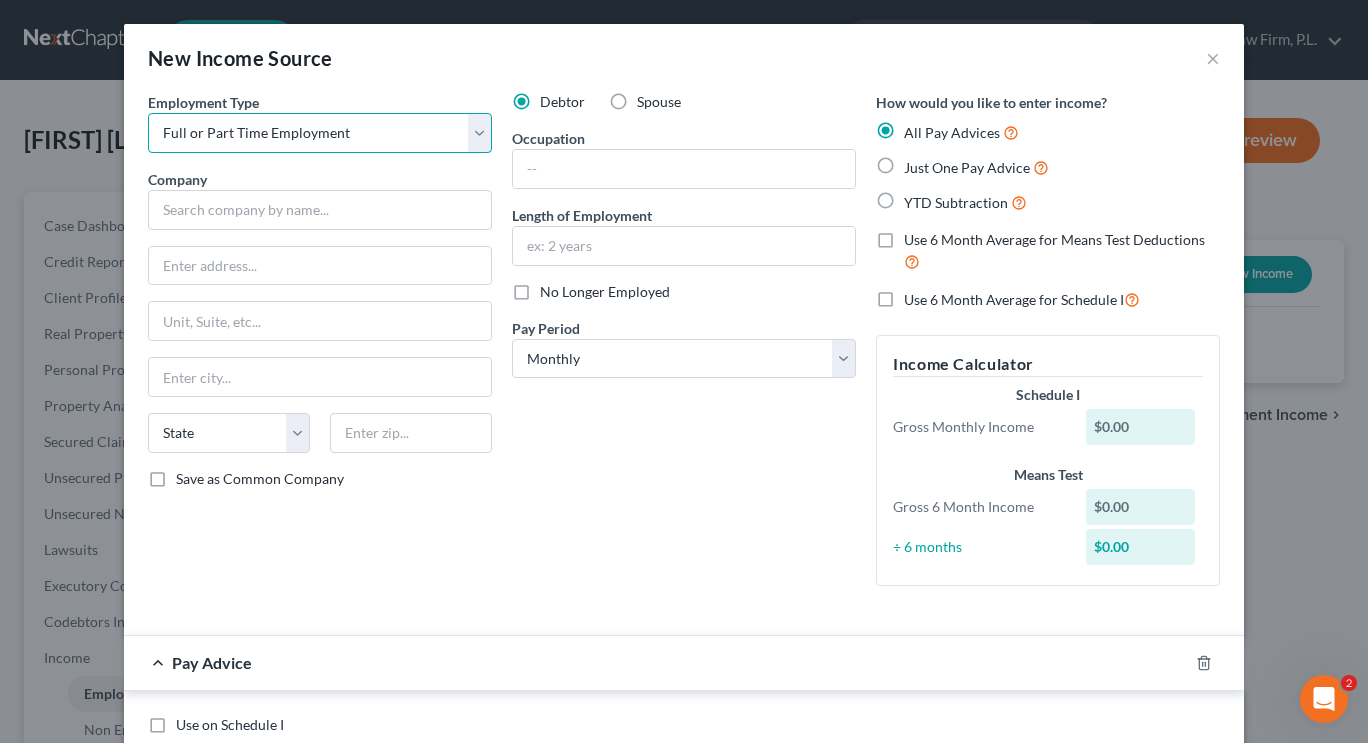 click on "Select Full or Part Time Employment Self Employment" at bounding box center (320, 133) 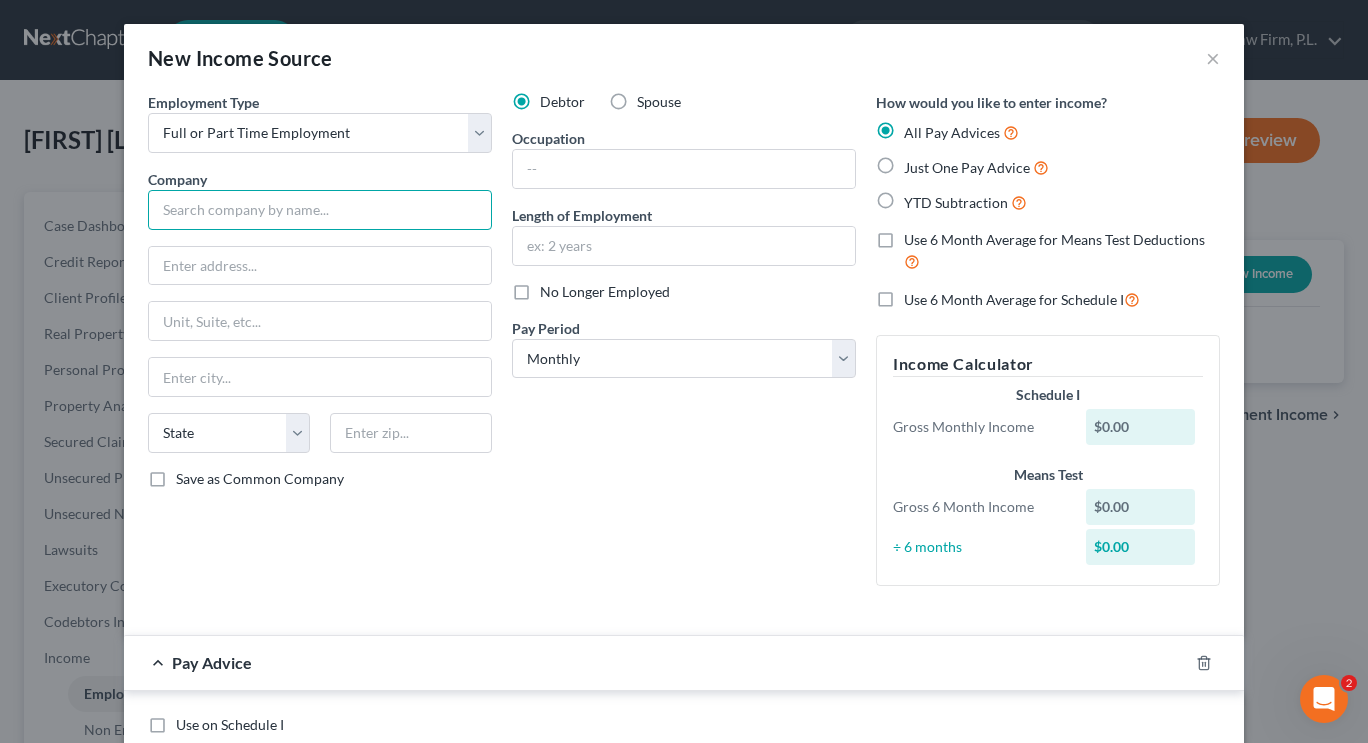 click at bounding box center [320, 210] 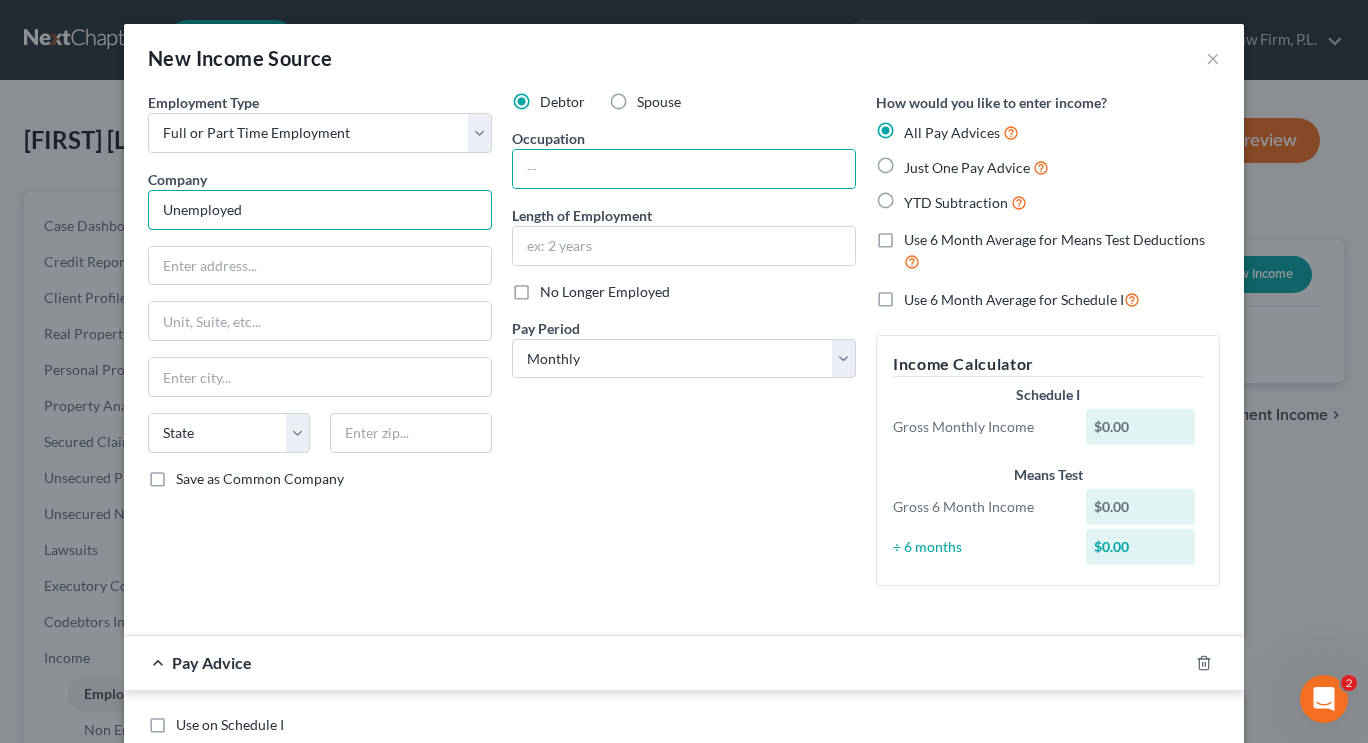 click on "Unemployed" at bounding box center (320, 210) 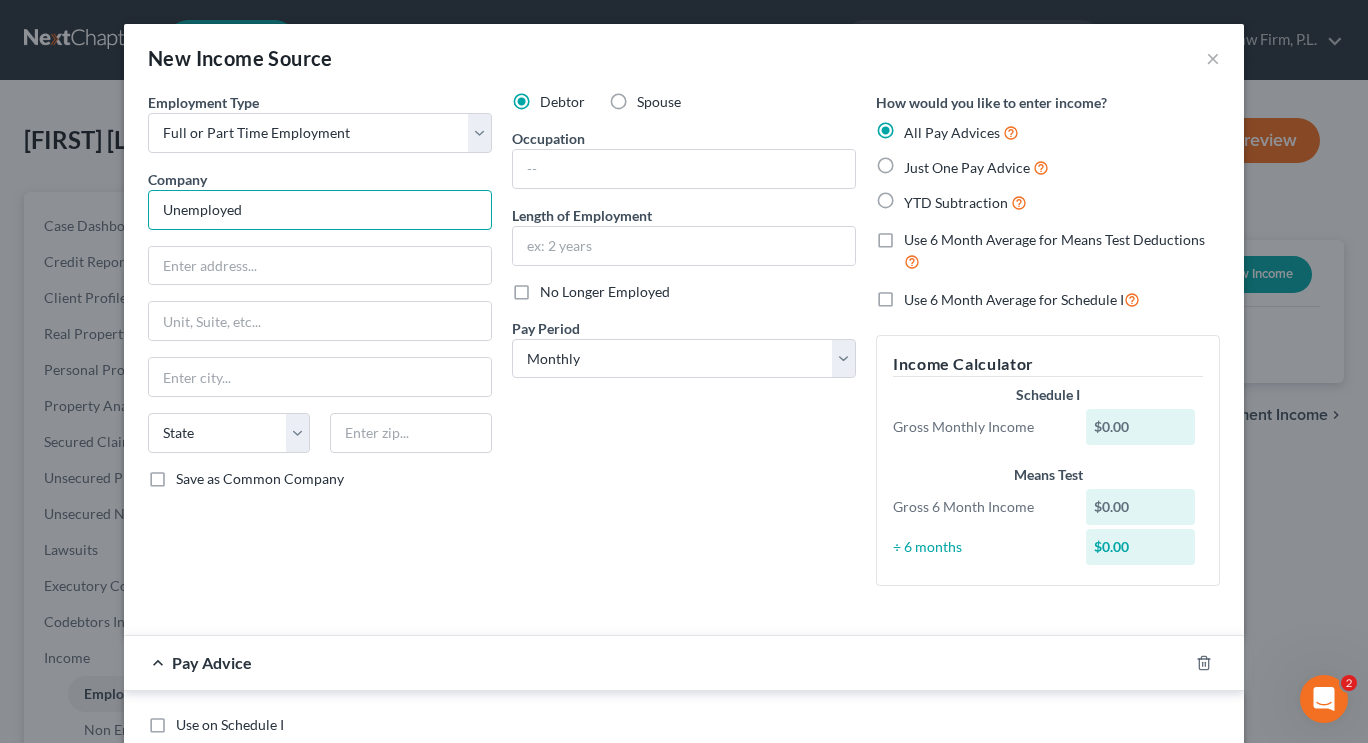 click on "Unemployed" at bounding box center [320, 210] 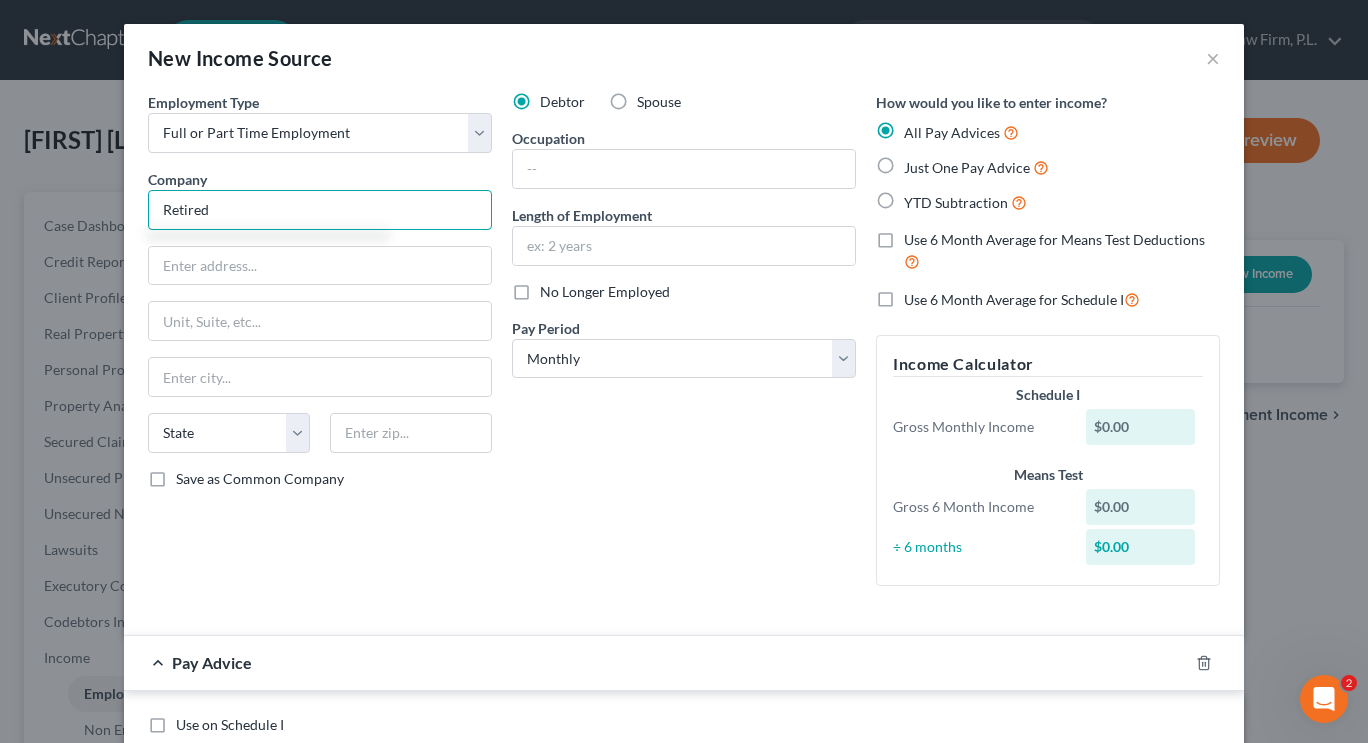 type on "Retired" 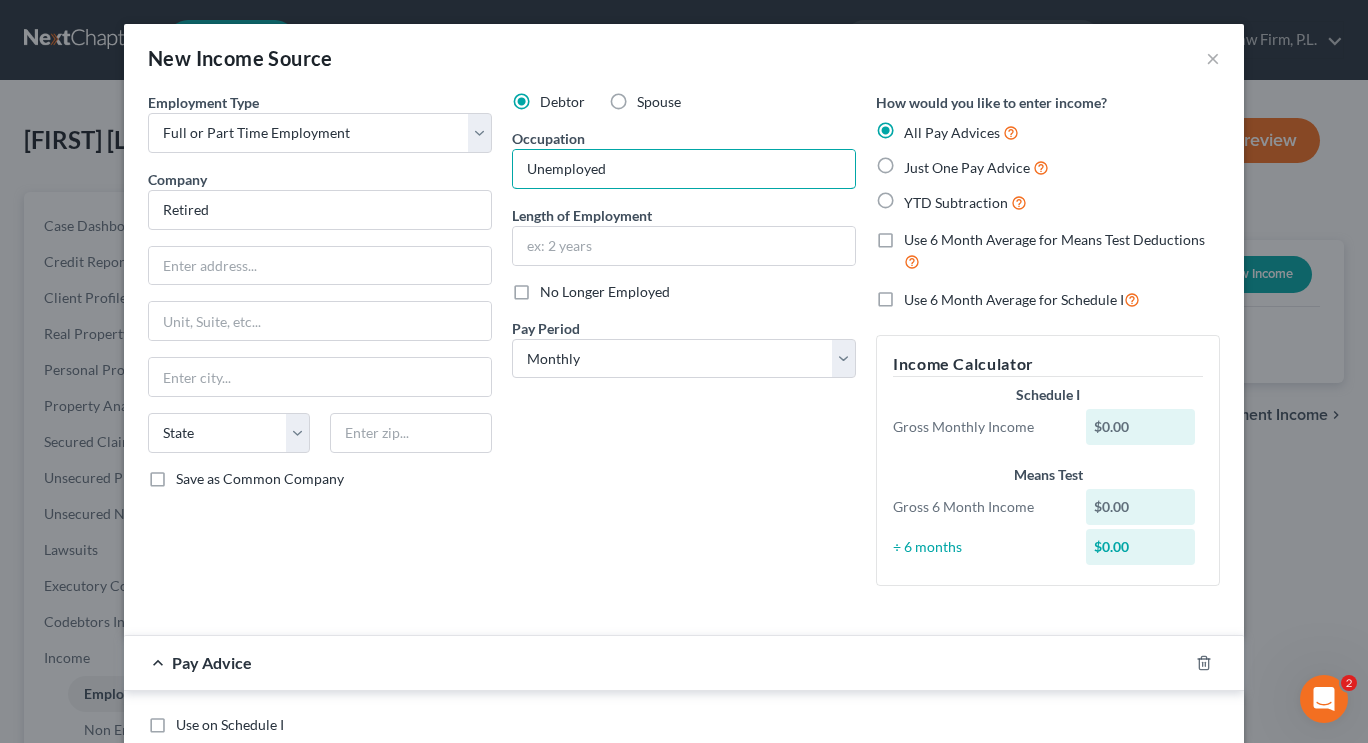 type on "Unemployed" 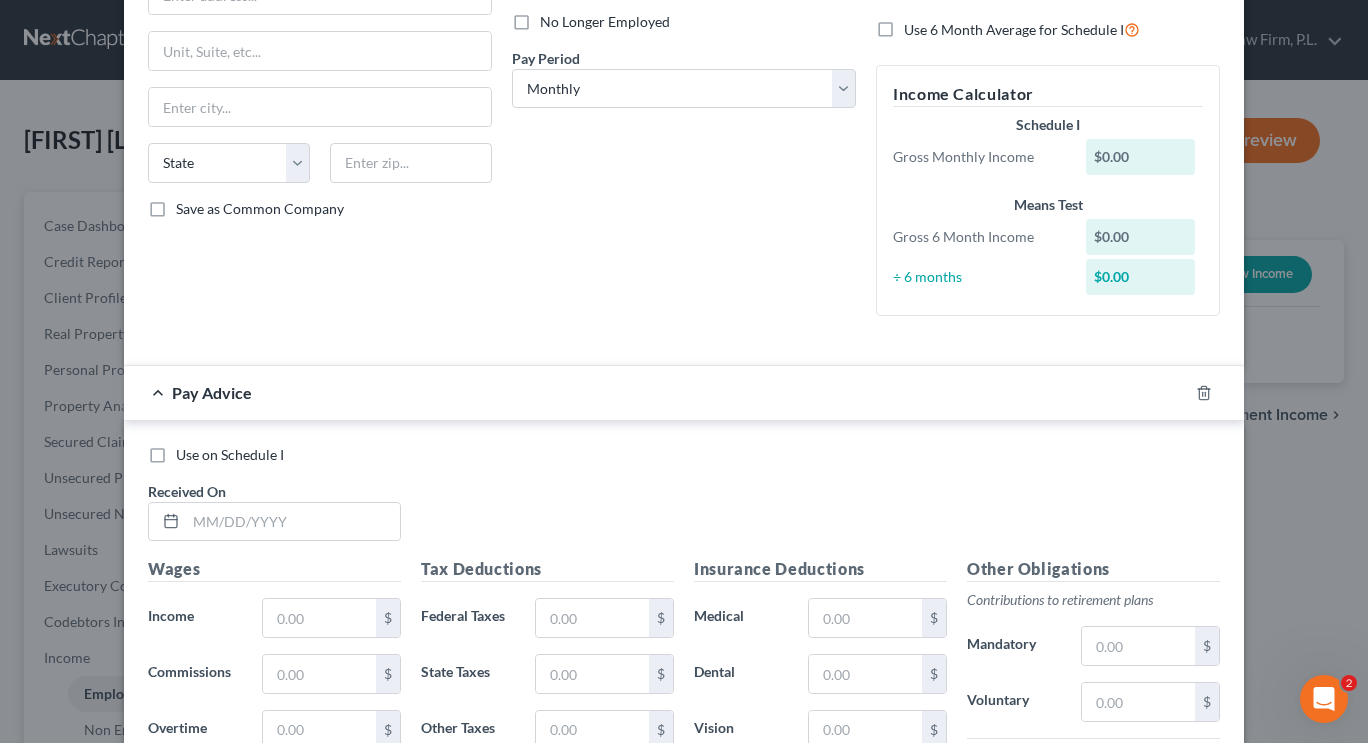 scroll, scrollTop: 364, scrollLeft: 0, axis: vertical 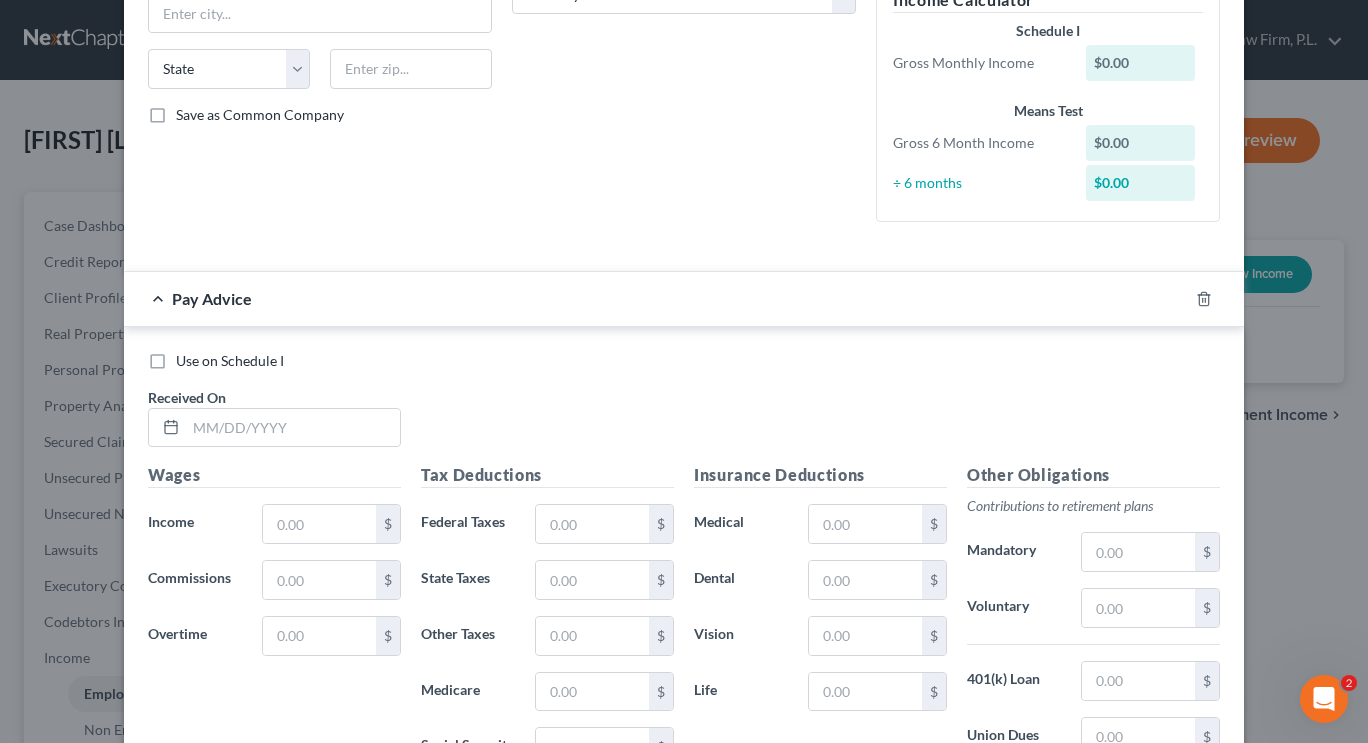 click on "Use on Schedule I" at bounding box center (230, 361) 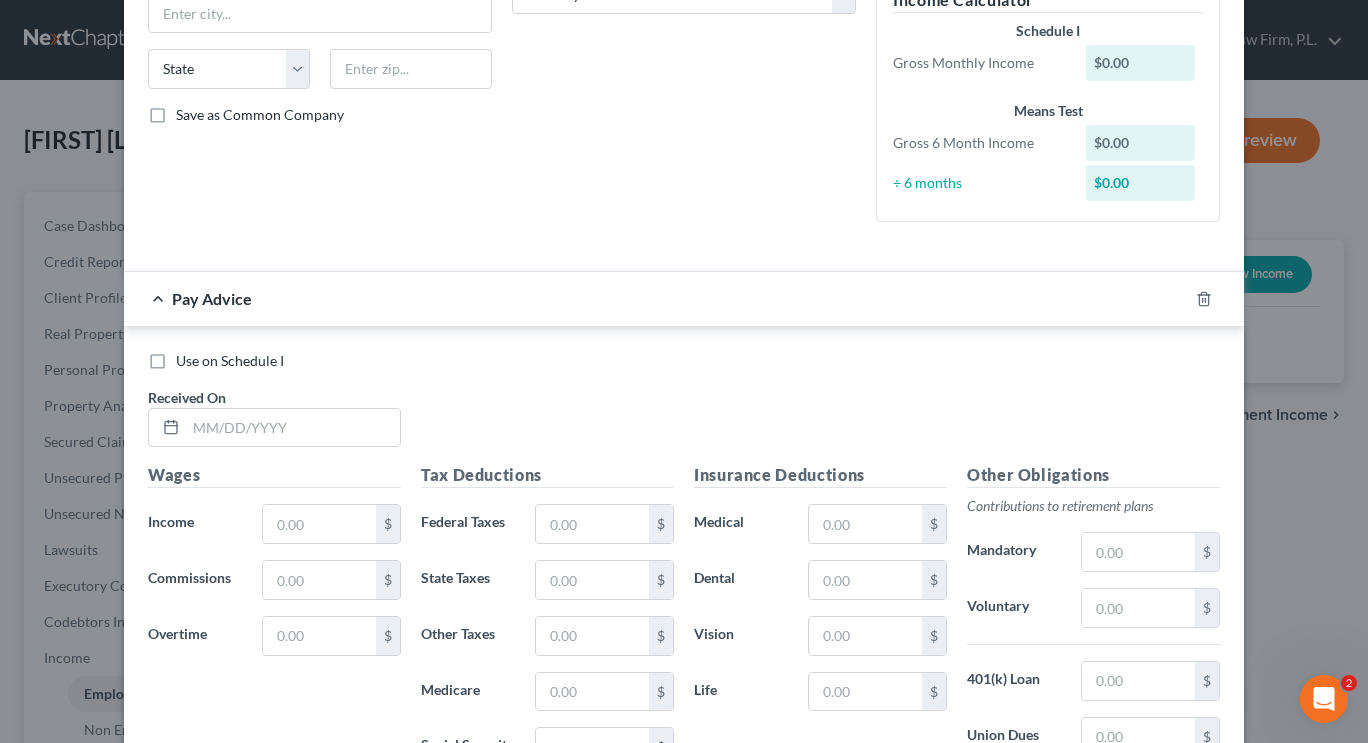click on "Use on Schedule I" at bounding box center (190, 357) 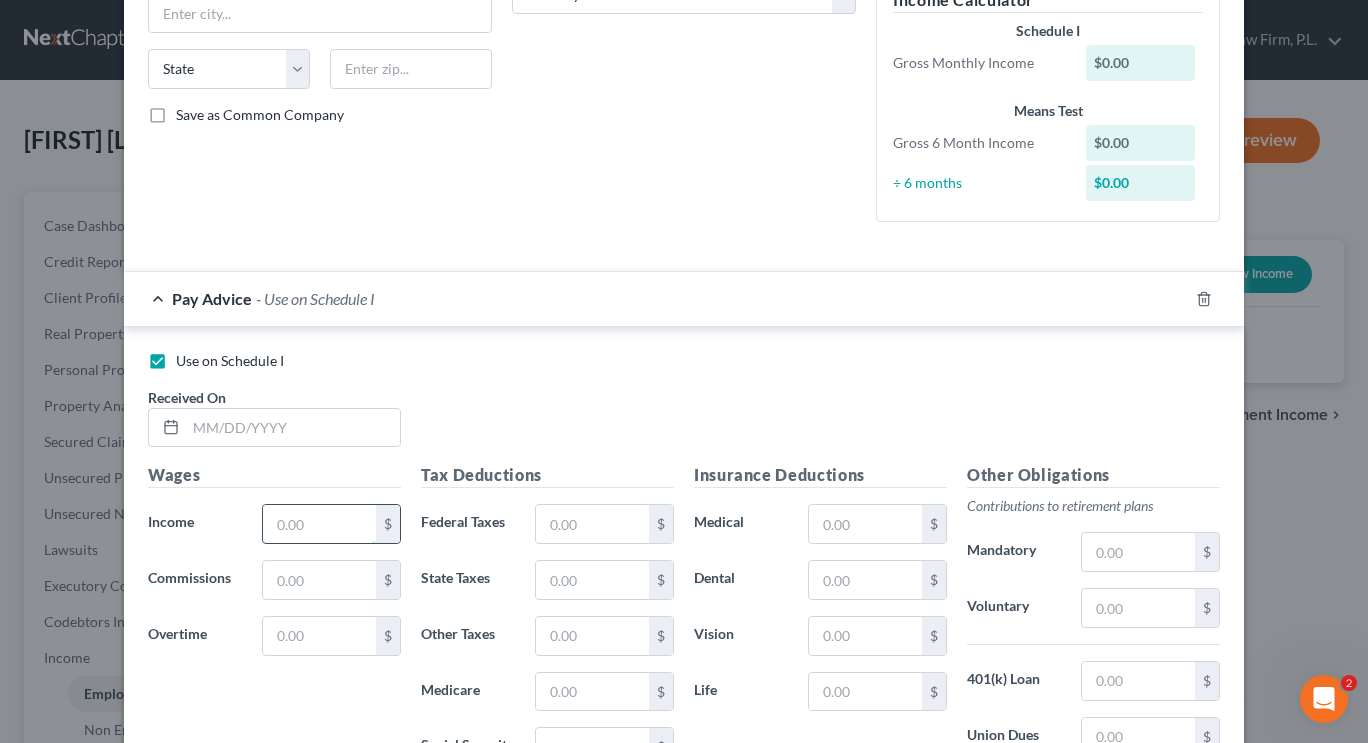 click at bounding box center [319, 524] 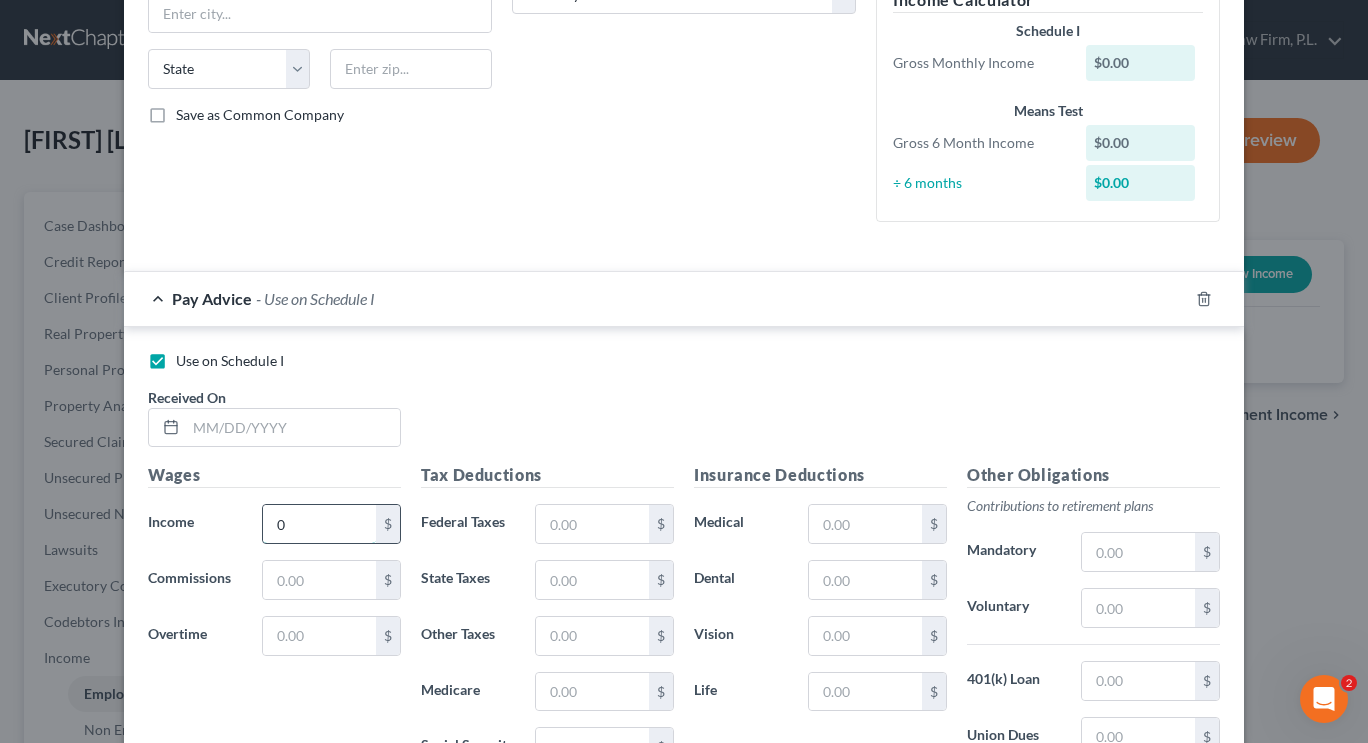 type on "0" 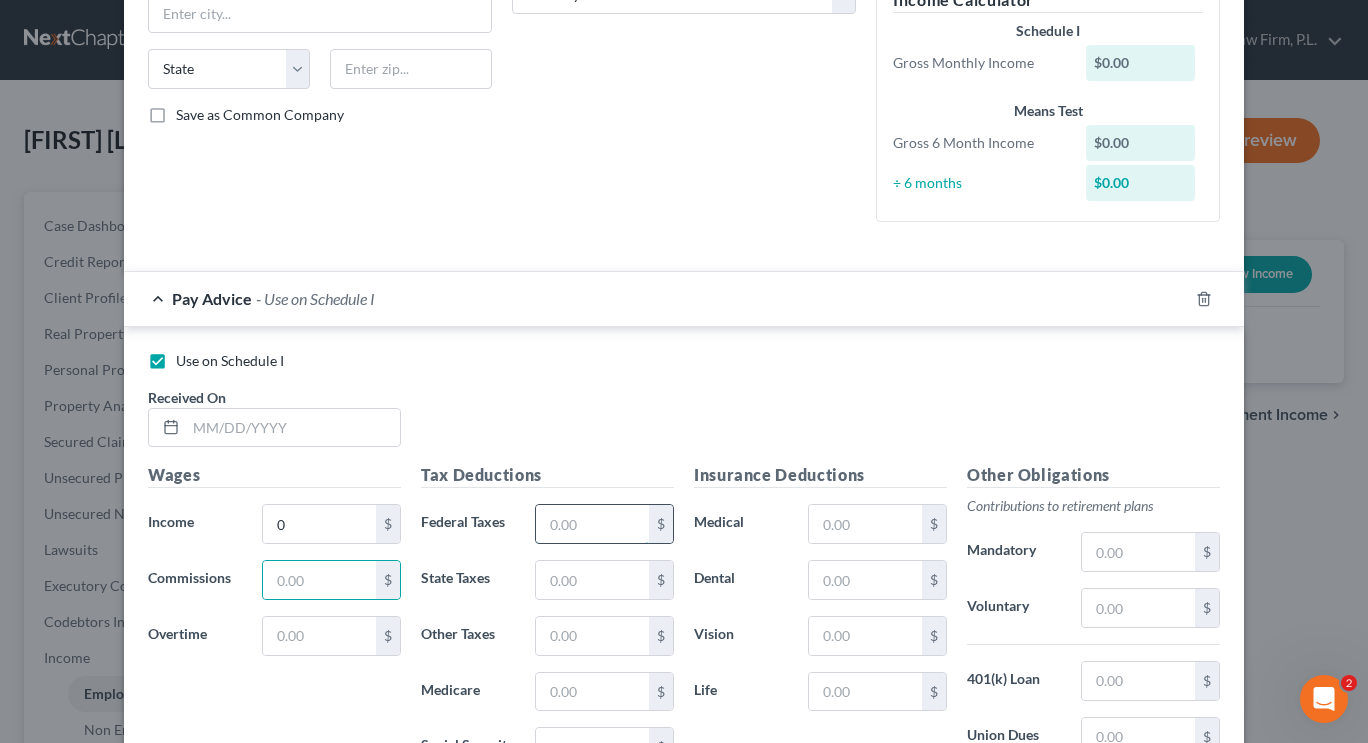 click at bounding box center (592, 524) 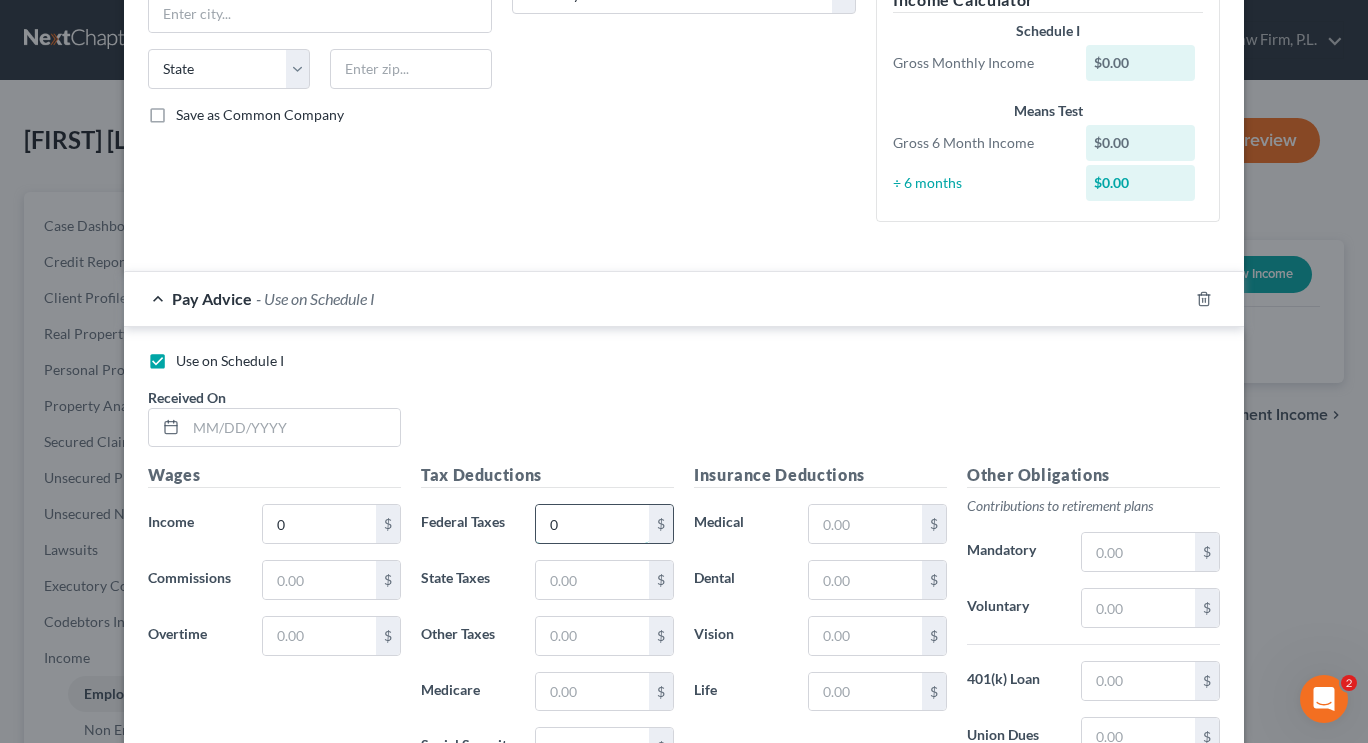 type on "0" 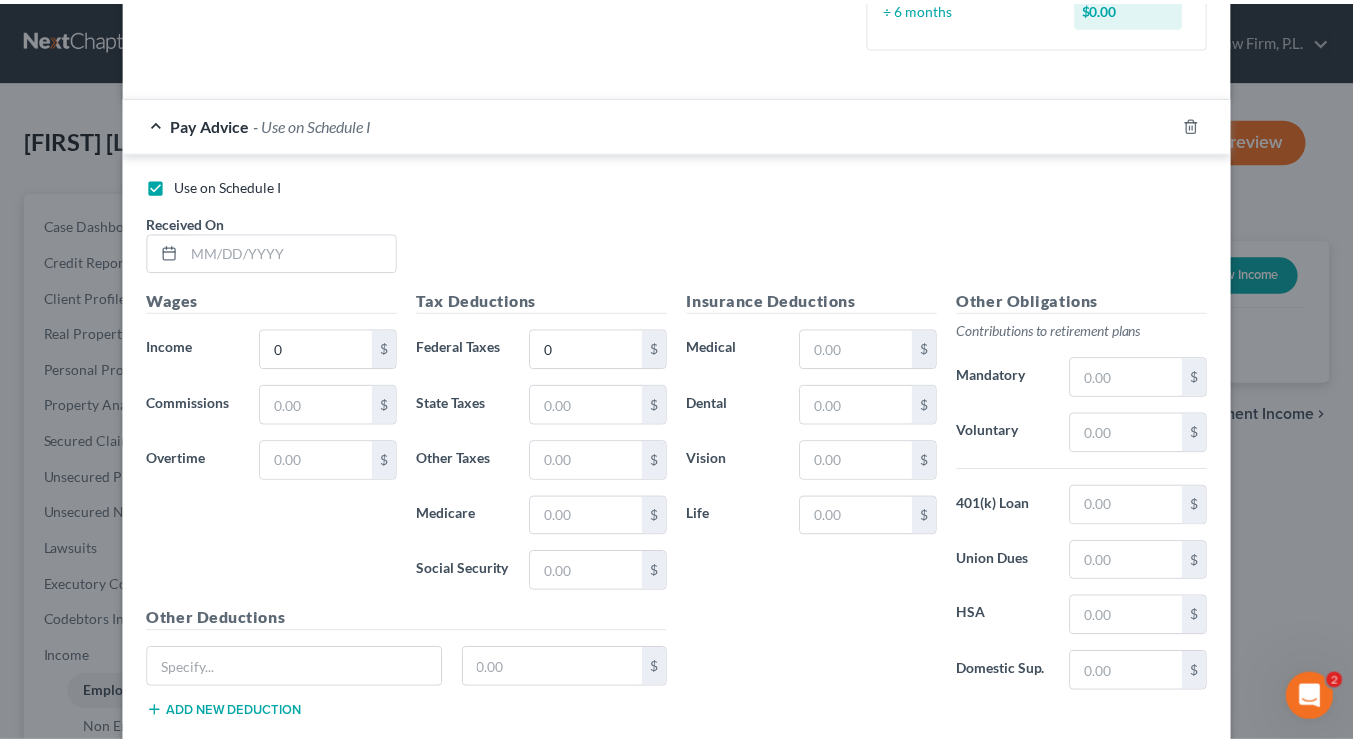 scroll, scrollTop: 659, scrollLeft: 0, axis: vertical 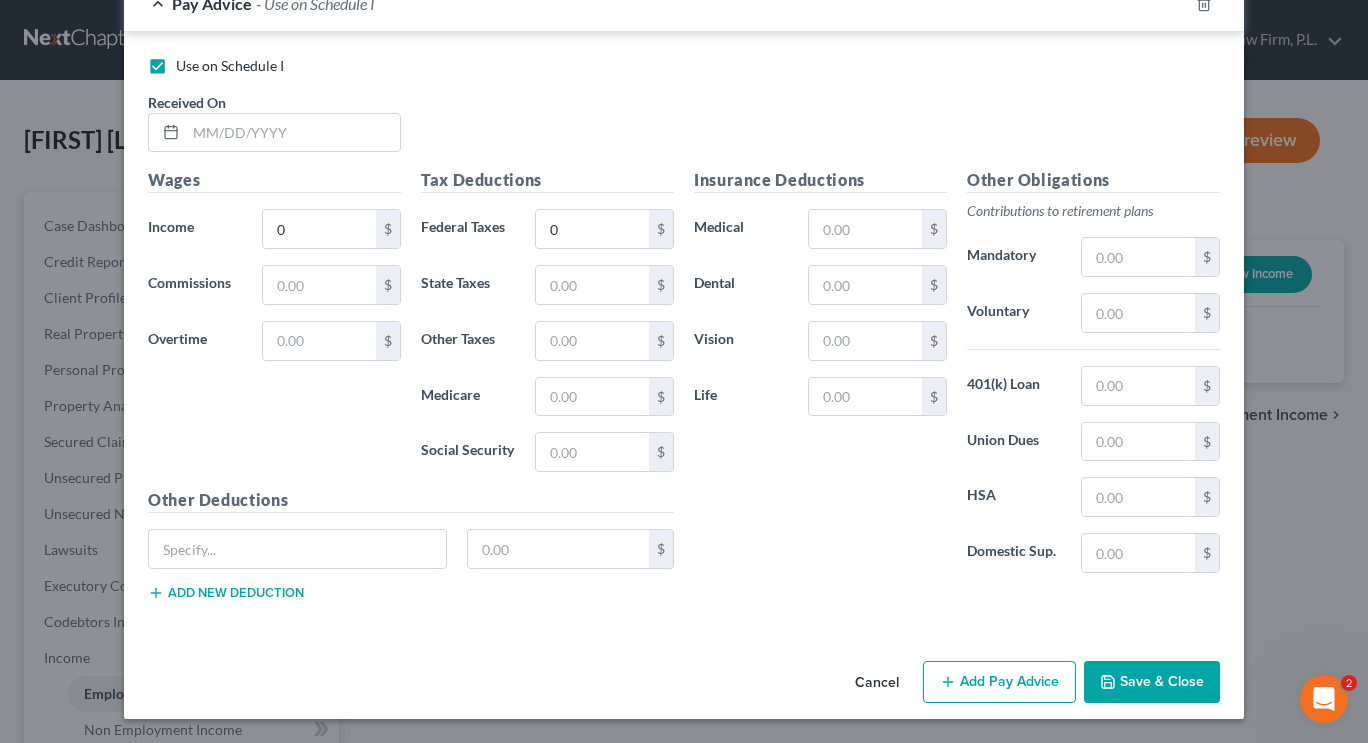 click on "Save & Close" at bounding box center (1152, 682) 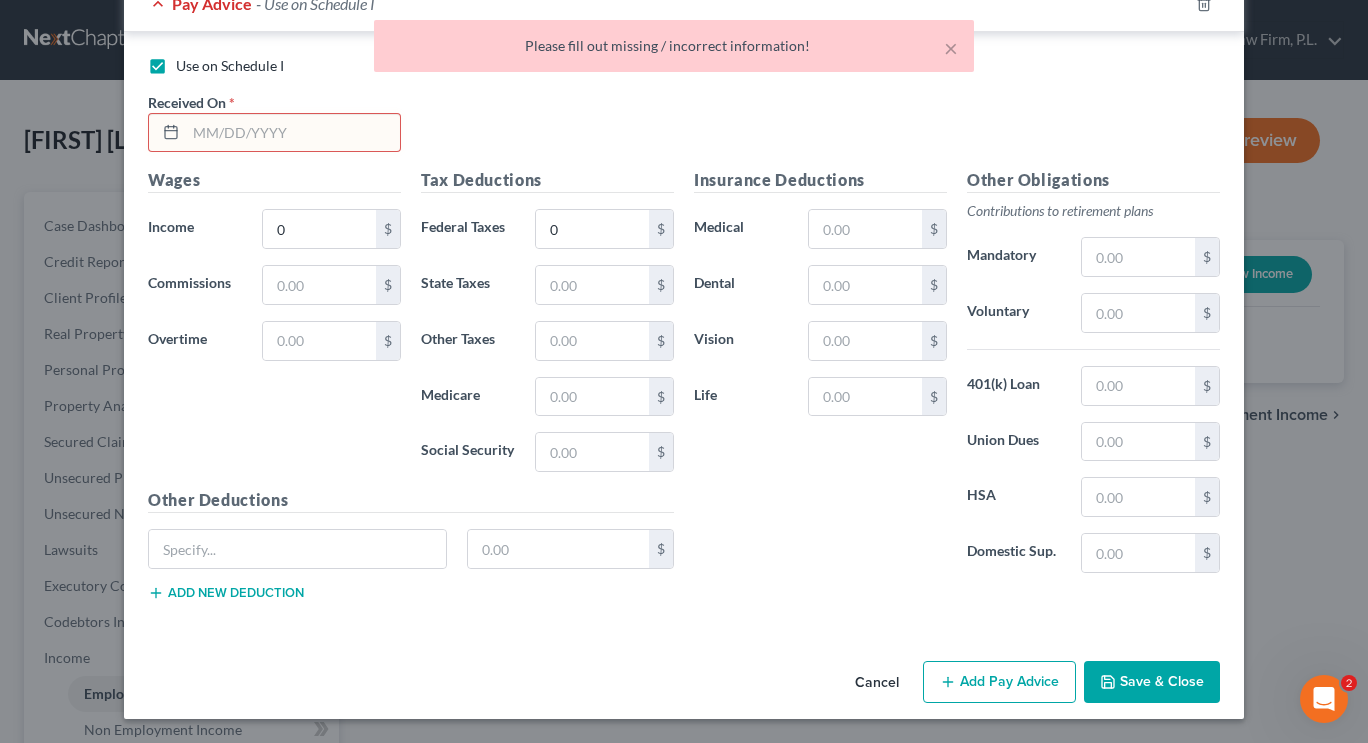 click at bounding box center (293, 133) 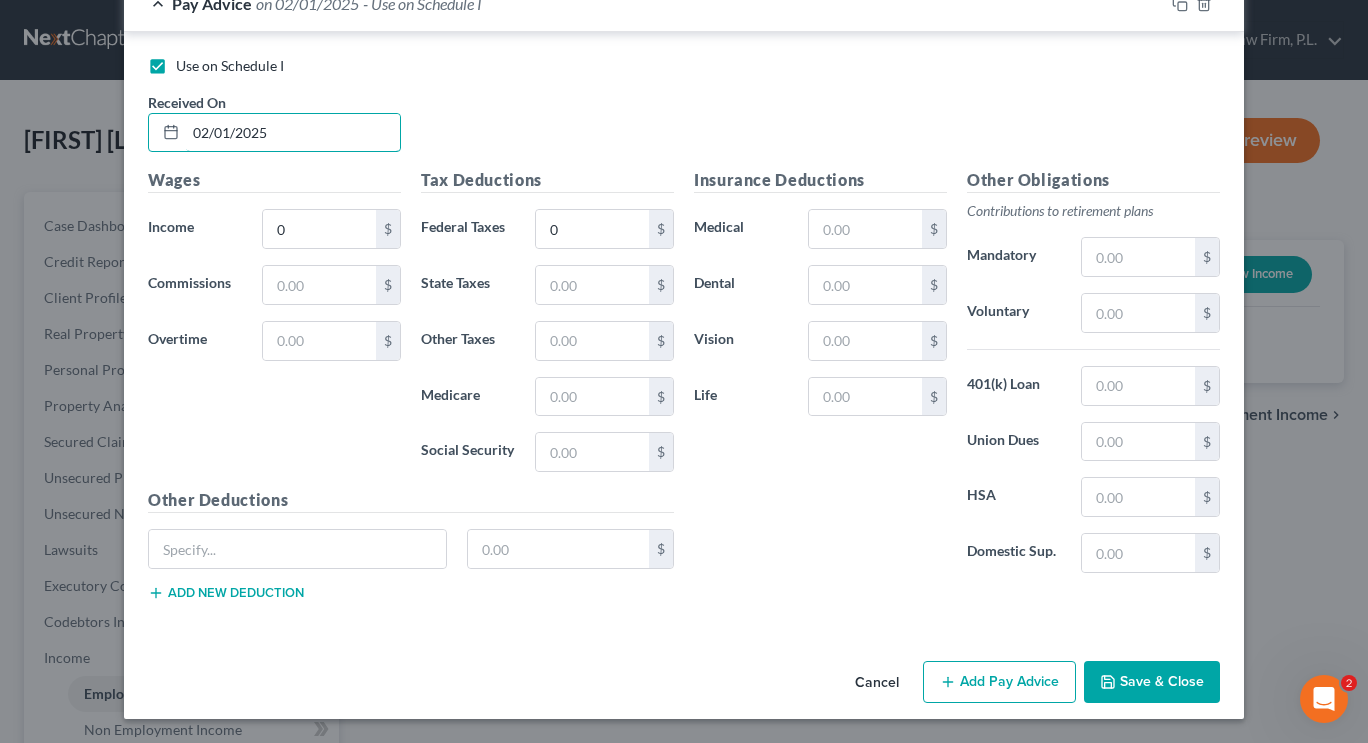type on "02/01/2025" 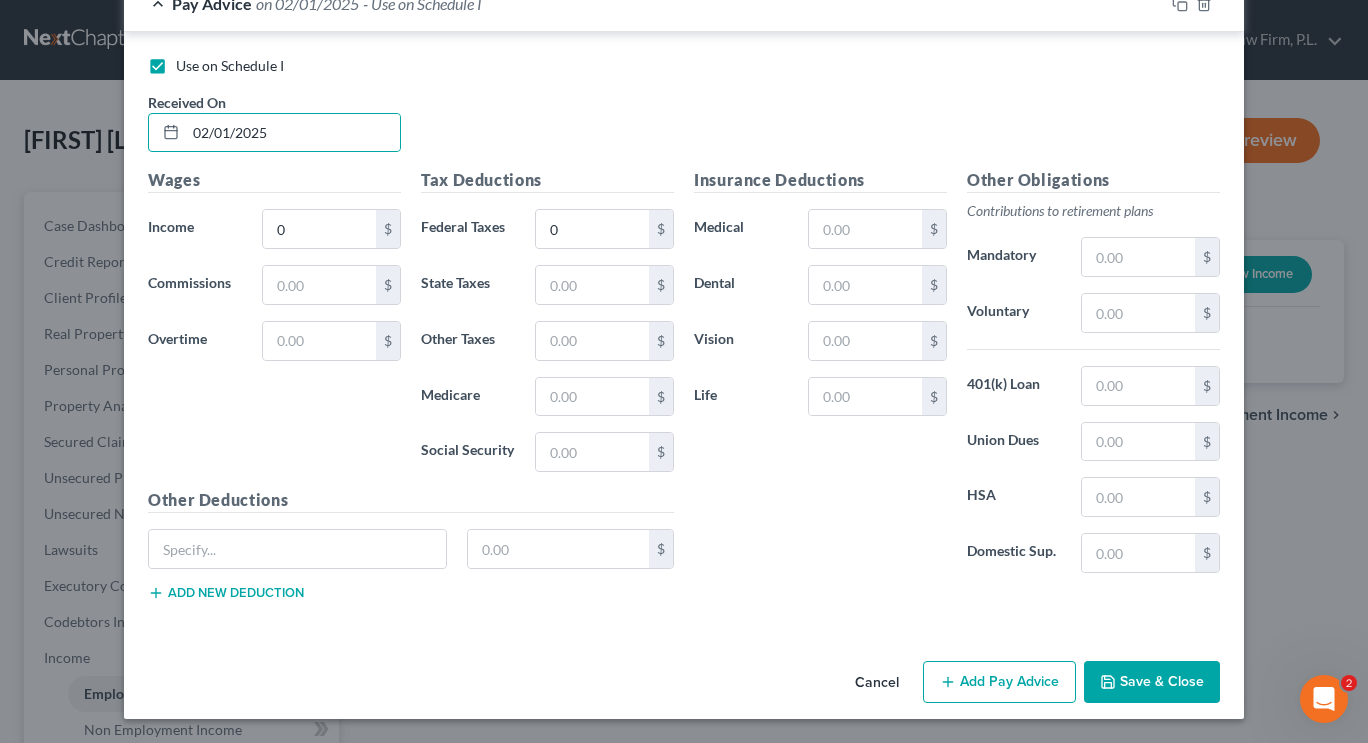 click on "Save & Close" at bounding box center (1152, 682) 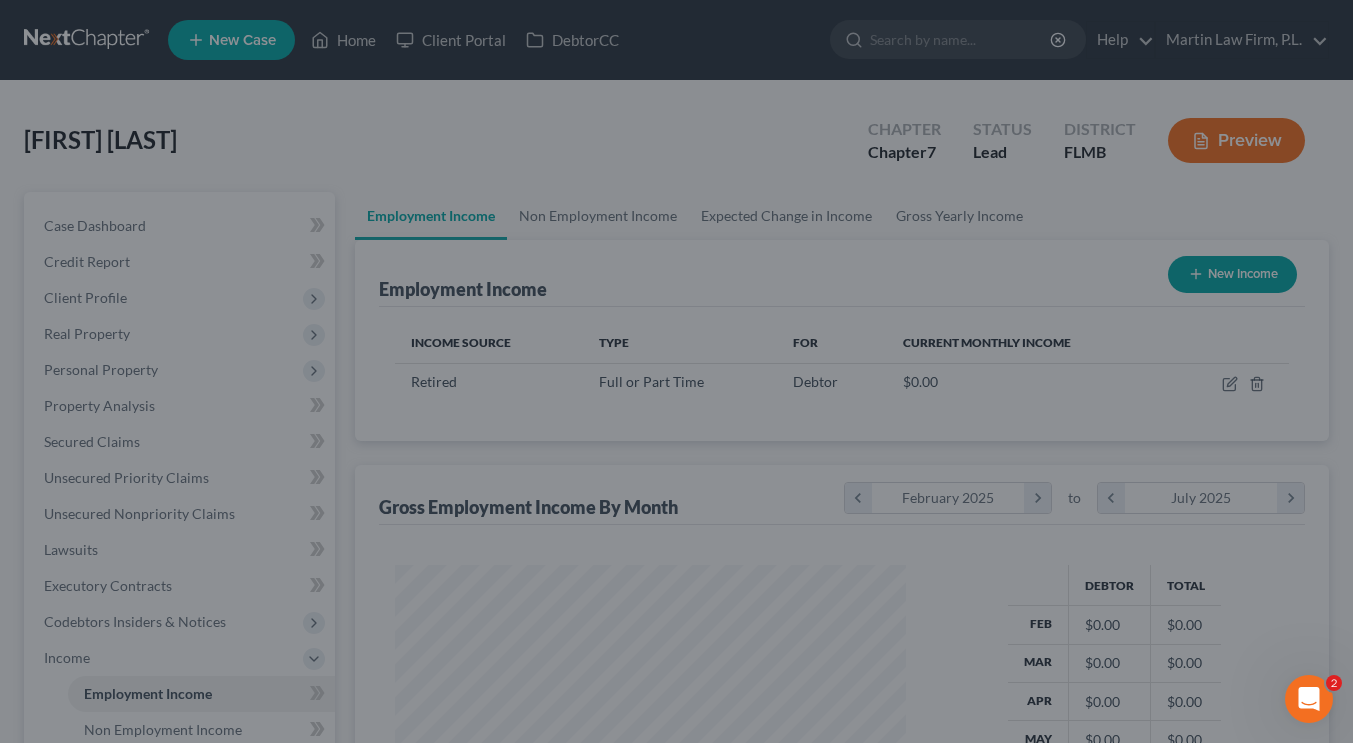 scroll, scrollTop: 358, scrollLeft: 545, axis: both 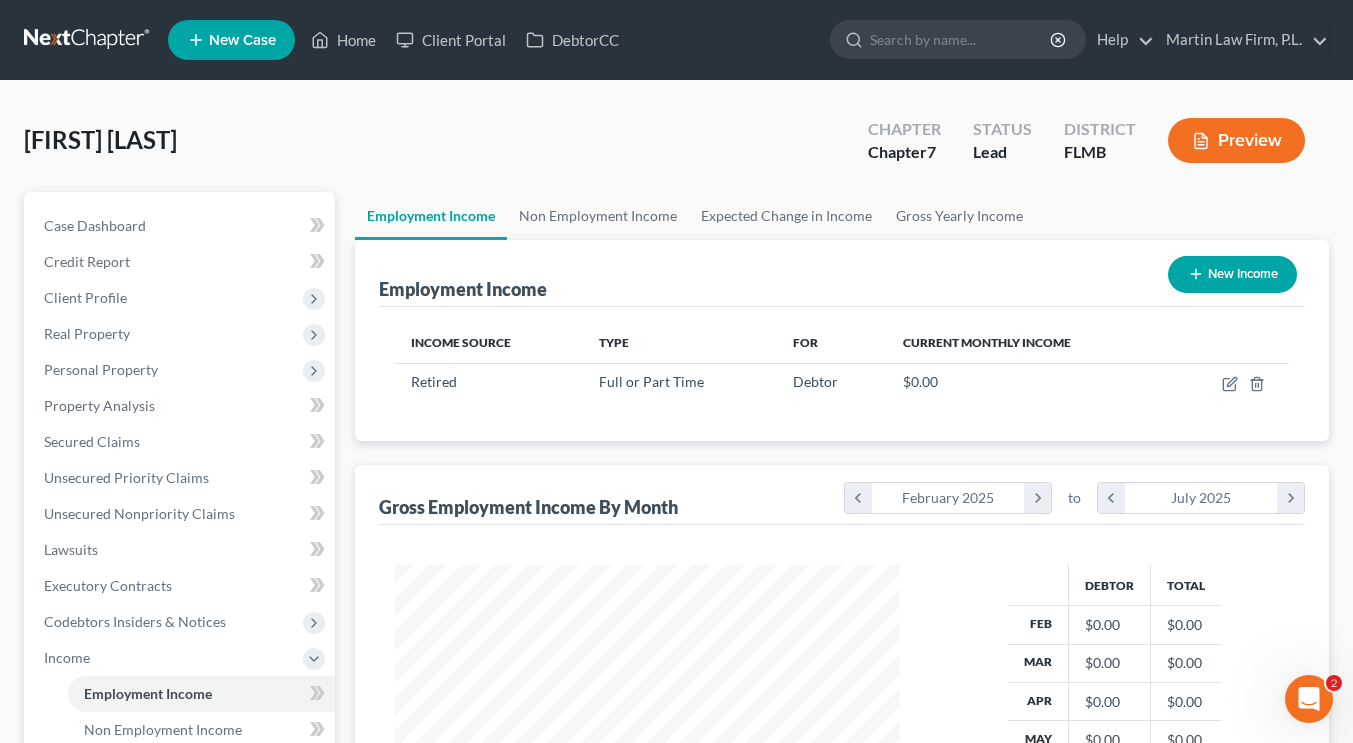 click on "Preview" at bounding box center [1236, 140] 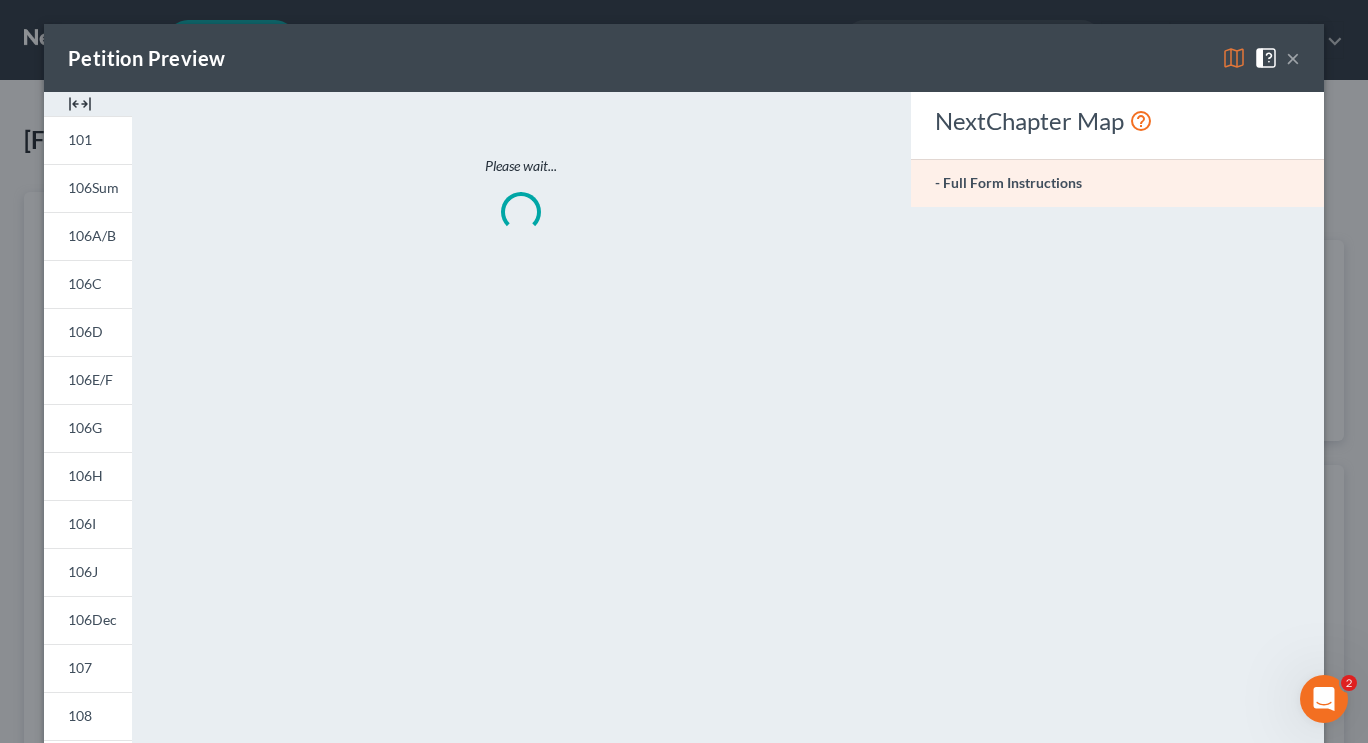 scroll, scrollTop: 999641, scrollLeft: 999448, axis: both 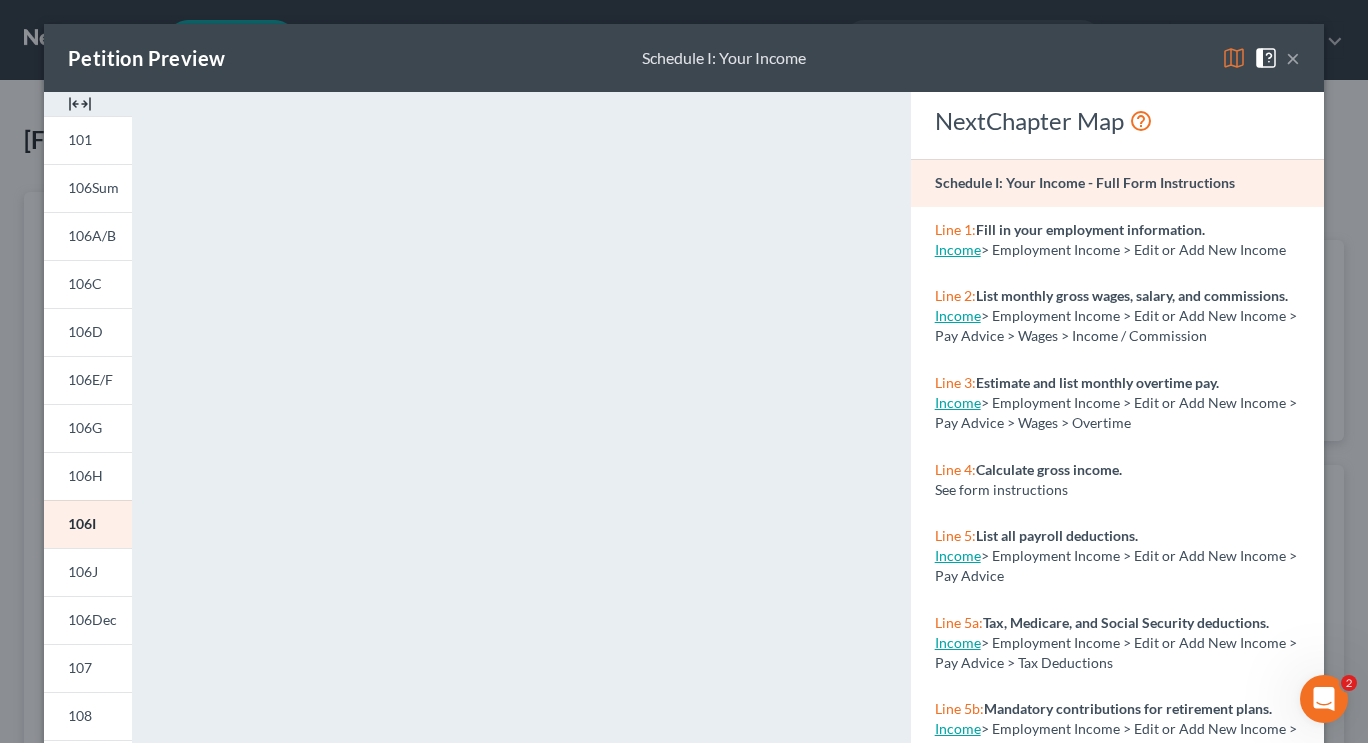 click on "×" at bounding box center [1293, 58] 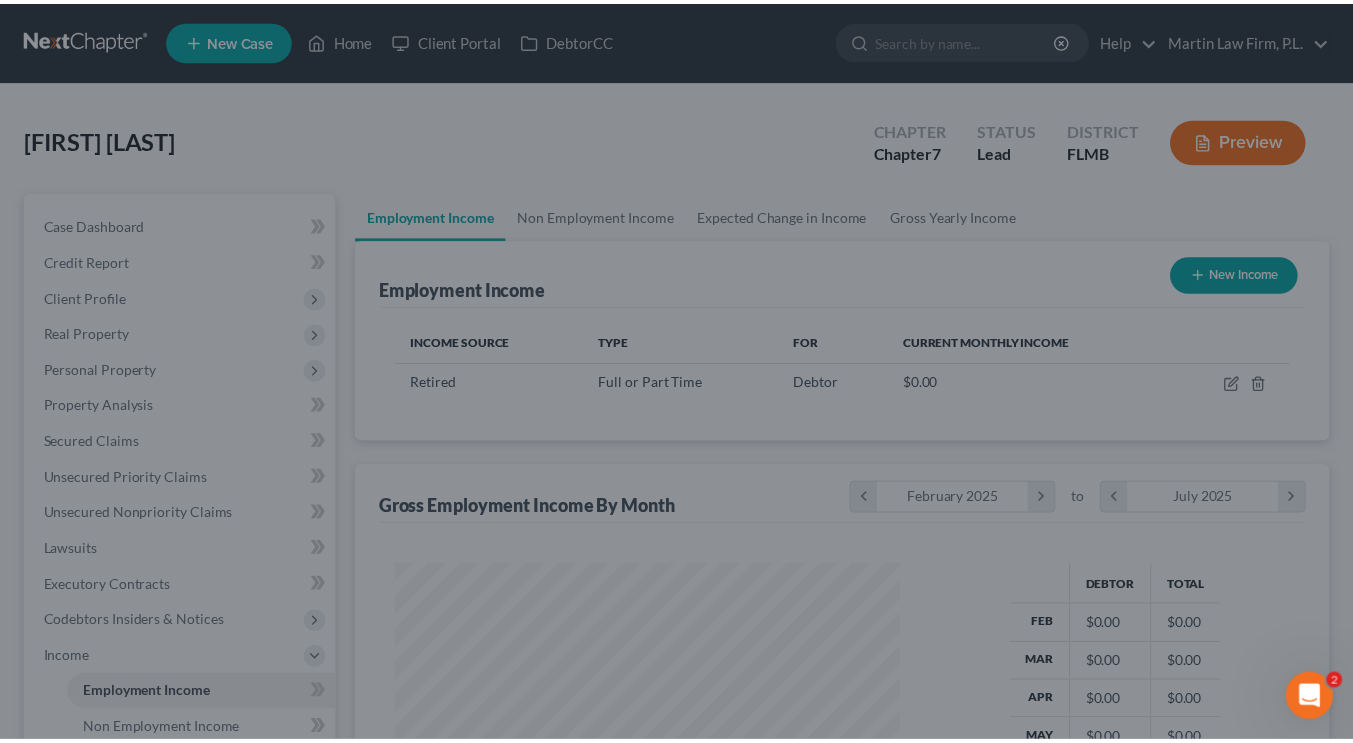 scroll, scrollTop: 358, scrollLeft: 545, axis: both 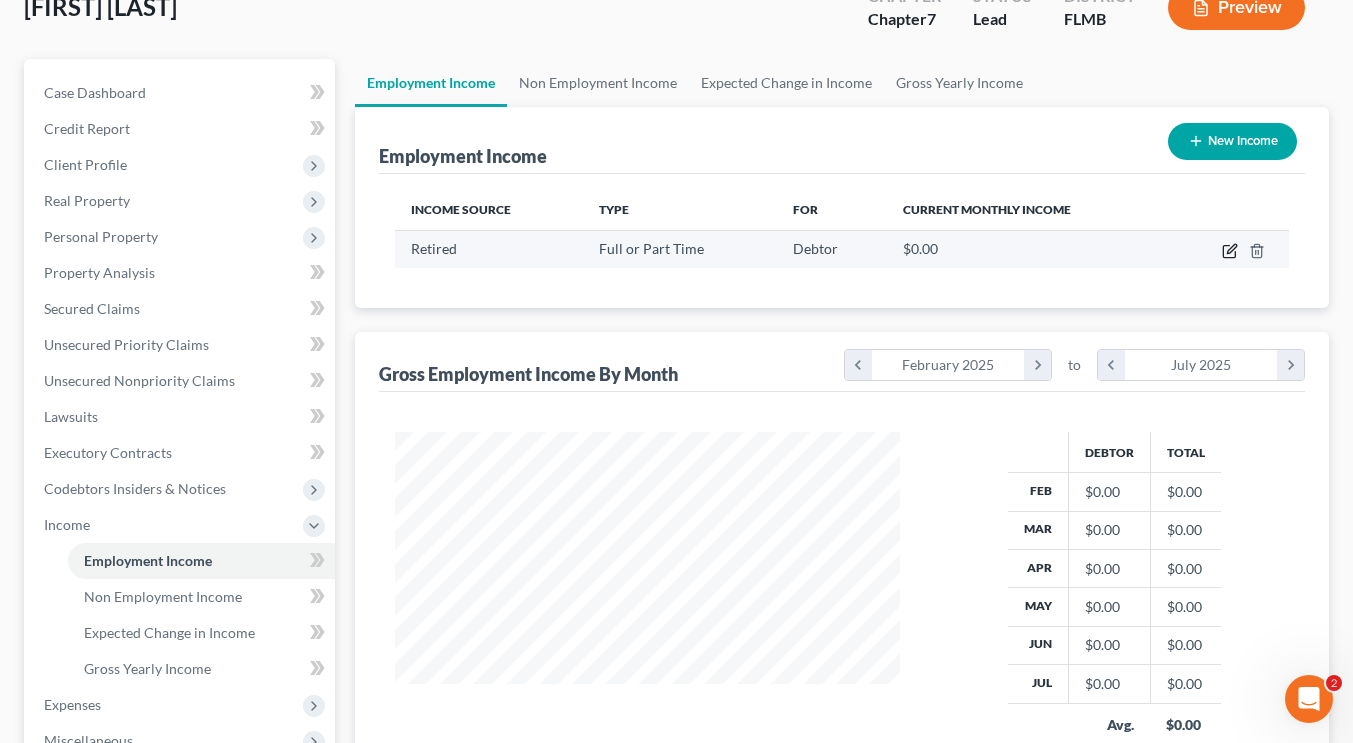 click 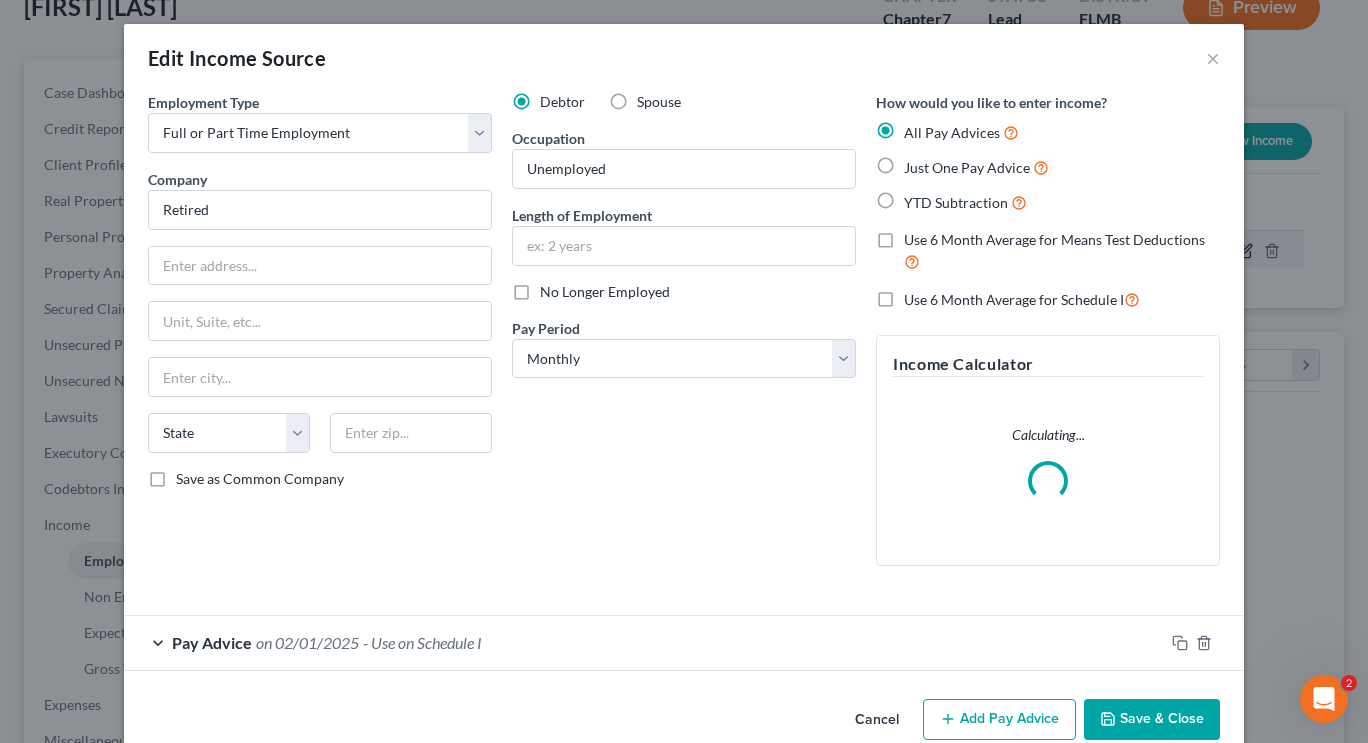 scroll, scrollTop: 999641, scrollLeft: 999448, axis: both 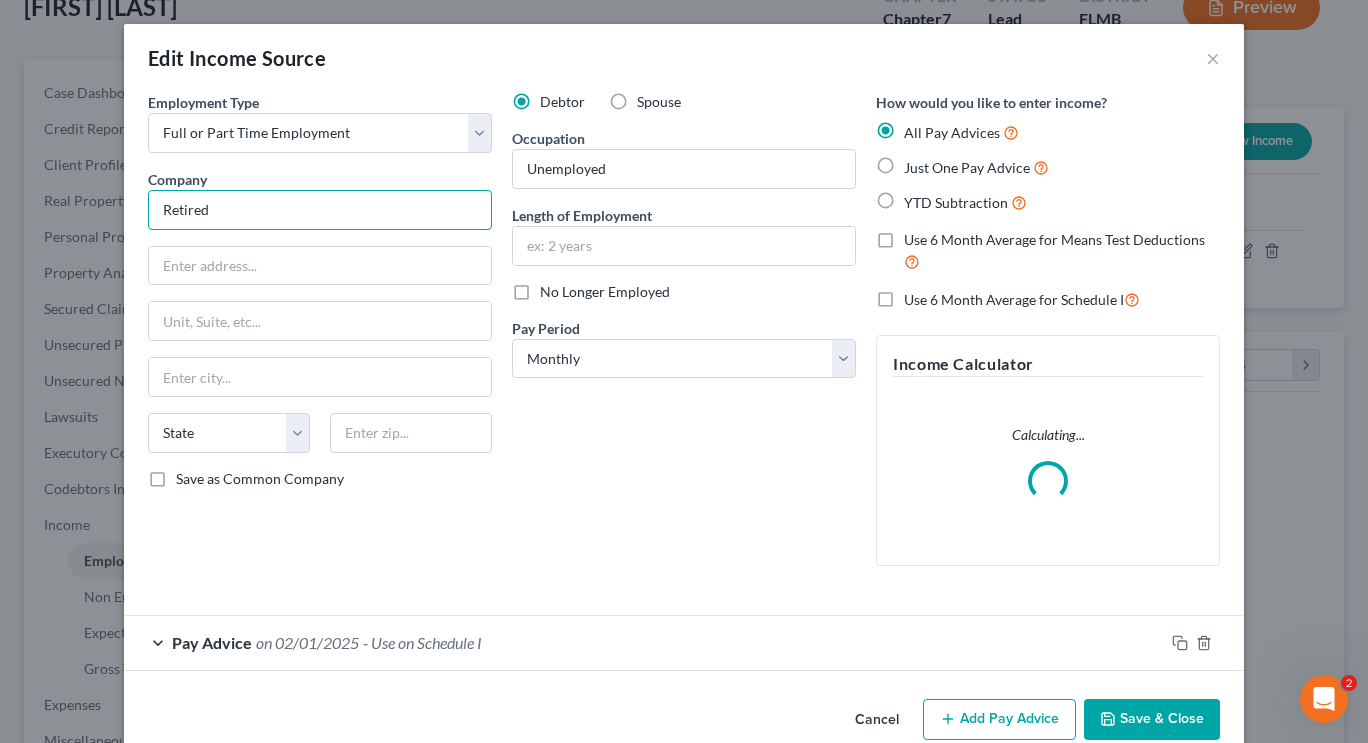click on "Retired" at bounding box center [320, 210] 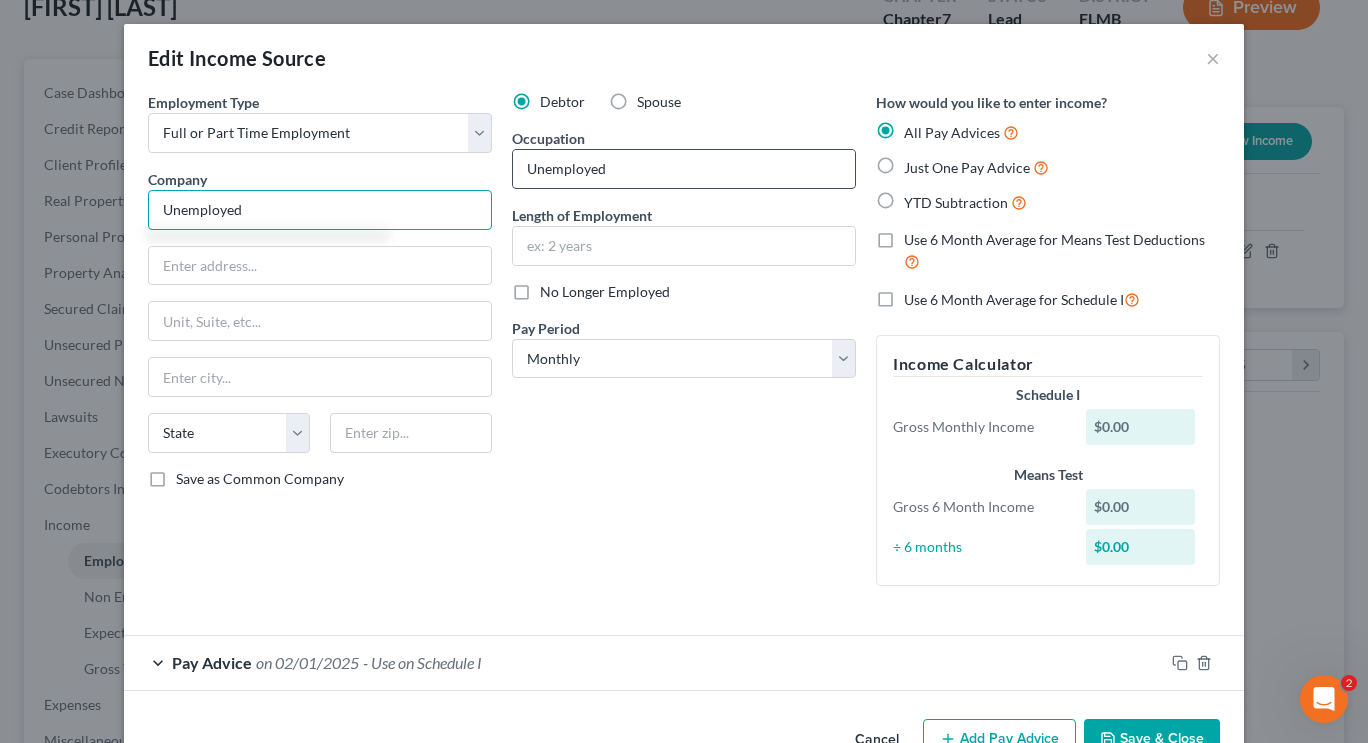 type on "Unemployed" 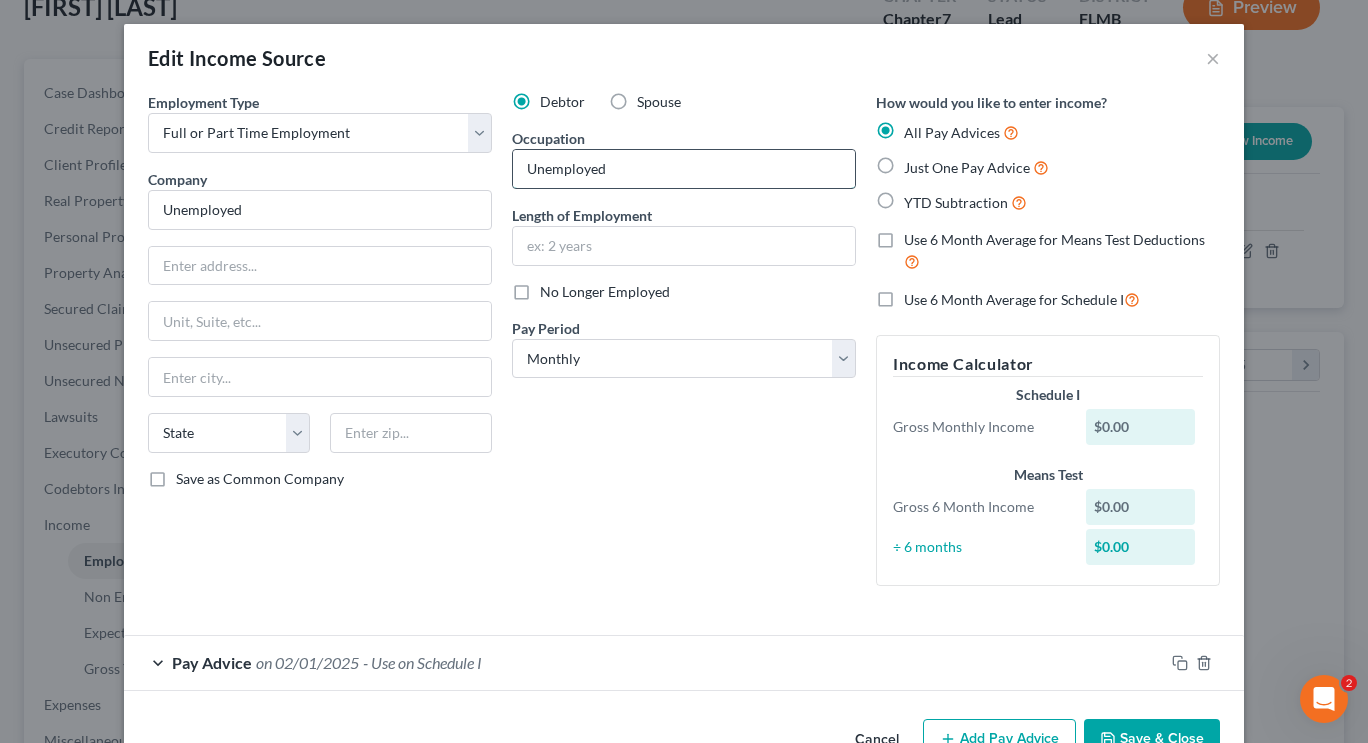 drag, startPoint x: 634, startPoint y: 176, endPoint x: 505, endPoint y: 168, distance: 129.24782 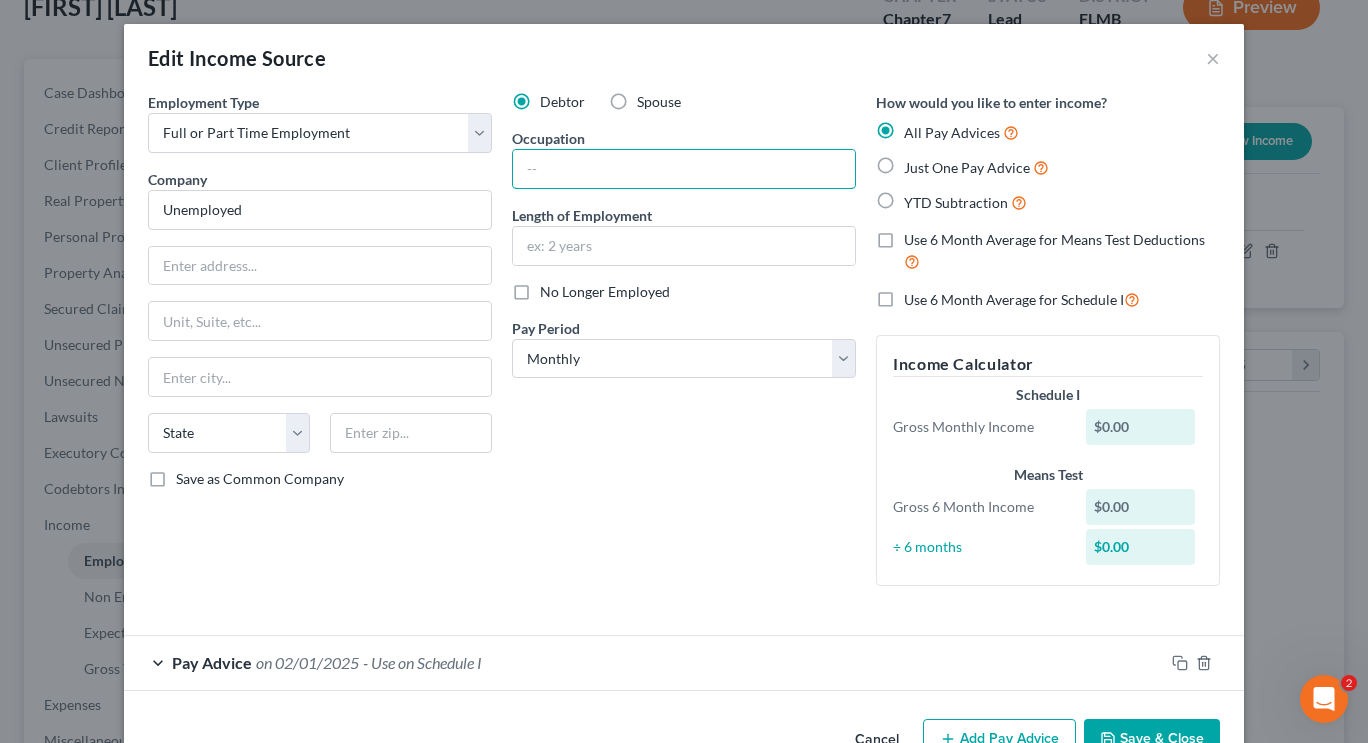 type 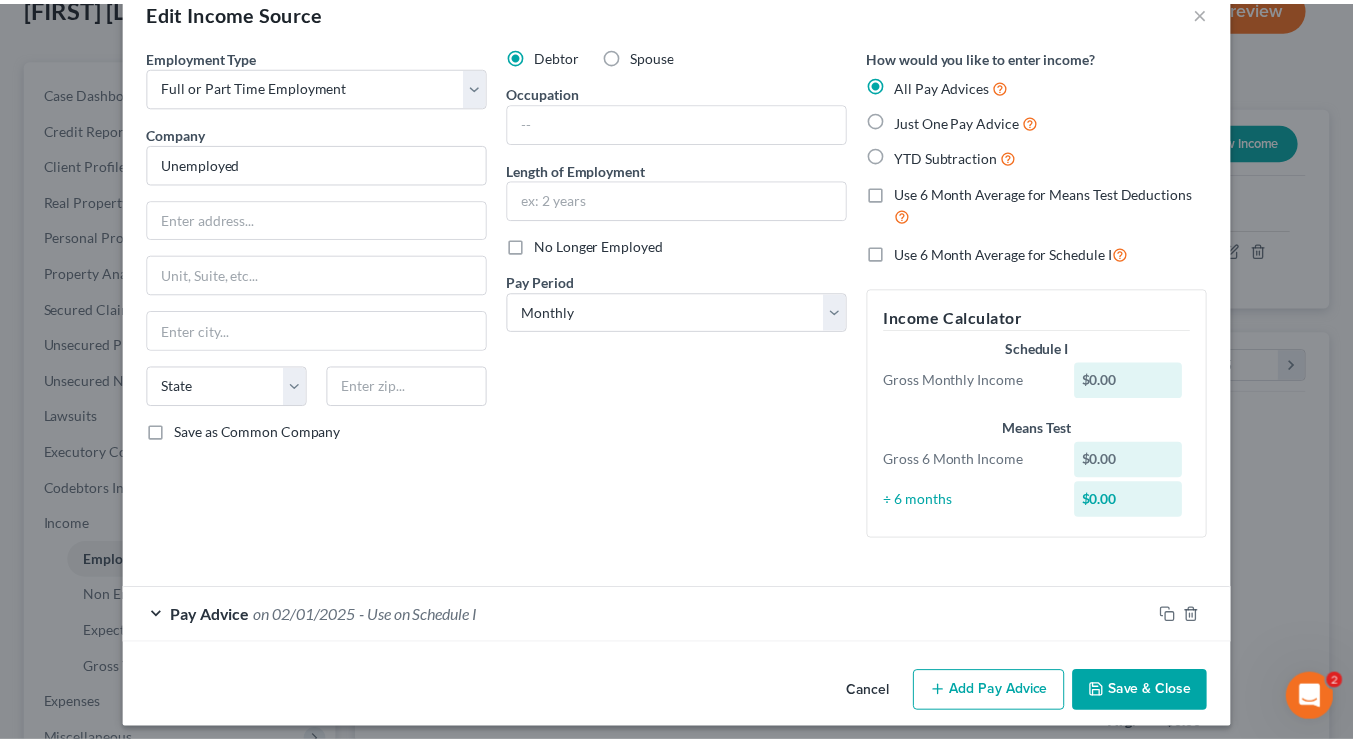 scroll, scrollTop: 57, scrollLeft: 0, axis: vertical 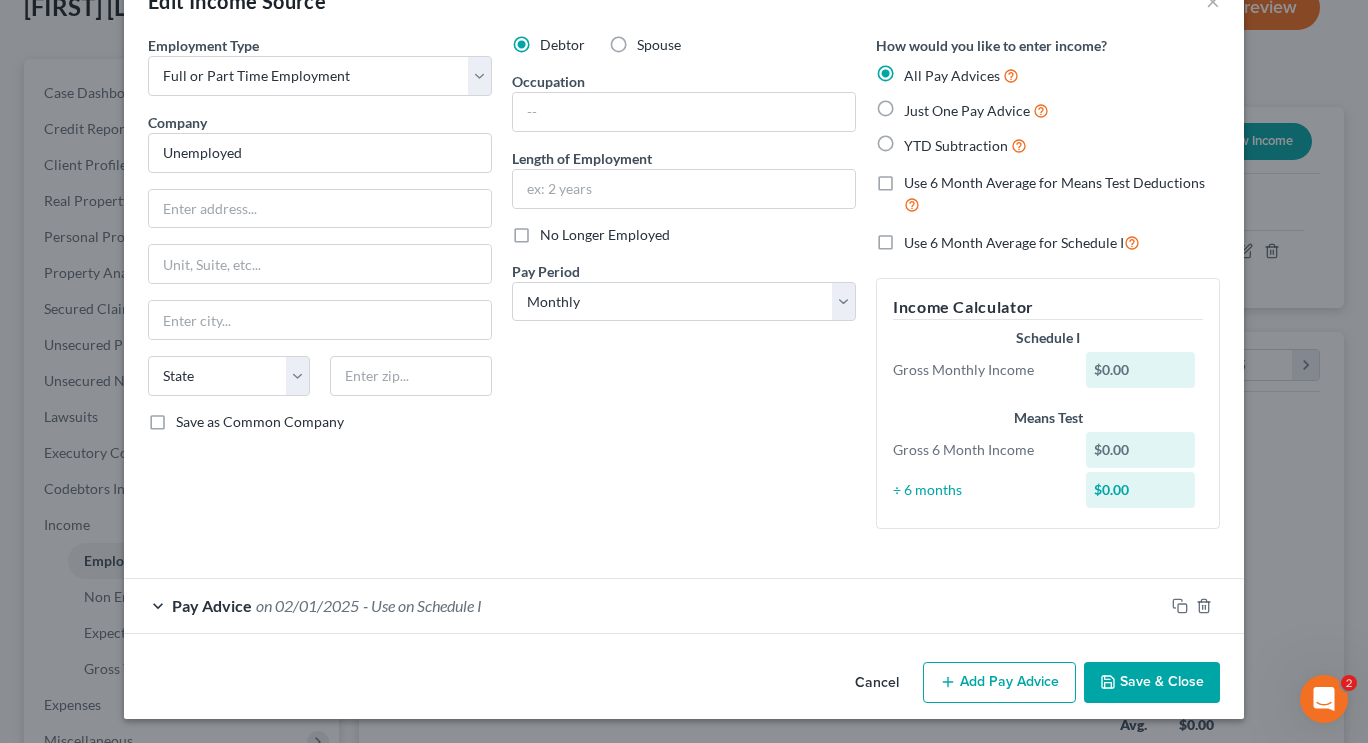 click on "Save & Close" at bounding box center [1152, 683] 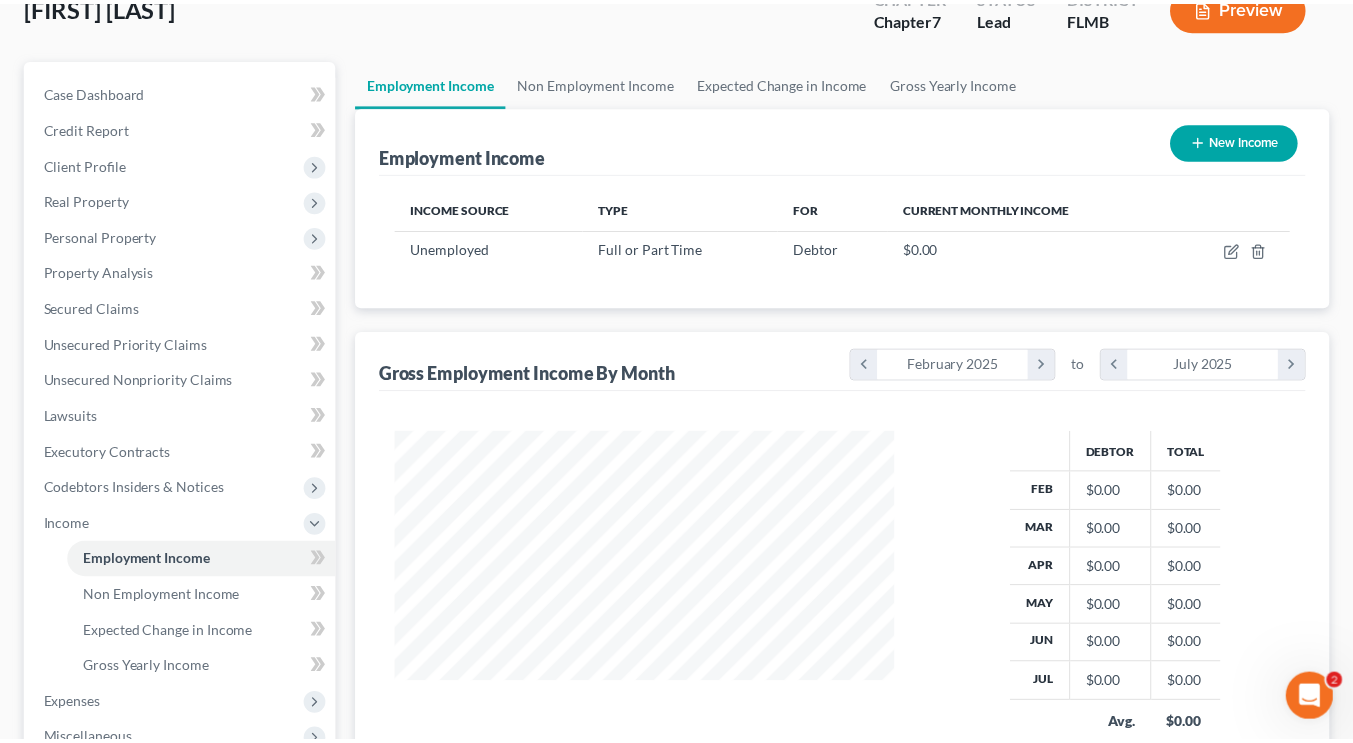 scroll, scrollTop: 358, scrollLeft: 545, axis: both 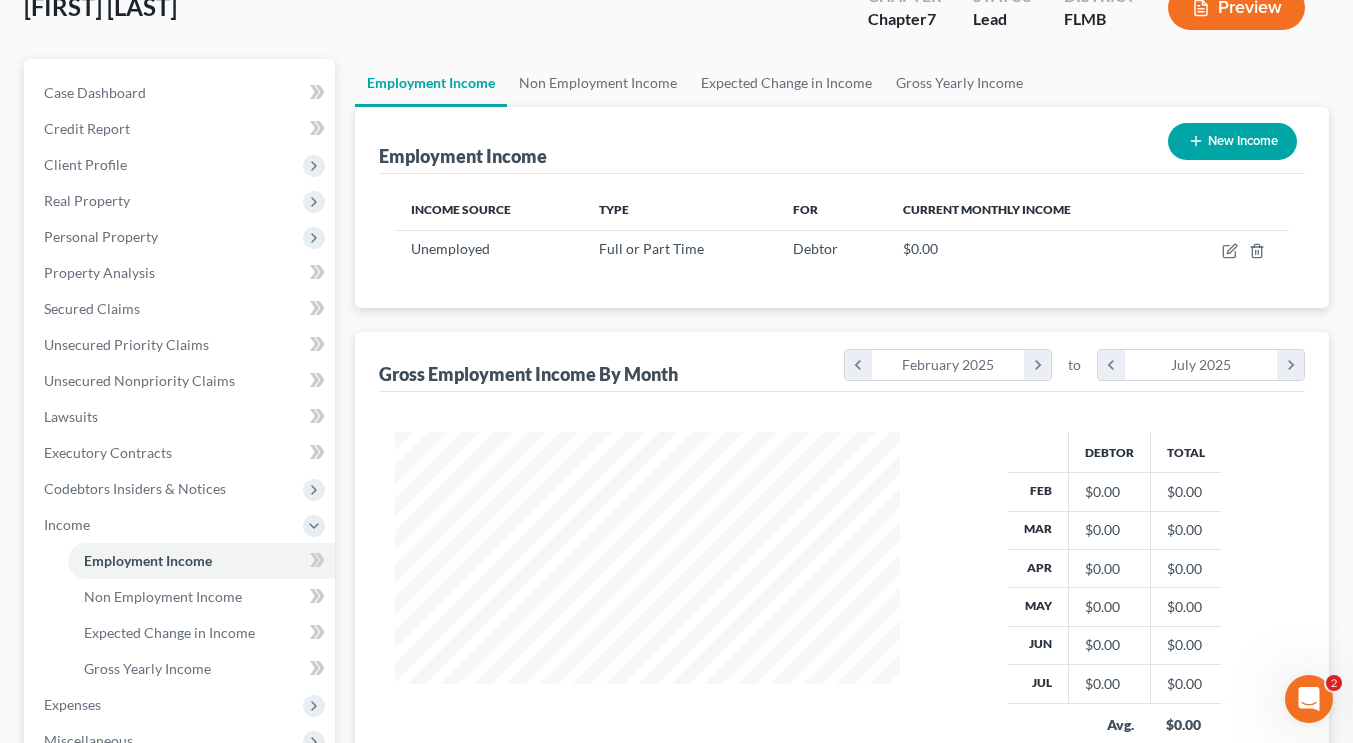 click on "Preview" at bounding box center [1236, 7] 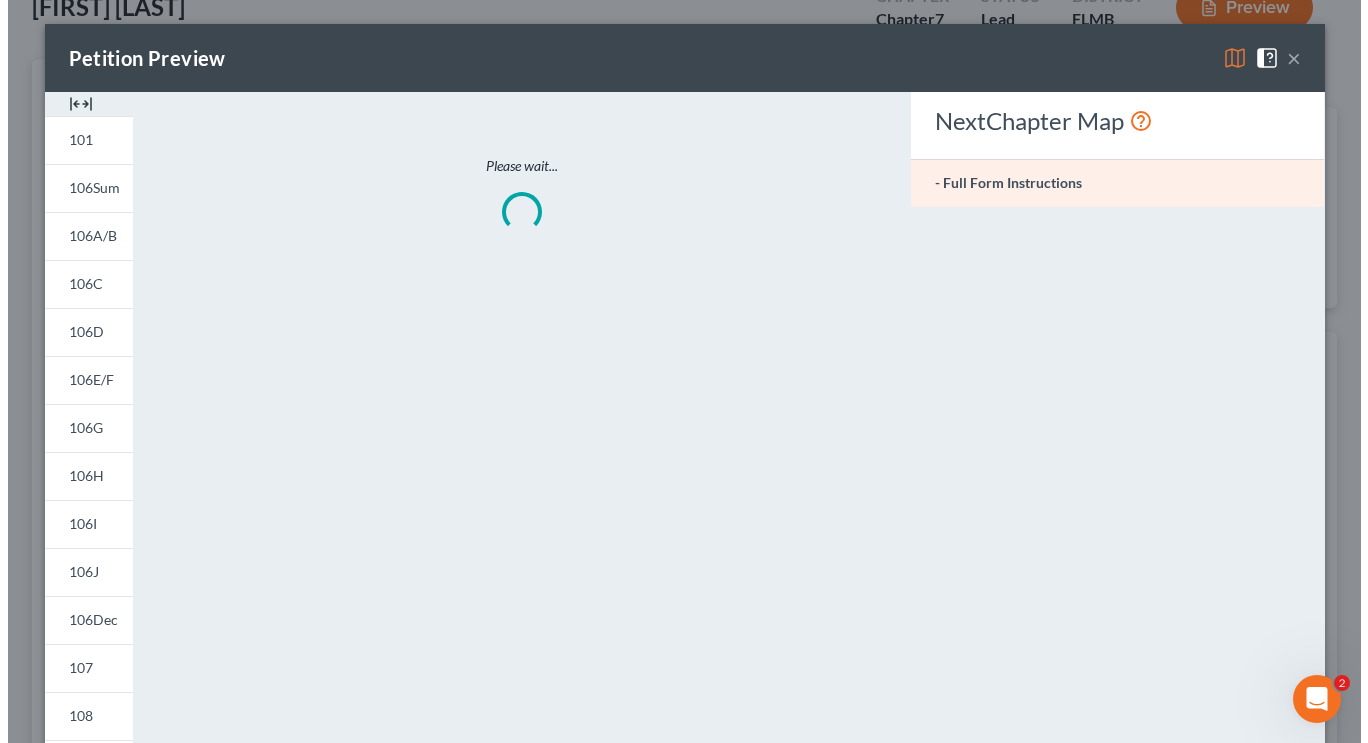 scroll, scrollTop: 999641, scrollLeft: 999448, axis: both 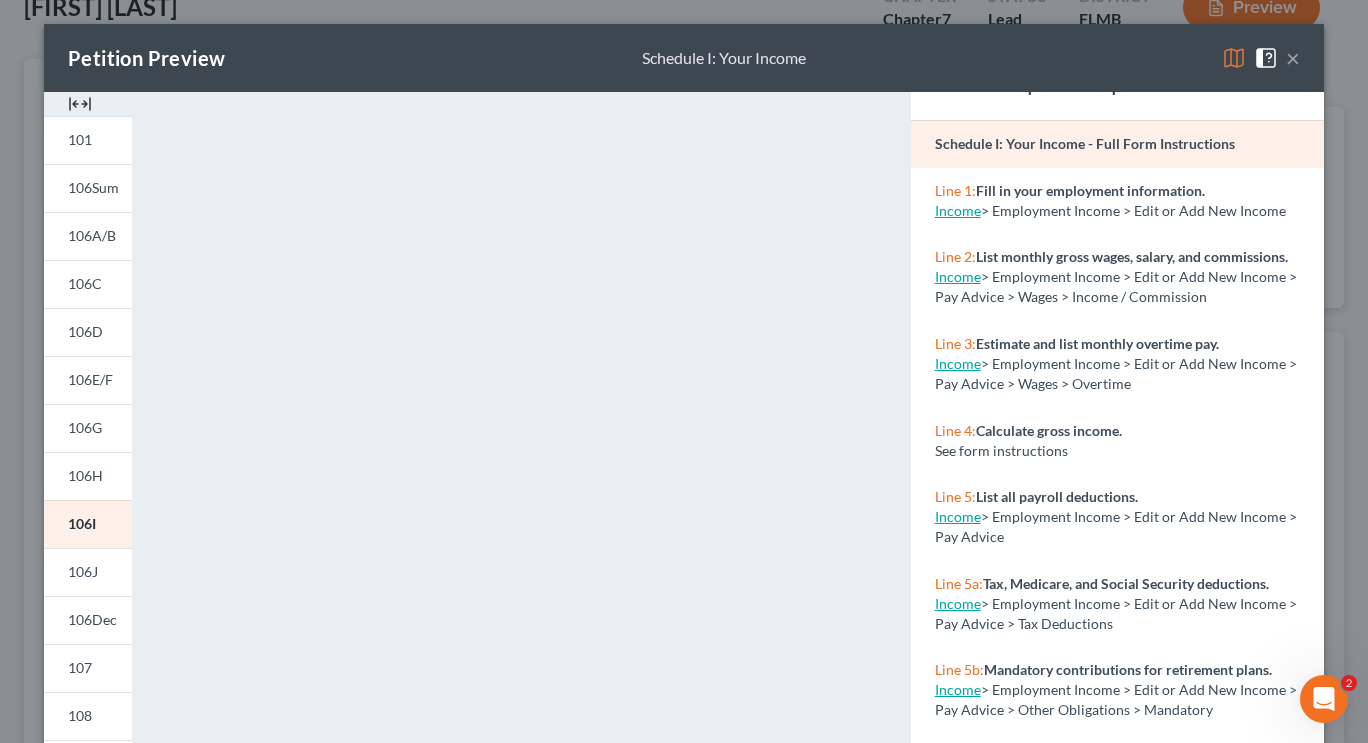 click on "×" at bounding box center [1293, 58] 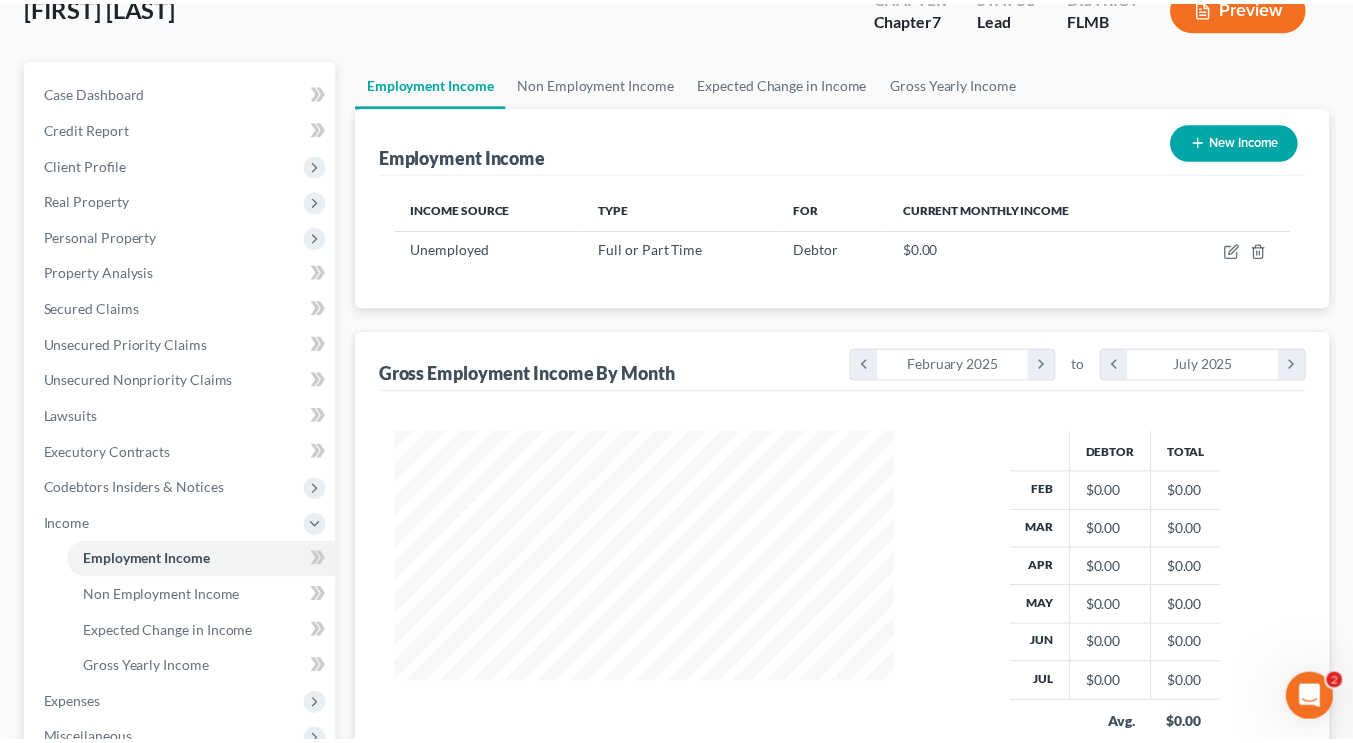 scroll, scrollTop: 358, scrollLeft: 545, axis: both 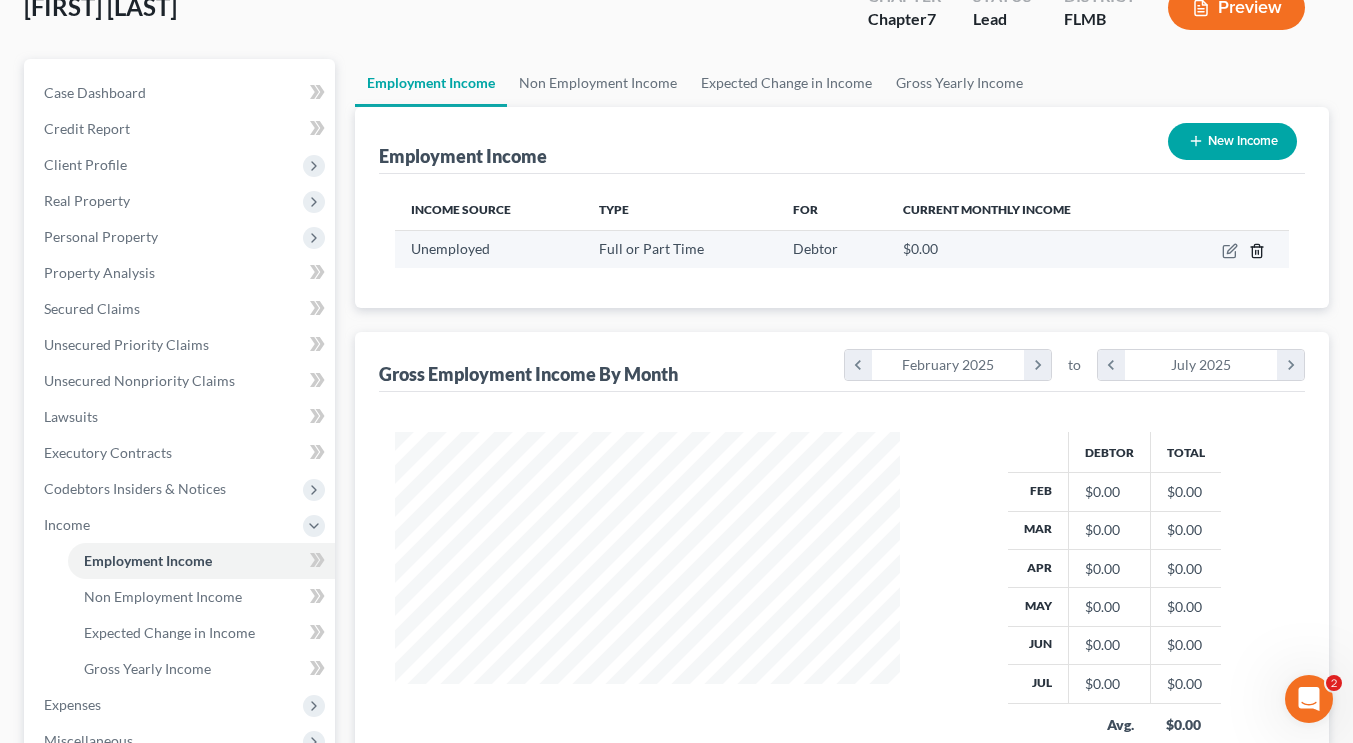 click 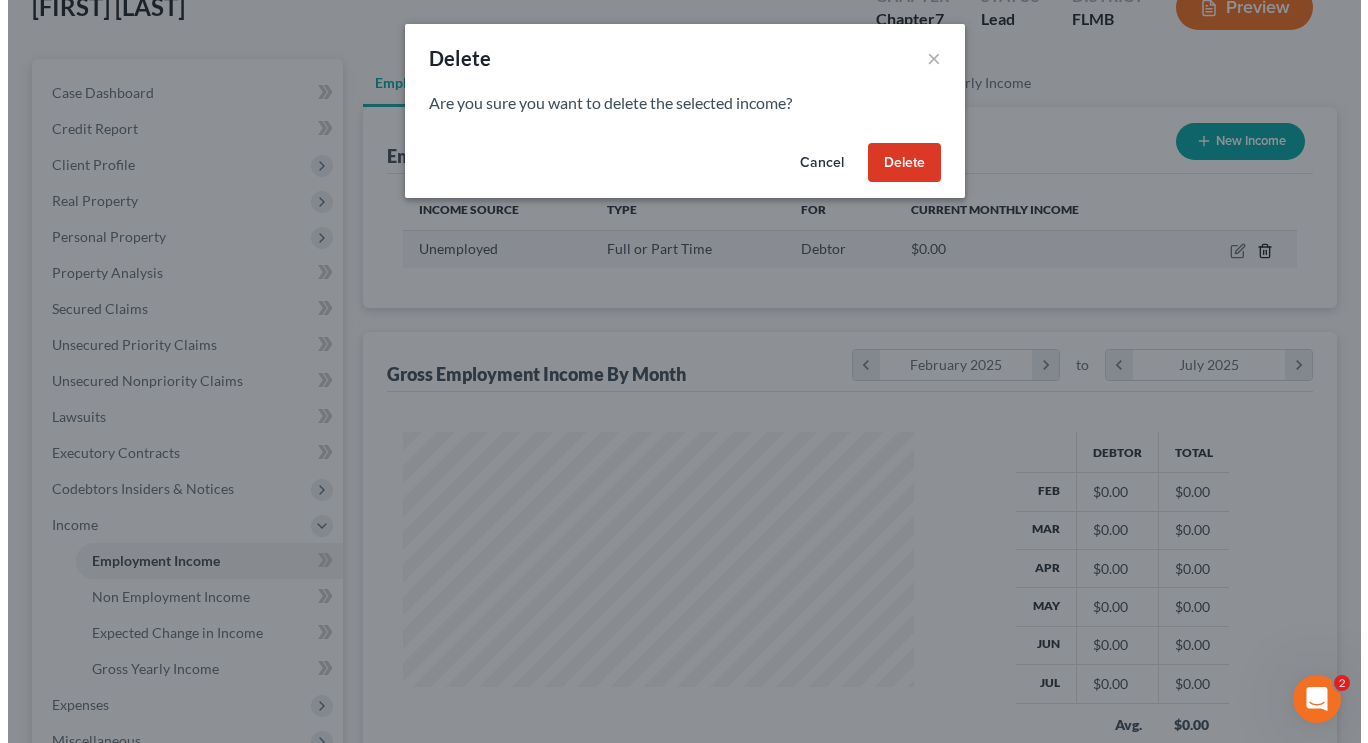scroll, scrollTop: 999641, scrollLeft: 999448, axis: both 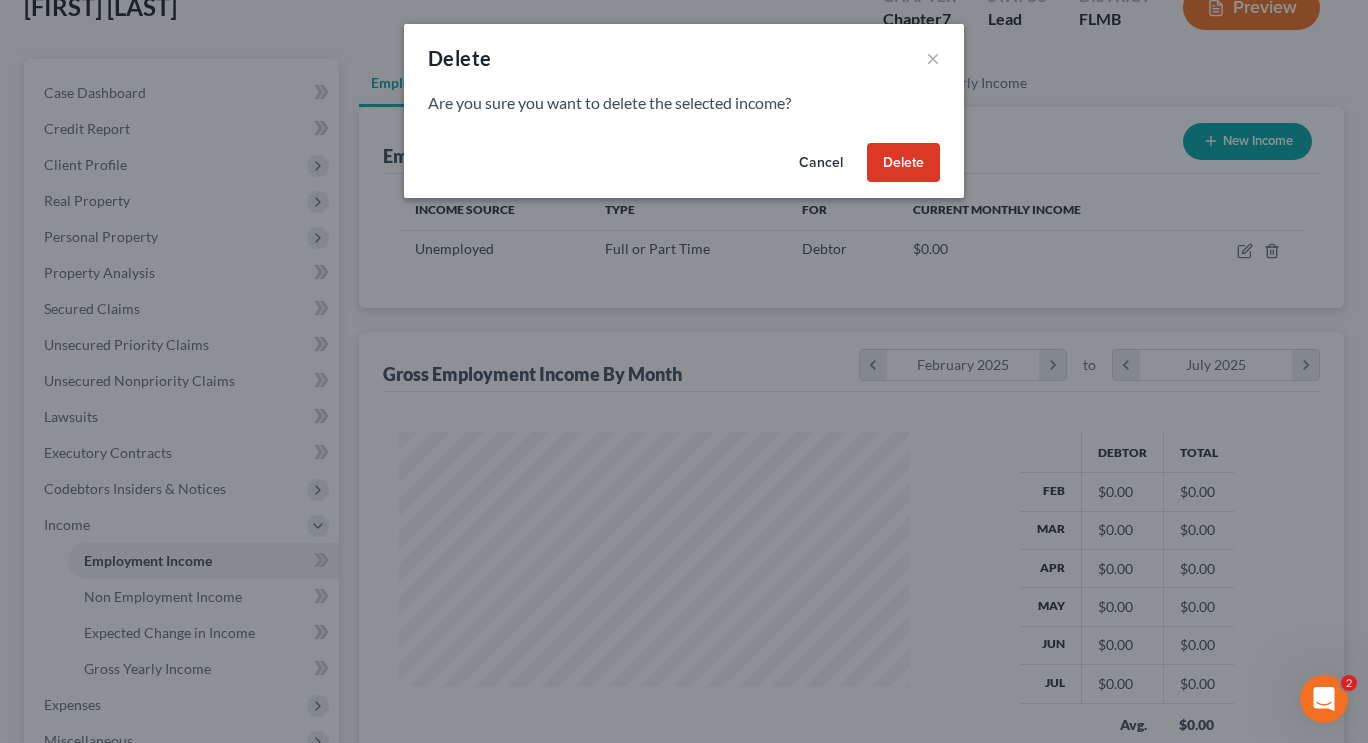 click on "Delete" at bounding box center [903, 163] 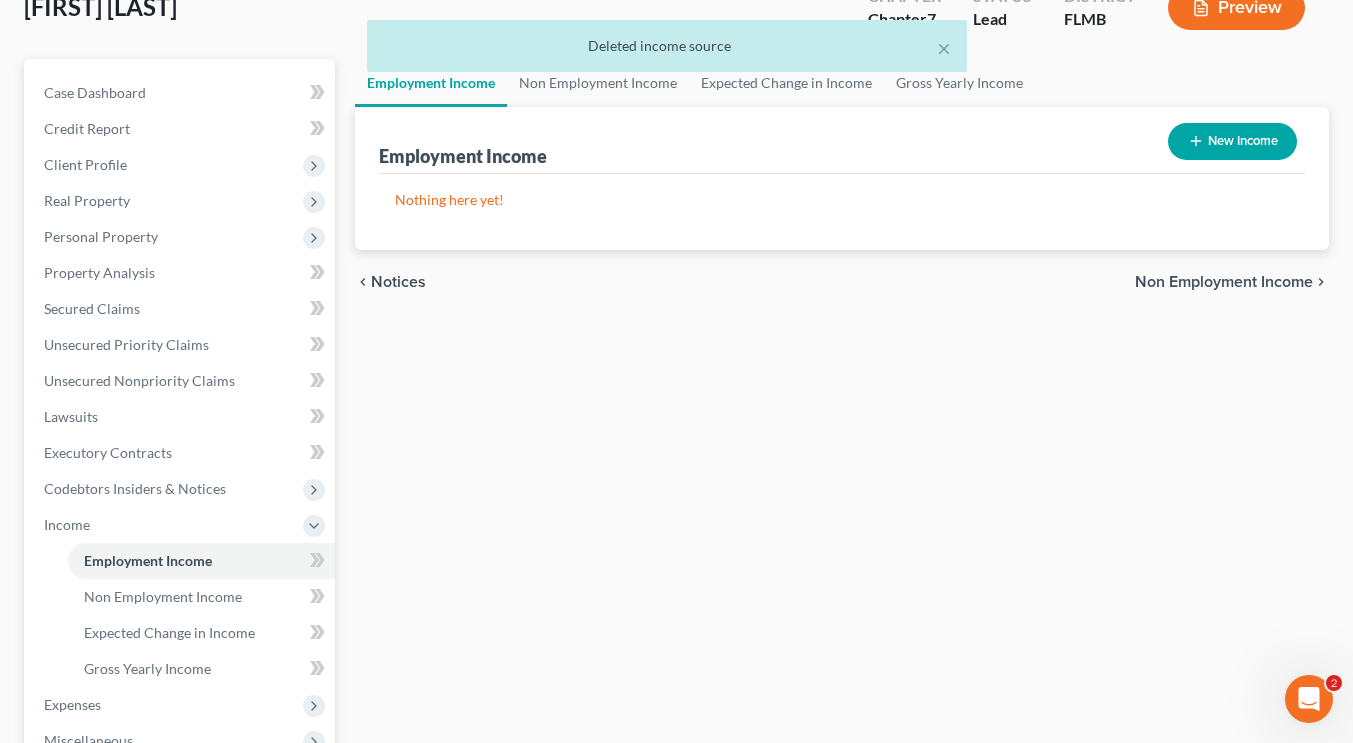 click on "Preview" at bounding box center [1236, 7] 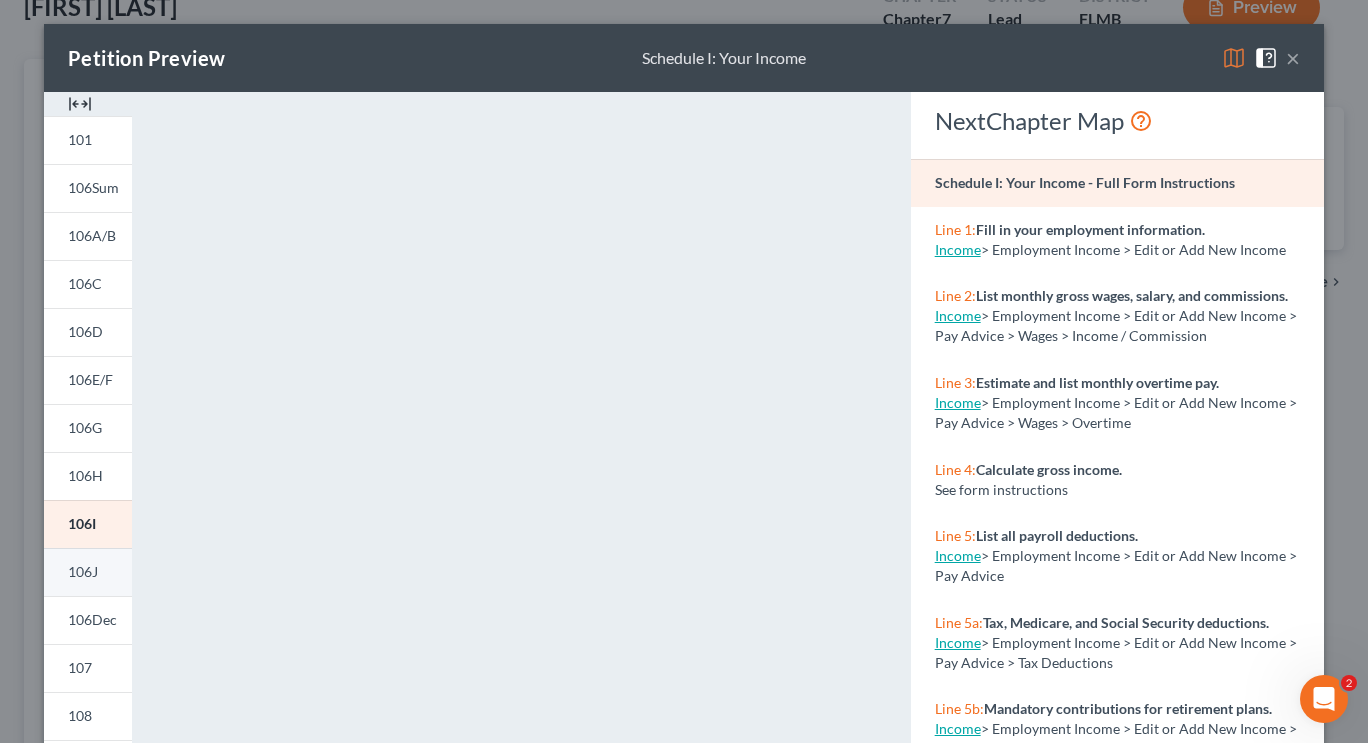 click on "106J" at bounding box center [83, 571] 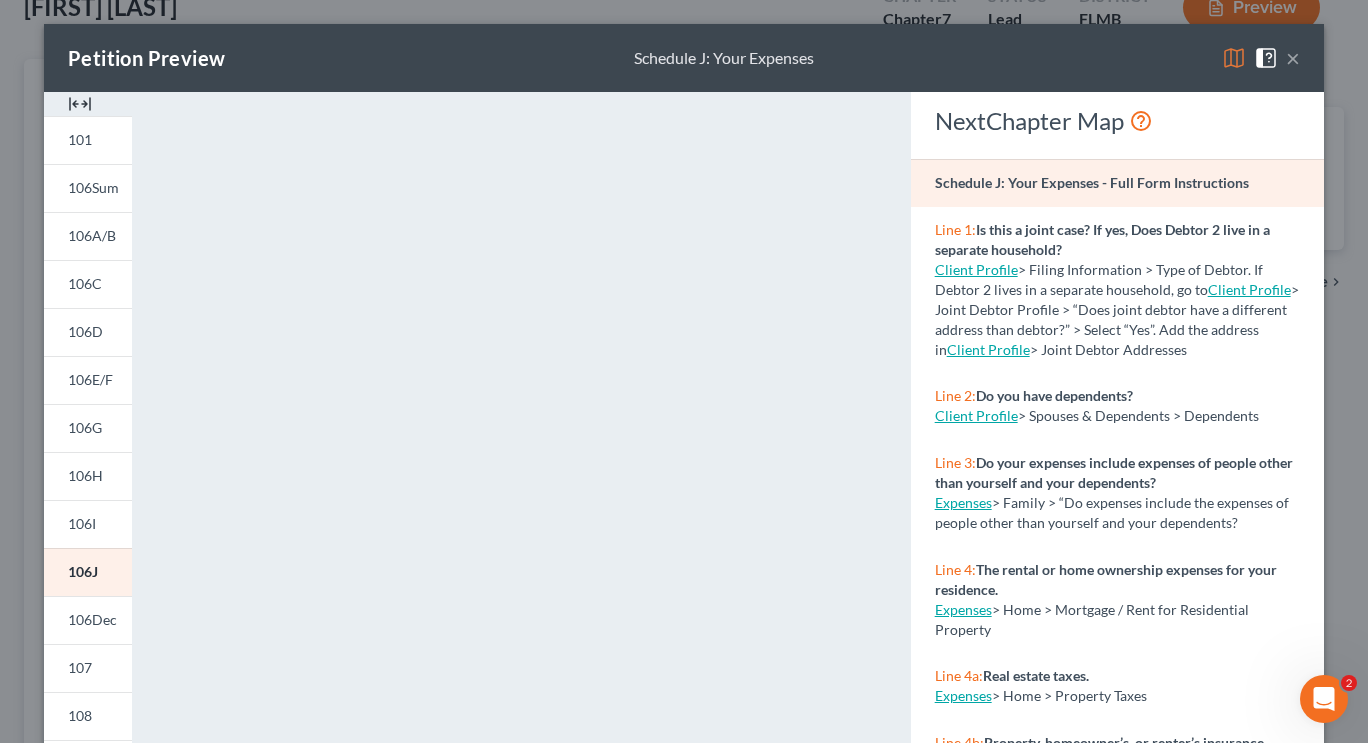 click on "×" at bounding box center (1293, 58) 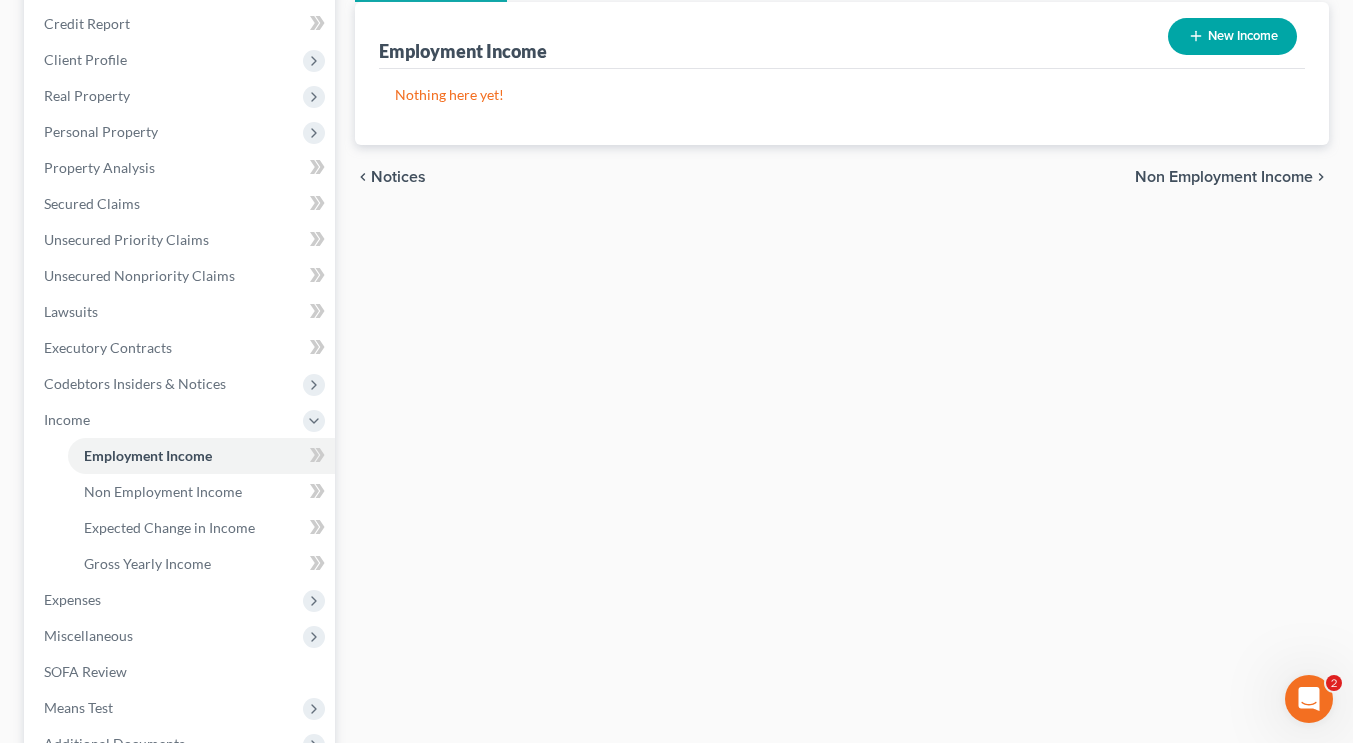 scroll, scrollTop: 243, scrollLeft: 0, axis: vertical 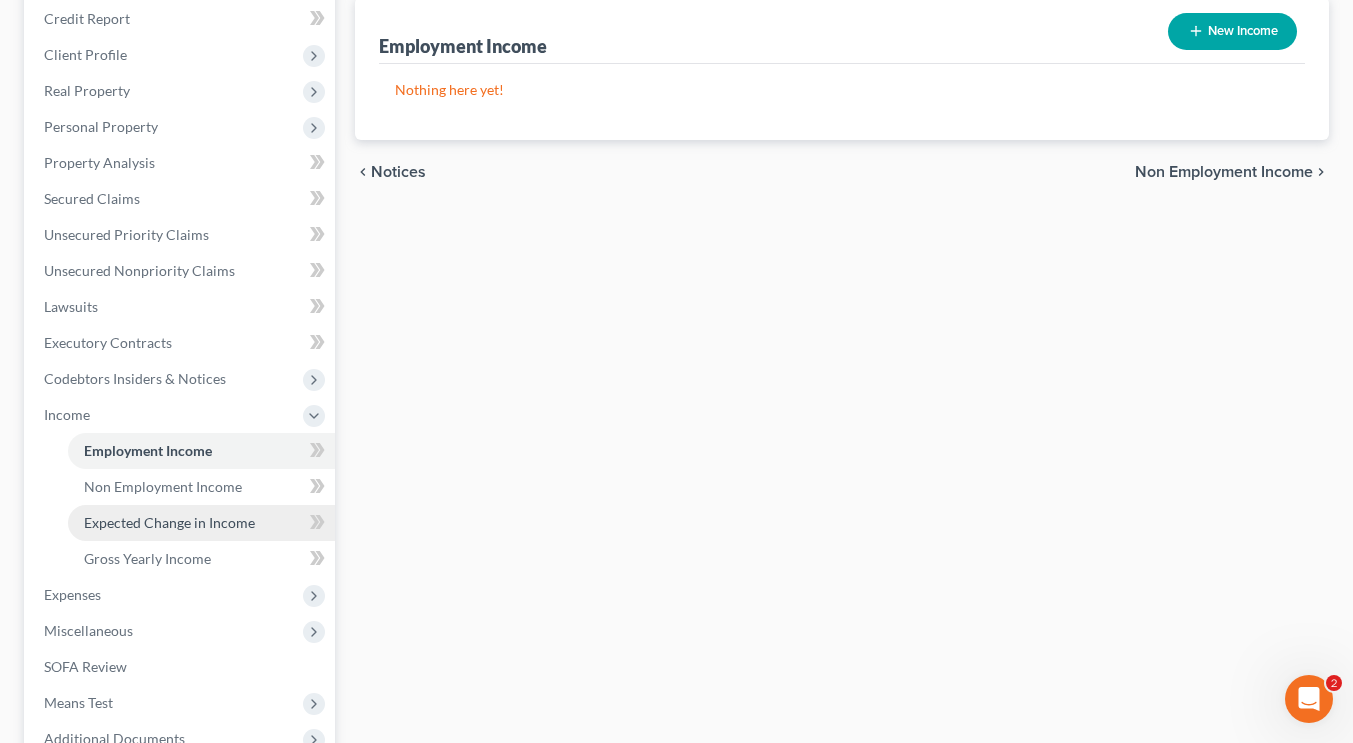click on "Expected Change in Income" at bounding box center [169, 522] 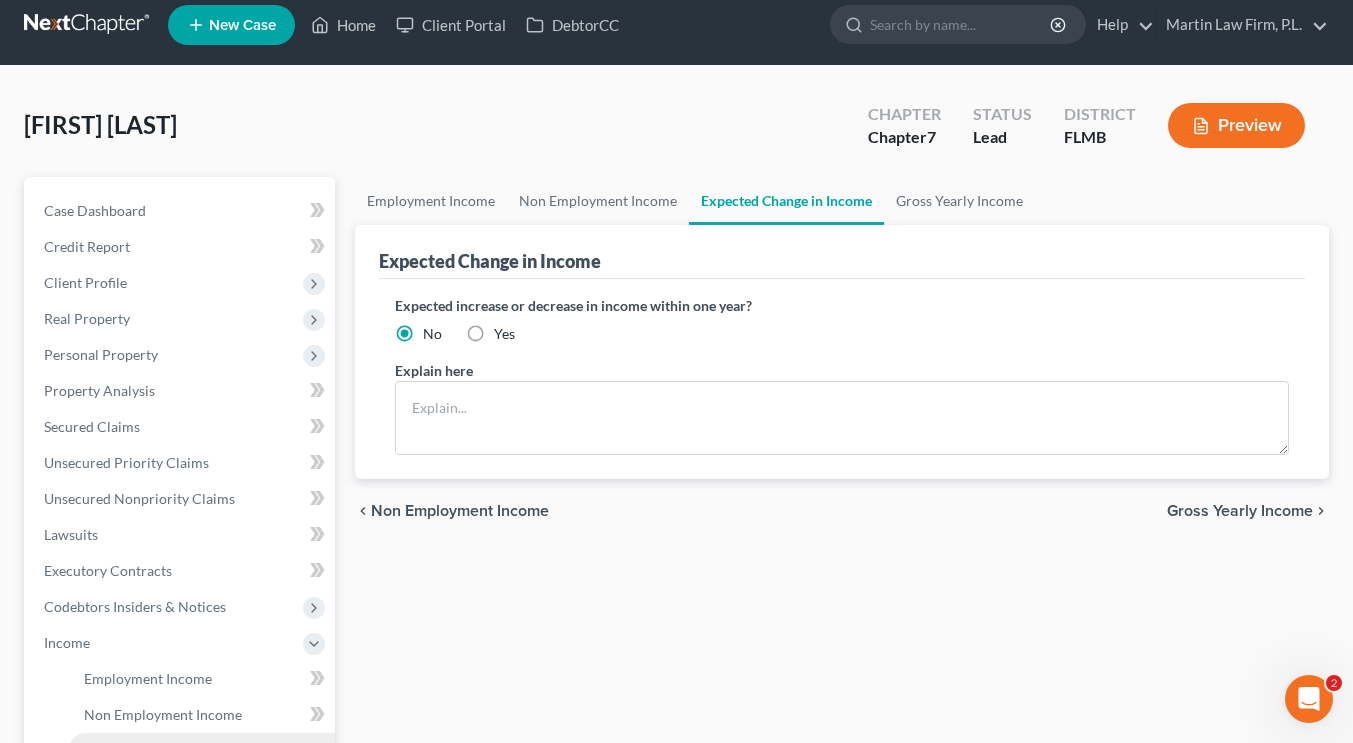 scroll, scrollTop: 0, scrollLeft: 0, axis: both 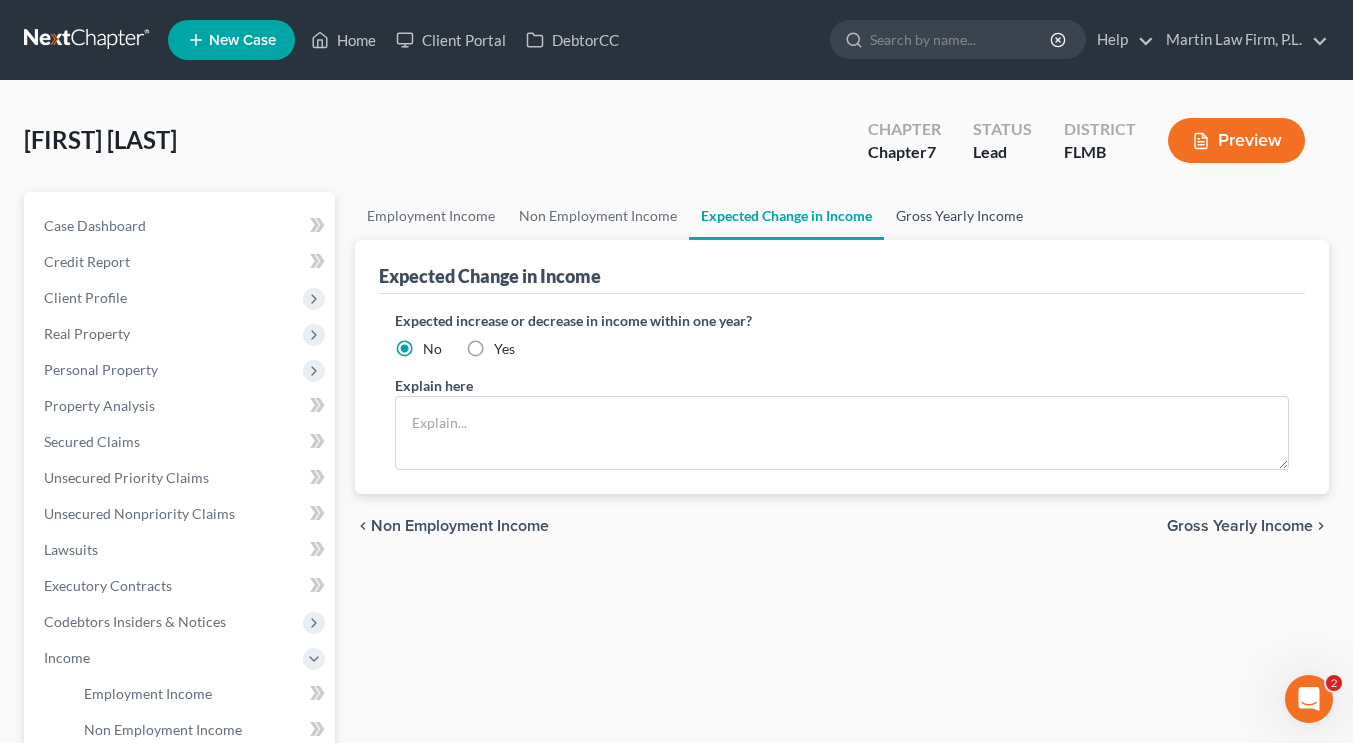 click on "Gross Yearly Income" at bounding box center [959, 216] 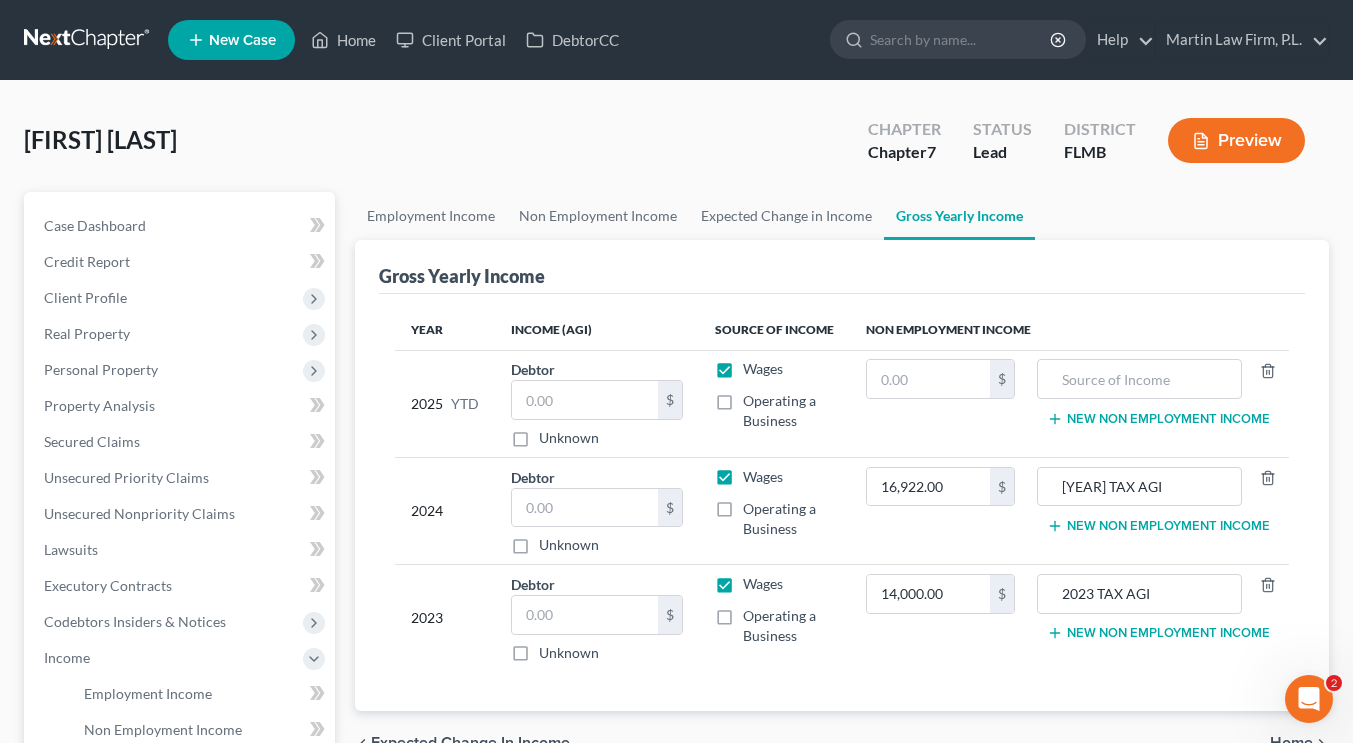 click on "Wages" at bounding box center [763, 477] 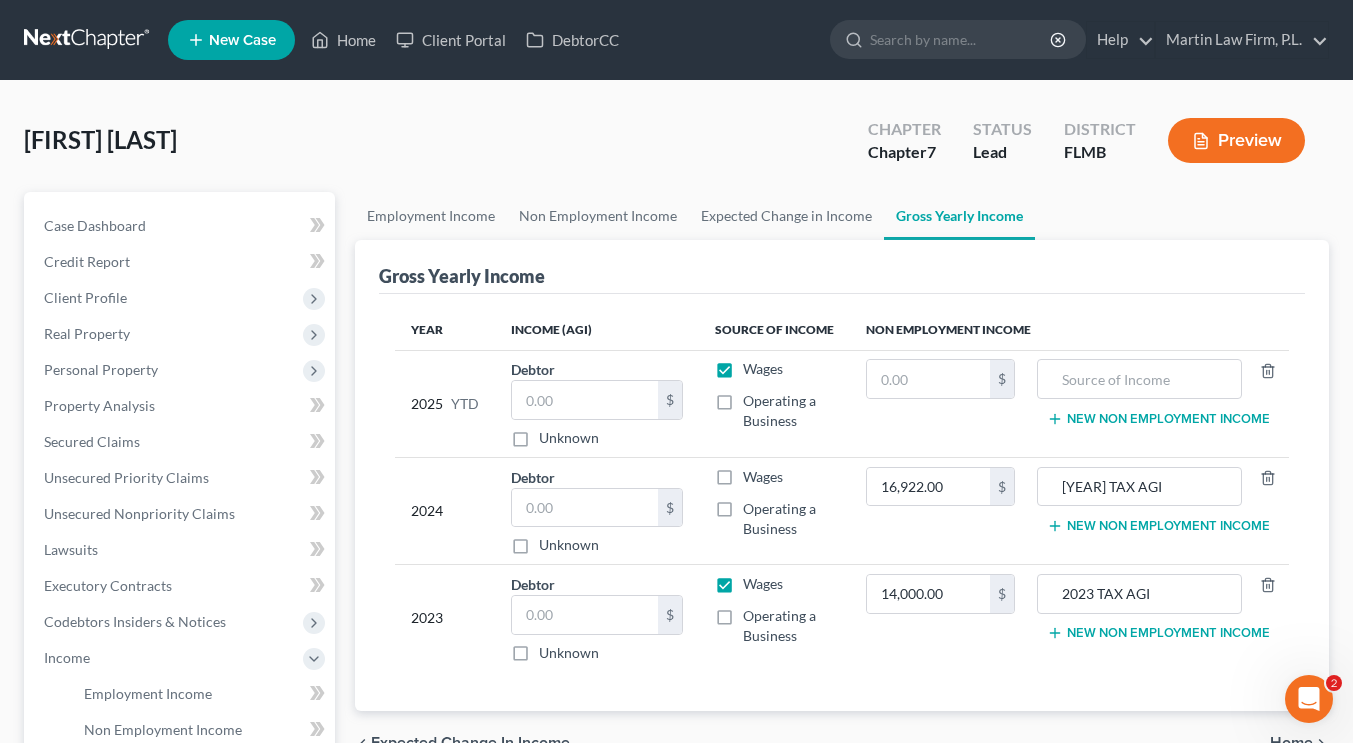 click on "Wages" at bounding box center (763, 584) 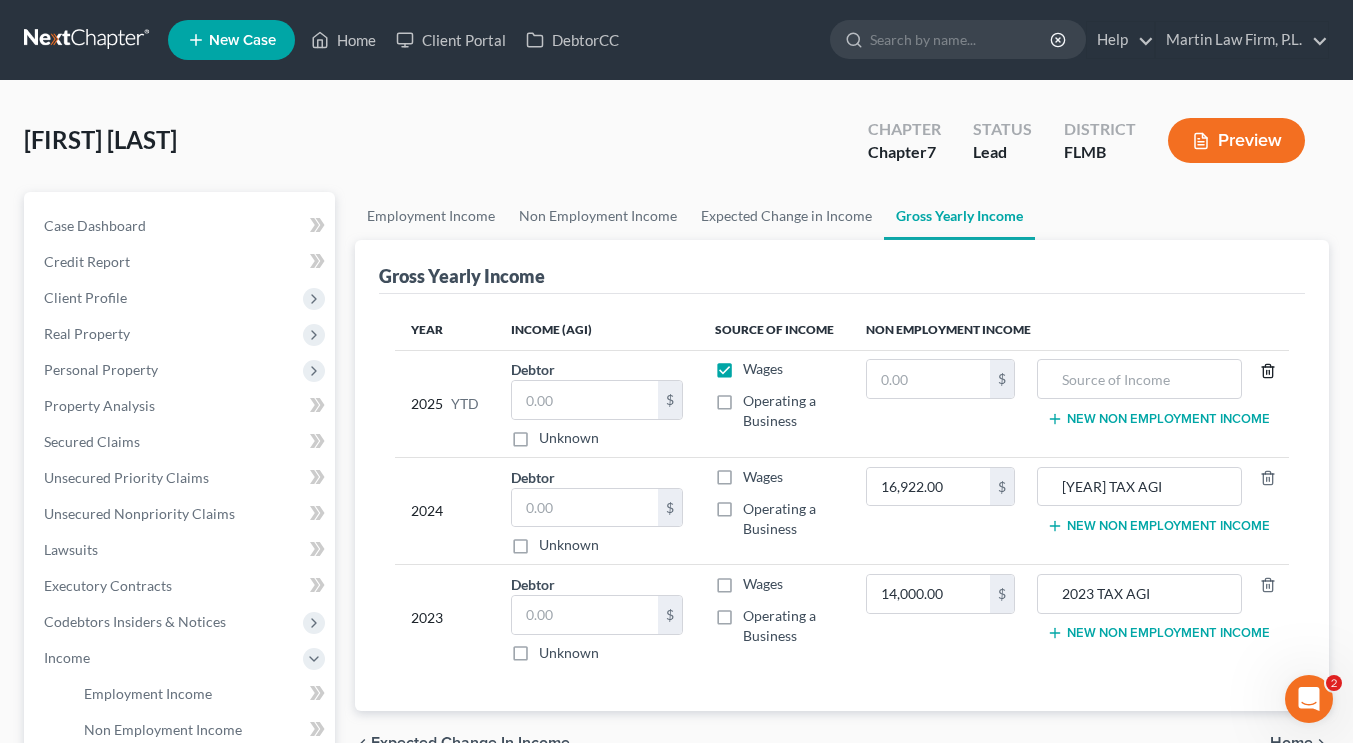 click 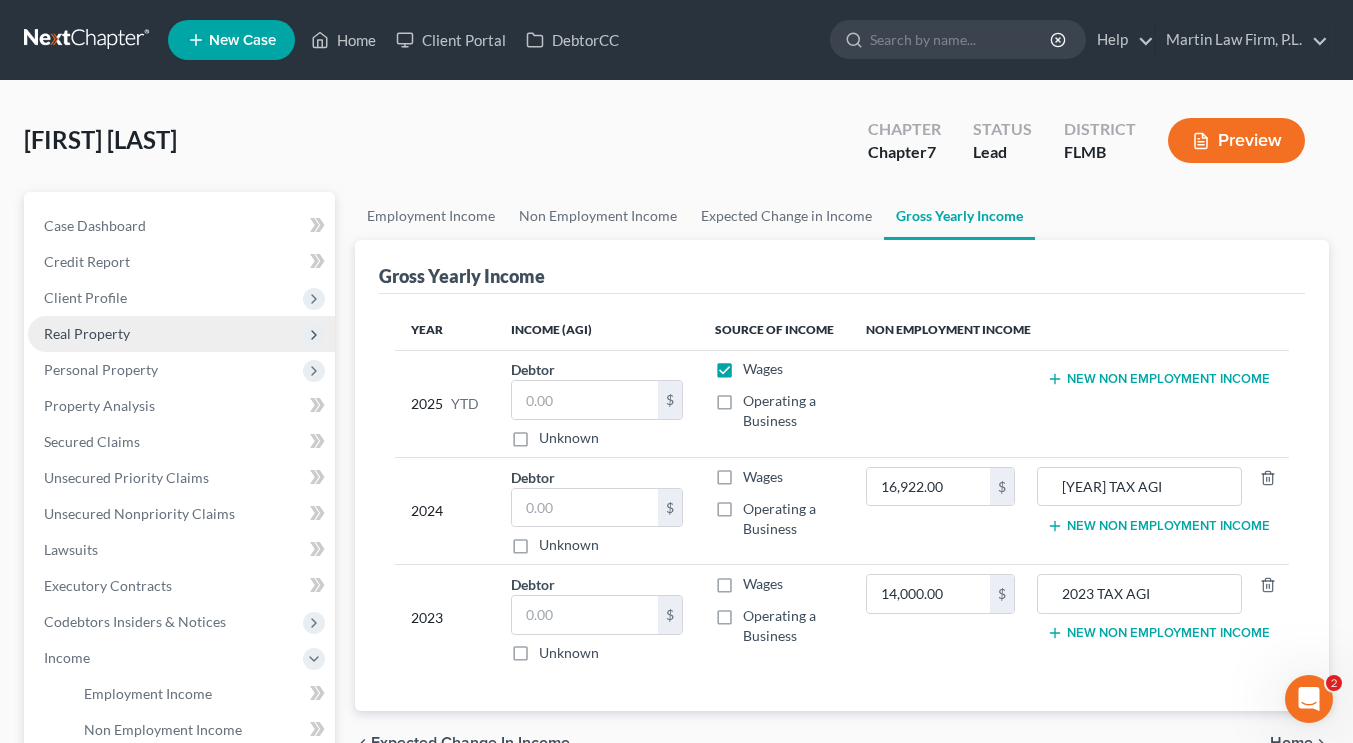 click on "Real Property" at bounding box center (181, 334) 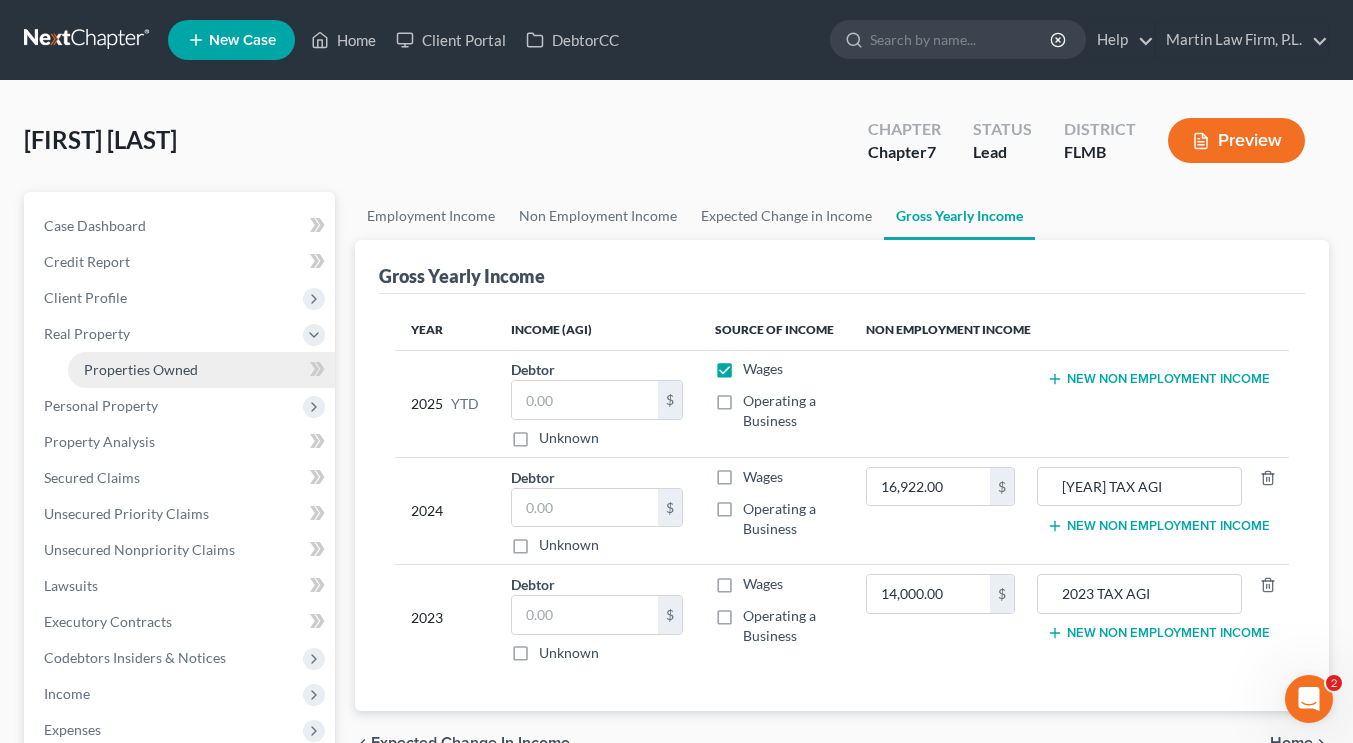 click on "Properties Owned" at bounding box center [141, 369] 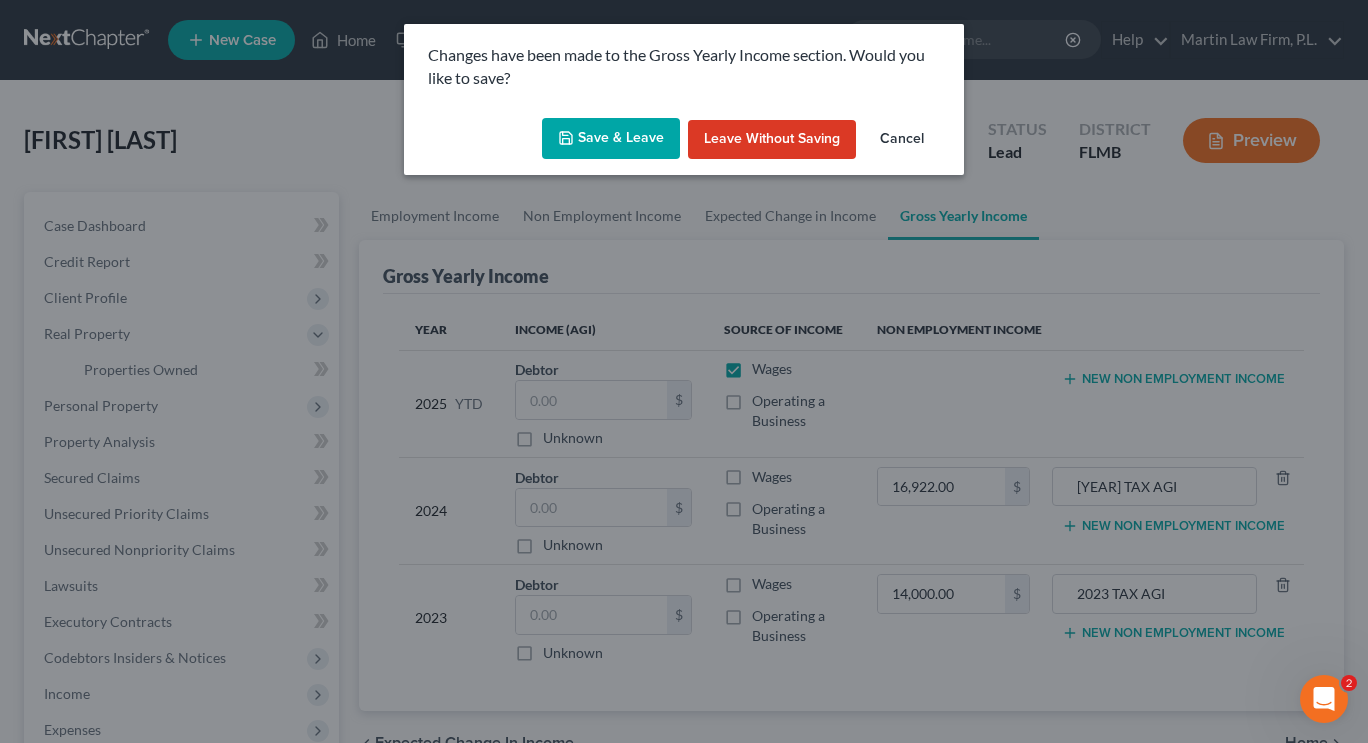 click on "Leave without Saving" at bounding box center (772, 140) 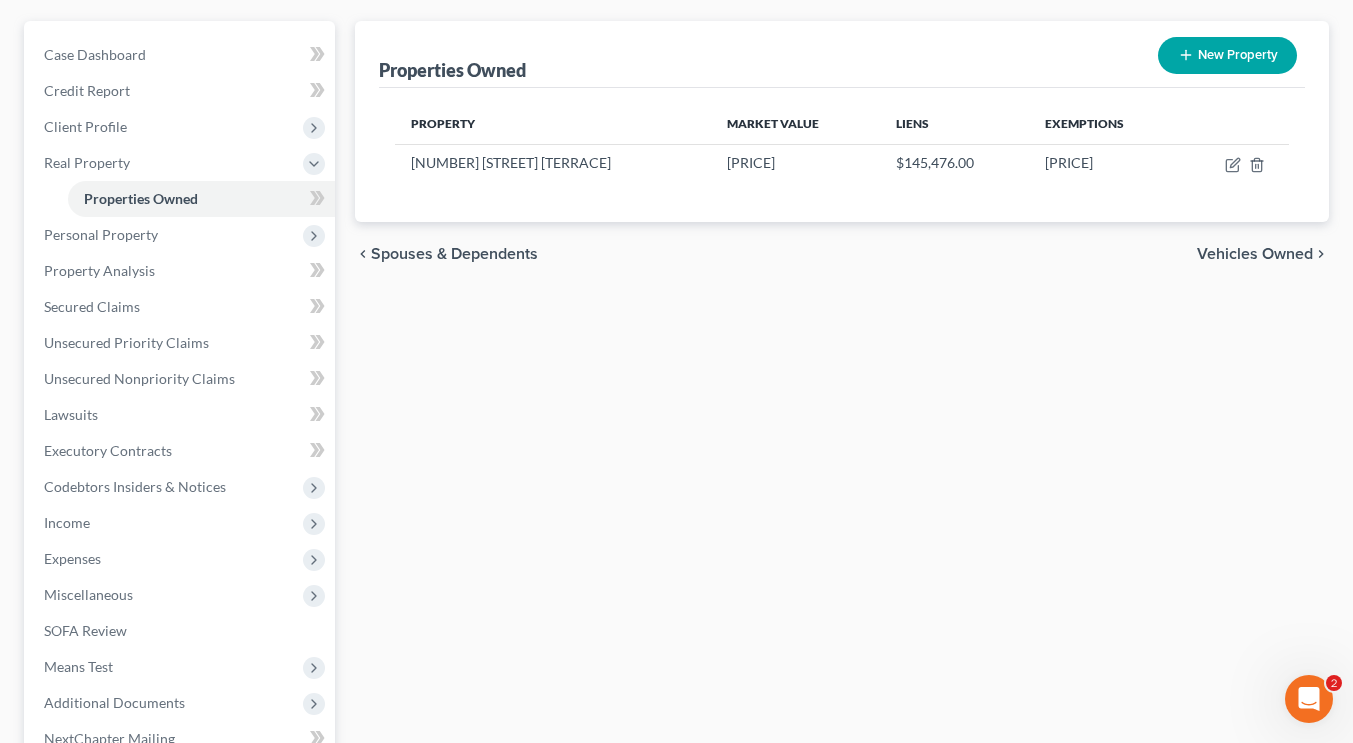 scroll, scrollTop: 173, scrollLeft: 0, axis: vertical 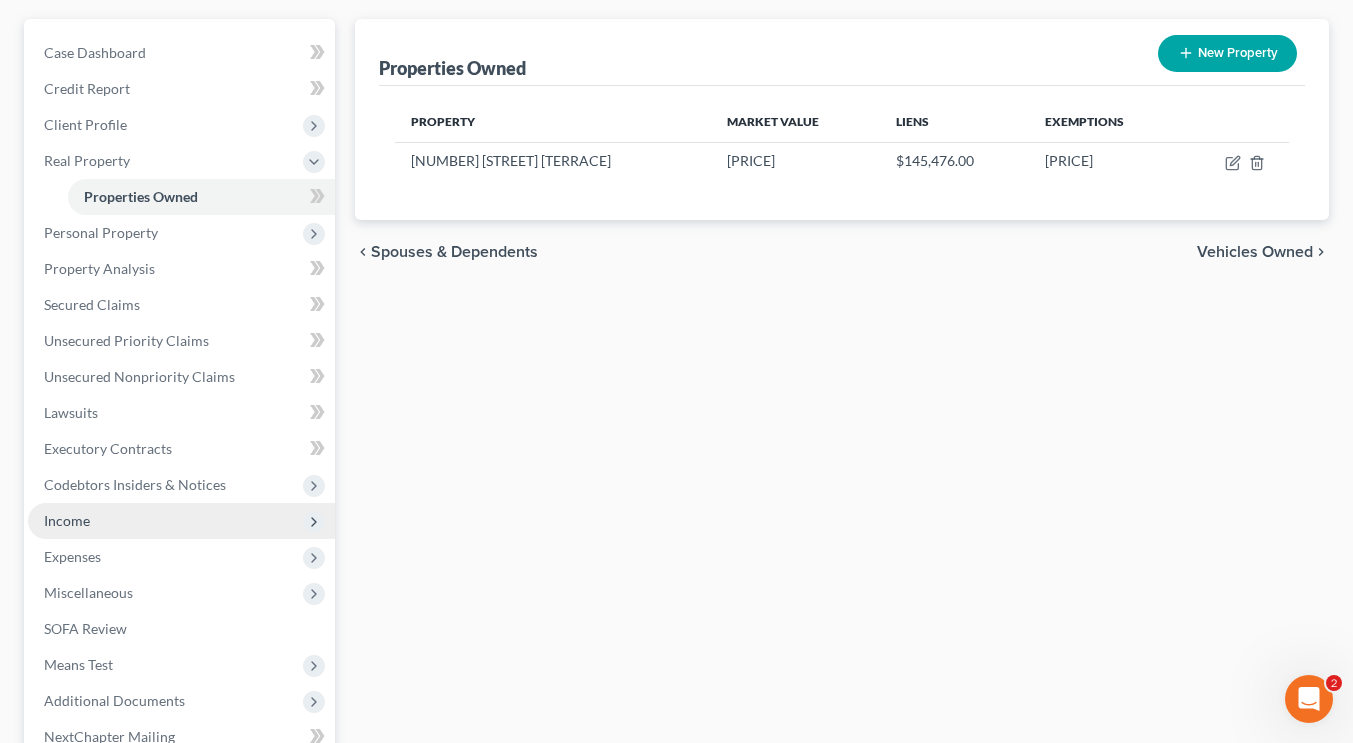 click on "Income" at bounding box center [181, 521] 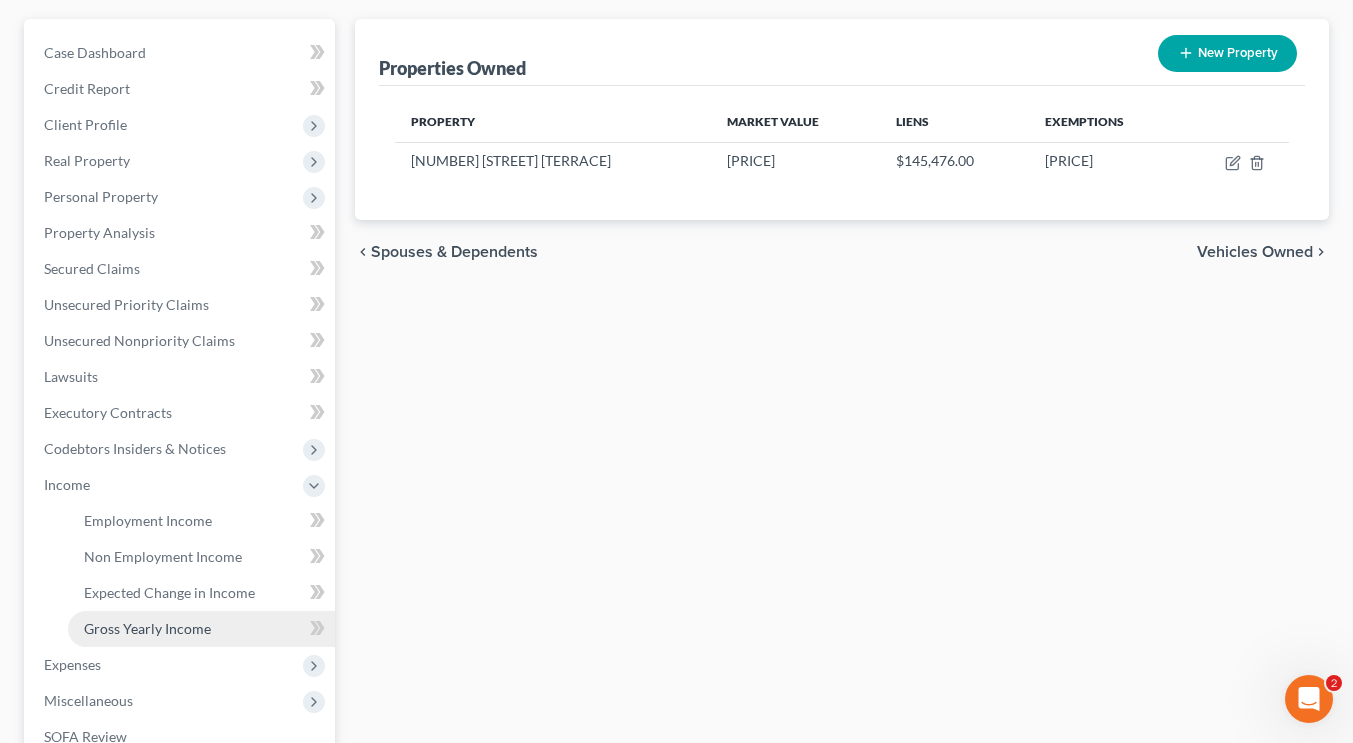 click on "Gross Yearly Income" at bounding box center (147, 628) 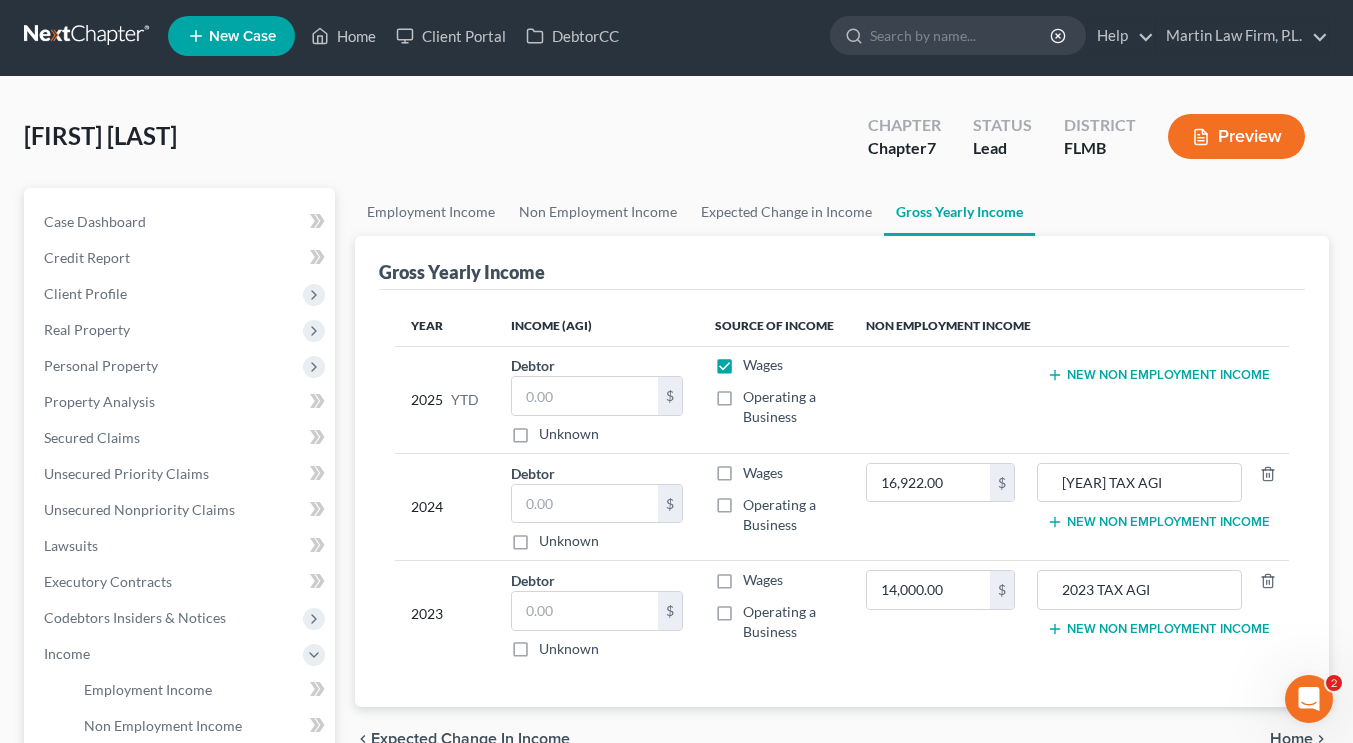 scroll, scrollTop: 0, scrollLeft: 0, axis: both 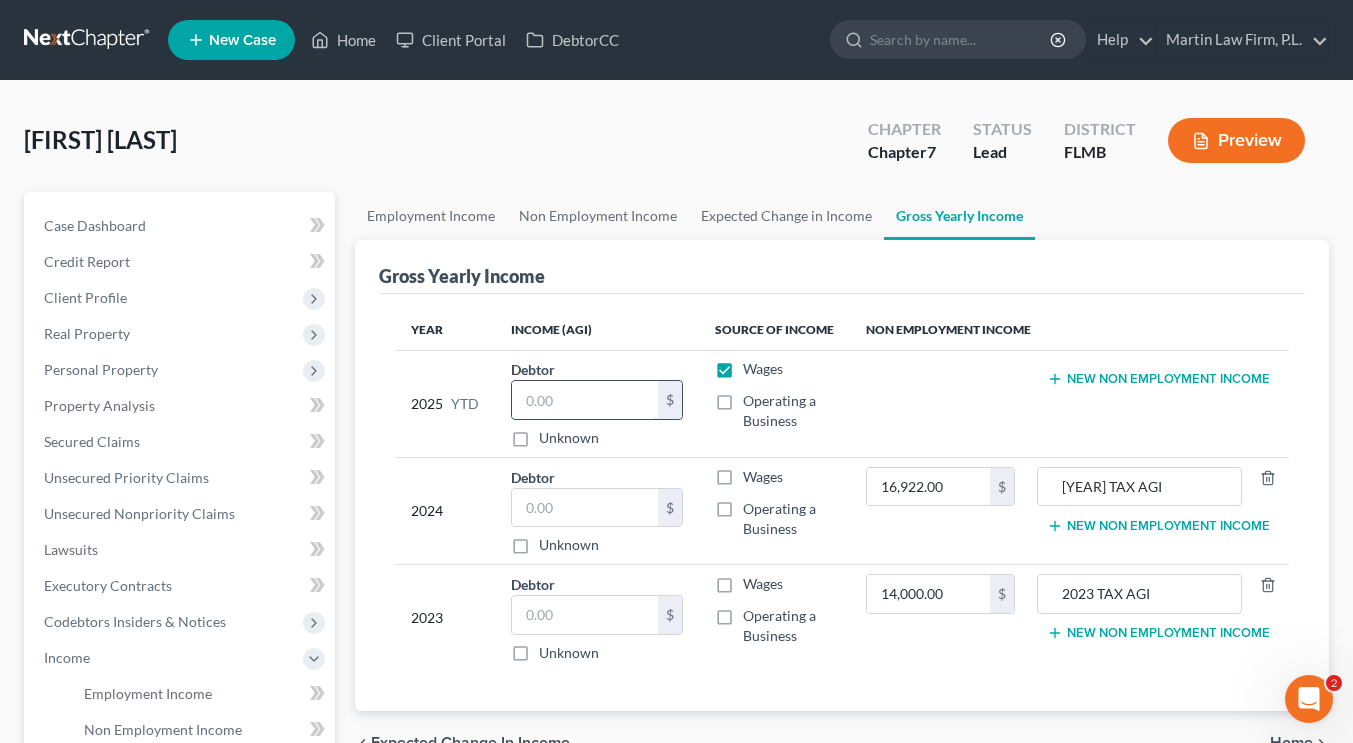 click at bounding box center [584, 400] 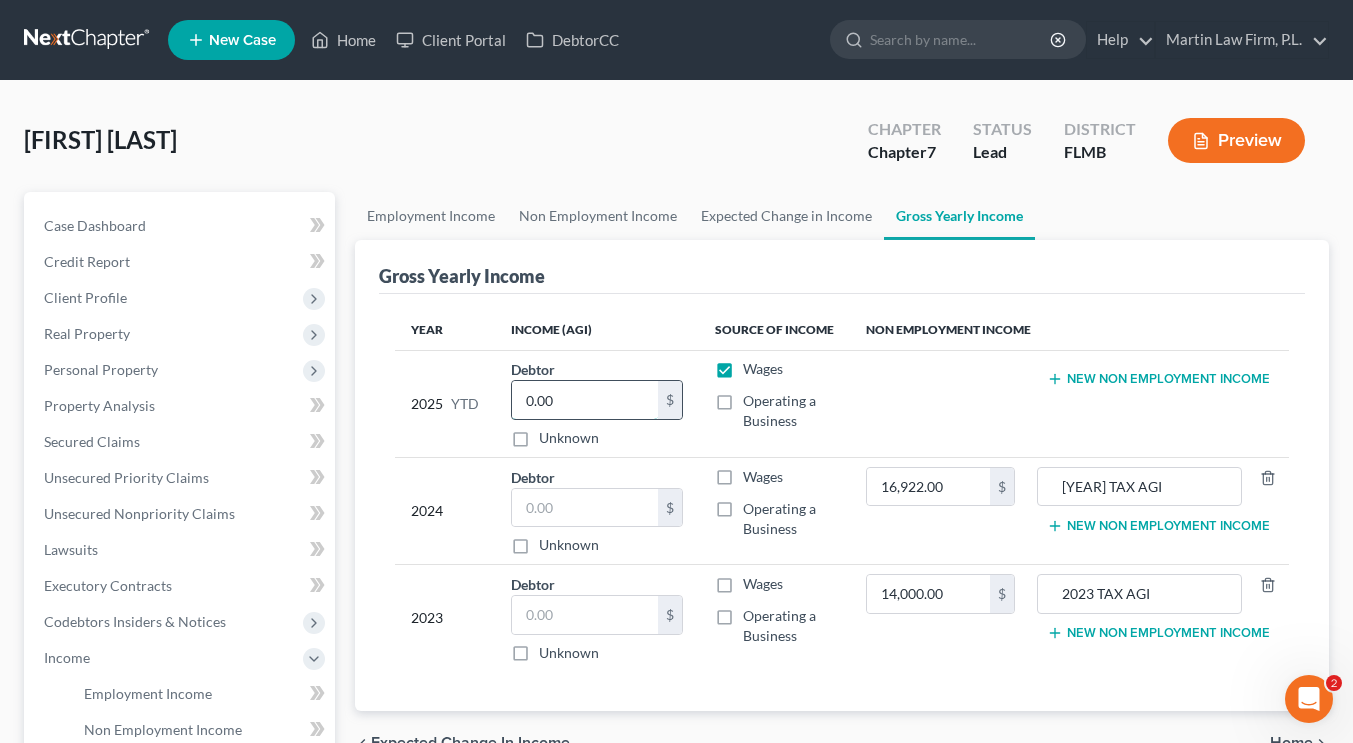 type on "0.00" 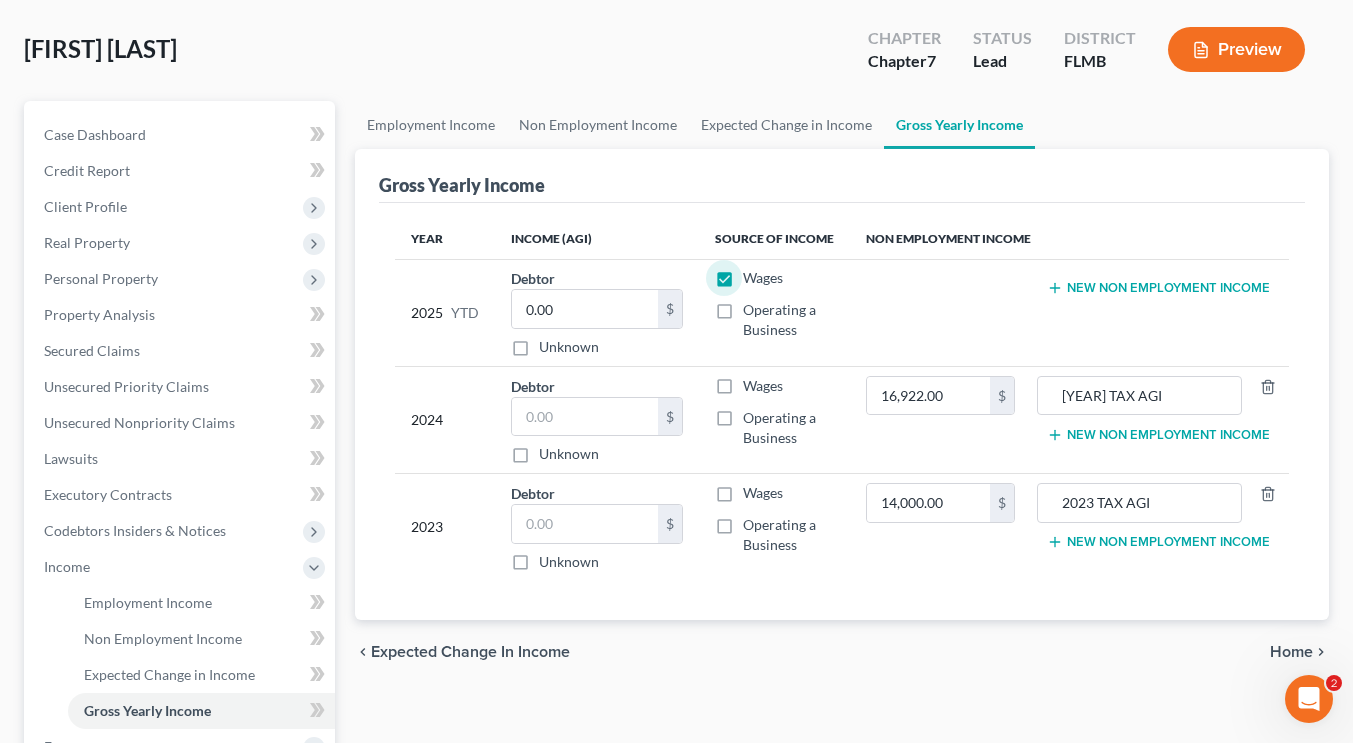 scroll, scrollTop: 96, scrollLeft: 0, axis: vertical 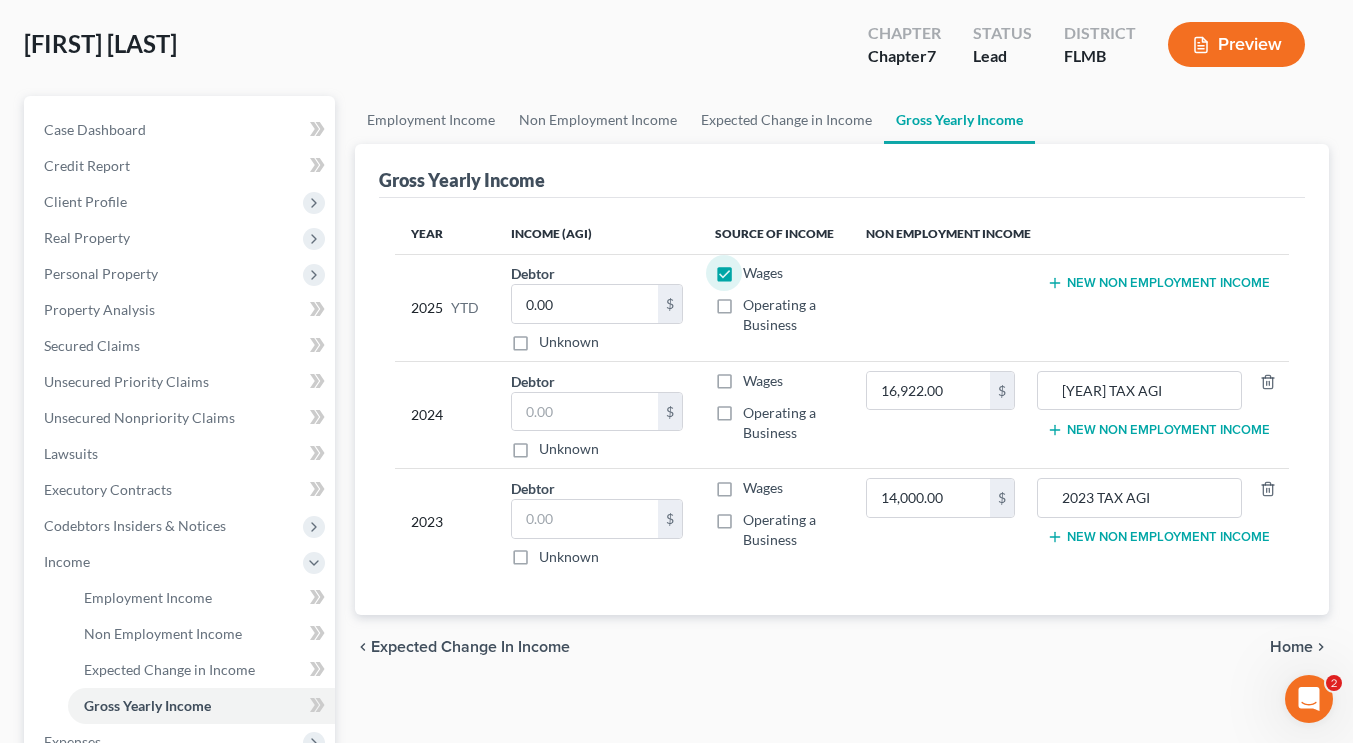 click on "New Non Employment Income" at bounding box center (1158, 283) 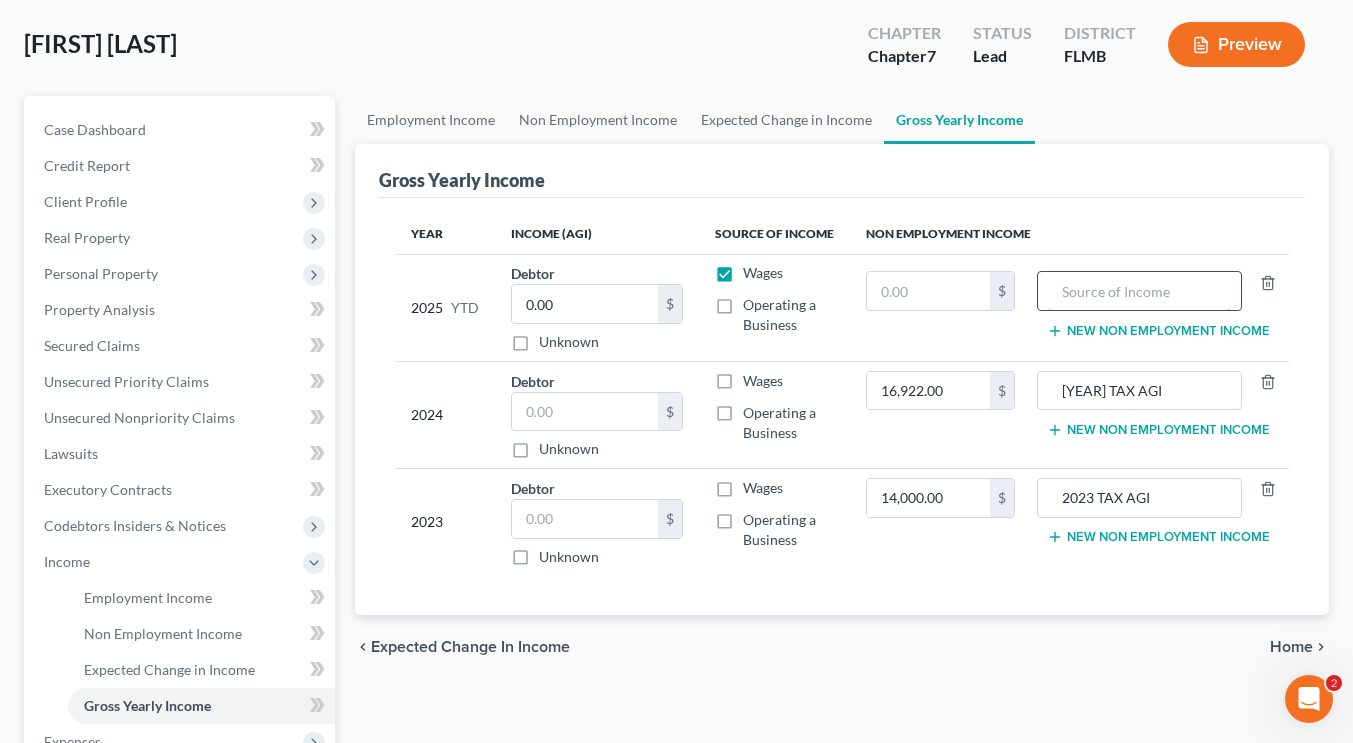 click at bounding box center (1139, 291) 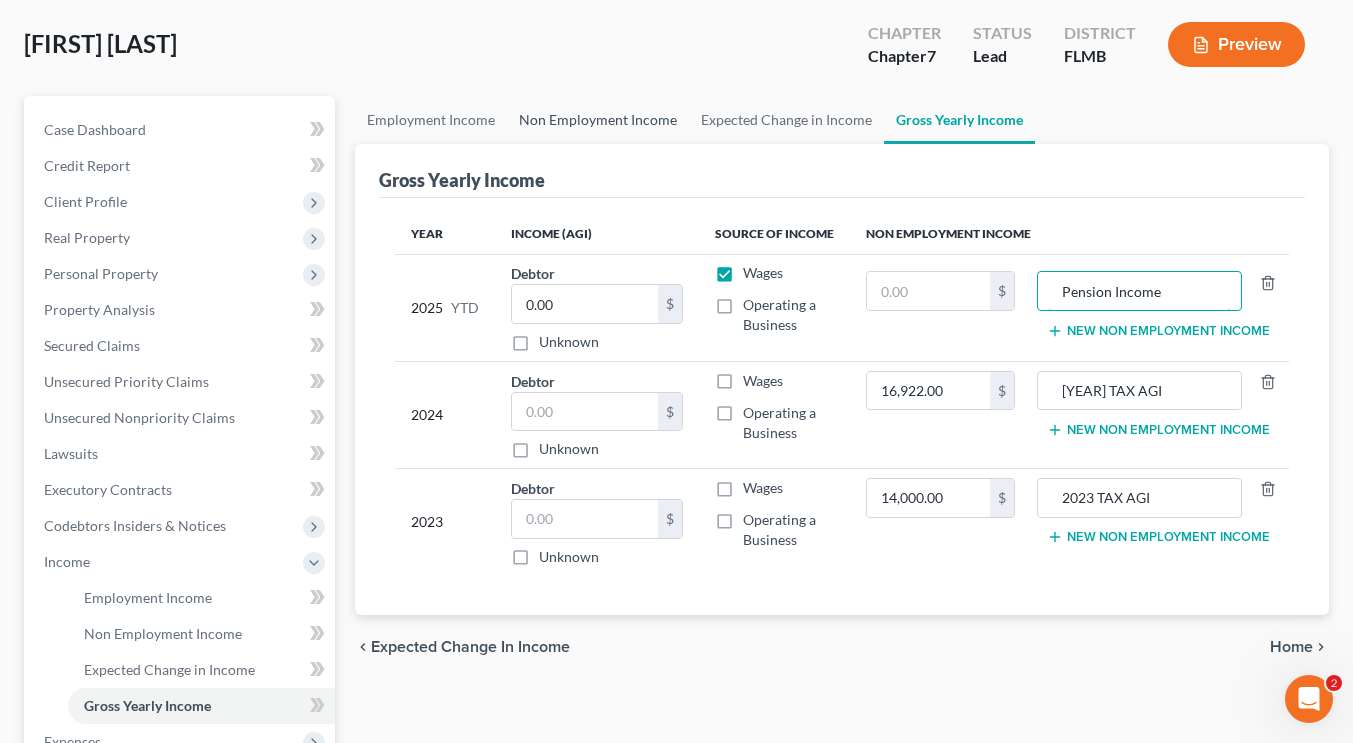 type on "Pension Income" 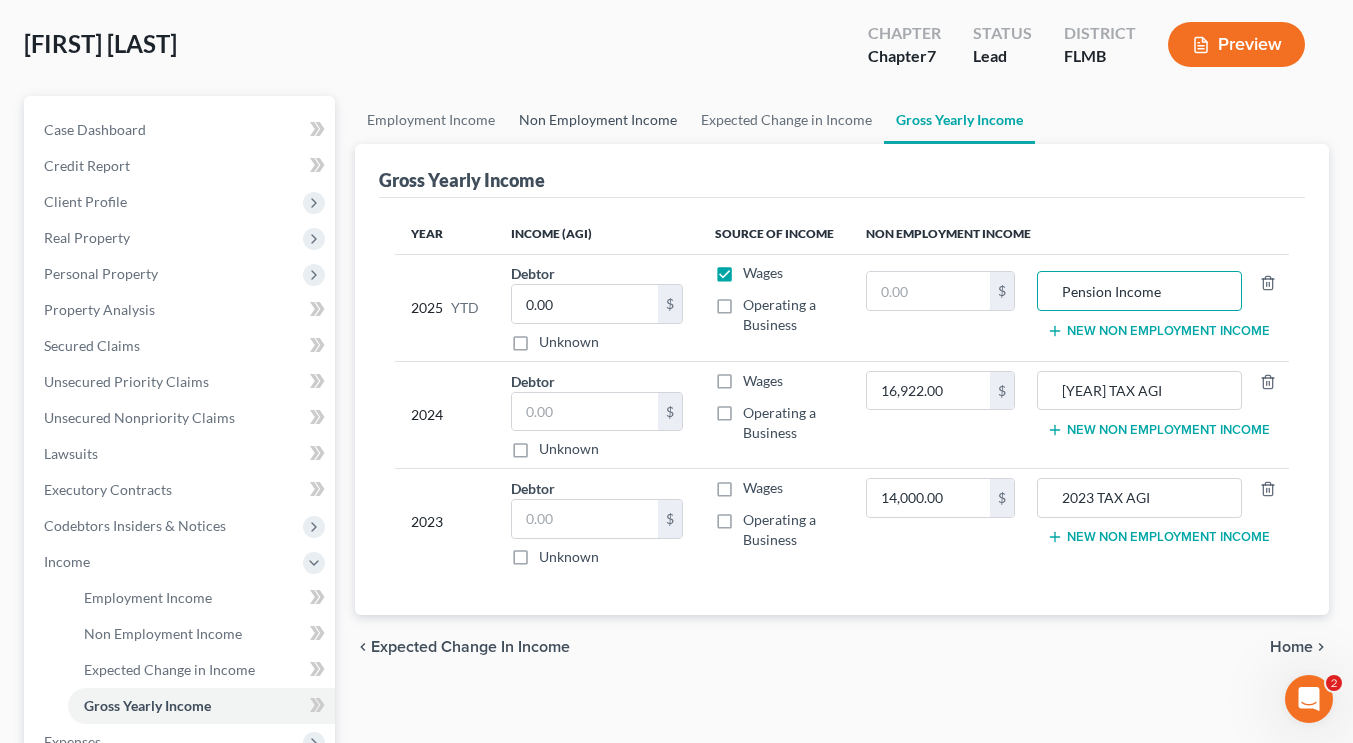 click on "Non Employment Income" at bounding box center (598, 120) 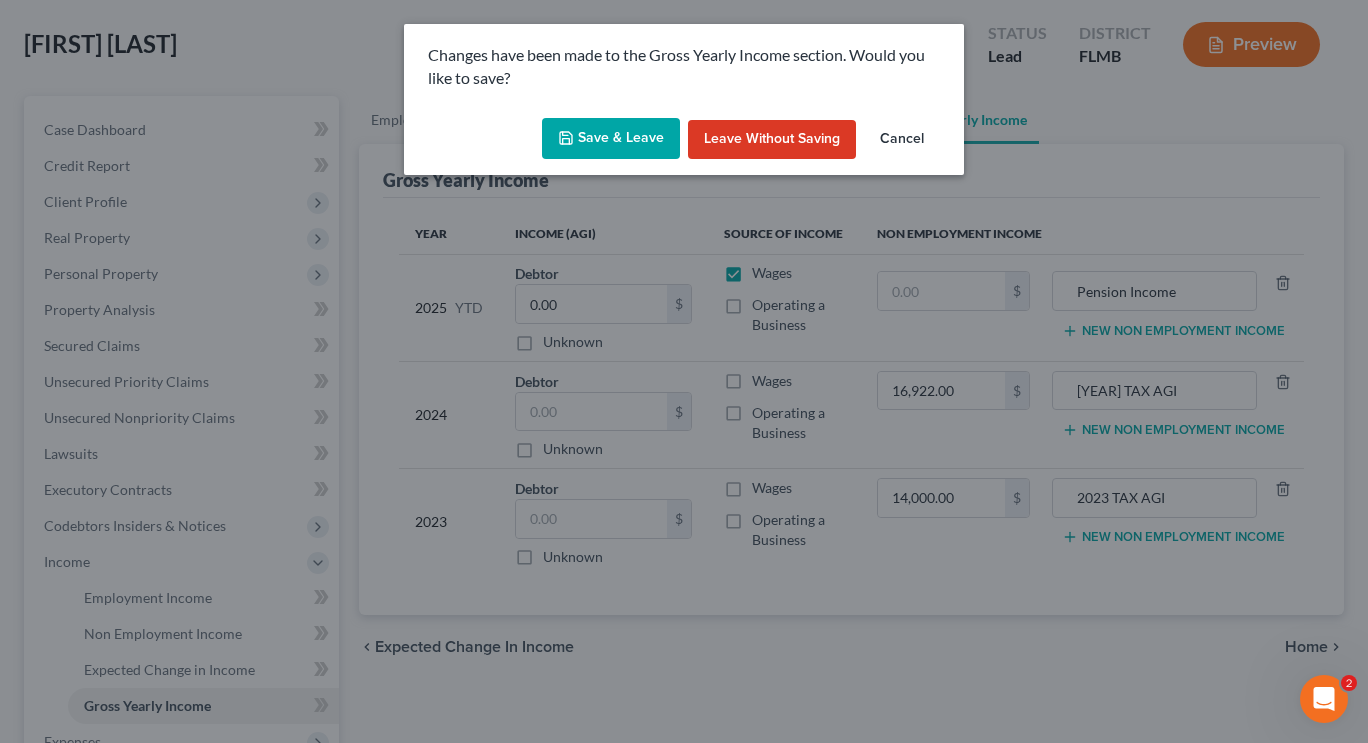 click on "Save & Leave" at bounding box center [611, 139] 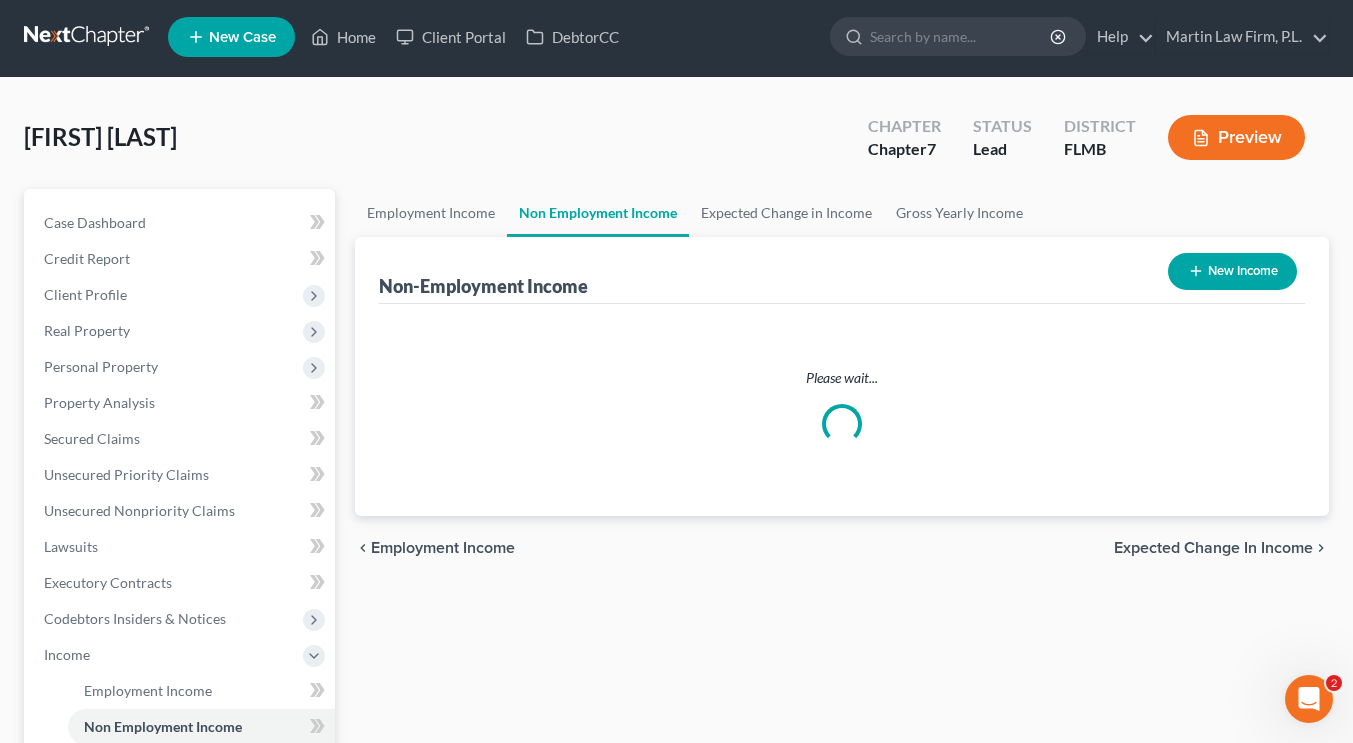 scroll, scrollTop: 0, scrollLeft: 0, axis: both 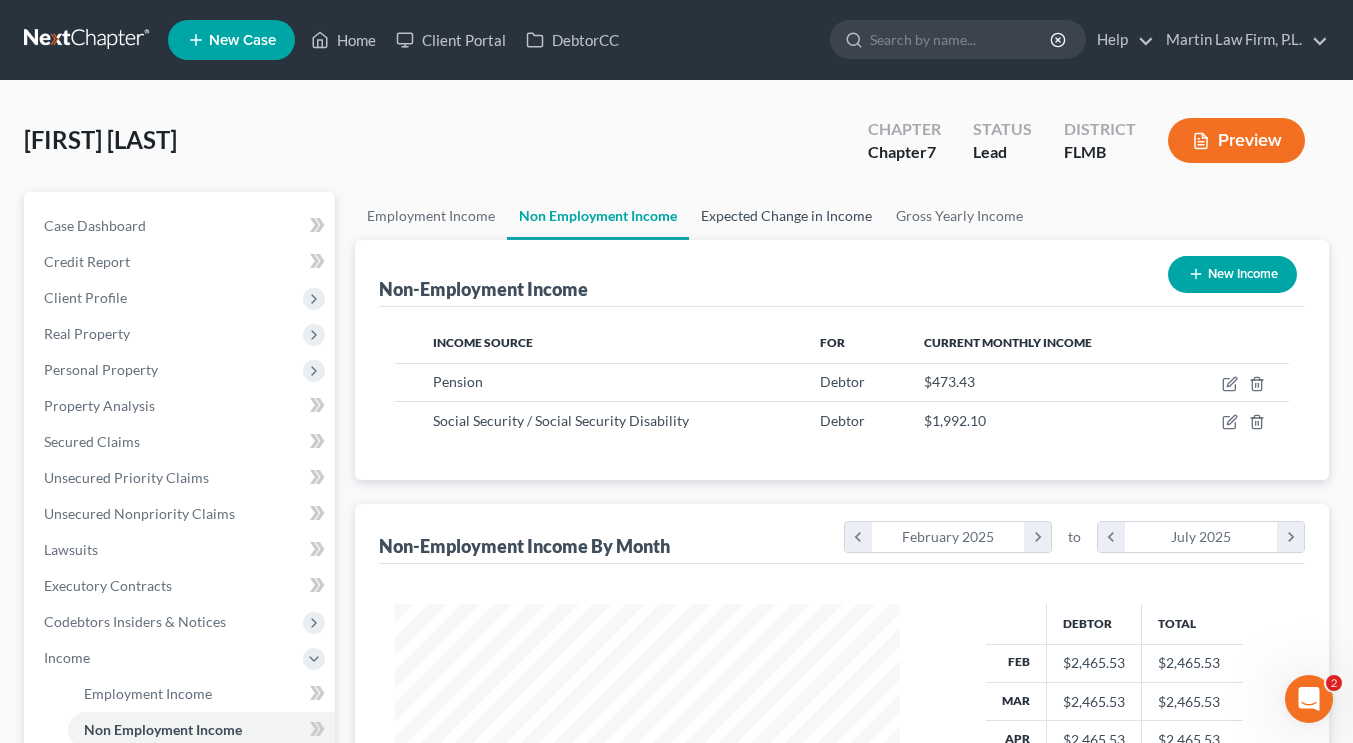 click on "Expected Change in Income" at bounding box center [786, 216] 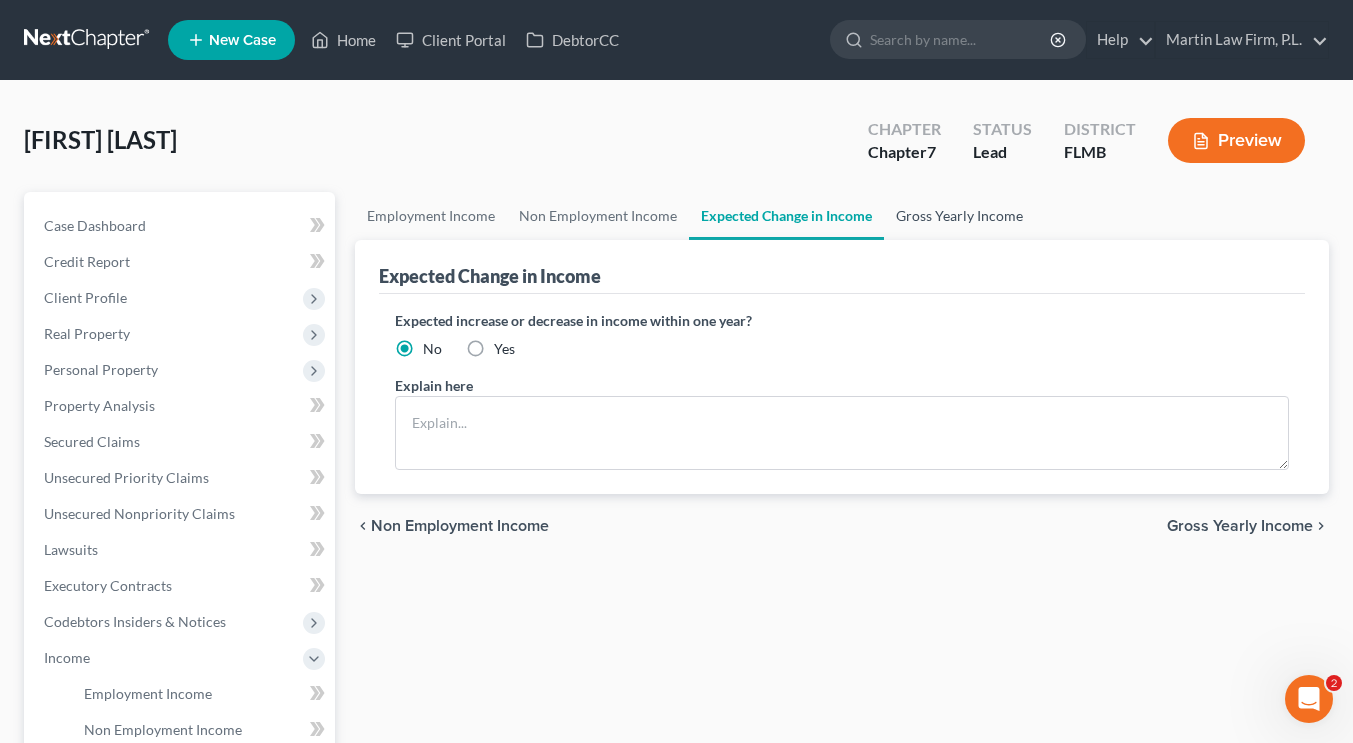click on "Gross Yearly Income" at bounding box center [959, 216] 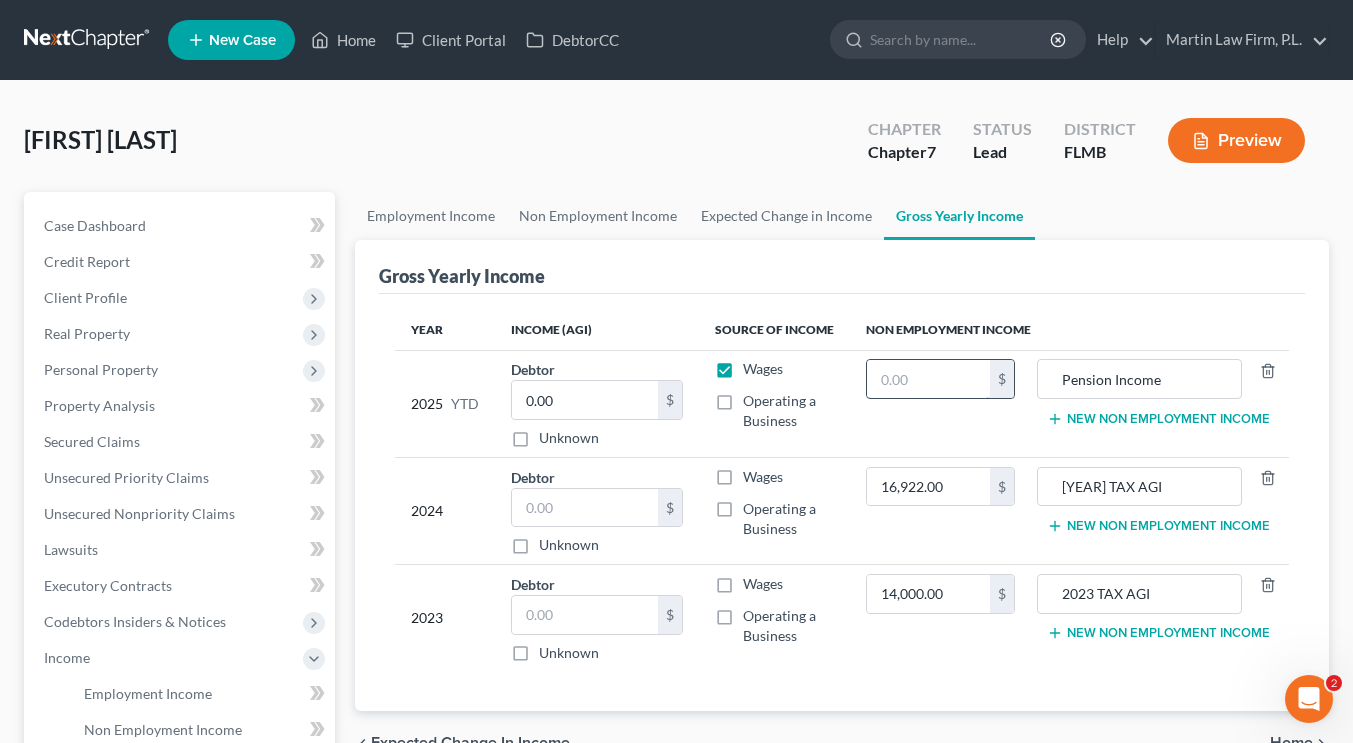 click at bounding box center [929, 379] 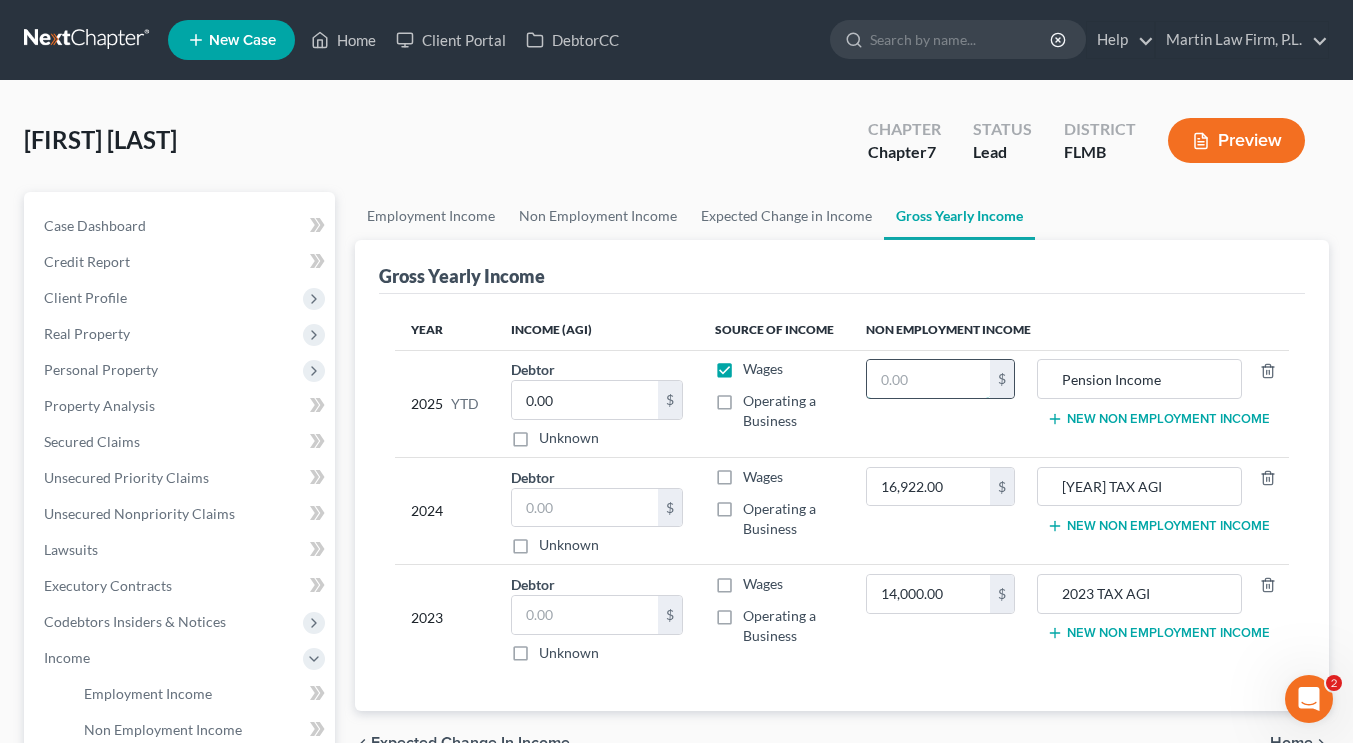 click at bounding box center [929, 379] 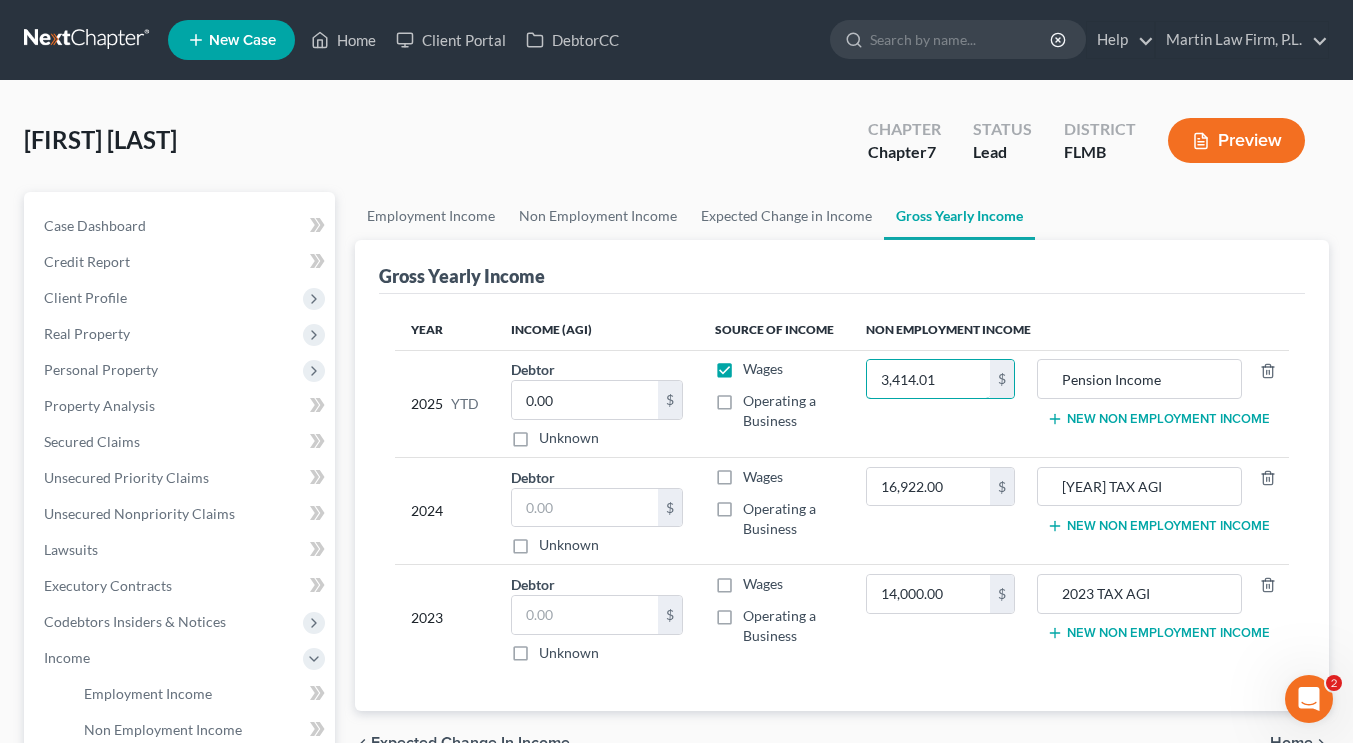type on "3,414.01" 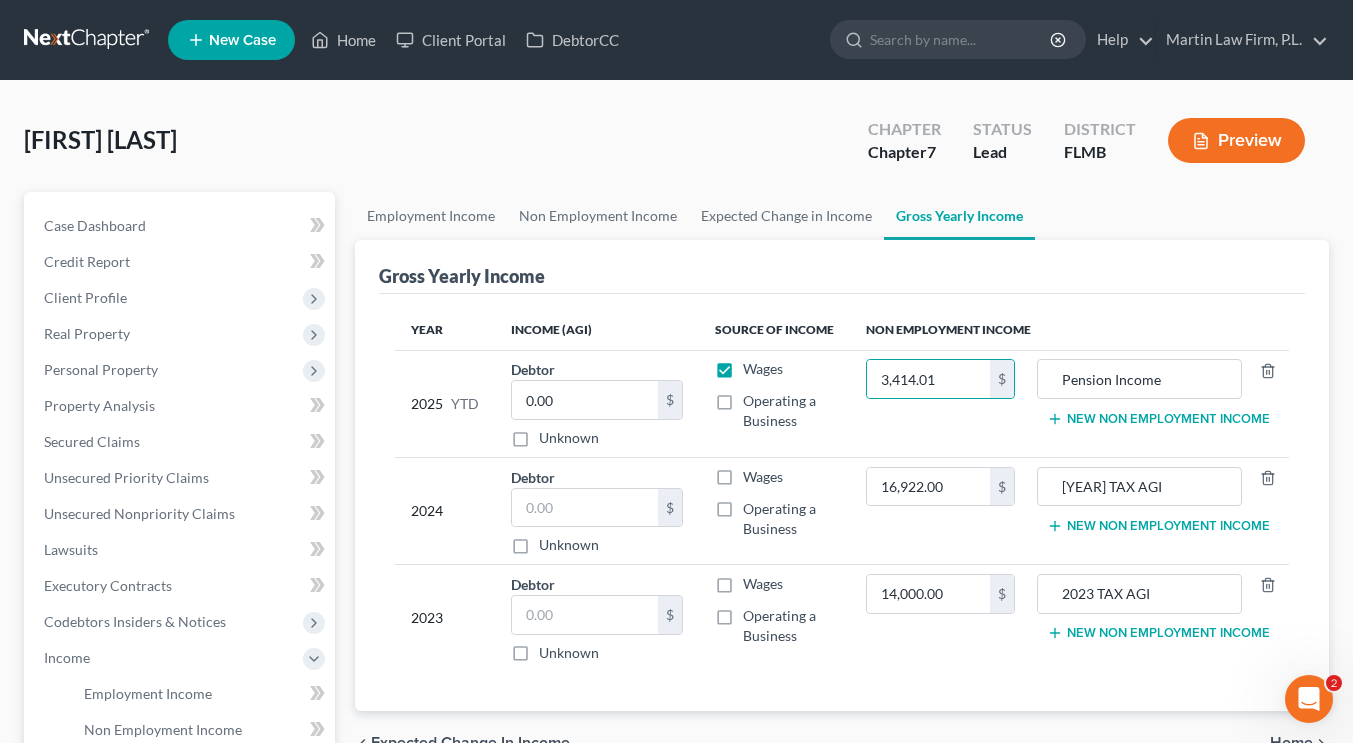 click on "New Non Employment Income" at bounding box center (1158, 419) 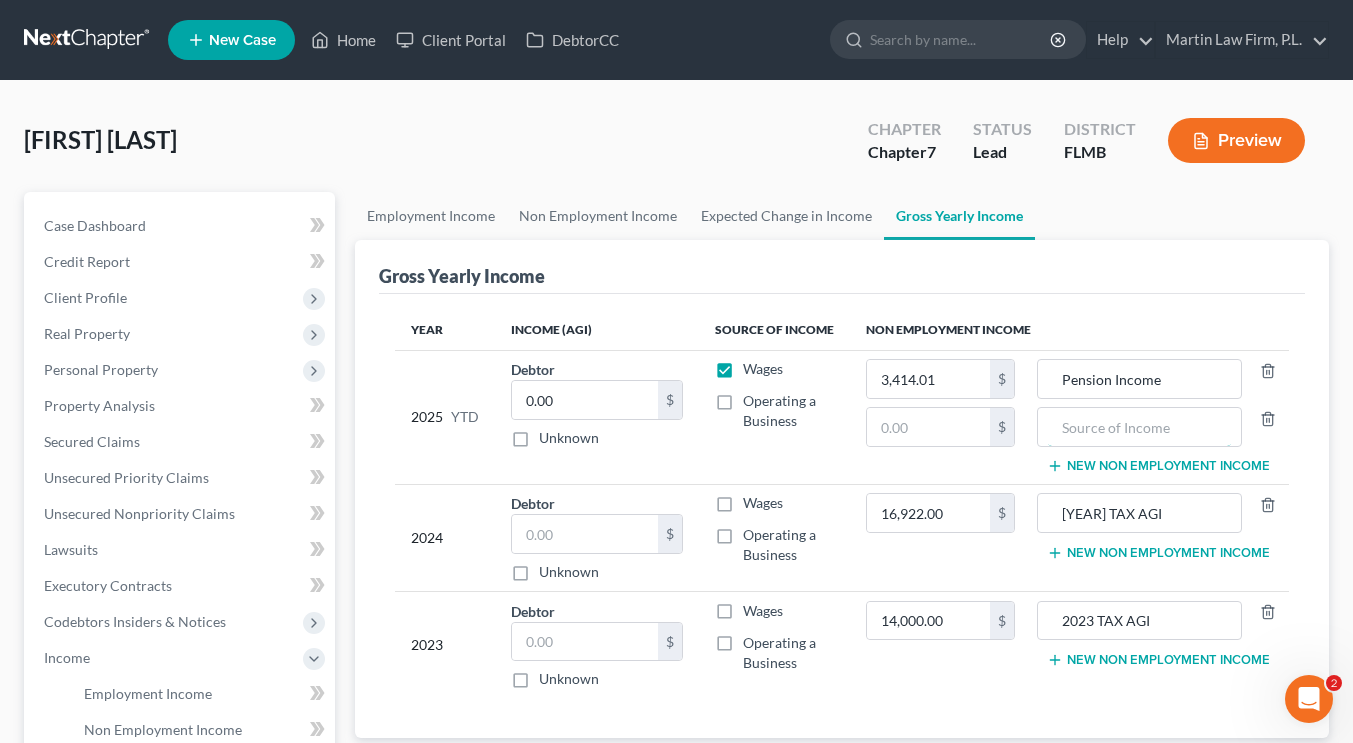 click at bounding box center [1139, 427] 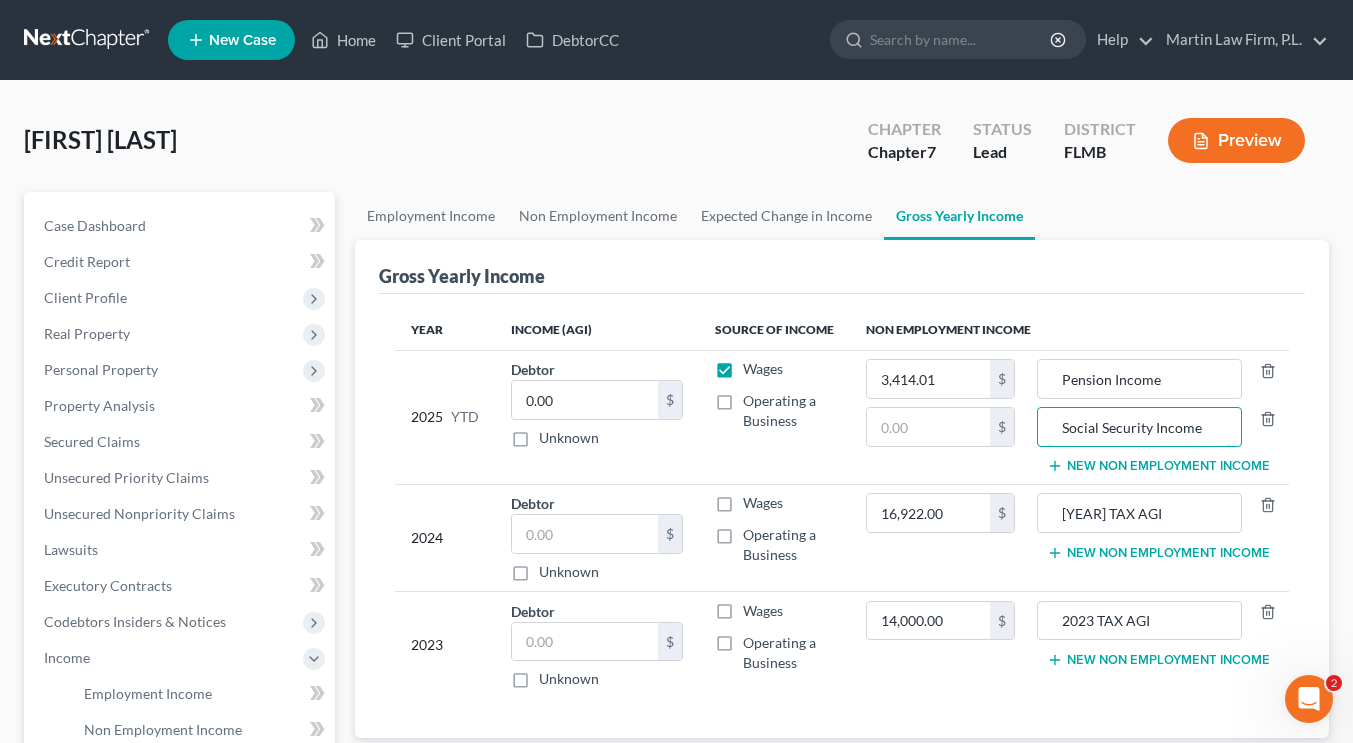 type on "Social Security Income" 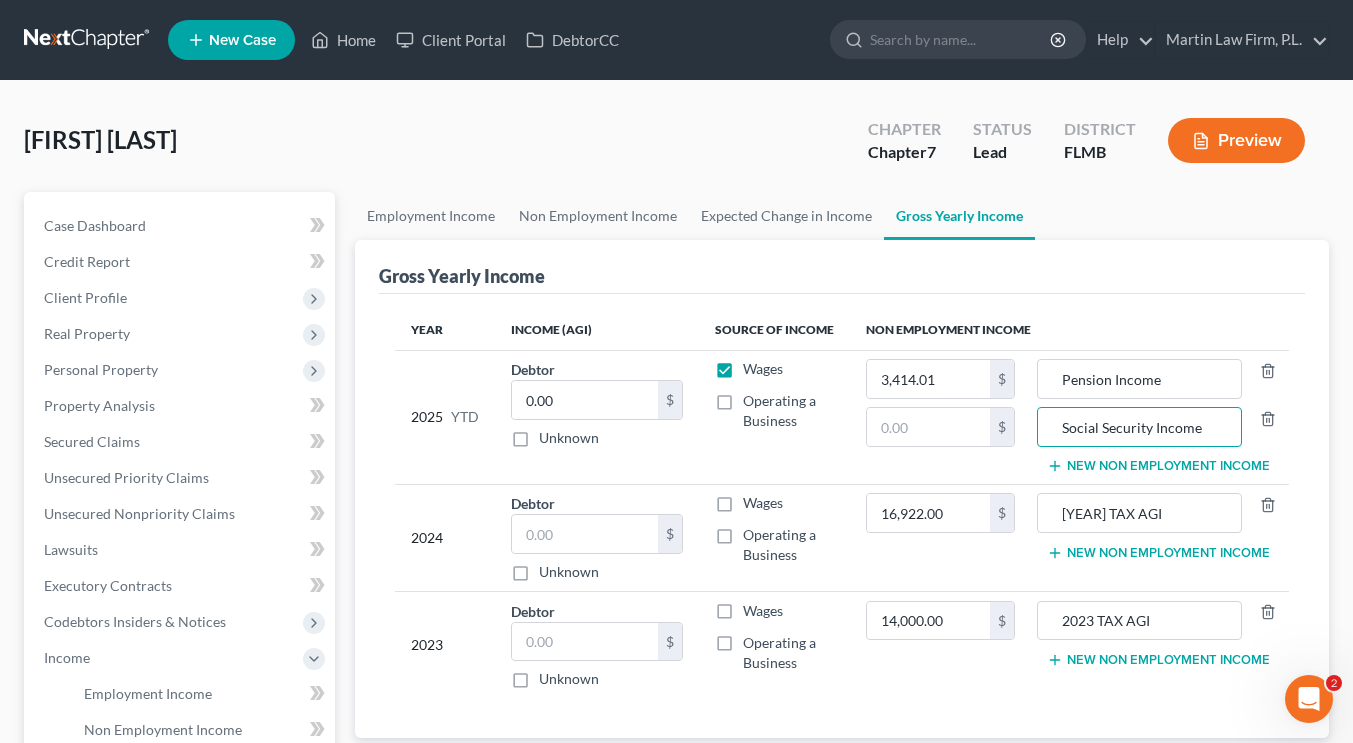 click on "Operating a Business" at bounding box center (788, 411) 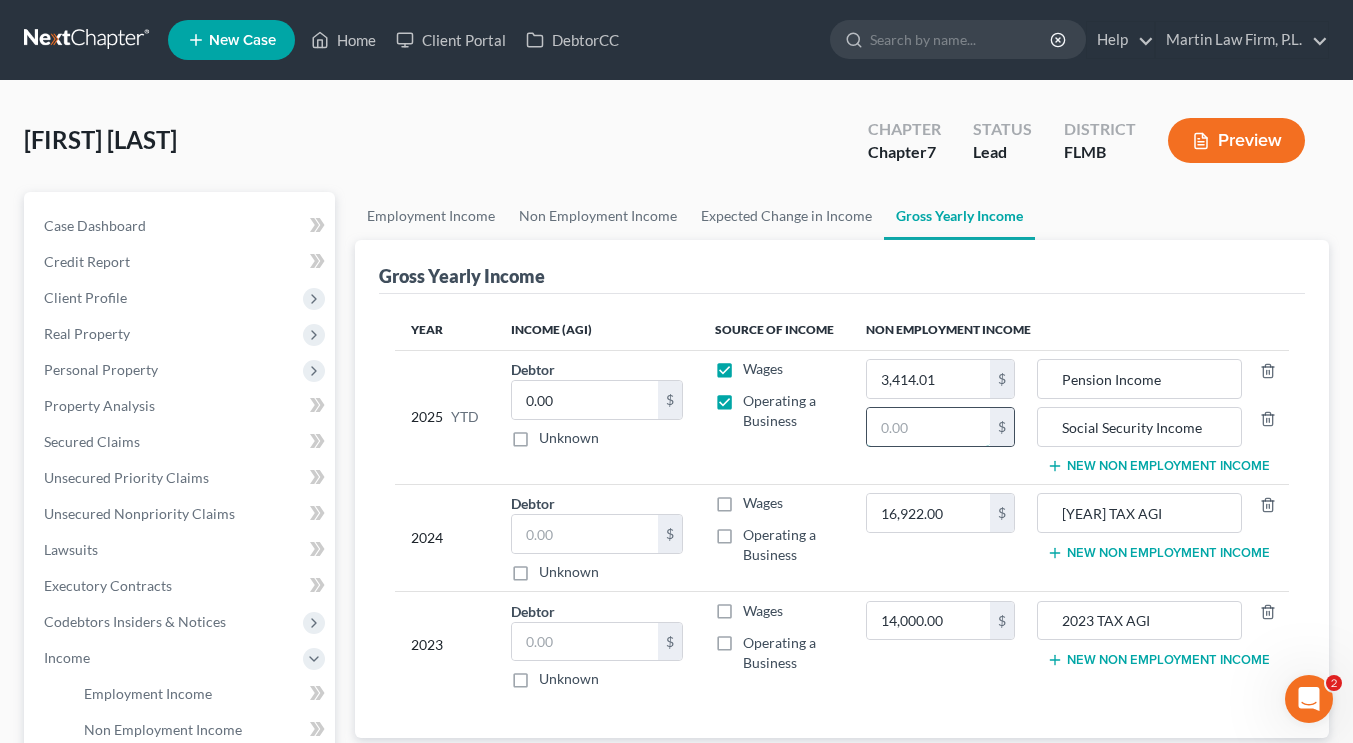 click at bounding box center (929, 427) 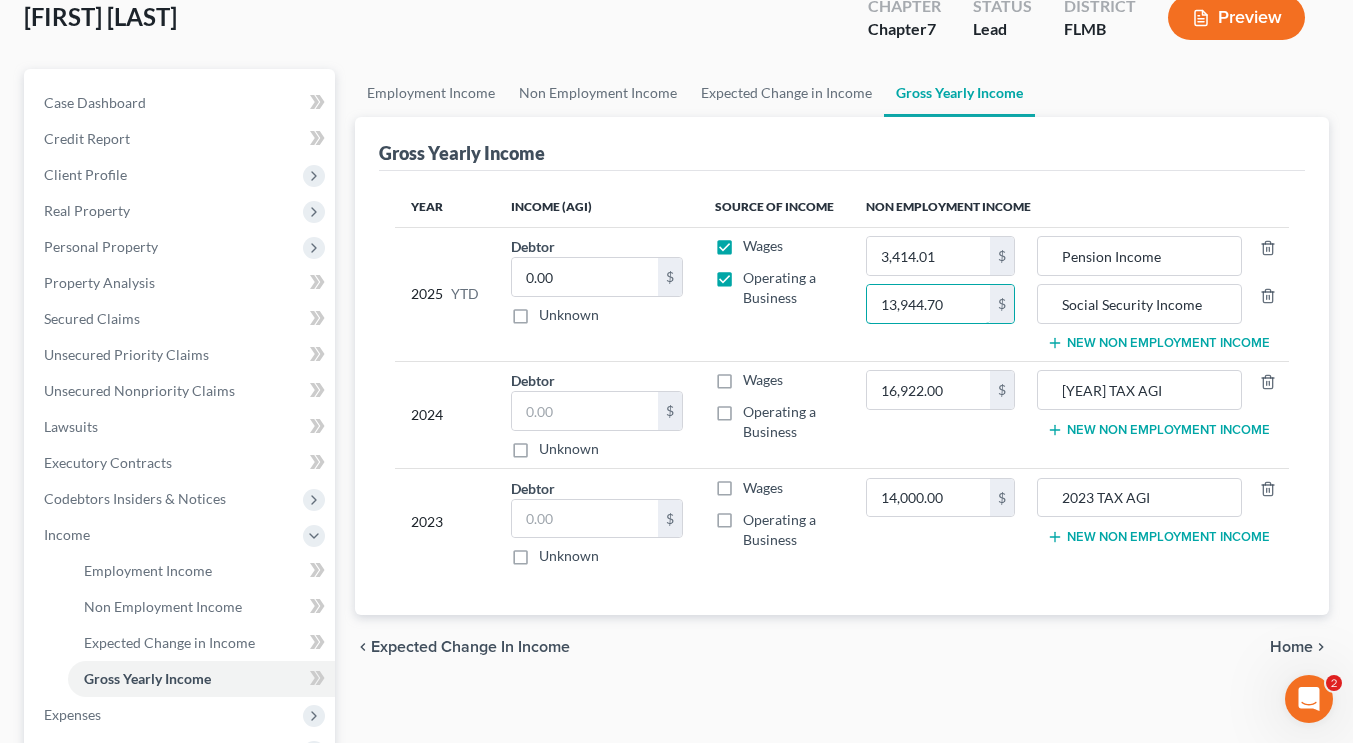 scroll, scrollTop: 124, scrollLeft: 0, axis: vertical 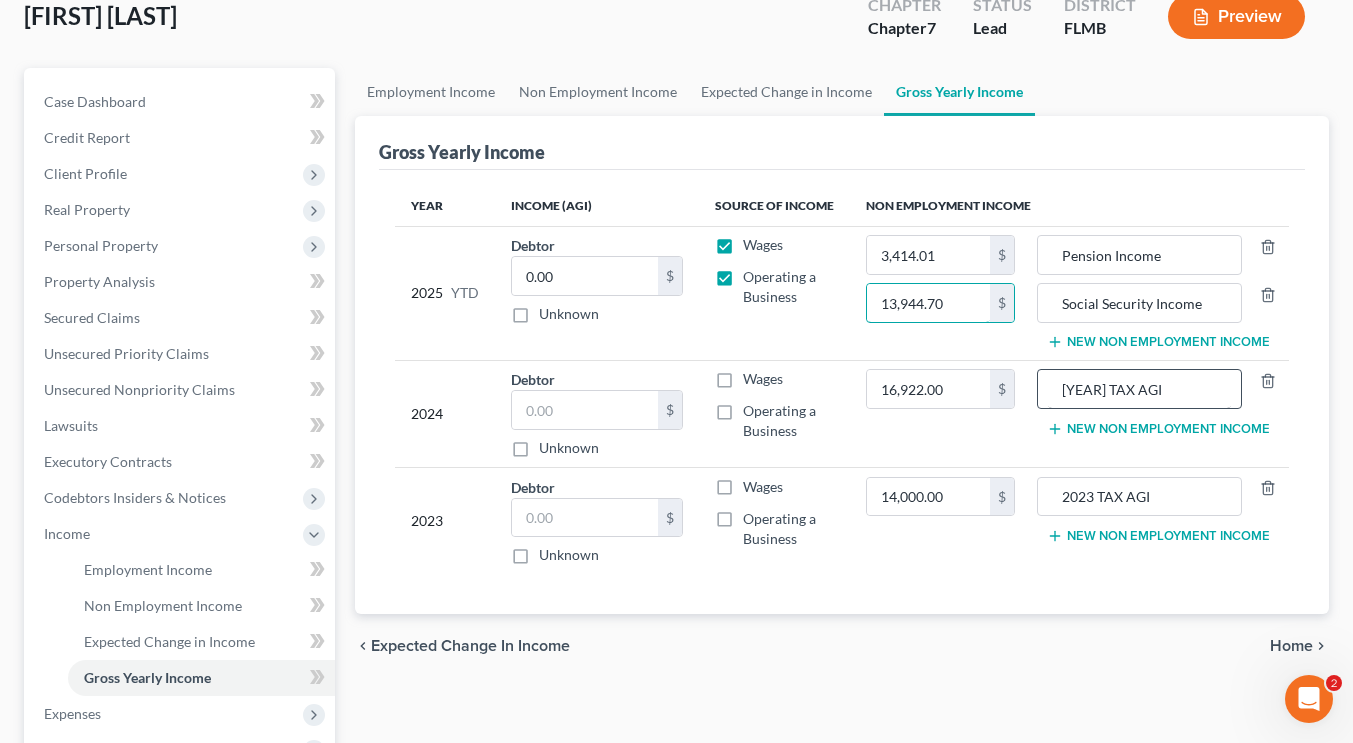 type on "13,944.70" 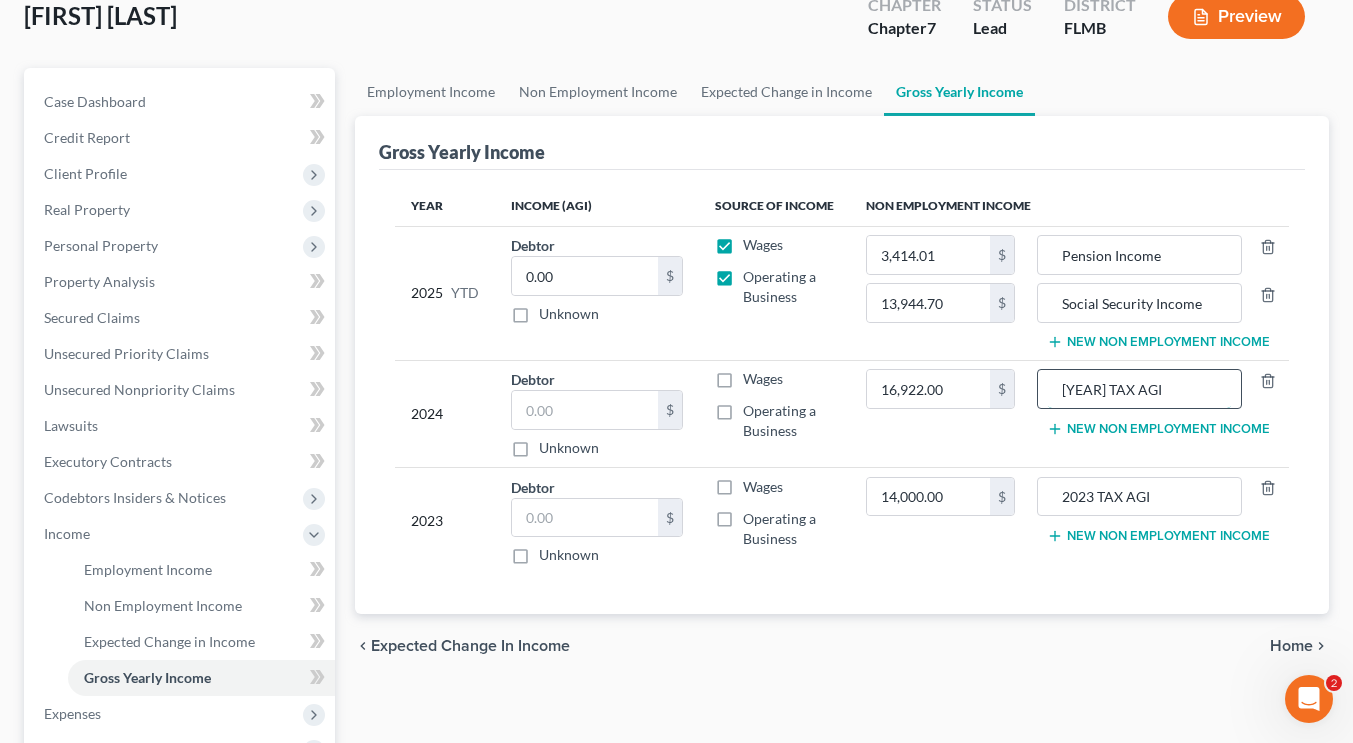 drag, startPoint x: 1154, startPoint y: 388, endPoint x: 1101, endPoint y: 388, distance: 53 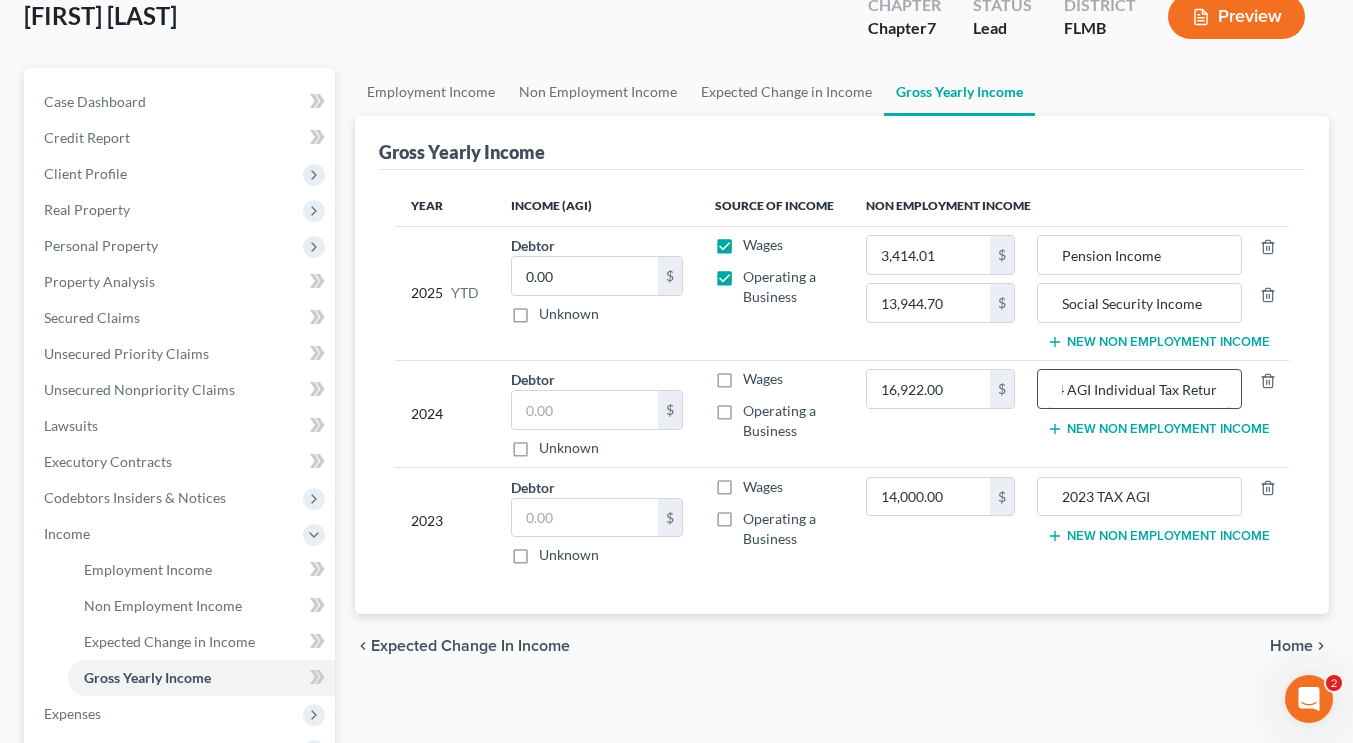 scroll, scrollTop: 0, scrollLeft: 37, axis: horizontal 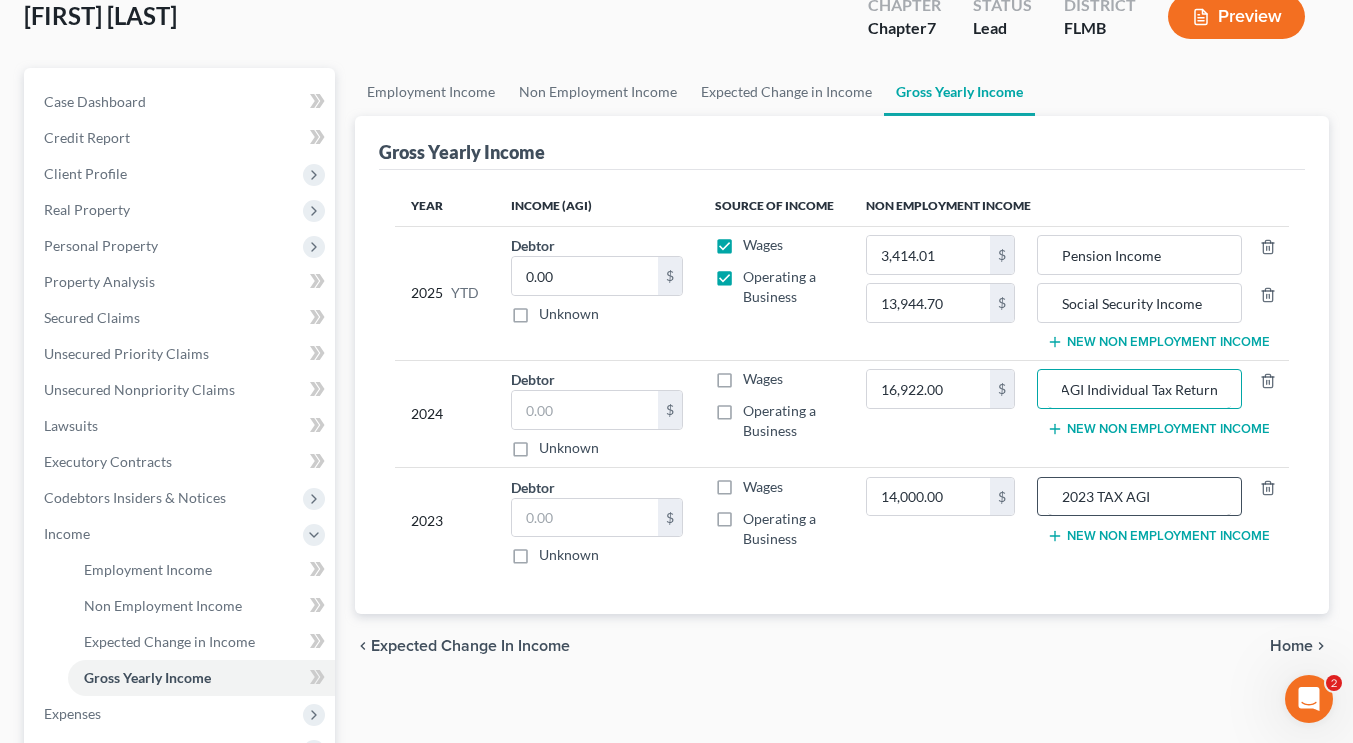 type on "2024 AGI Individual Tax Return" 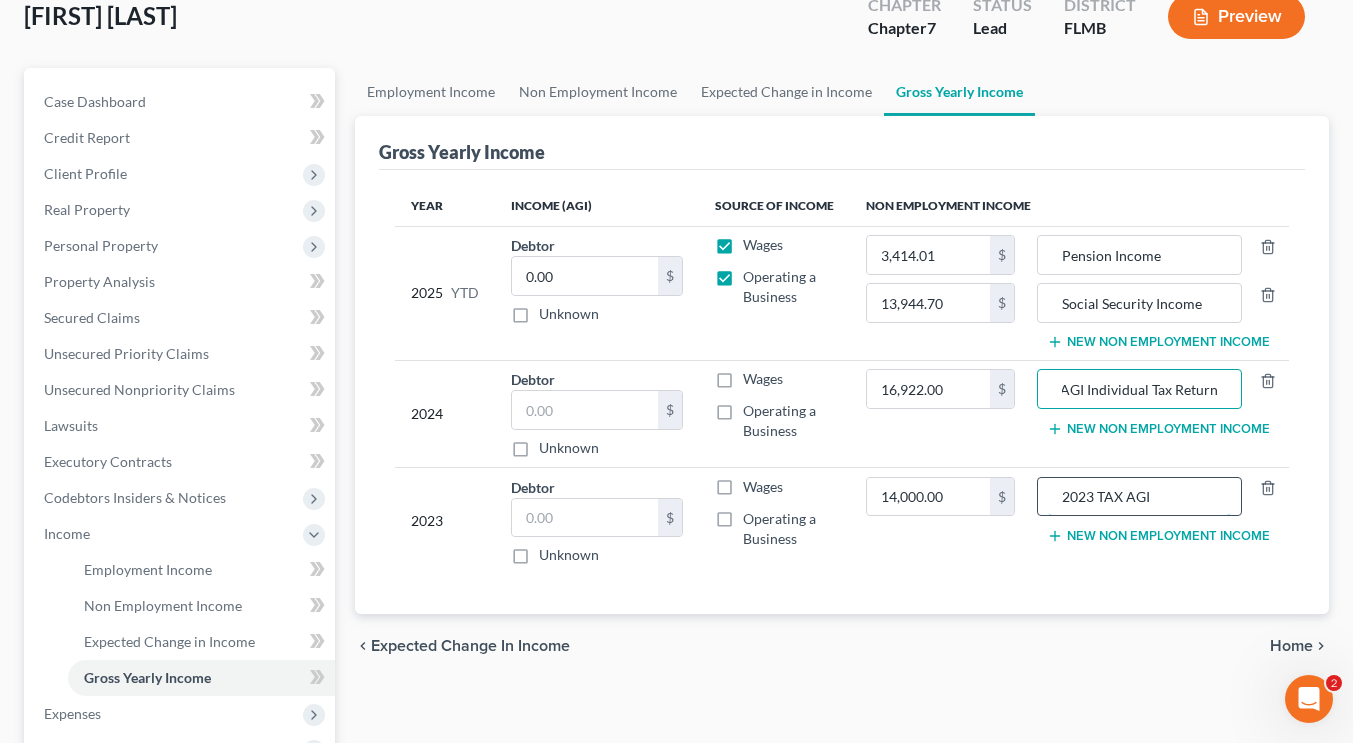 scroll, scrollTop: 0, scrollLeft: 0, axis: both 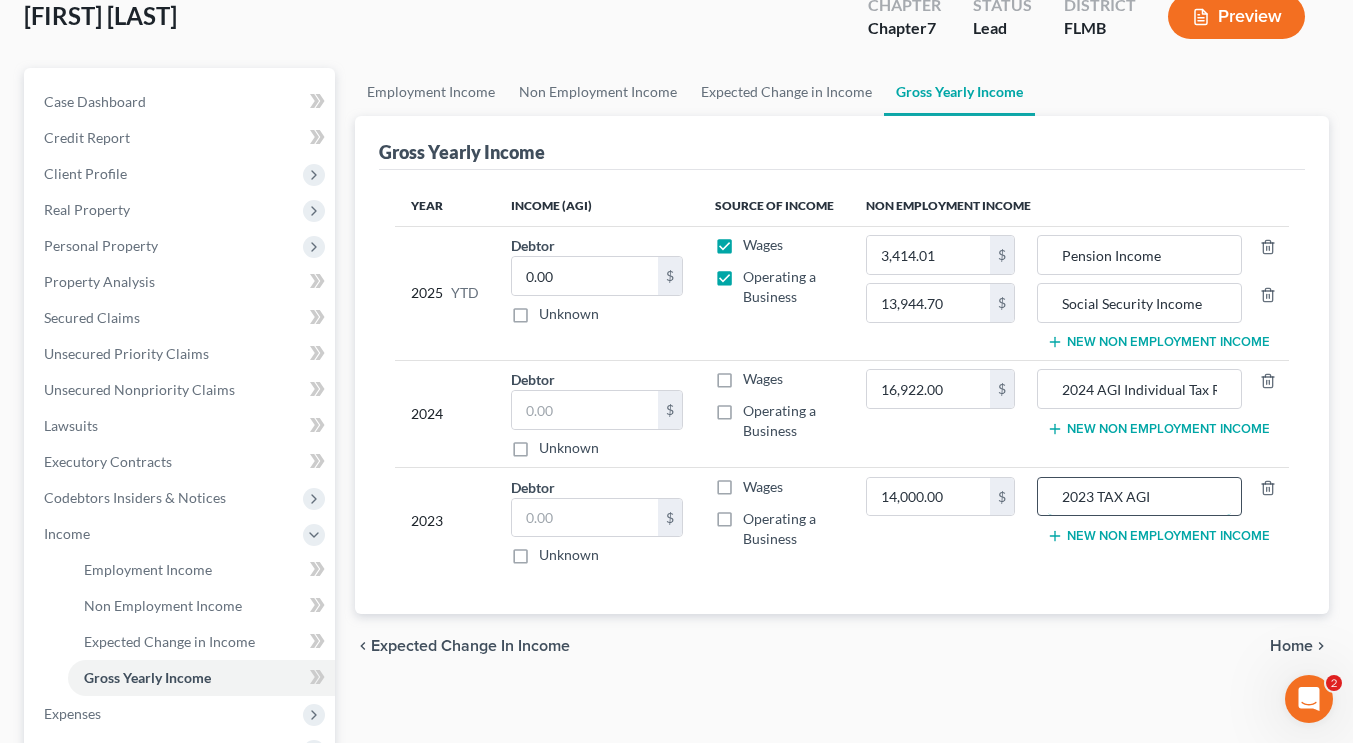 drag, startPoint x: 1163, startPoint y: 494, endPoint x: 1102, endPoint y: 492, distance: 61.03278 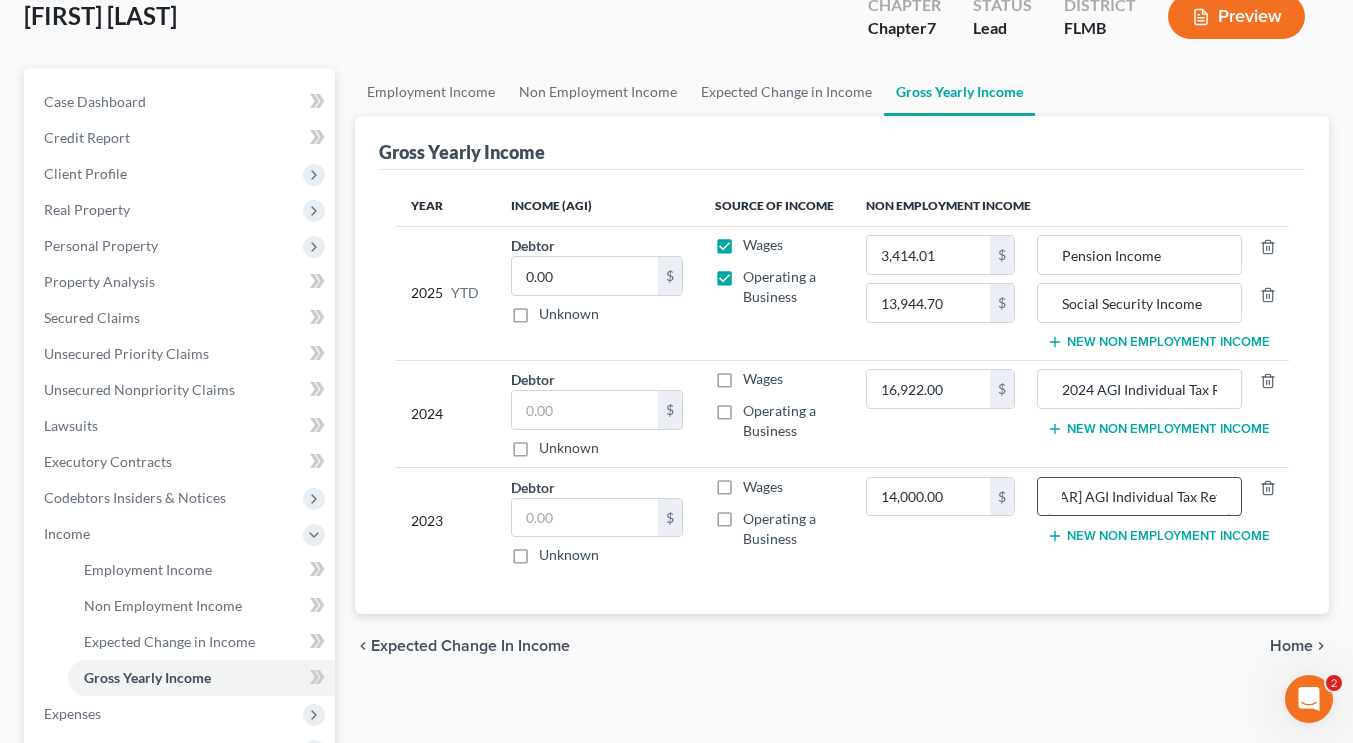 scroll, scrollTop: 0, scrollLeft: 32, axis: horizontal 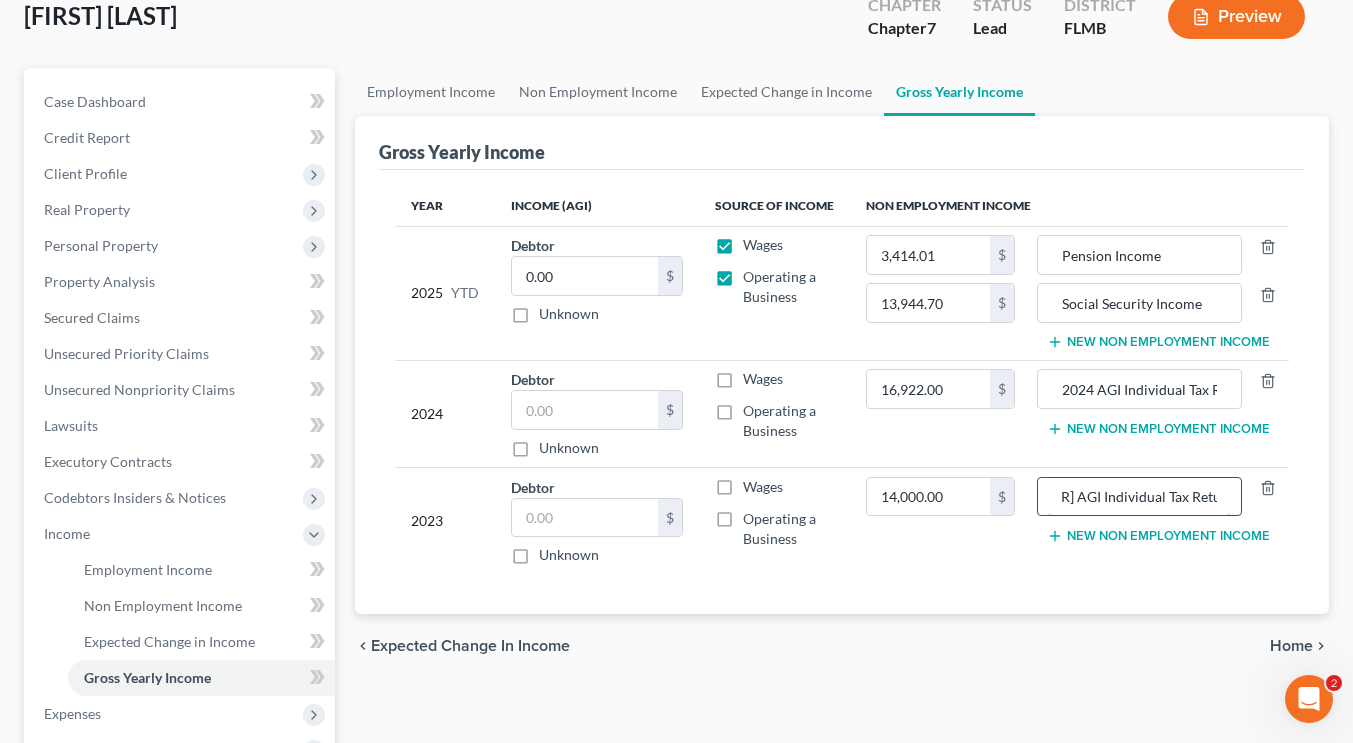 click on "[YEAR] AGI Individual Tax Retun" at bounding box center [1139, 497] 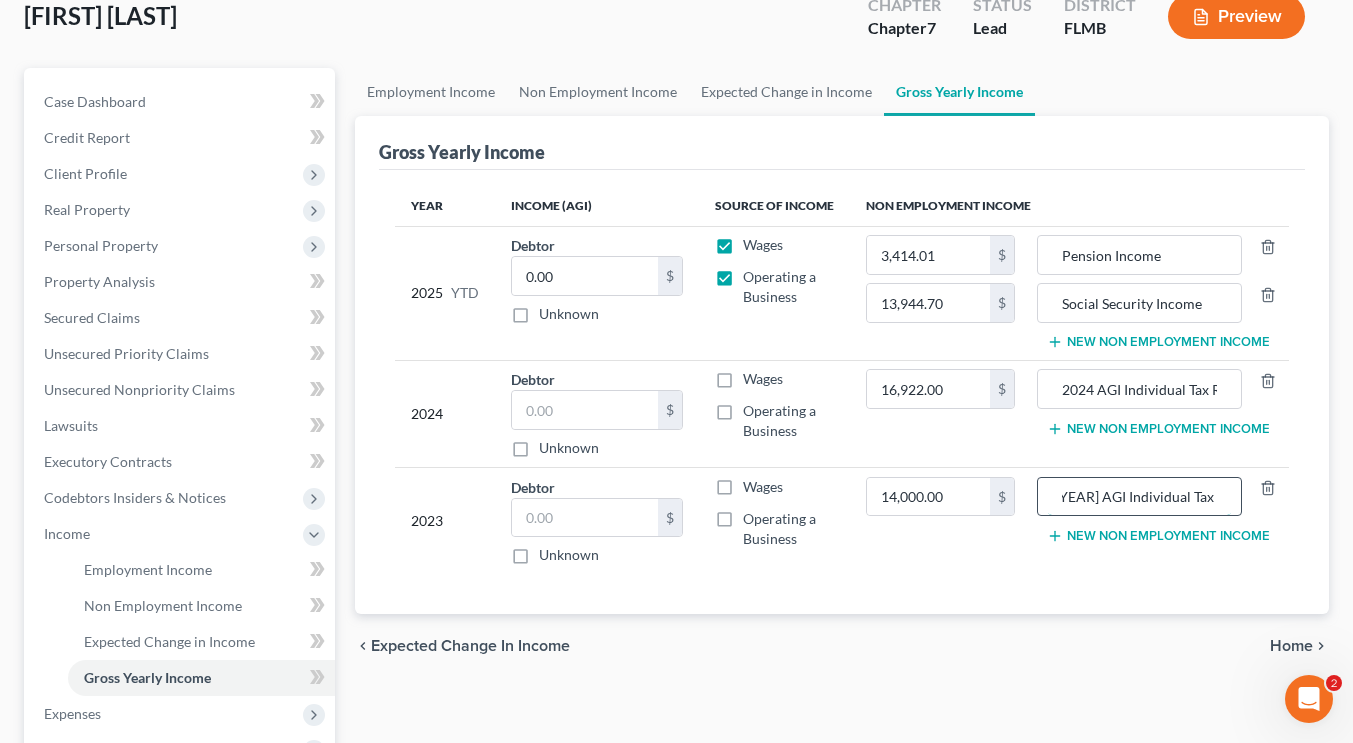 scroll, scrollTop: 0, scrollLeft: 0, axis: both 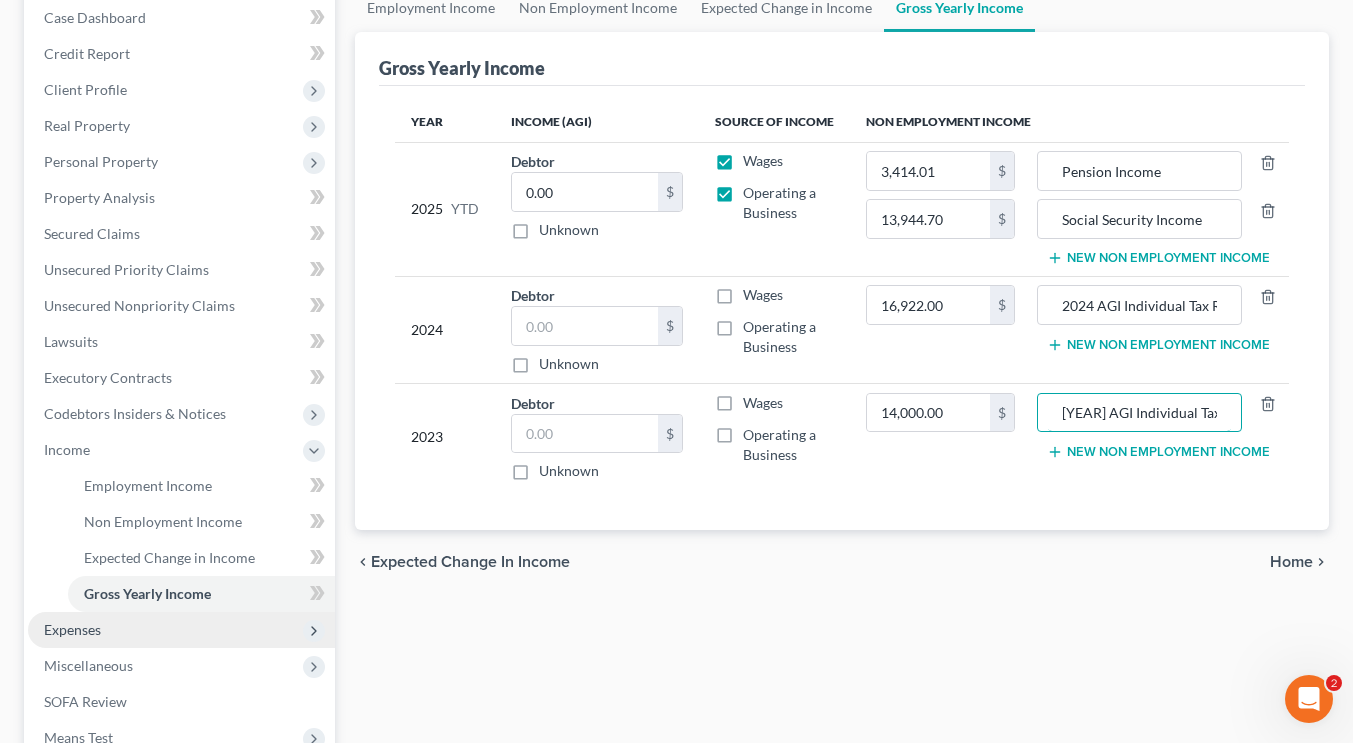 type on "[YEAR] AGI Individual Tax Retun" 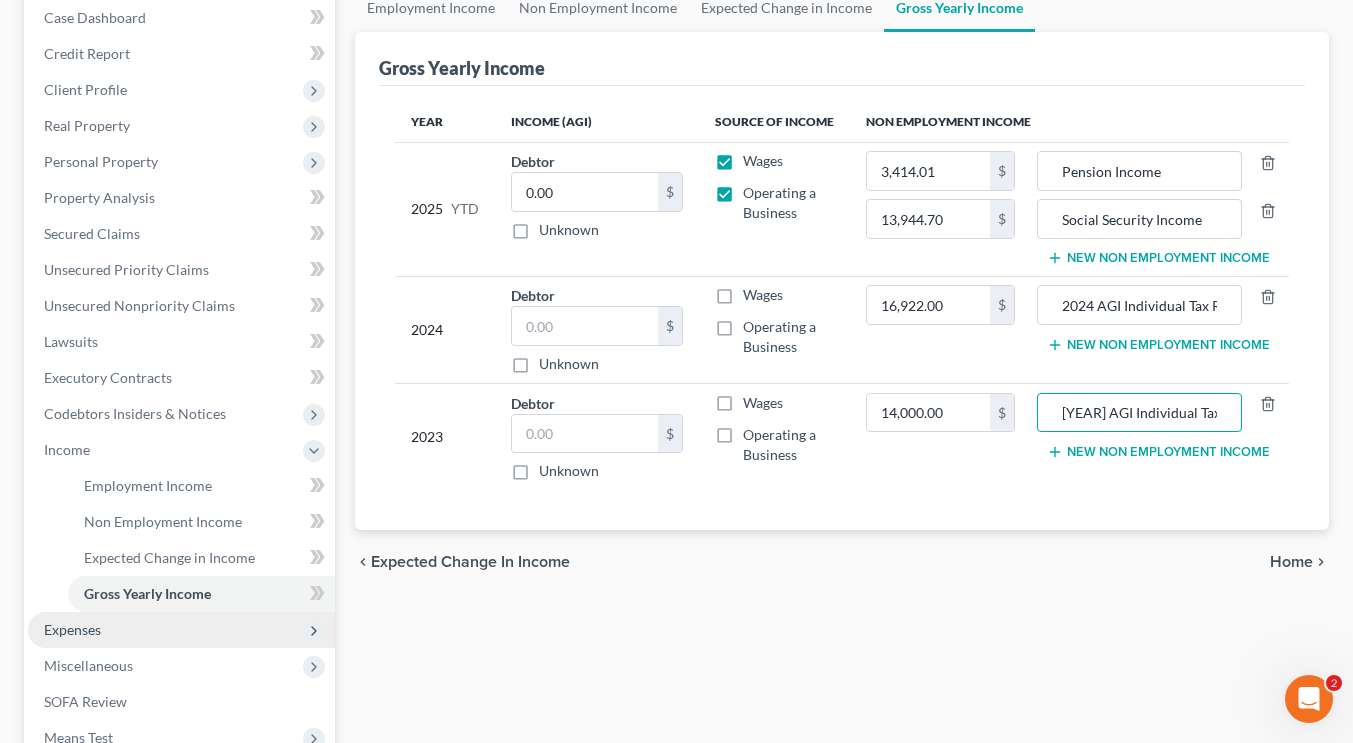 click on "Expenses" at bounding box center (181, 630) 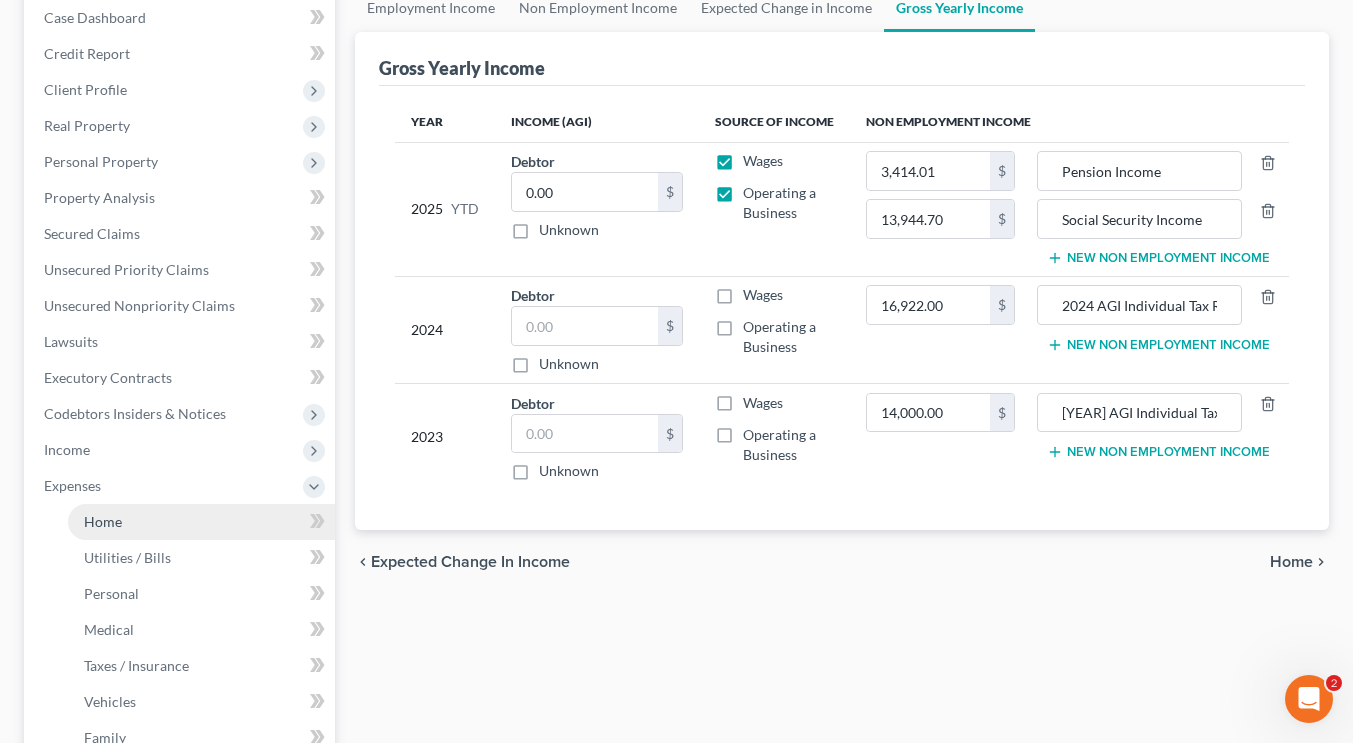 click on "Home" at bounding box center (103, 521) 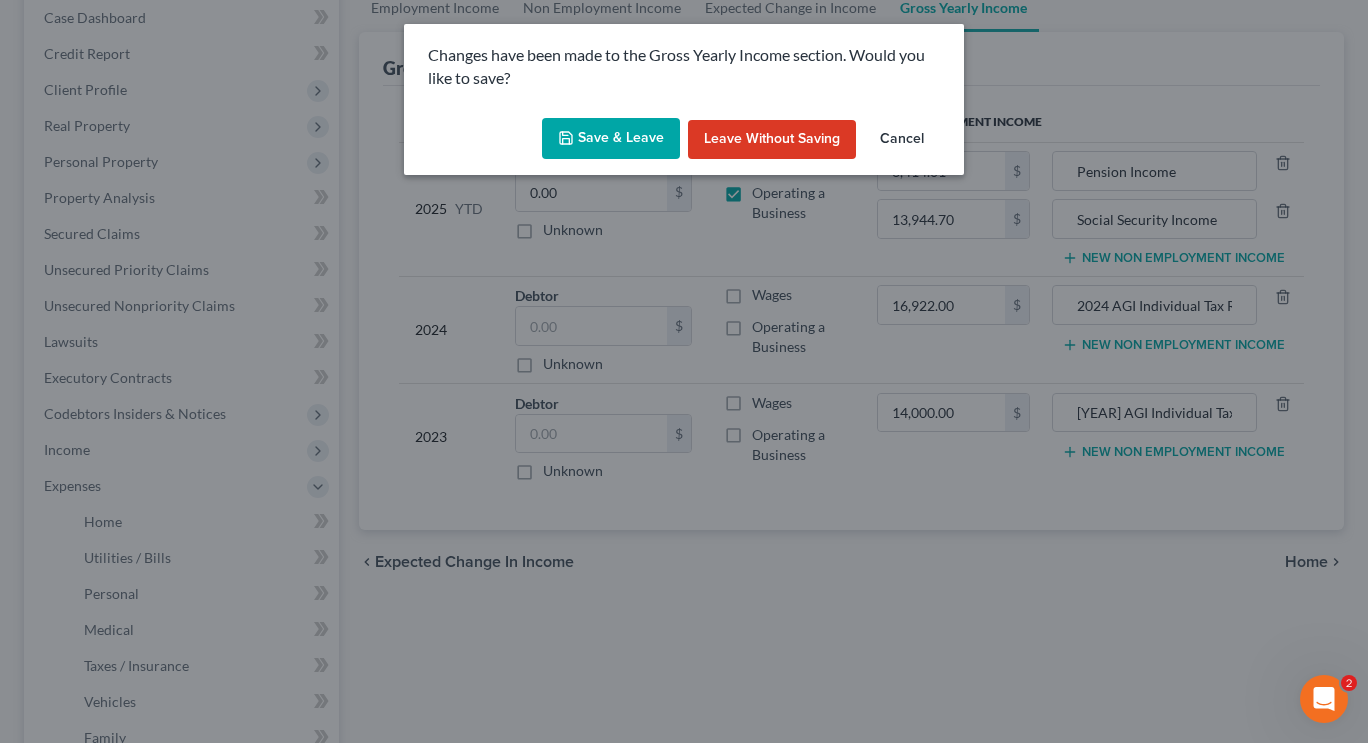 click on "Save & Leave" at bounding box center (611, 139) 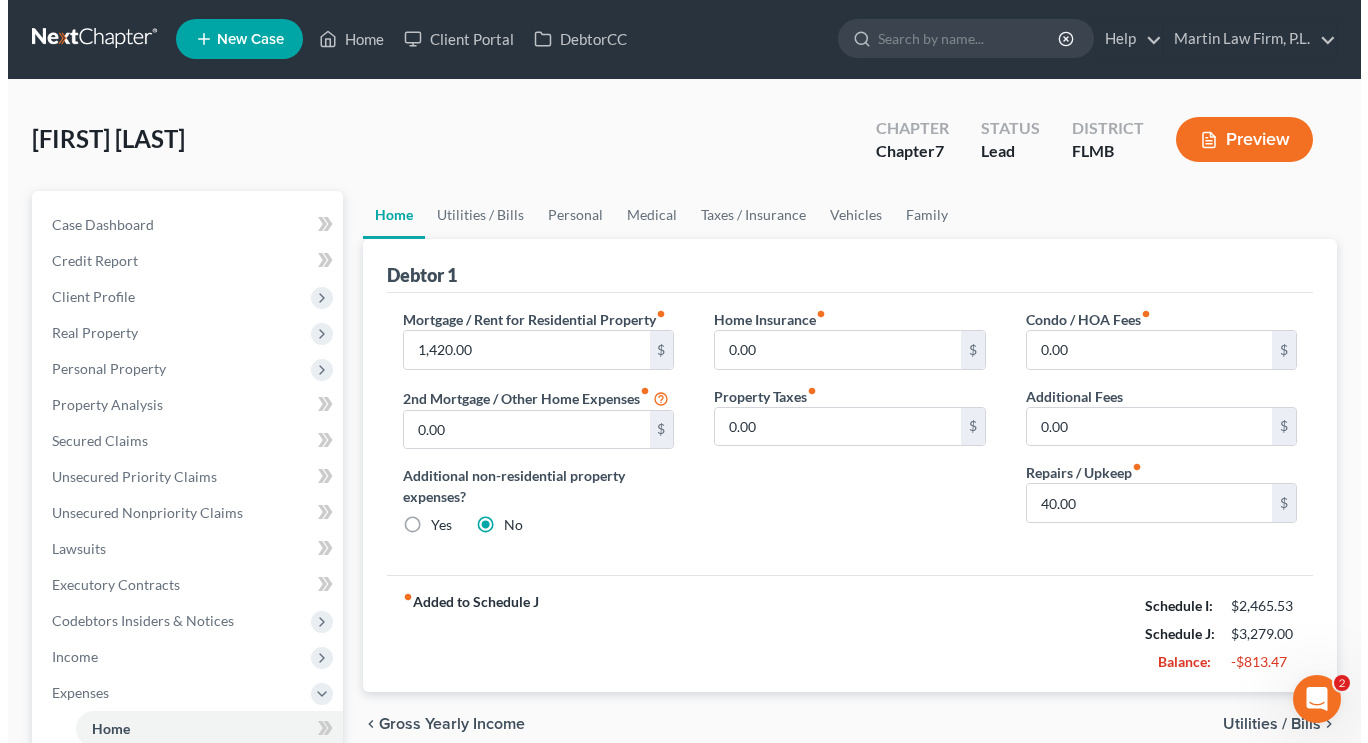 scroll, scrollTop: 0, scrollLeft: 0, axis: both 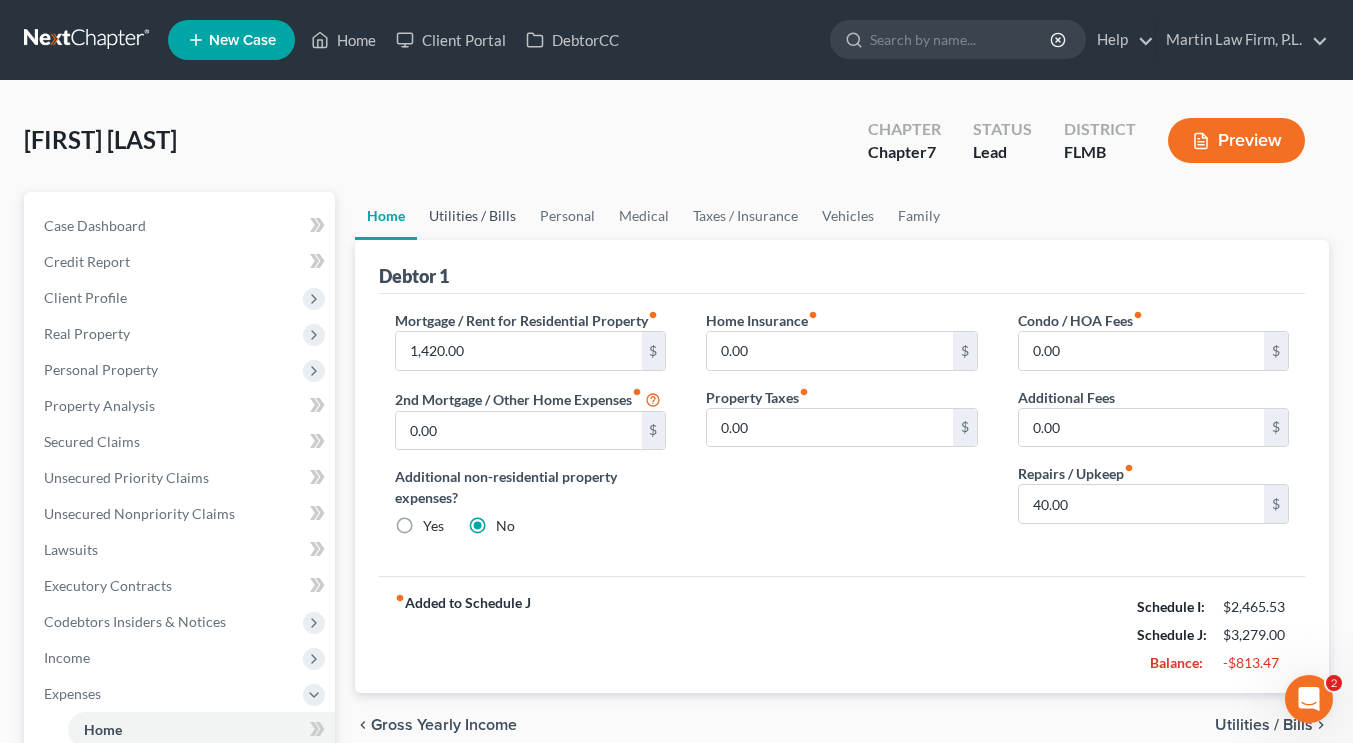click on "Utilities / Bills" at bounding box center [472, 216] 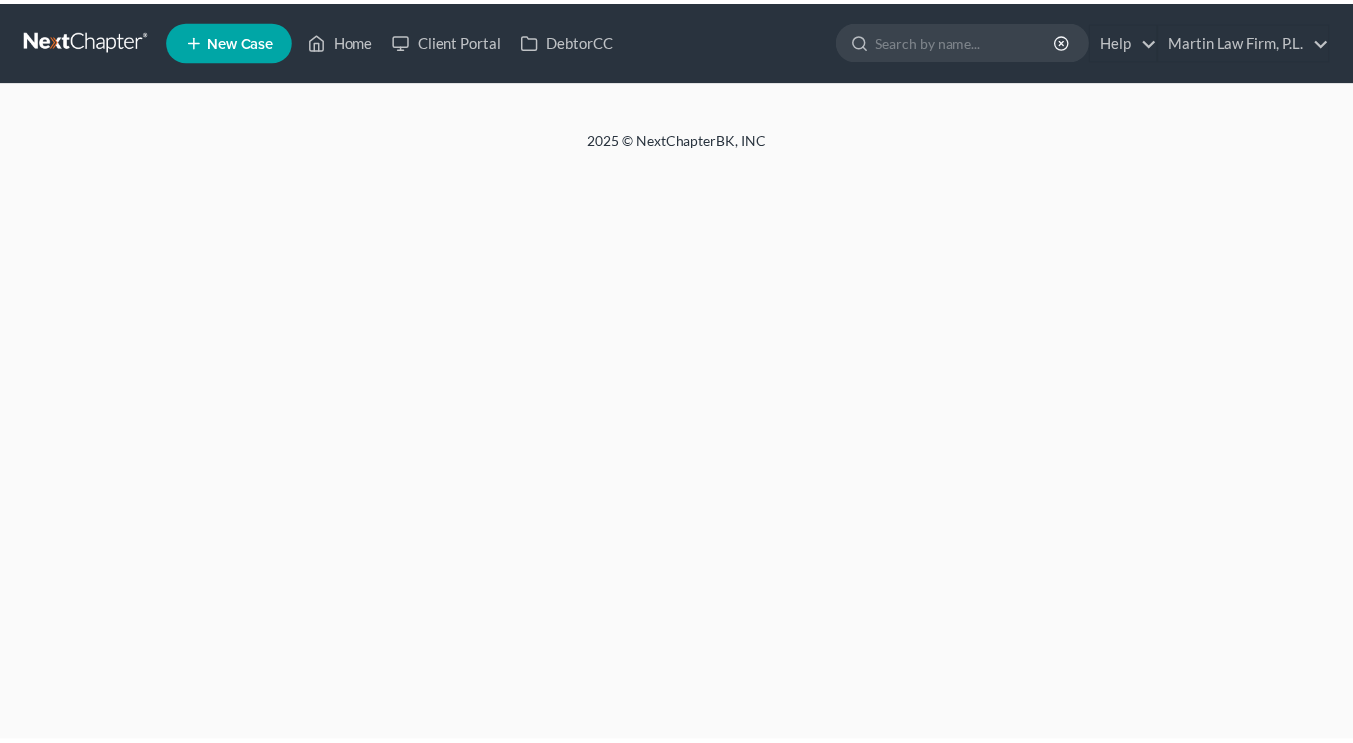 scroll, scrollTop: 0, scrollLeft: 0, axis: both 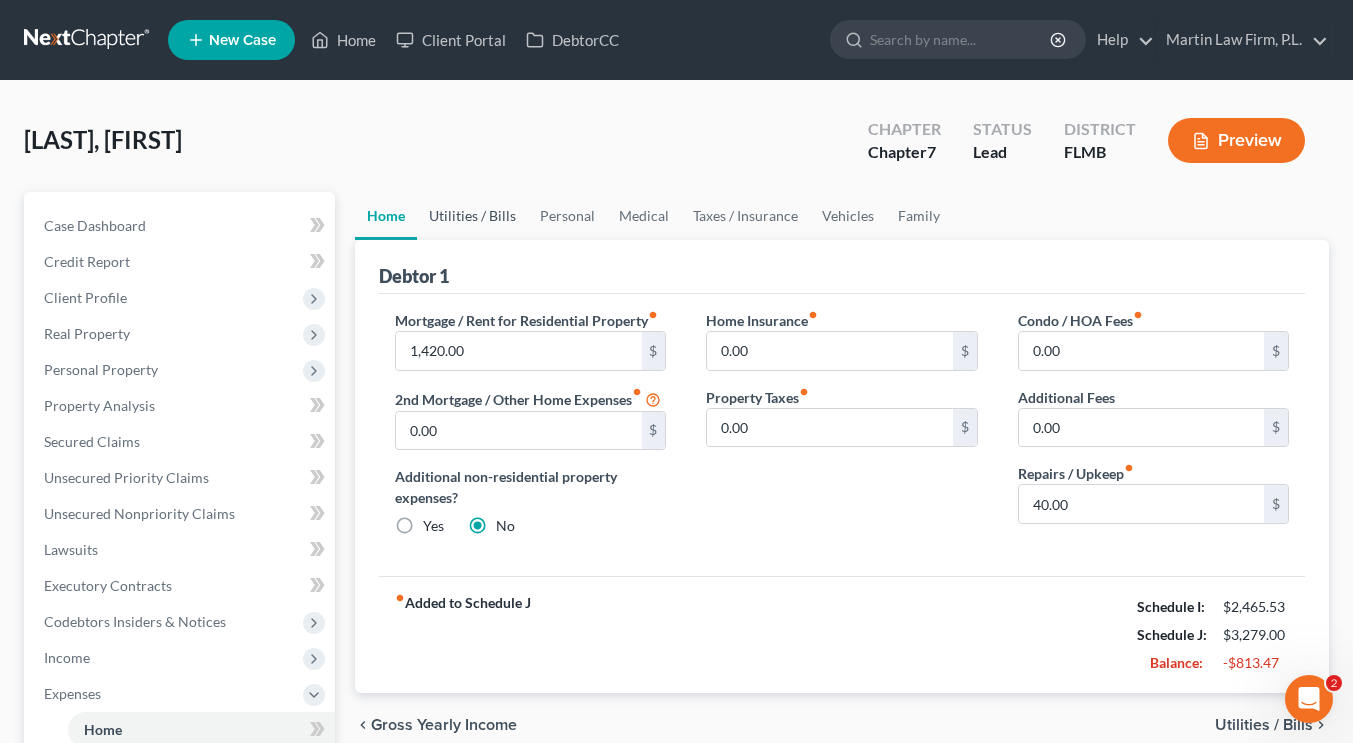 click on "Utilities / Bills" at bounding box center [472, 216] 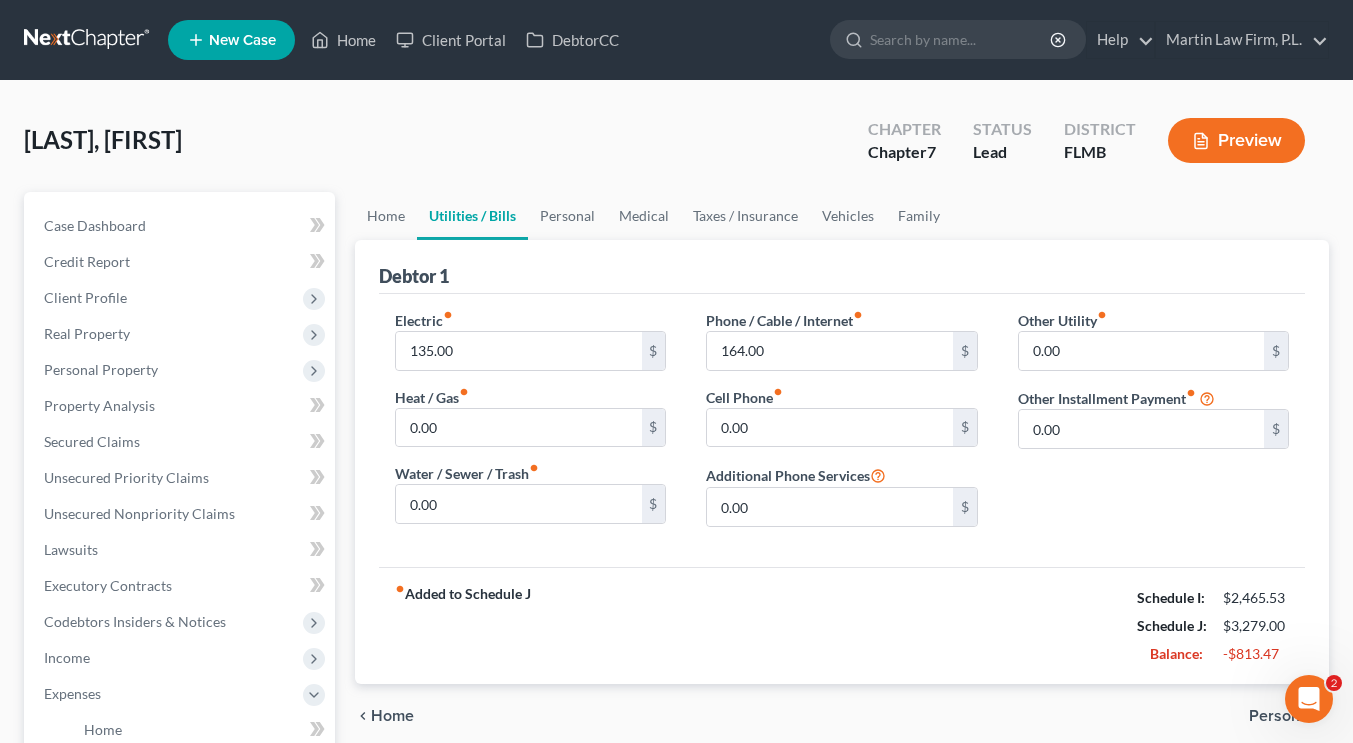 click on "Utilities / Bills" at bounding box center (472, 216) 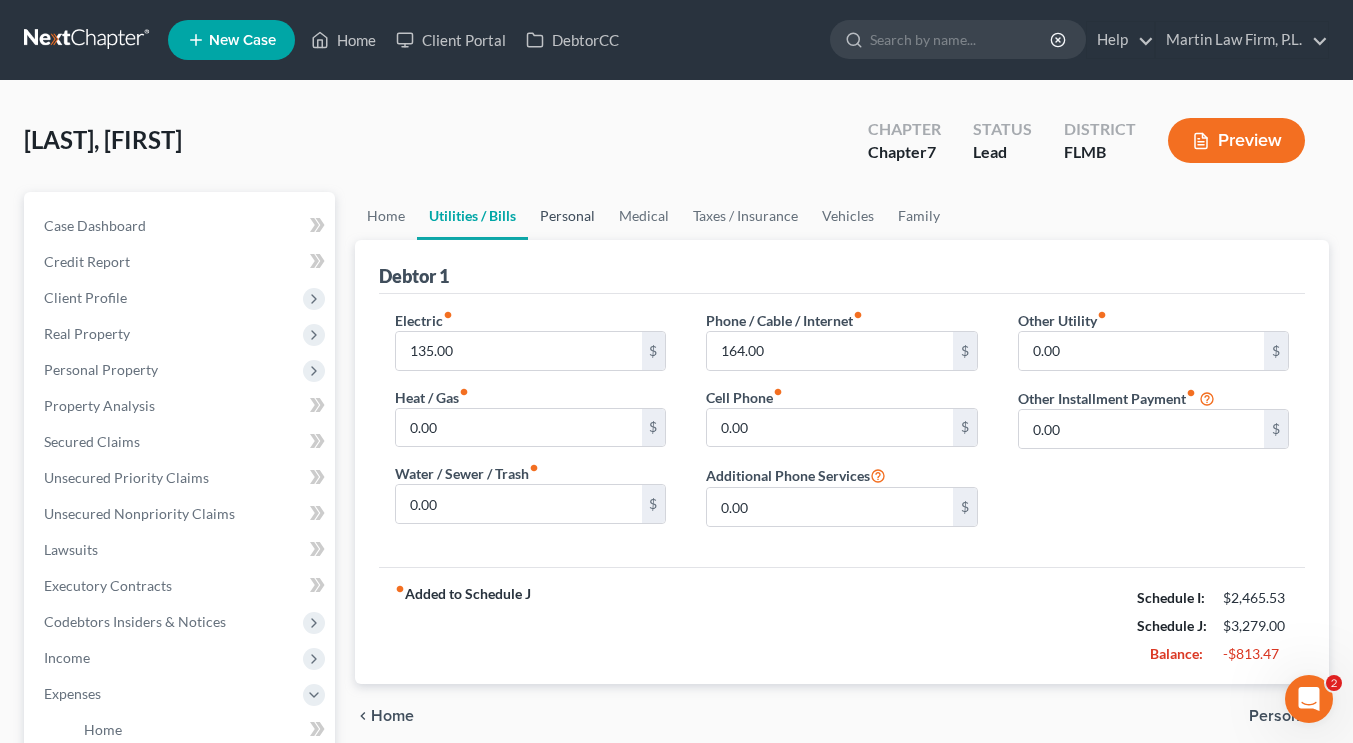 click on "Personal" at bounding box center (567, 216) 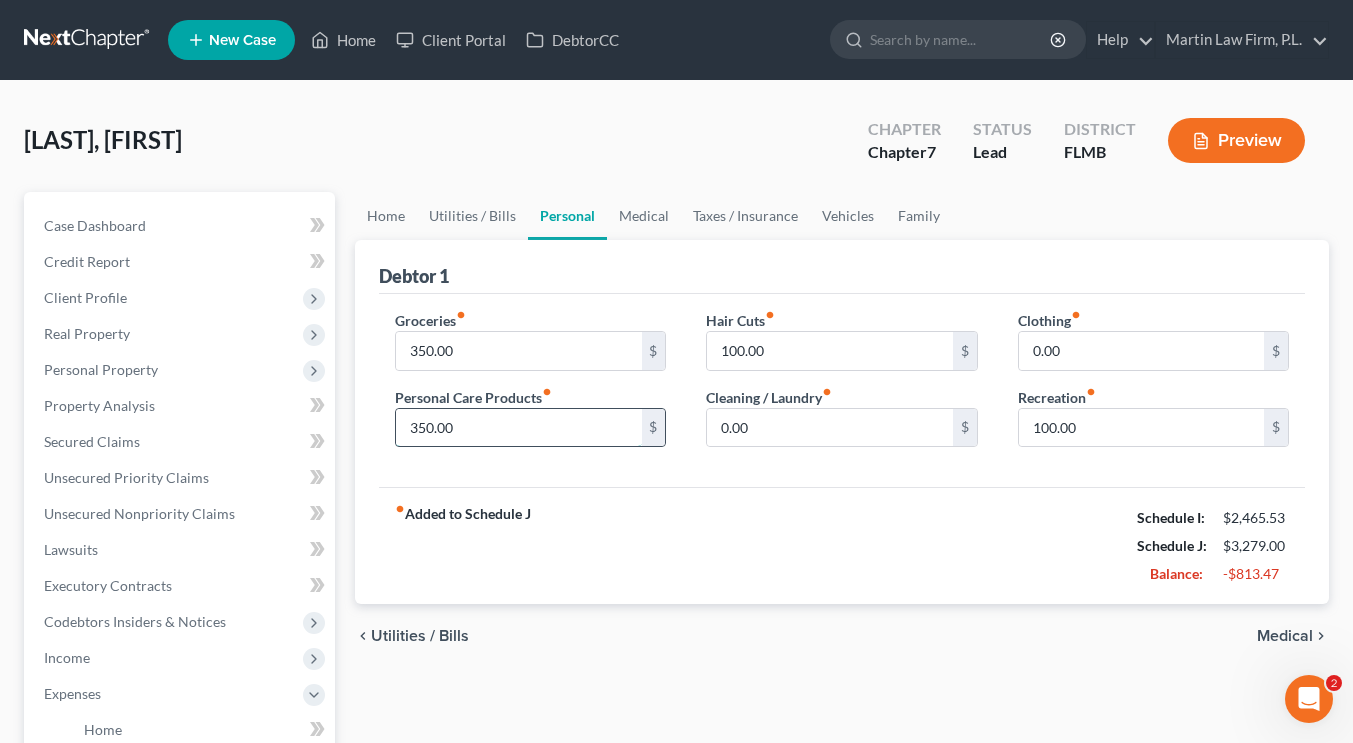 click on "350.00" at bounding box center [518, 428] 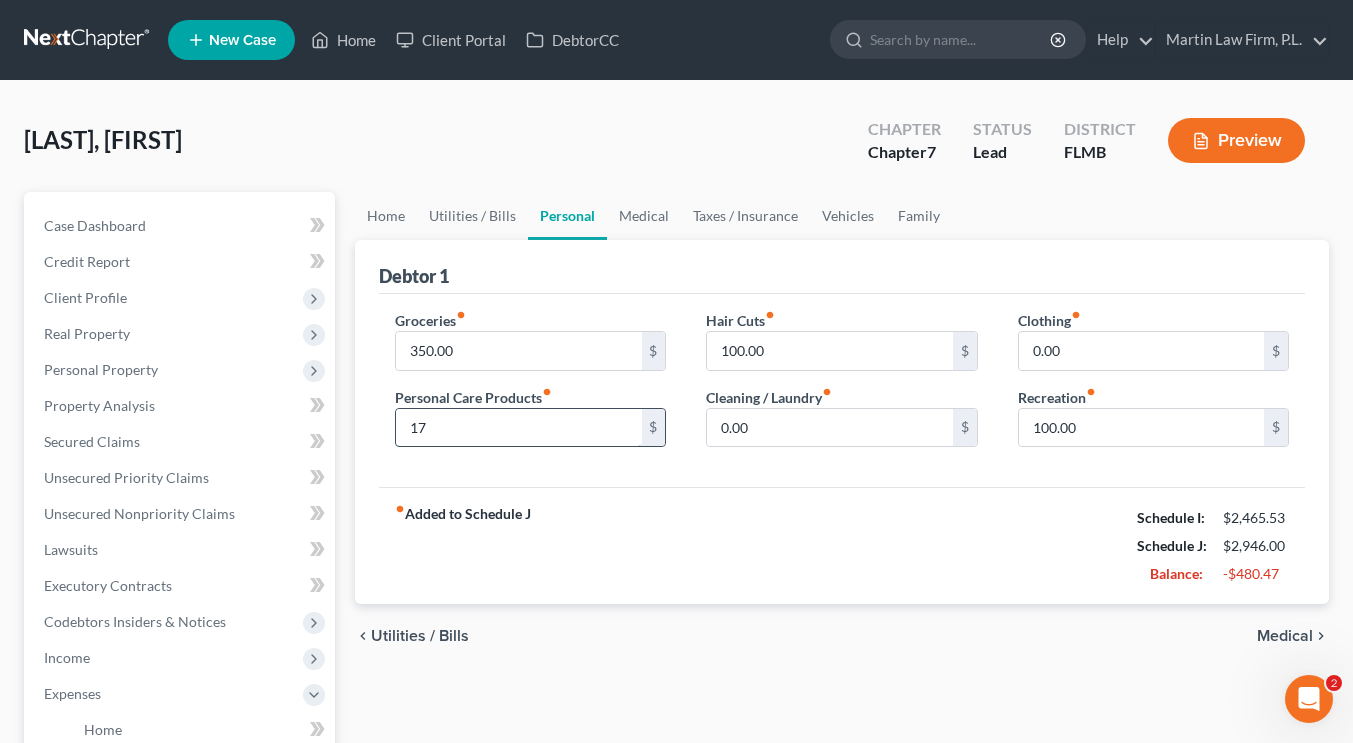 type on "1" 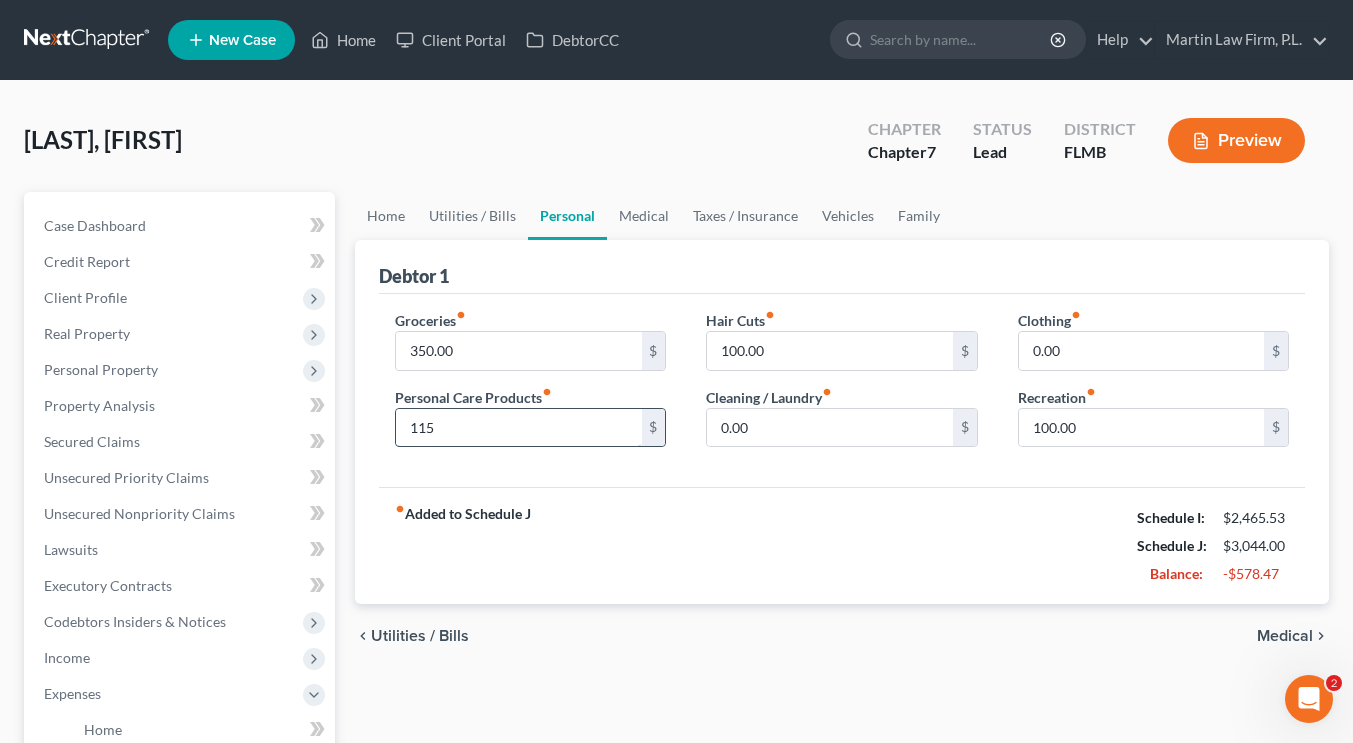 type on "115" 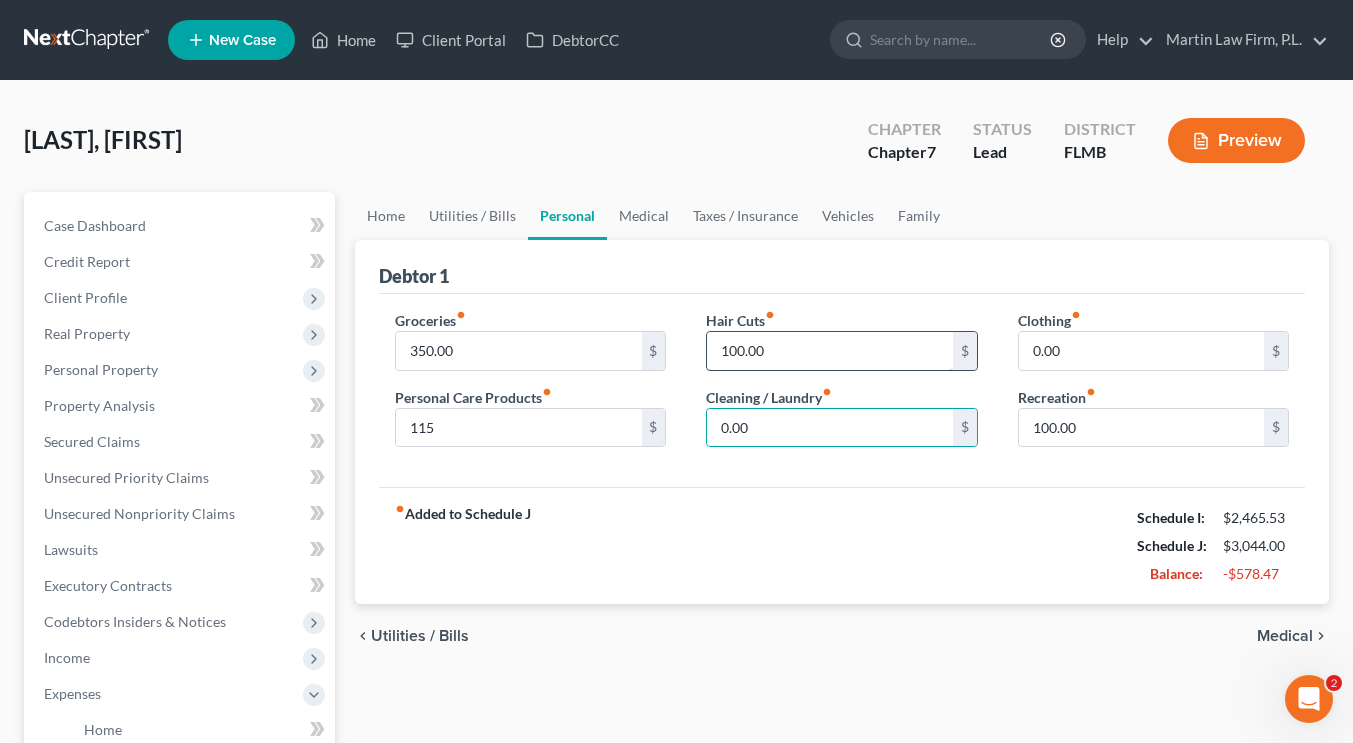 click on "100.00" at bounding box center (829, 351) 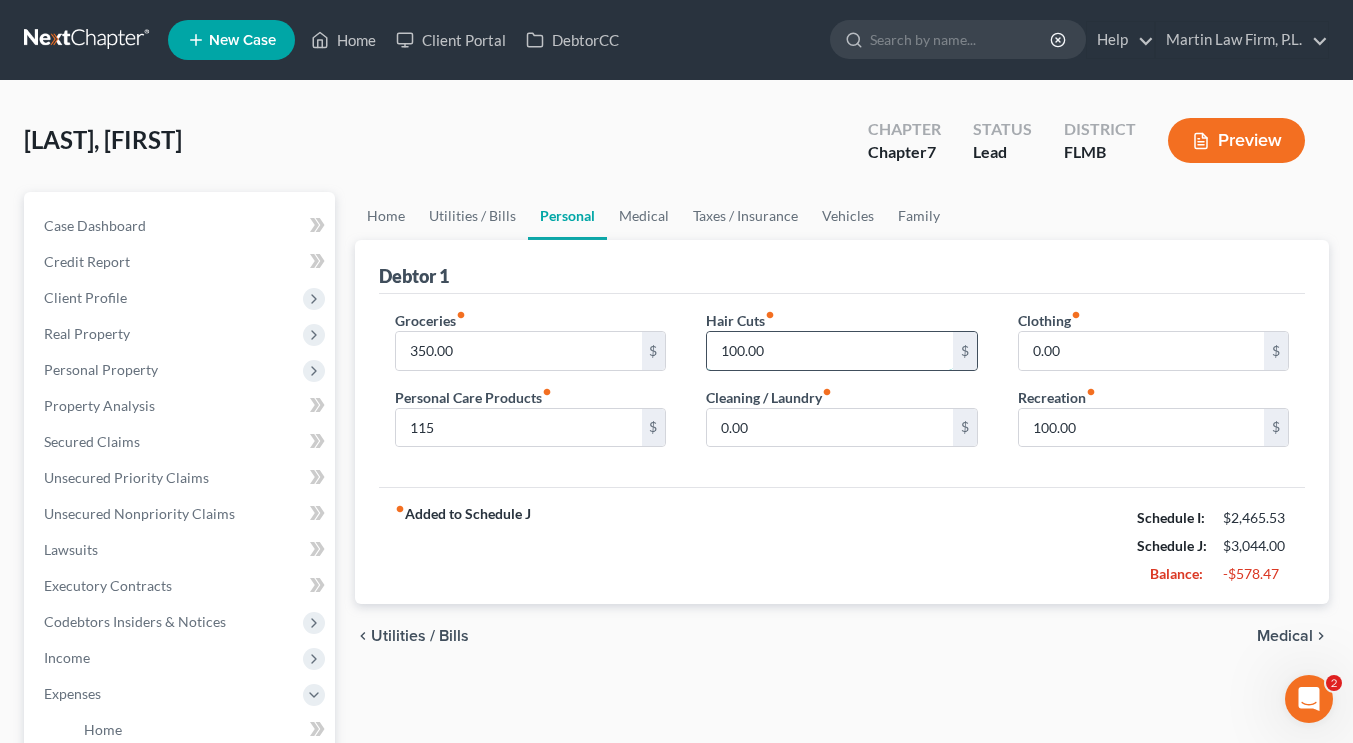 click on "100.00" at bounding box center (829, 351) 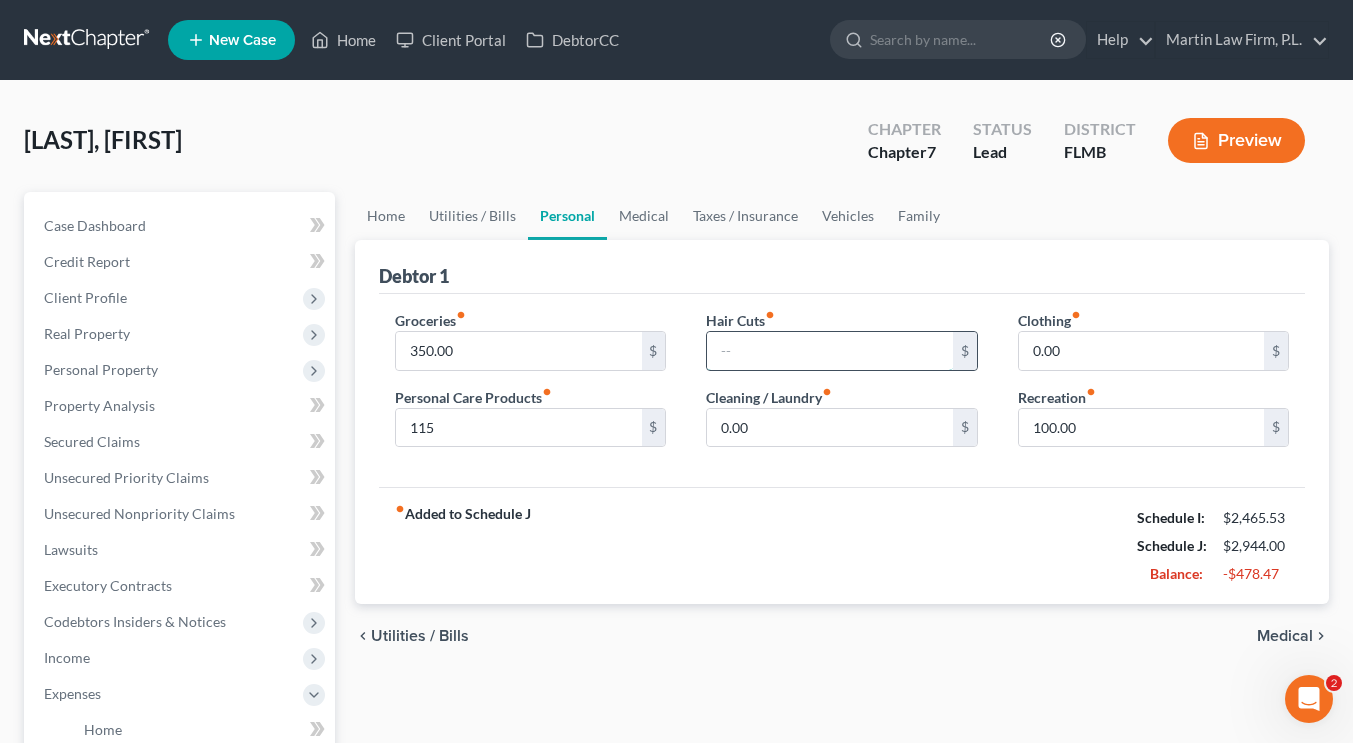 type 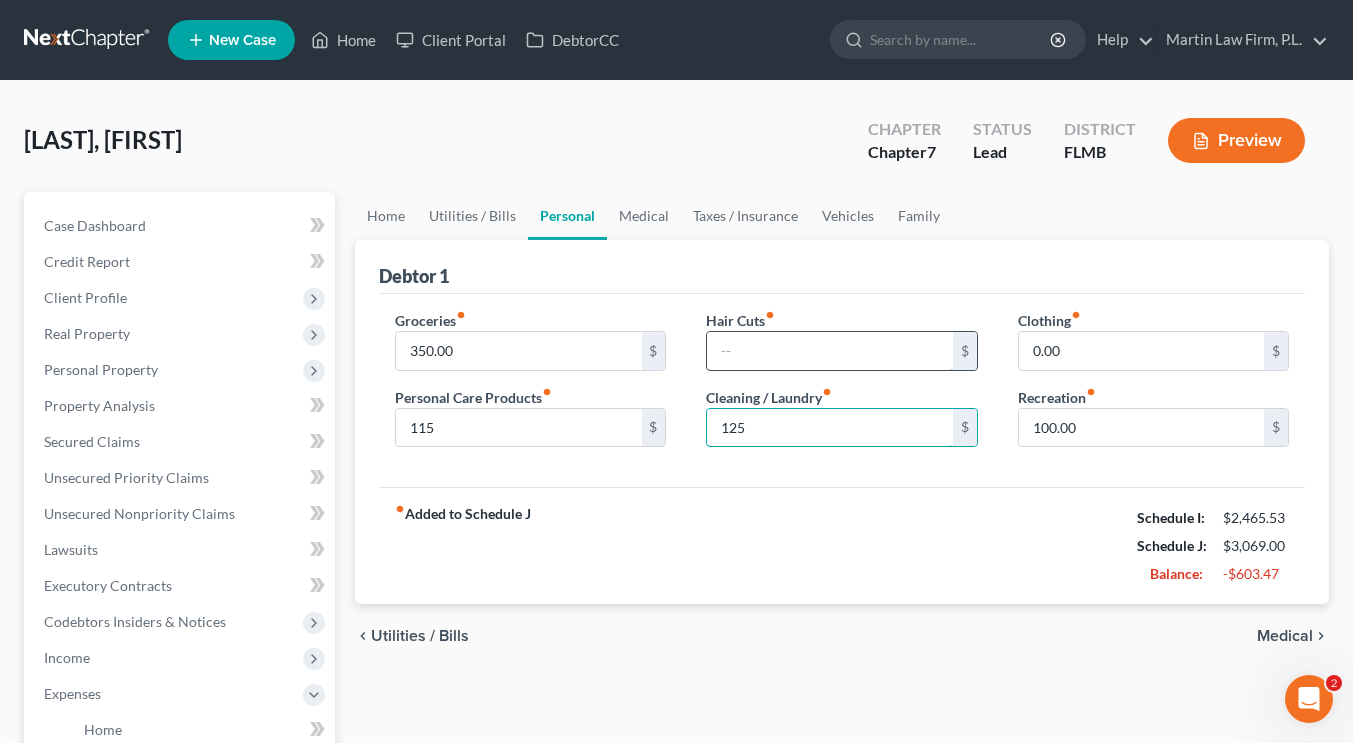 type on "125" 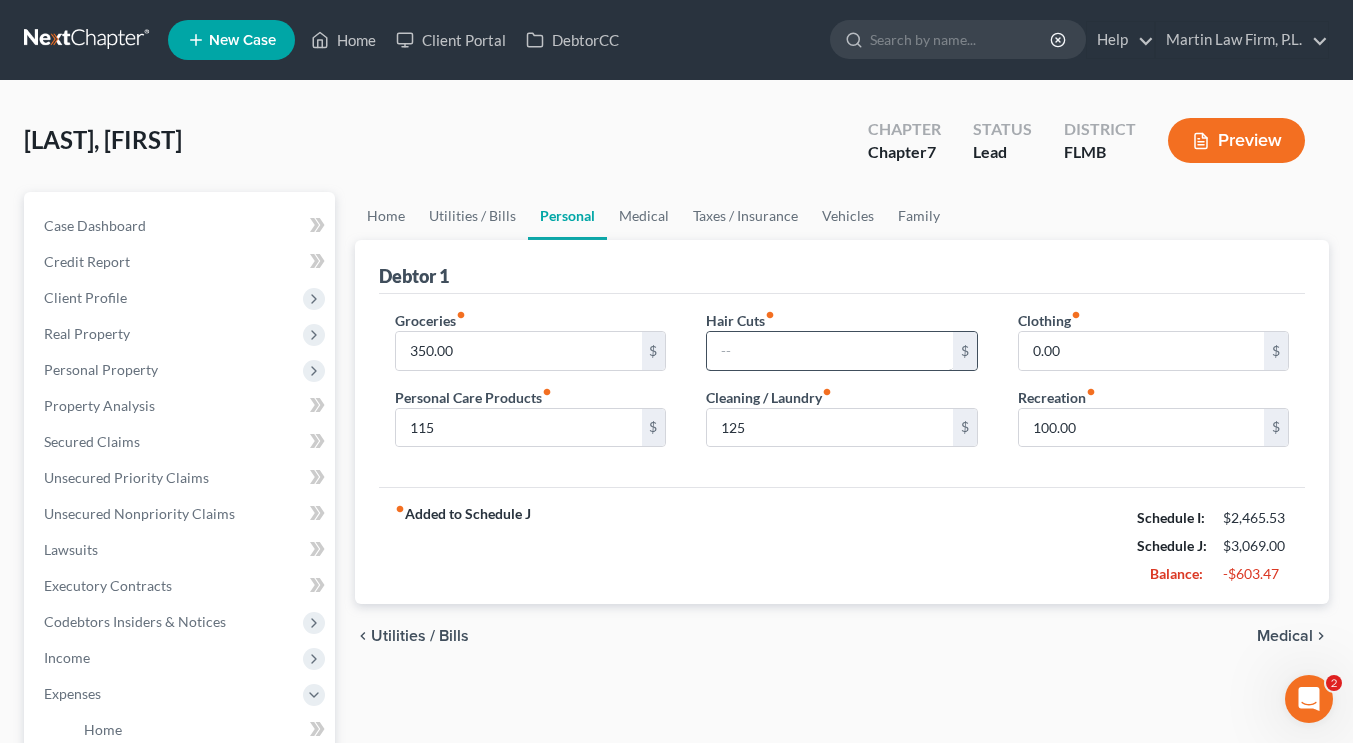 type 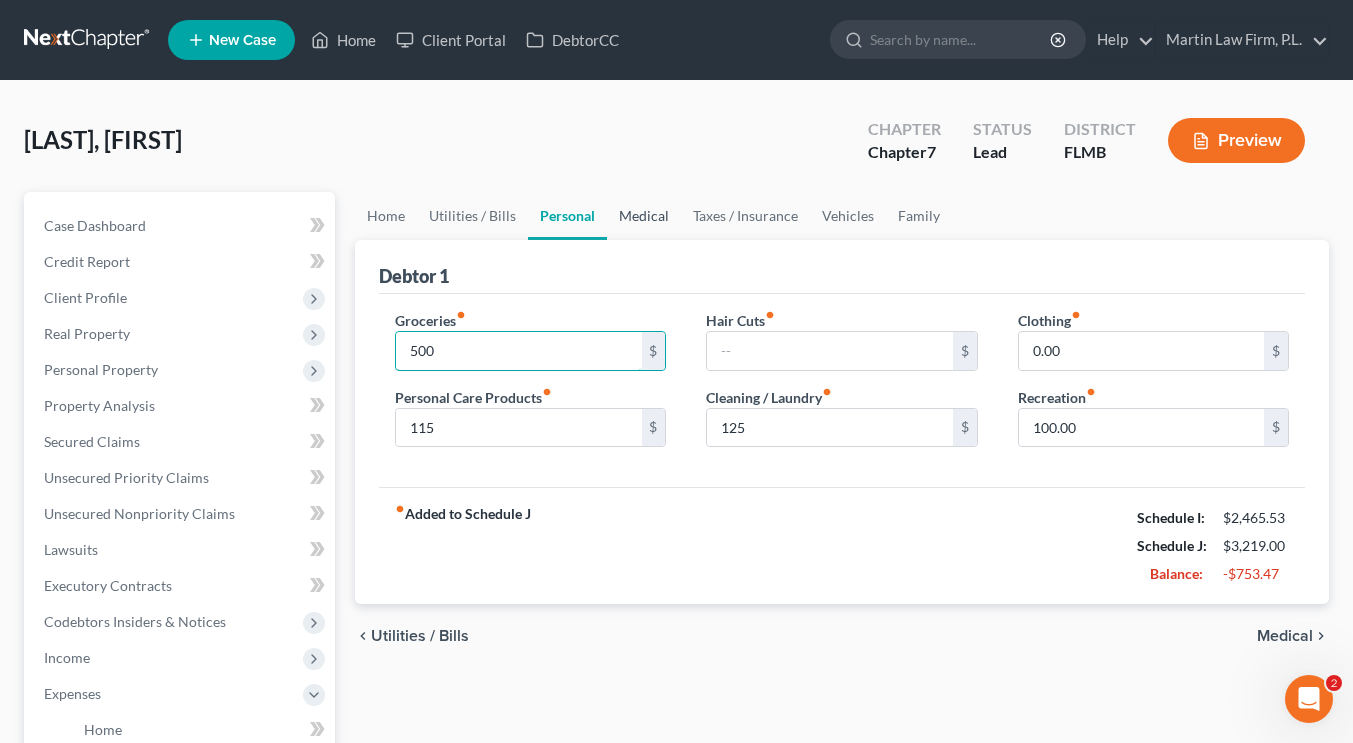 type on "500" 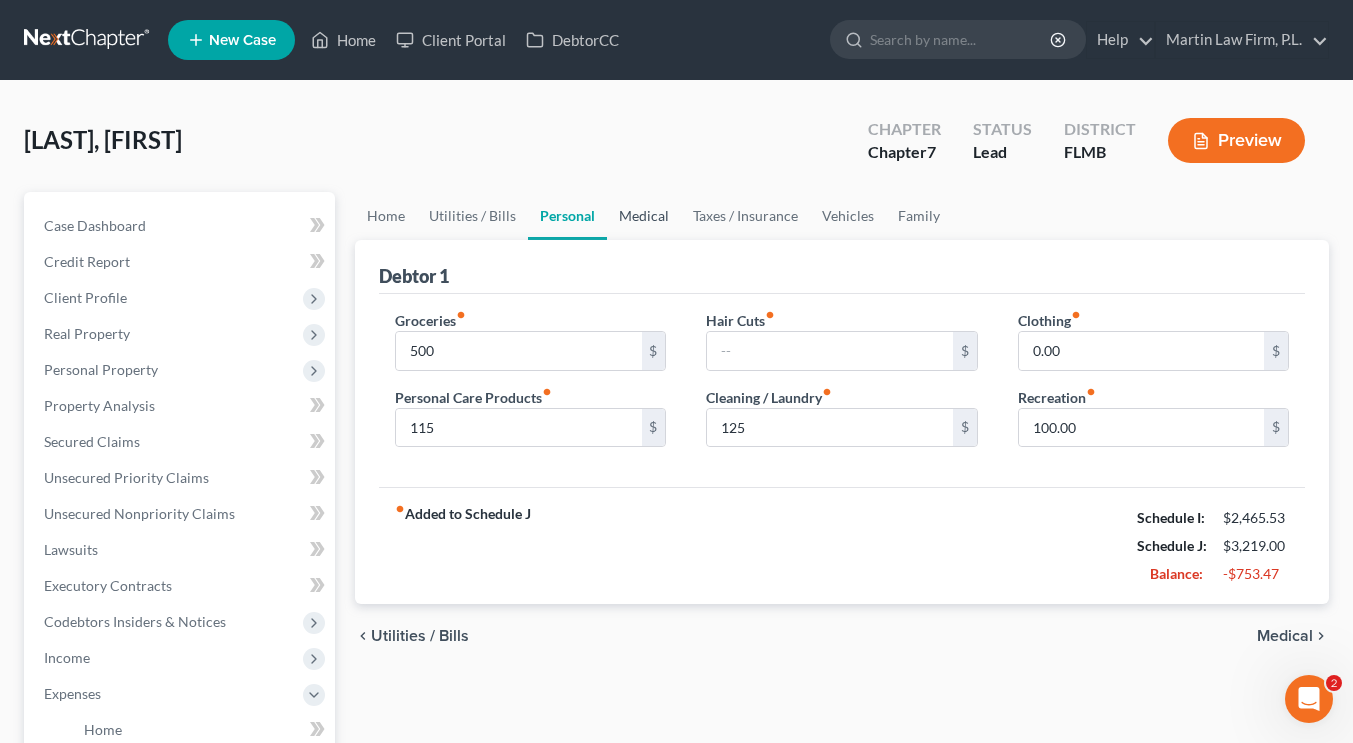click on "Medical" at bounding box center [644, 216] 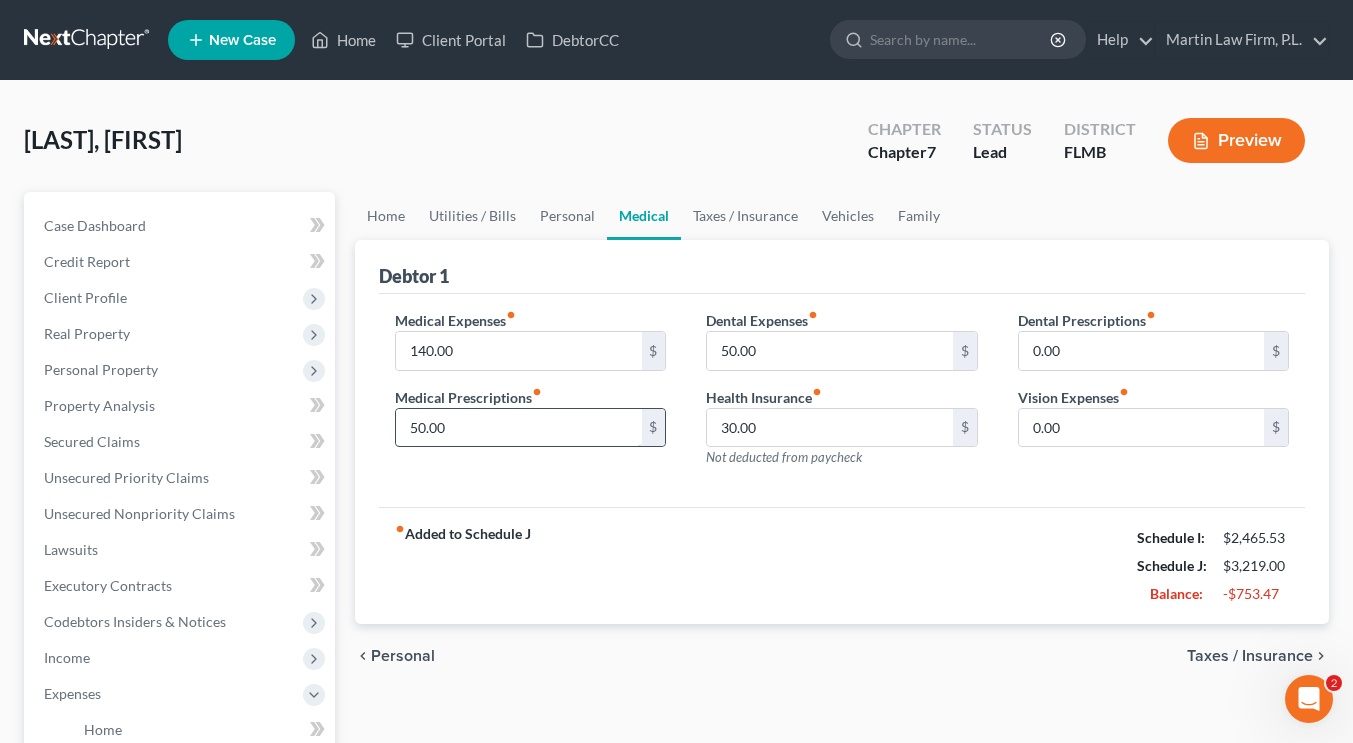 click on "50.00" at bounding box center (518, 428) 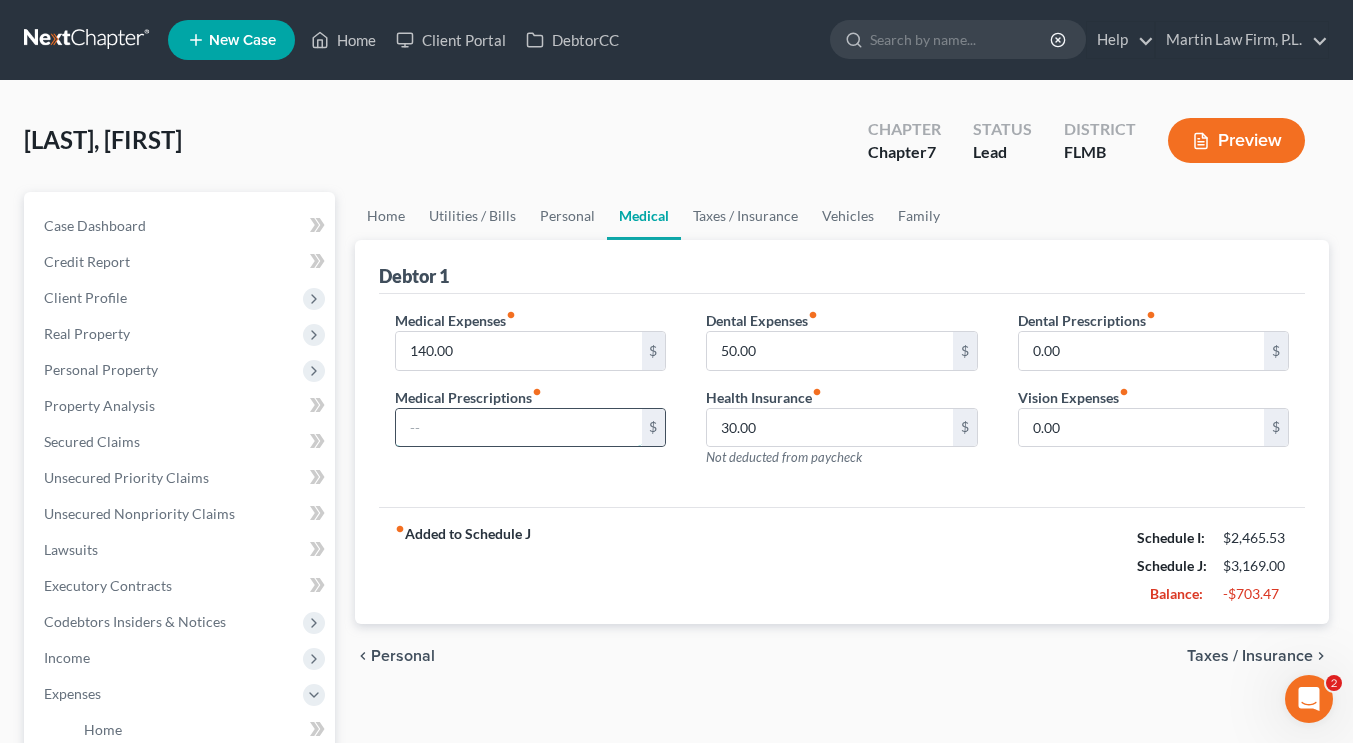 type 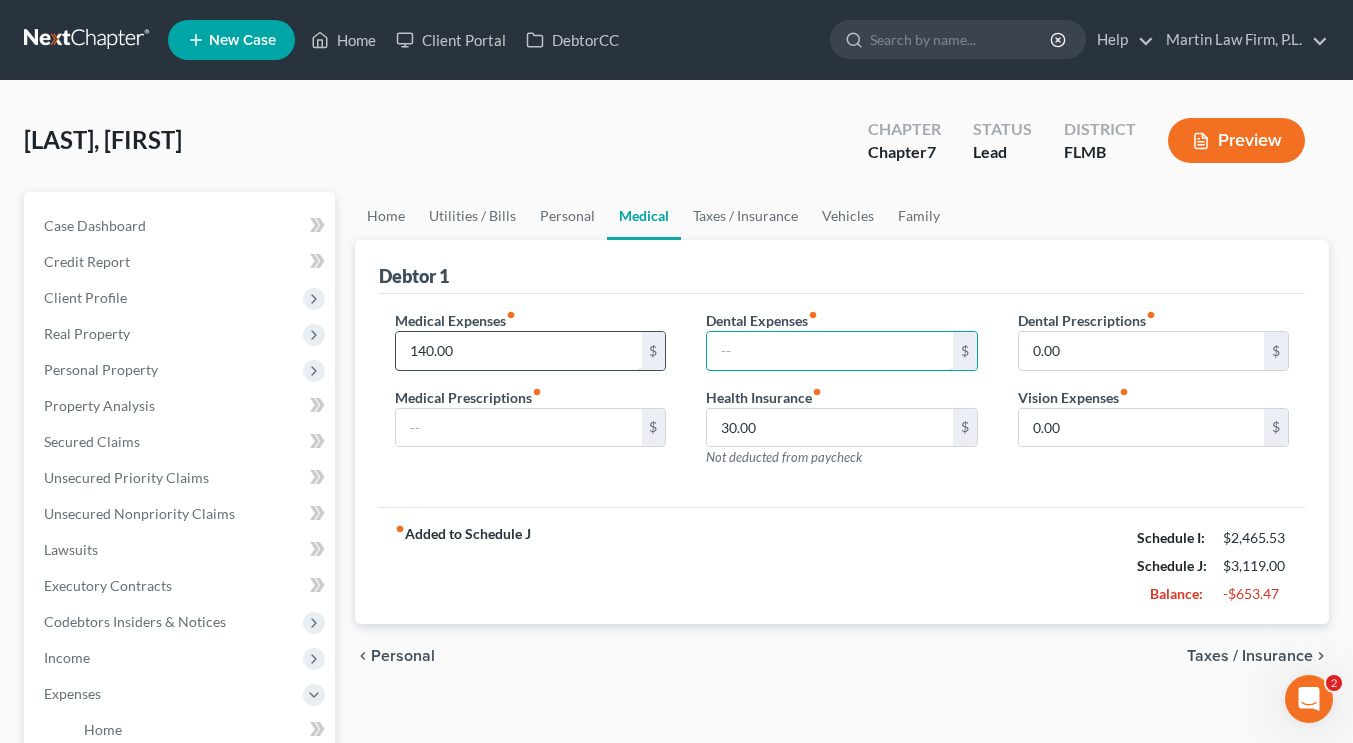 type 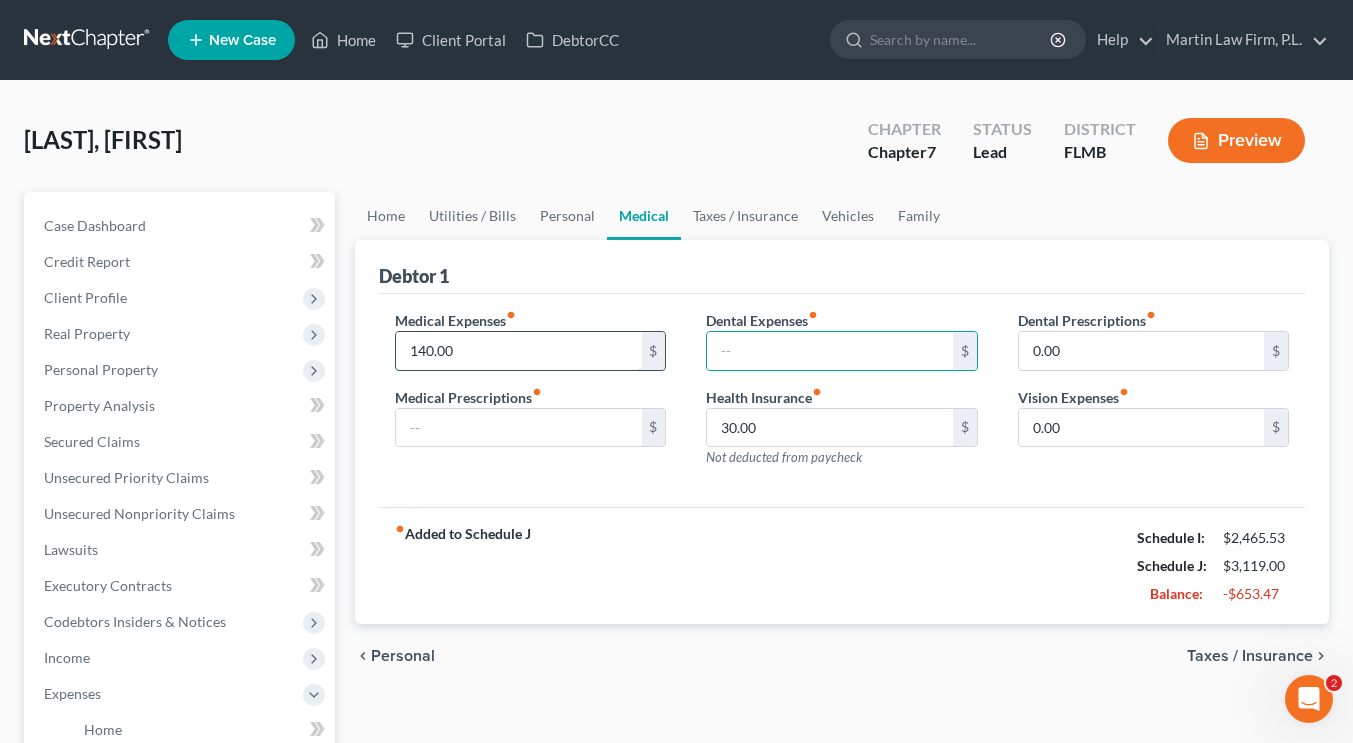 click on "140.00" at bounding box center (518, 351) 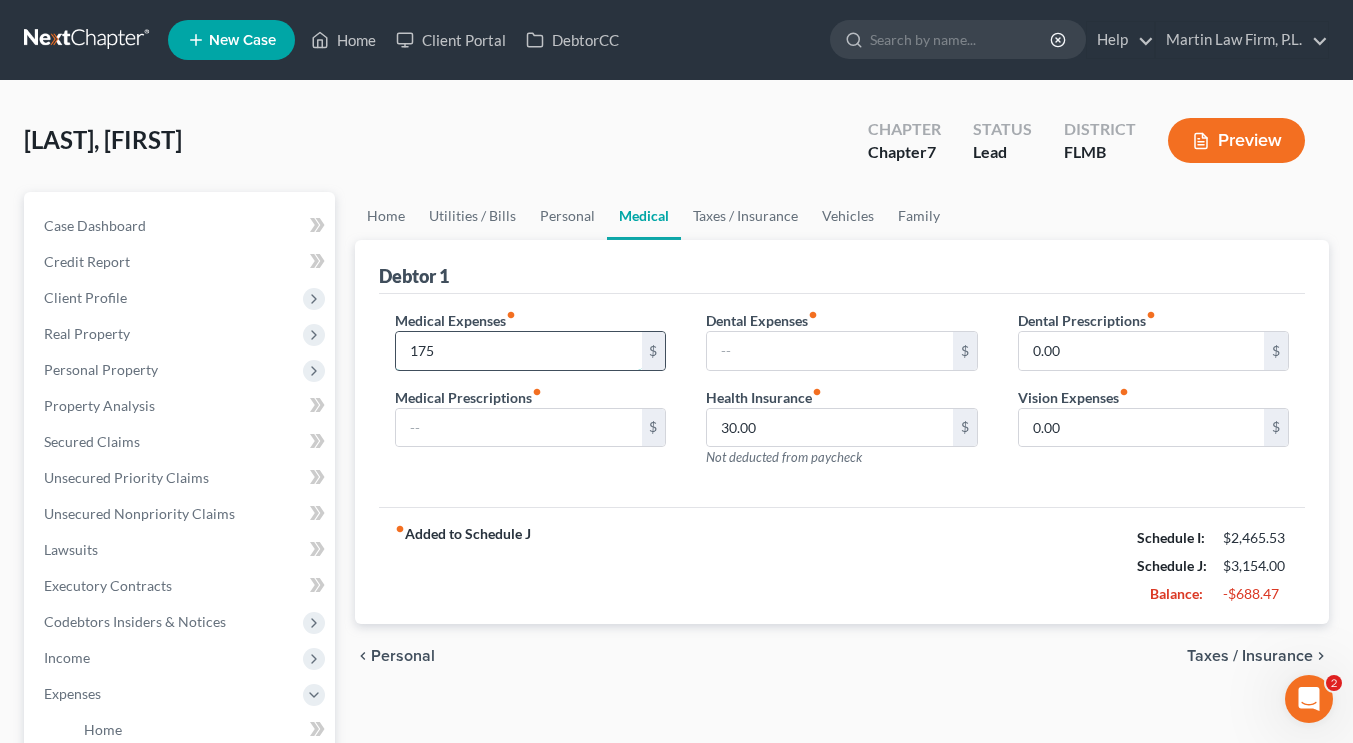 type on "175" 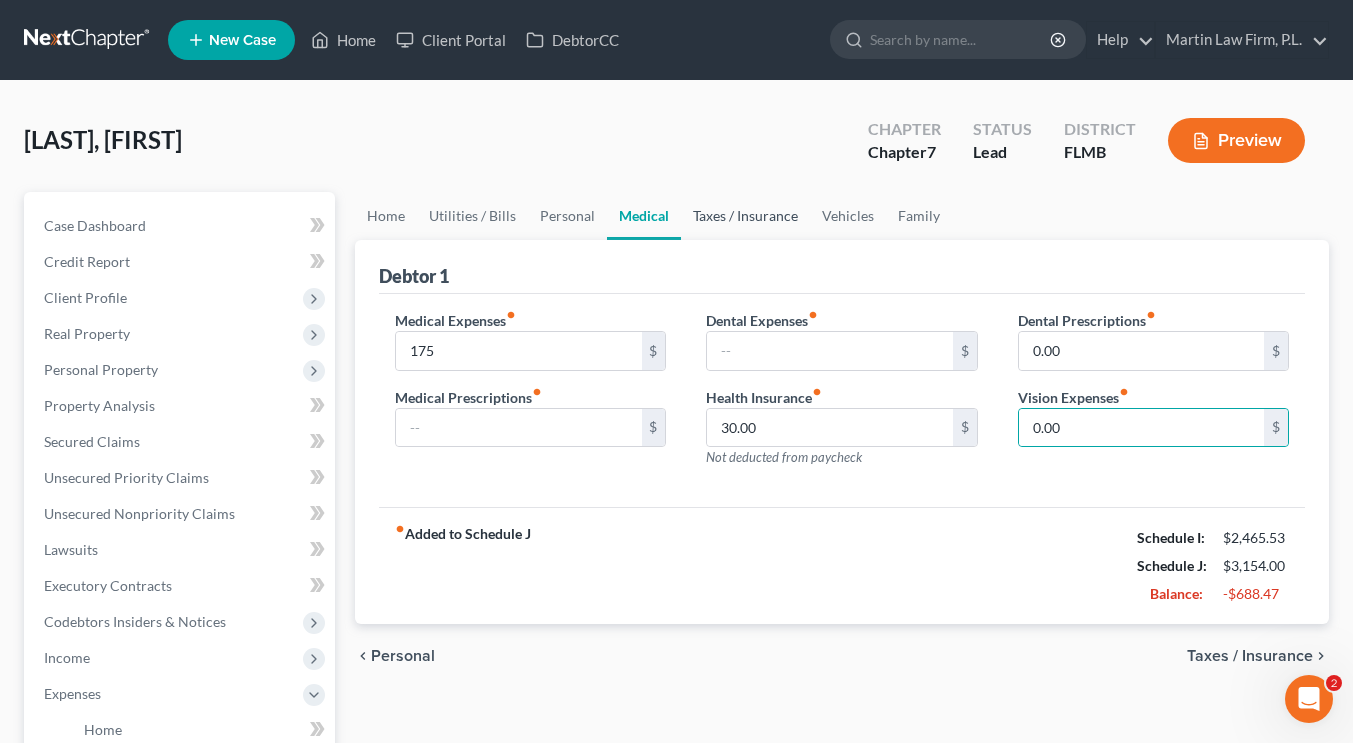 click on "Taxes / Insurance" at bounding box center (745, 216) 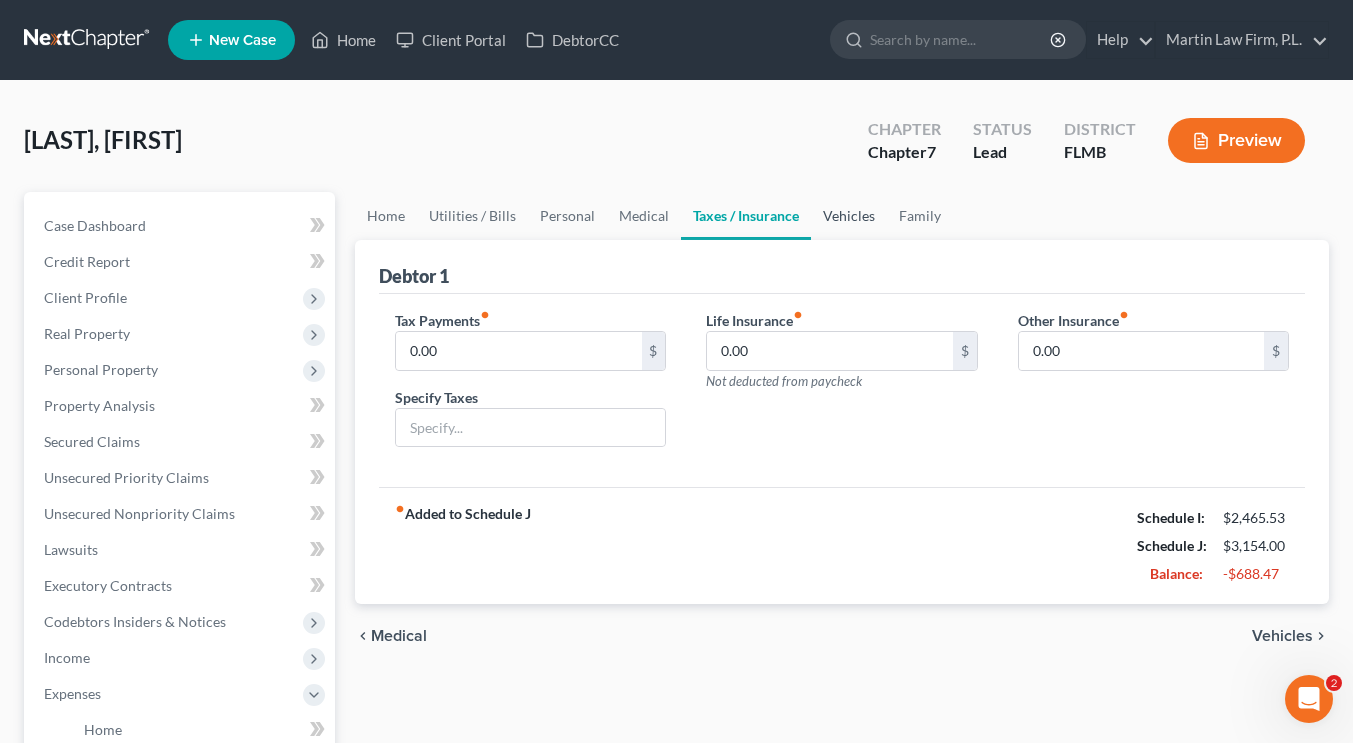 click on "Vehicles" at bounding box center [849, 216] 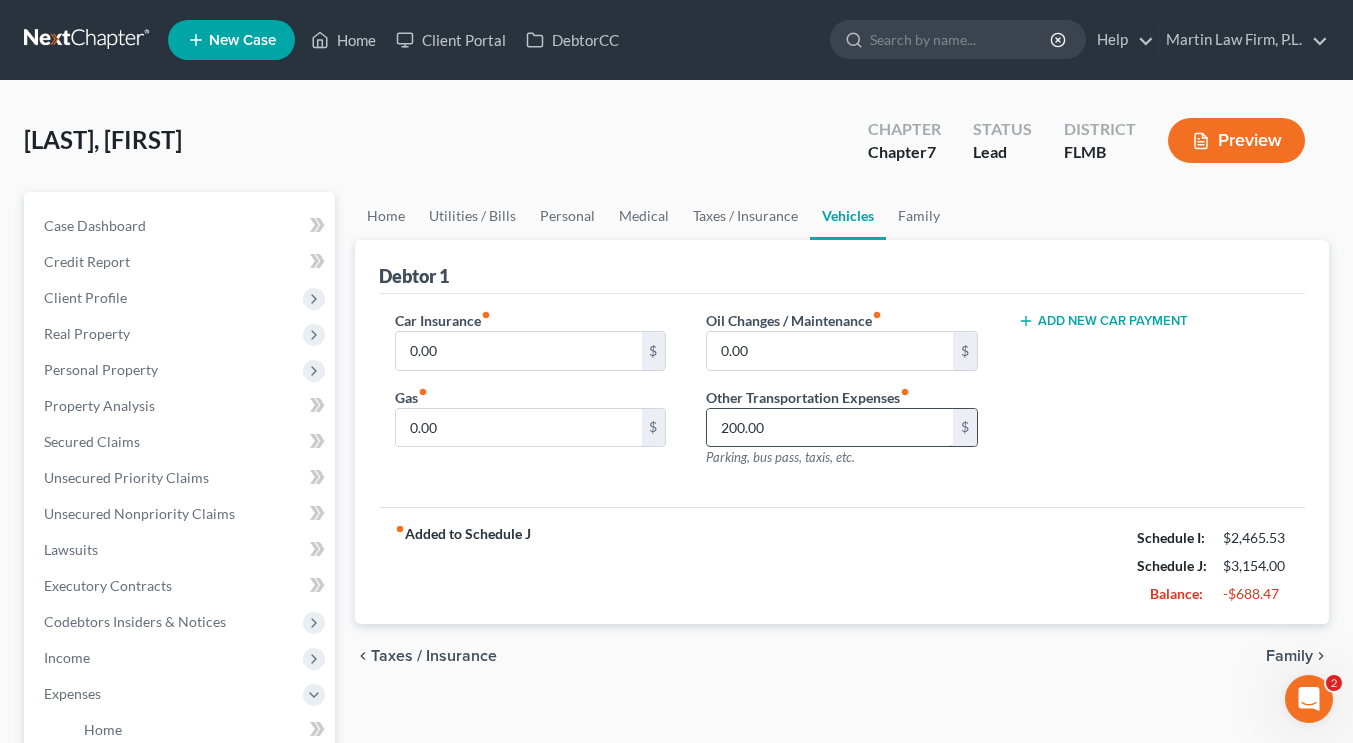 click on "200.00" at bounding box center (829, 428) 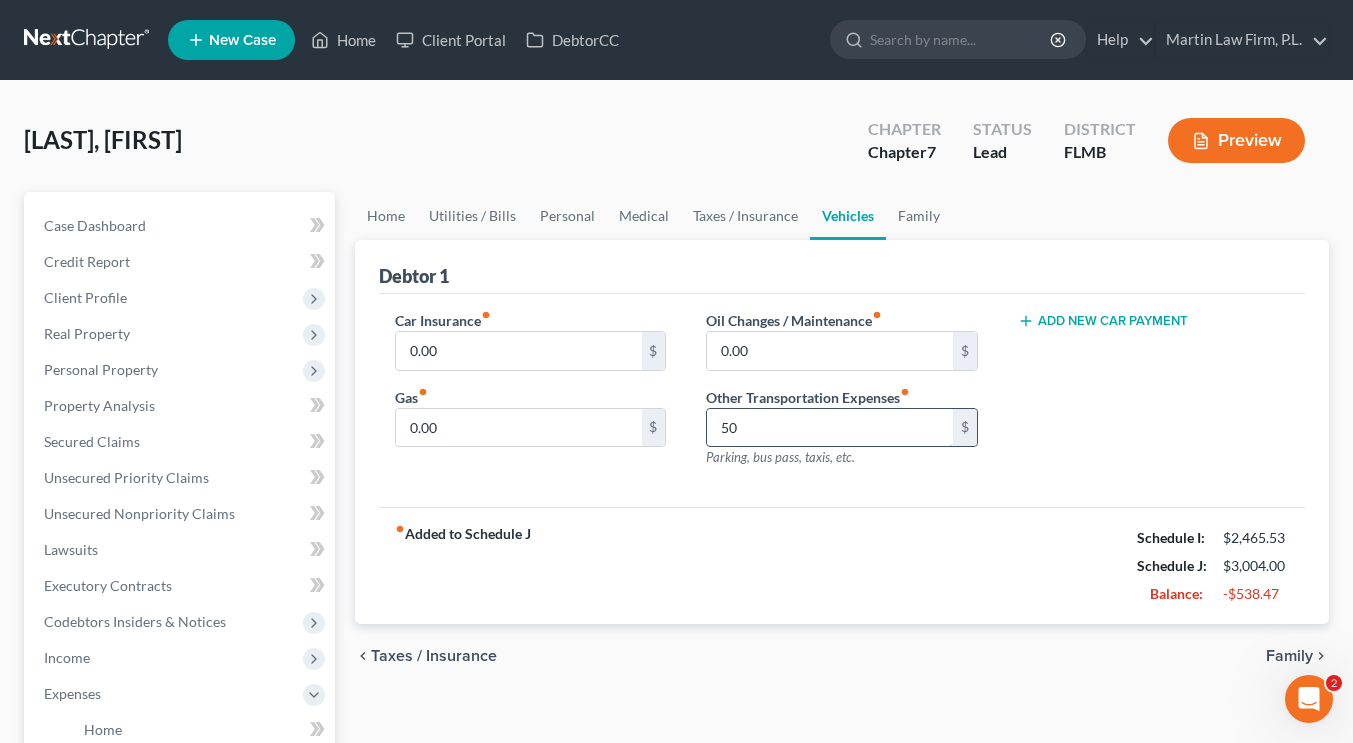 type on "50" 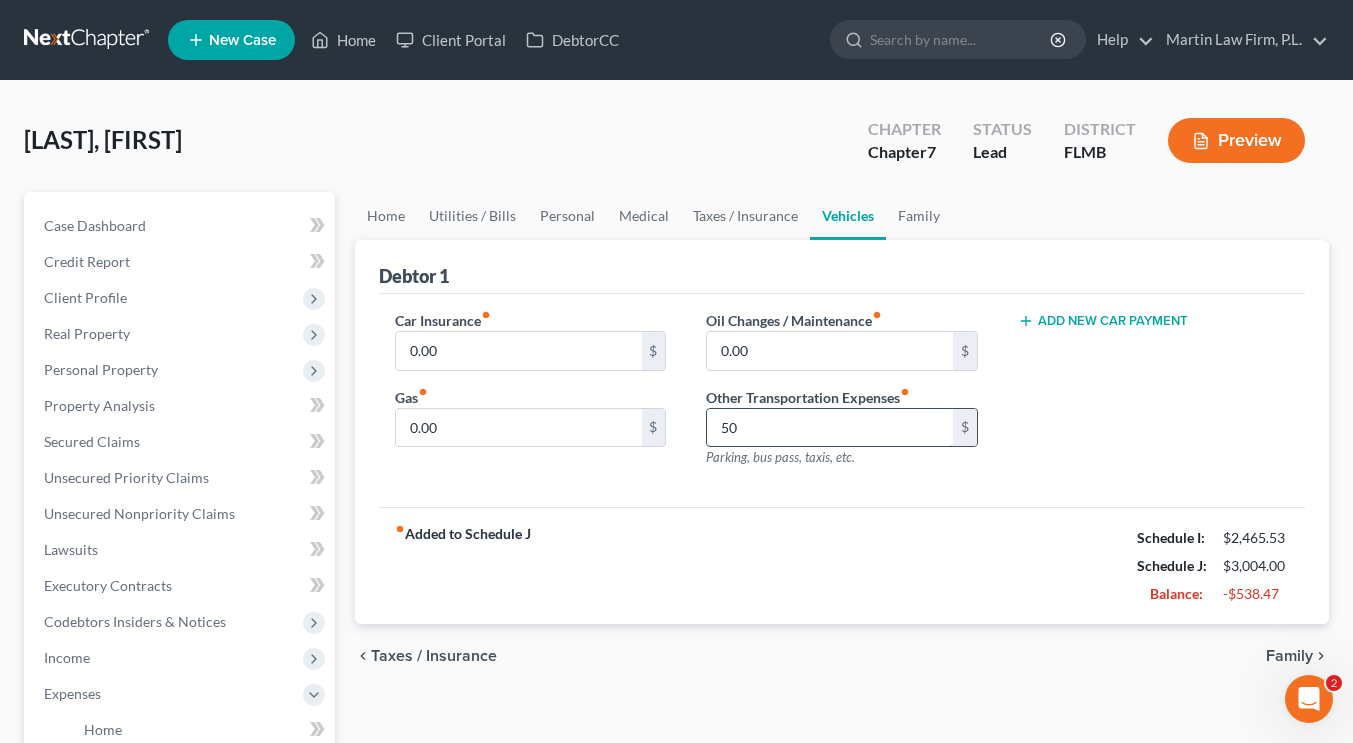 type 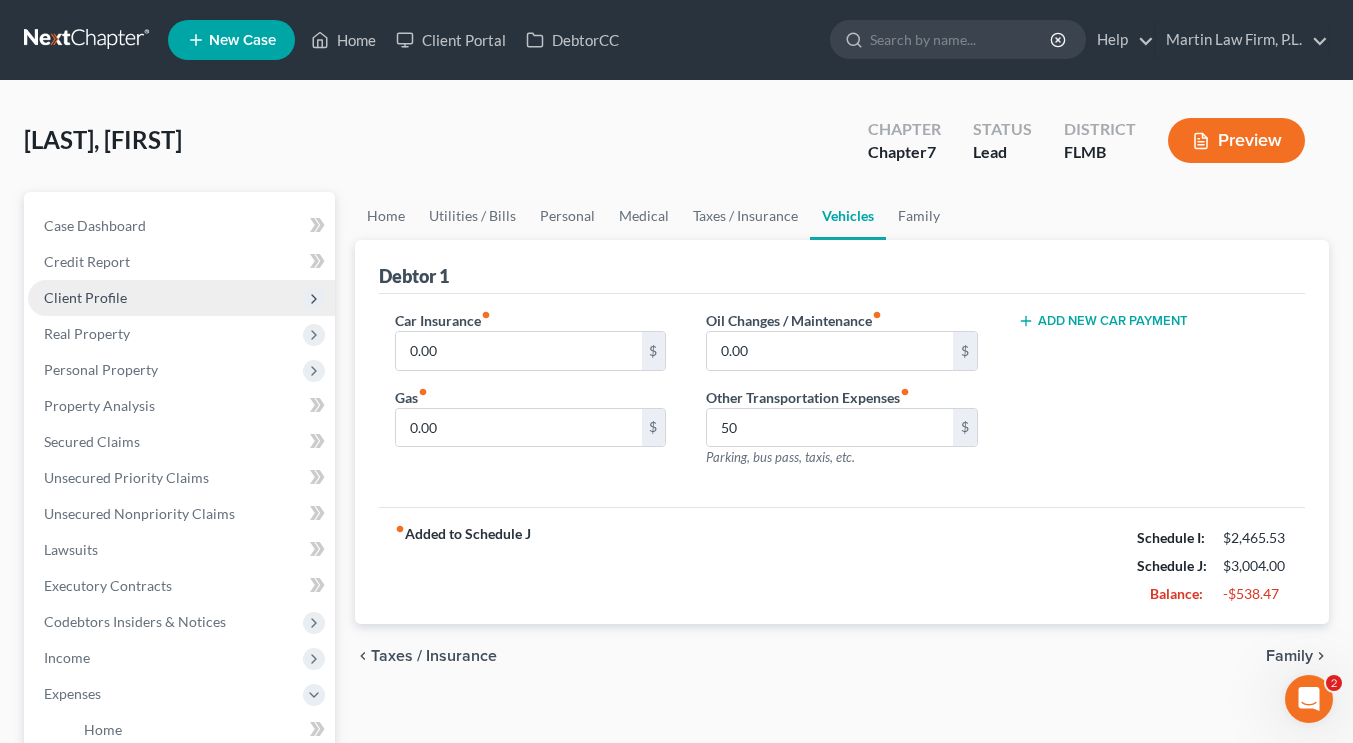 click on "Client Profile" at bounding box center [85, 297] 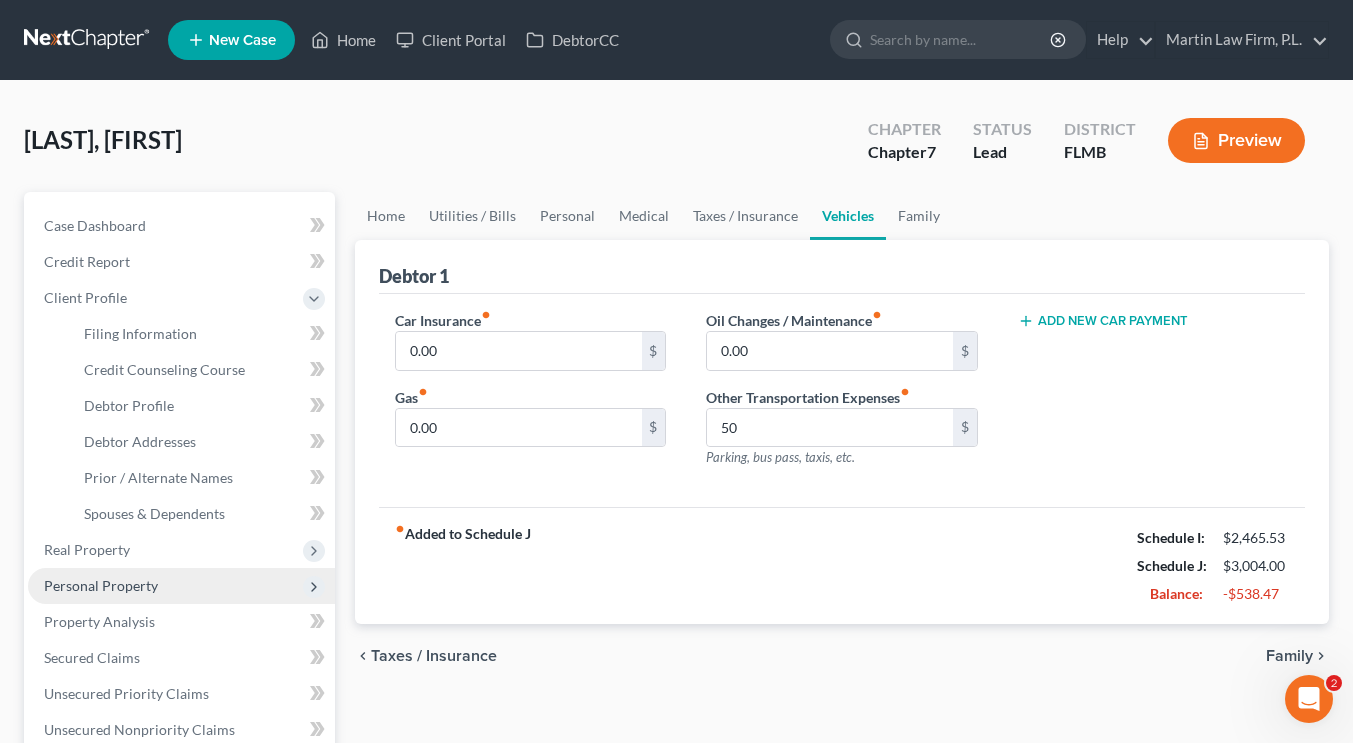 click on "Personal Property" at bounding box center [101, 585] 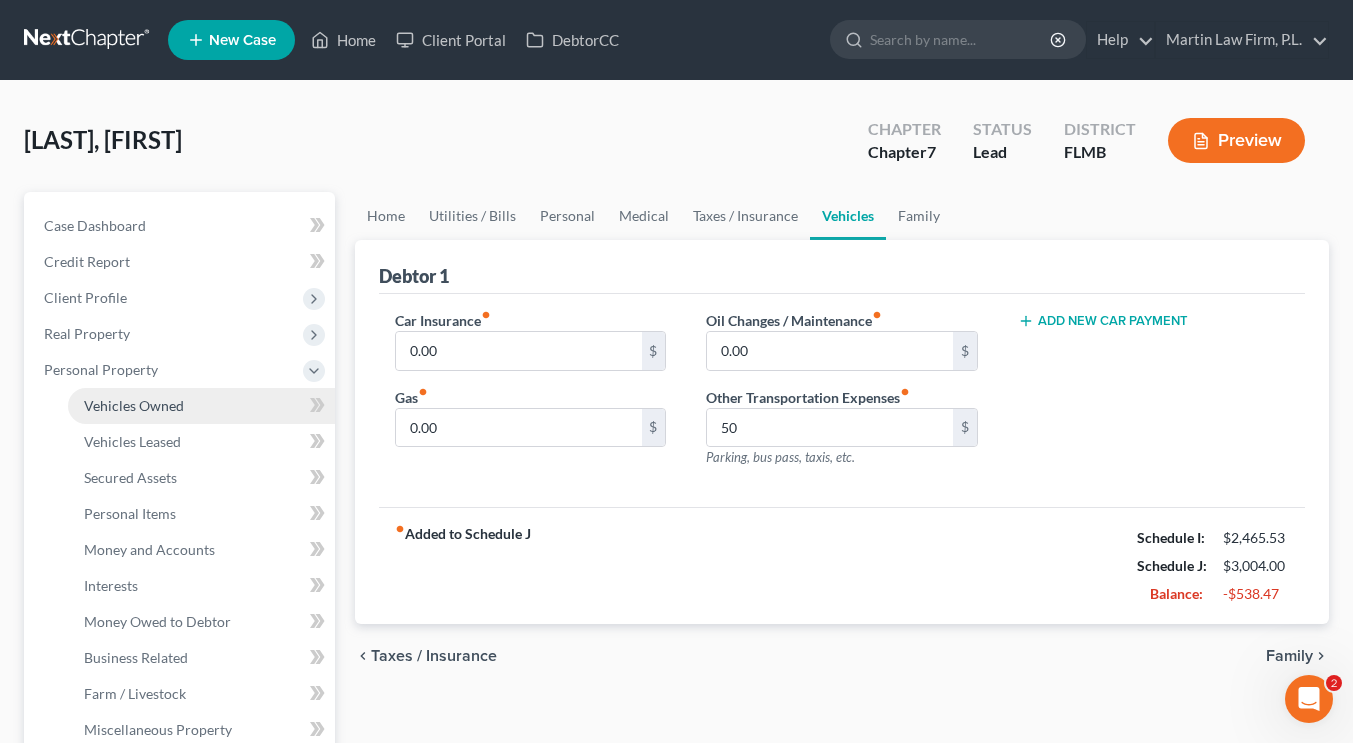 click on "Vehicles Owned" at bounding box center (201, 406) 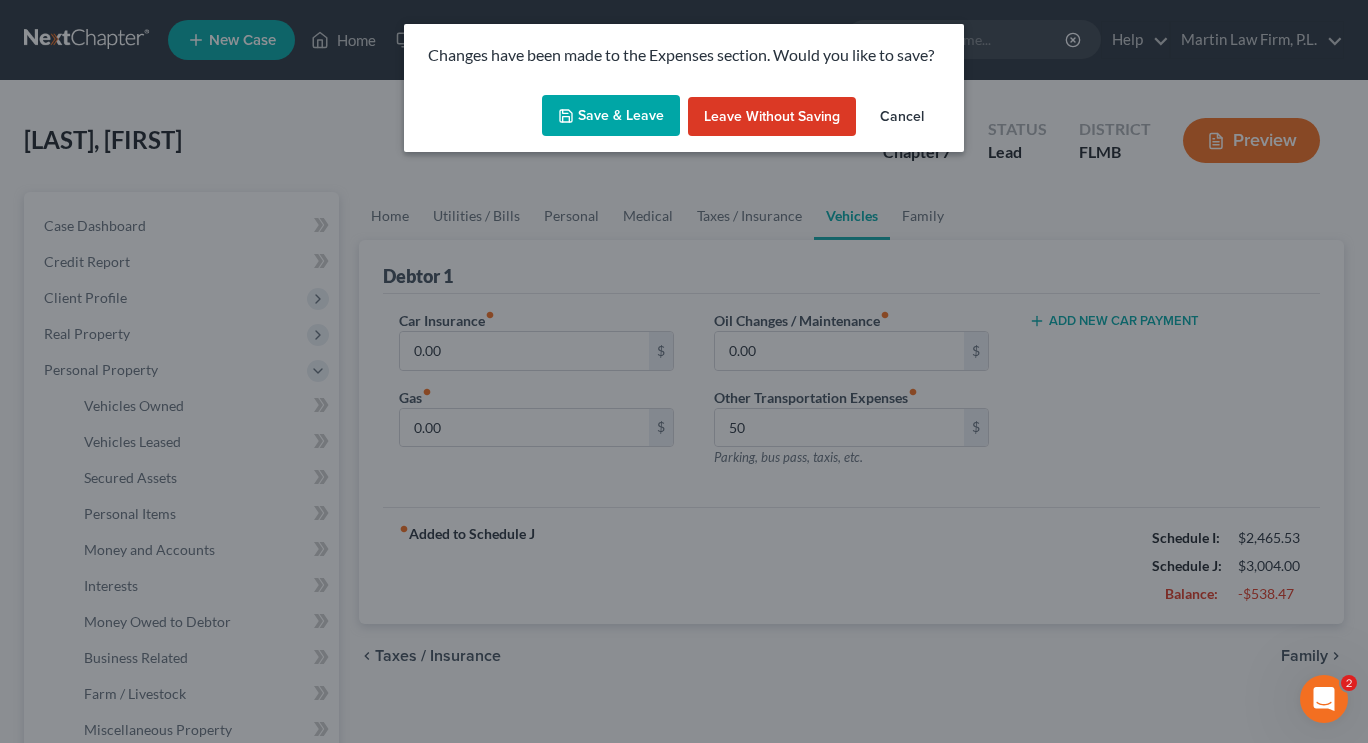 click on "Save & Leave" at bounding box center [611, 116] 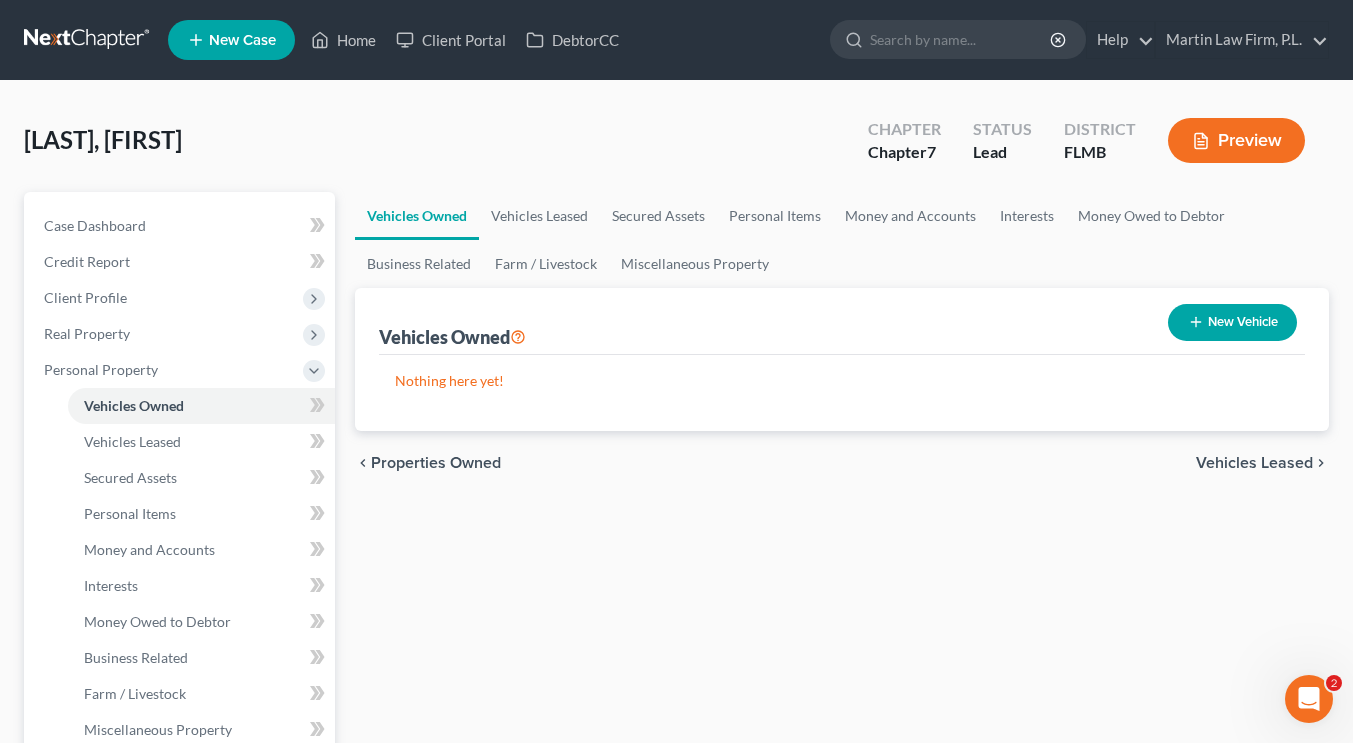 click on "New Vehicle" at bounding box center (1232, 322) 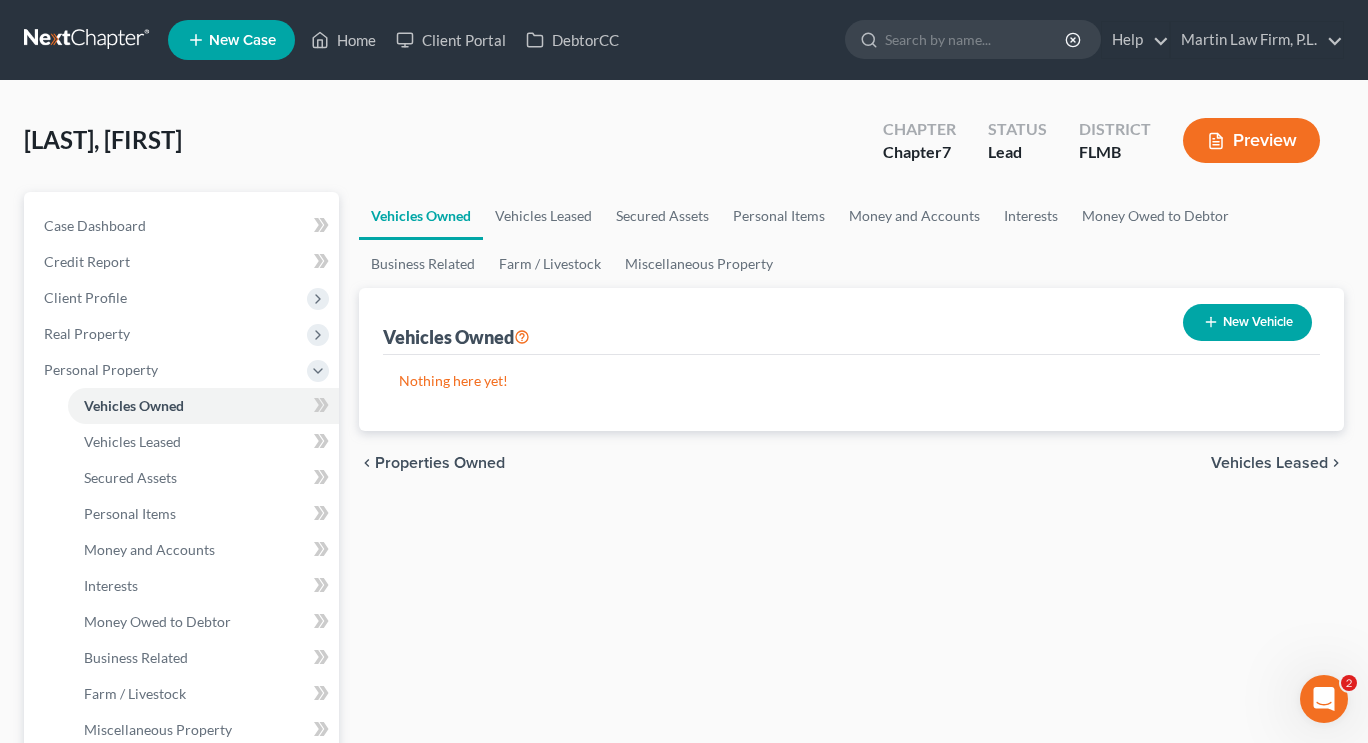 select on "0" 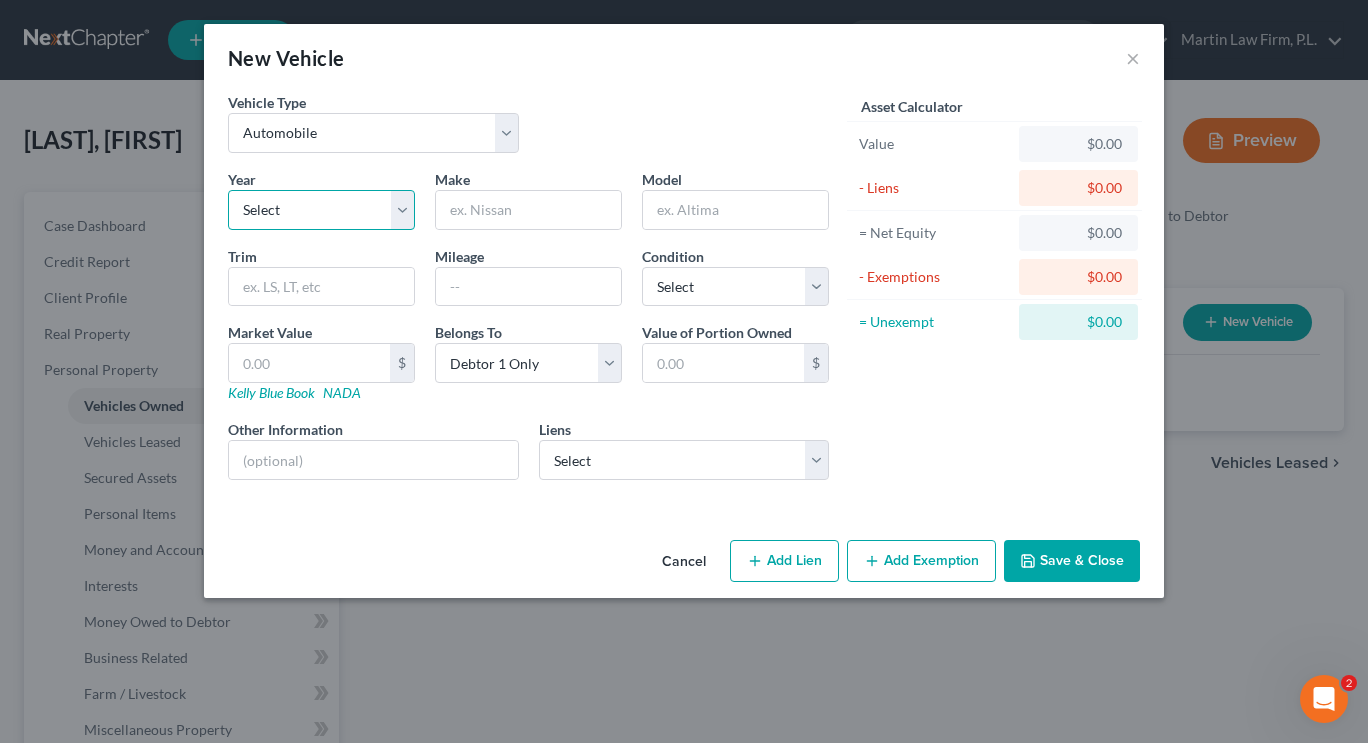 click on "Select 2026 2025 2024 2023 2022 2021 2020 2019 2018 2017 2016 2015 2014 2013 2012 2011 2010 2009 2008 2007 2006 2005 2004 2003 2002 2001 2000 1999 1998 1997 1996 1995 1994 1993 1992 1991 1990 1989 1988 1987 1986 1985 1984 1983 1982 1981 1980 1979 1978 1977 1976 1975 1974 1973 1972 1971 1970 1969 1968 1967 1966 1965 1964 1963 1962 1961 1960 1959 1958 1957 1956 1955 1954 1953 1952 1951 1950 1949 1948 1947 1946 1945 1944 1943 1942 1941 1940 1939 1938 1937 1936 1935 1934 1933 1932 1931 1930 1929 1928 1927 1926 1925 1924 1923 1922 1921 1920 1919 1918 1917 1916 1915 1914 1913 1912 1911 1910 1909 1908 1907 1906 1905 1904 1903 1902 1901" at bounding box center (321, 210) 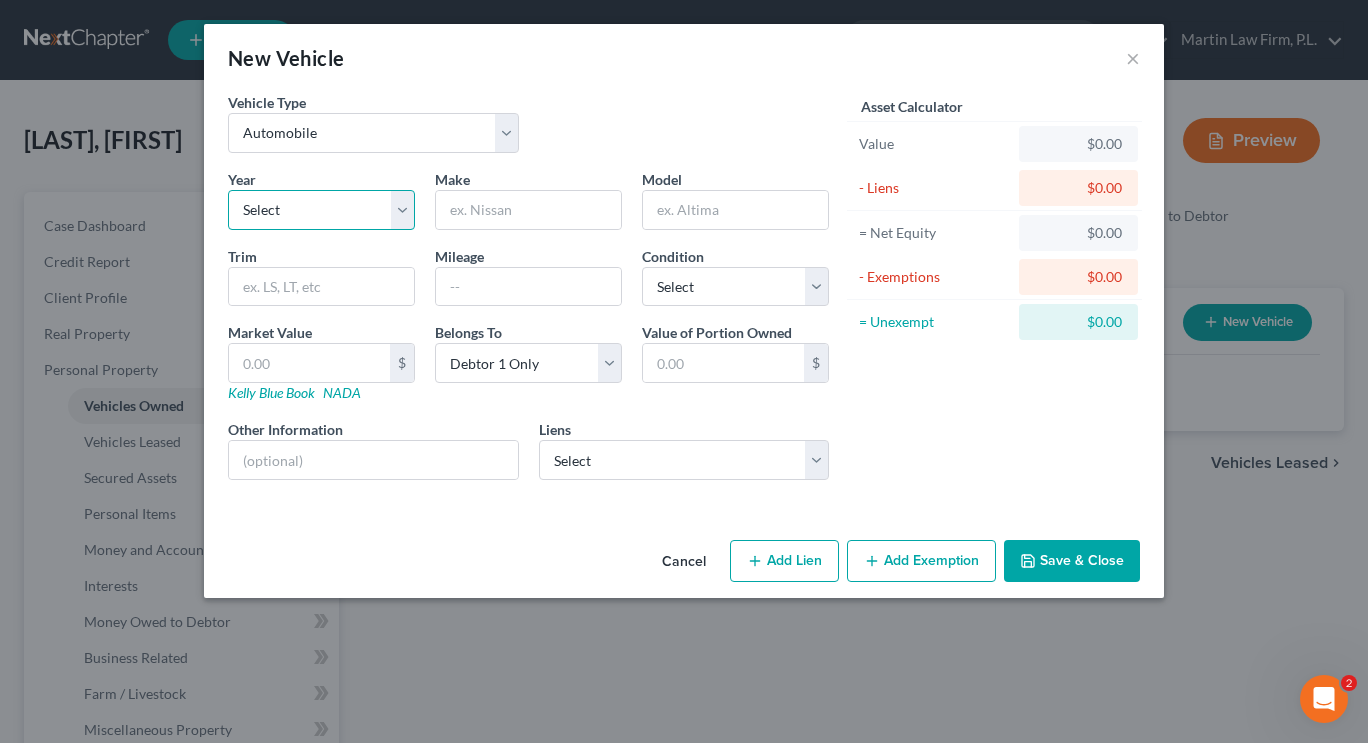 select on "13" 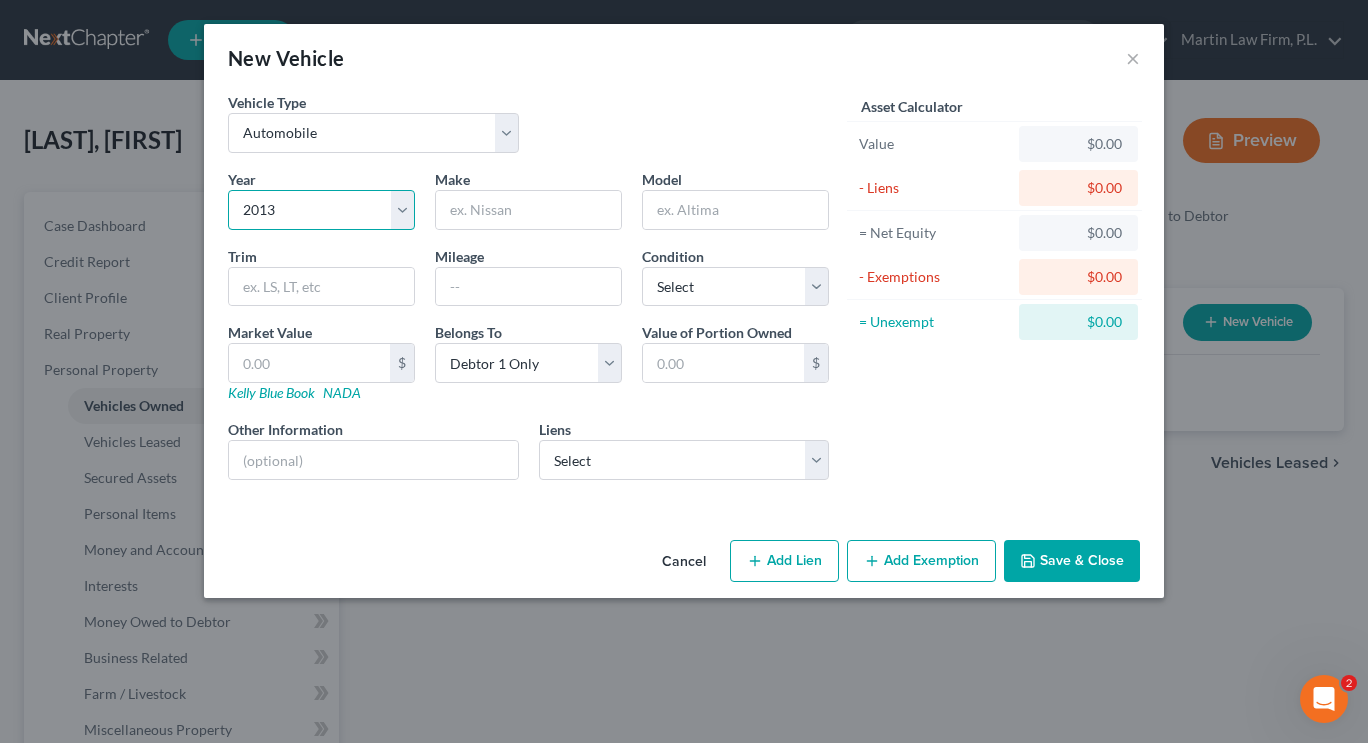 click on "Select 2026 2025 2024 2023 2022 2021 2020 2019 2018 2017 2016 2015 2014 2013 2012 2011 2010 2009 2008 2007 2006 2005 2004 2003 2002 2001 2000 1999 1998 1997 1996 1995 1994 1993 1992 1991 1990 1989 1988 1987 1986 1985 1984 1983 1982 1981 1980 1979 1978 1977 1976 1975 1974 1973 1972 1971 1970 1969 1968 1967 1966 1965 1964 1963 1962 1961 1960 1959 1958 1957 1956 1955 1954 1953 1952 1951 1950 1949 1948 1947 1946 1945 1944 1943 1942 1941 1940 1939 1938 1937 1936 1935 1934 1933 1932 1931 1930 1929 1928 1927 1926 1925 1924 1923 1922 1921 1920 1919 1918 1917 1916 1915 1914 1913 1912 1911 1910 1909 1908 1907 1906 1905 1904 1903 1902 1901" at bounding box center (321, 210) 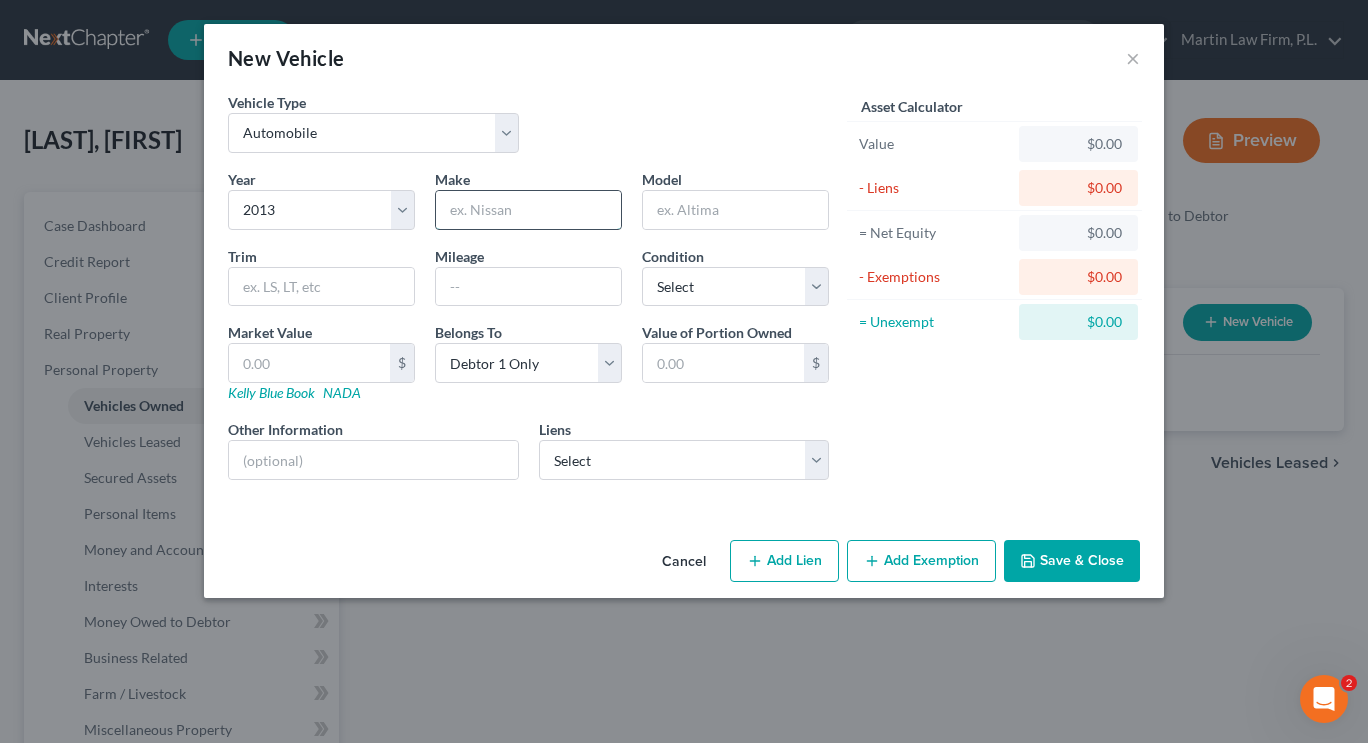click at bounding box center (528, 210) 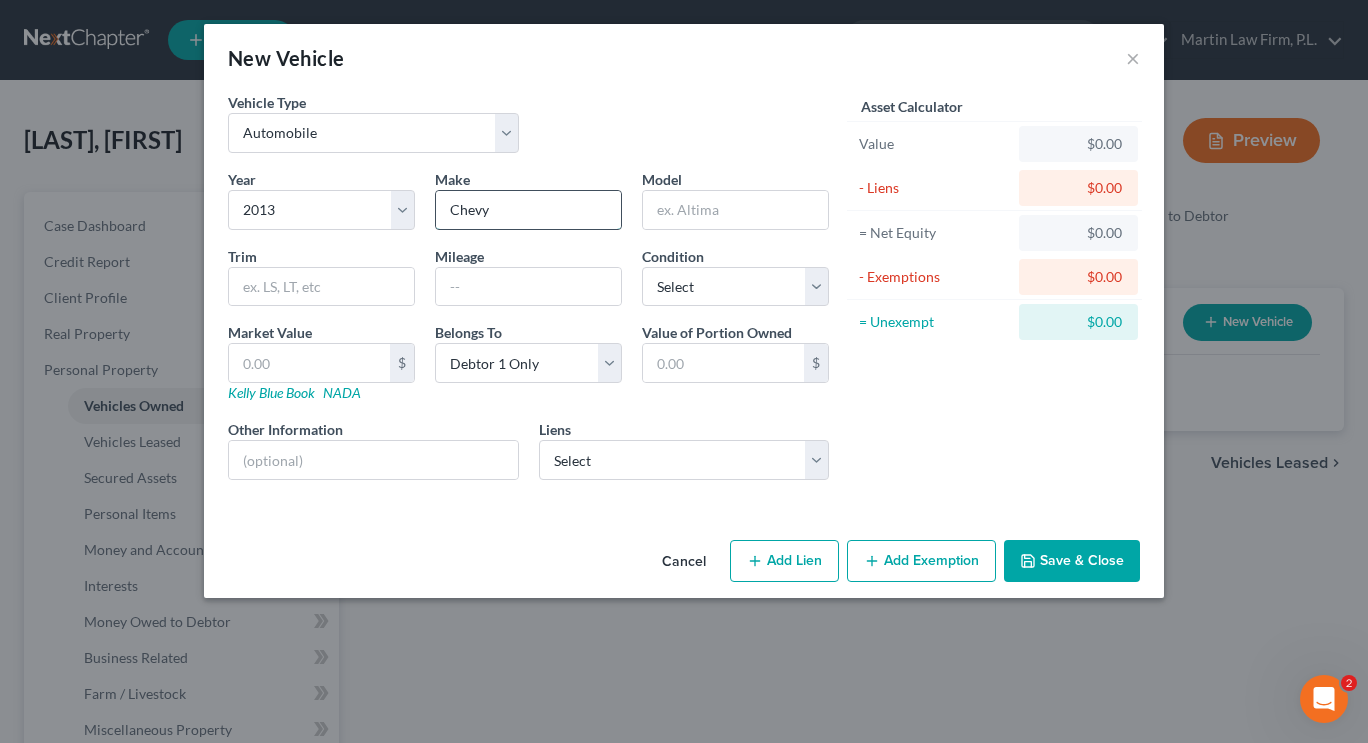 type on "Chevy" 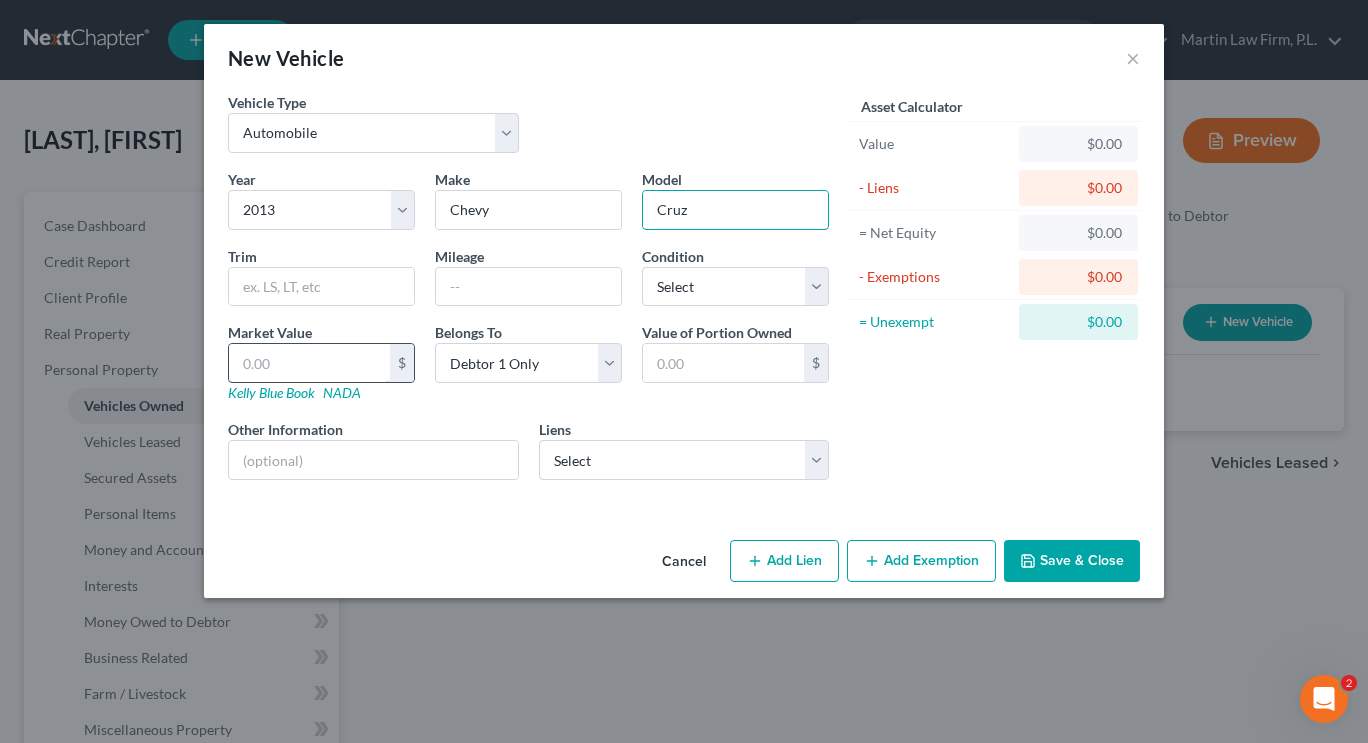type on "Cruz" 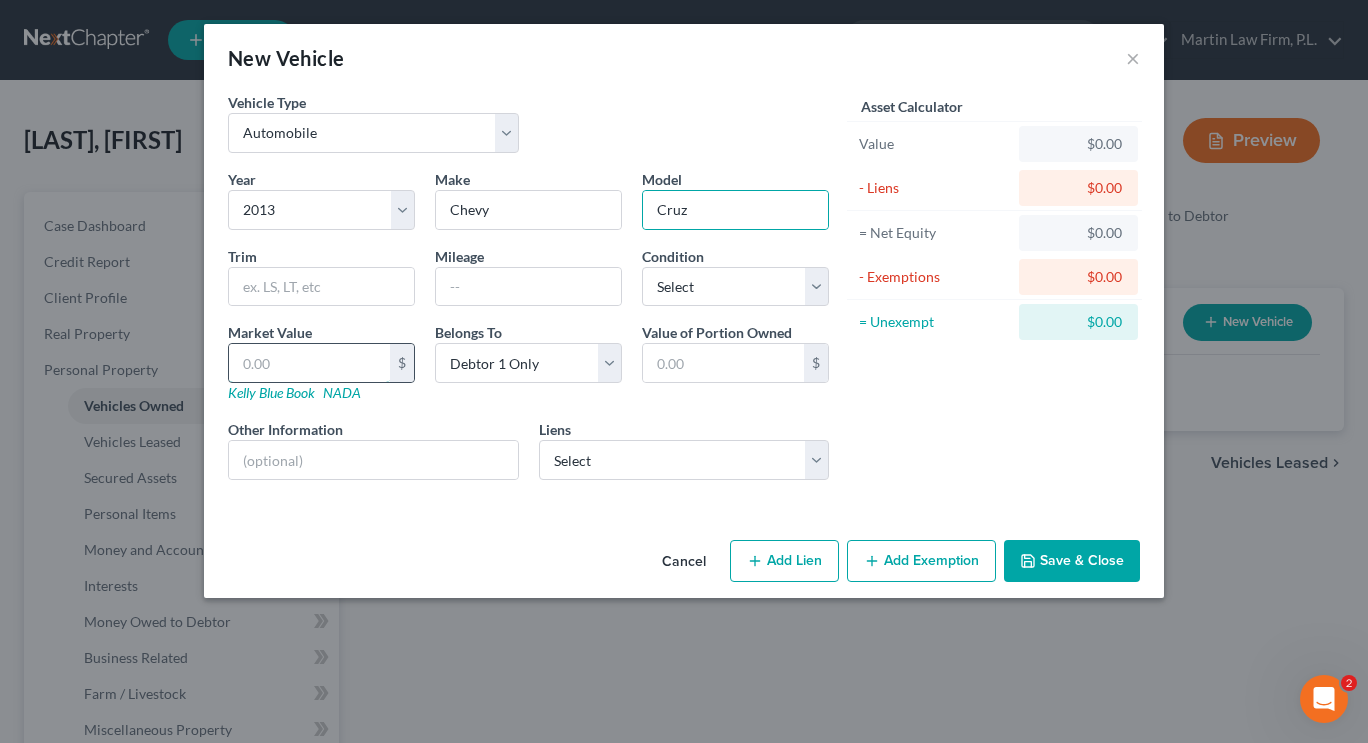 click at bounding box center (309, 363) 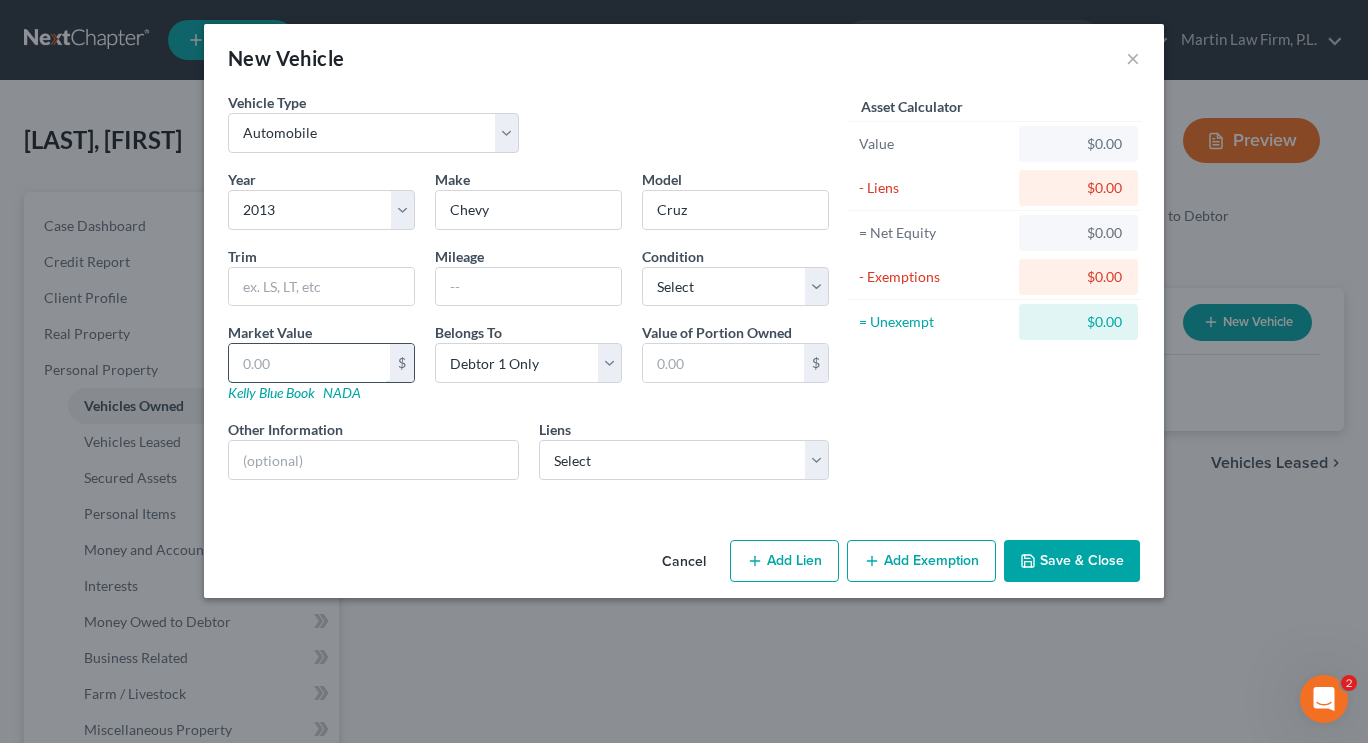 type on "2" 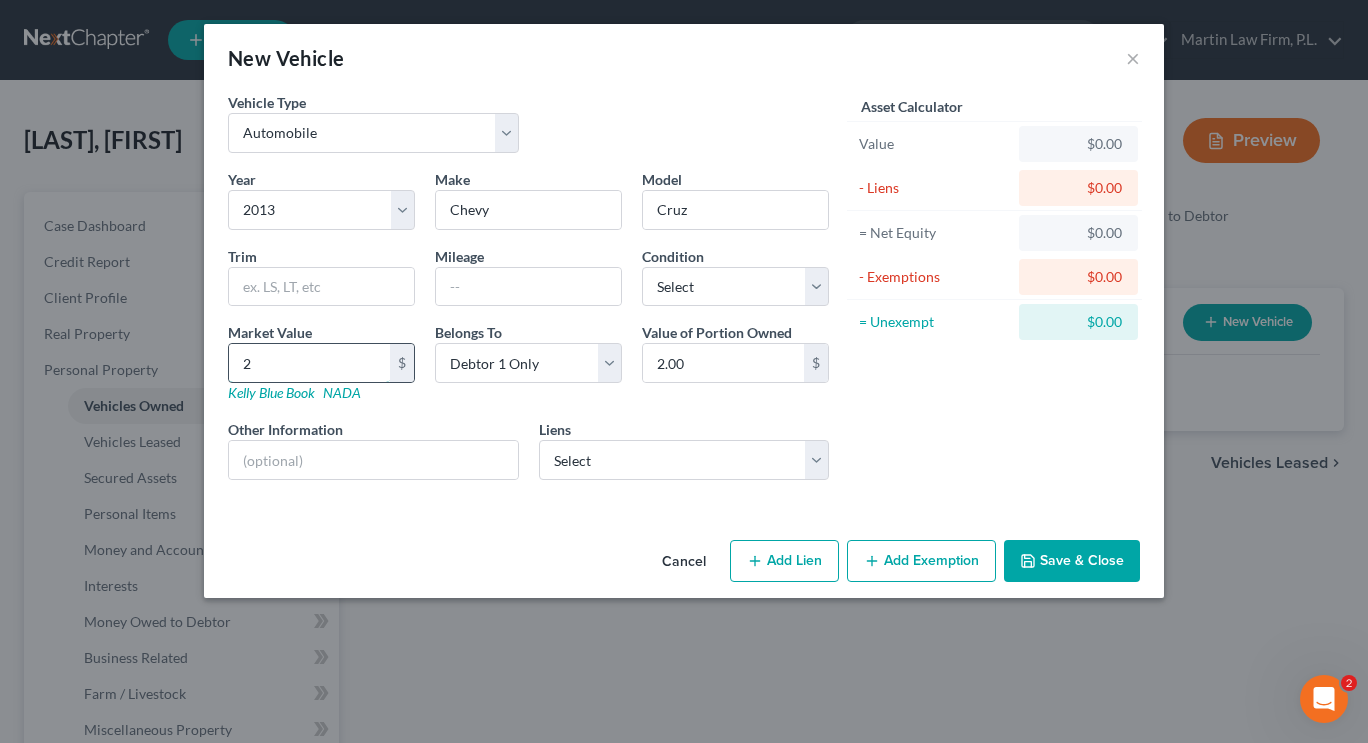 type on "20" 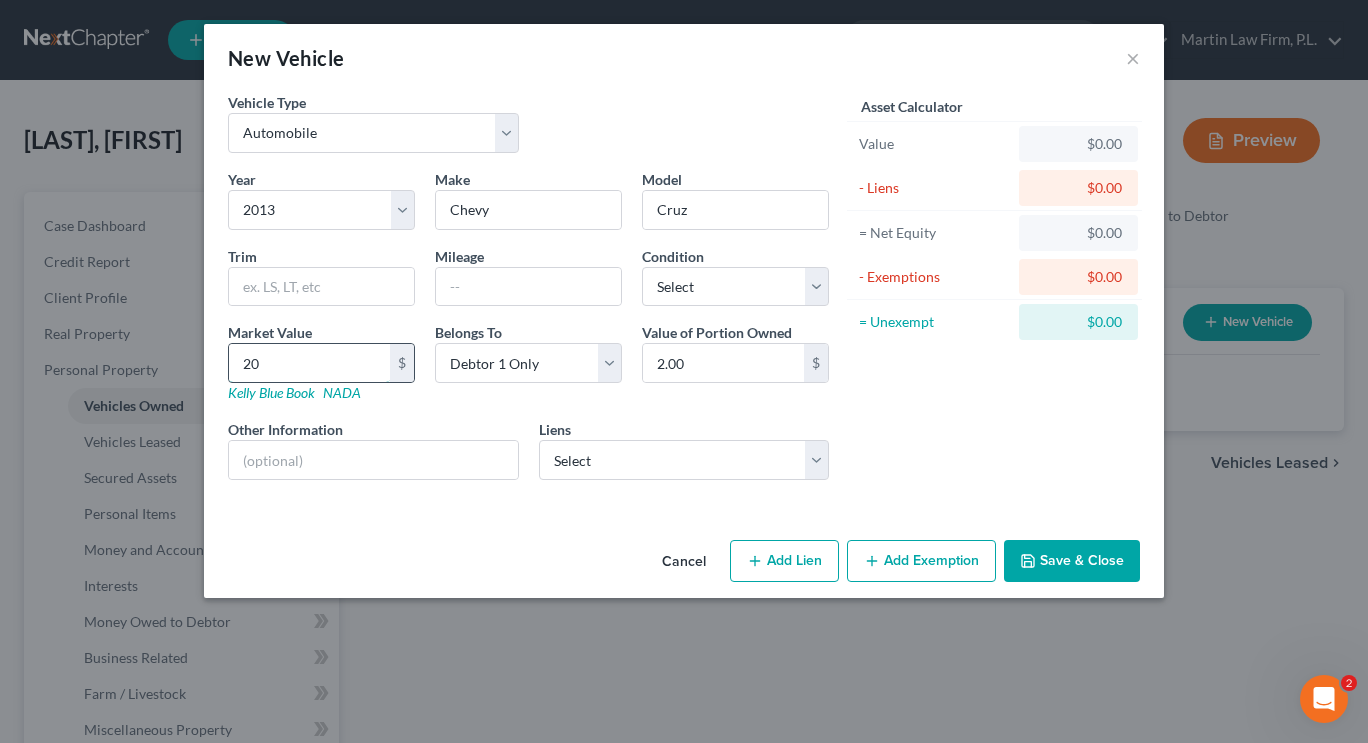 type on "20.00" 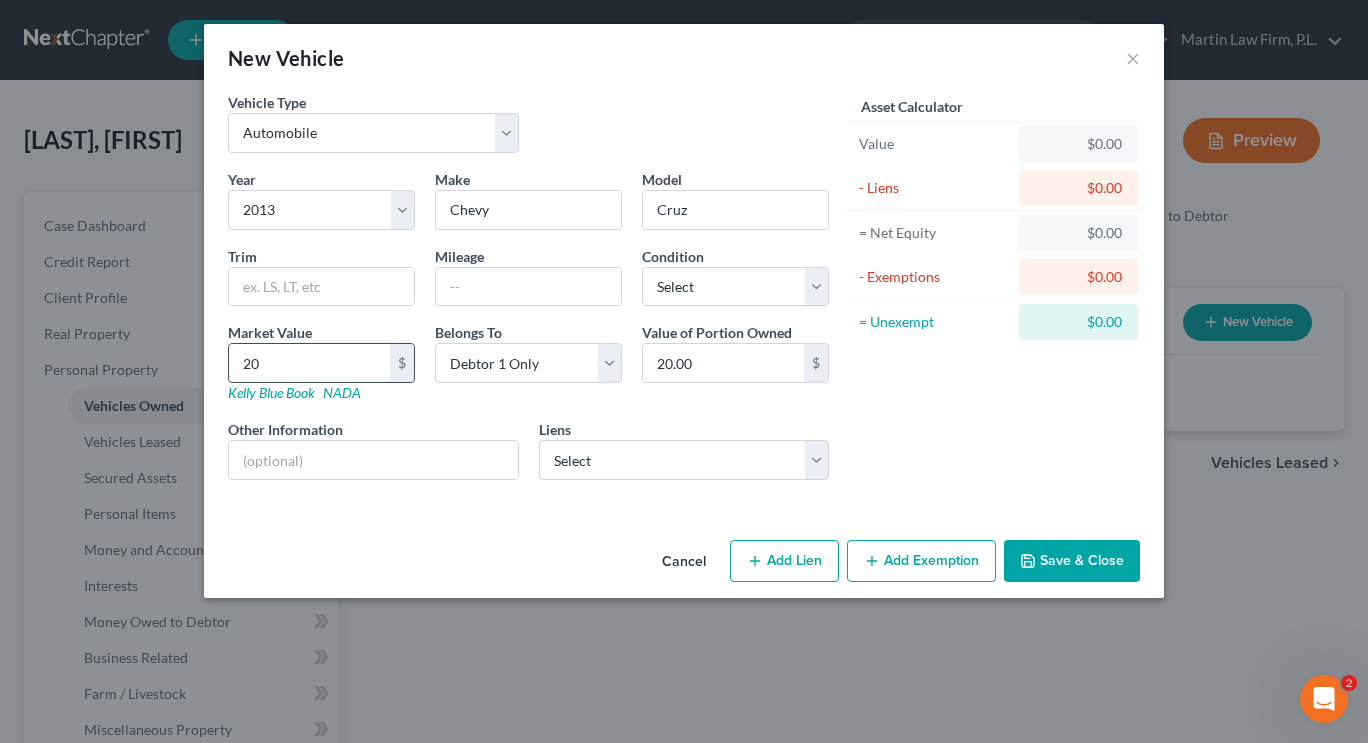 type on "200" 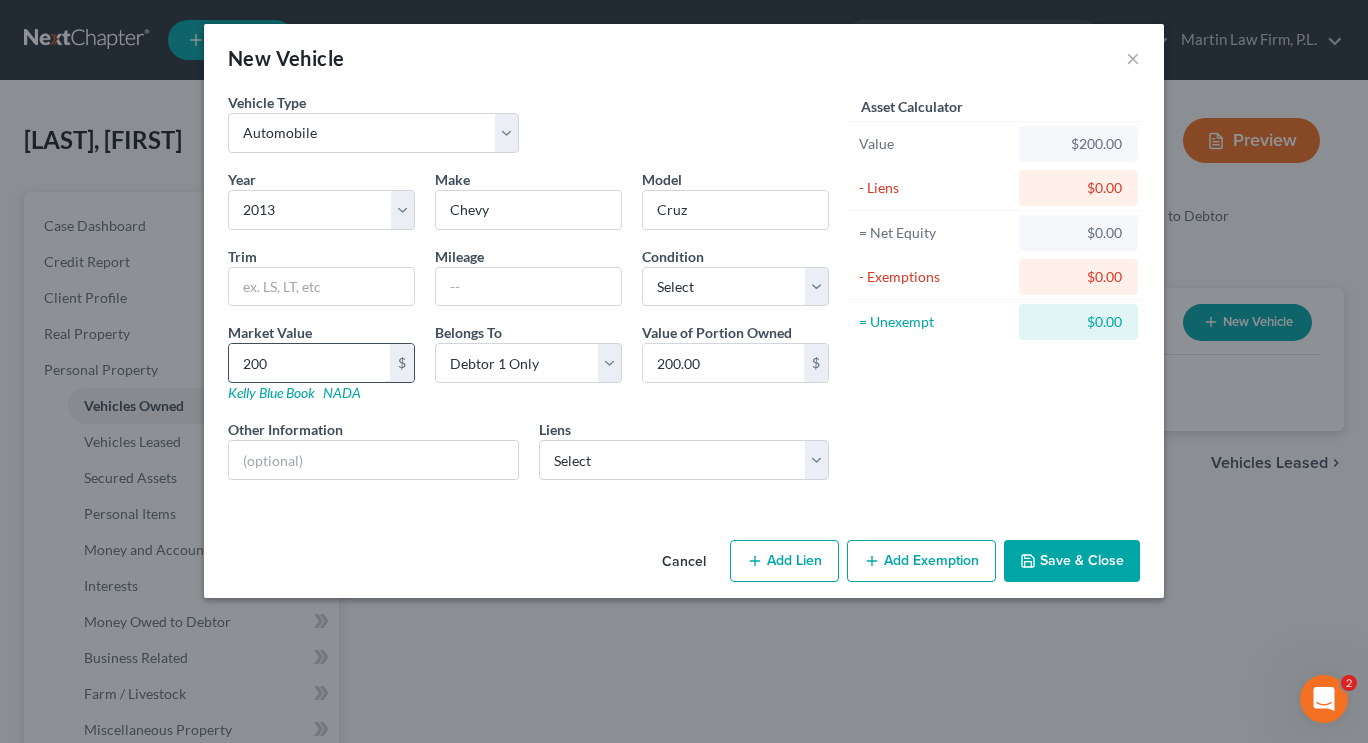 type on "2000" 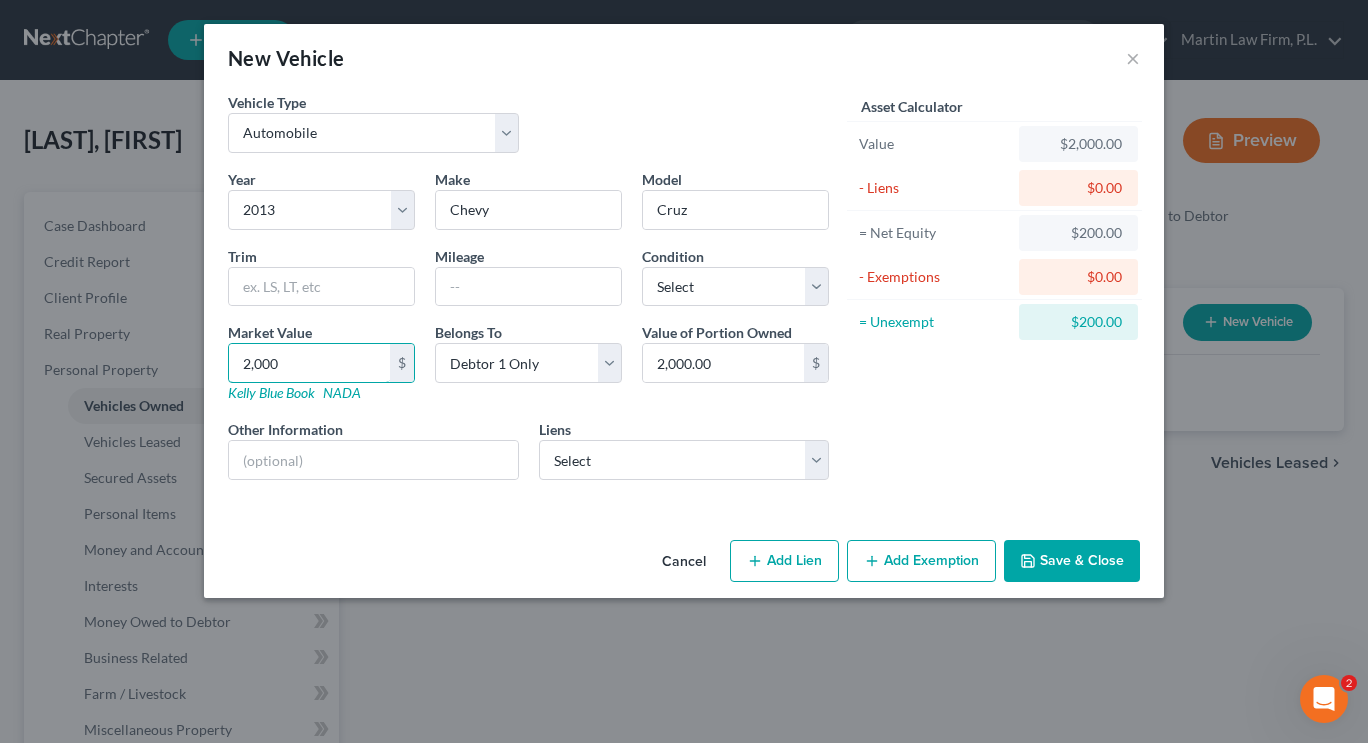type on "2,000" 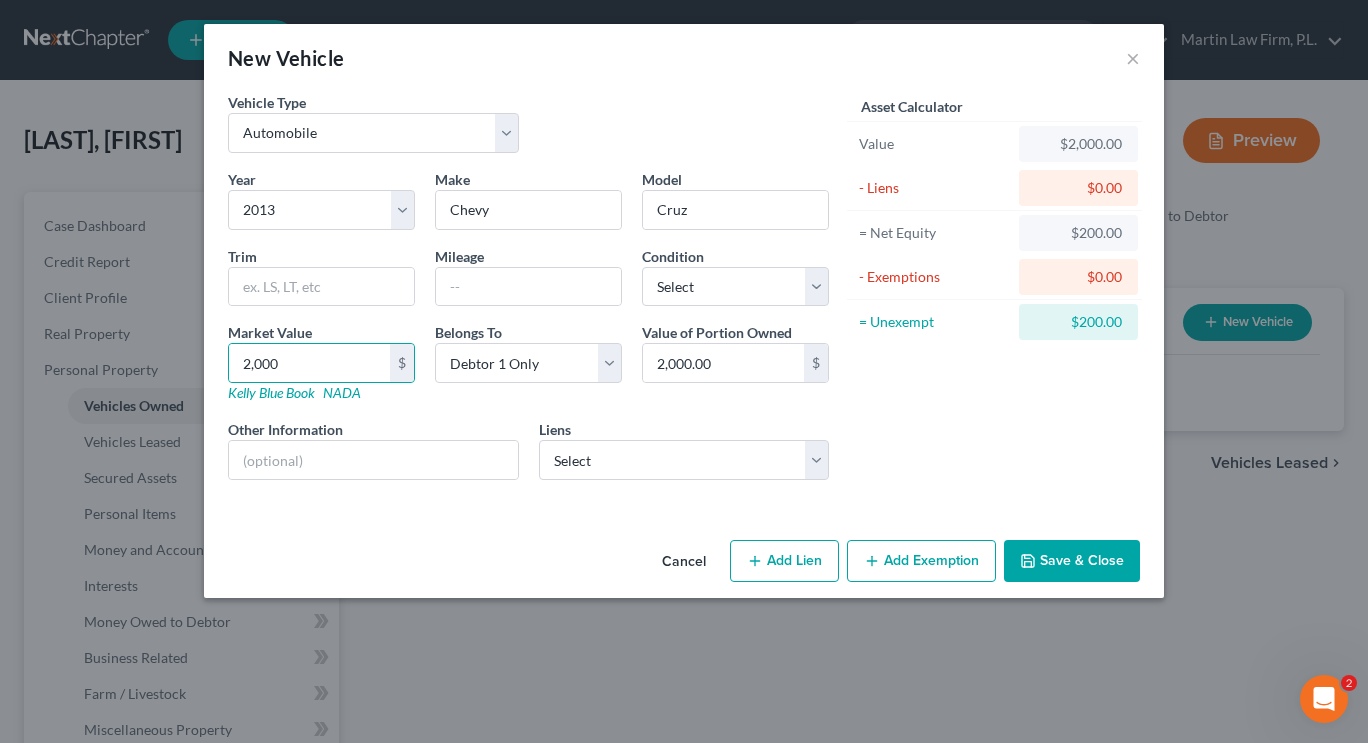 click on "Add Exemption" at bounding box center [921, 561] 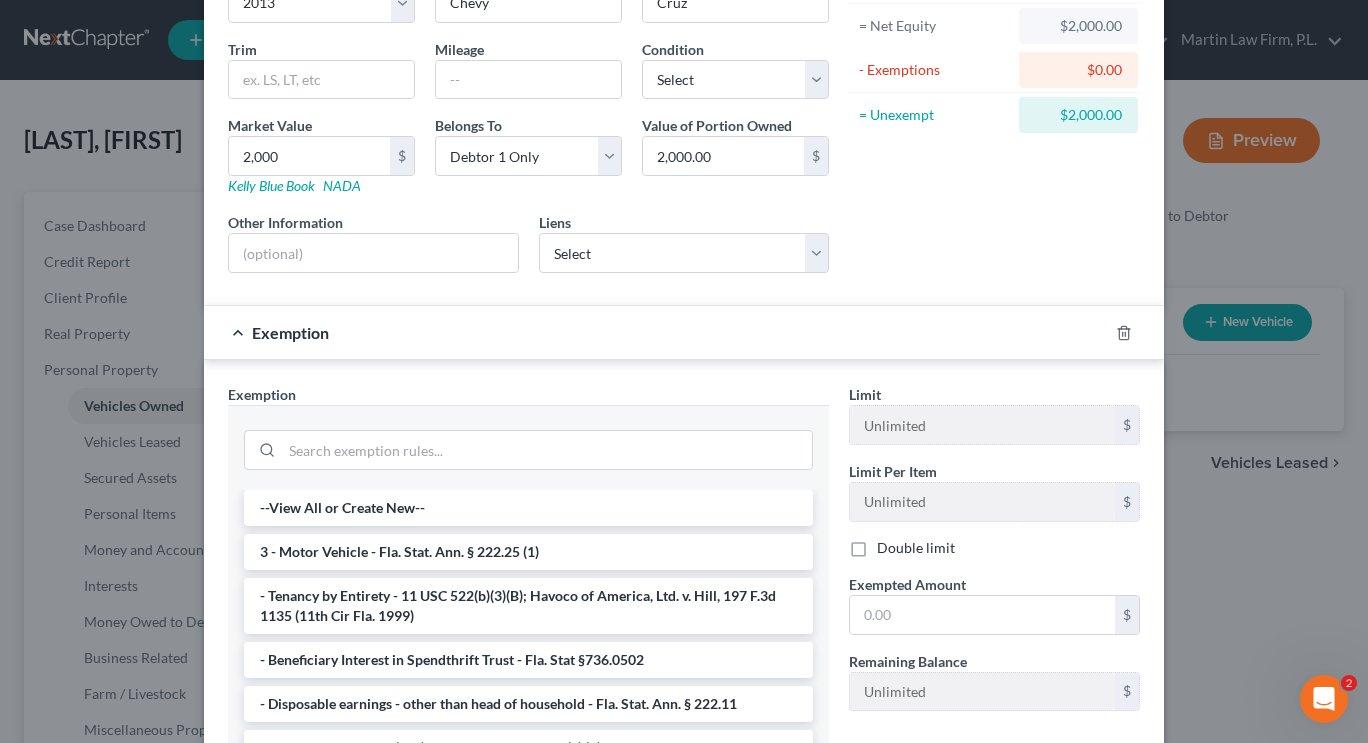 scroll, scrollTop: 209, scrollLeft: 0, axis: vertical 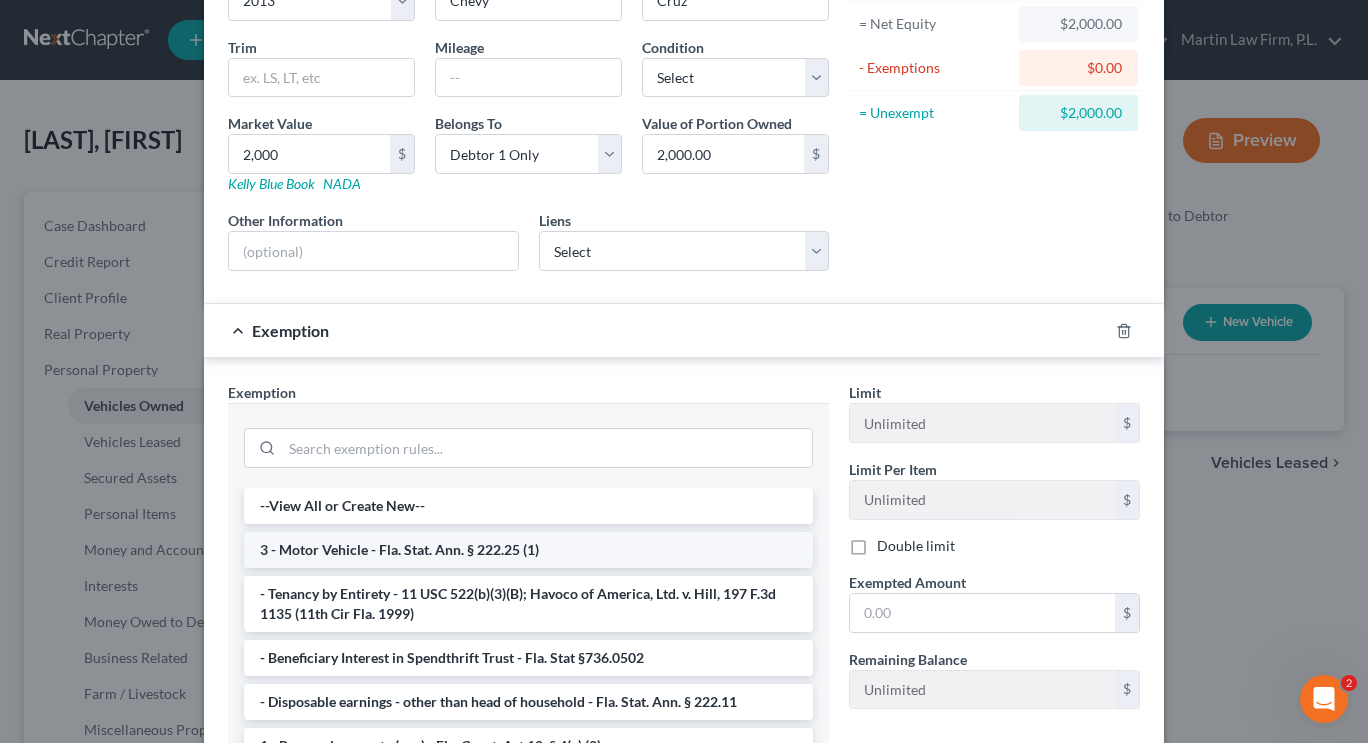 click on "3 - Motor Vehicle - Fla. Stat. Ann. § 222.25 (1)" at bounding box center (528, 550) 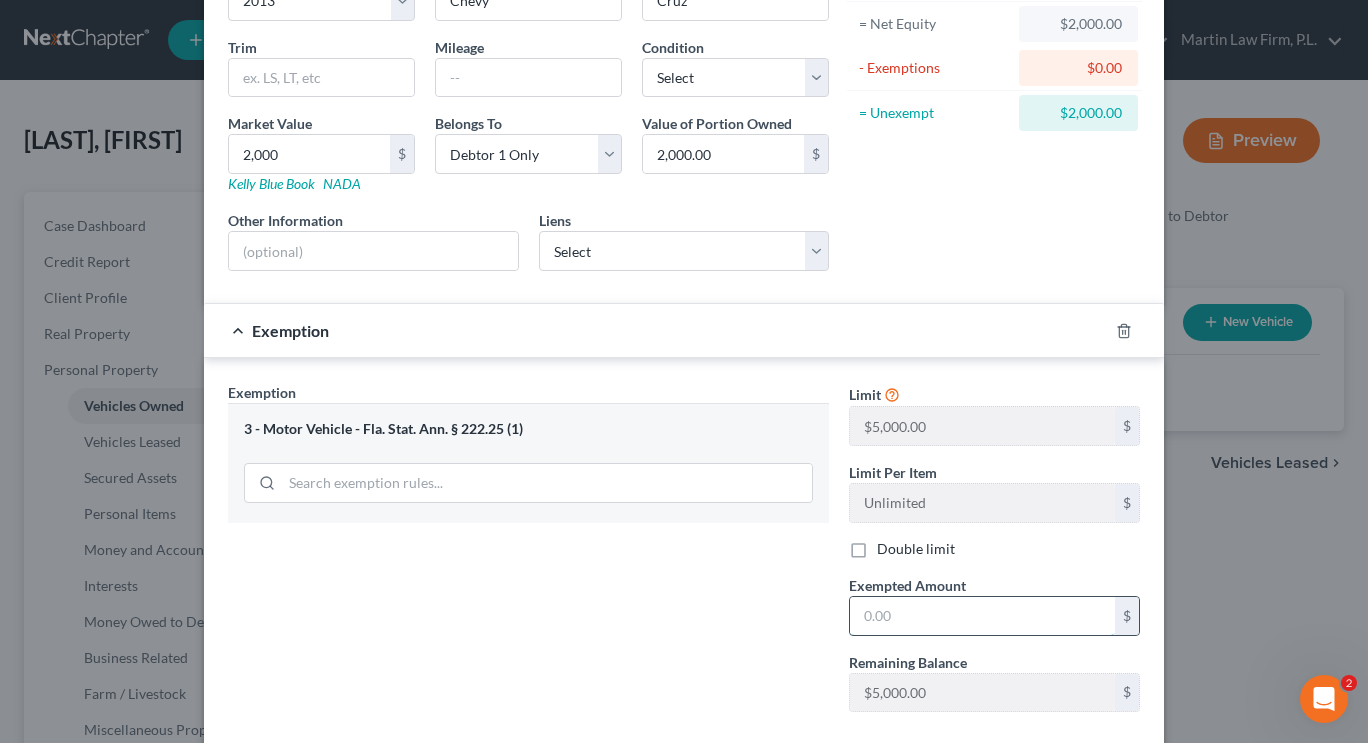 click at bounding box center [982, 616] 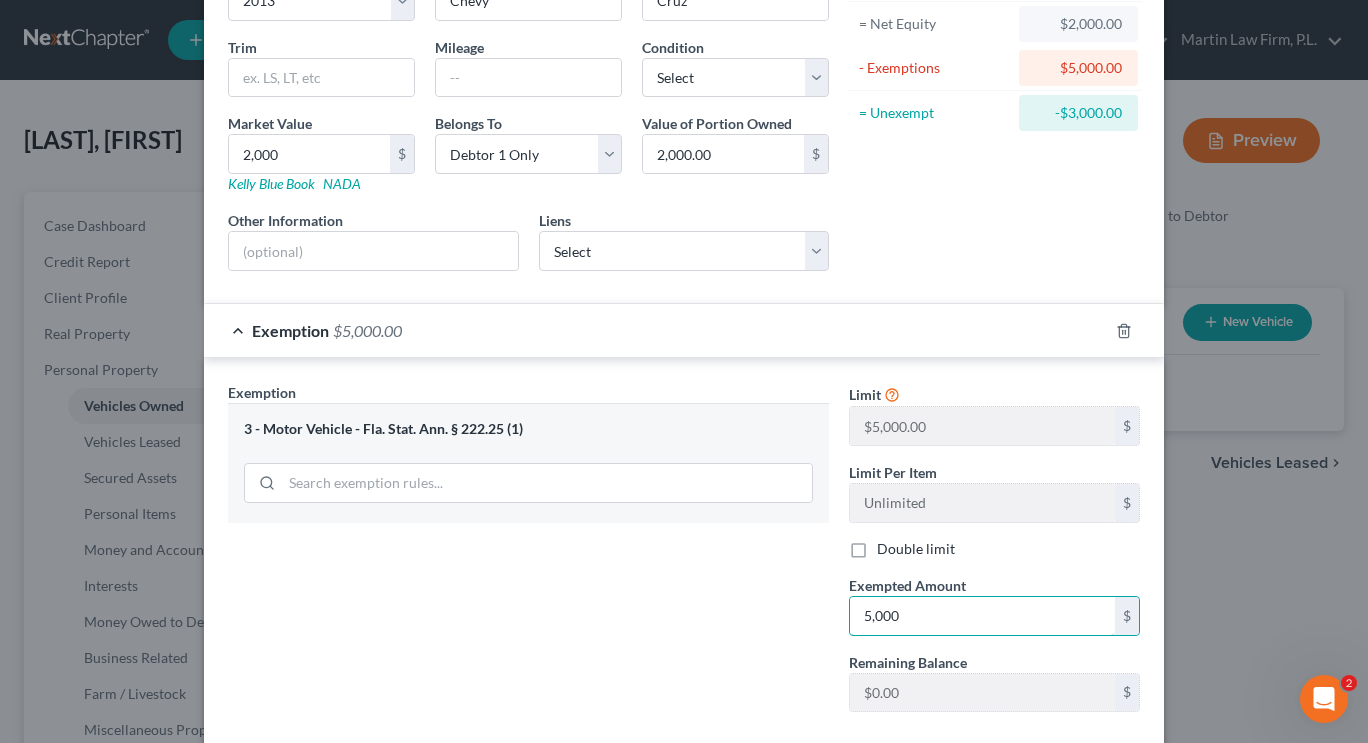 type on "5,000" 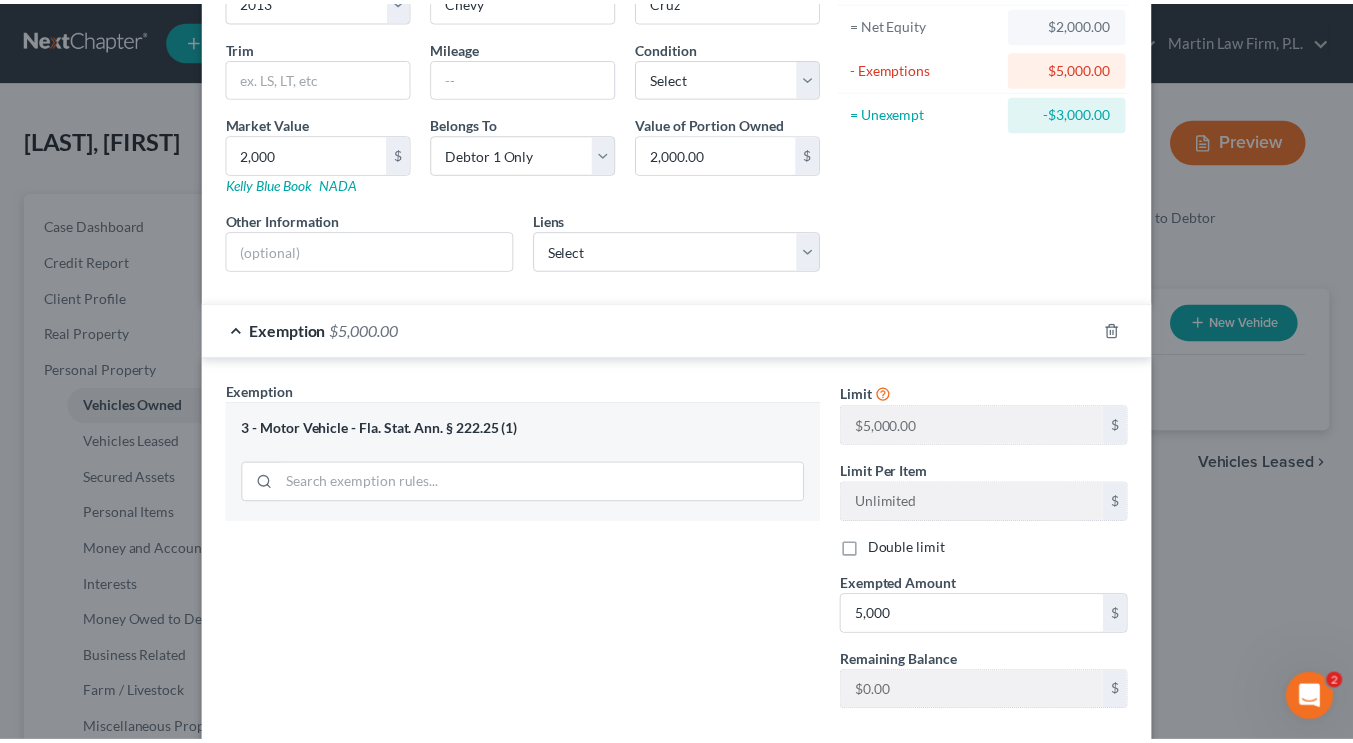 scroll, scrollTop: 321, scrollLeft: 0, axis: vertical 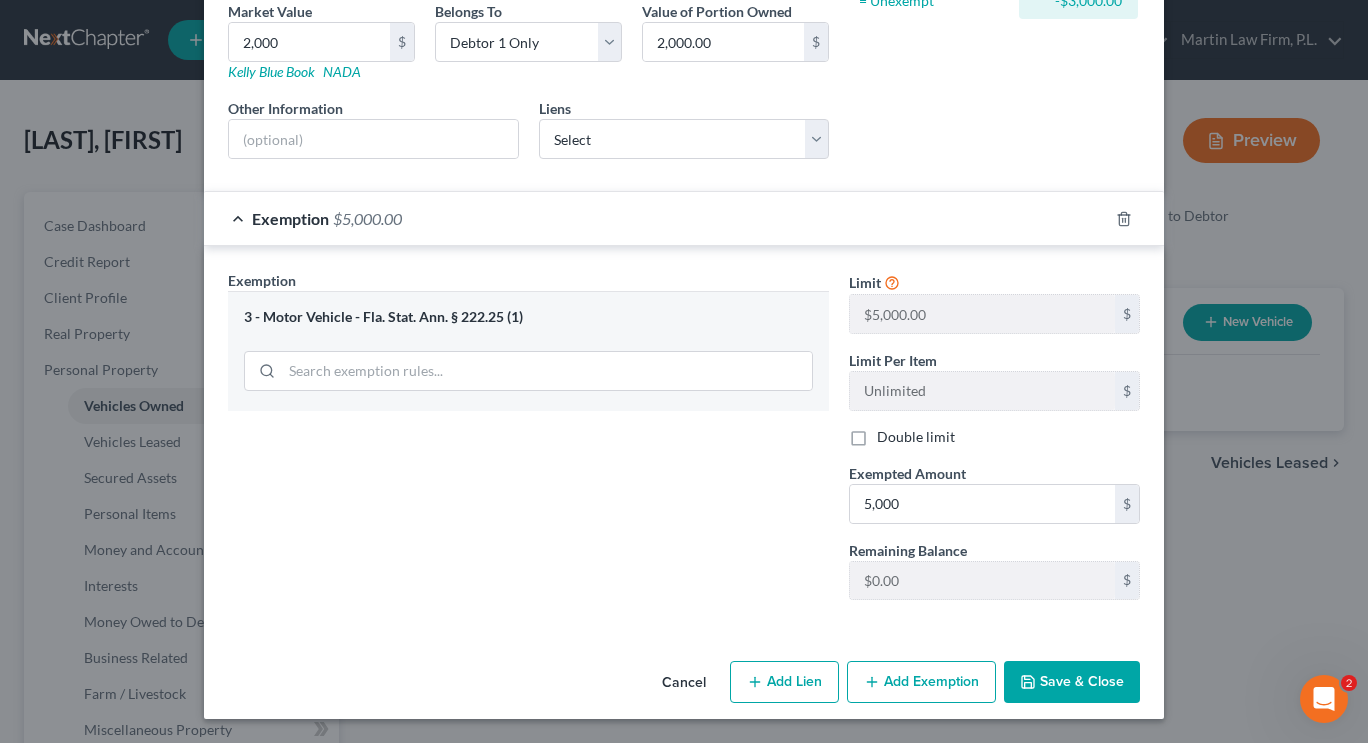 click on "Save & Close" at bounding box center [1072, 682] 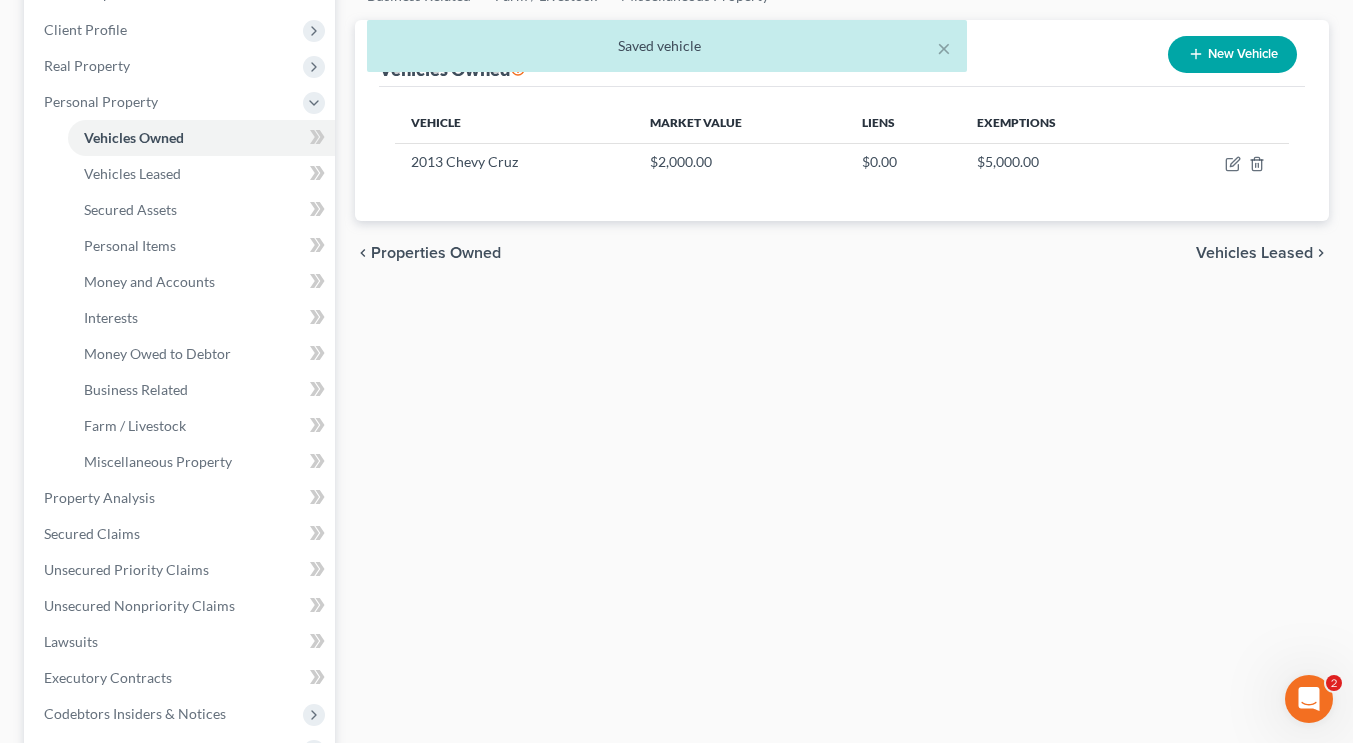 scroll, scrollTop: 266, scrollLeft: 0, axis: vertical 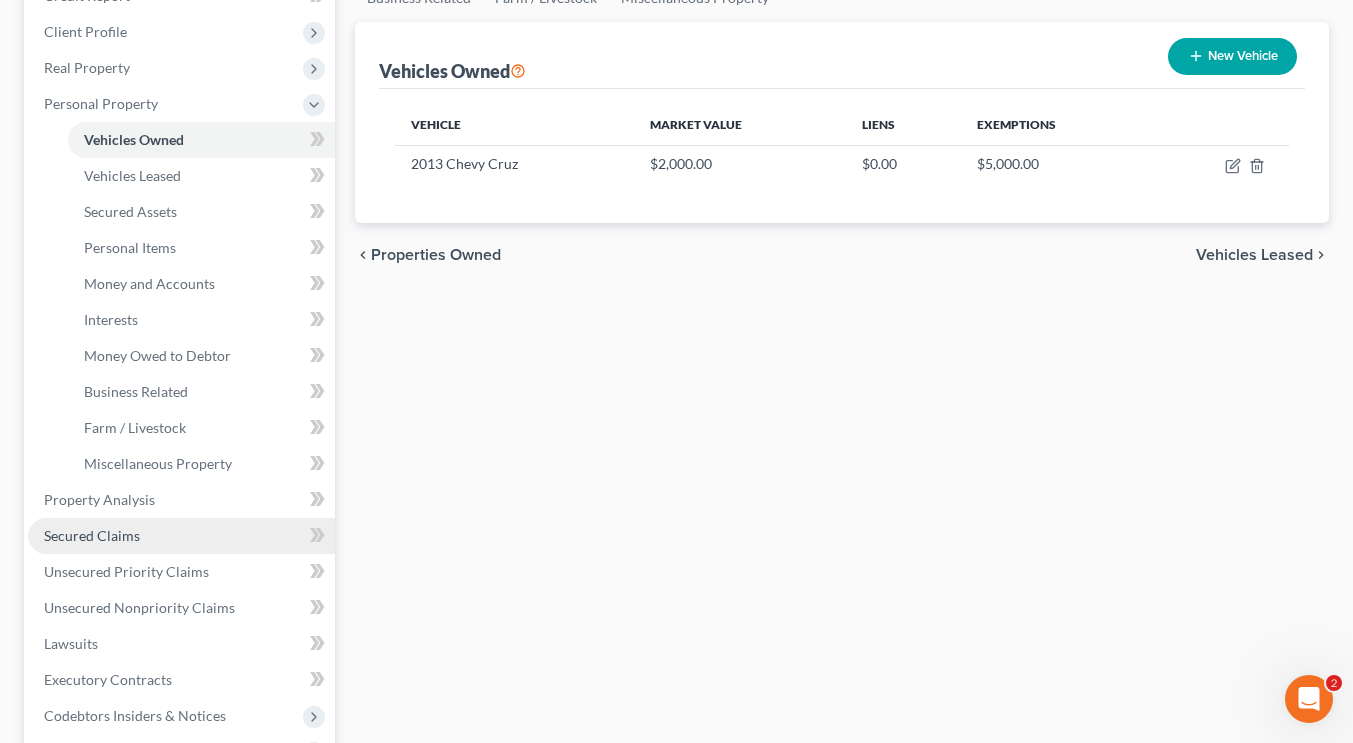 click on "Secured Claims" at bounding box center [181, 536] 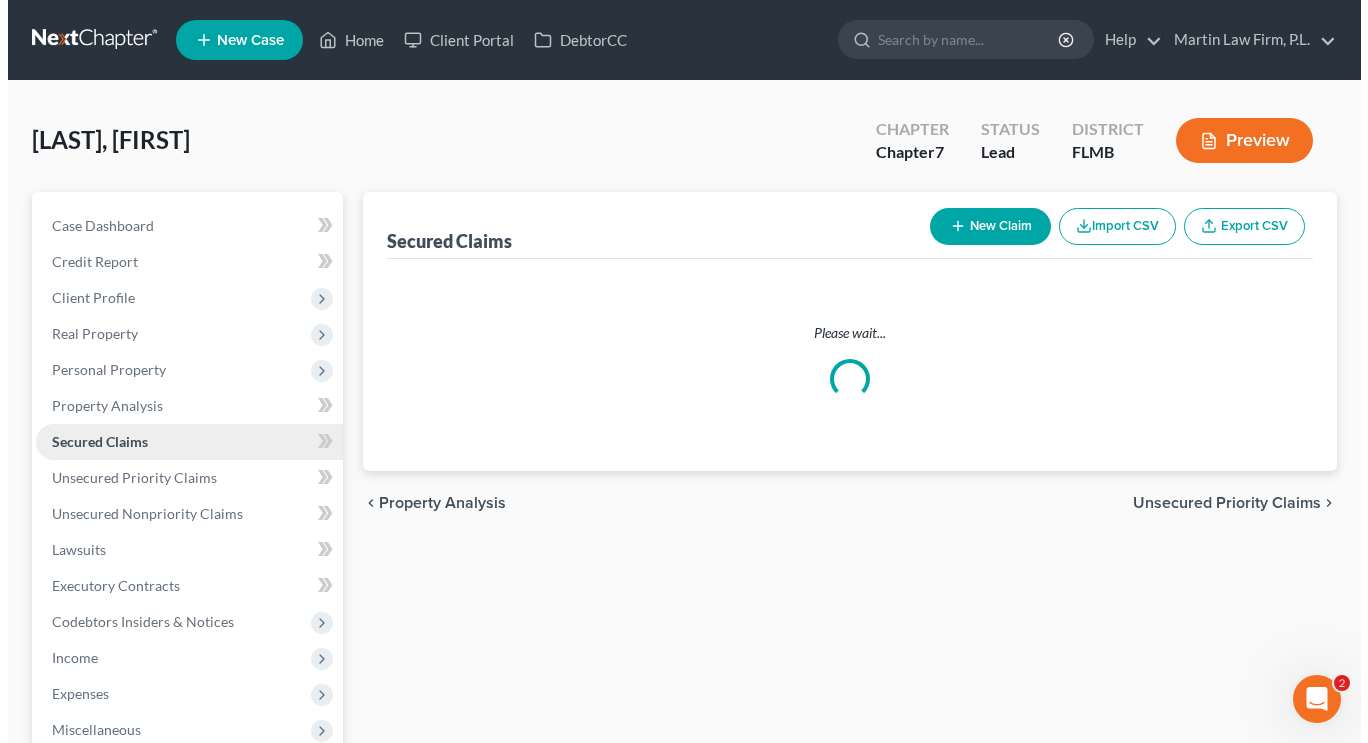 scroll, scrollTop: 0, scrollLeft: 0, axis: both 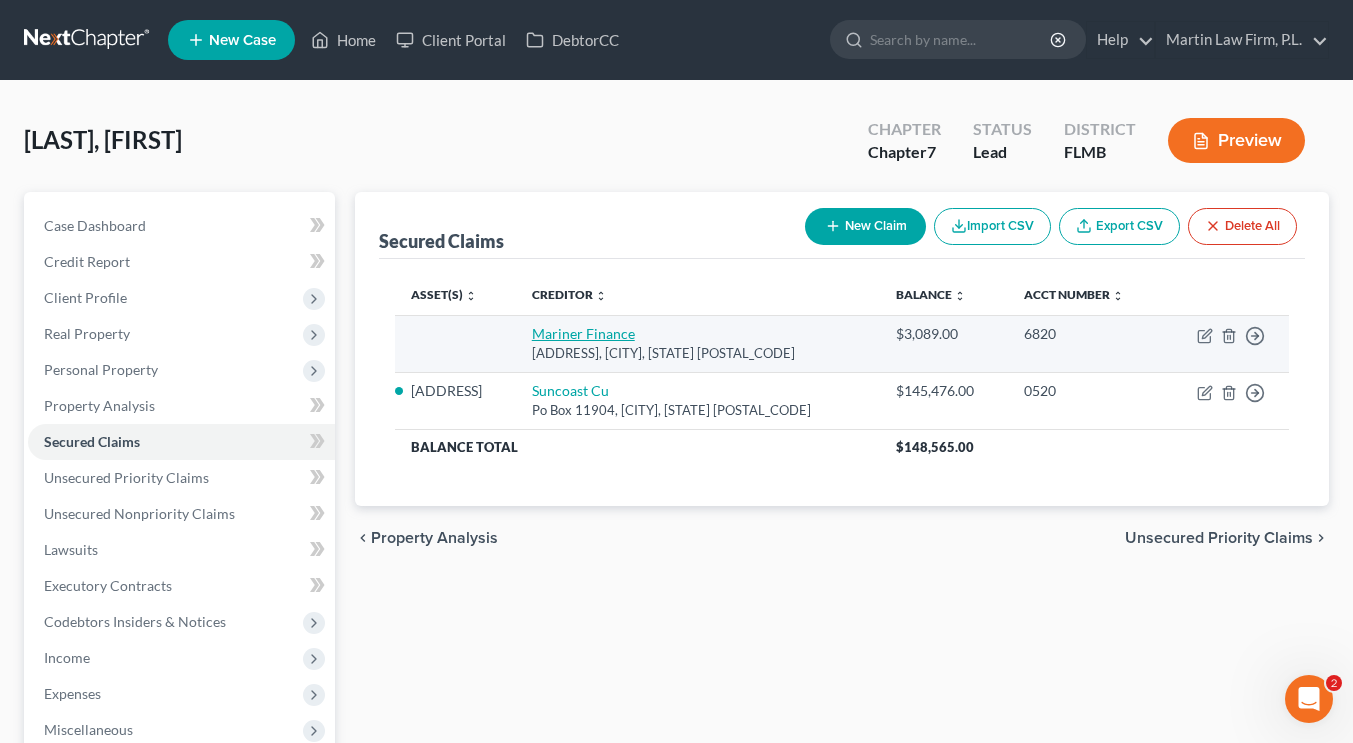 click on "Mariner Finance" at bounding box center [583, 333] 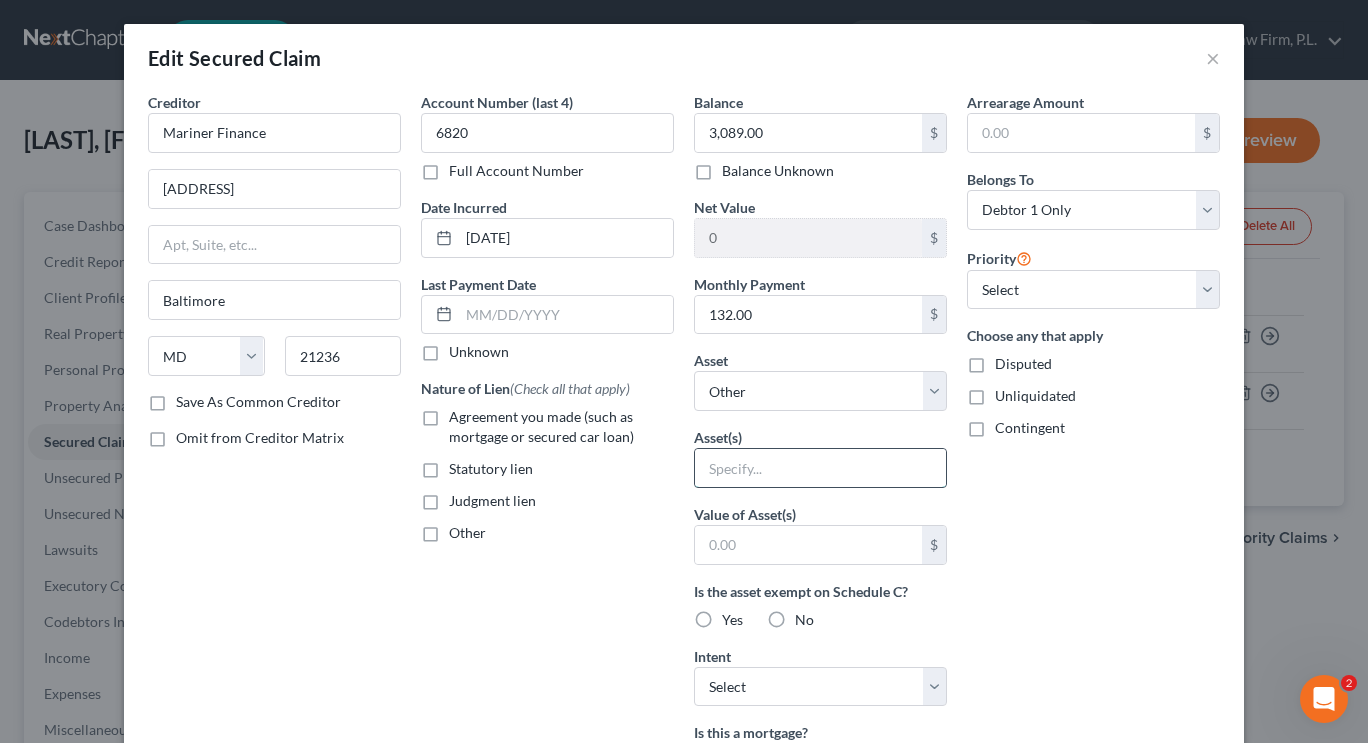 click at bounding box center [820, 468] 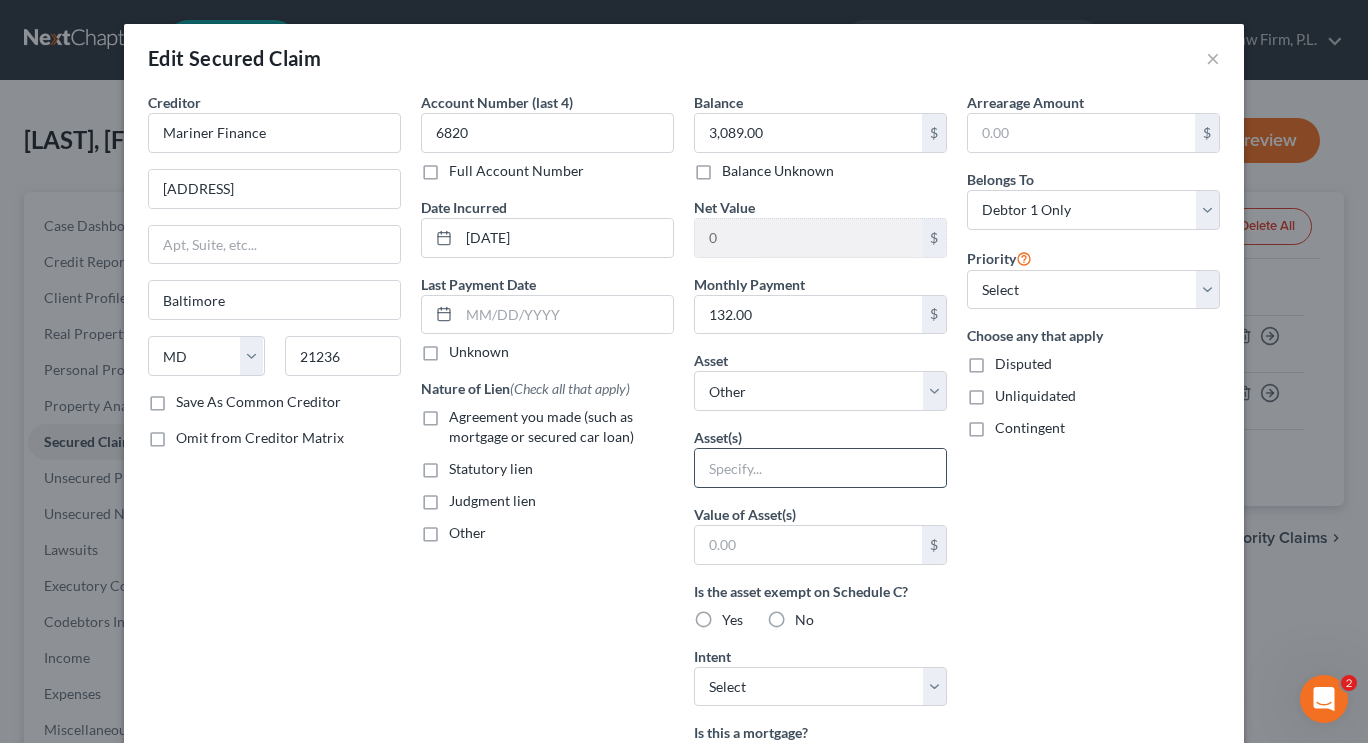 click at bounding box center (820, 468) 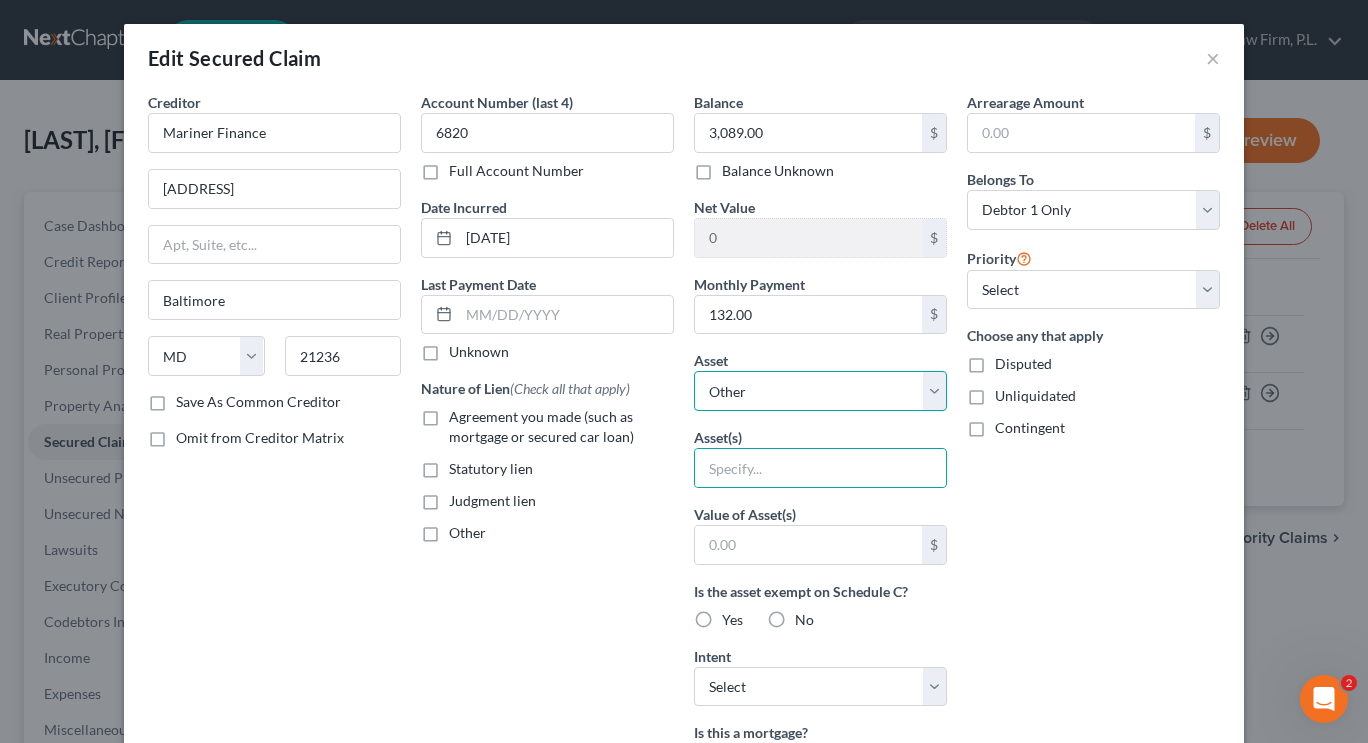 click on "Select Other Multiple Assets Pet(s) - 1 Dog - $5.0 716 NE 7th Terrace - $229671.0 Jewelry - Watch - $100.0 Wells Fargo Checking Acct. 4772 (Checking Account) - $0.0 Collectibles Of Value - Books, Pictures, Discs, Etc. - $25.0 Bank of America Checking Acct. 7158 (Checking Account) - $0.0 7/12ths of 2025 Tax Return (owed to debtor) - $0.0 Clothing - Clothes - $100.0 Sports & Hobby Equipment - Golf Clubs - $100.0 Retirement Pension - $0.0 Household Goods - Living Room: ___________________
Dining Room: _________________
Bedroom:______________________
Kitchen: ________________________
Other Rooms: ____________________ - $1350.0 2013 Chevy Cruz - $2000.0" at bounding box center (820, 391) 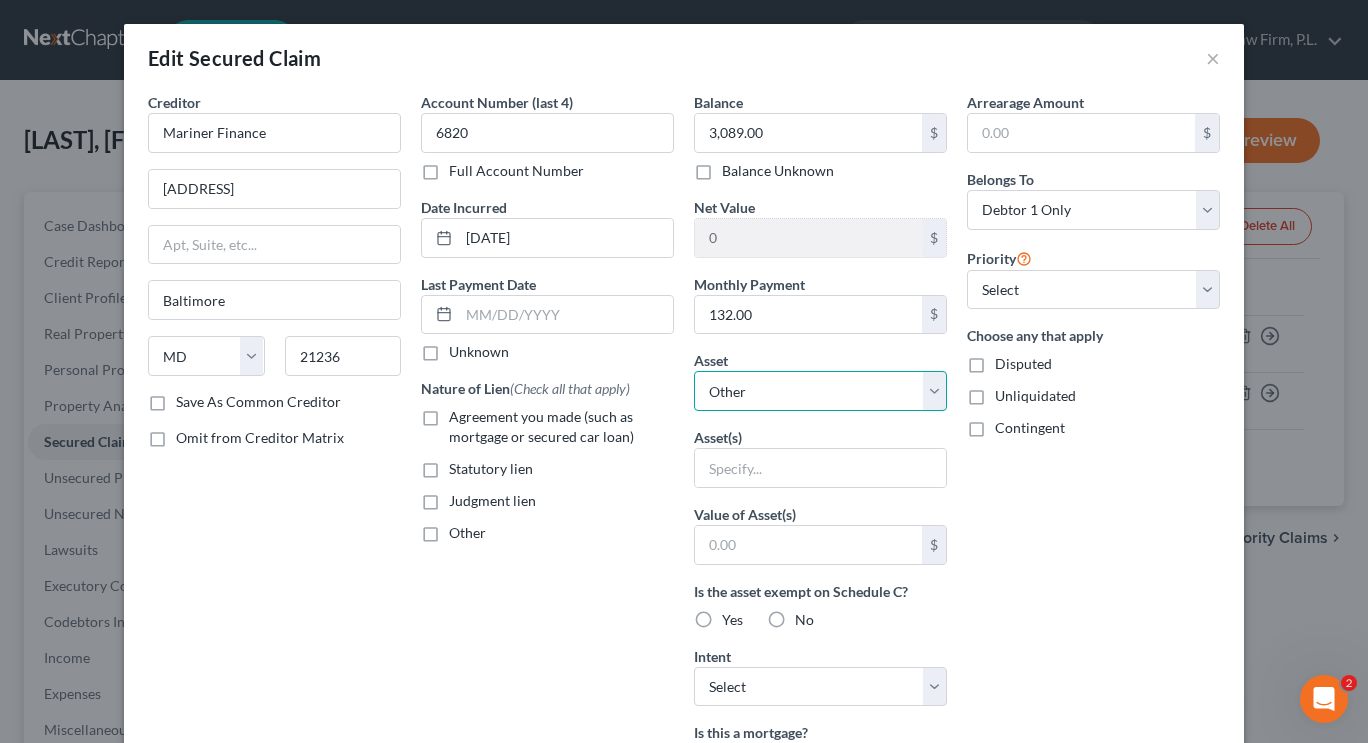 select on "13" 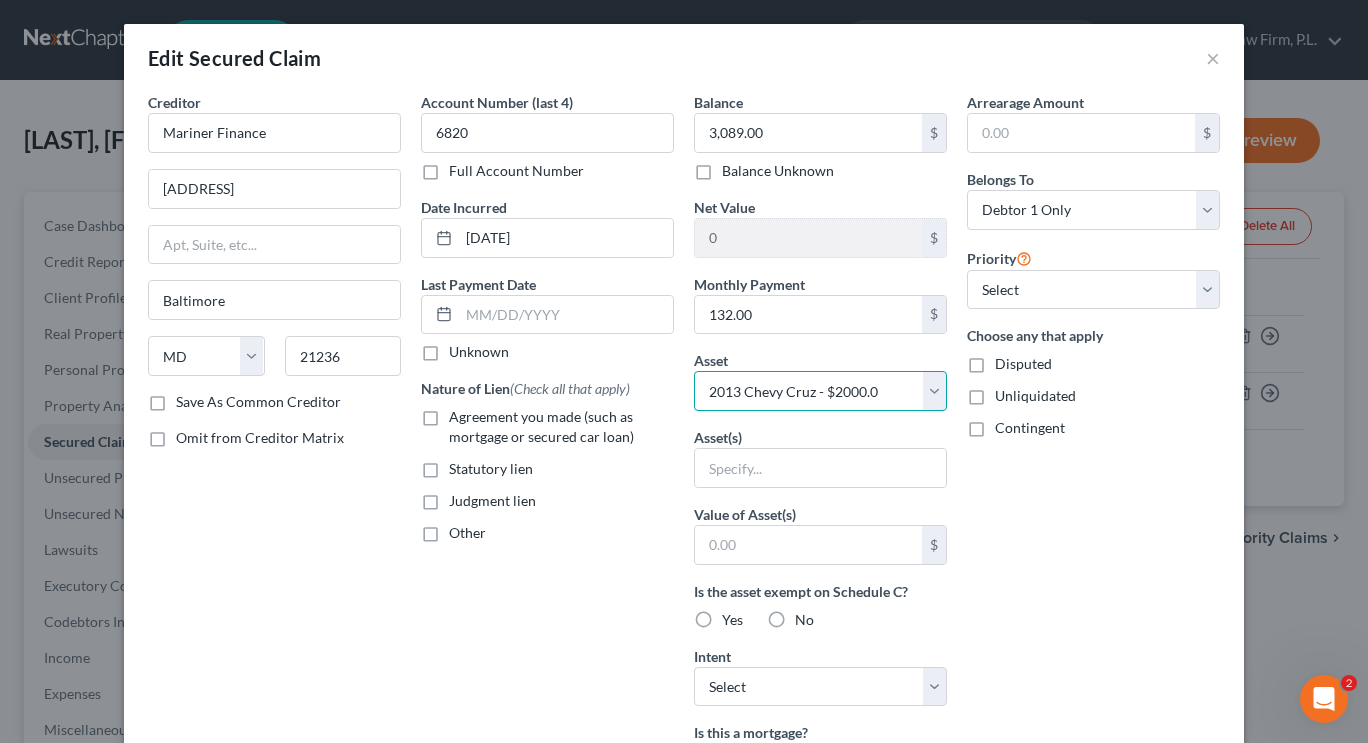 click on "Select Other Multiple Assets Pet(s) - 1 Dog - $5.0 716 NE 7th Terrace - $229671.0 Jewelry - Watch - $100.0 Wells Fargo Checking Acct. 4772 (Checking Account) - $0.0 Collectibles Of Value - Books, Pictures, Discs, Etc. - $25.0 Bank of America Checking Acct. 7158 (Checking Account) - $0.0 7/12ths of 2025 Tax Return (owed to debtor) - $0.0 Clothing - Clothes - $100.0 Sports & Hobby Equipment - Golf Clubs - $100.0 Retirement Pension - $0.0 Household Goods - Living Room: ___________________
Dining Room: _________________
Bedroom:______________________
Kitchen: ________________________
Other Rooms: ____________________ - $1350.0 2013 Chevy Cruz - $2000.0" at bounding box center [820, 391] 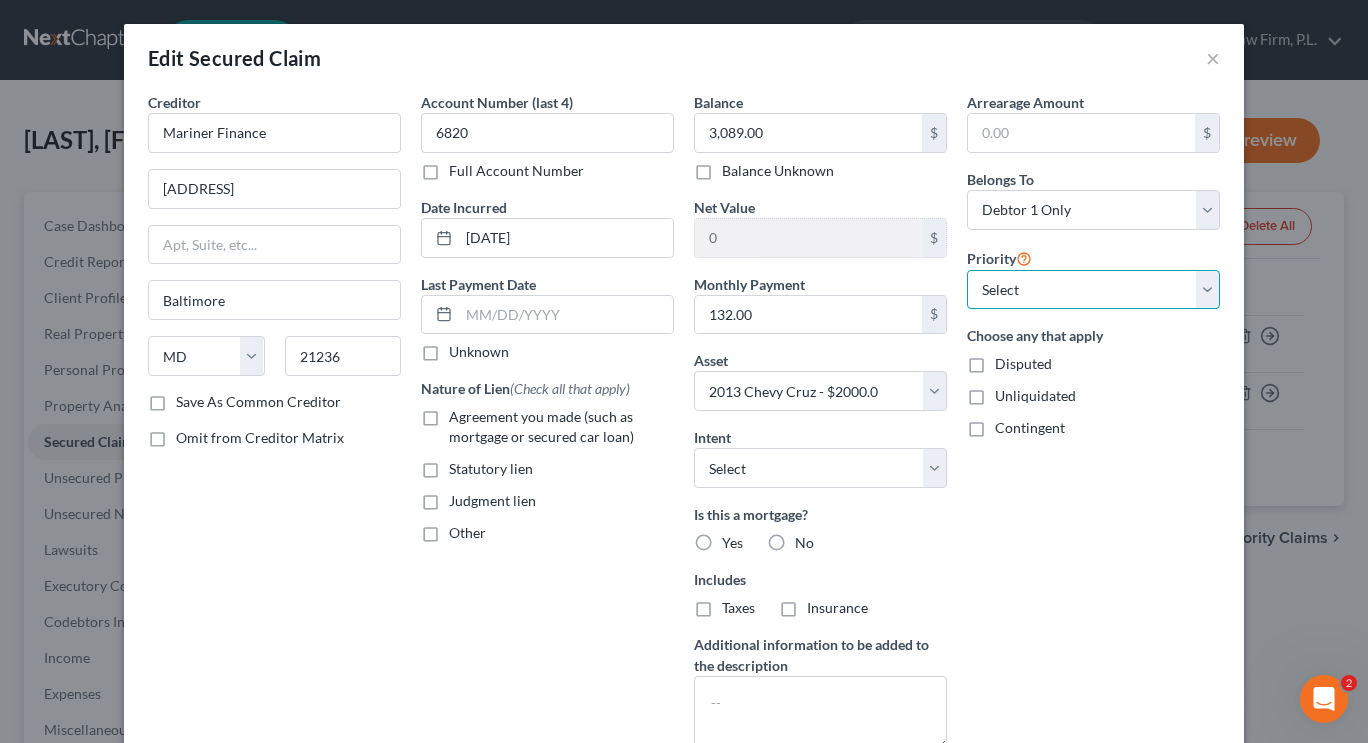 click on "Select 1st 2nd 3rd 4th 5th 6th 7th 8th 9th 10th 11th 12th 13th 14th 15th 16th 17th 18th 19th 20th 21th 22th 23th 24th 25th 26th 27th 28th 29th 30th" at bounding box center (1093, 290) 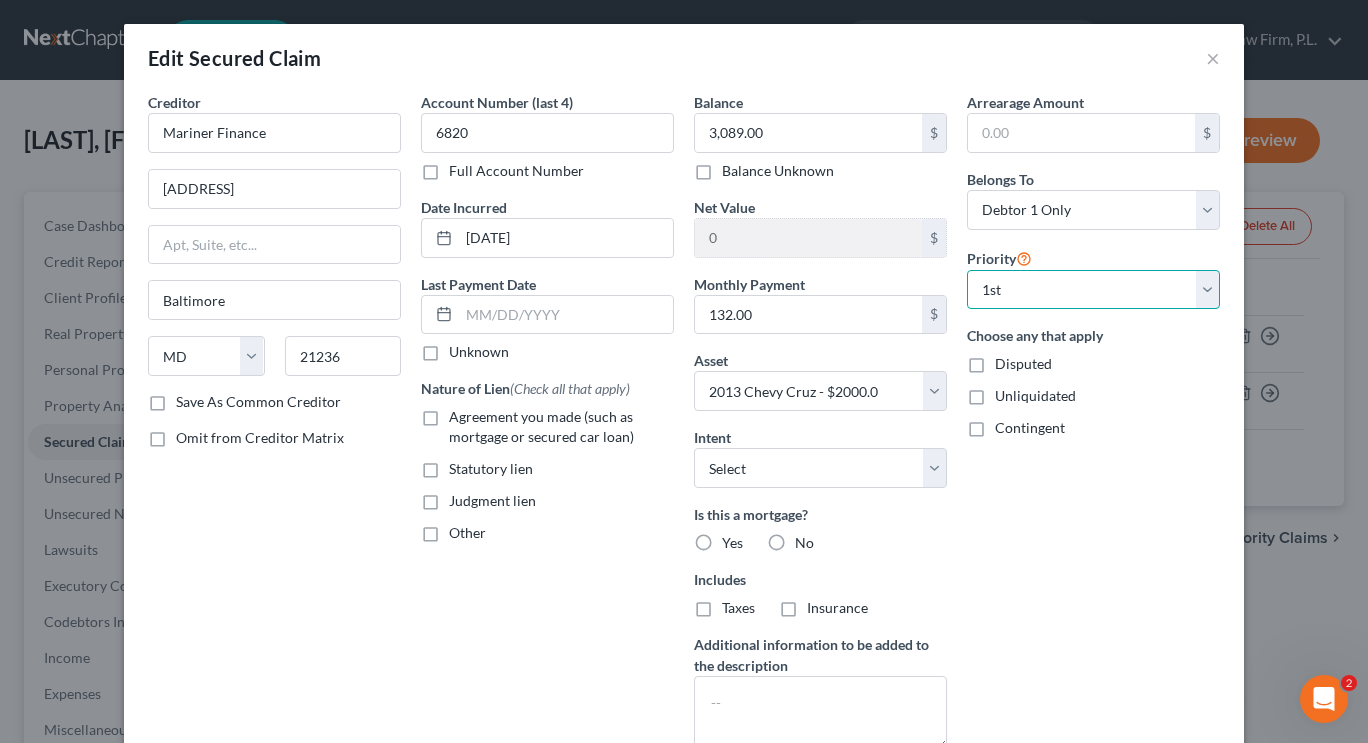 click on "Select 1st 2nd 3rd 4th 5th 6th 7th 8th 9th 10th 11th 12th 13th 14th 15th 16th 17th 18th 19th 20th 21th 22th 23th 24th 25th 26th 27th 28th 29th 30th" at bounding box center (1093, 290) 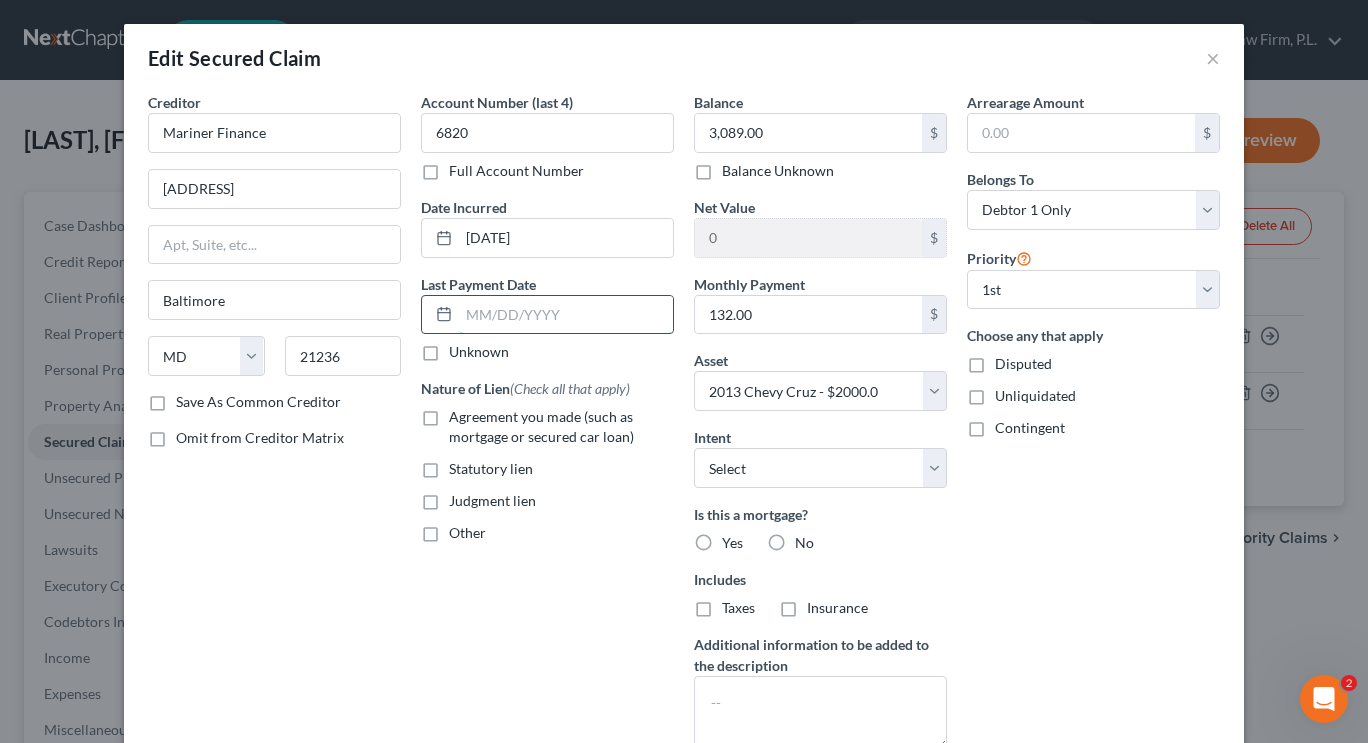 click at bounding box center (566, 315) 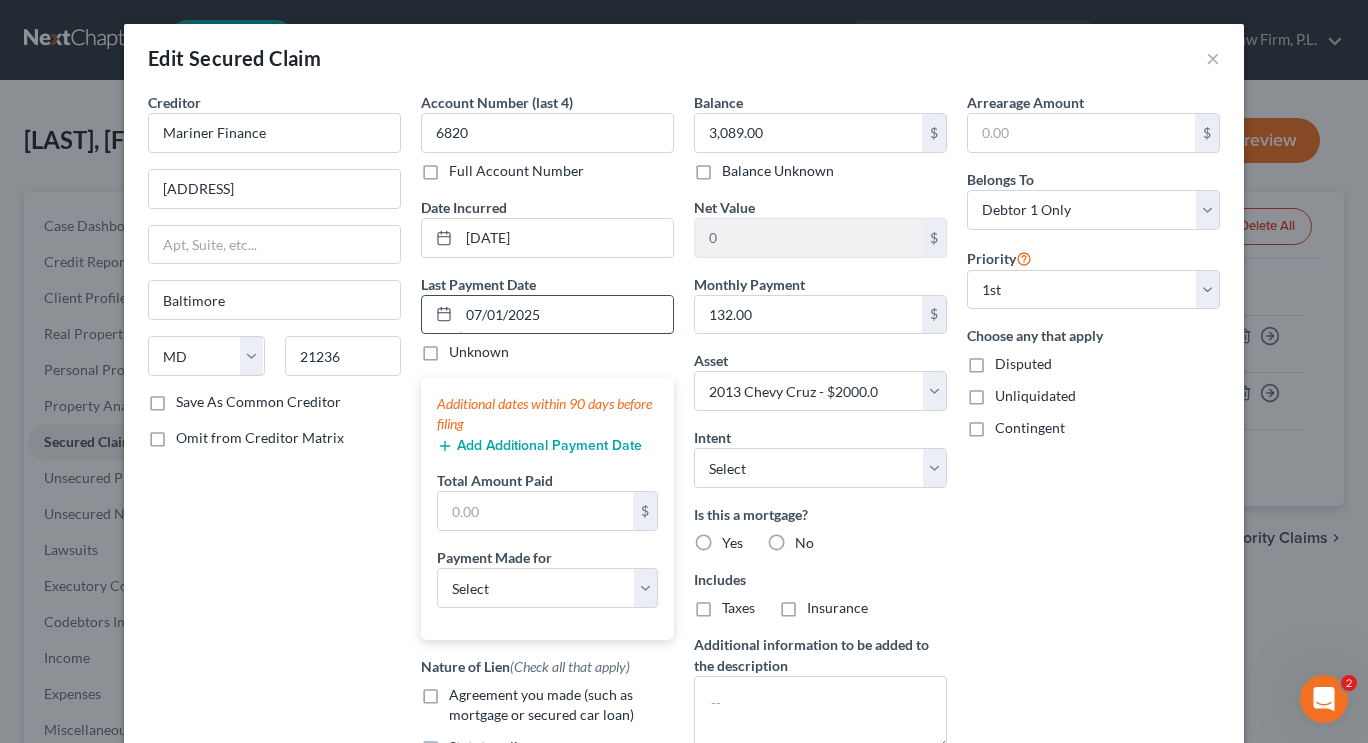 type on "07/01/2025" 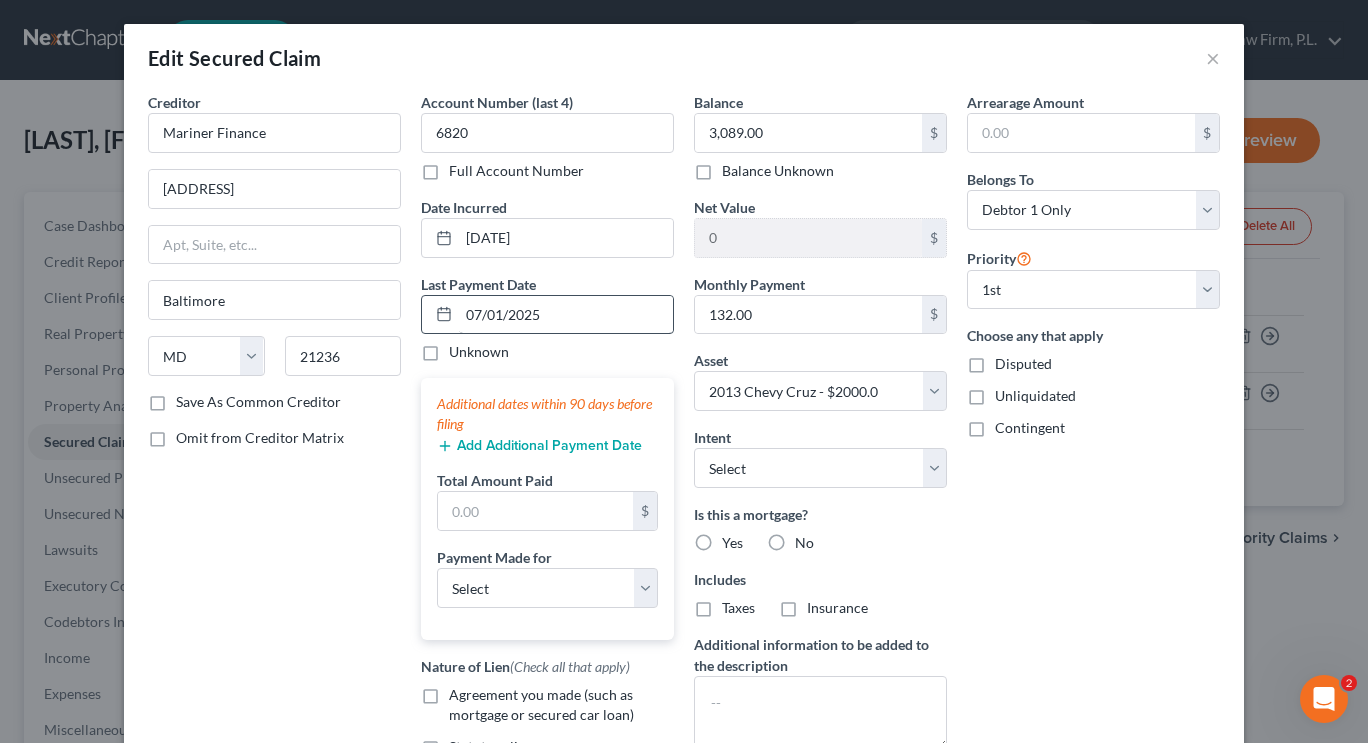 type 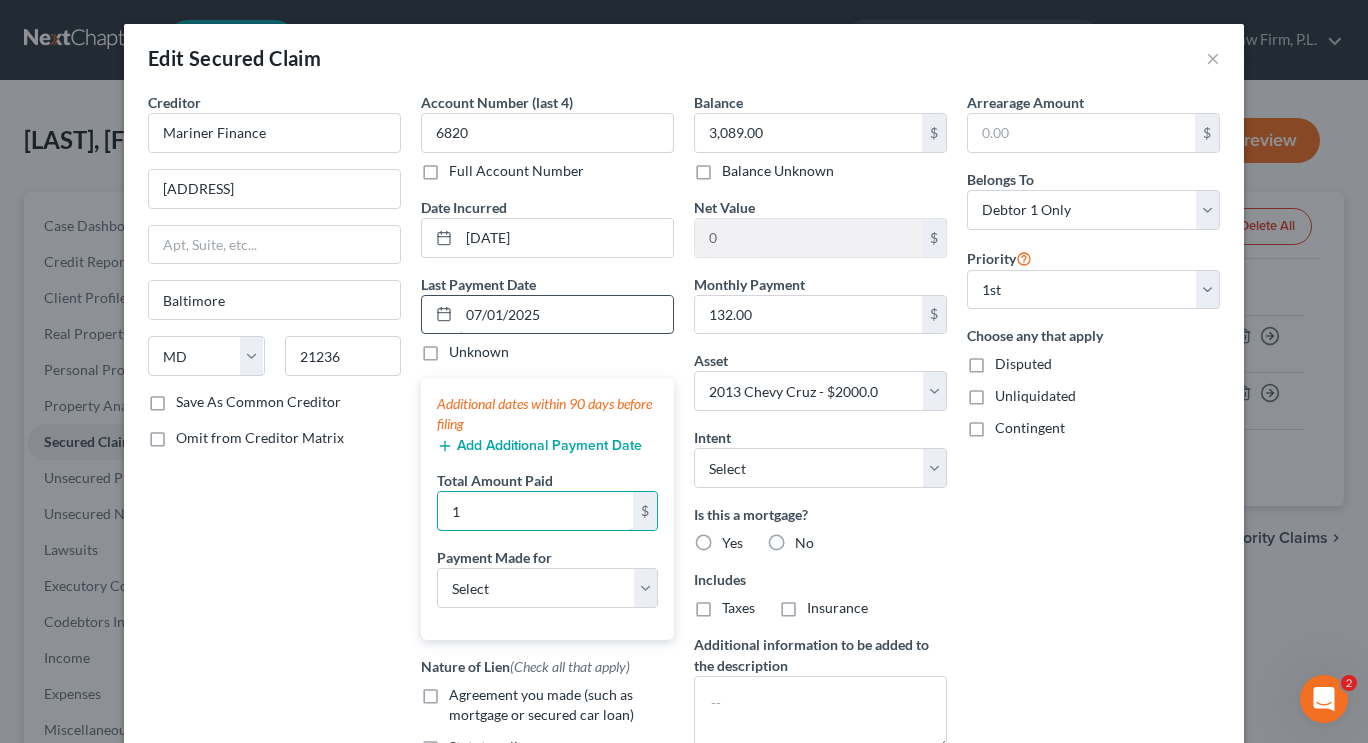 type on "1" 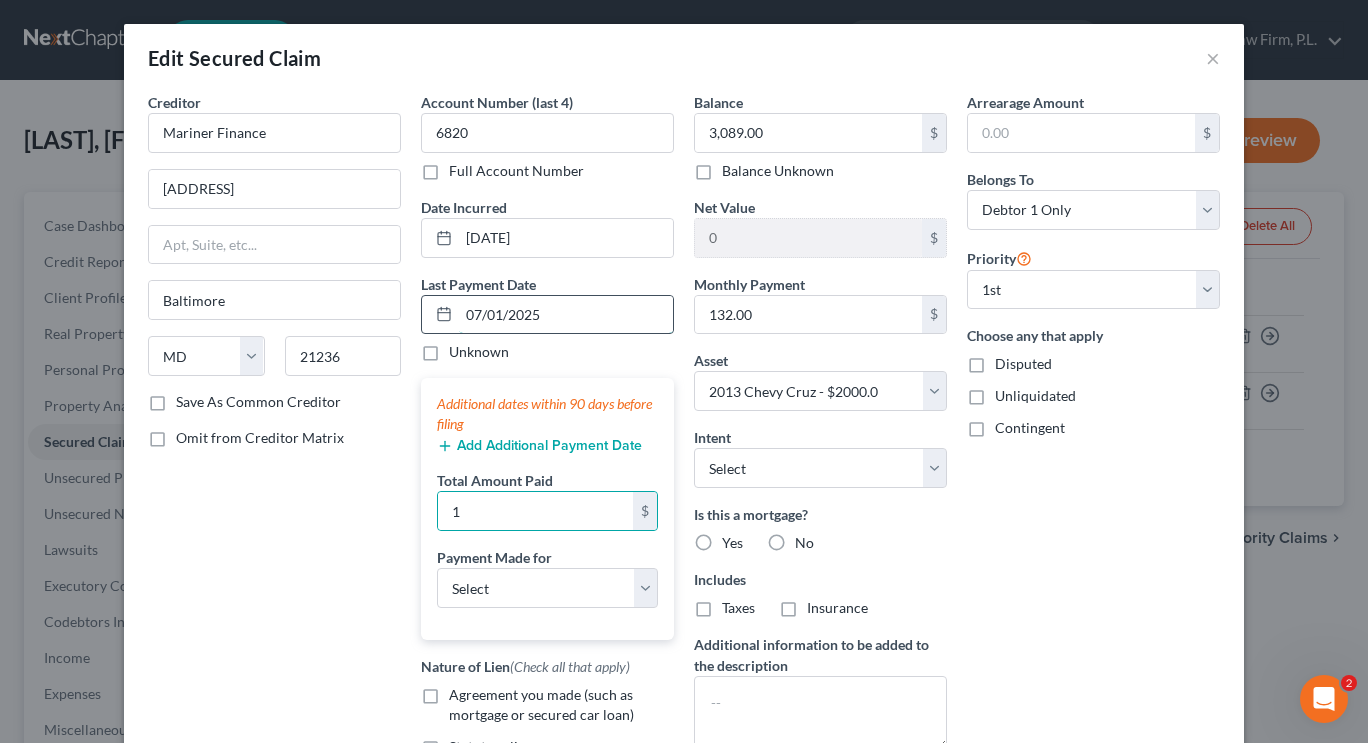 click on "07/01/2025" at bounding box center (566, 315) 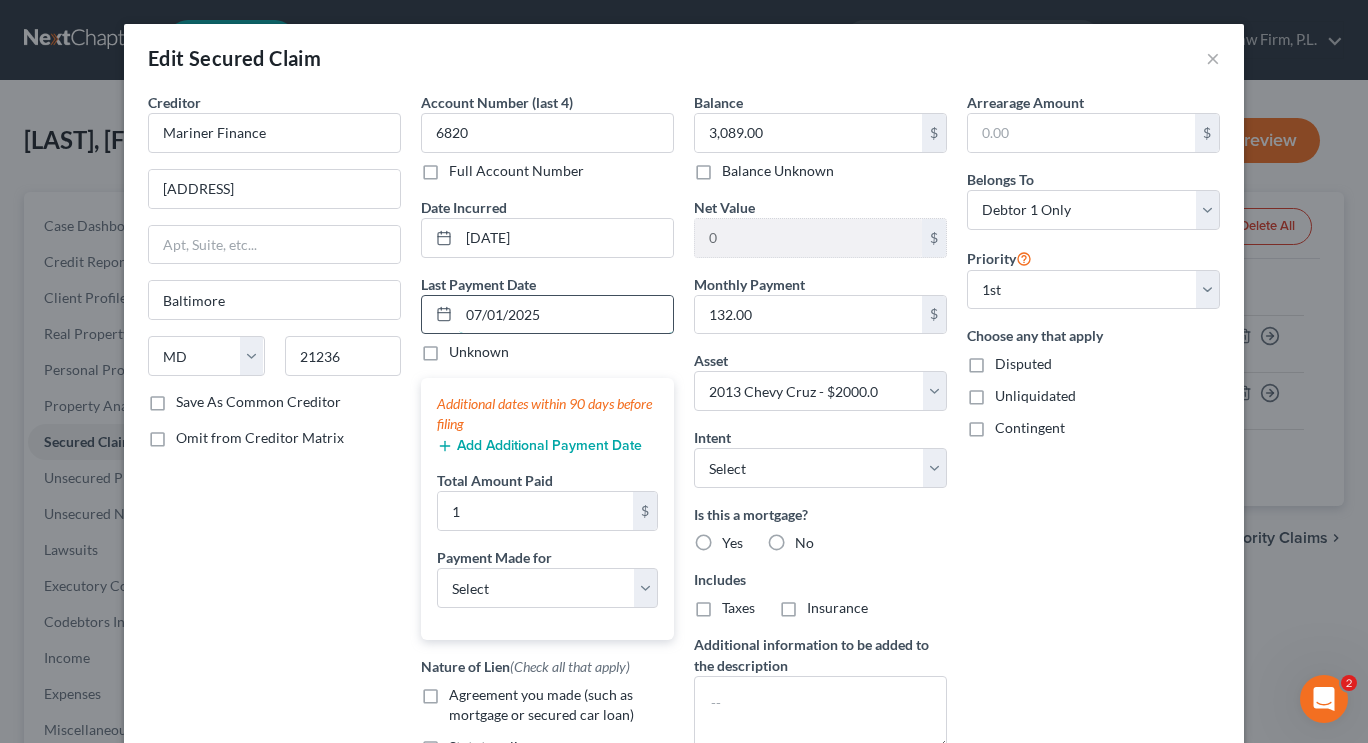 click on "07/01/2025" at bounding box center (566, 315) 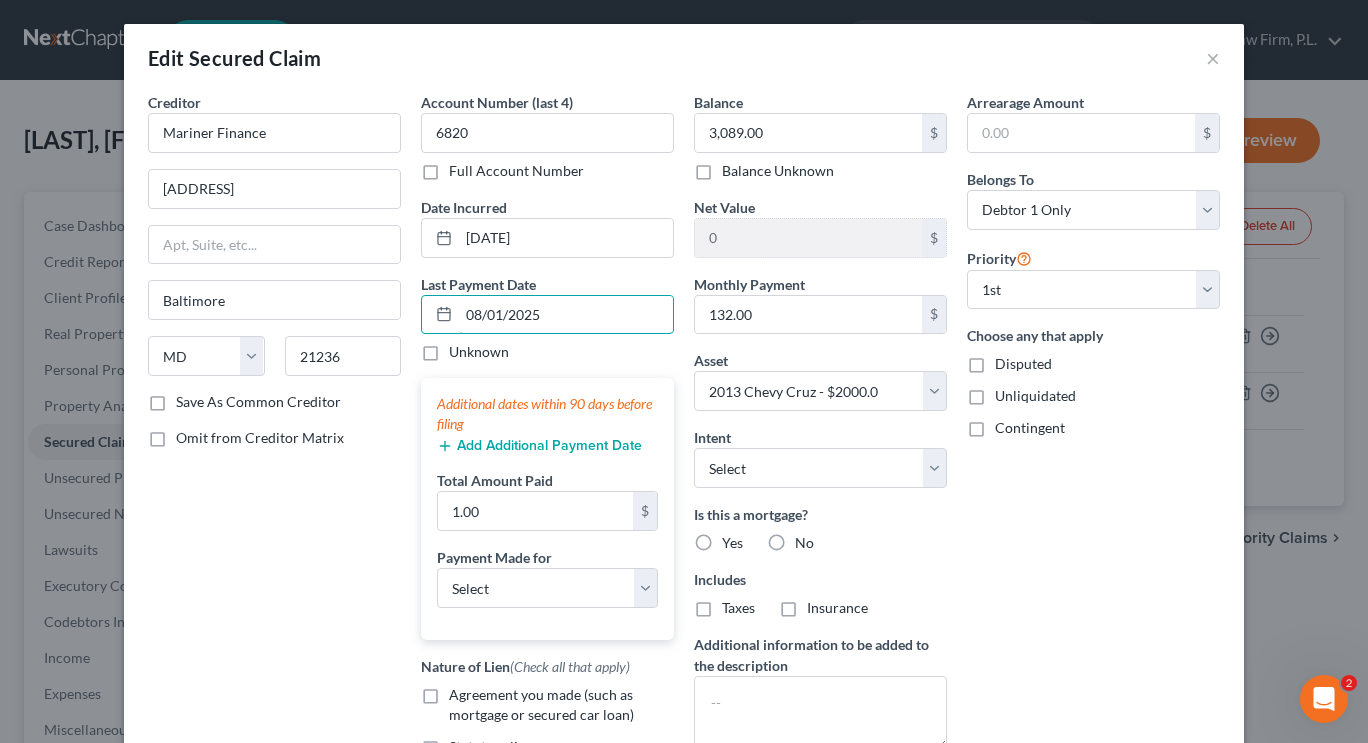 type on "08/01/2025" 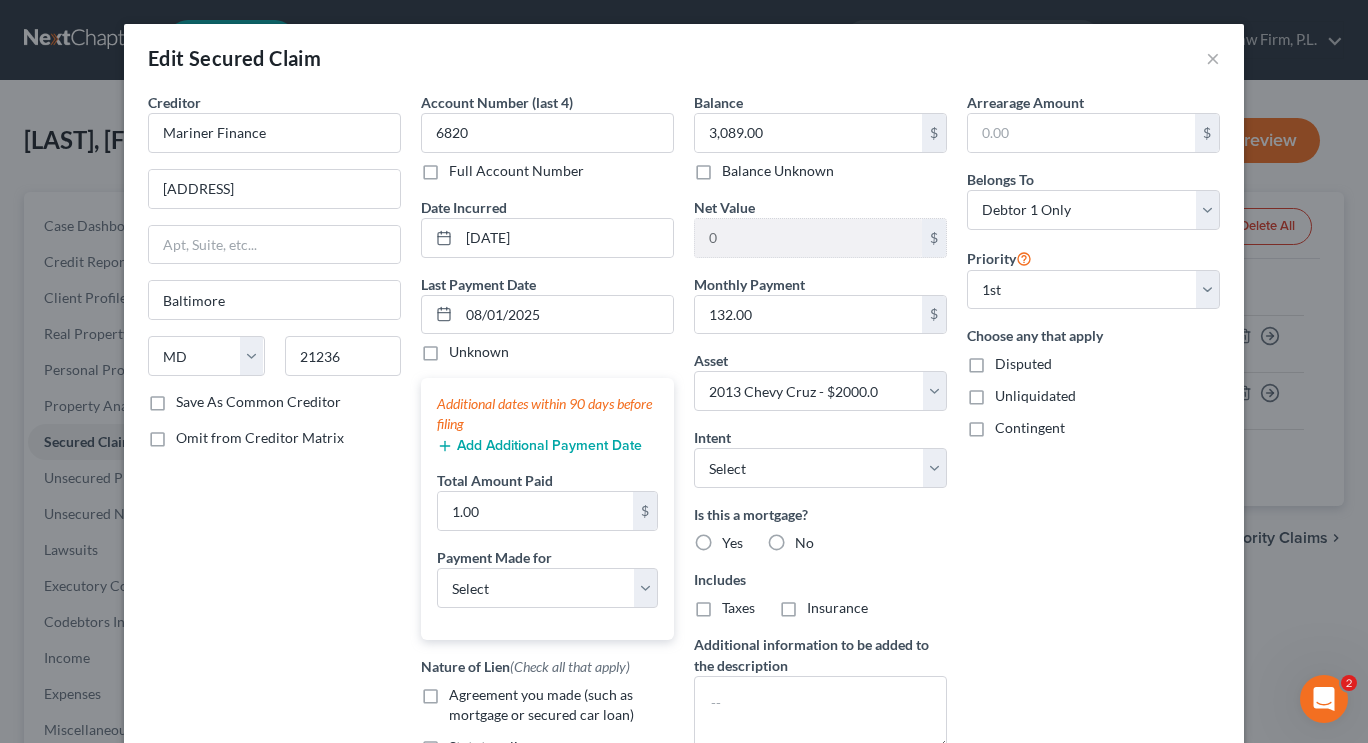 click on "Add Additional Payment Date" at bounding box center [539, 446] 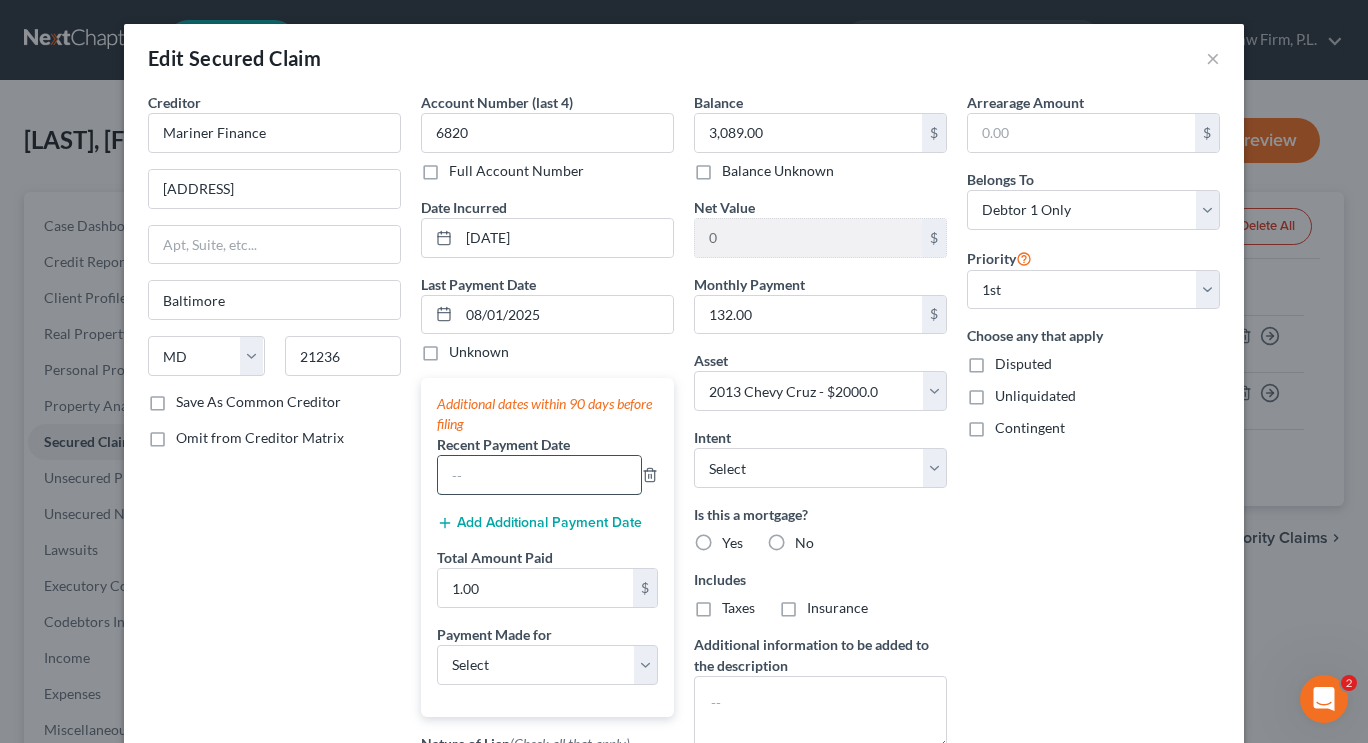 click at bounding box center (539, 475) 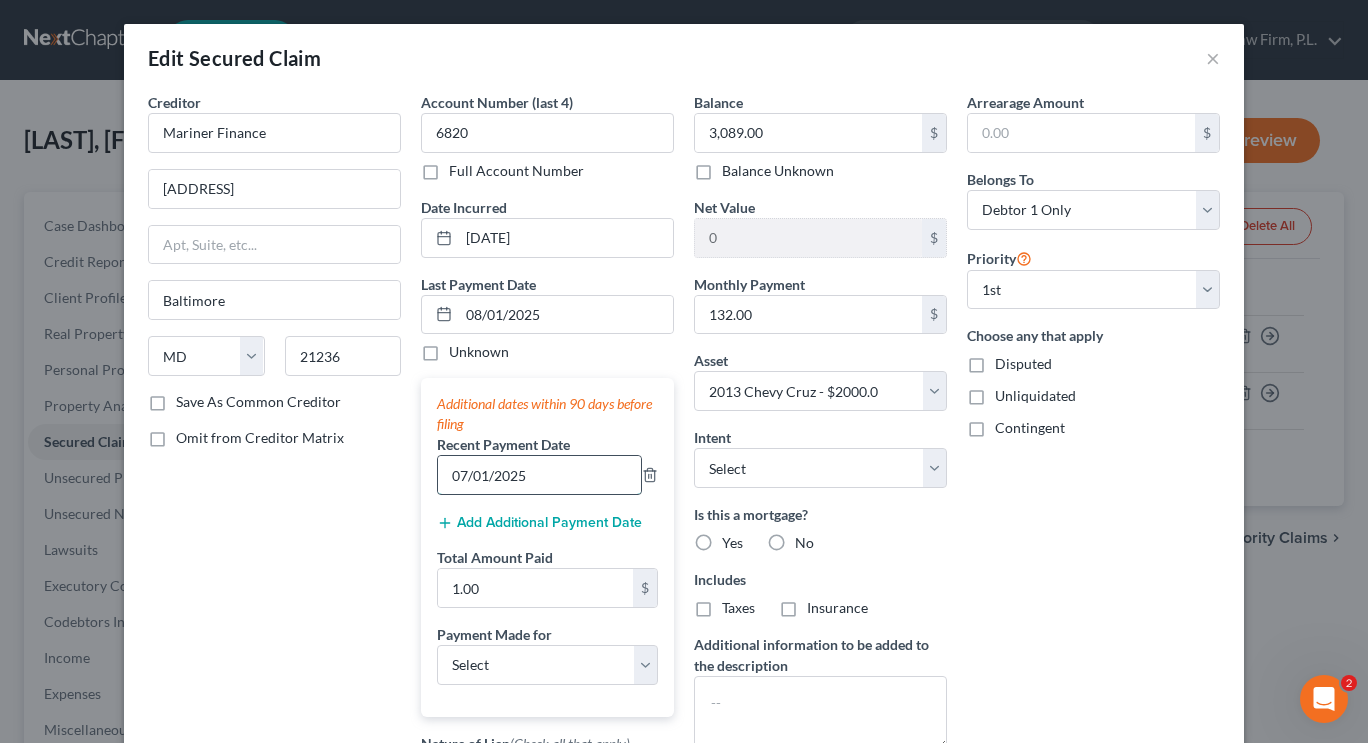 type on "07/01/2025" 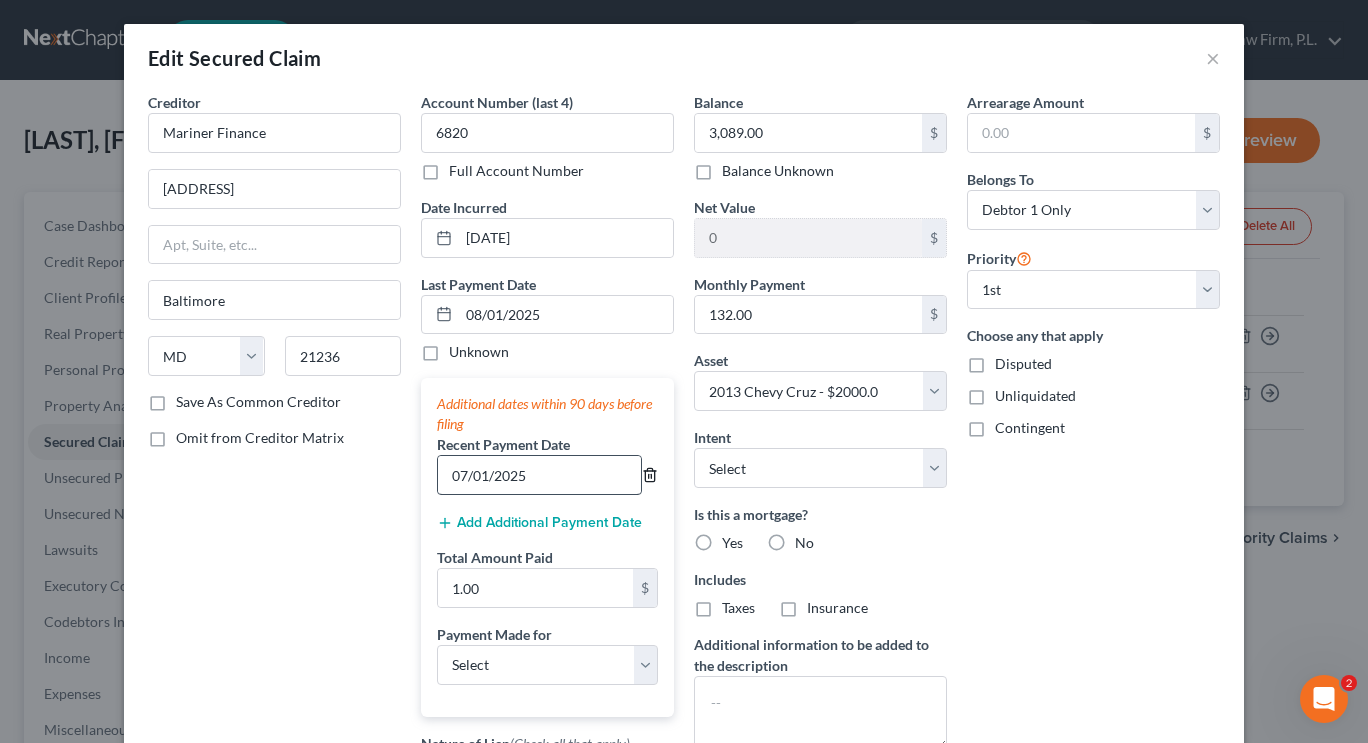 type 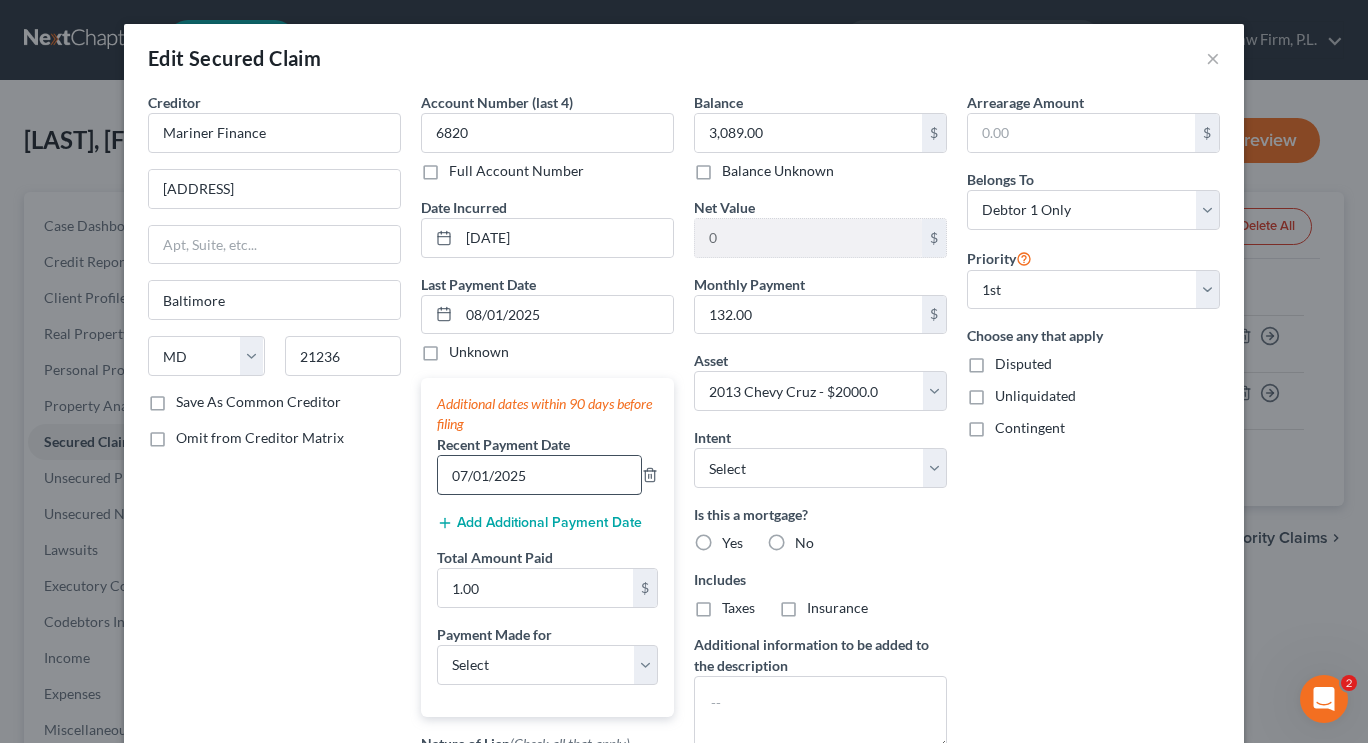 type 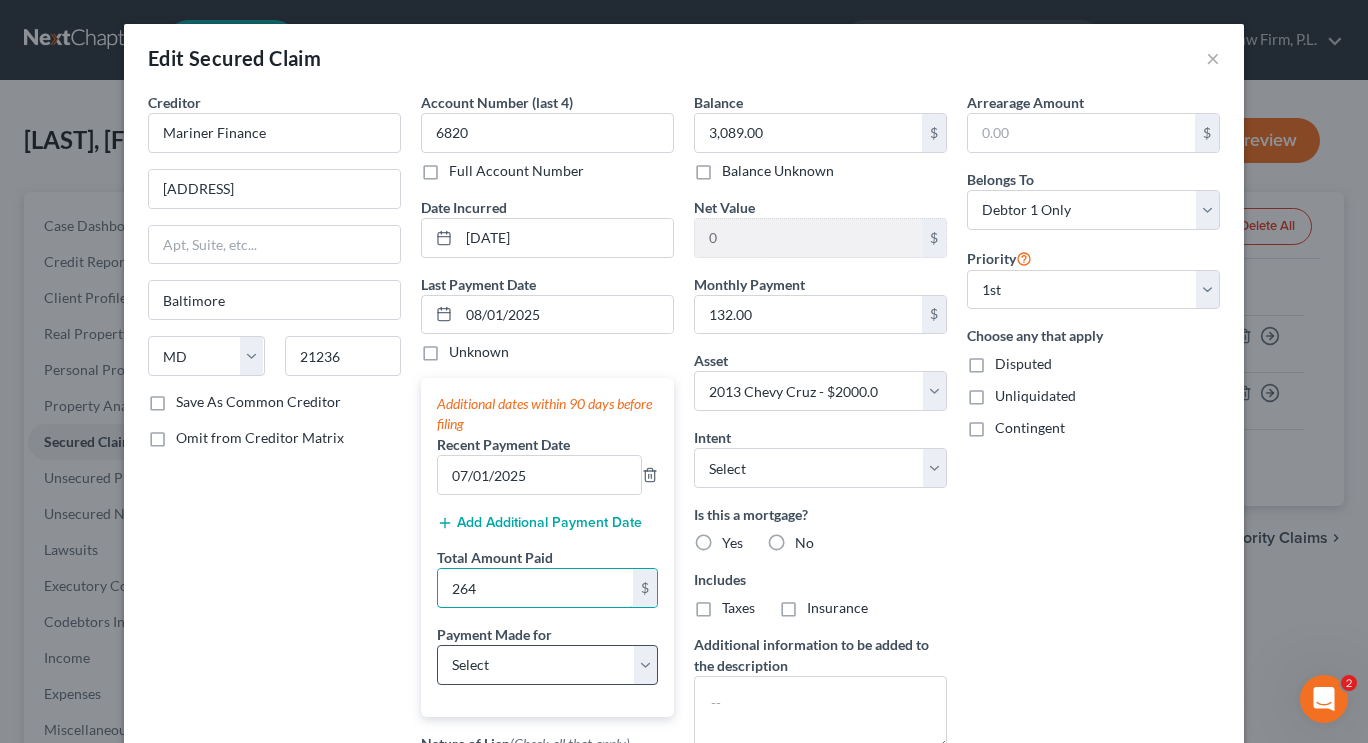type on "264" 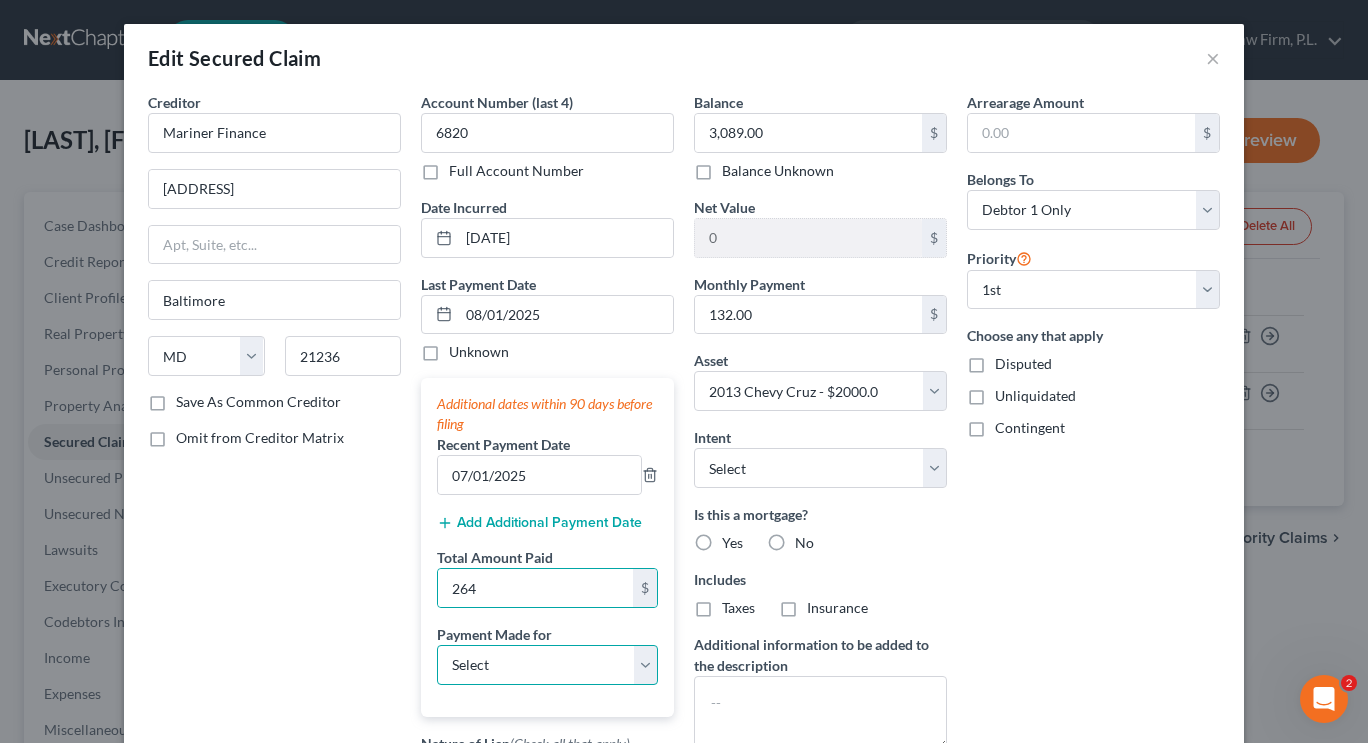 click on "Select Car Credit Card Loan Repayment Mortgage Other Suppliers Or Vendors" at bounding box center [547, 665] 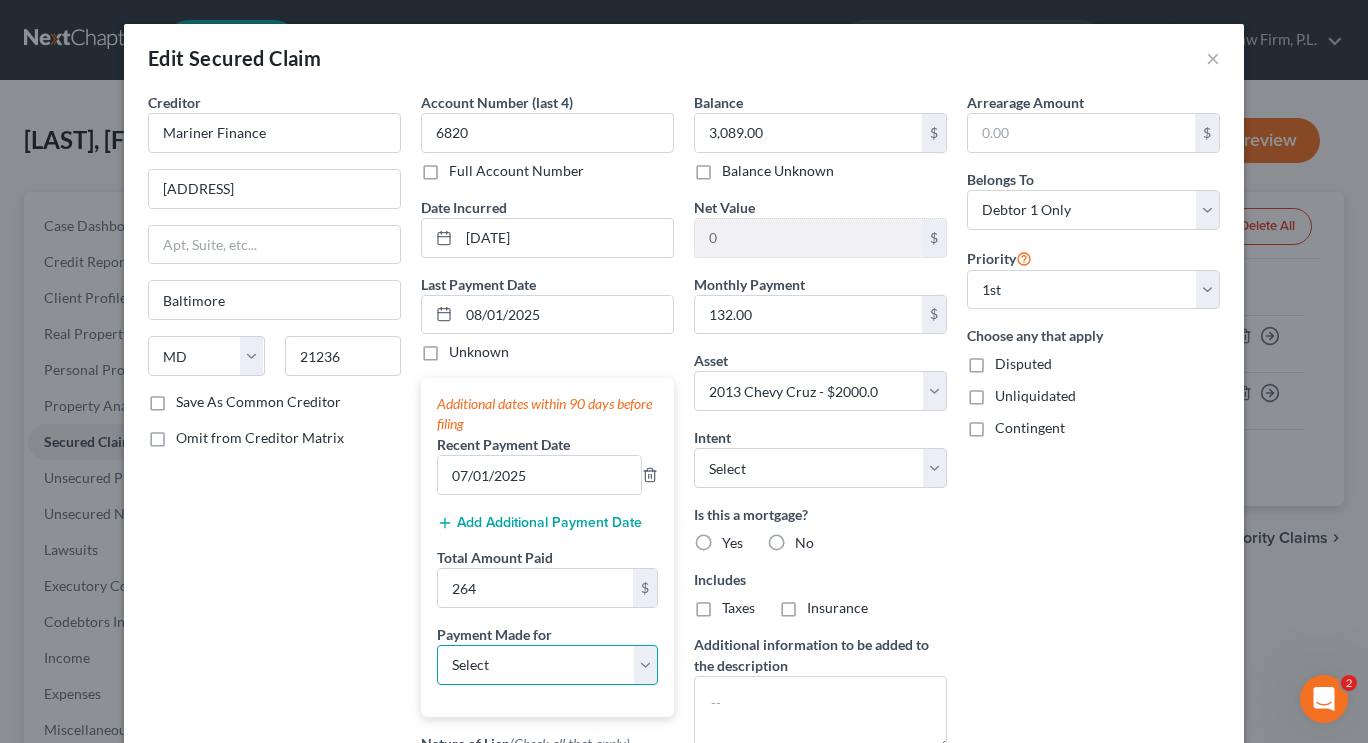 select on "0" 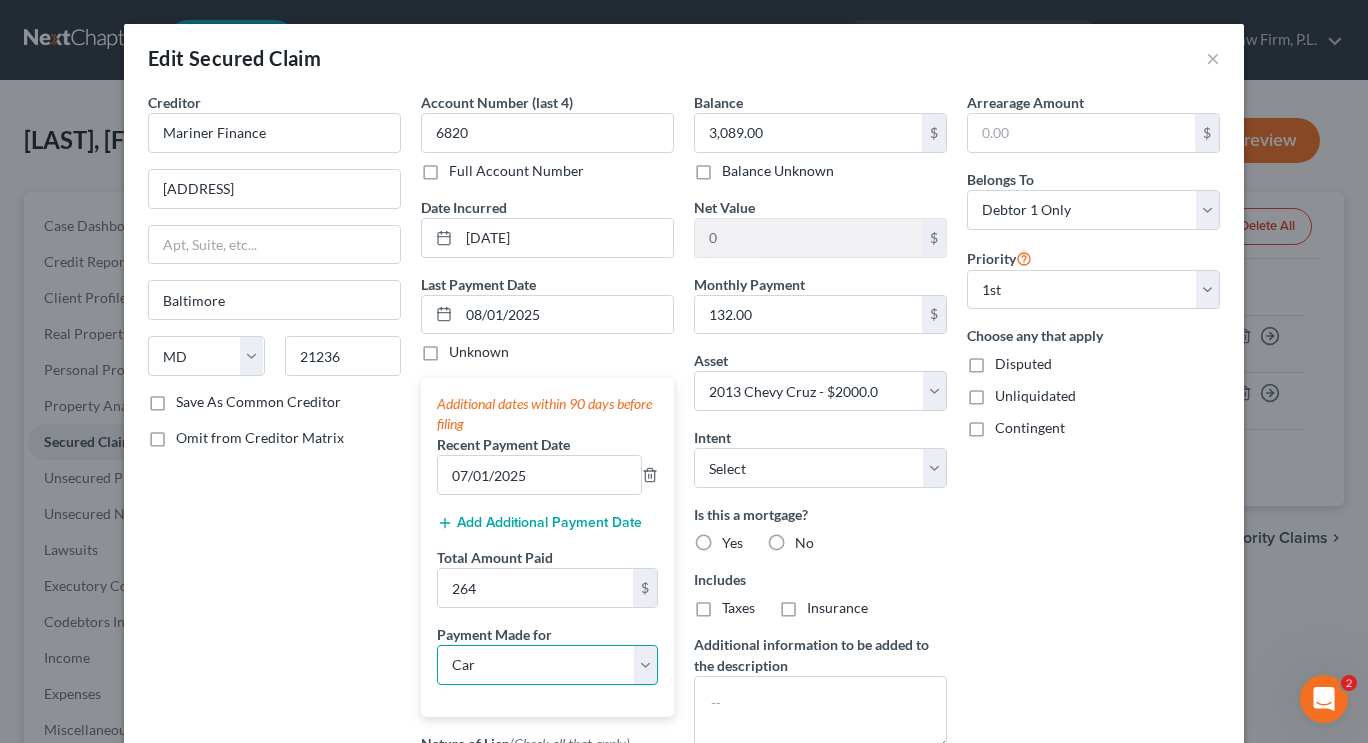 click on "Select Car Credit Card Loan Repayment Mortgage Other Suppliers Or Vendors" at bounding box center (547, 665) 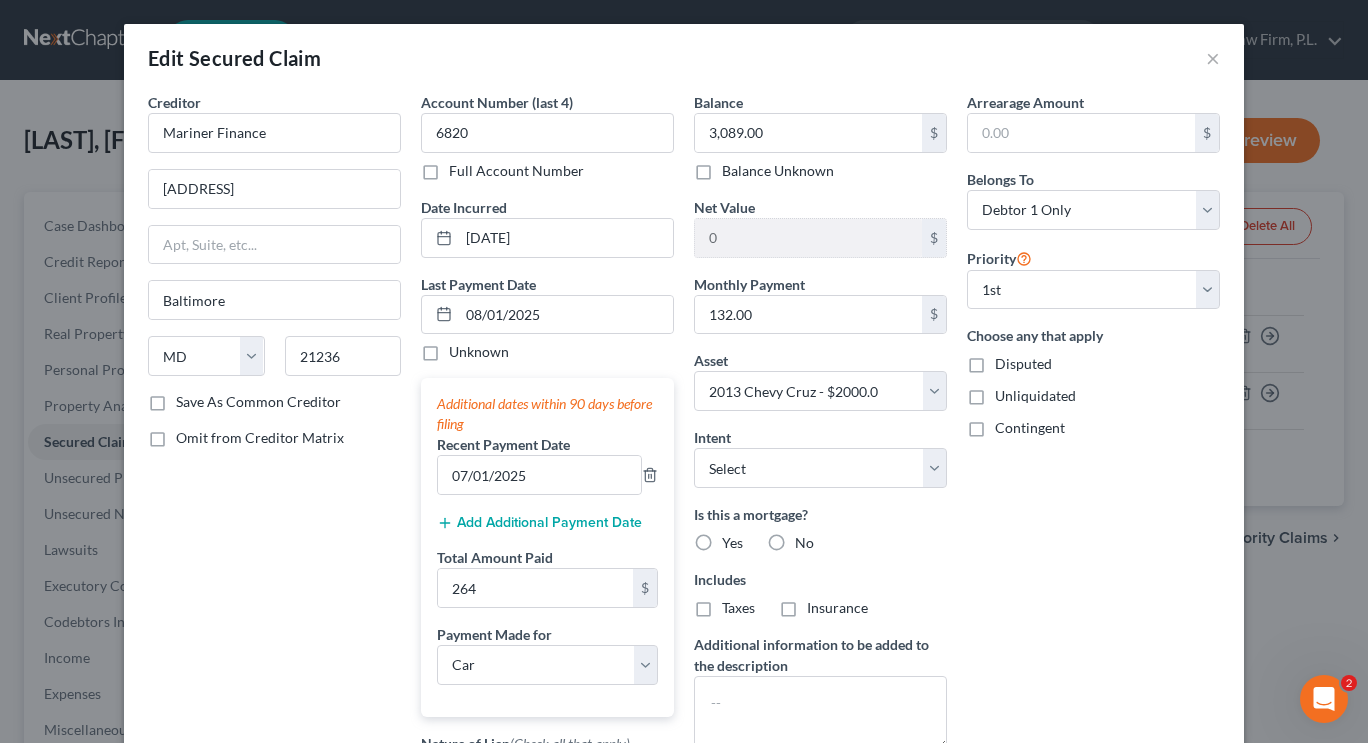 click on "No" at bounding box center [804, 543] 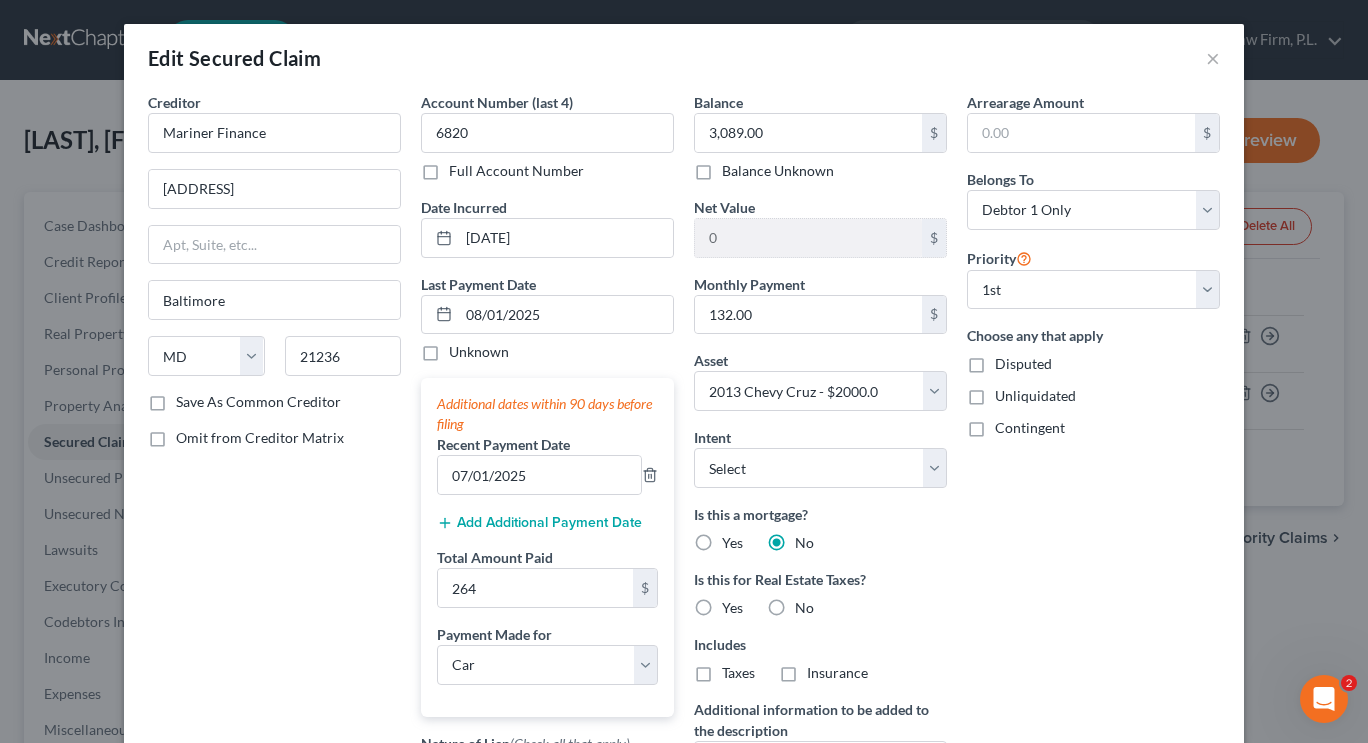 click on "No" at bounding box center [804, 608] 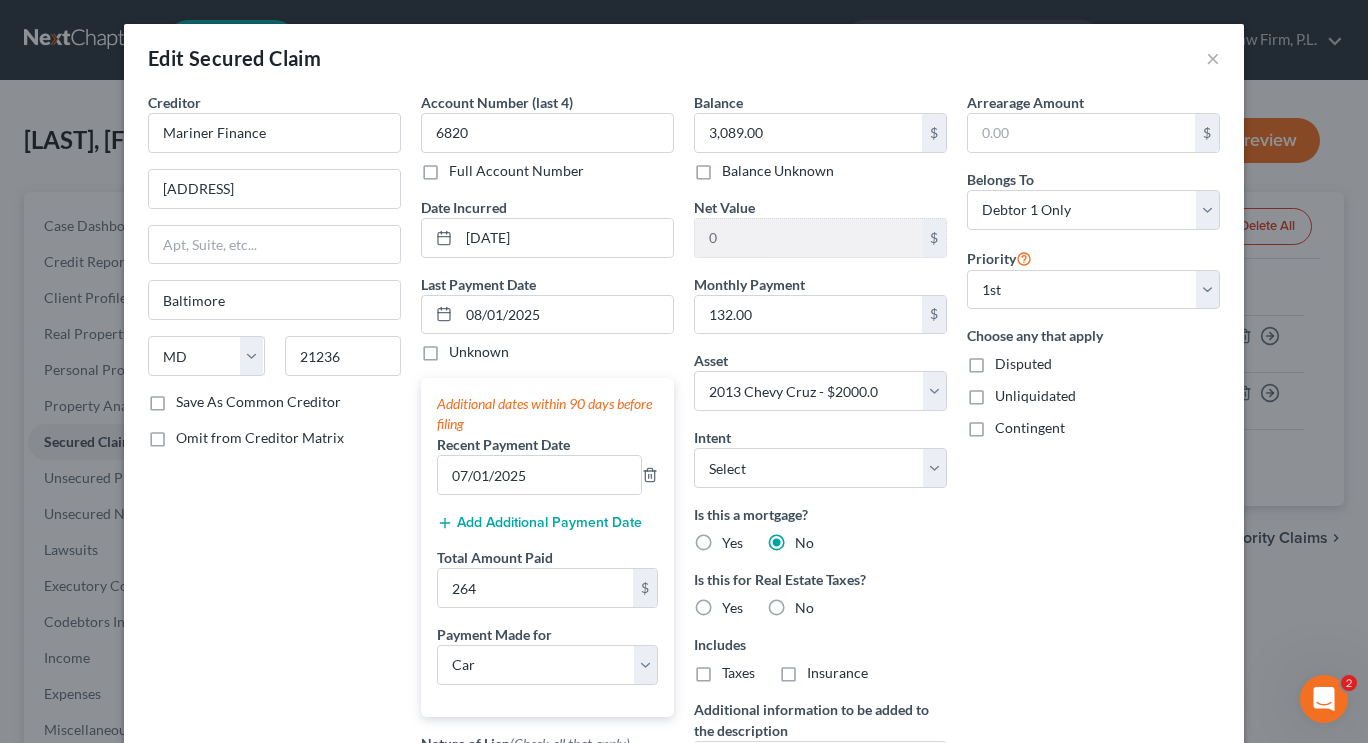 click on "No" at bounding box center (809, 604) 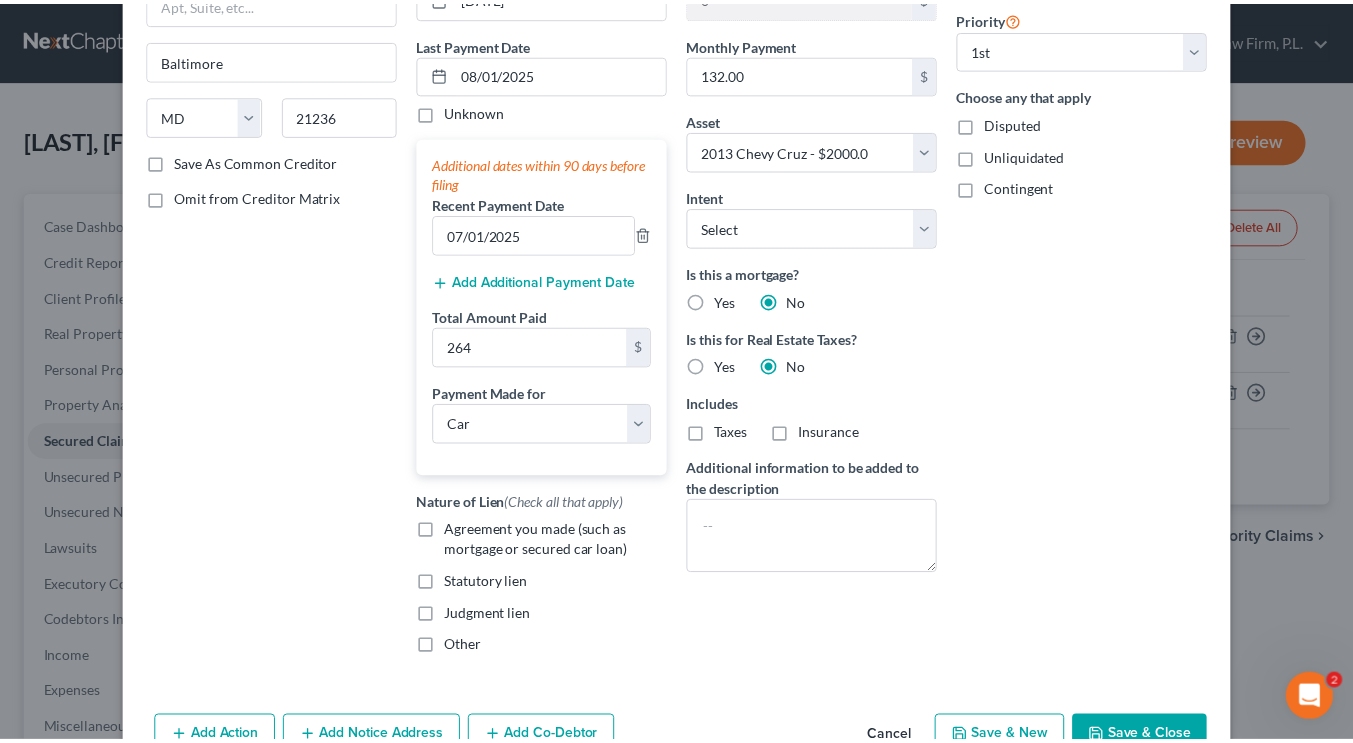 scroll, scrollTop: 246, scrollLeft: 0, axis: vertical 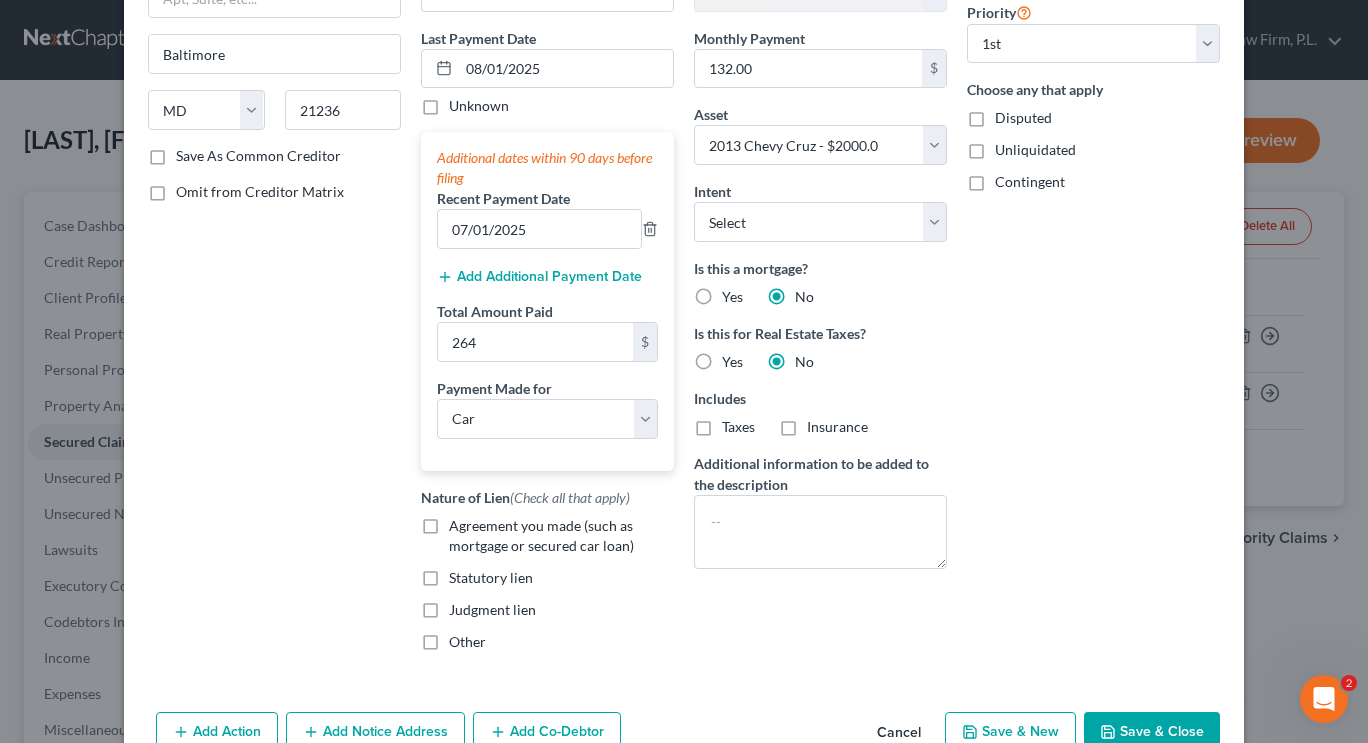 click on "Agreement you made (such as mortgage or secured car loan)" at bounding box center [561, 536] 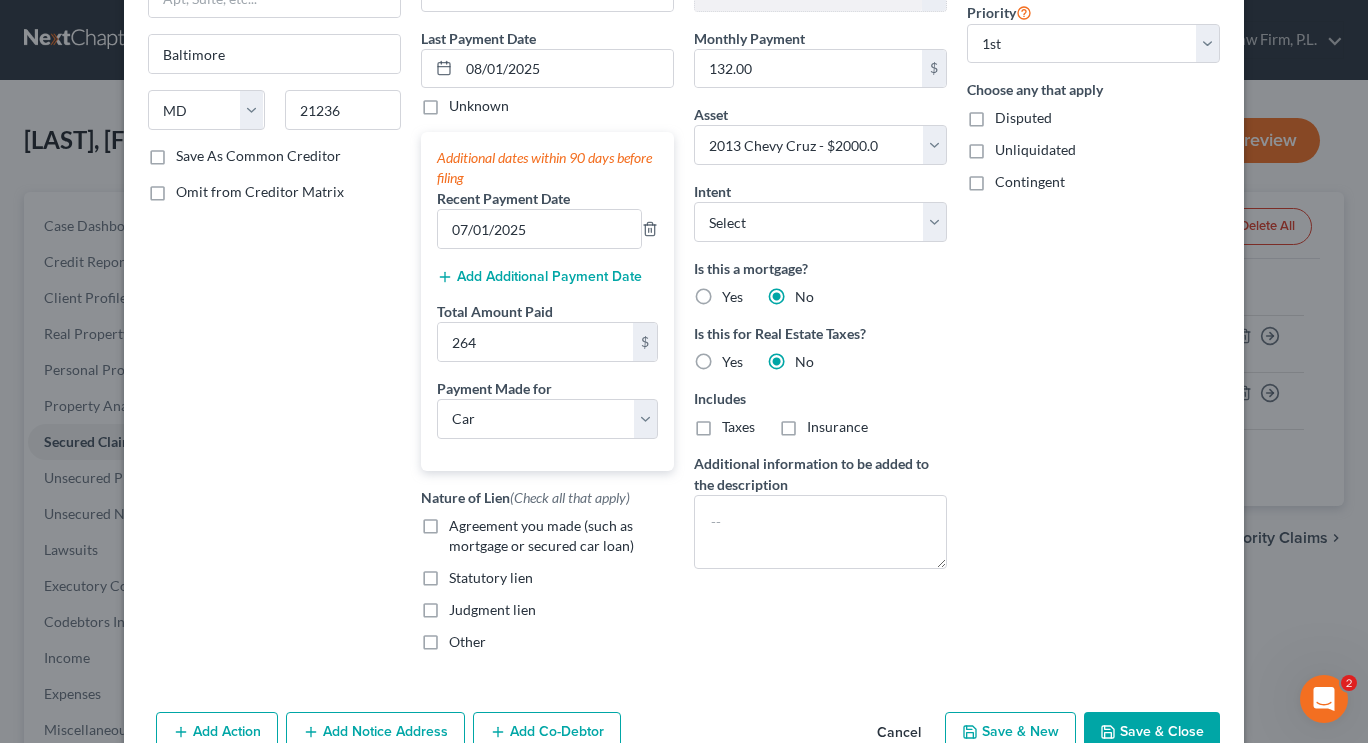 click on "Agreement you made (such as mortgage or secured car loan)" at bounding box center [463, 522] 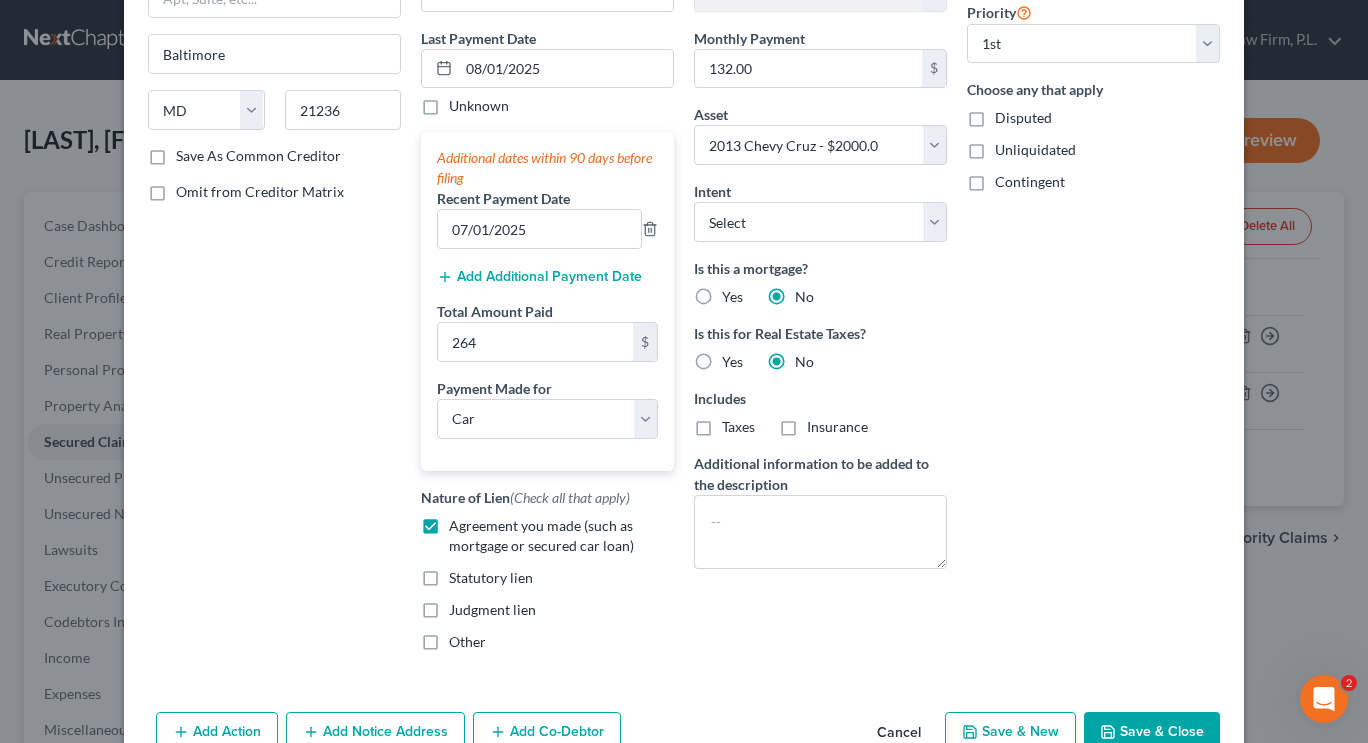 click on "Save & Close" at bounding box center [1152, 733] 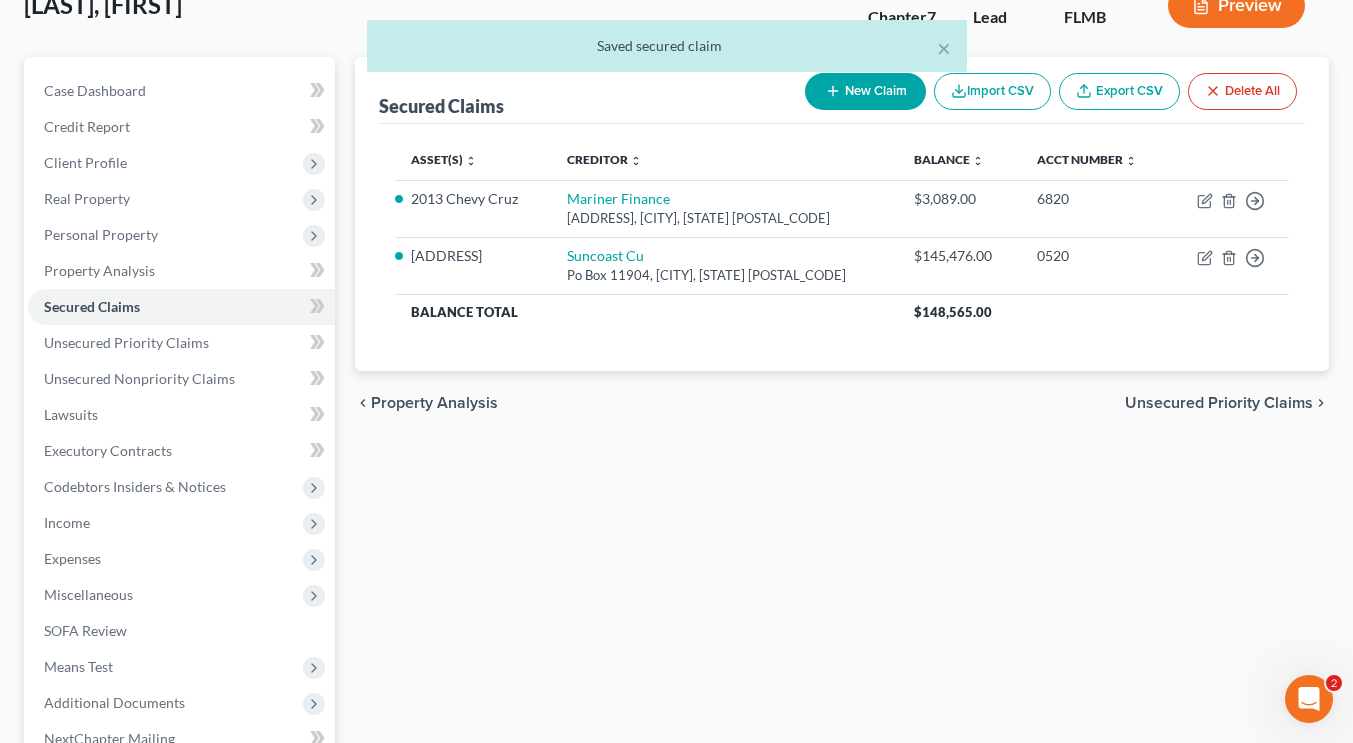 scroll, scrollTop: 138, scrollLeft: 0, axis: vertical 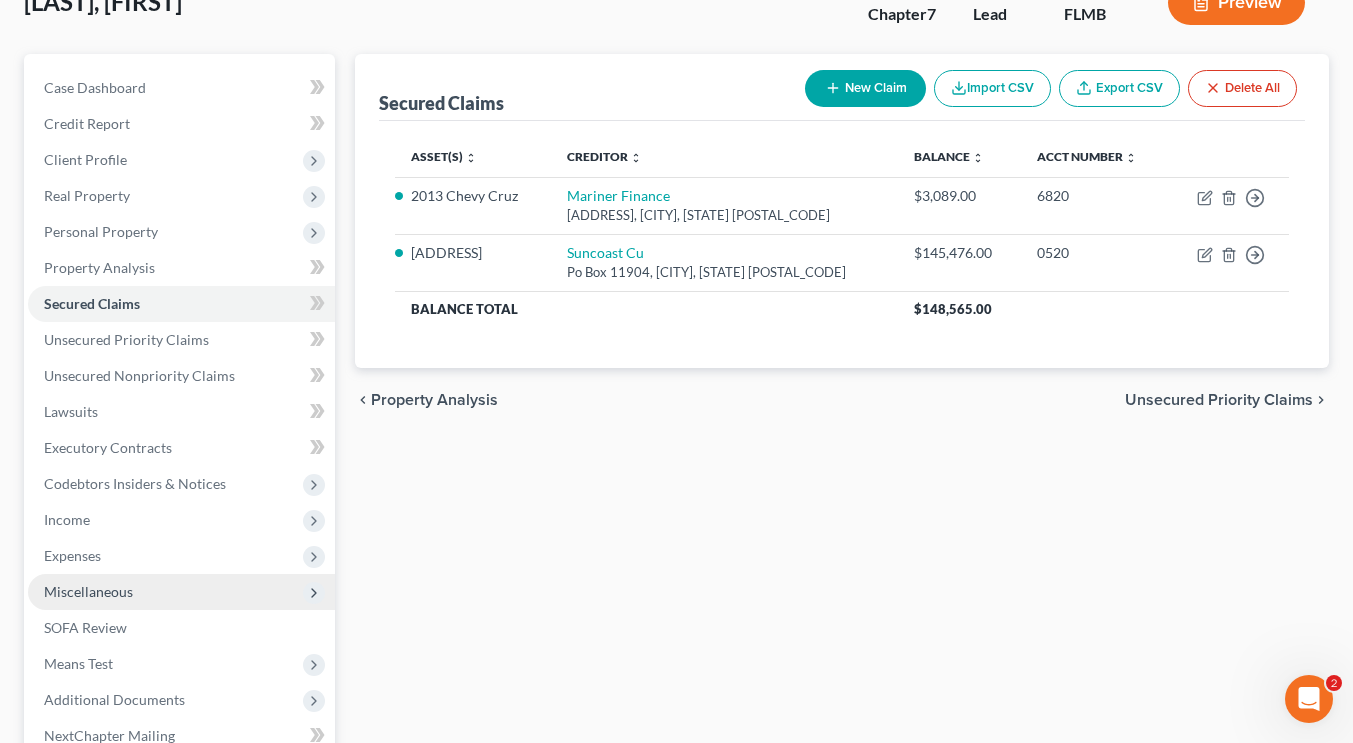 click on "Miscellaneous" at bounding box center [181, 592] 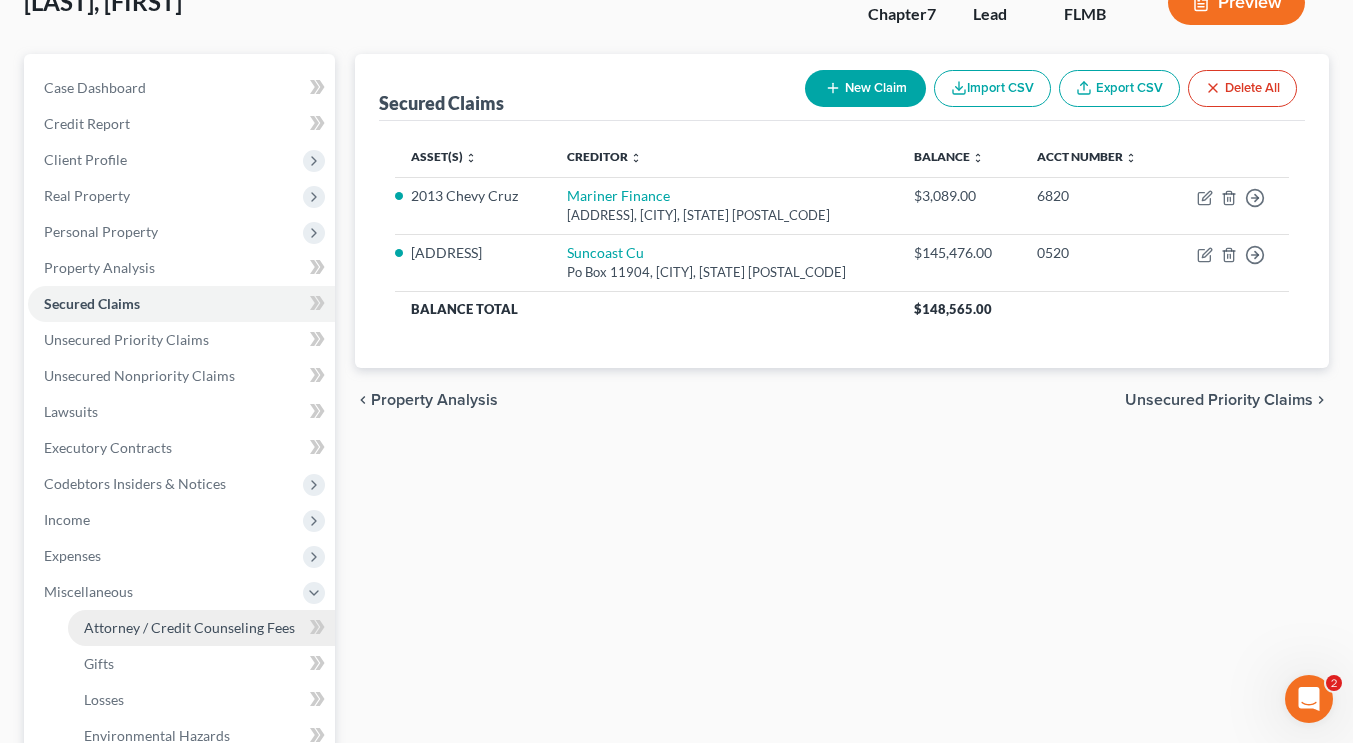 click on "Attorney / Credit Counseling Fees" at bounding box center [201, 628] 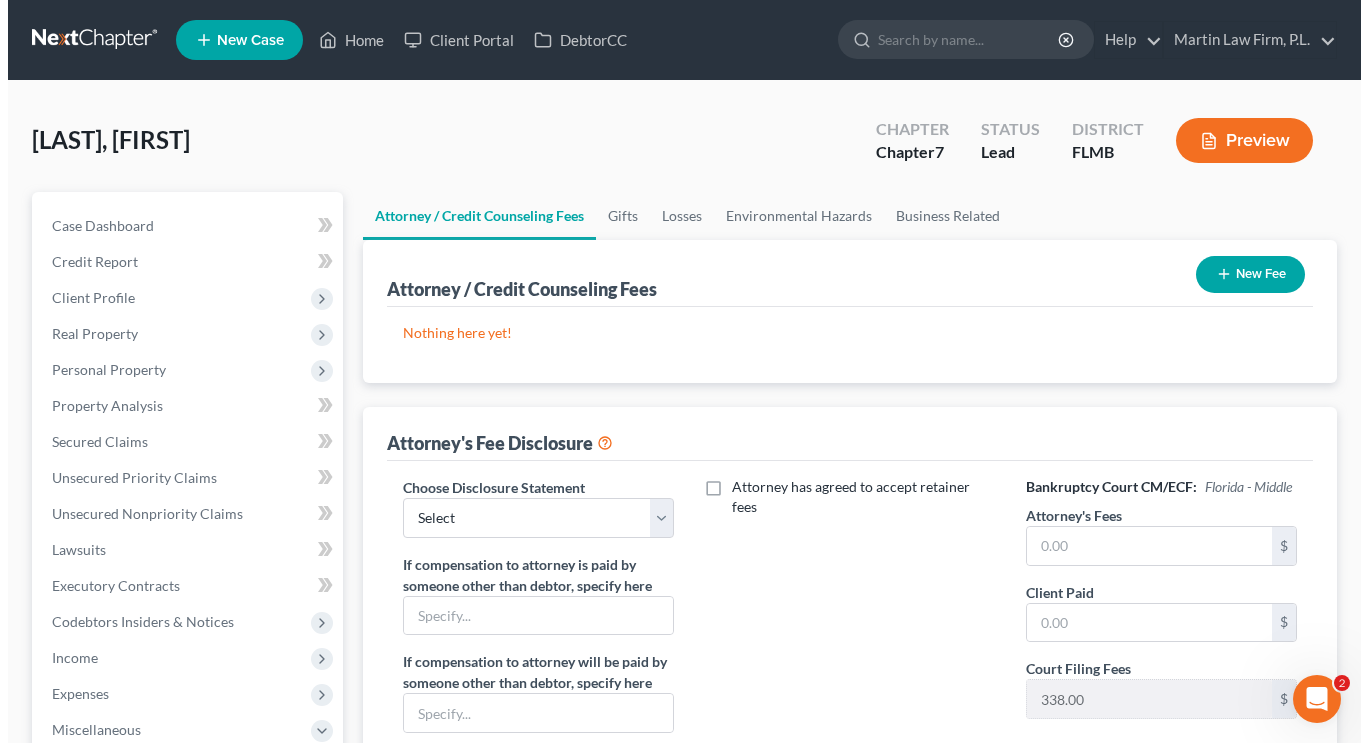 scroll, scrollTop: 0, scrollLeft: 0, axis: both 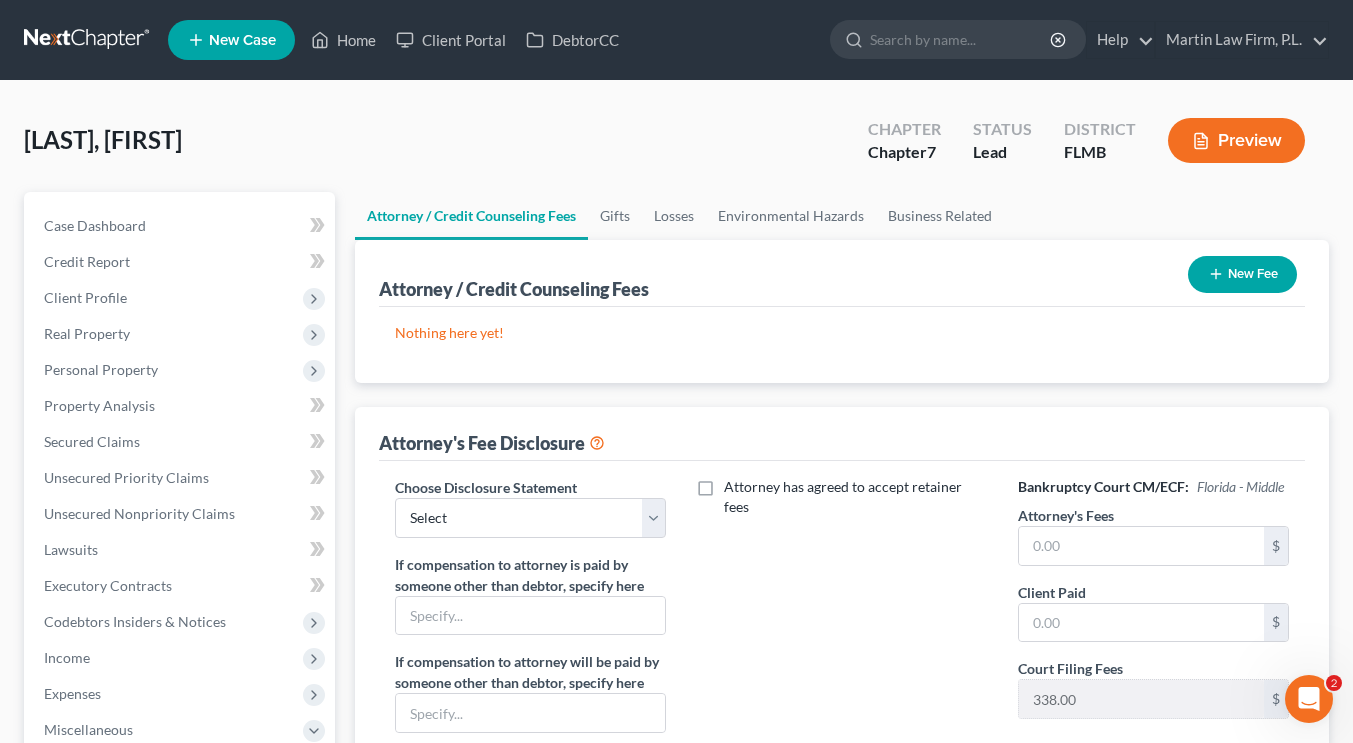 click on "New Fee" at bounding box center (1242, 274) 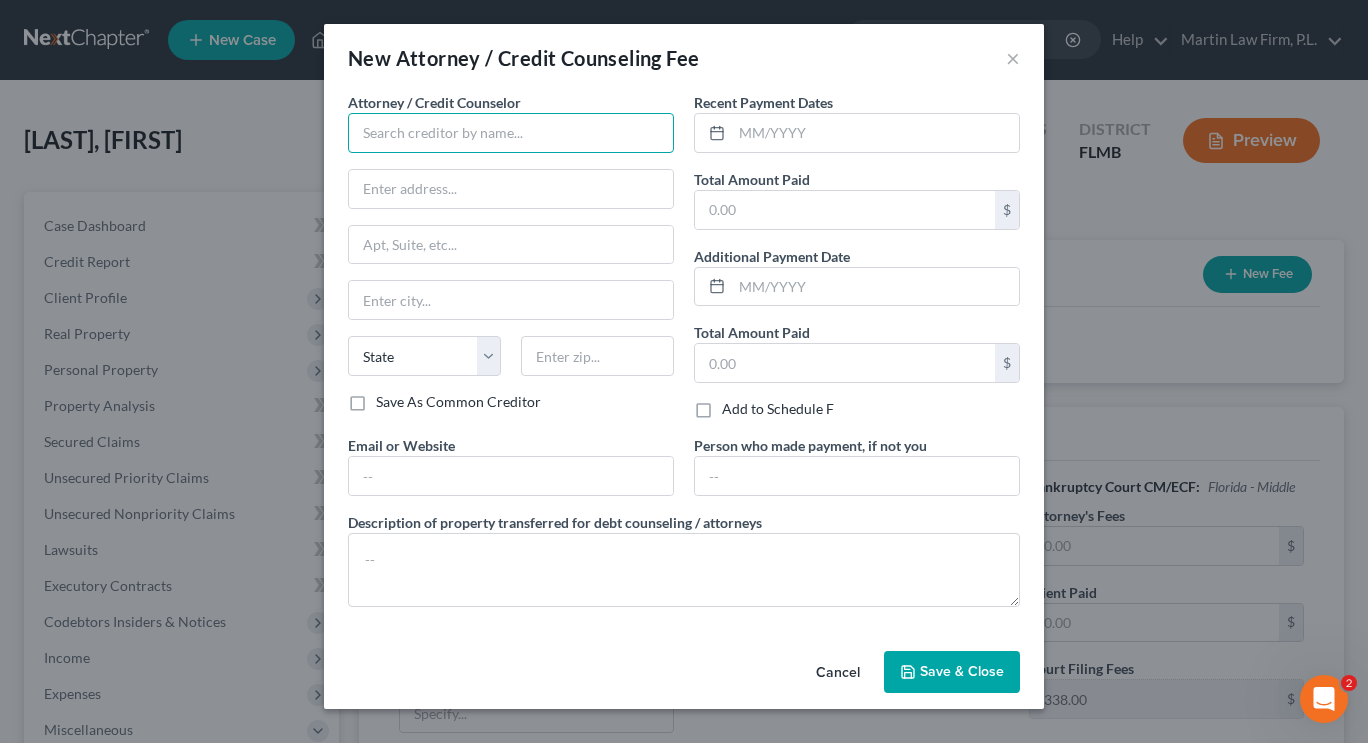 click at bounding box center (511, 133) 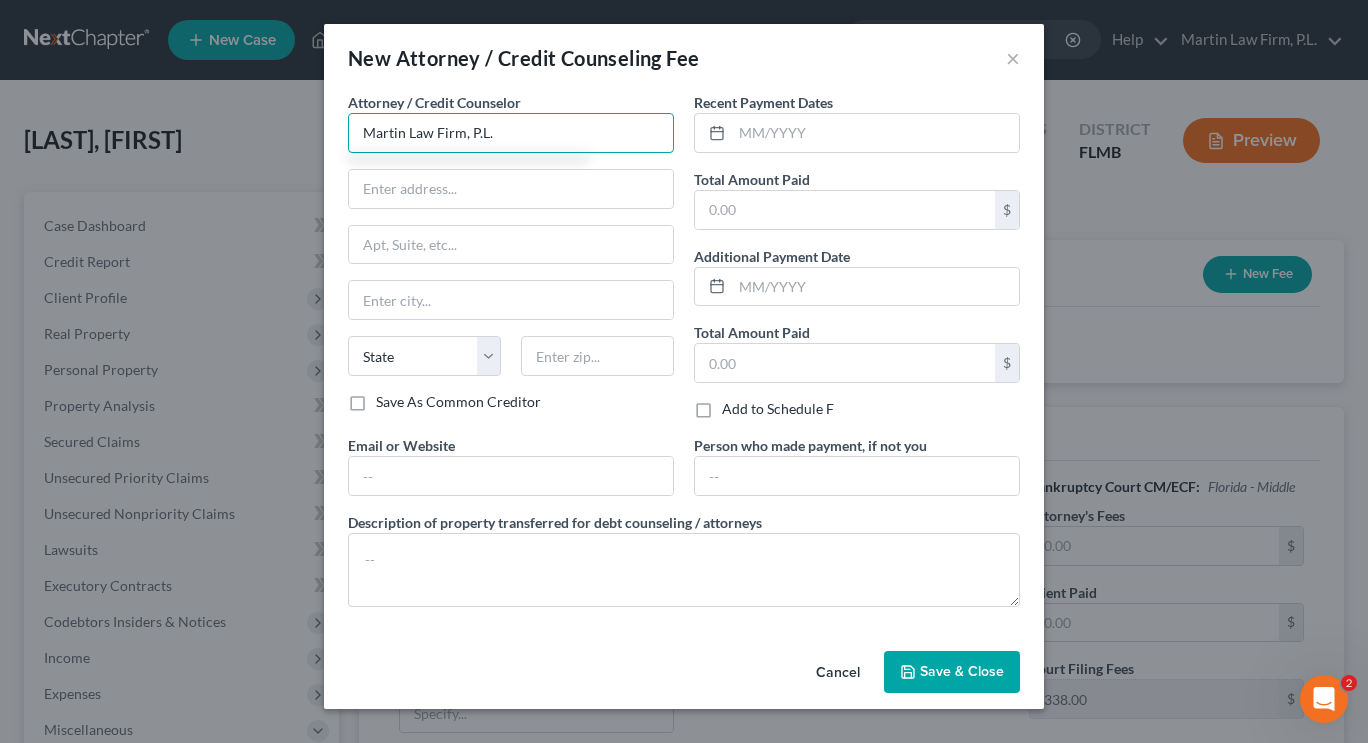 type on "Martin Law Firm, P.L." 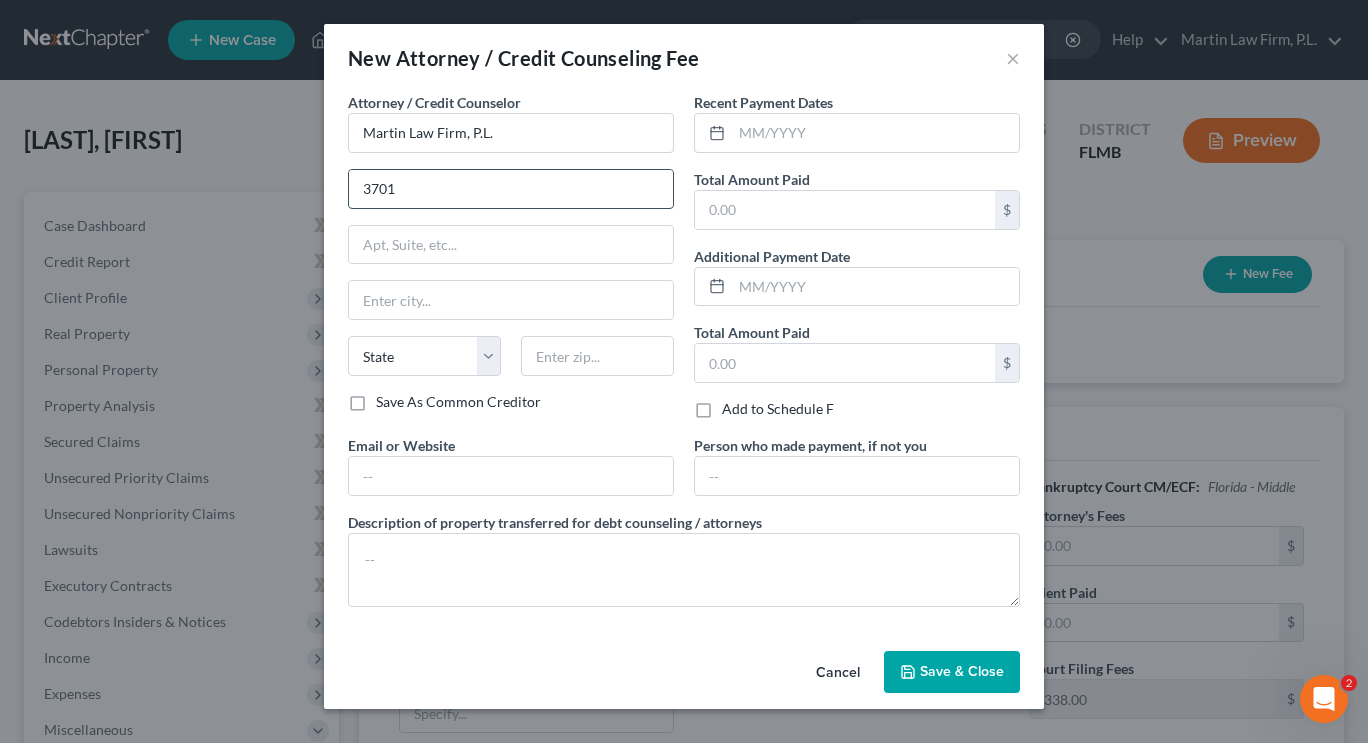type on "3701 Del Prado Blvd S" 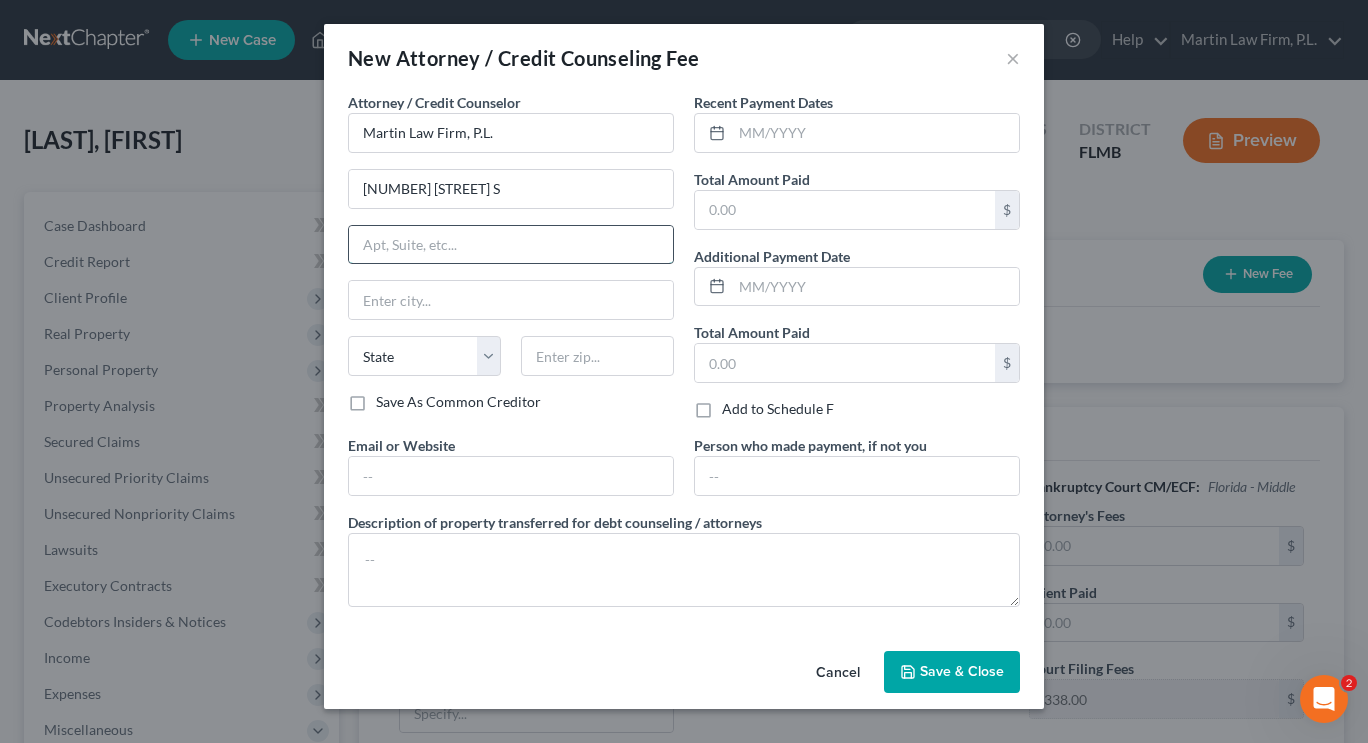 click at bounding box center (511, 245) 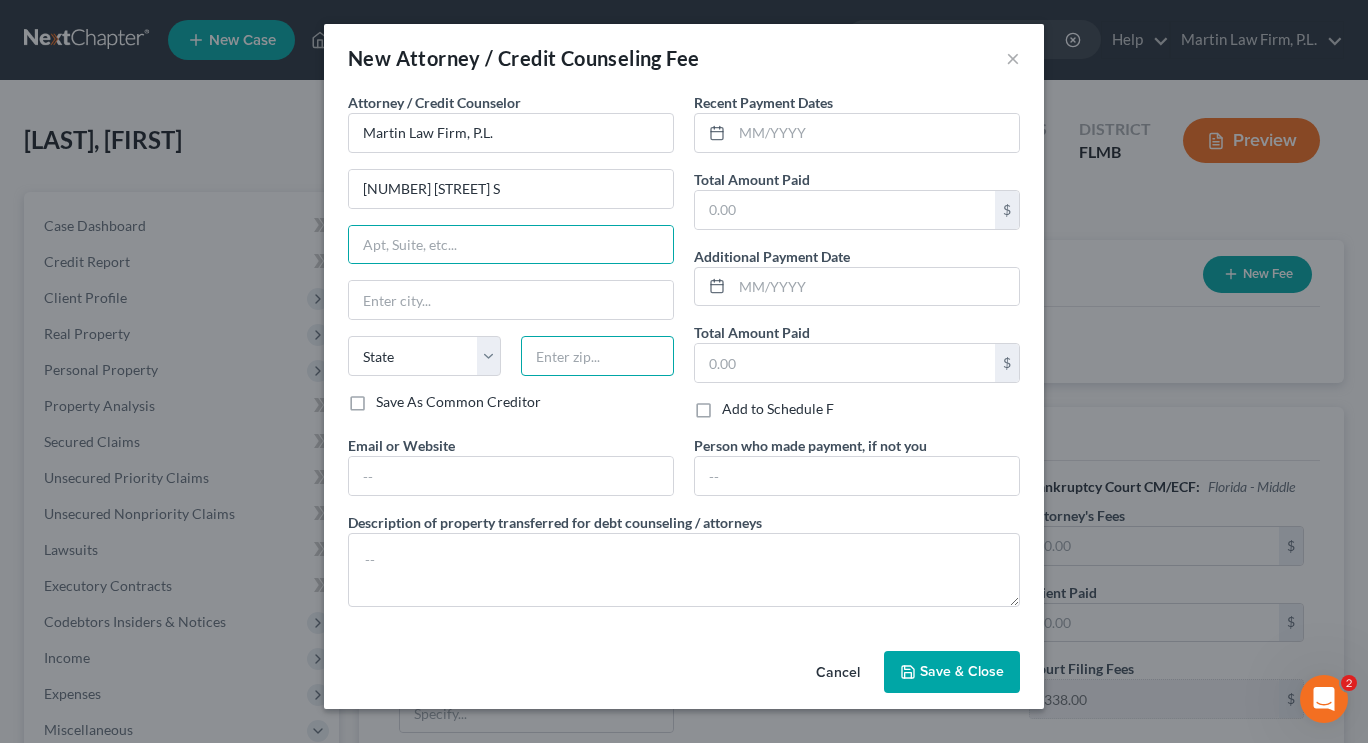 click at bounding box center [597, 356] 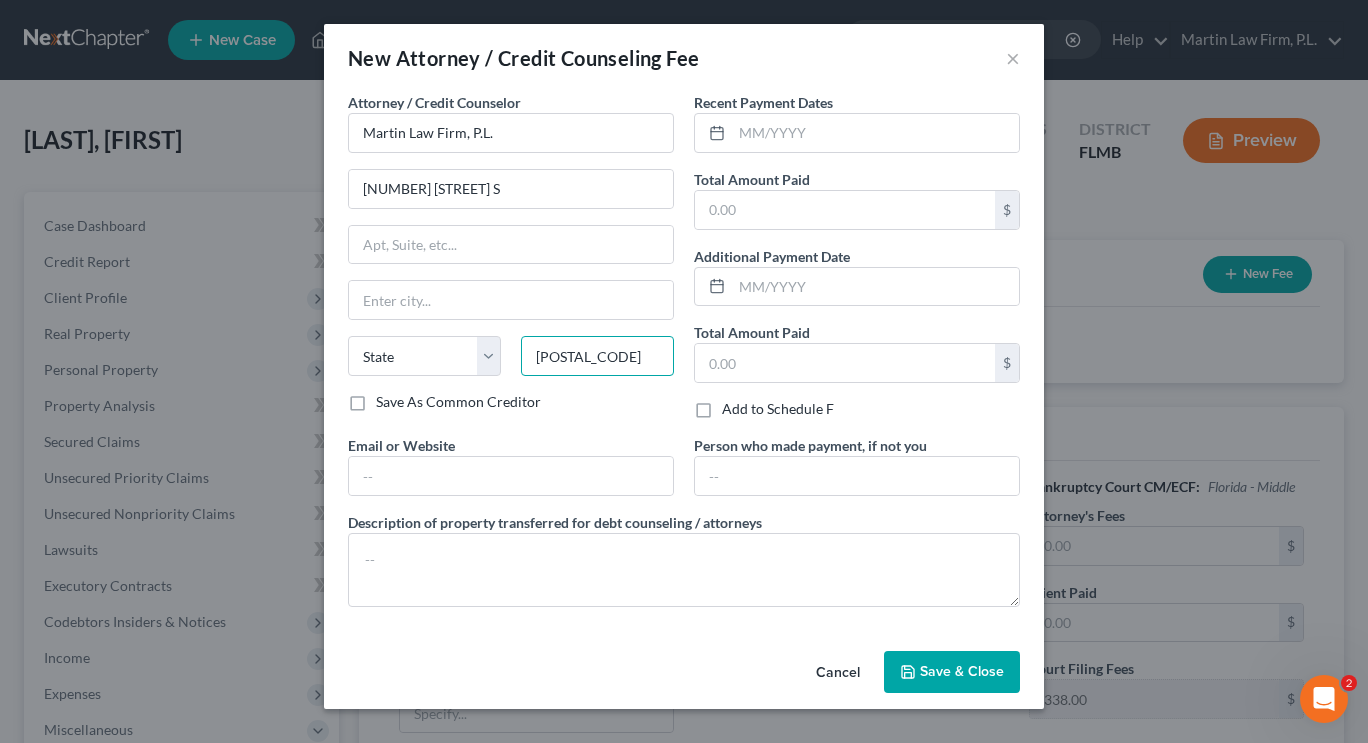 type on "33904" 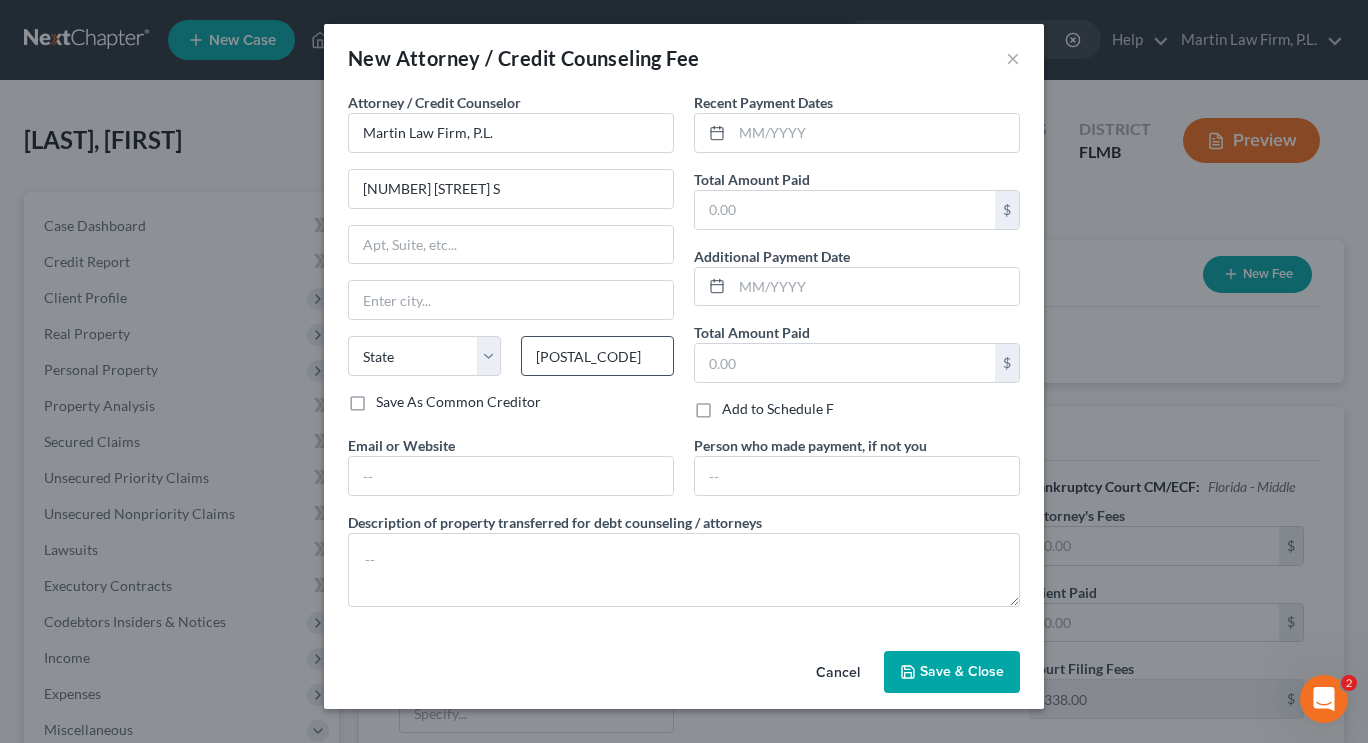 type on "[CITY]" 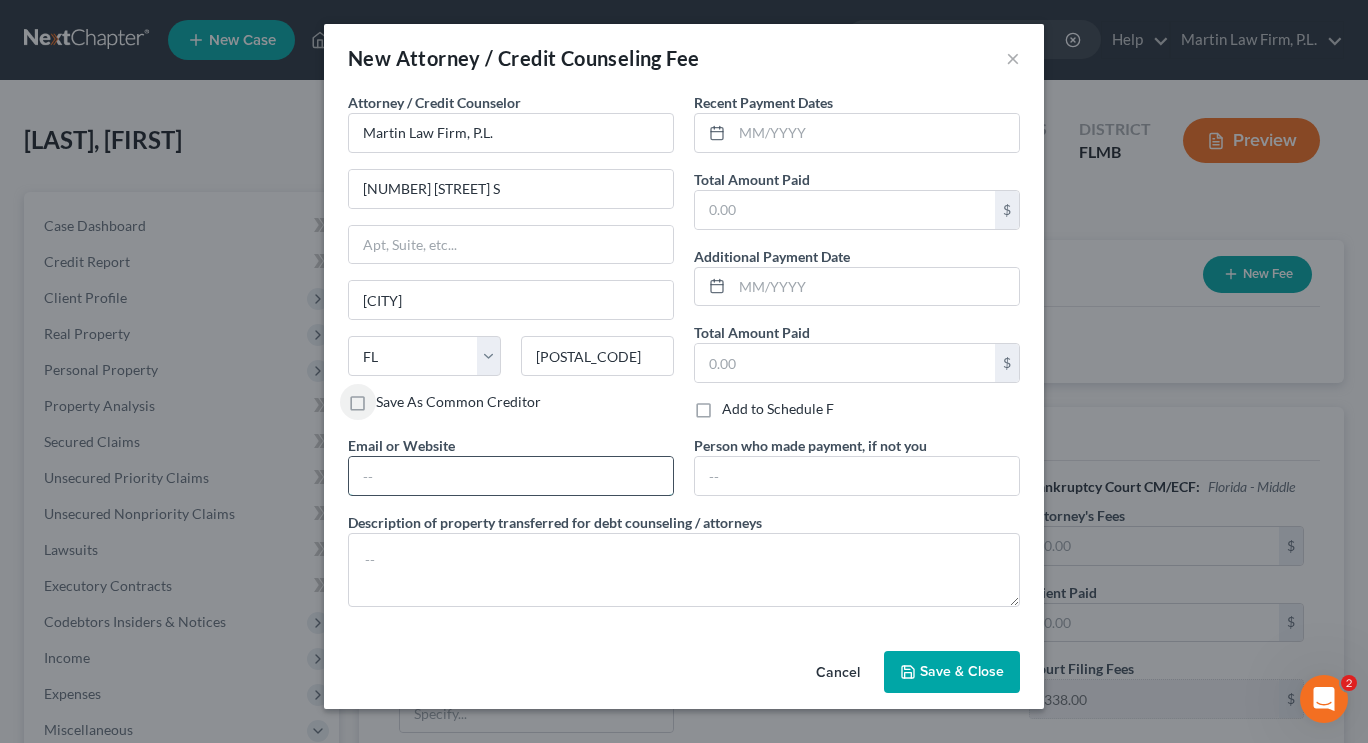 click at bounding box center (511, 476) 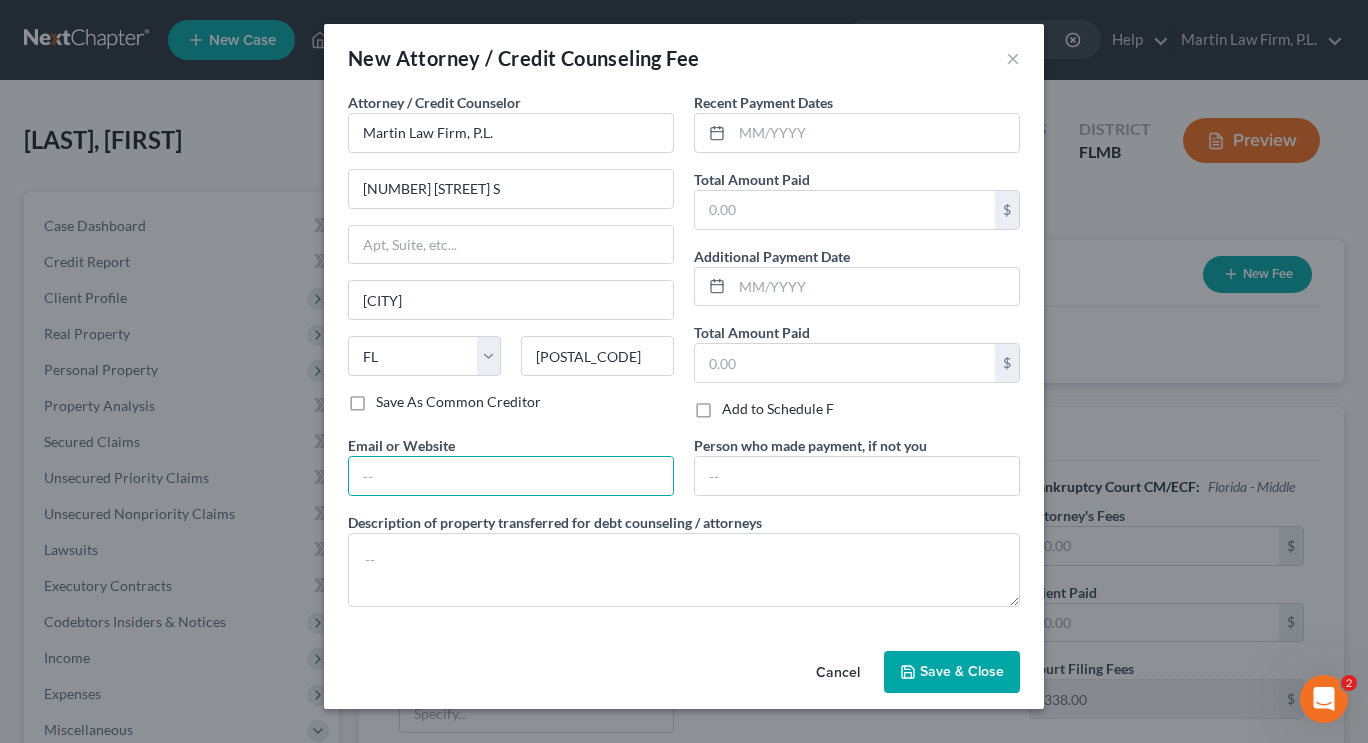 click on "Save As Common Creditor" at bounding box center [458, 402] 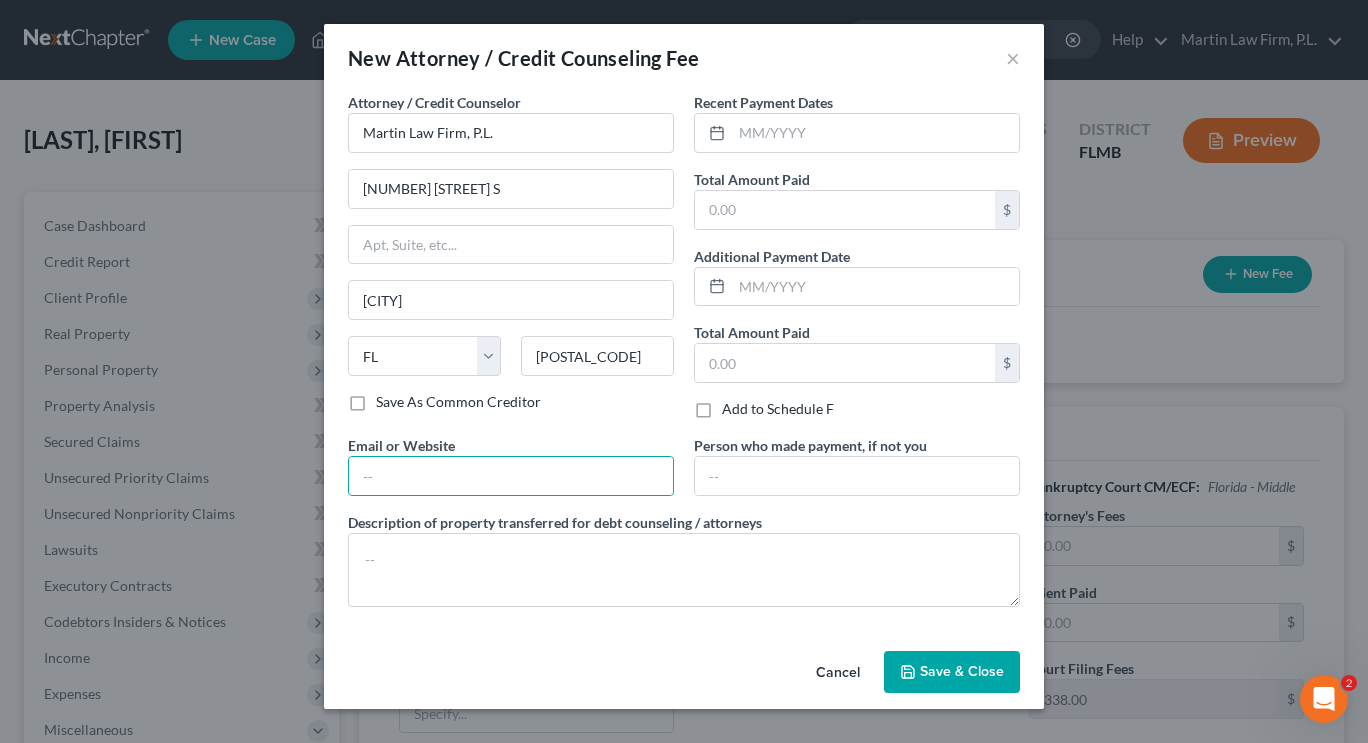 click on "Save As Common Creditor" at bounding box center (390, 398) 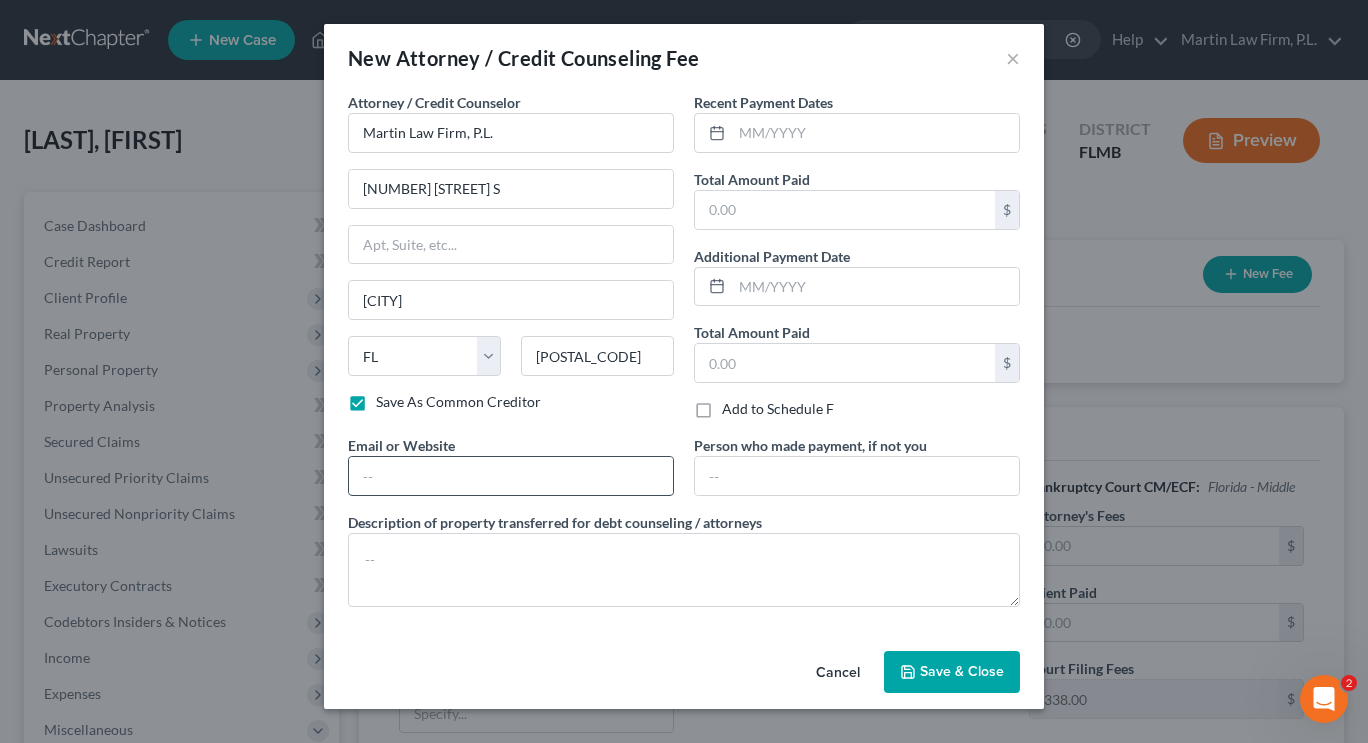 click at bounding box center (511, 476) 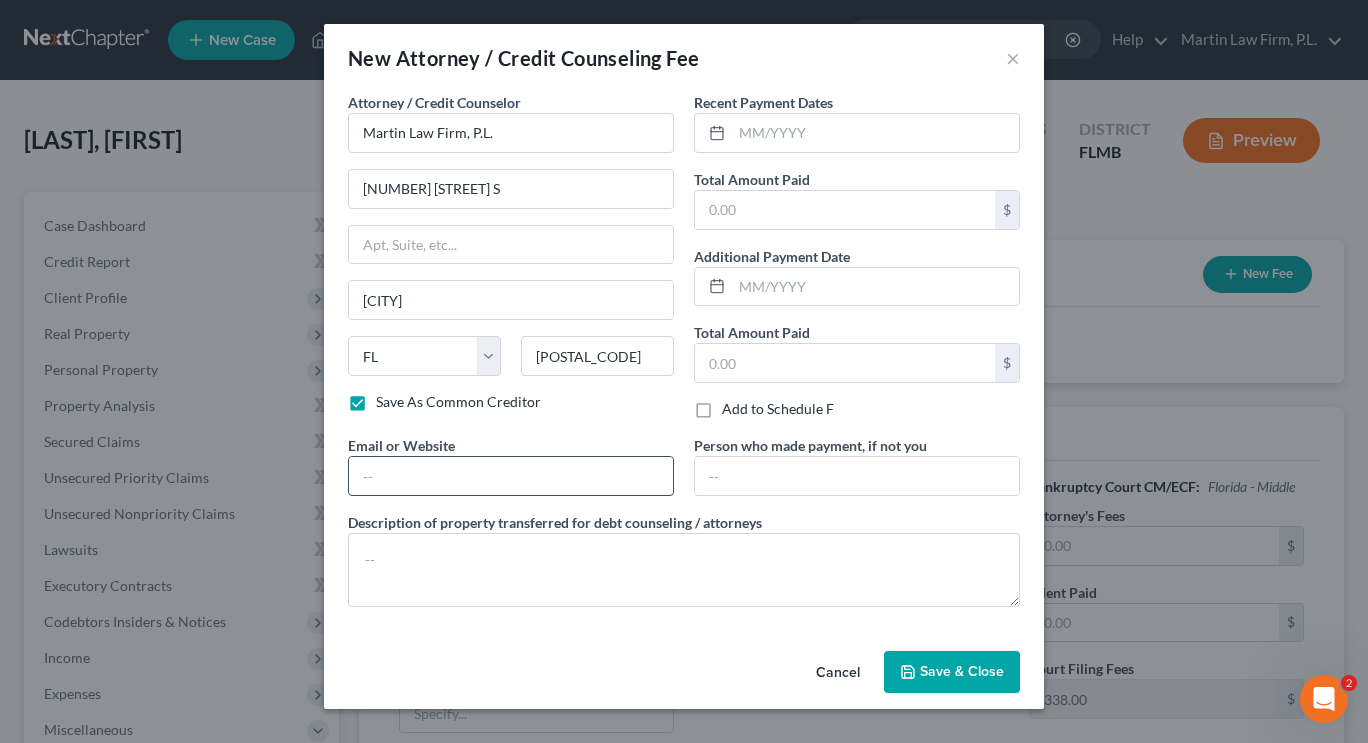 type on "martinlawfirm.com" 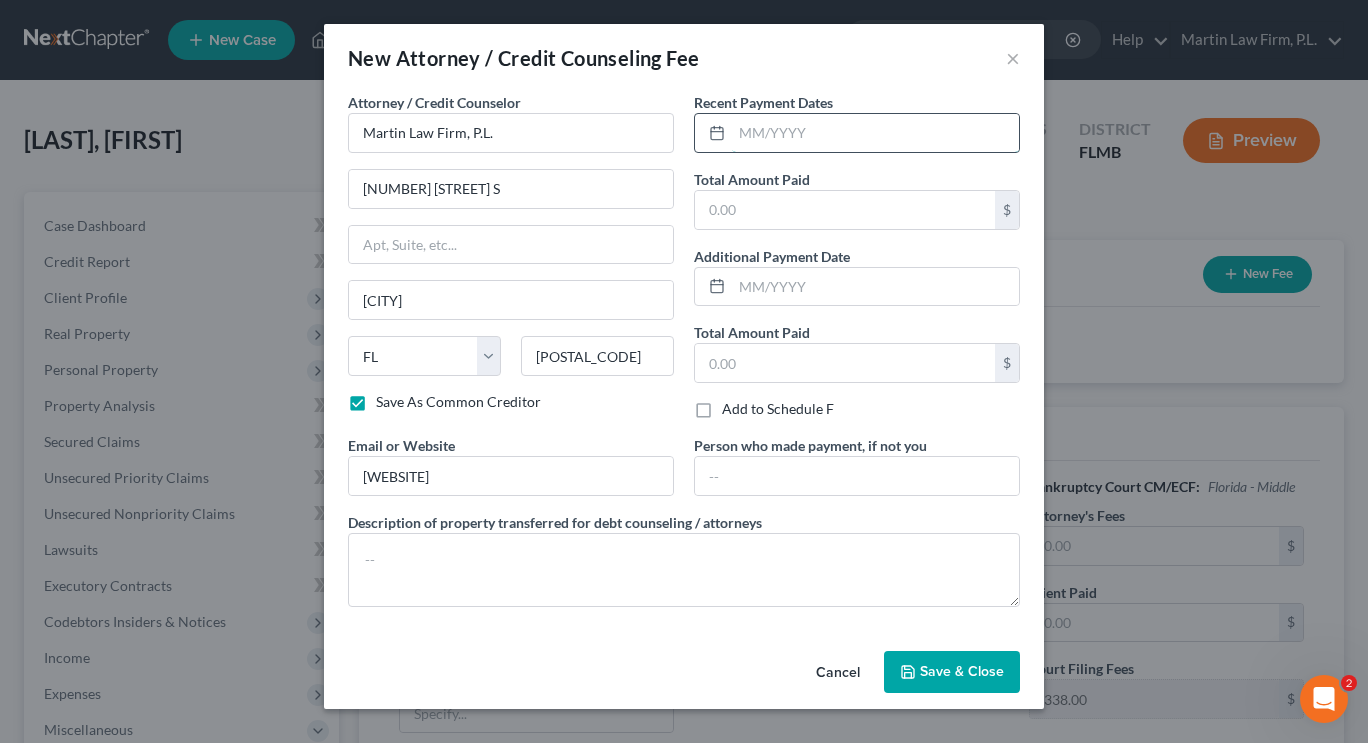click at bounding box center [875, 133] 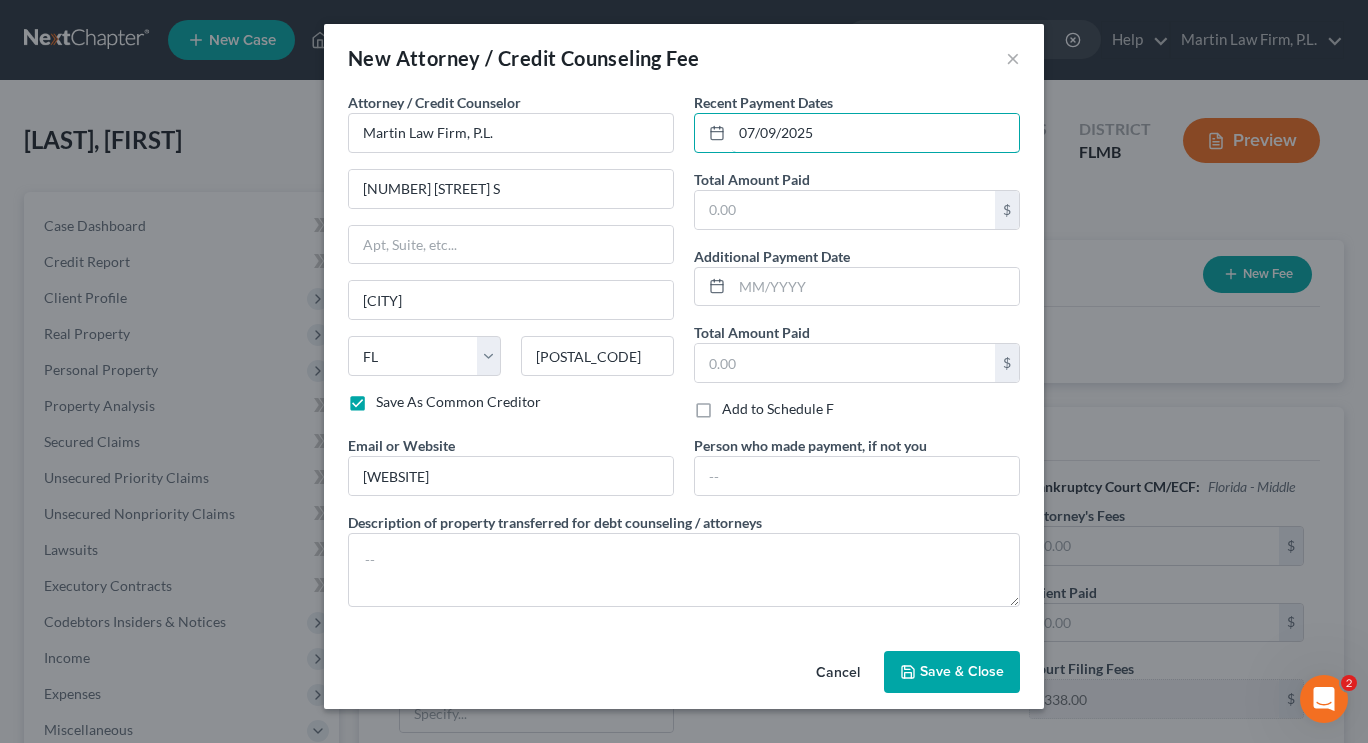 type on "07/09/2025" 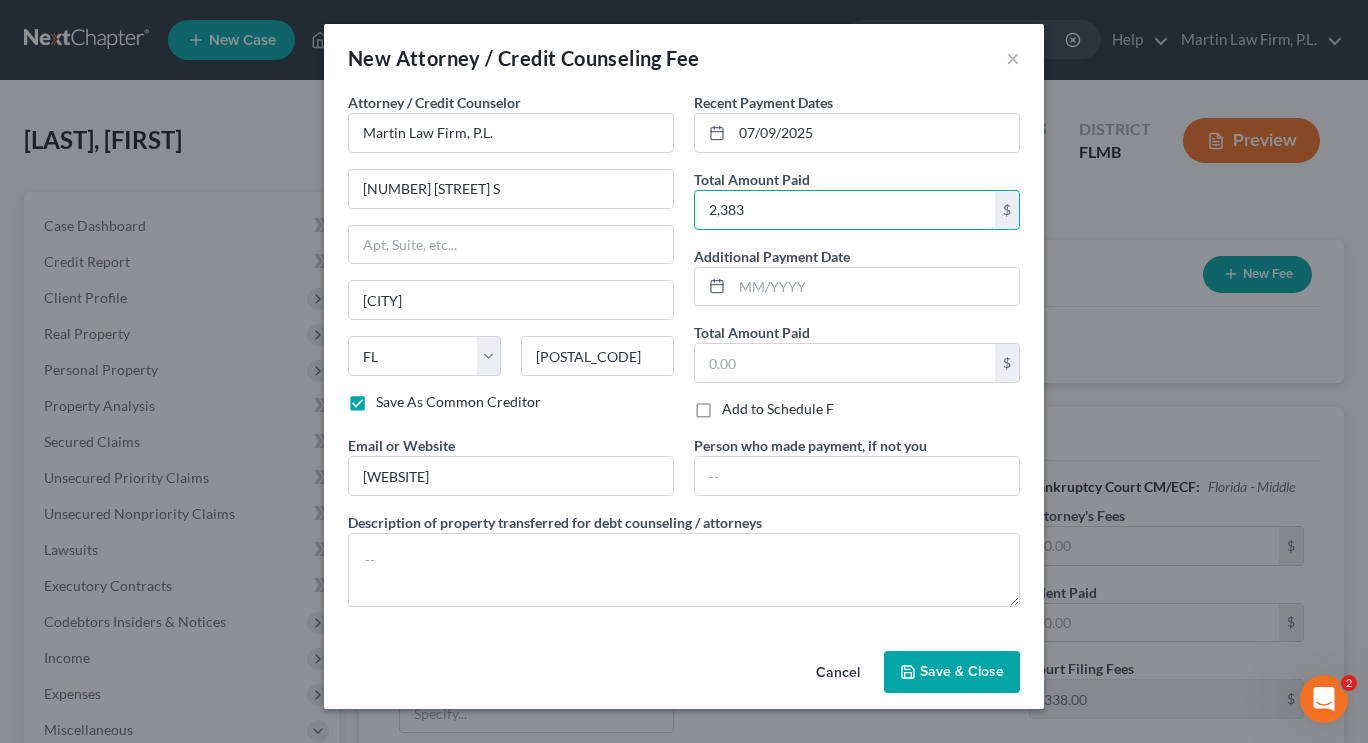 type on "2,383" 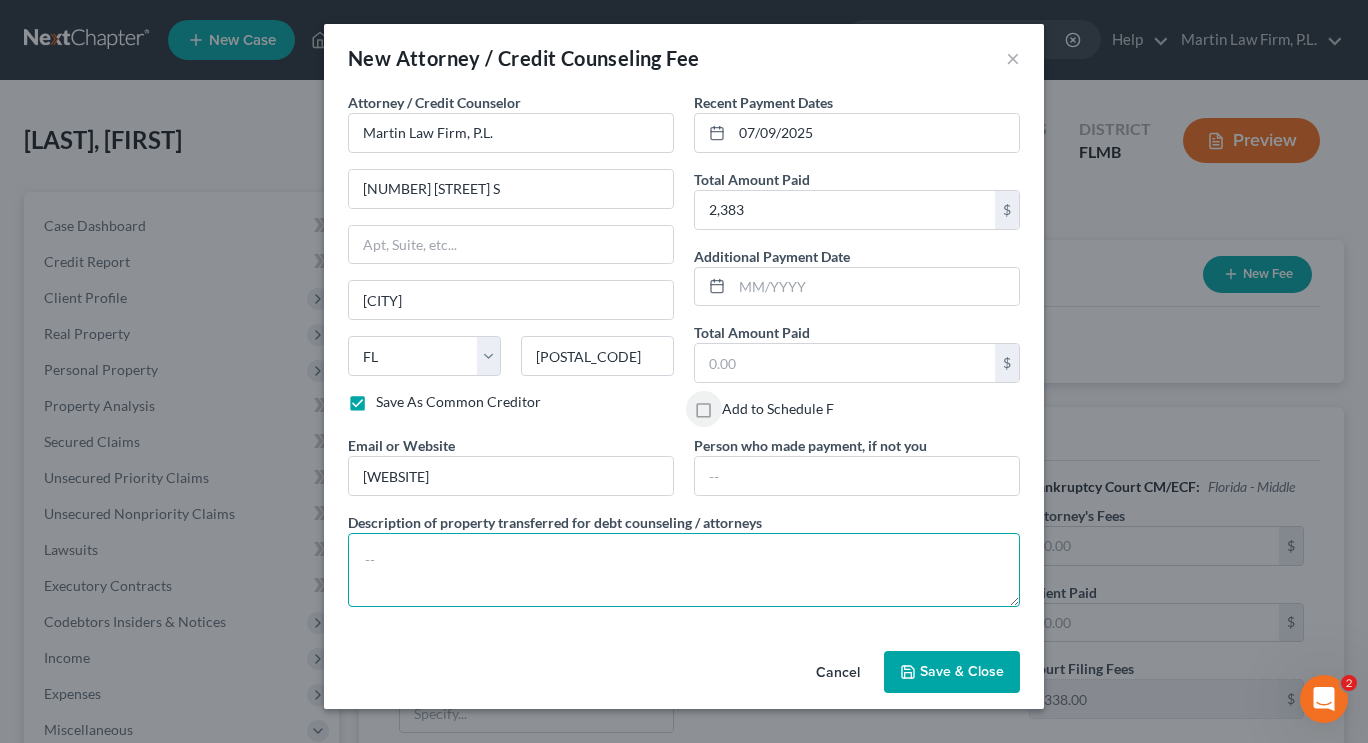 click at bounding box center (684, 570) 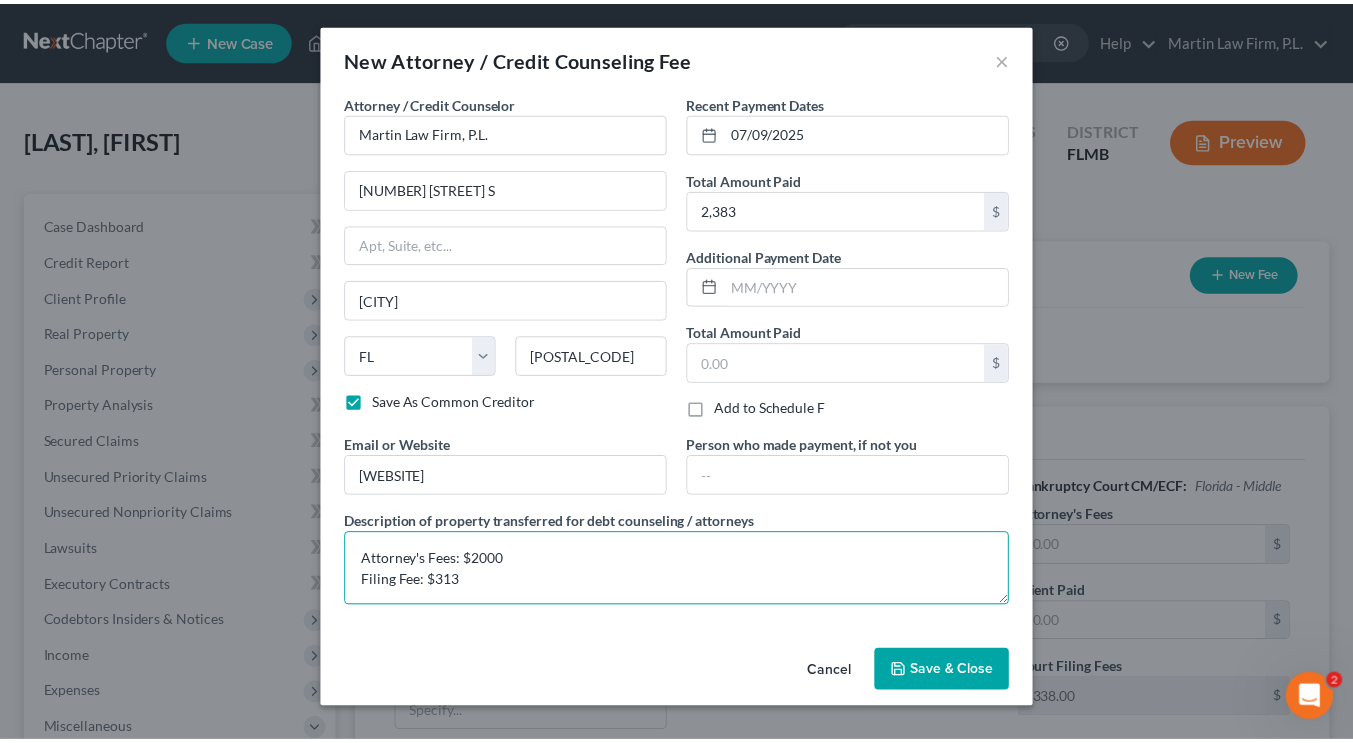 scroll, scrollTop: 4, scrollLeft: 0, axis: vertical 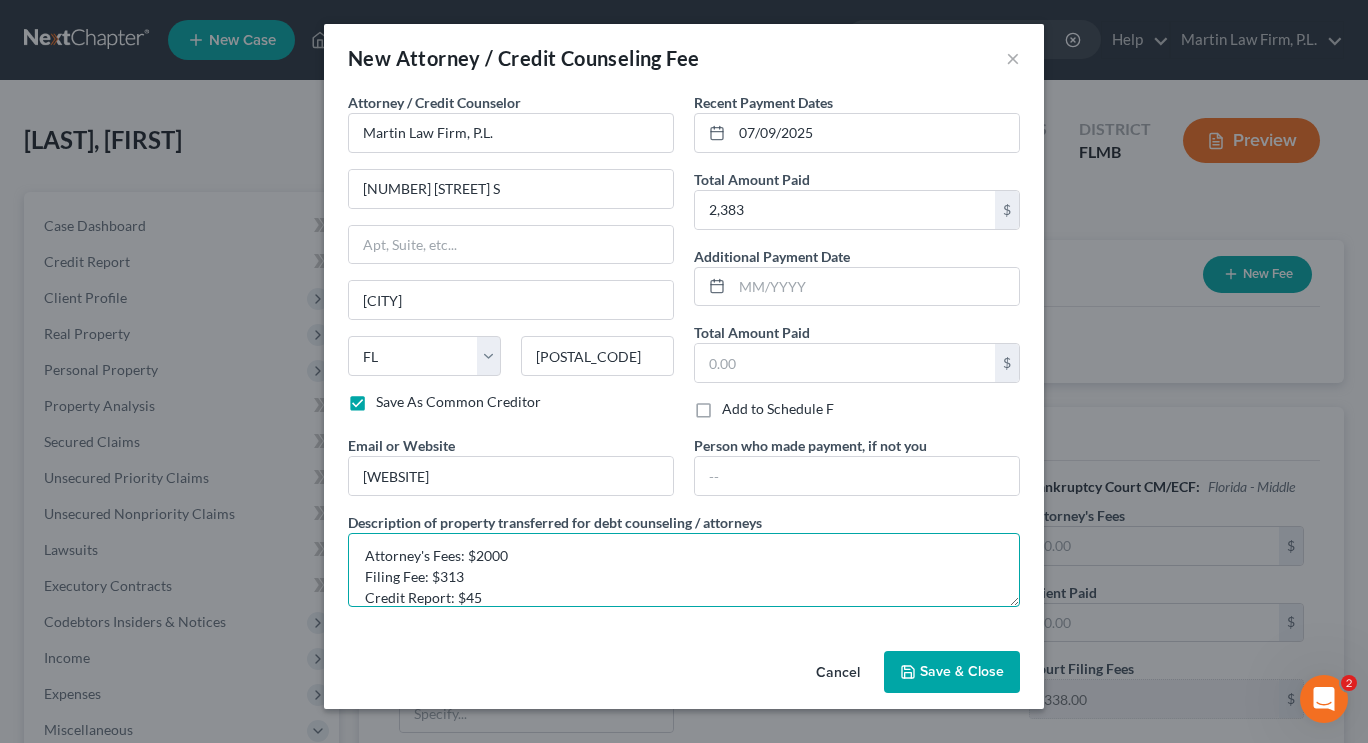 type on "Attorney's Fees: $2000
Filing Fee: $313
Credit Report: $45" 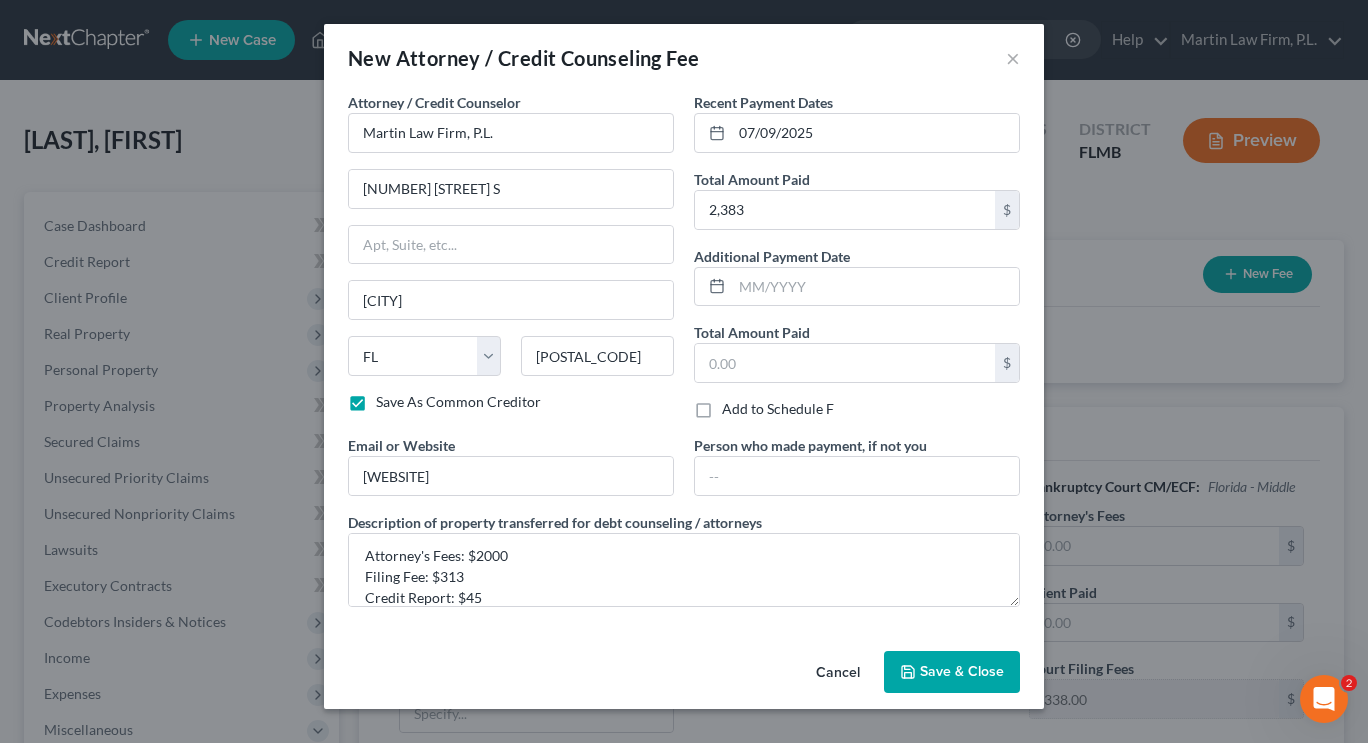 click on "Save & Close" at bounding box center (952, 672) 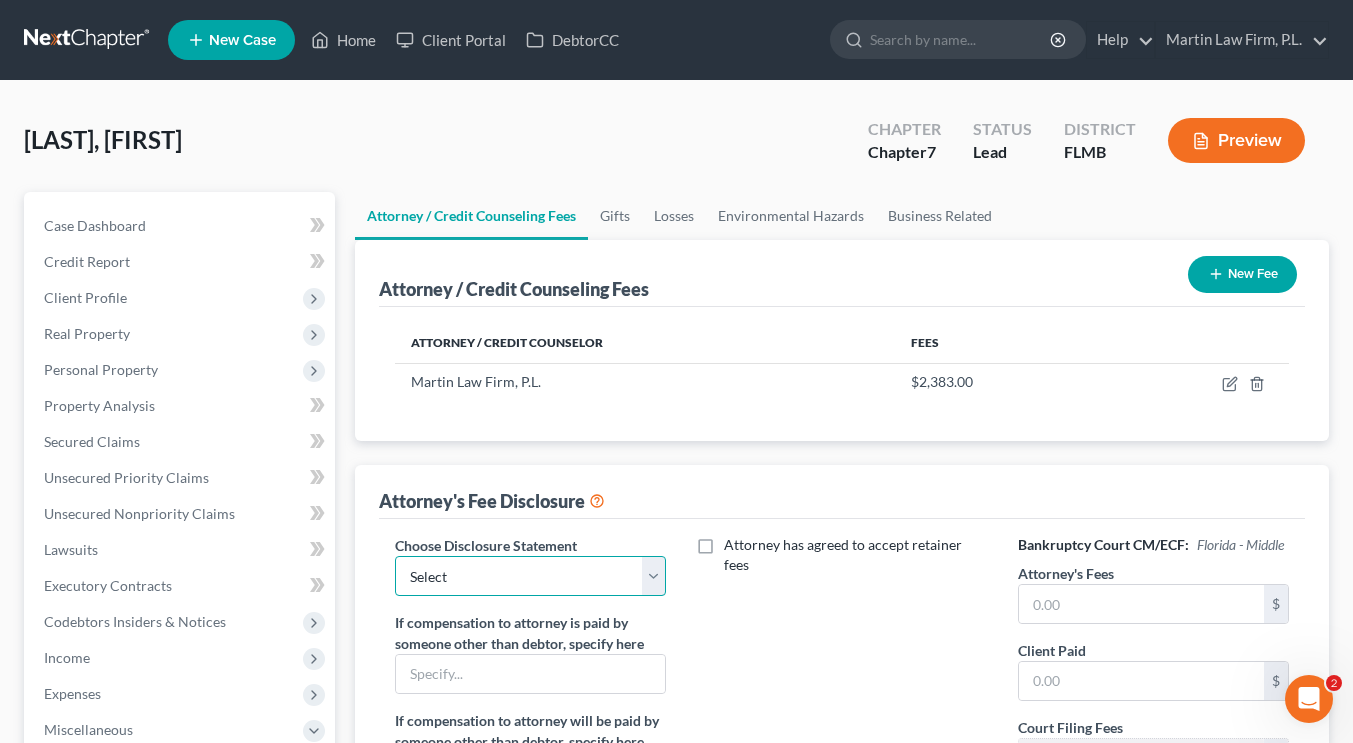click on "Select JB- Standard Disclosure Disclosure" at bounding box center [530, 576] 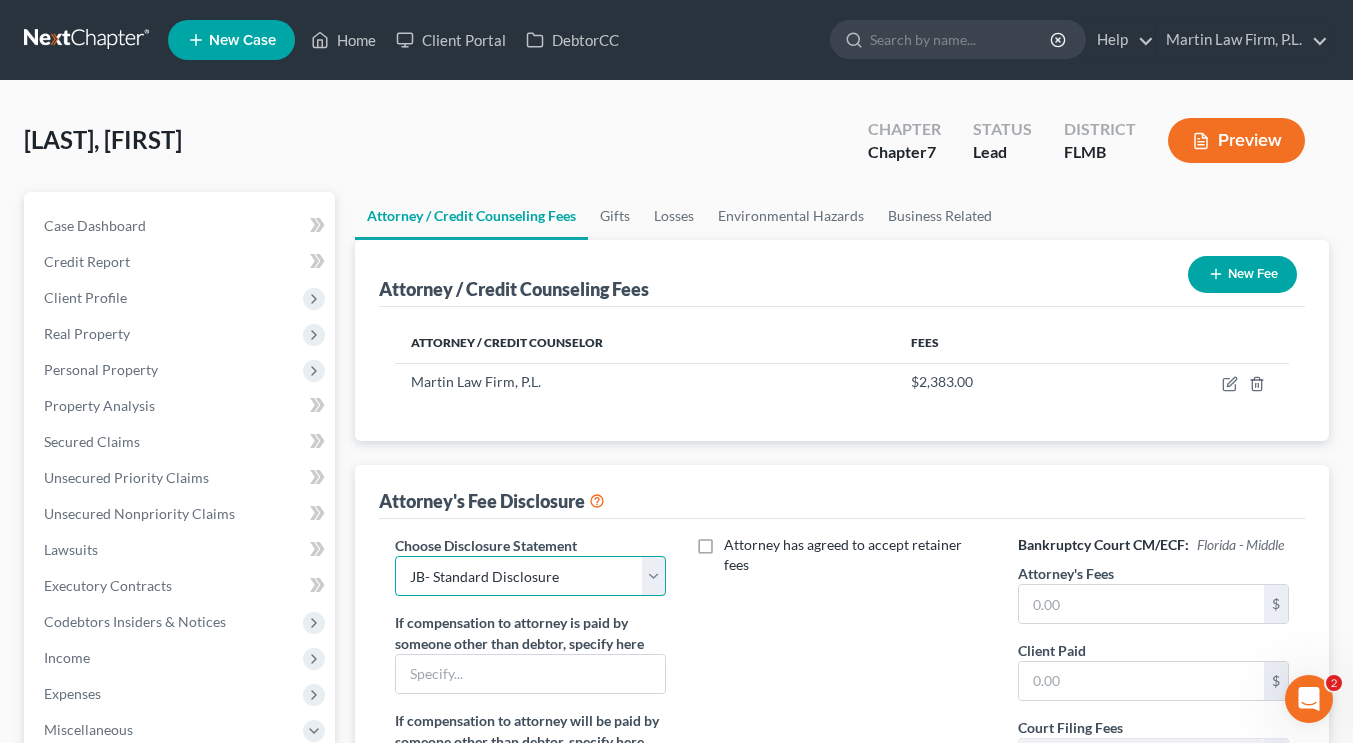 click on "Select JB- Standard Disclosure Disclosure" at bounding box center (530, 576) 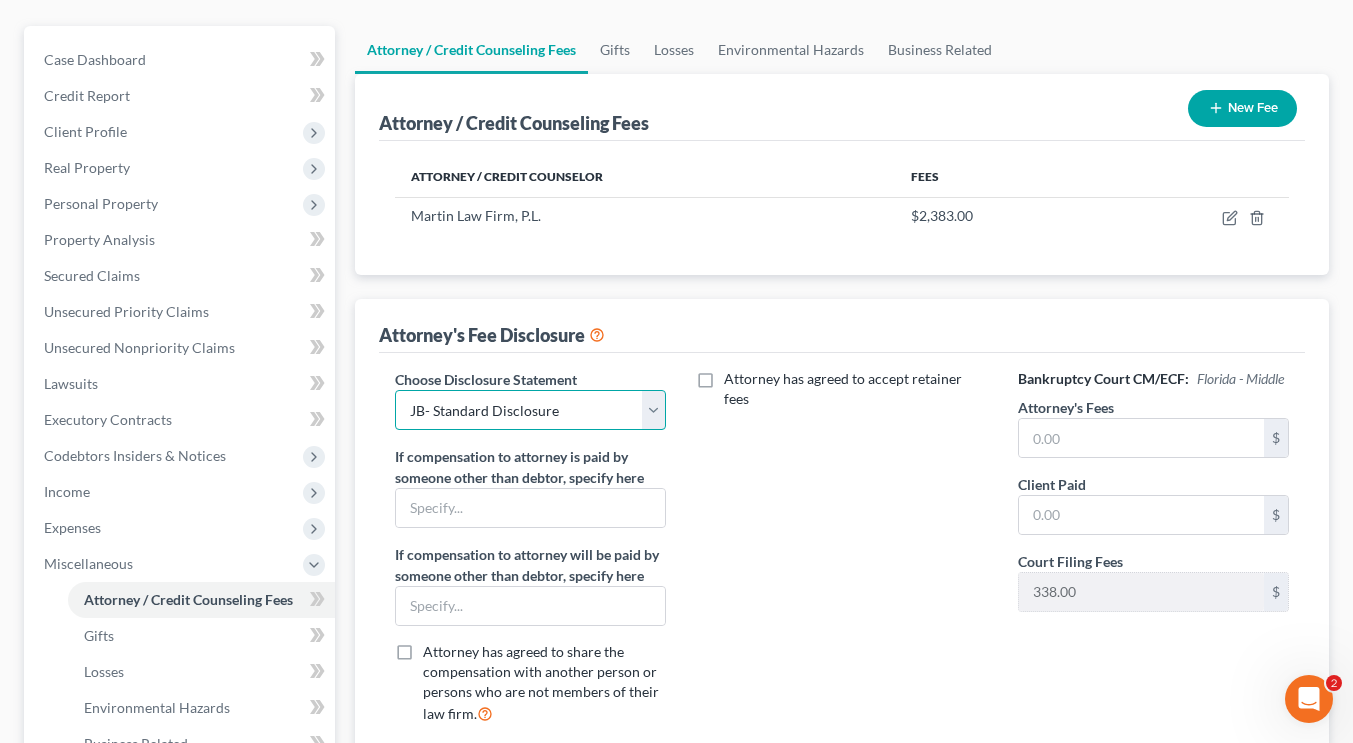 scroll, scrollTop: 174, scrollLeft: 0, axis: vertical 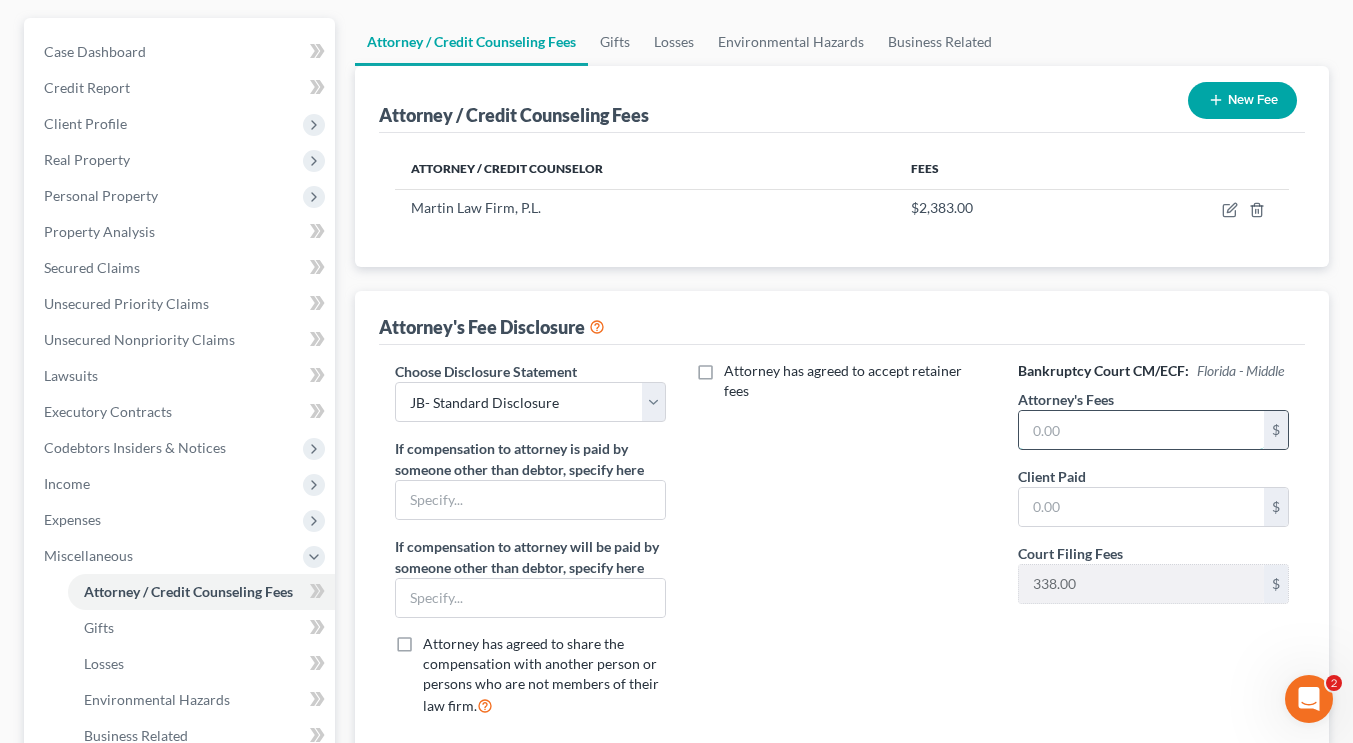 click at bounding box center (1141, 430) 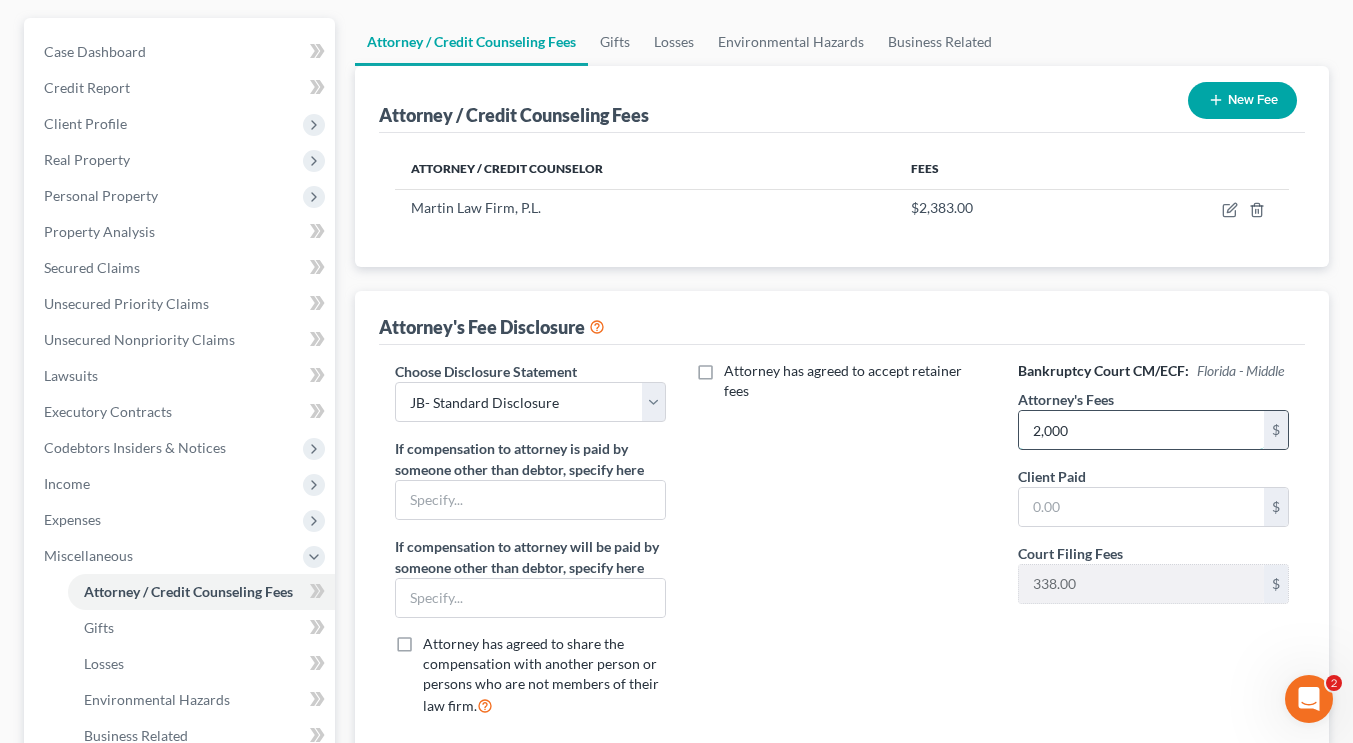 type on "2,000" 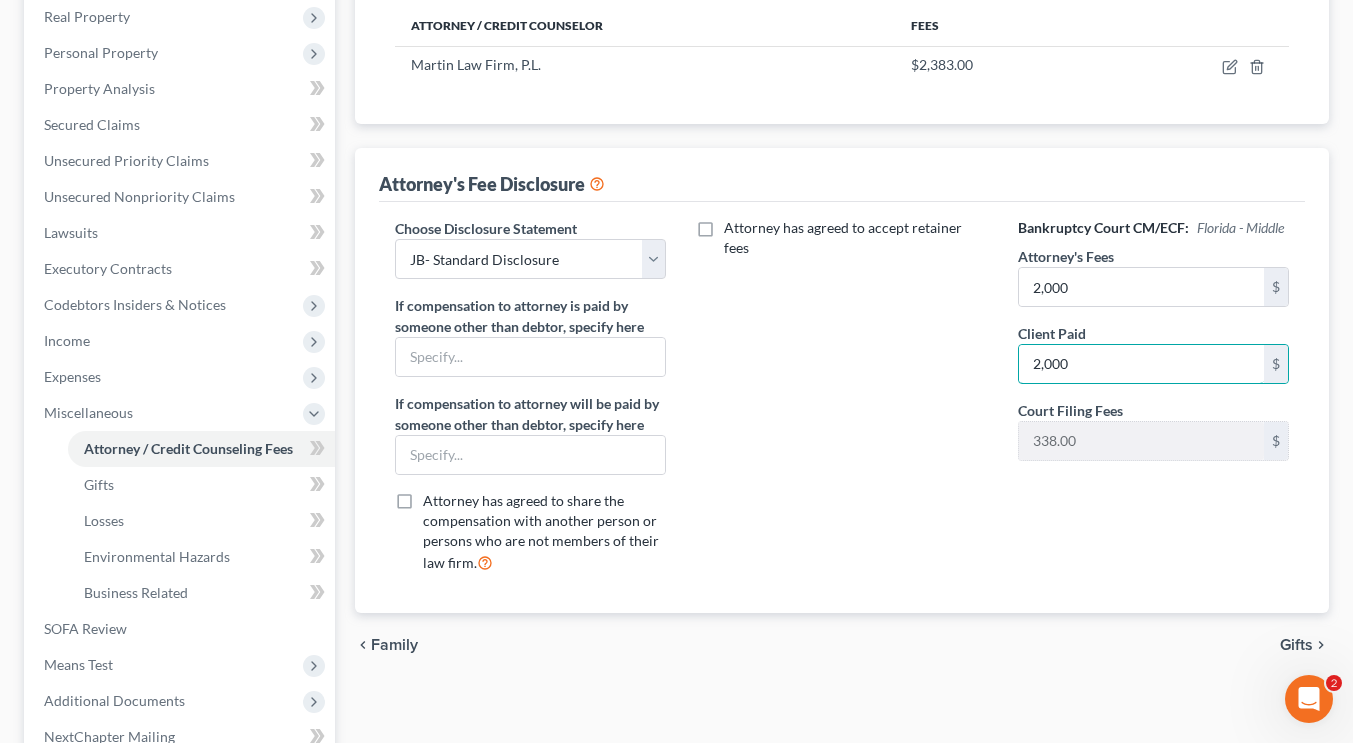 scroll, scrollTop: 324, scrollLeft: 0, axis: vertical 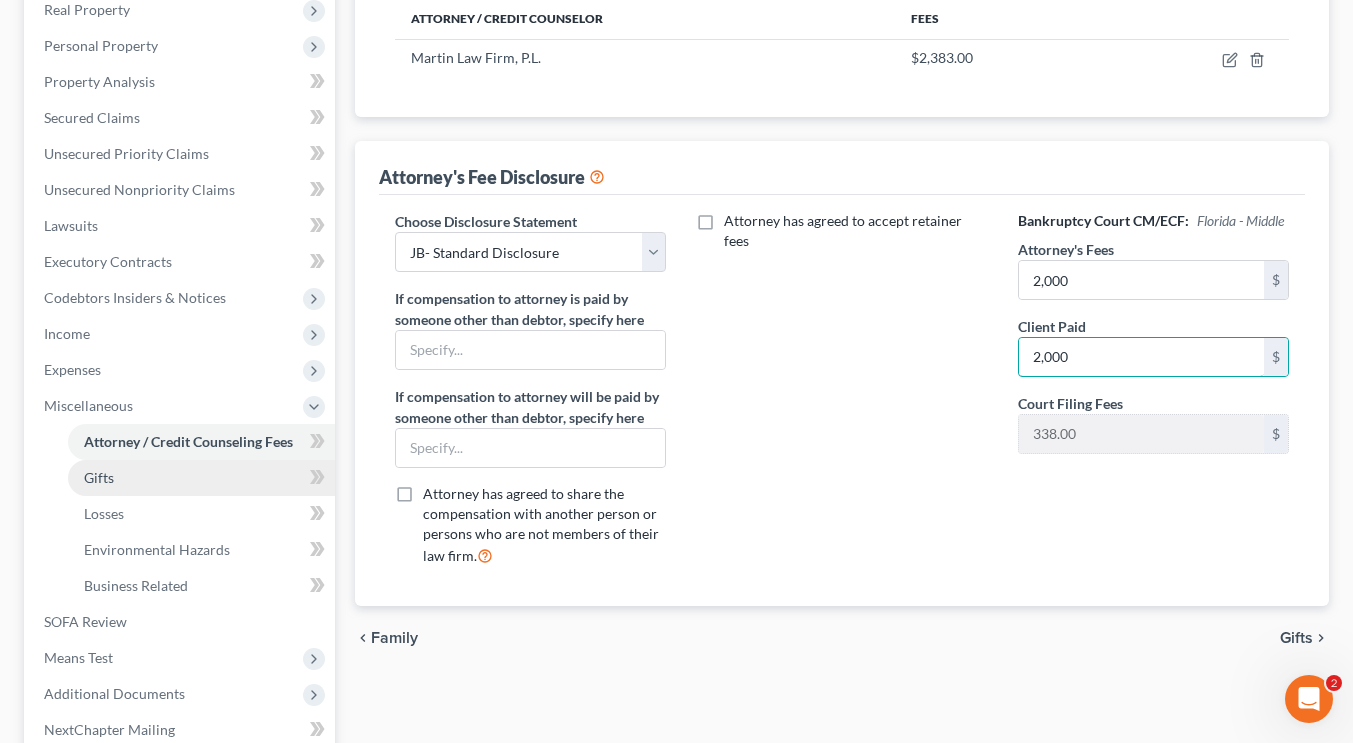 type on "2,000" 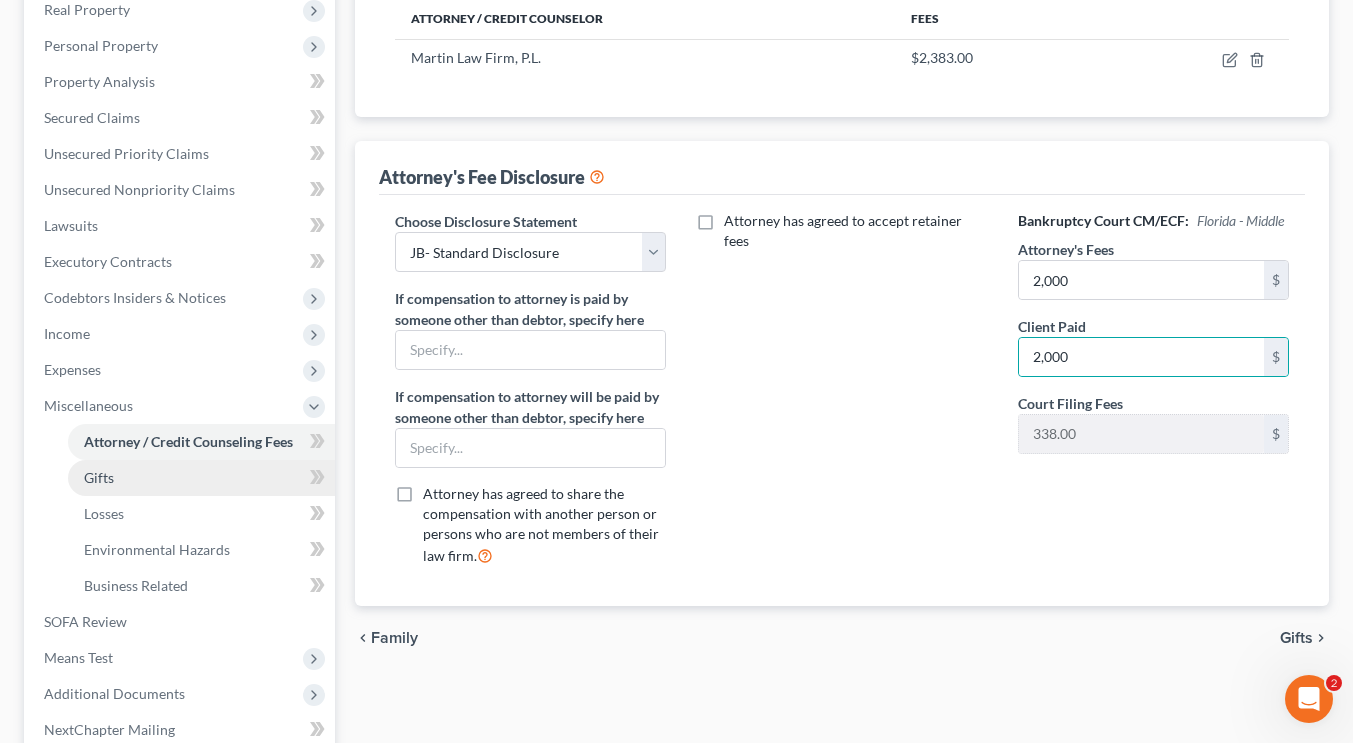 click on "Gifts" at bounding box center (201, 478) 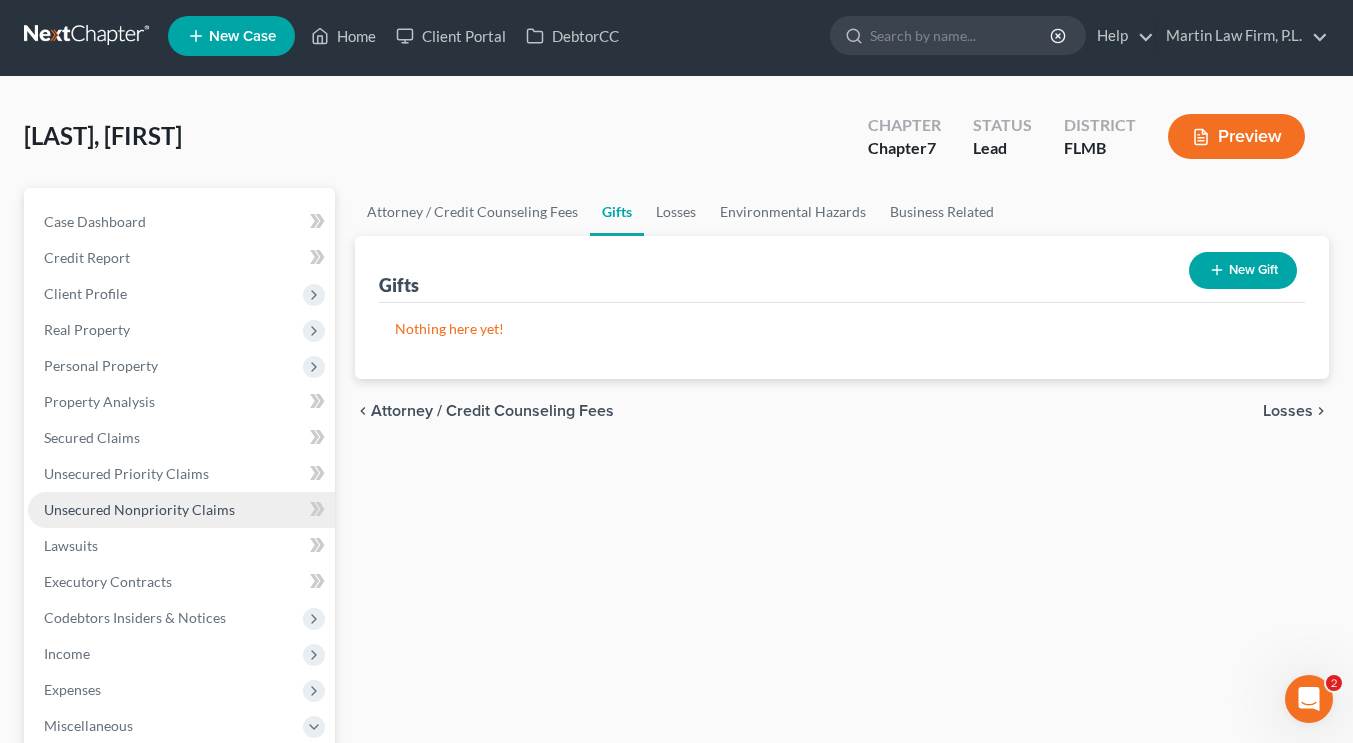 scroll, scrollTop: 0, scrollLeft: 0, axis: both 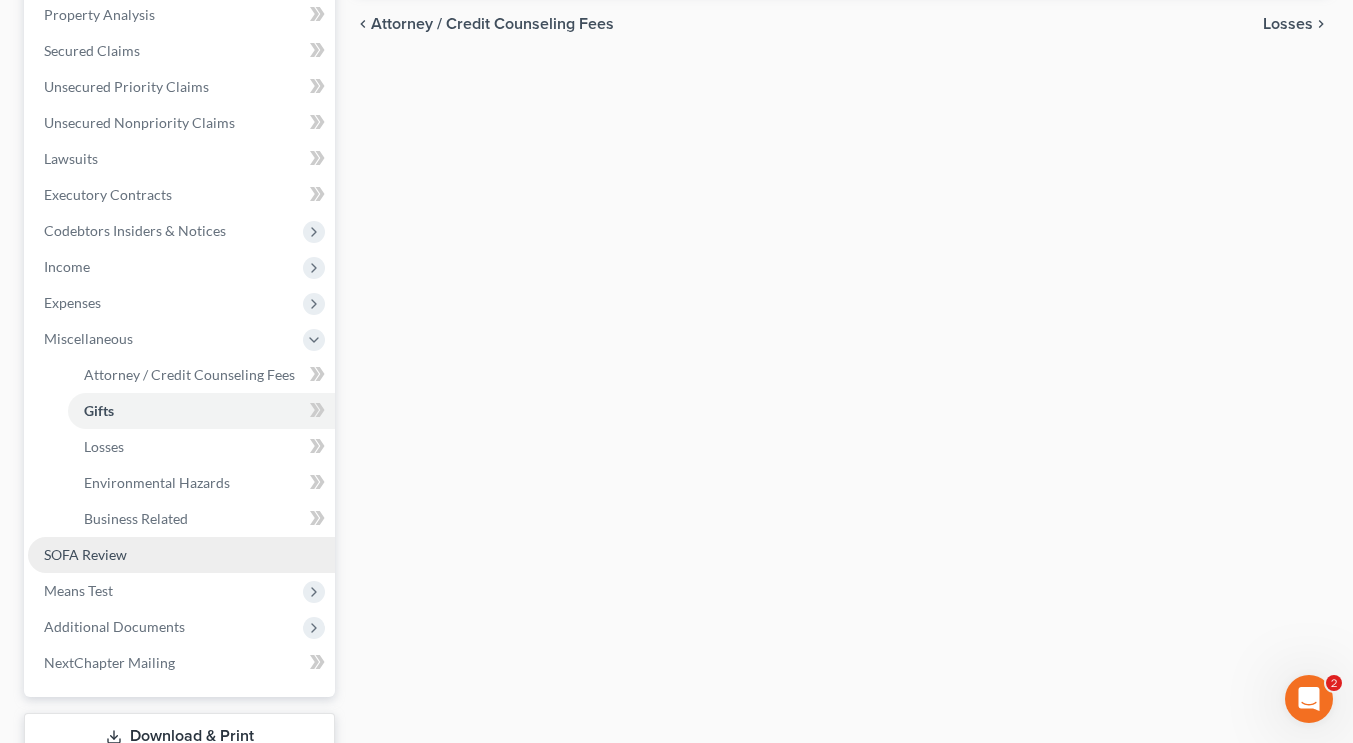 click on "SOFA Review" at bounding box center [181, 555] 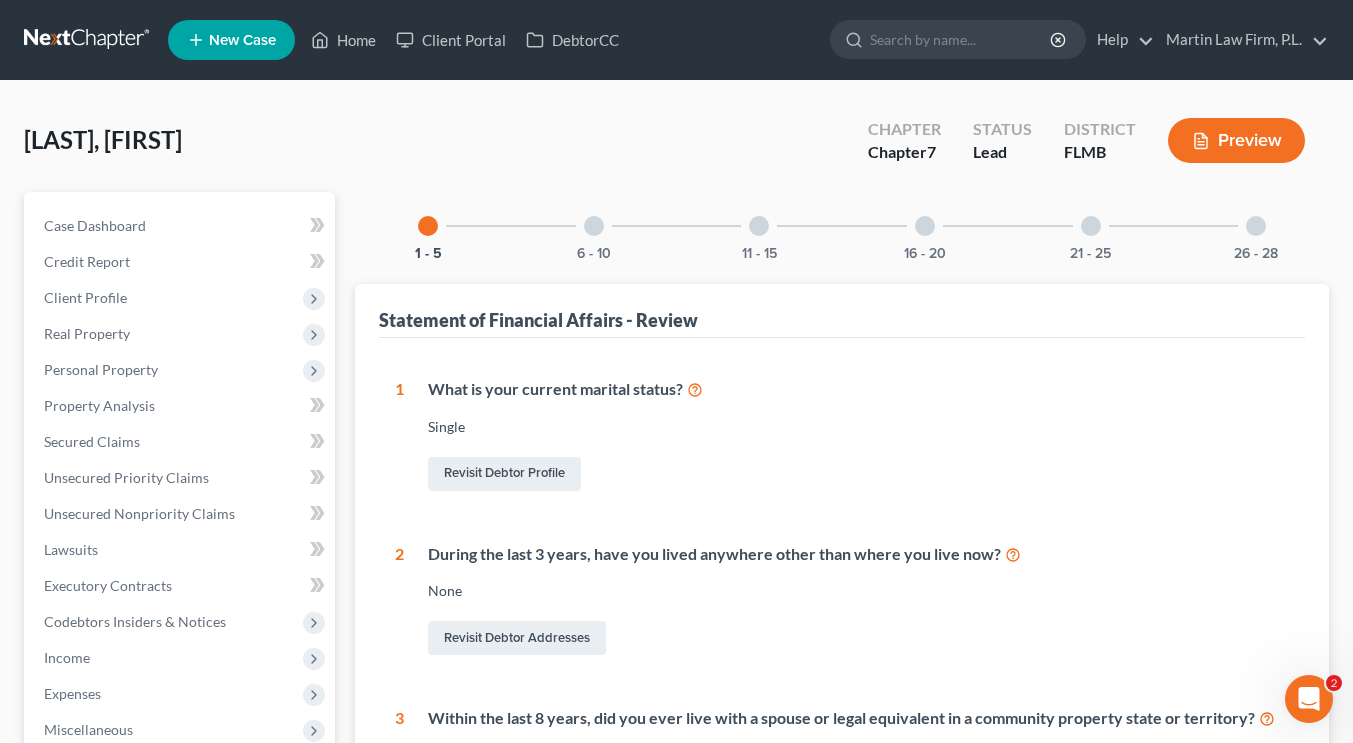 scroll, scrollTop: 0, scrollLeft: 0, axis: both 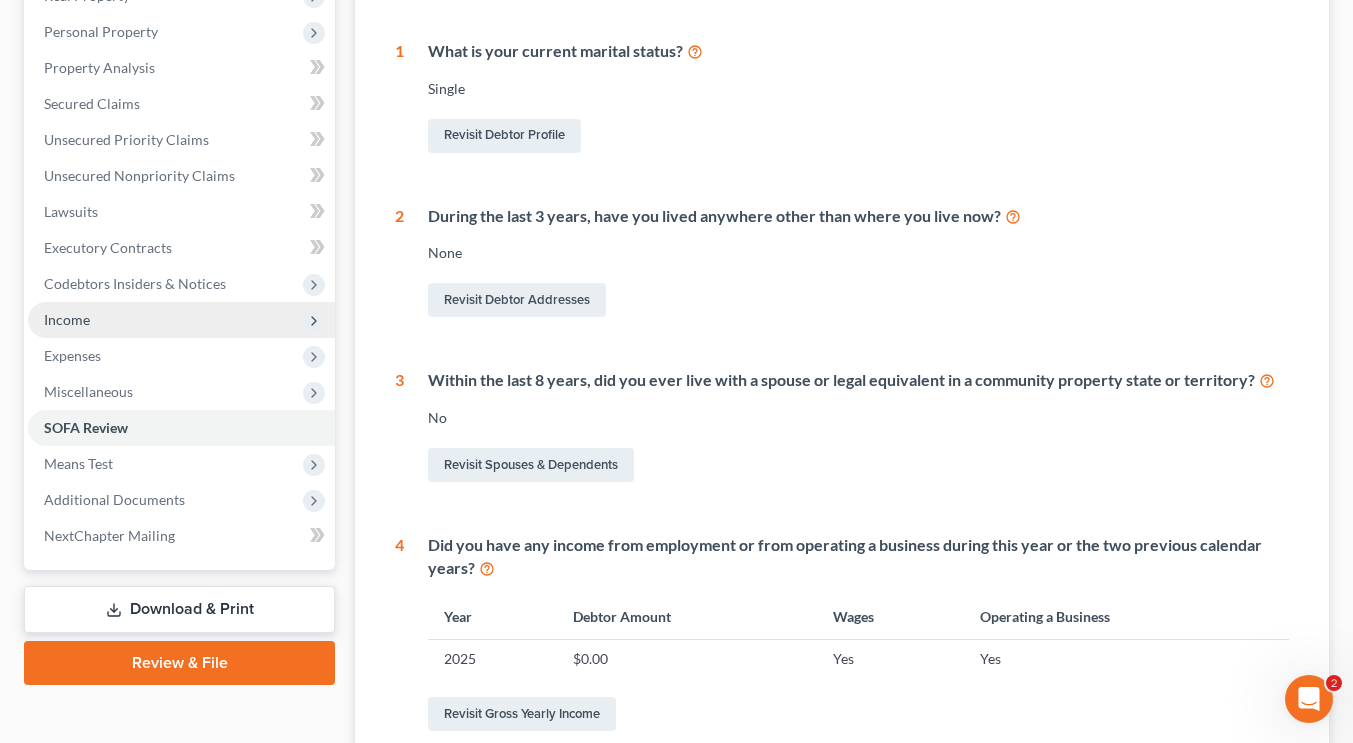 click on "Income" at bounding box center [181, 320] 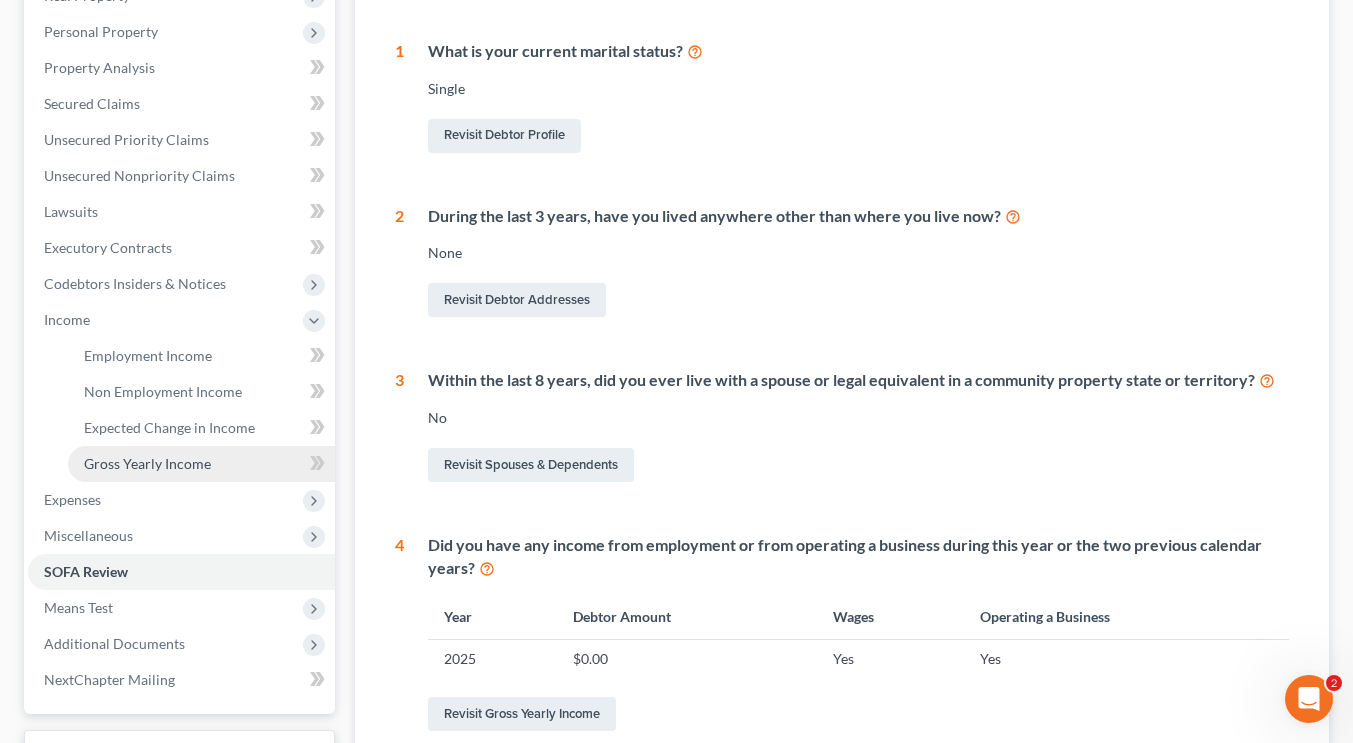 click on "Gross Yearly Income" at bounding box center [201, 464] 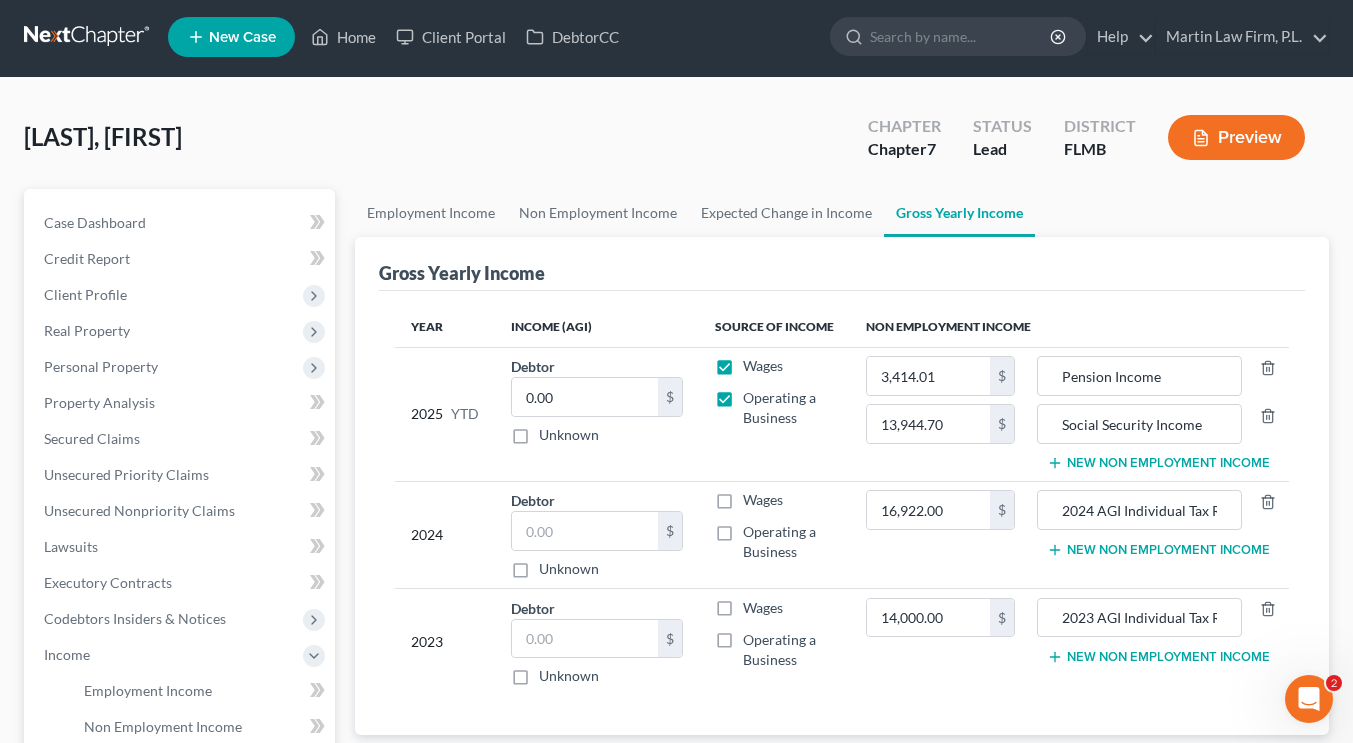 scroll, scrollTop: 0, scrollLeft: 0, axis: both 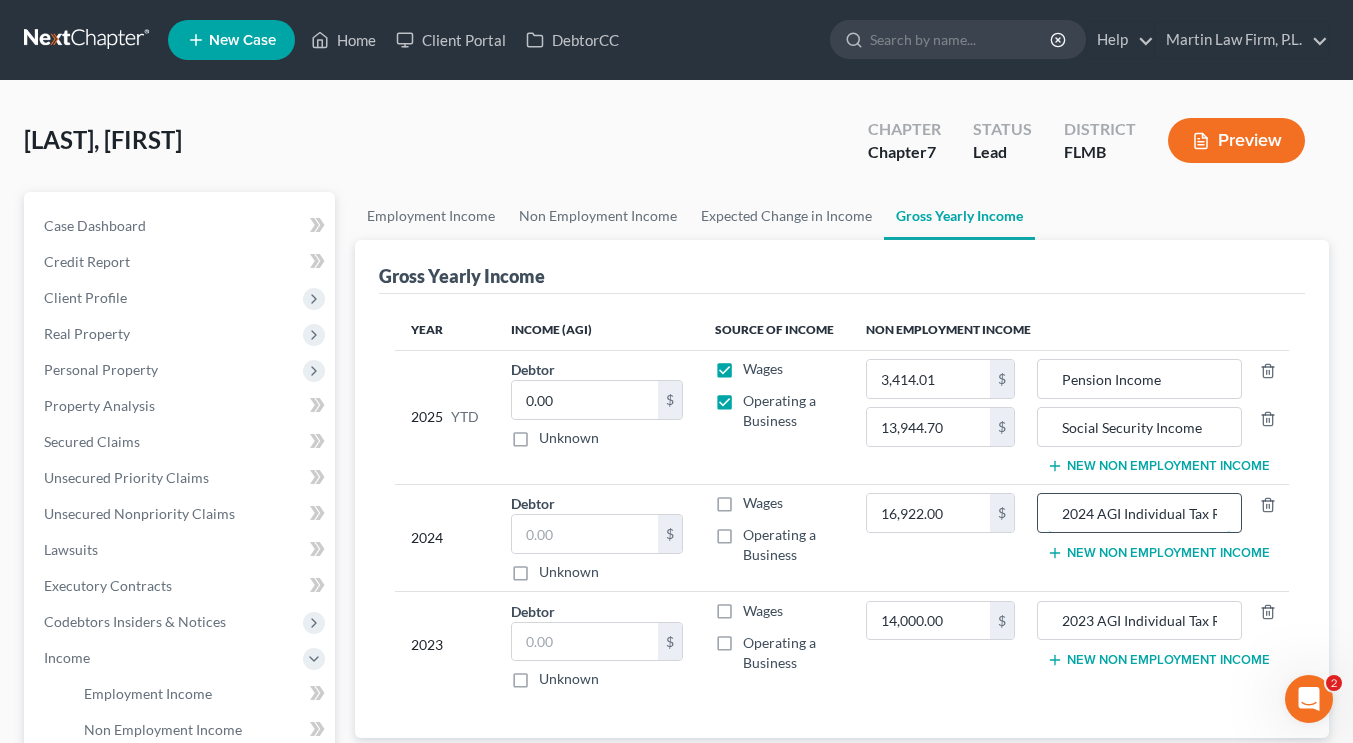 click on "2024 AGI Individual Tax Return" at bounding box center (1139, 513) 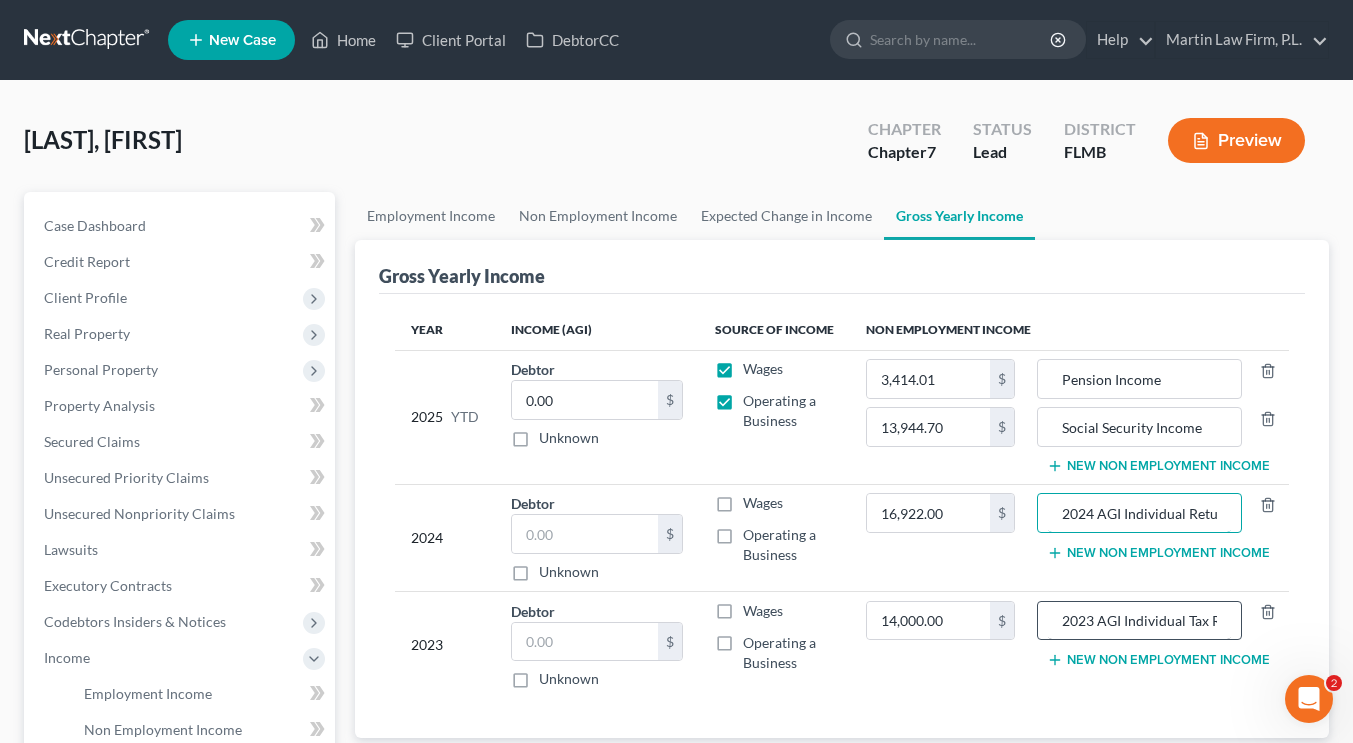 type on "2024 AGI Individual Return" 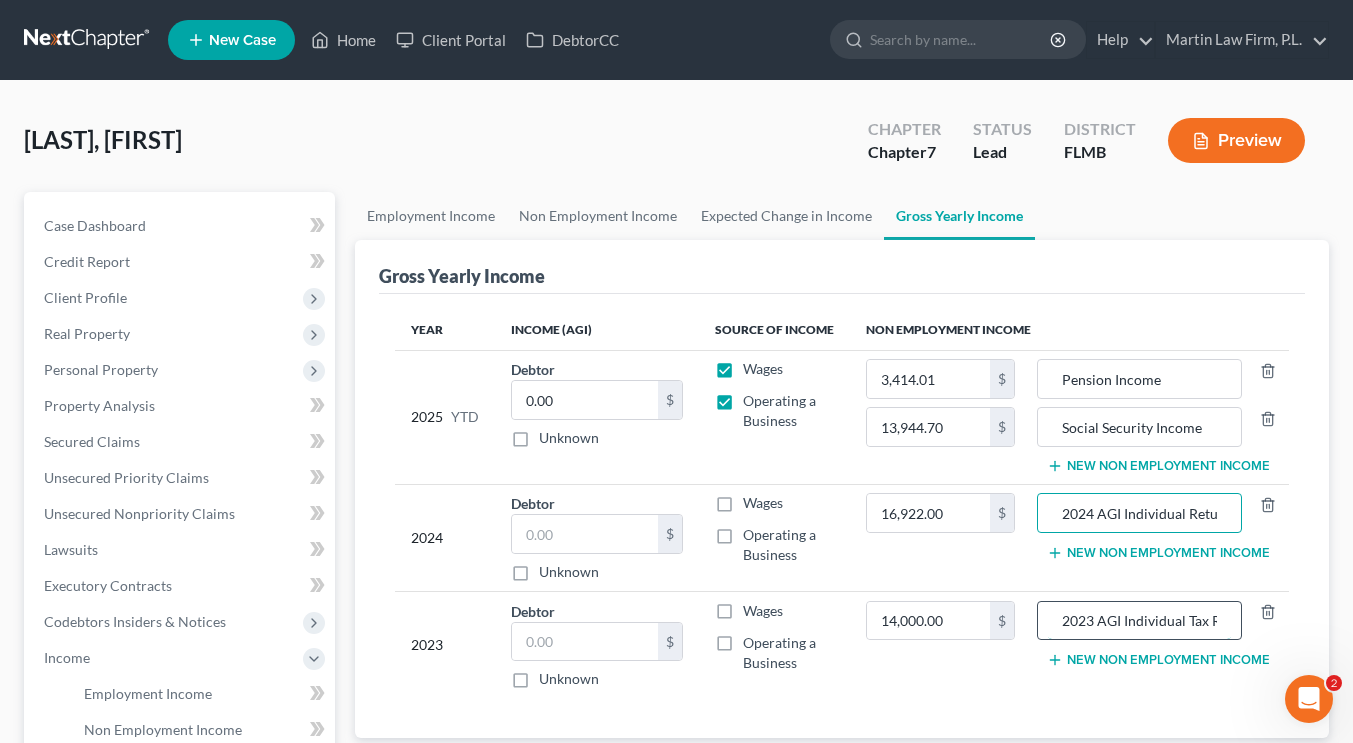 click on "[YEAR] AGI Individual Tax Retun" at bounding box center [1139, 621] 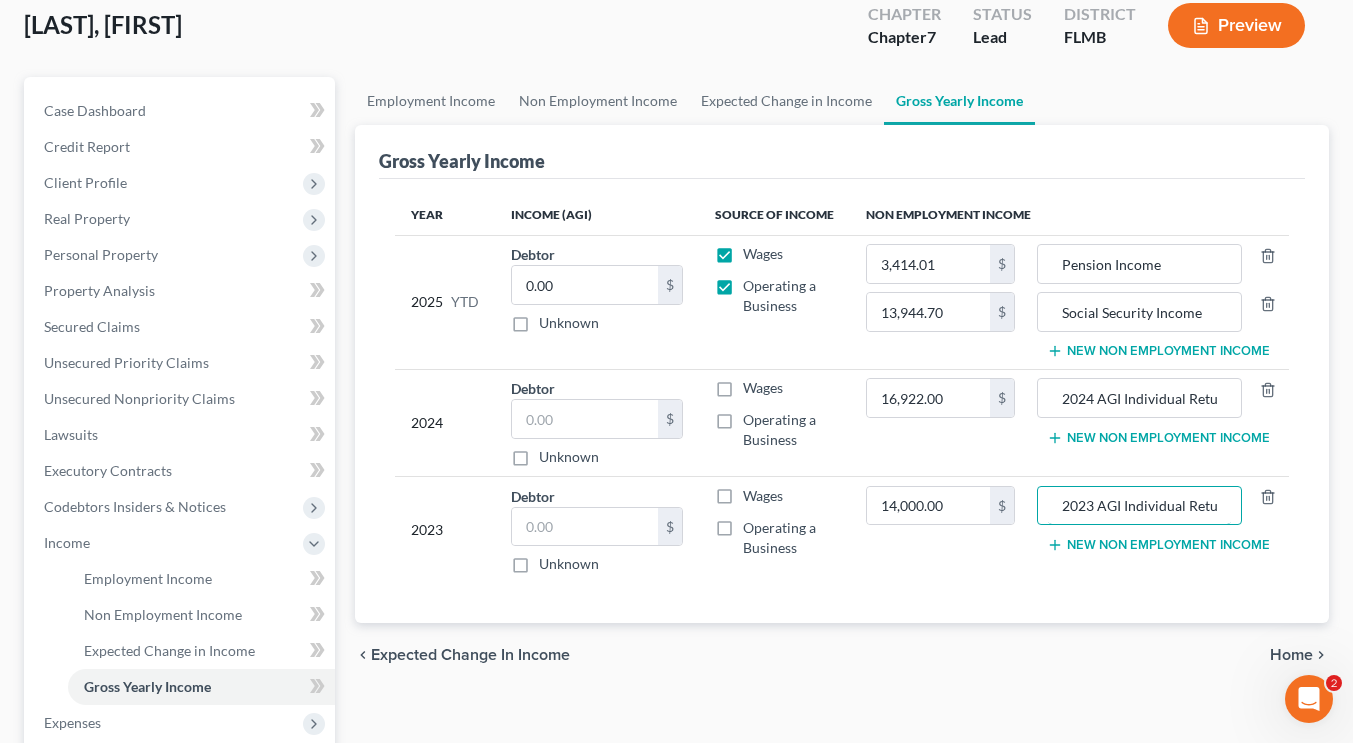 scroll, scrollTop: 141, scrollLeft: 0, axis: vertical 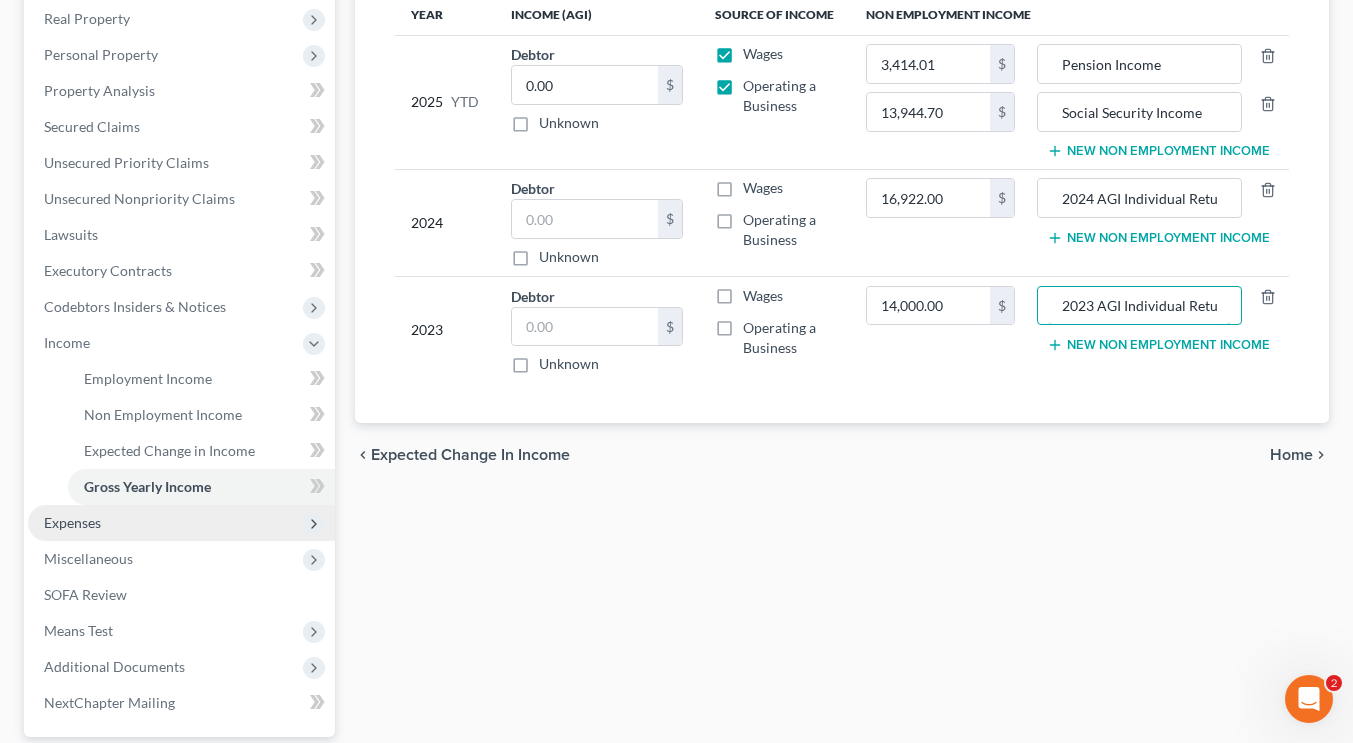 type on "2023 AGI Individual Retun" 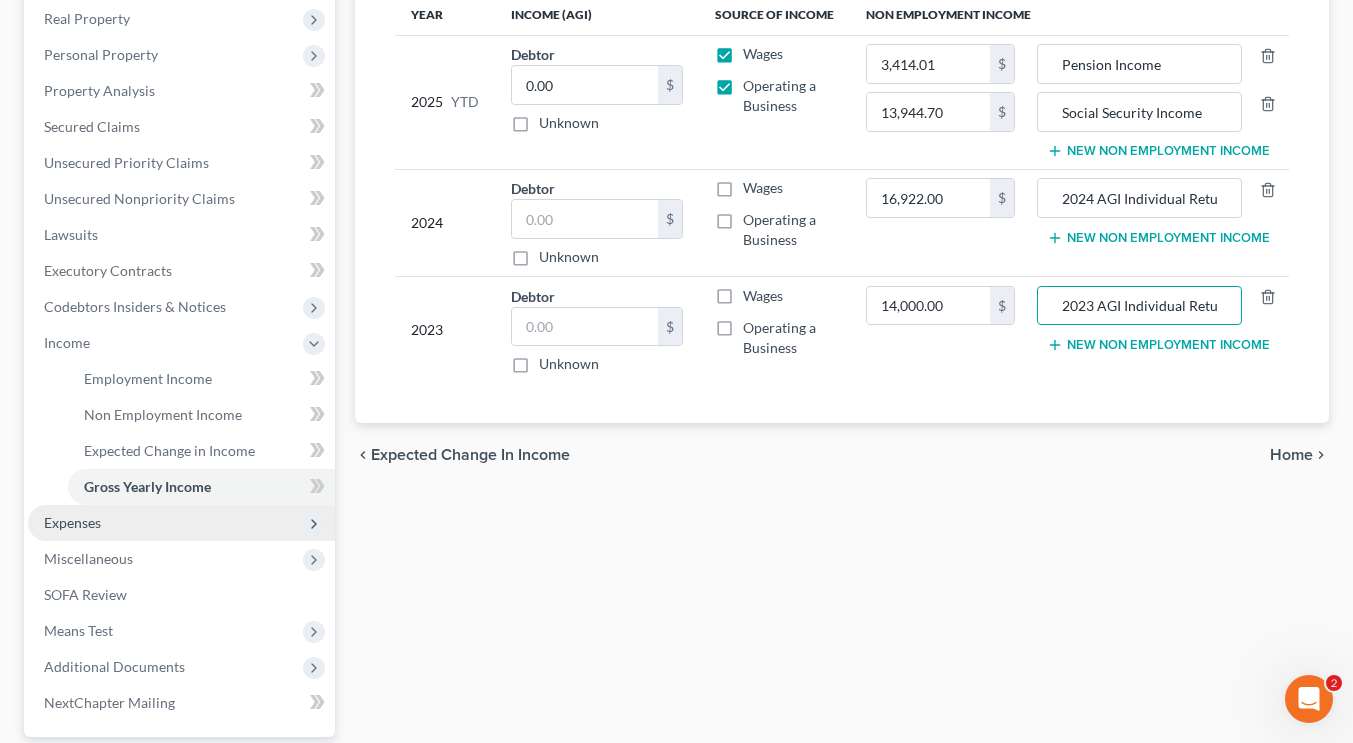 click on "Expenses" at bounding box center [181, 523] 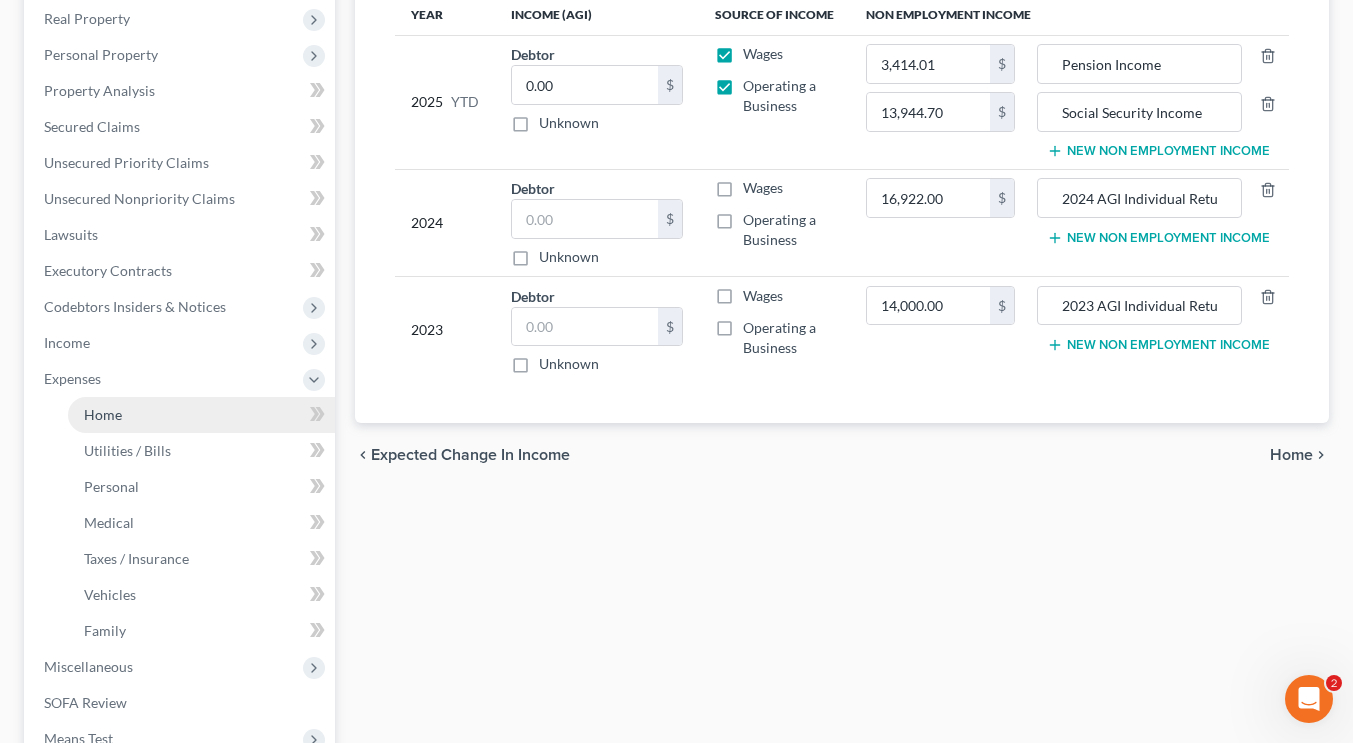 click on "Home" at bounding box center (201, 415) 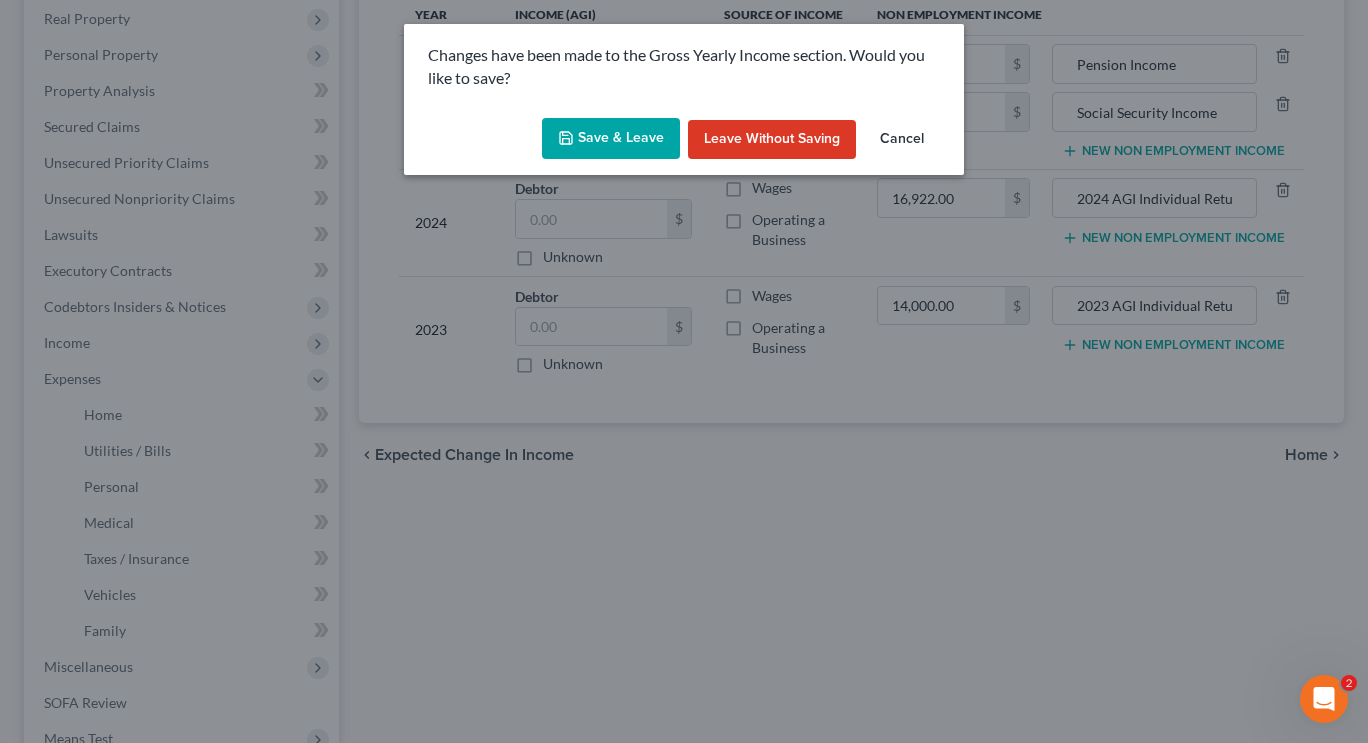 click on "Save & Leave" at bounding box center [611, 139] 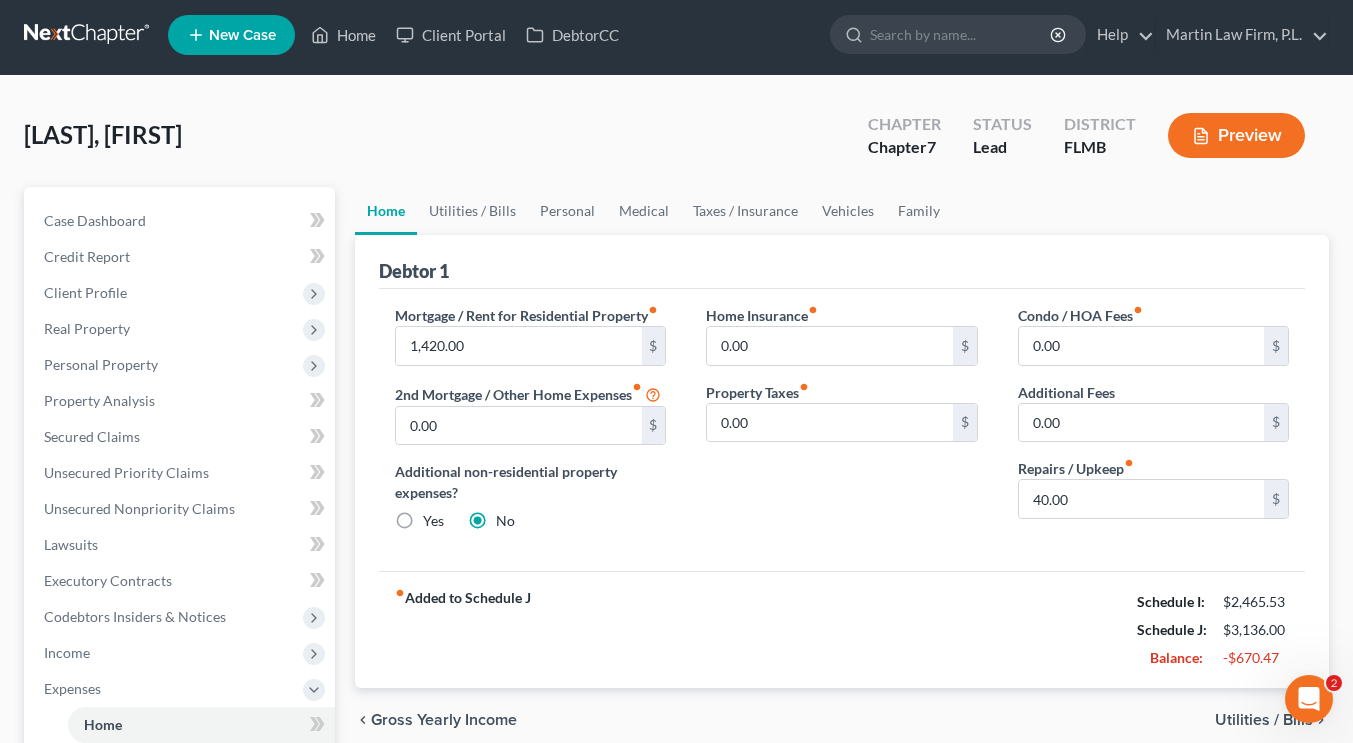 scroll, scrollTop: 0, scrollLeft: 0, axis: both 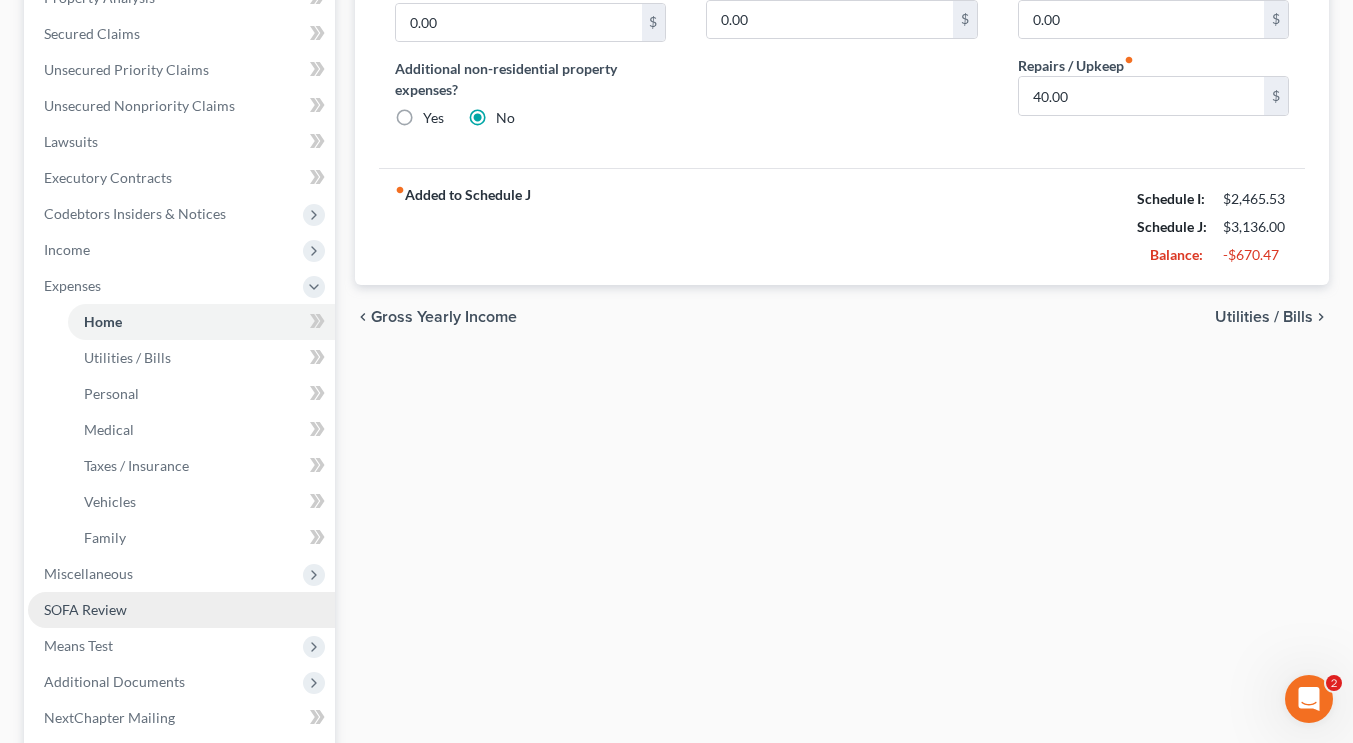 click on "SOFA Review" at bounding box center (181, 610) 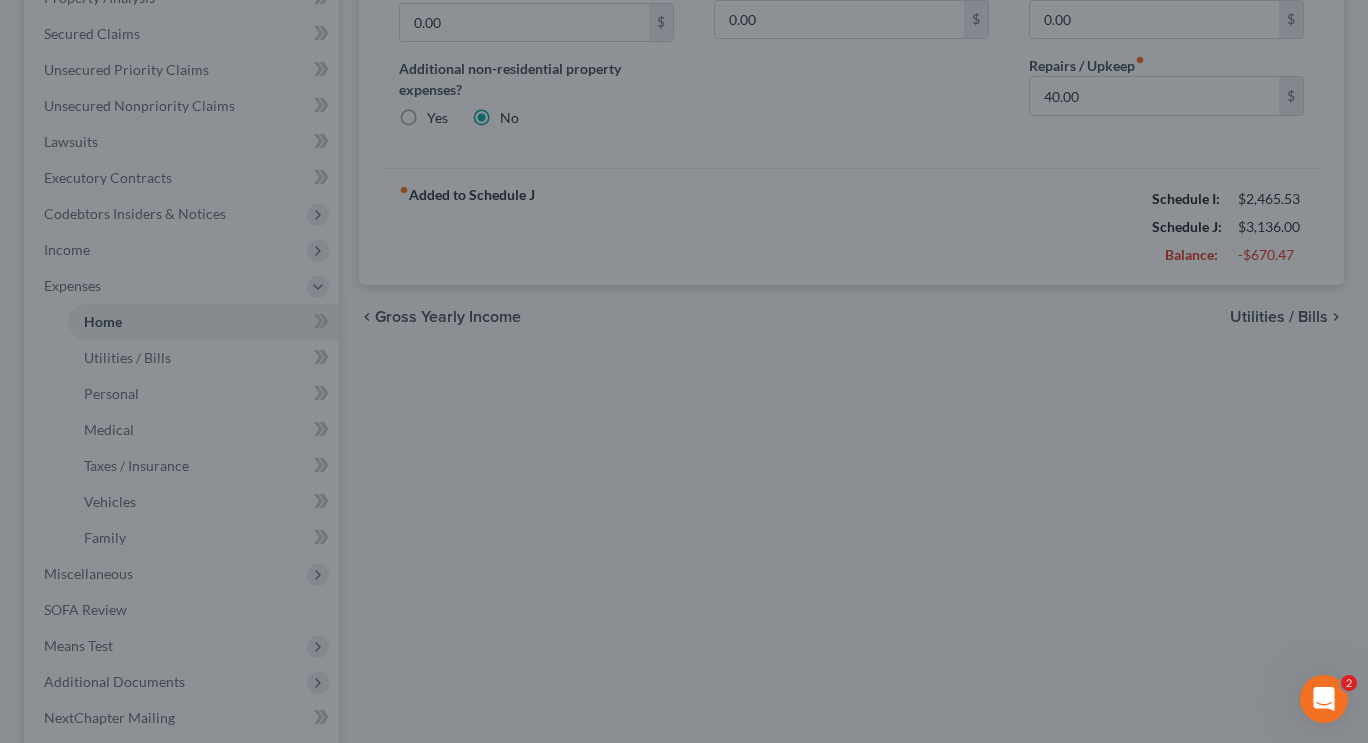 click at bounding box center (684, 371) 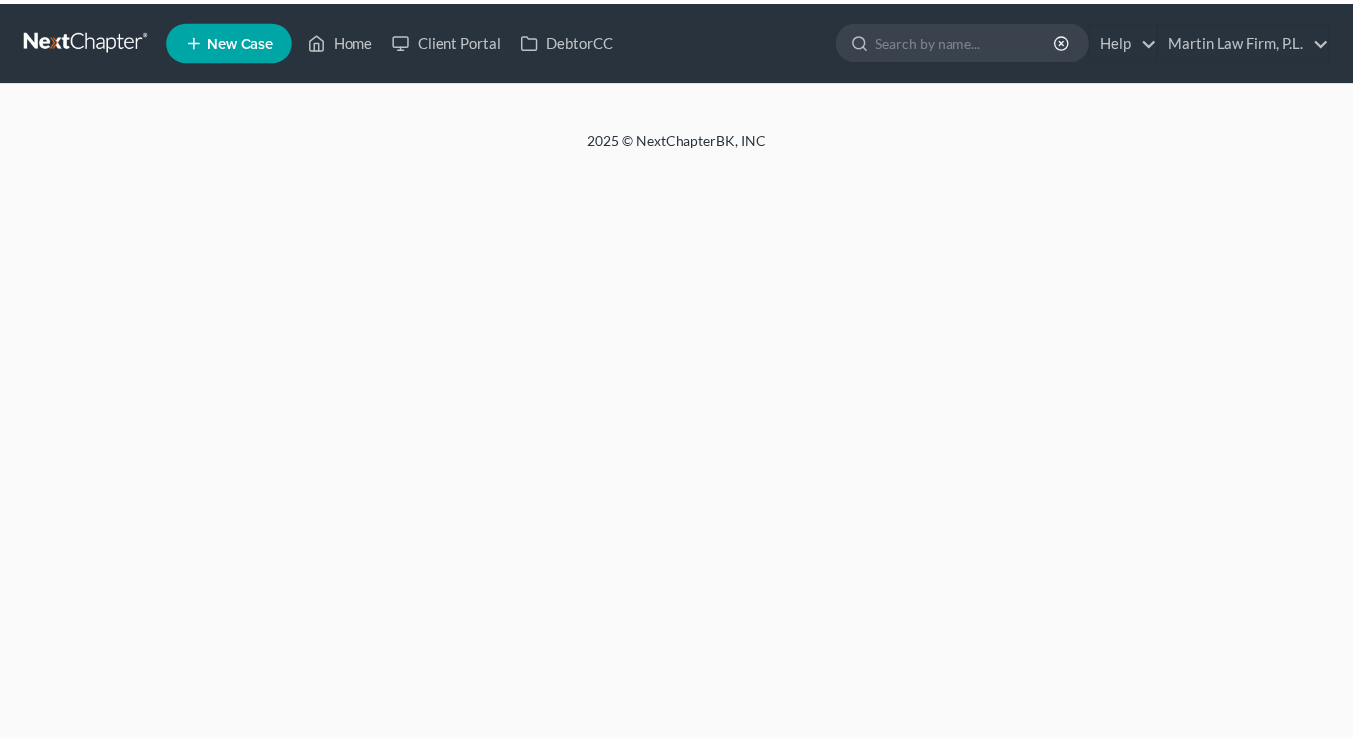 scroll, scrollTop: 0, scrollLeft: 0, axis: both 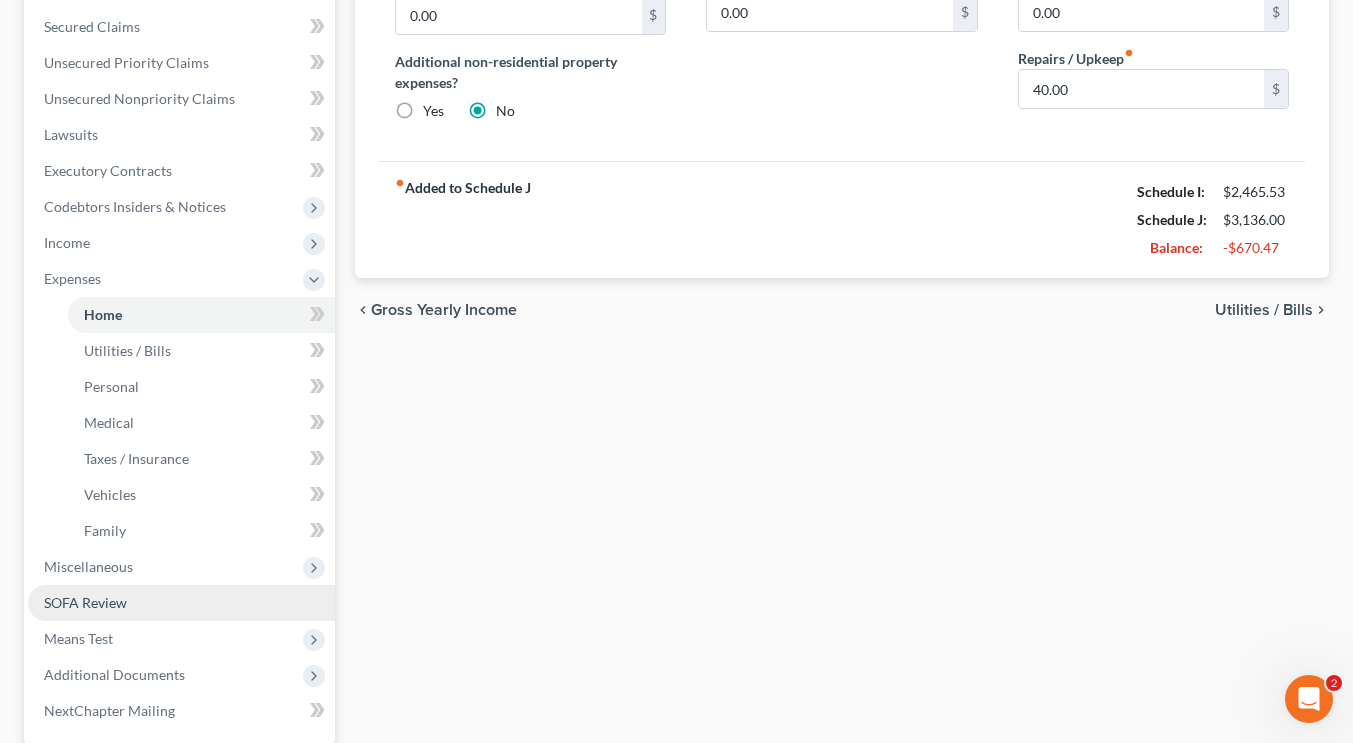 click on "SOFA Review" at bounding box center [85, 602] 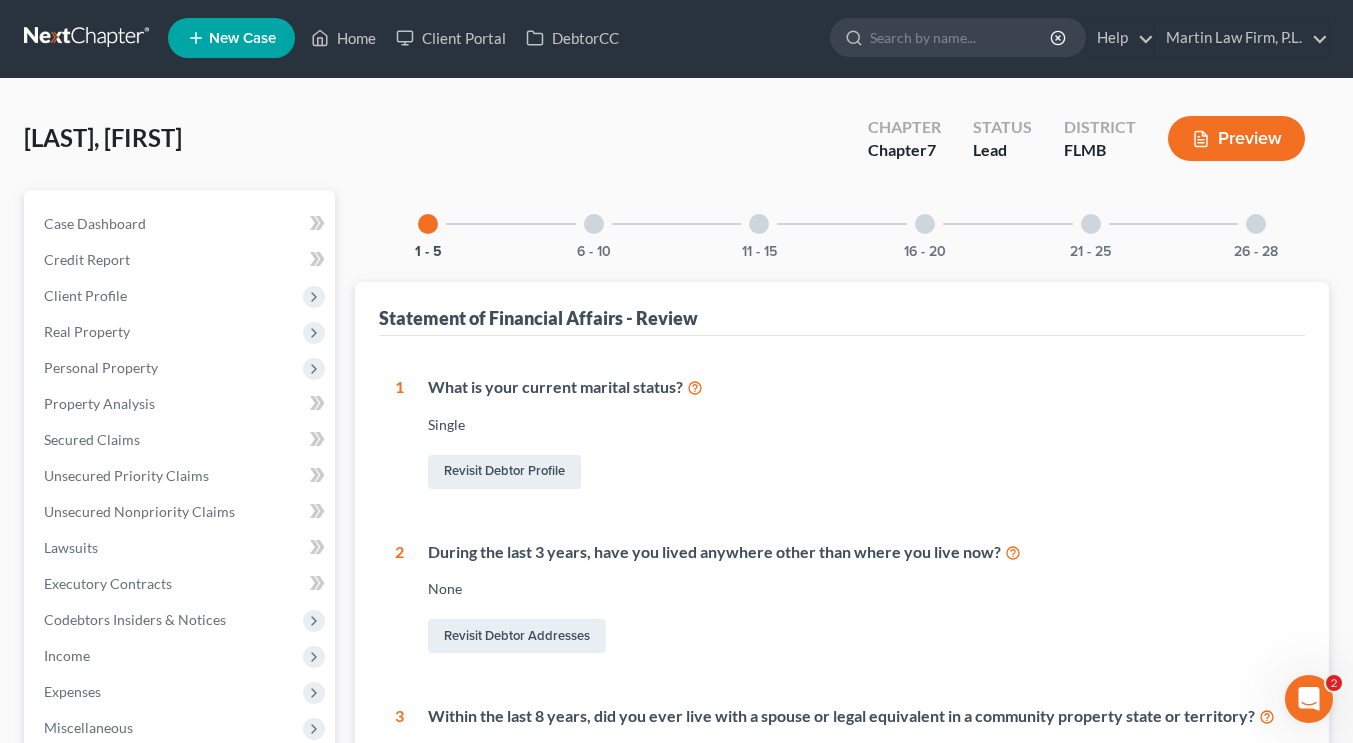 scroll, scrollTop: 0, scrollLeft: 0, axis: both 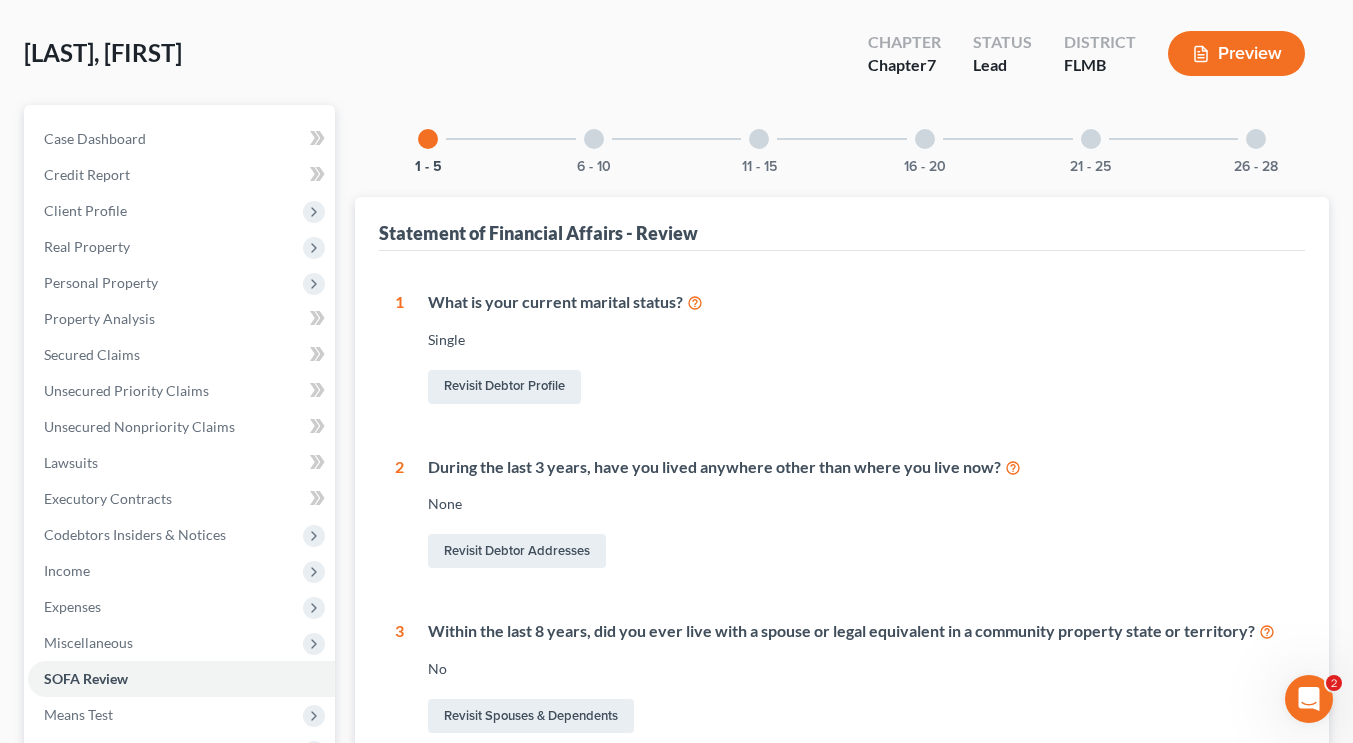 click at bounding box center (594, 139) 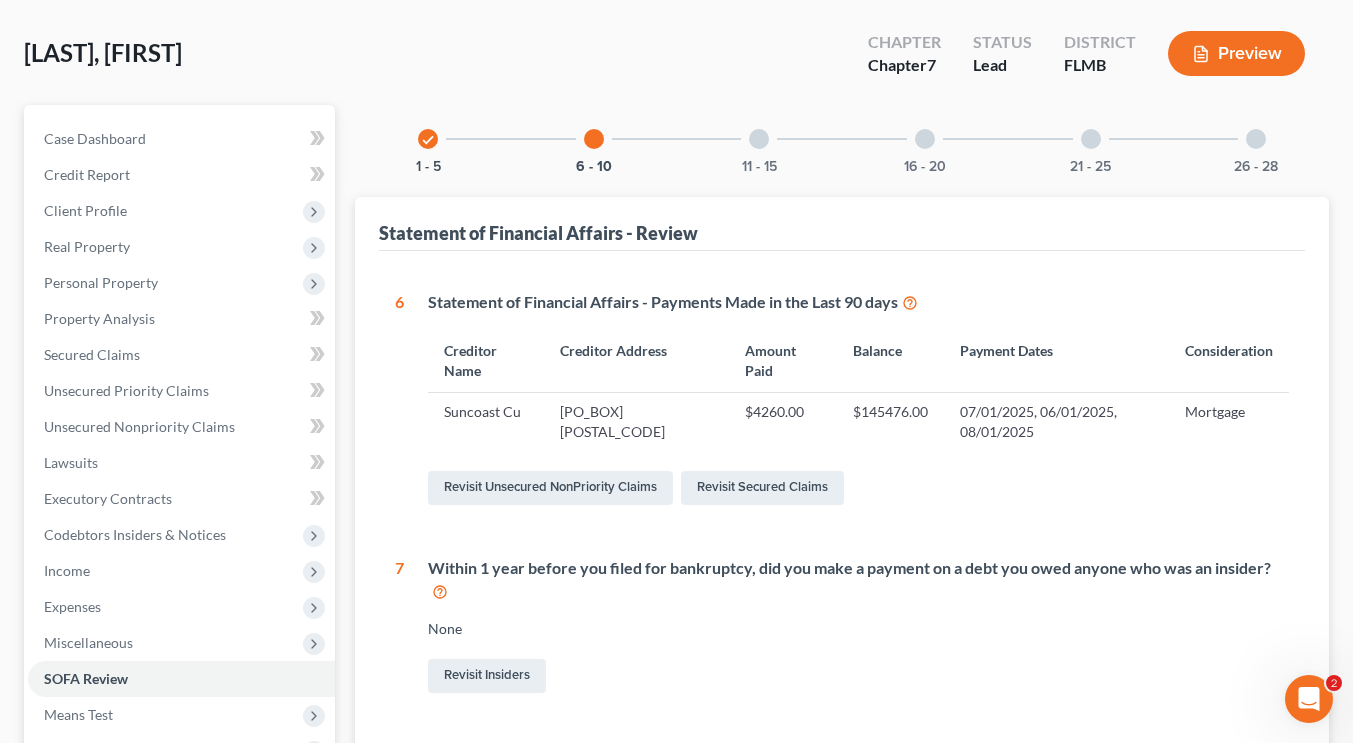 click on "11 - 15" at bounding box center [759, 139] 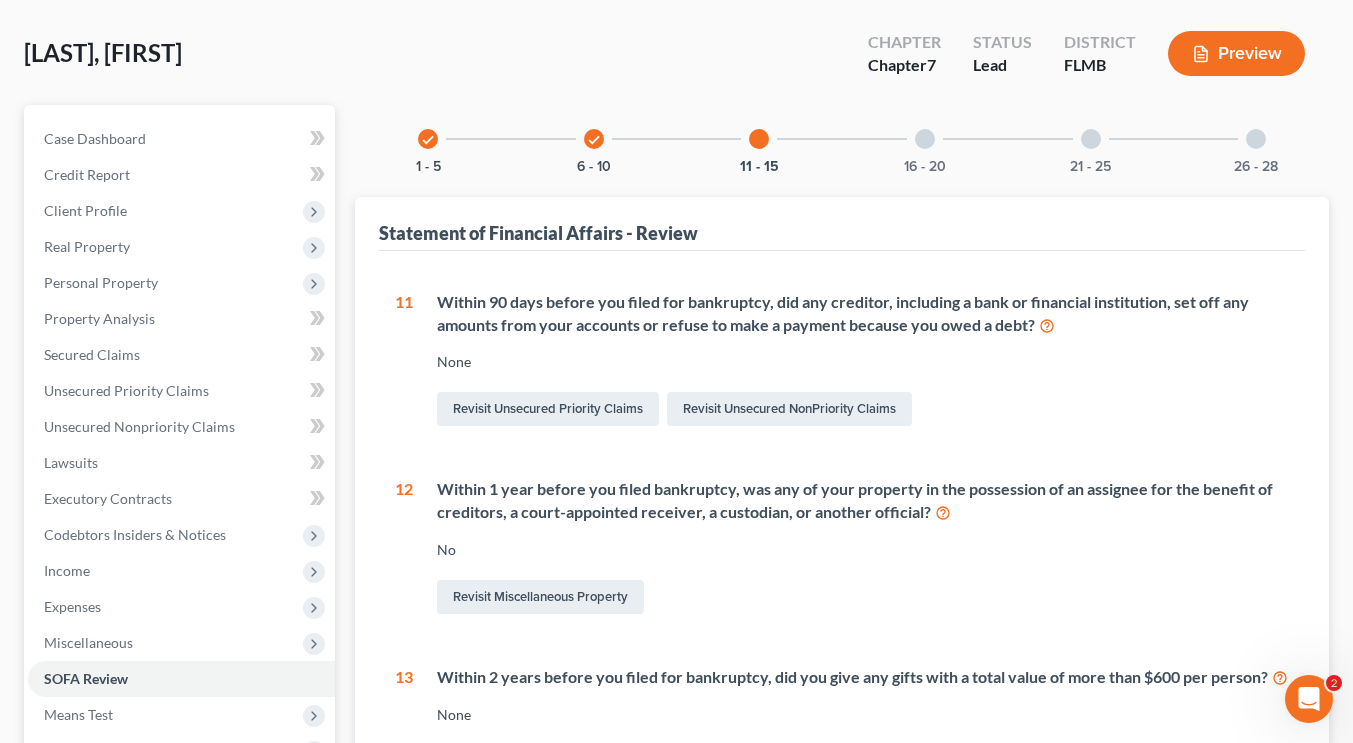 click at bounding box center [925, 139] 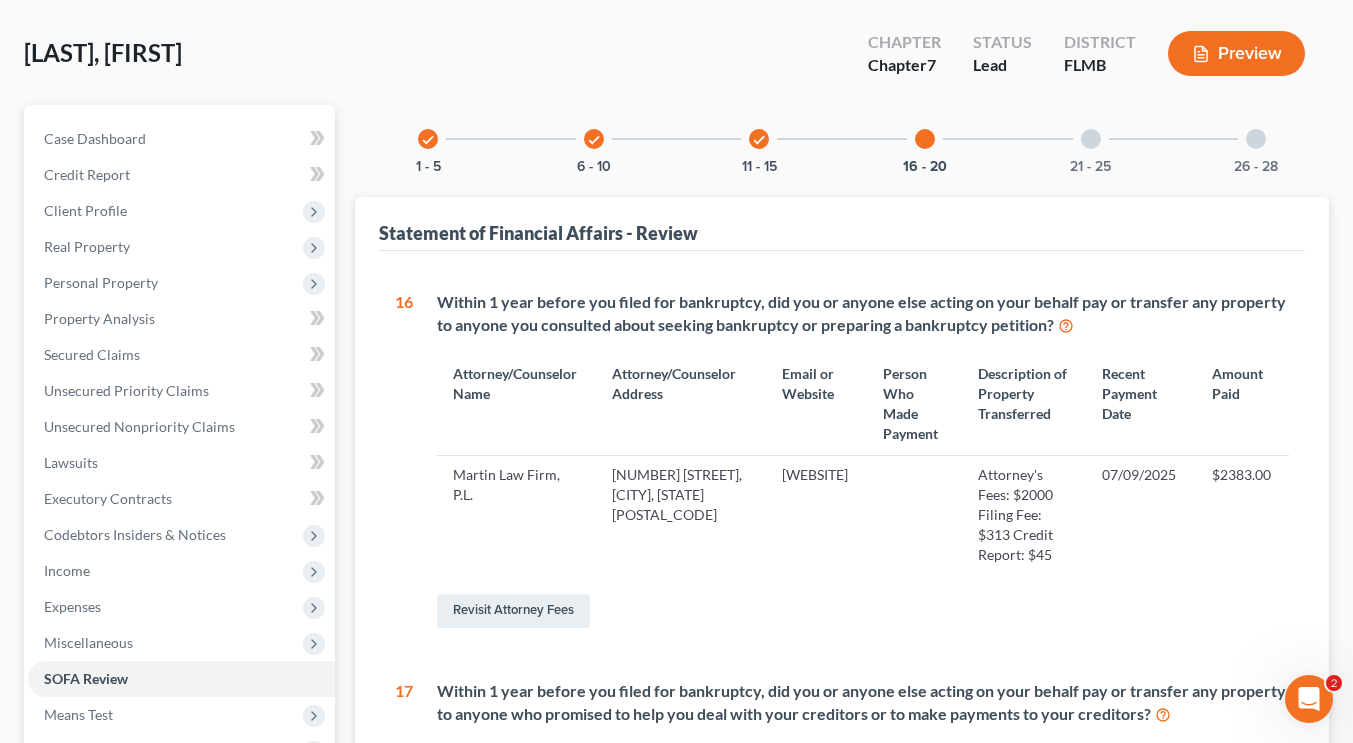 click at bounding box center [1091, 139] 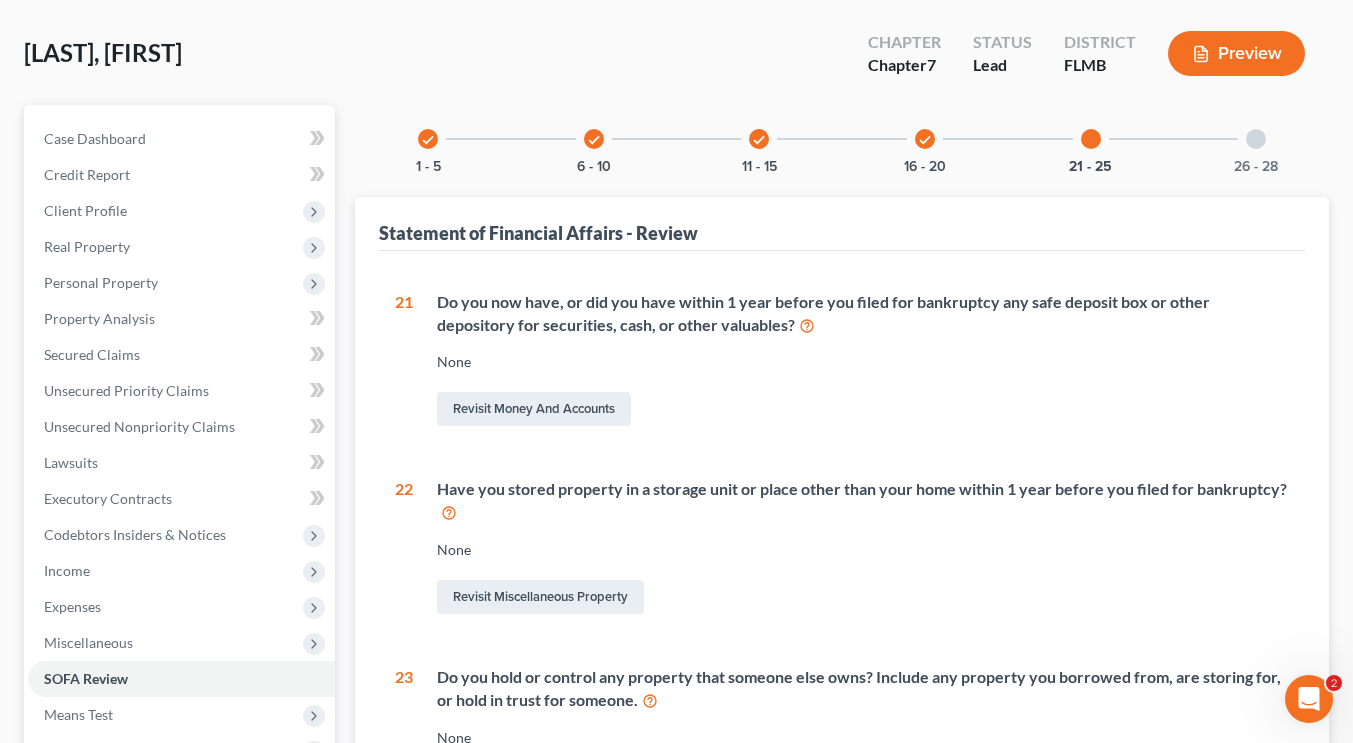 click at bounding box center [1256, 139] 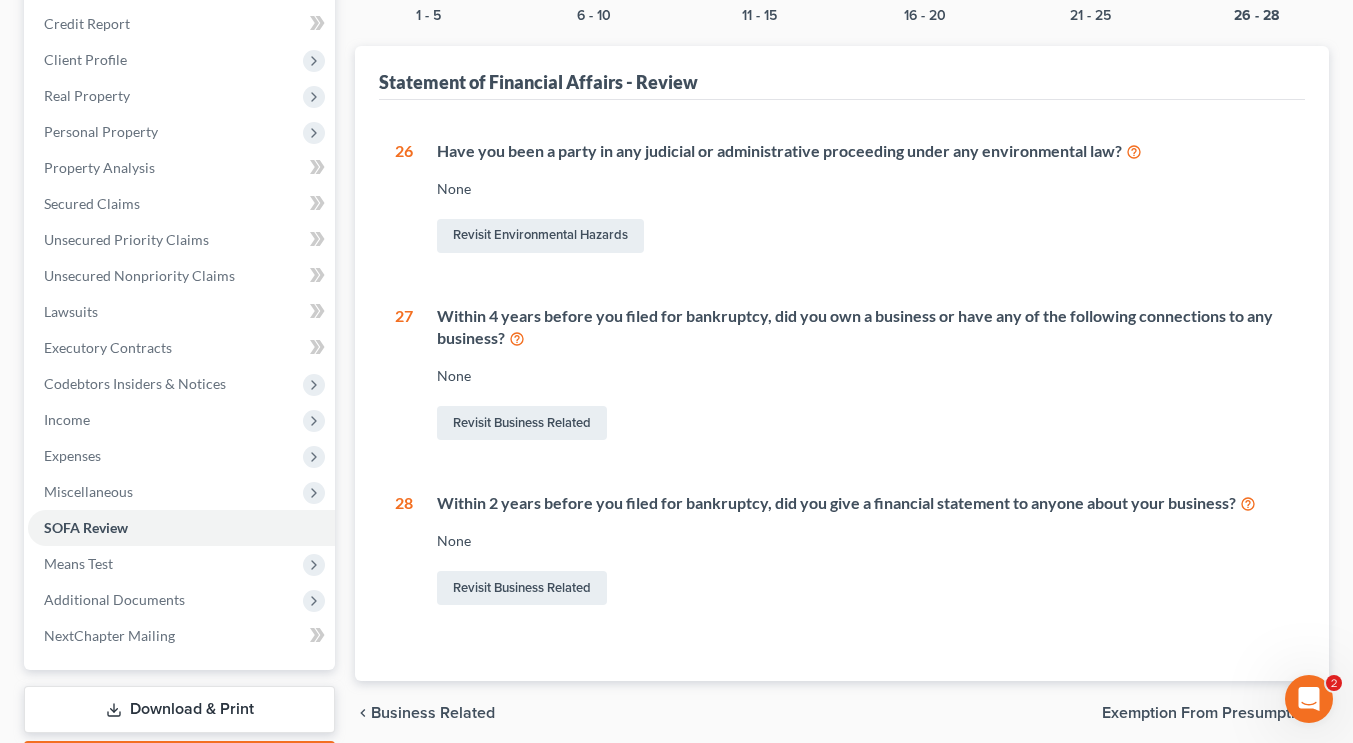 scroll, scrollTop: 237, scrollLeft: 0, axis: vertical 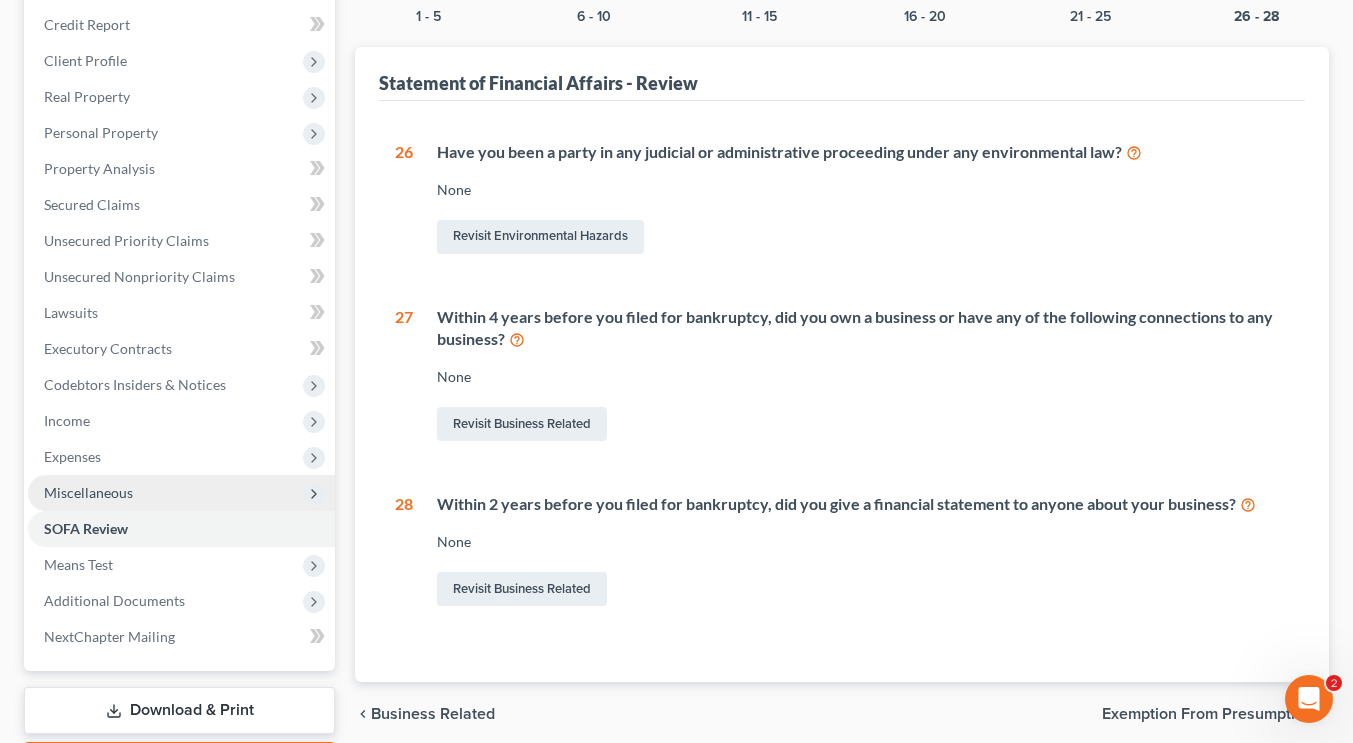 click on "Miscellaneous" at bounding box center (88, 492) 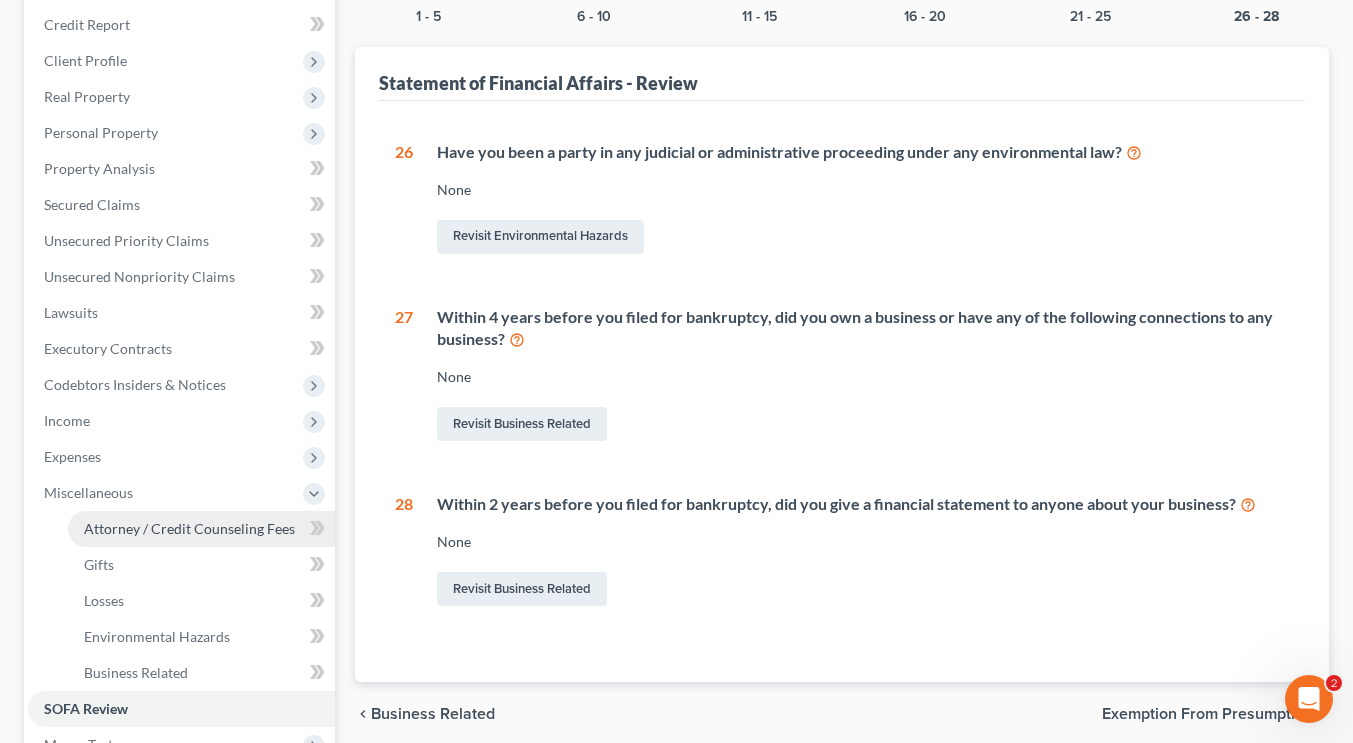 click on "Attorney / Credit Counseling Fees" at bounding box center [201, 529] 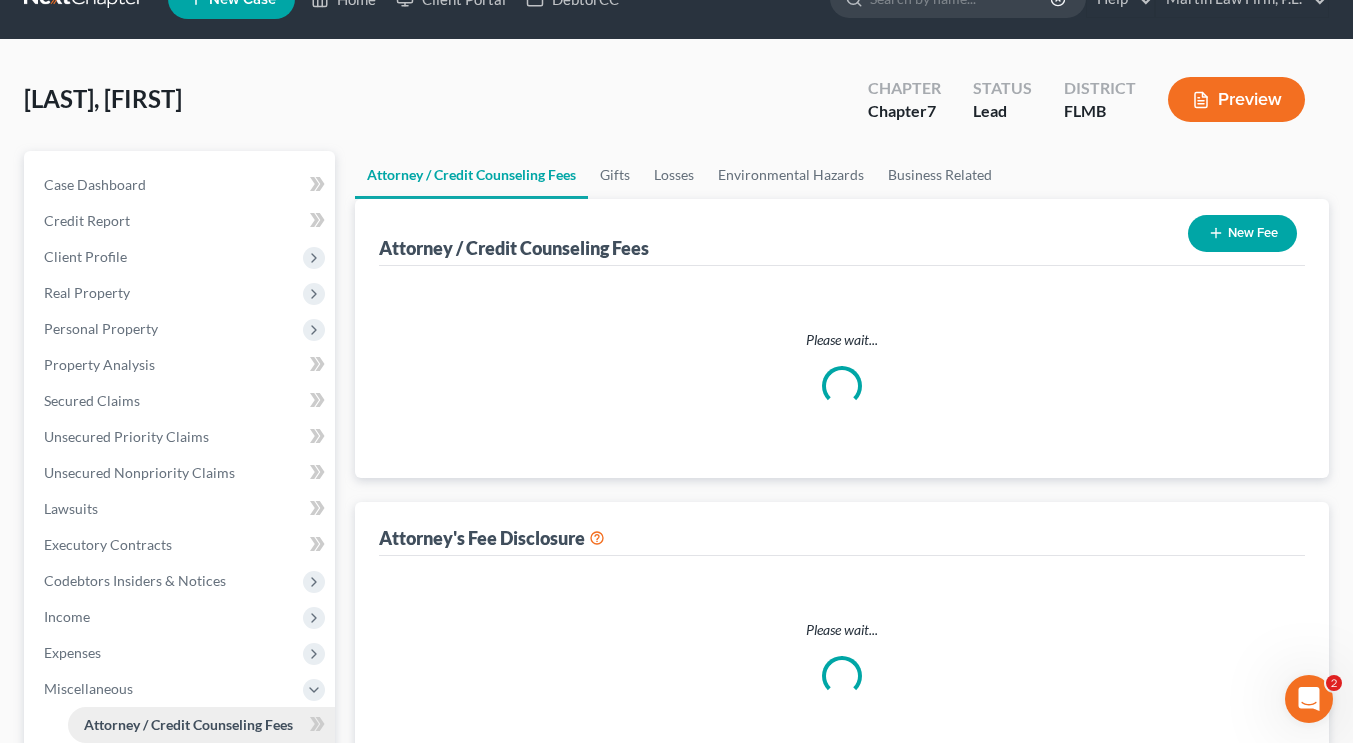 scroll, scrollTop: 4, scrollLeft: 0, axis: vertical 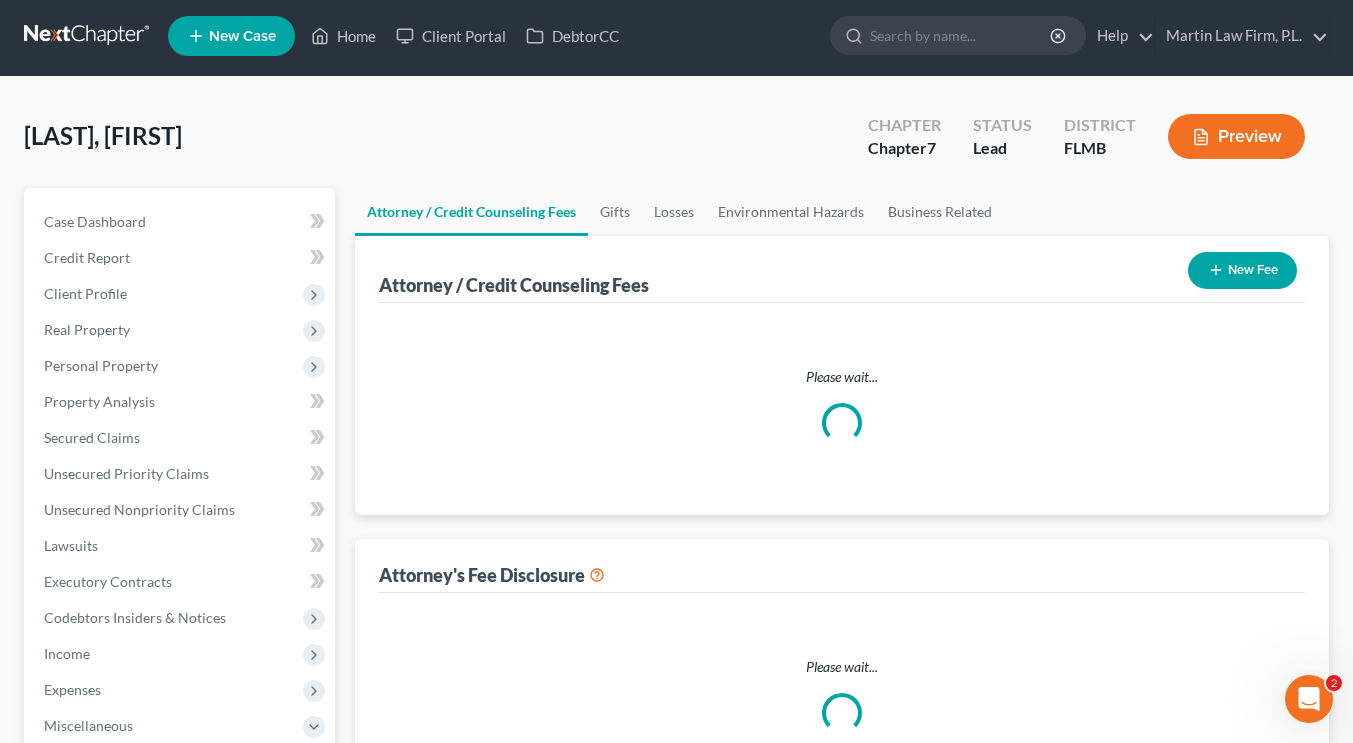 select on "0" 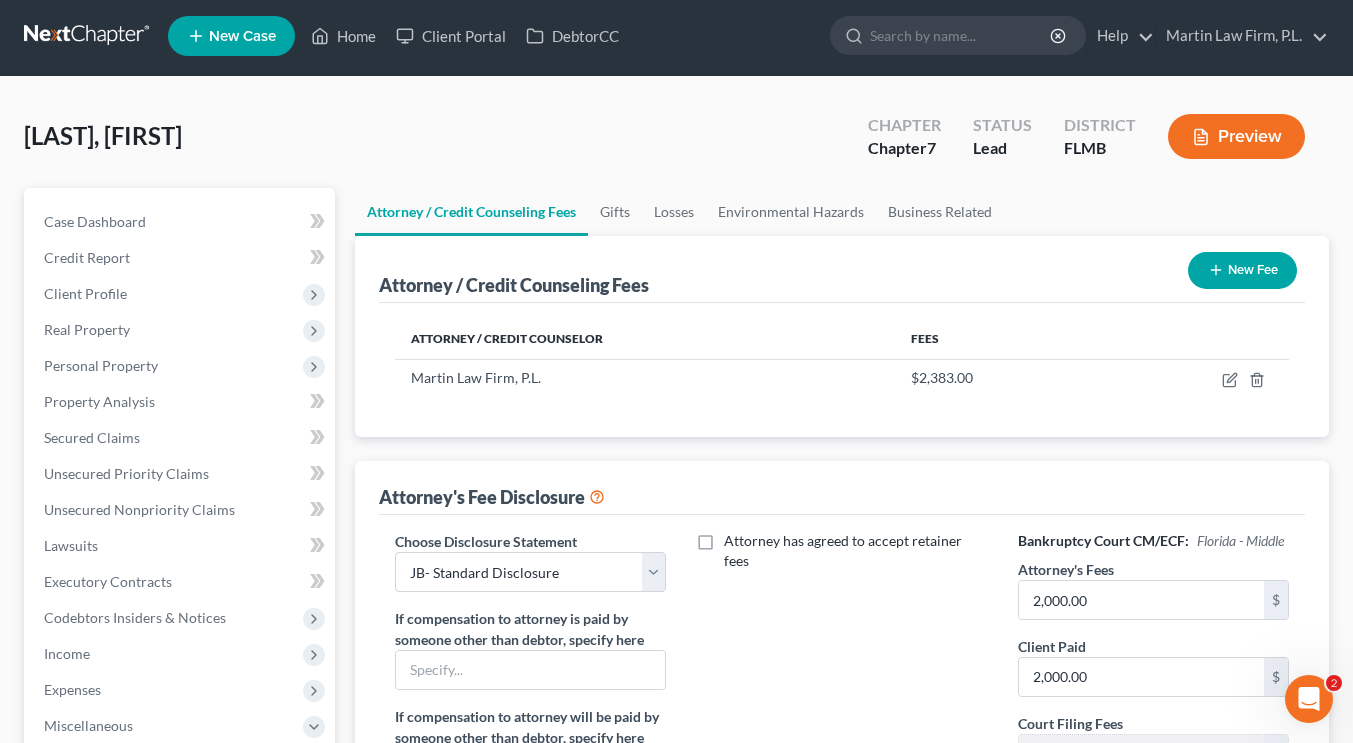 scroll, scrollTop: 0, scrollLeft: 0, axis: both 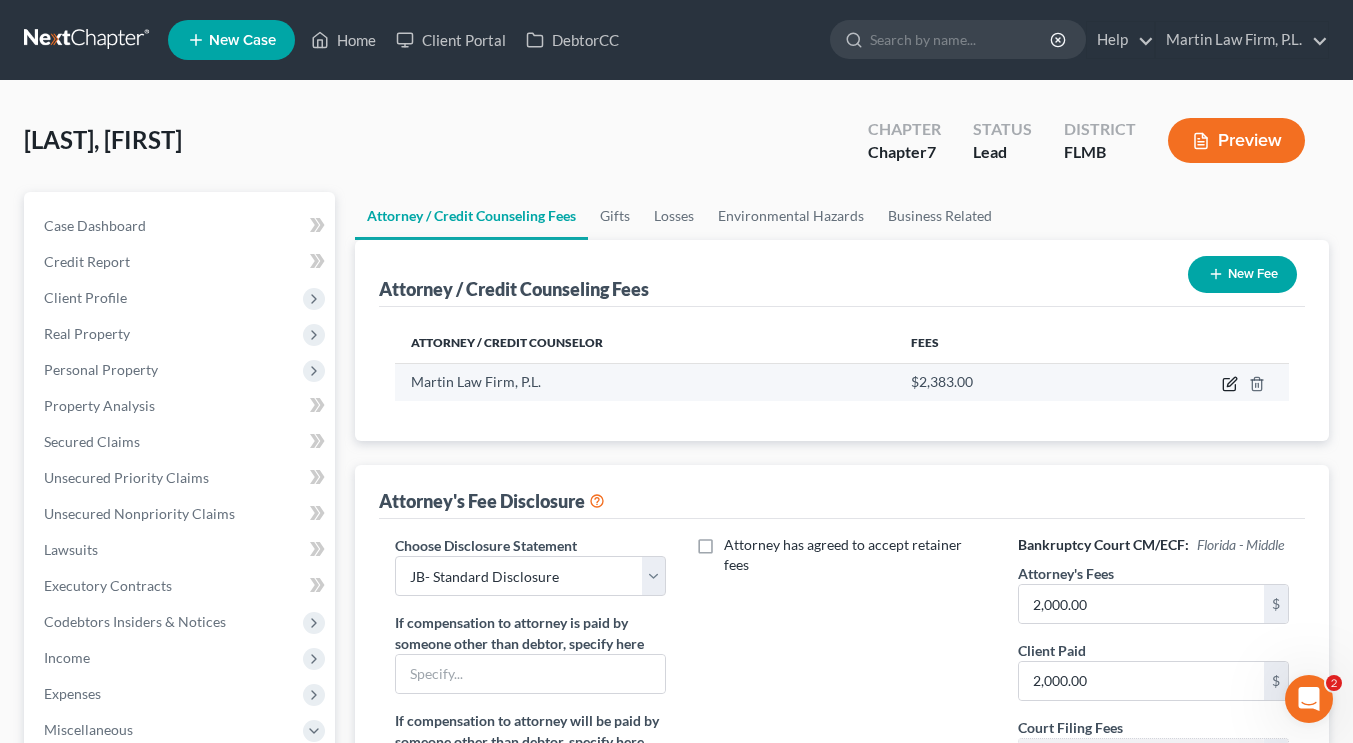 click 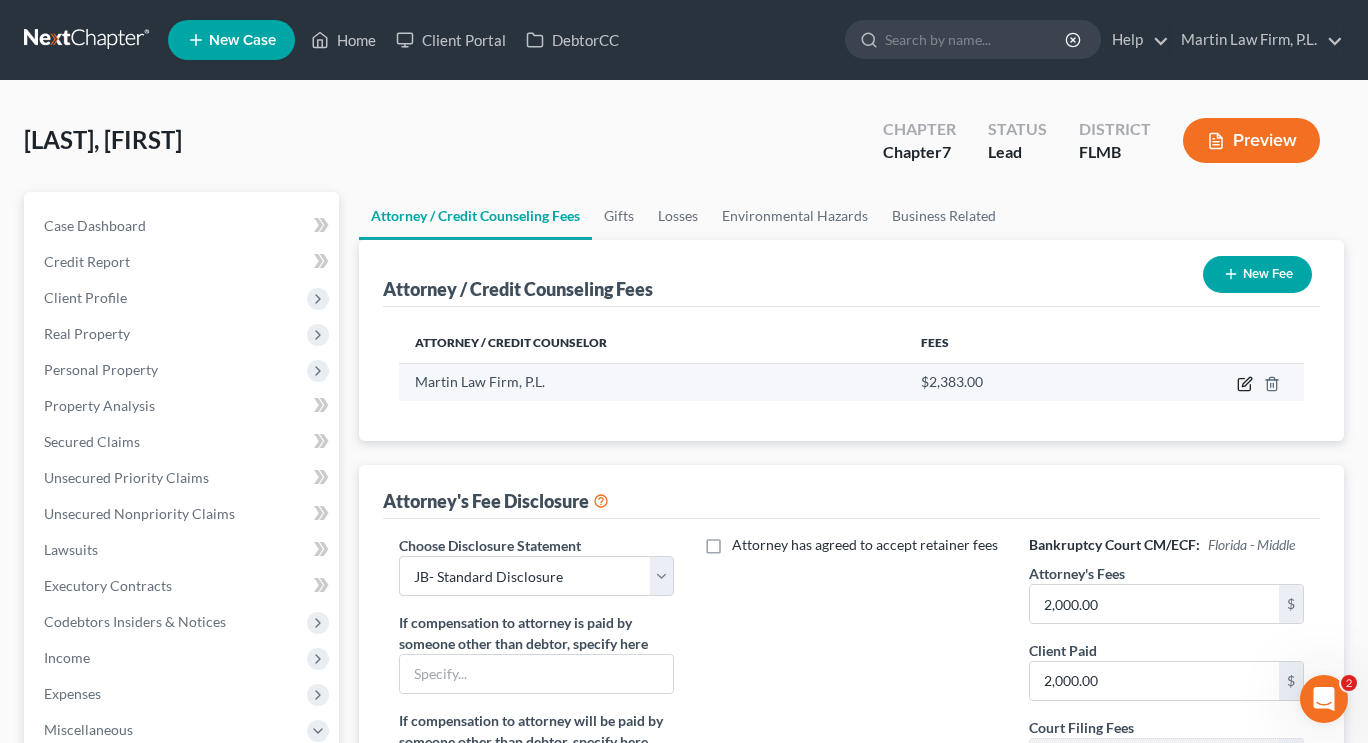 select on "9" 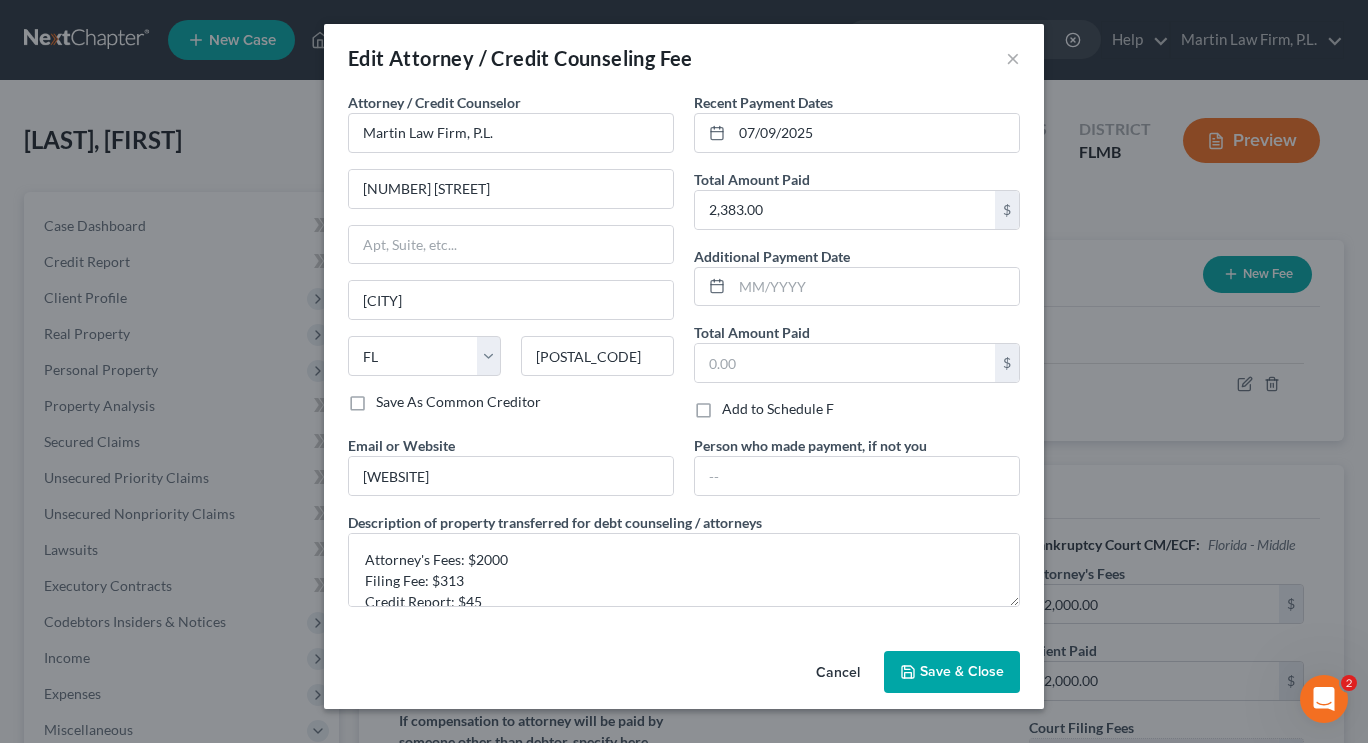 click on "Save & Close" at bounding box center (952, 672) 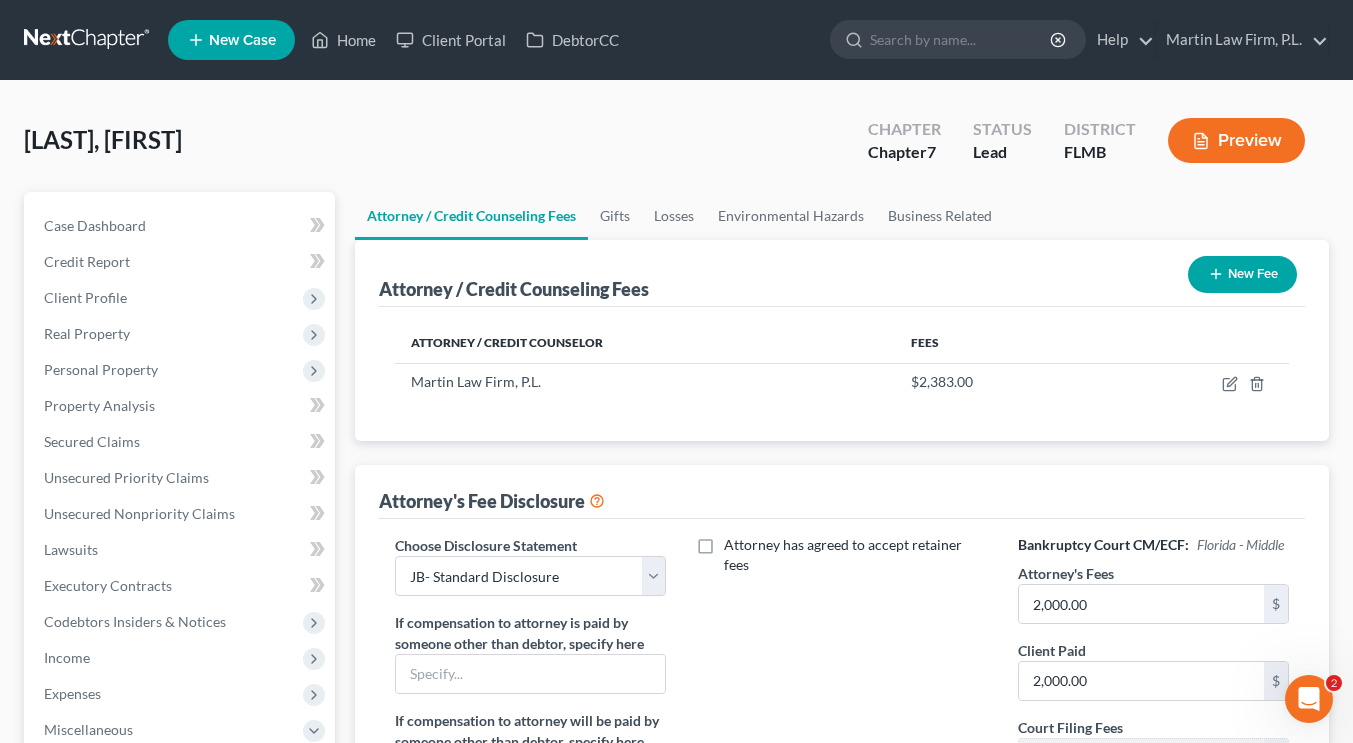 click on "New Fee" at bounding box center (1242, 274) 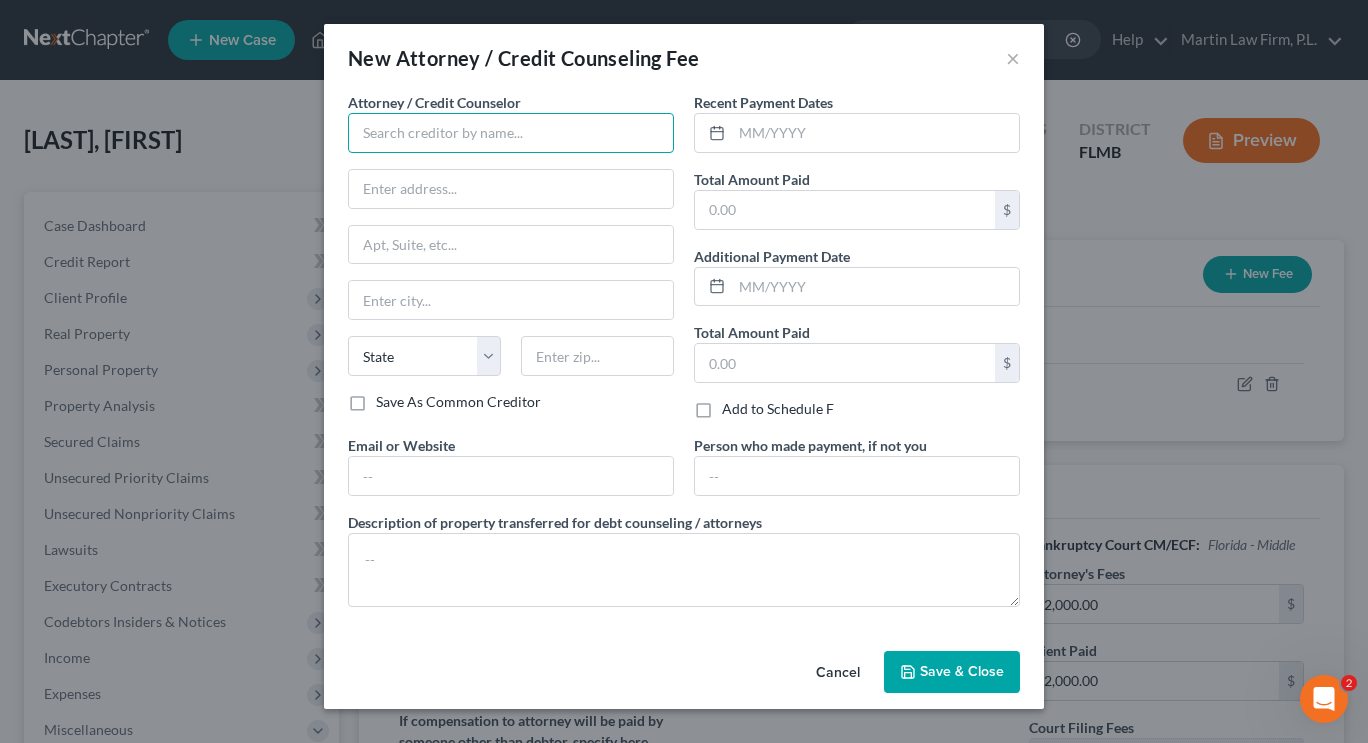 click at bounding box center (511, 133) 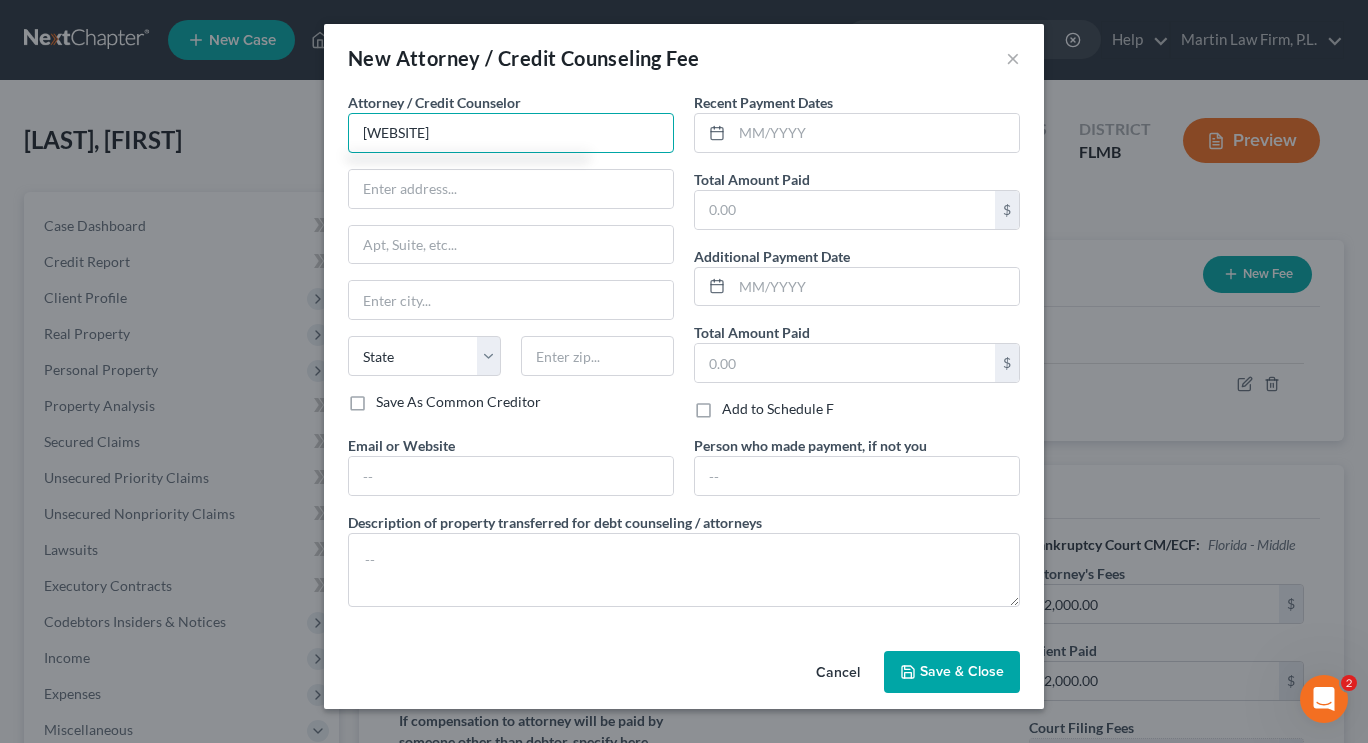 type on "debthelper.com" 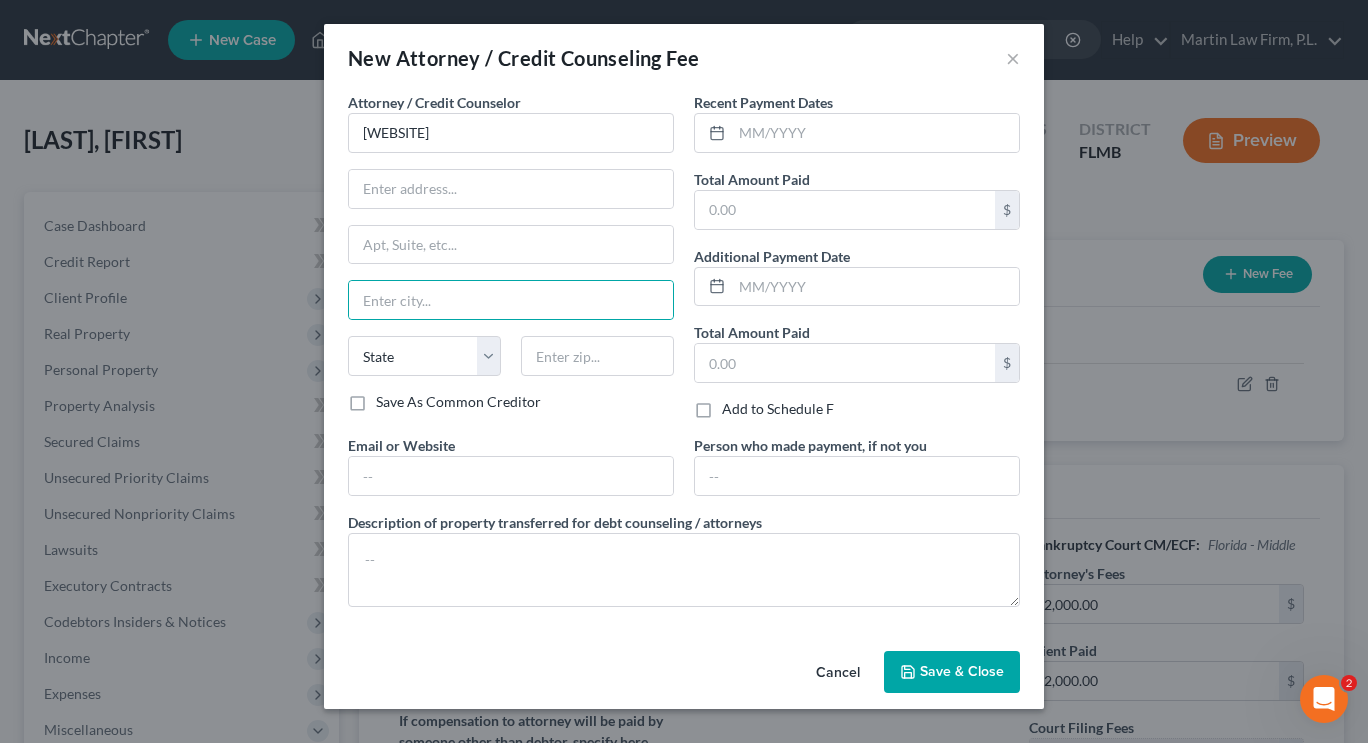 click on "Save As Common Creditor" at bounding box center (458, 402) 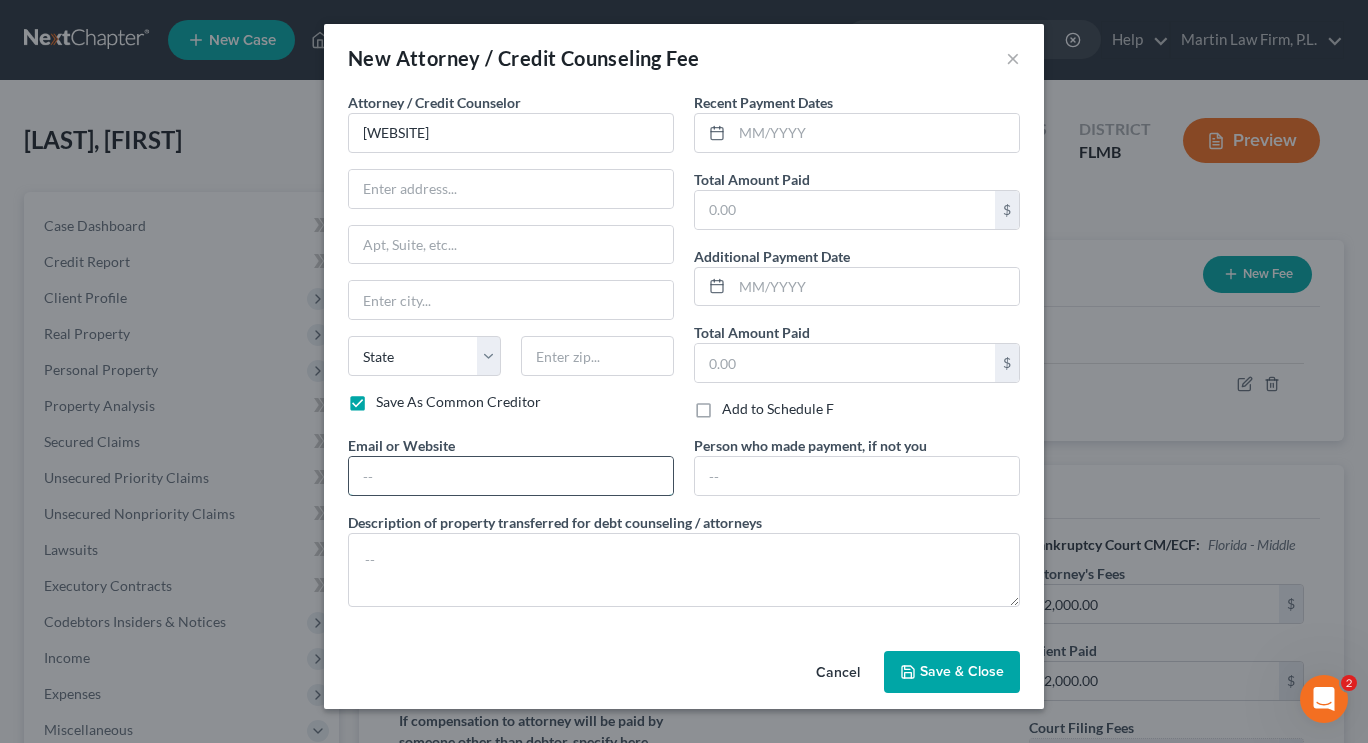 click at bounding box center (511, 476) 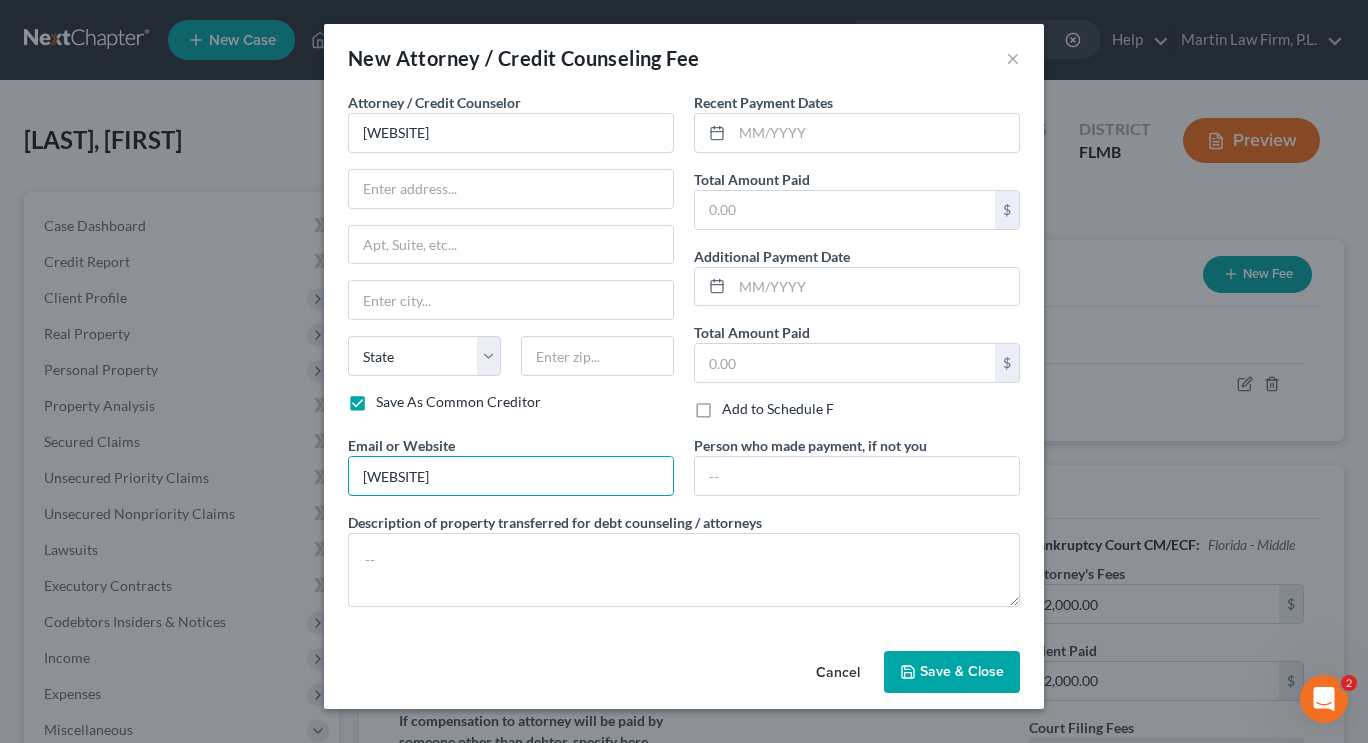 type on "debthelper.com" 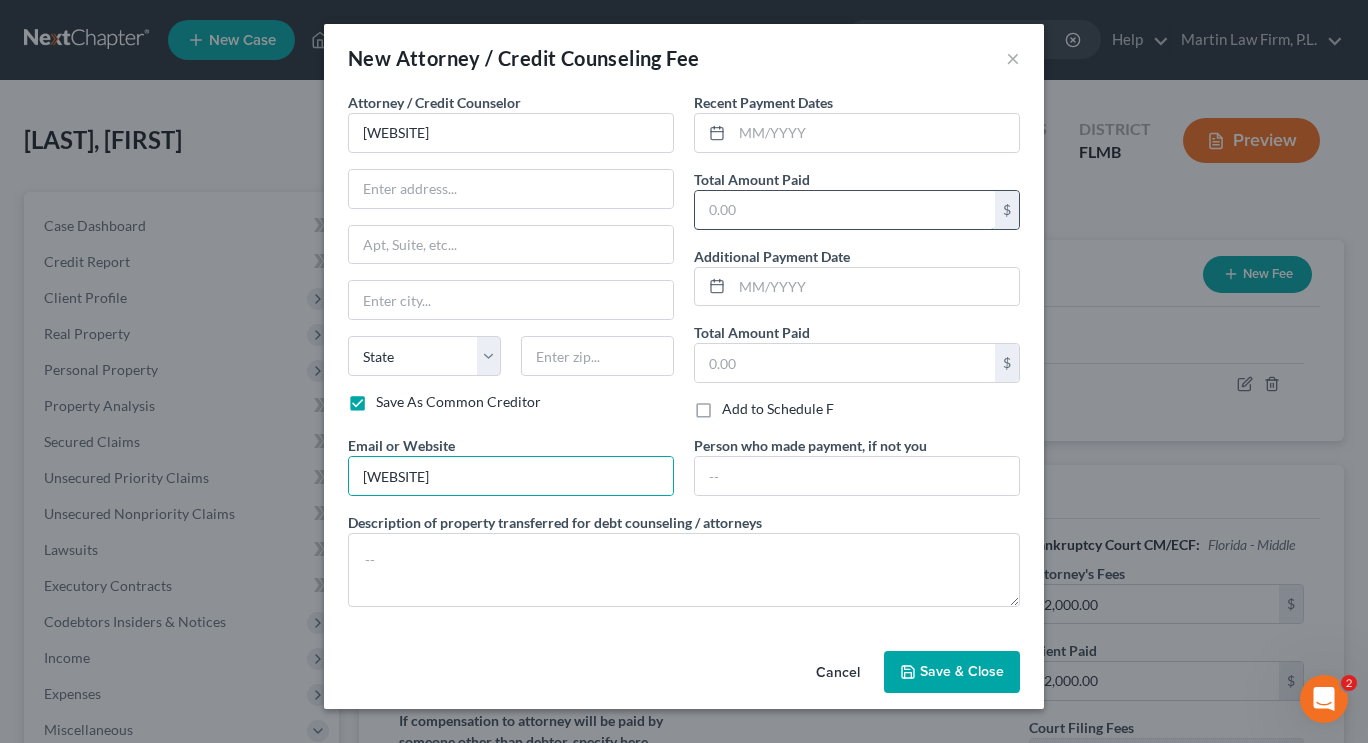 click at bounding box center [845, 210] 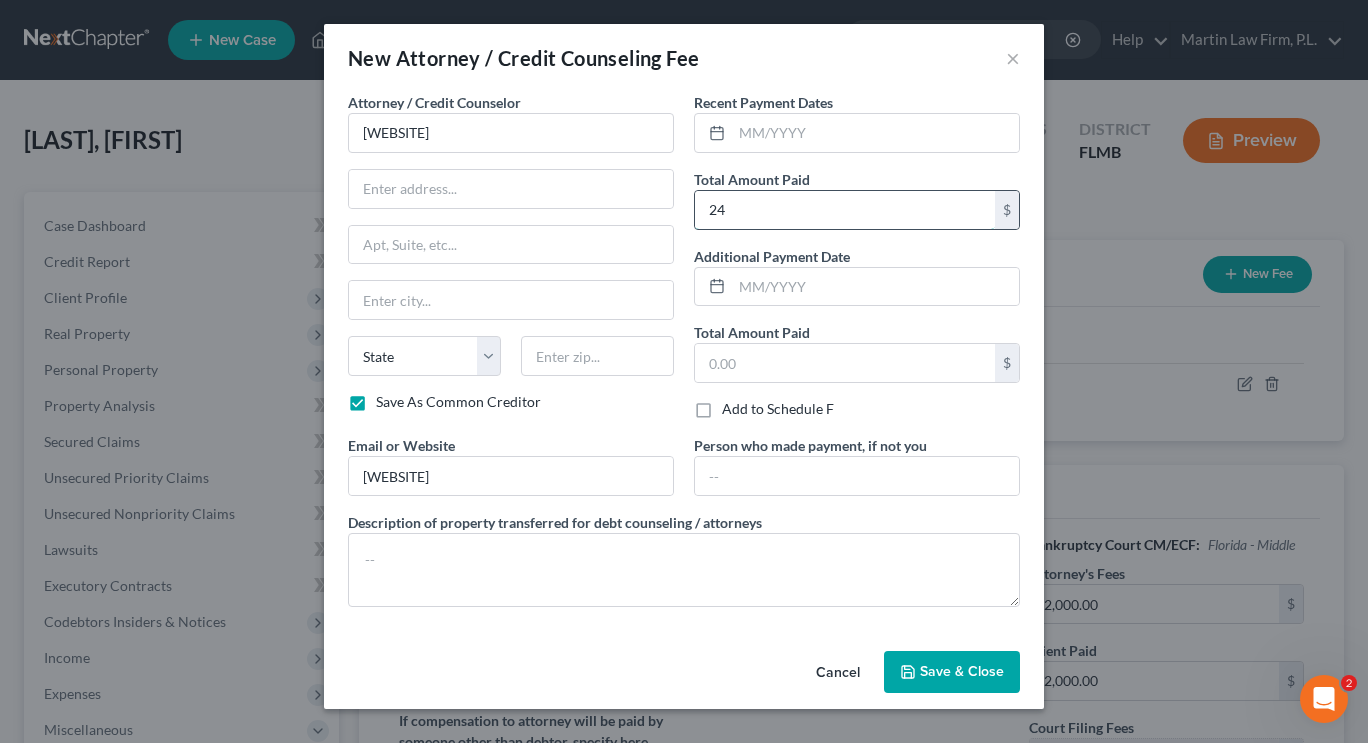 type on "24" 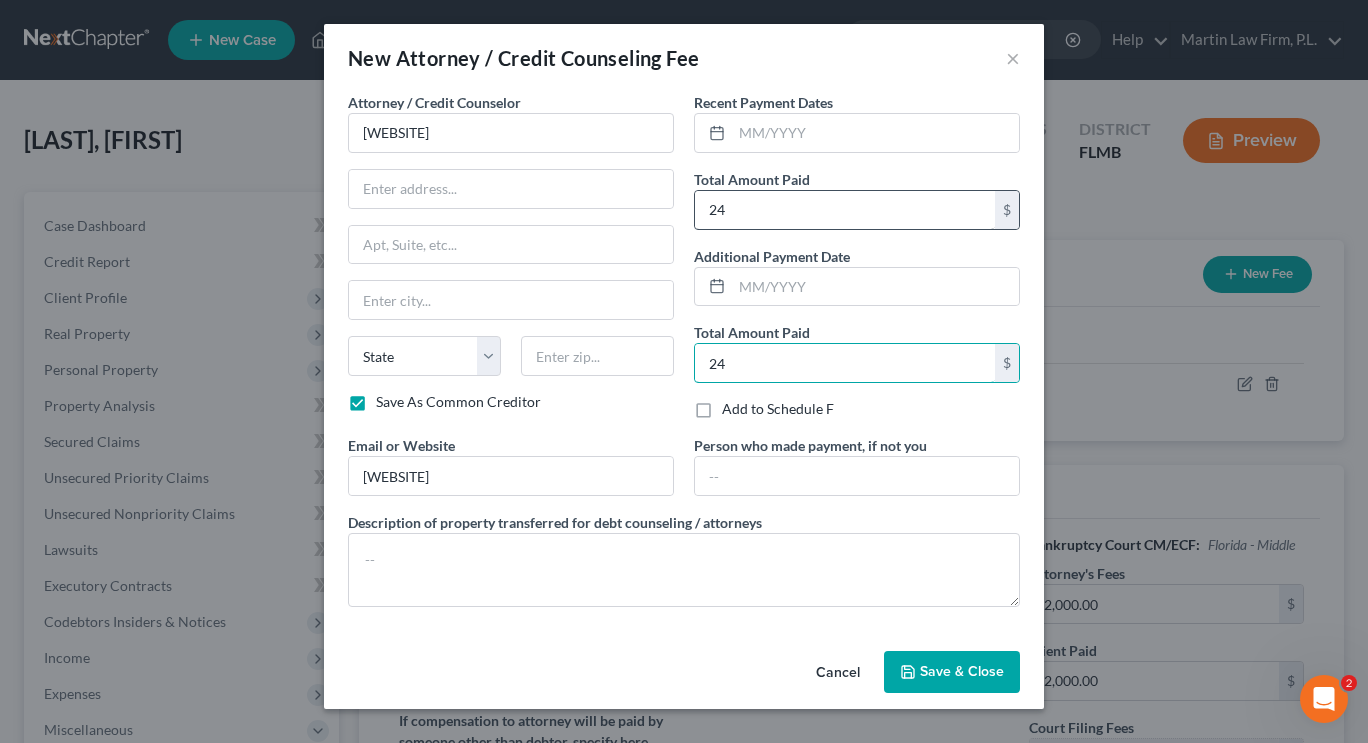 type on "24" 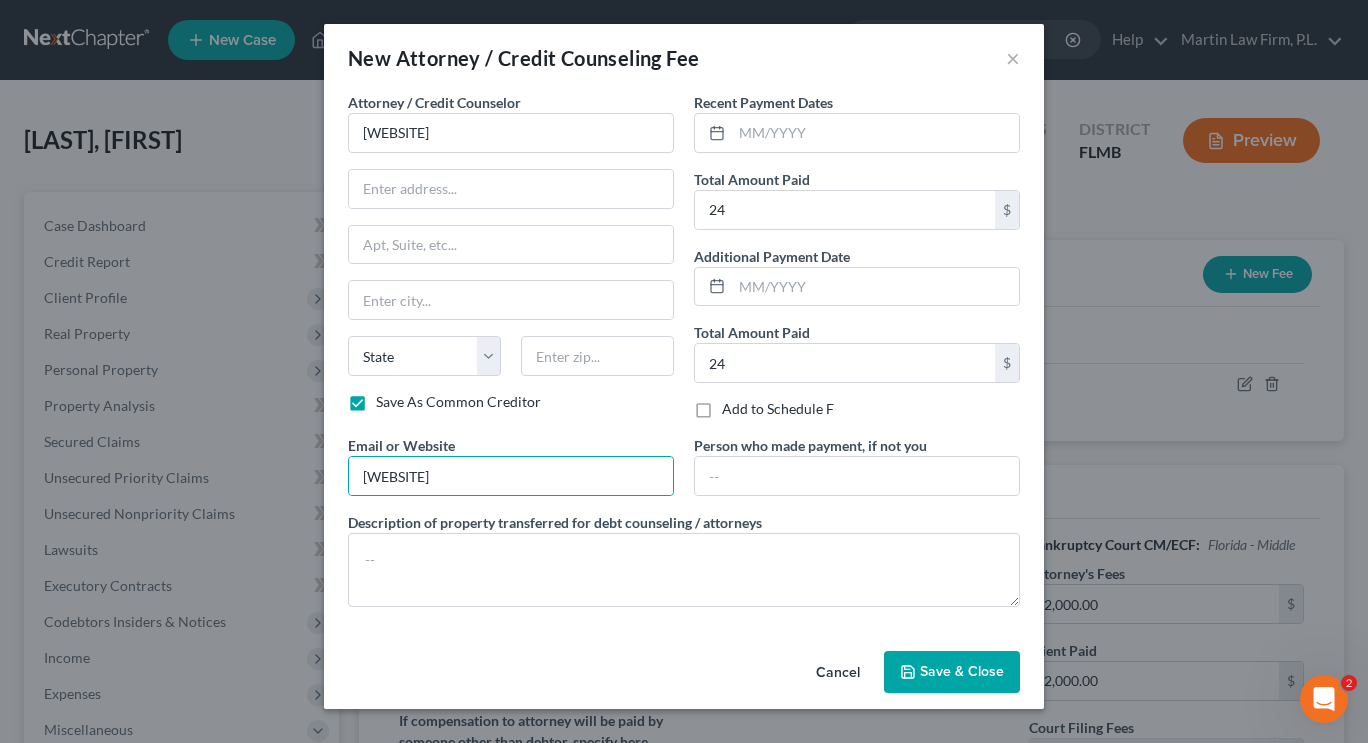 click on "Save & Close" at bounding box center (962, 671) 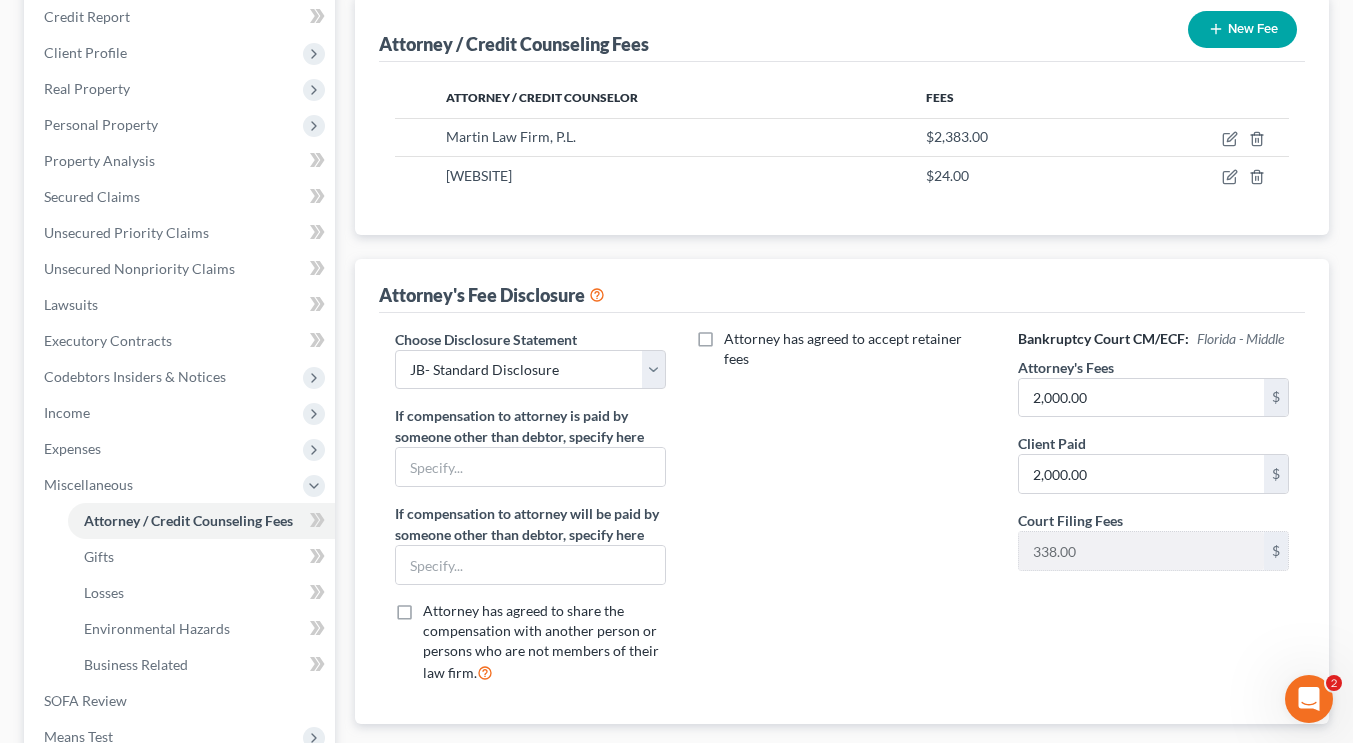 scroll, scrollTop: 242, scrollLeft: 0, axis: vertical 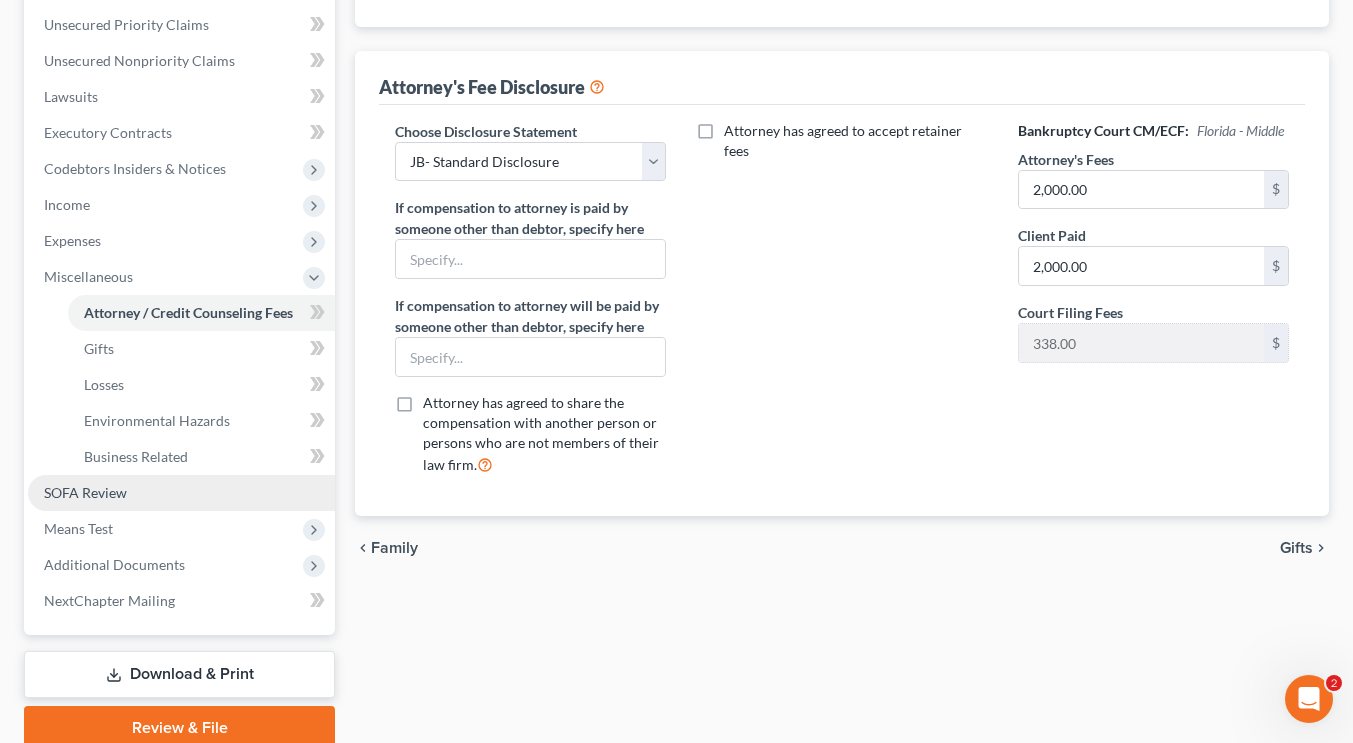 click on "SOFA Review" at bounding box center (181, 493) 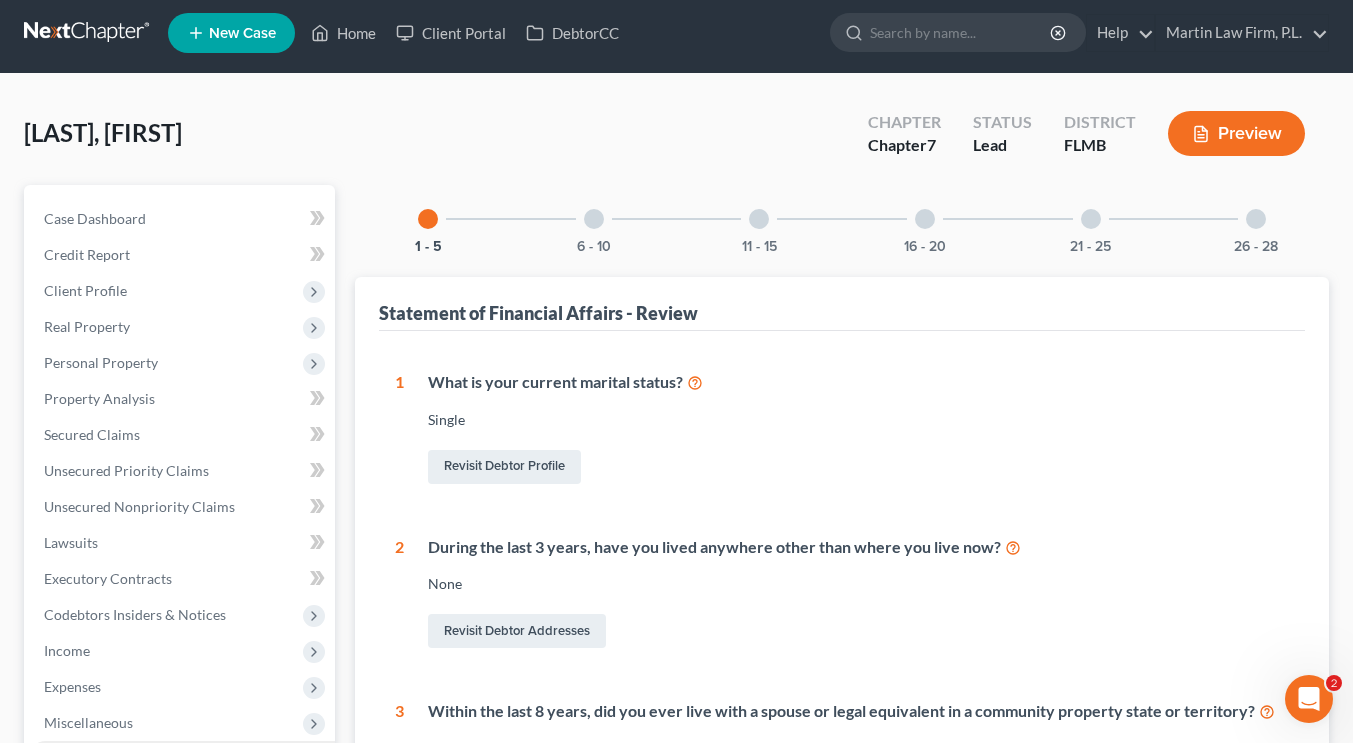 scroll, scrollTop: 0, scrollLeft: 0, axis: both 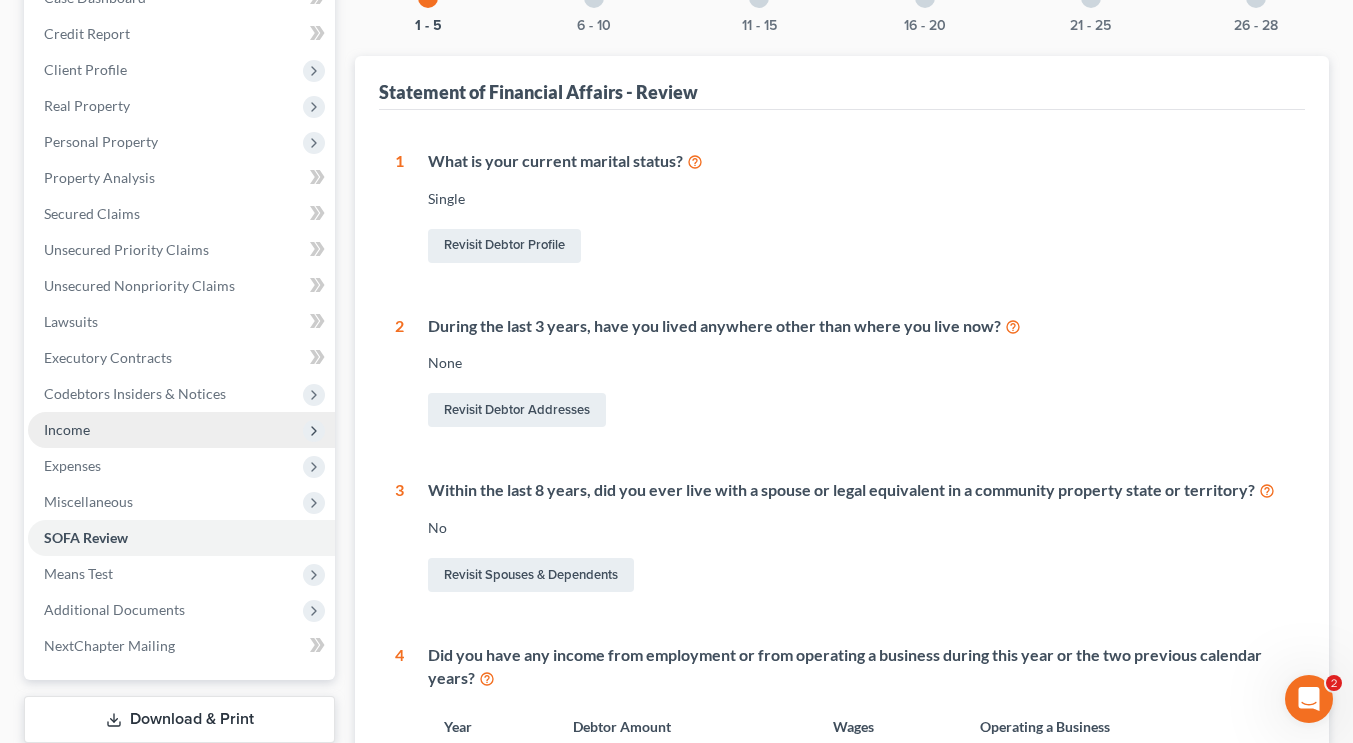 click on "Income" at bounding box center [181, 430] 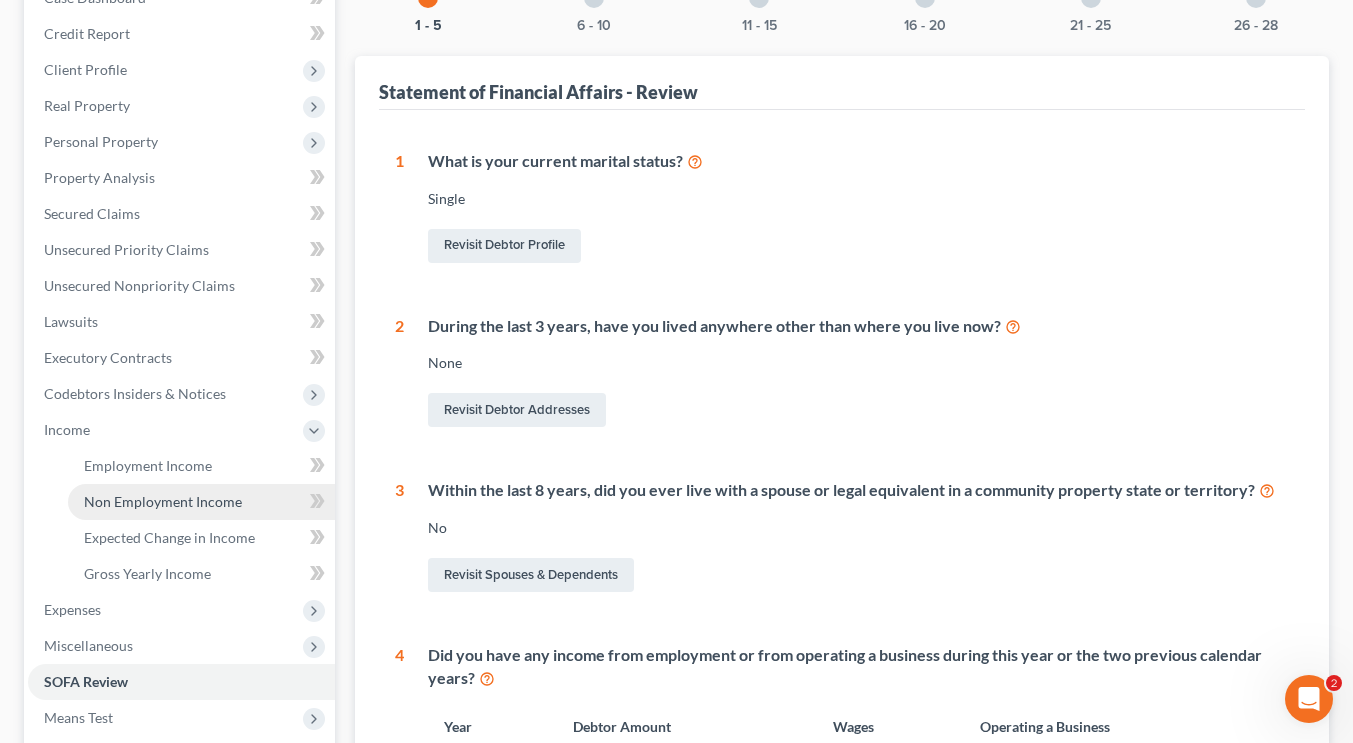 click on "Non Employment Income" at bounding box center [163, 501] 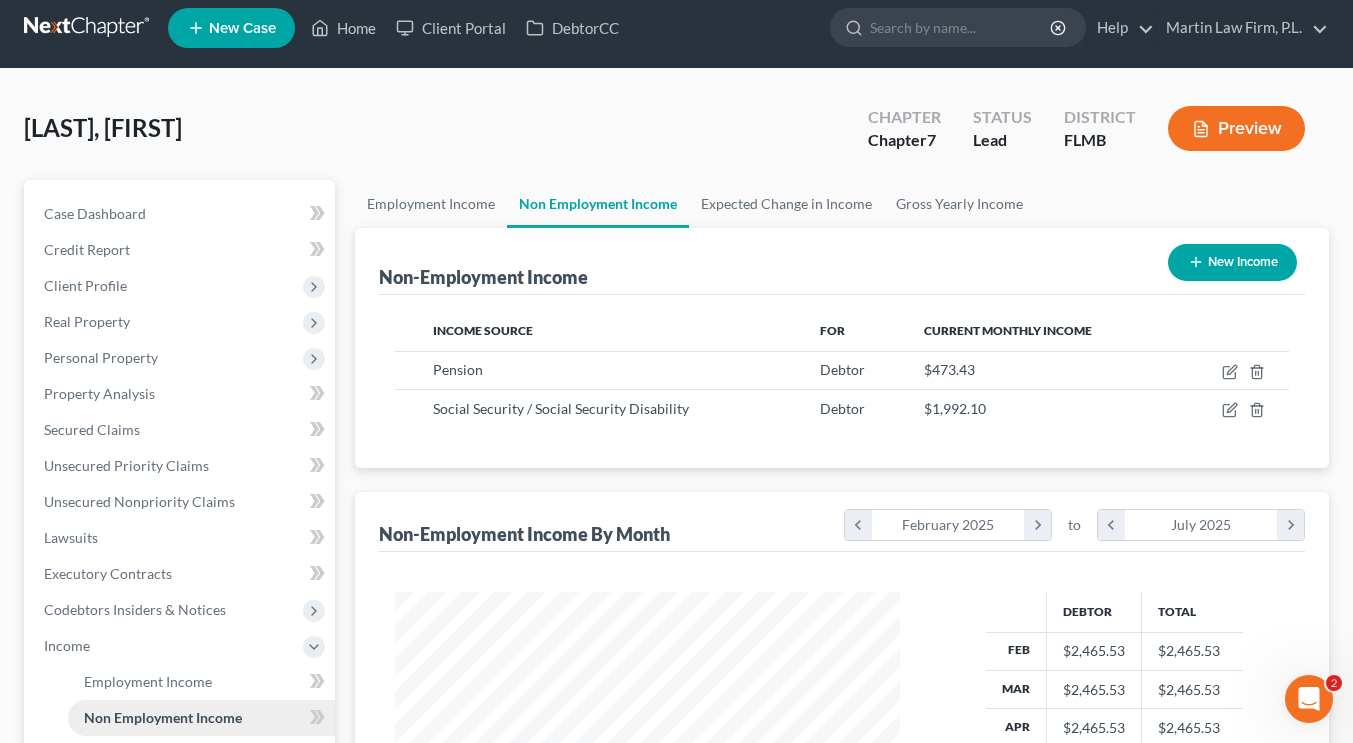 scroll, scrollTop: 0, scrollLeft: 0, axis: both 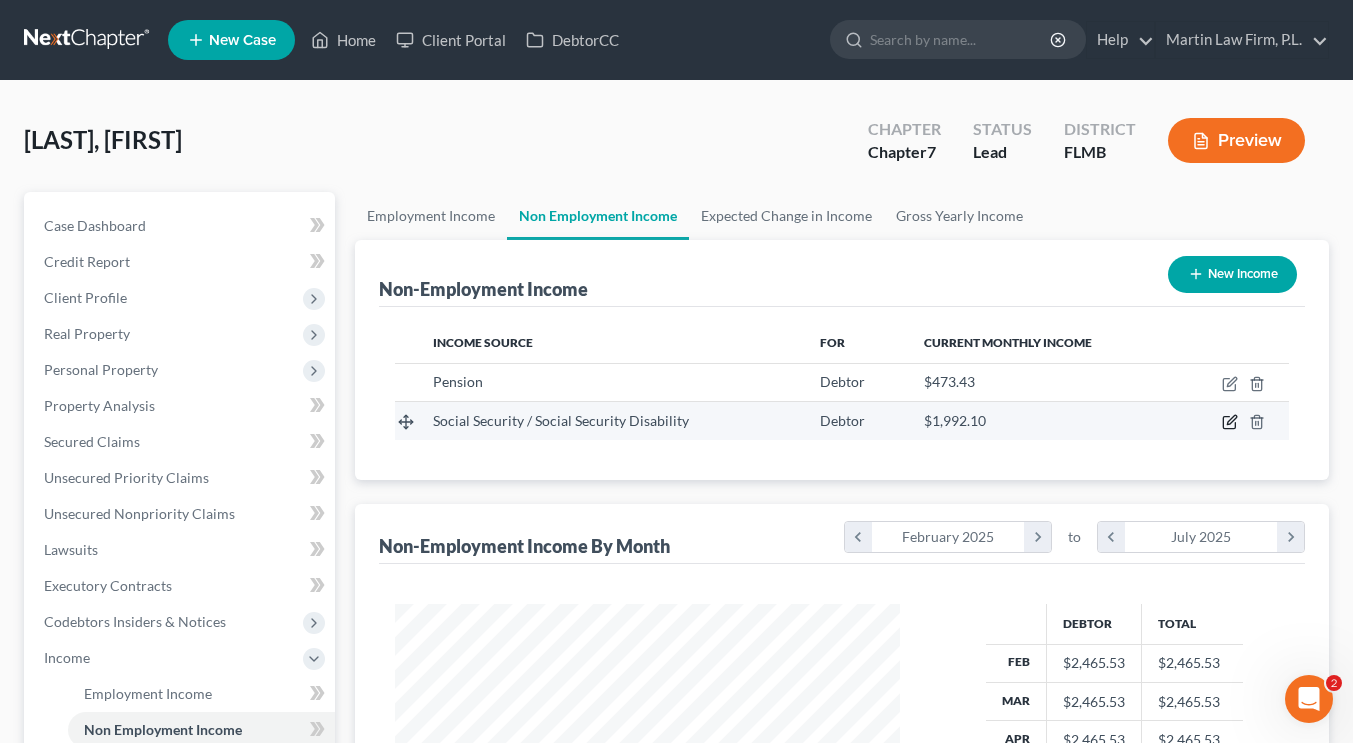 click 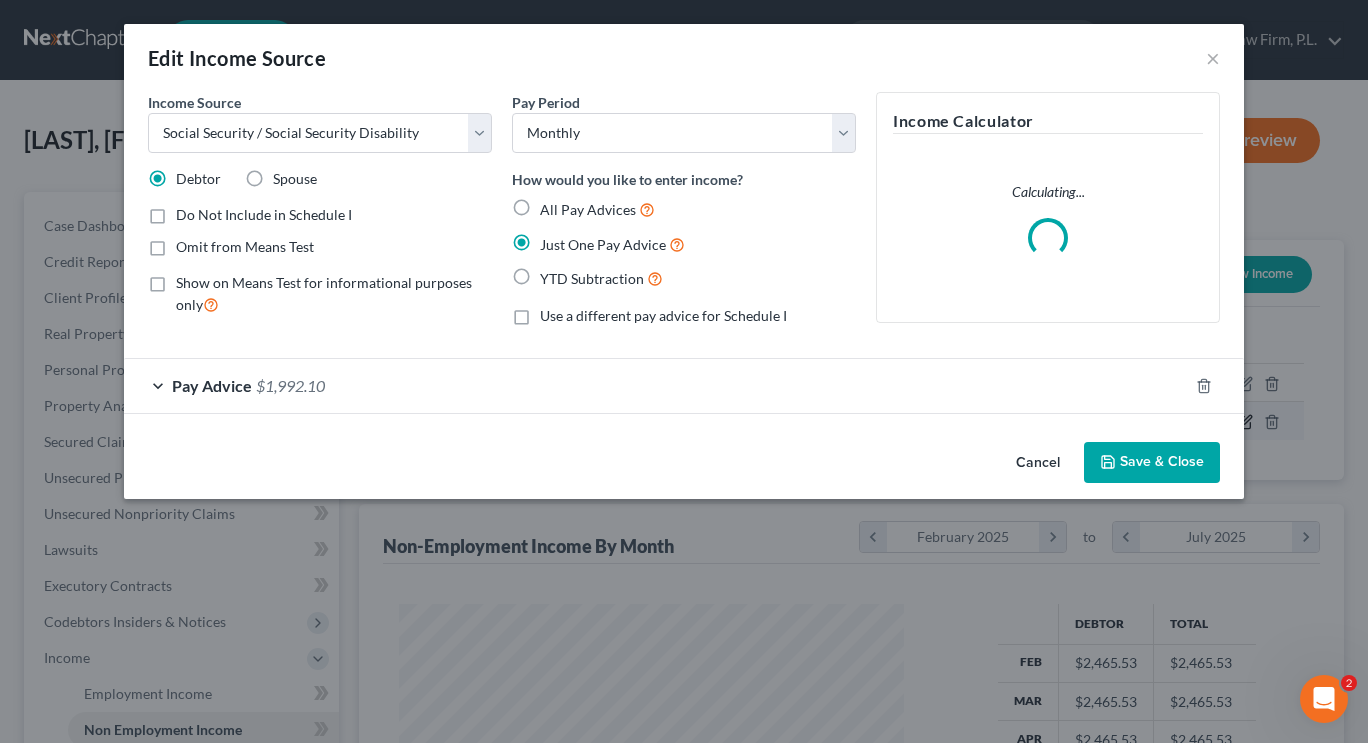 scroll, scrollTop: 999641, scrollLeft: 999448, axis: both 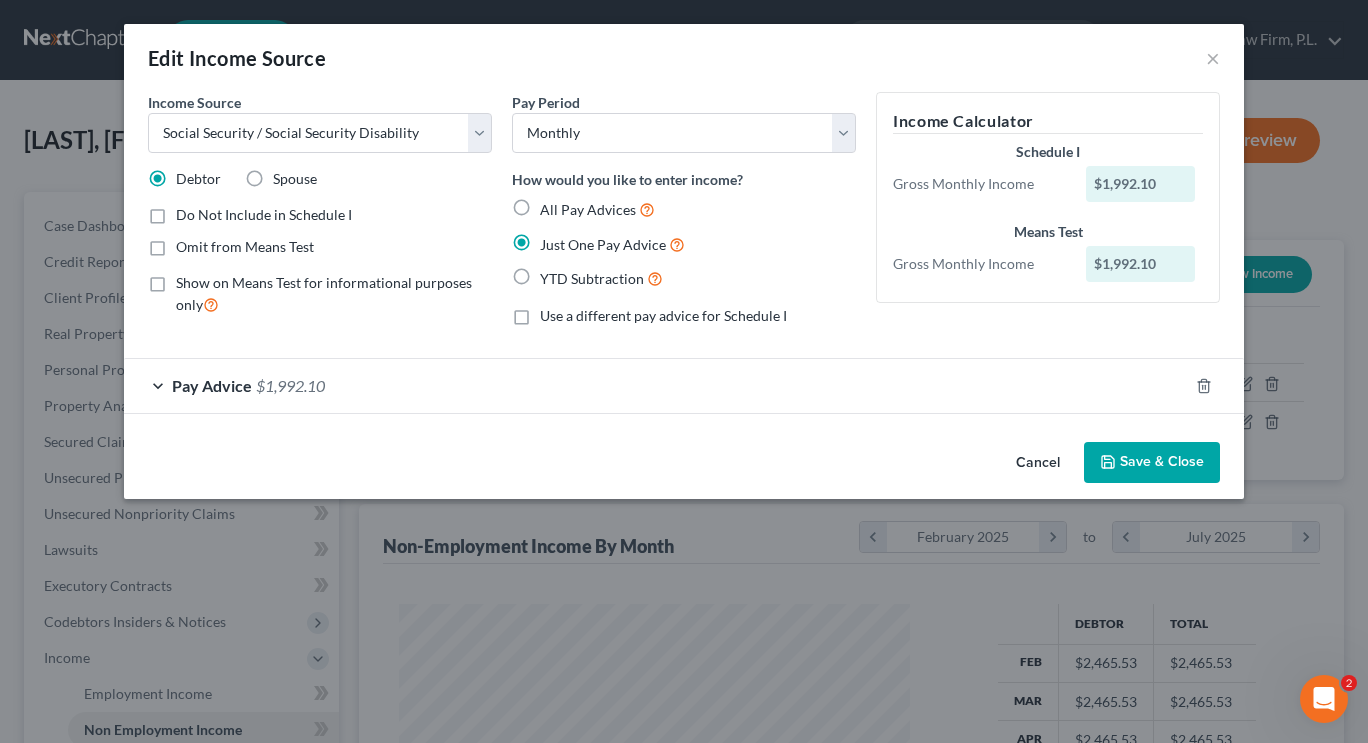 click on "Show on Means Test for informational purposes only" at bounding box center [334, 294] 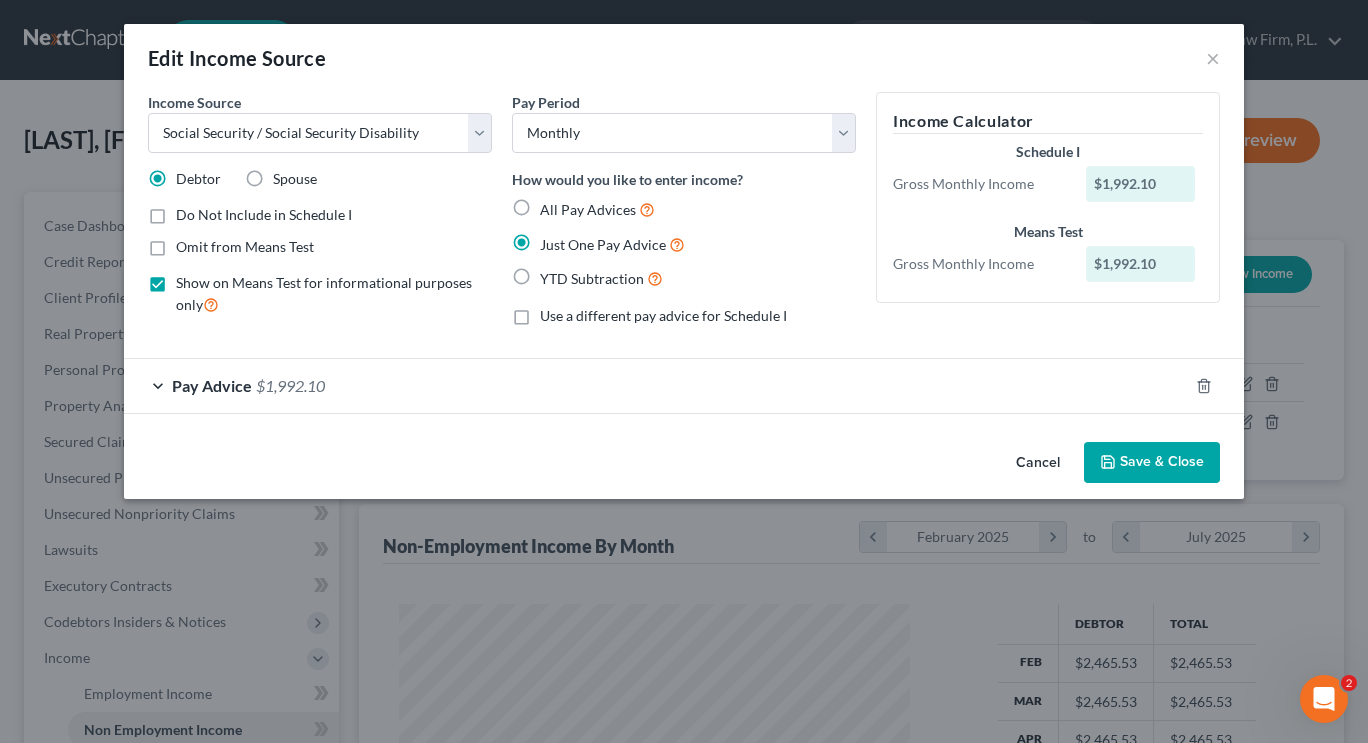 click on "Save & Close" at bounding box center (1152, 463) 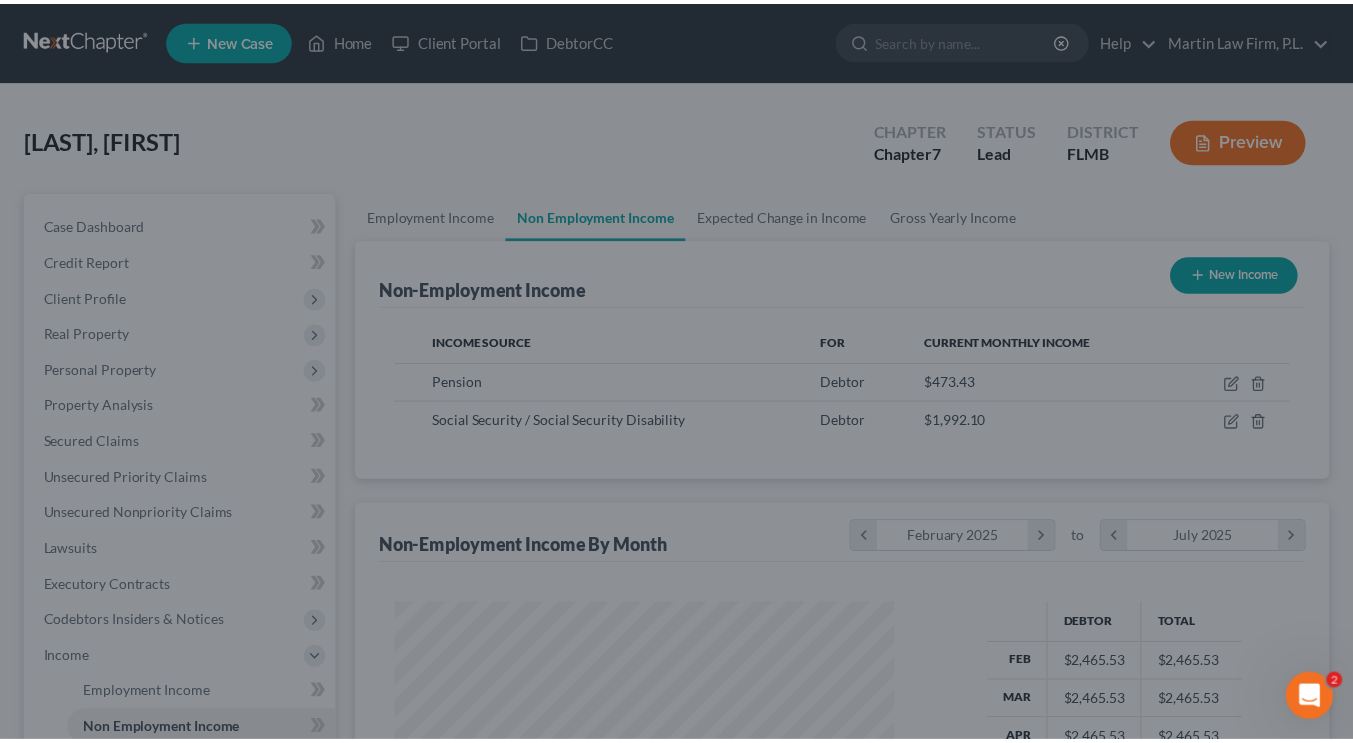 scroll, scrollTop: 358, scrollLeft: 545, axis: both 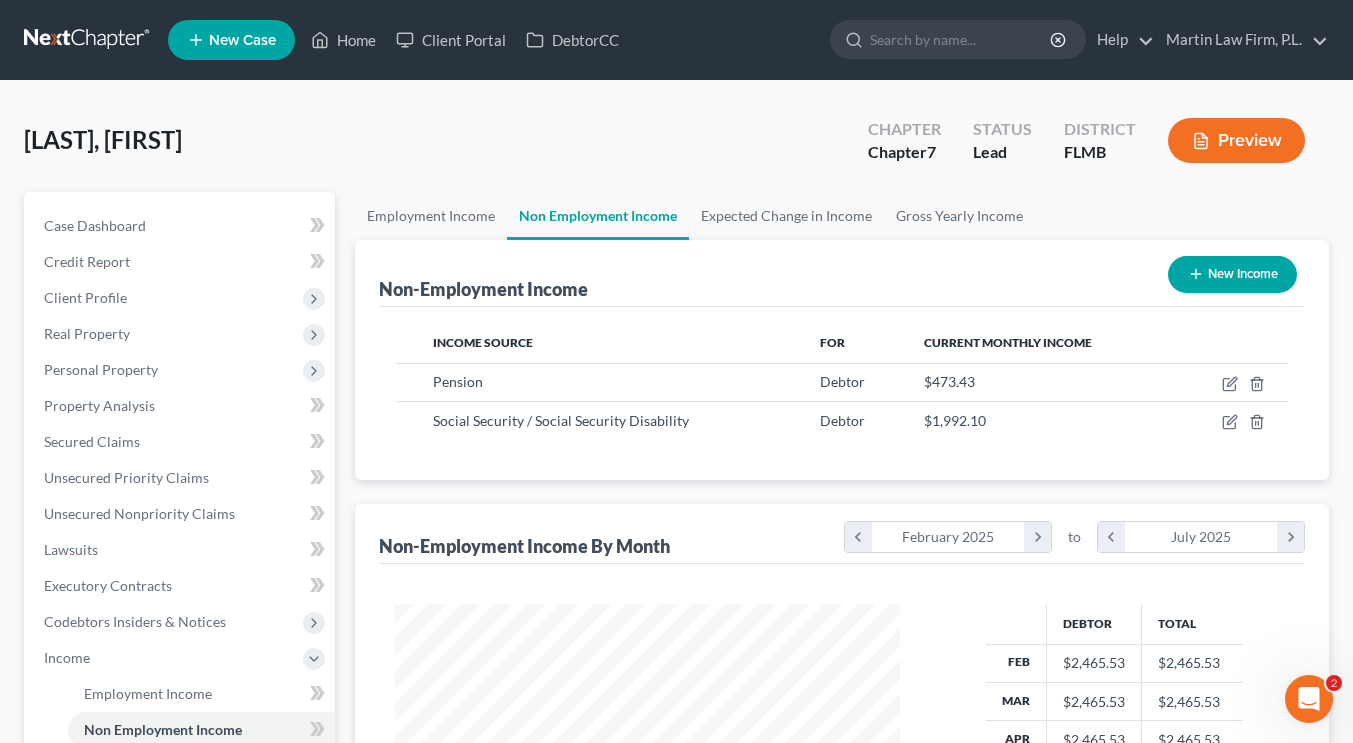 click on "Preview" at bounding box center (1236, 140) 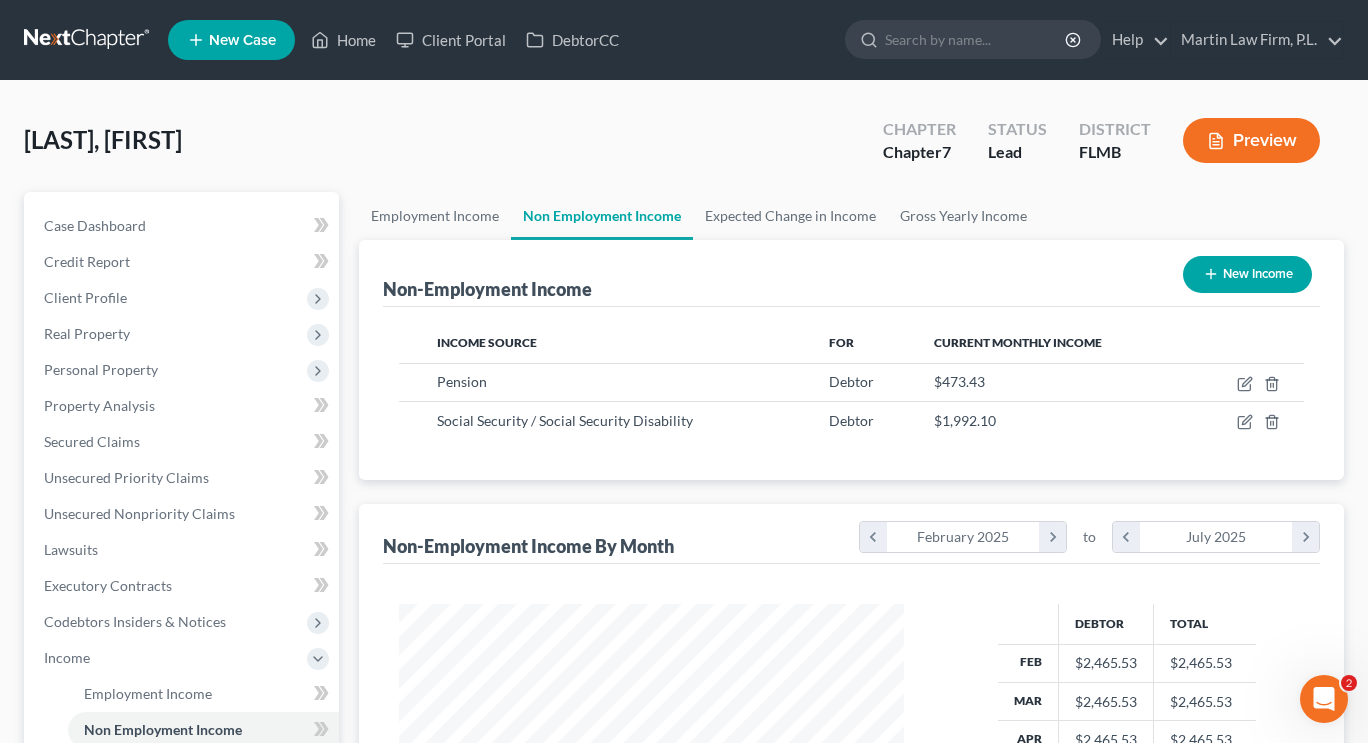 scroll, scrollTop: 999641, scrollLeft: 999448, axis: both 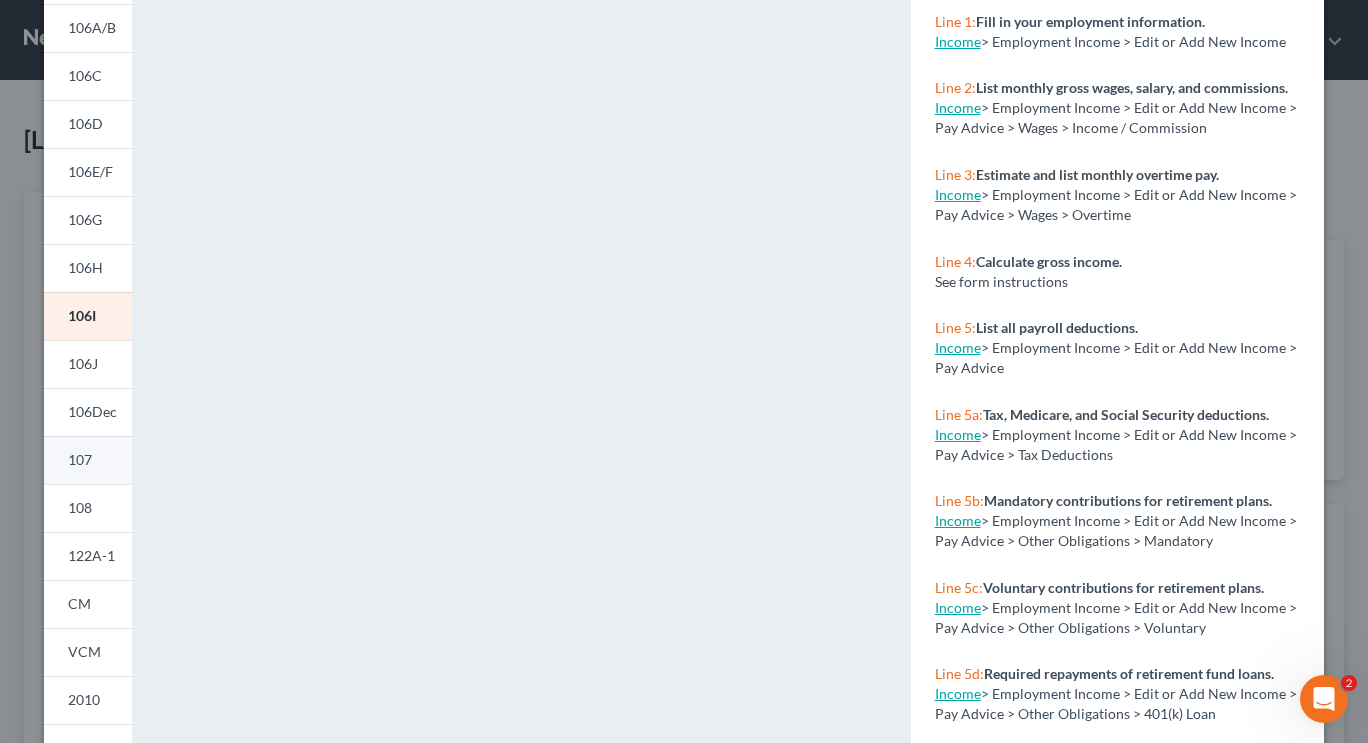 click on "107" at bounding box center (88, 460) 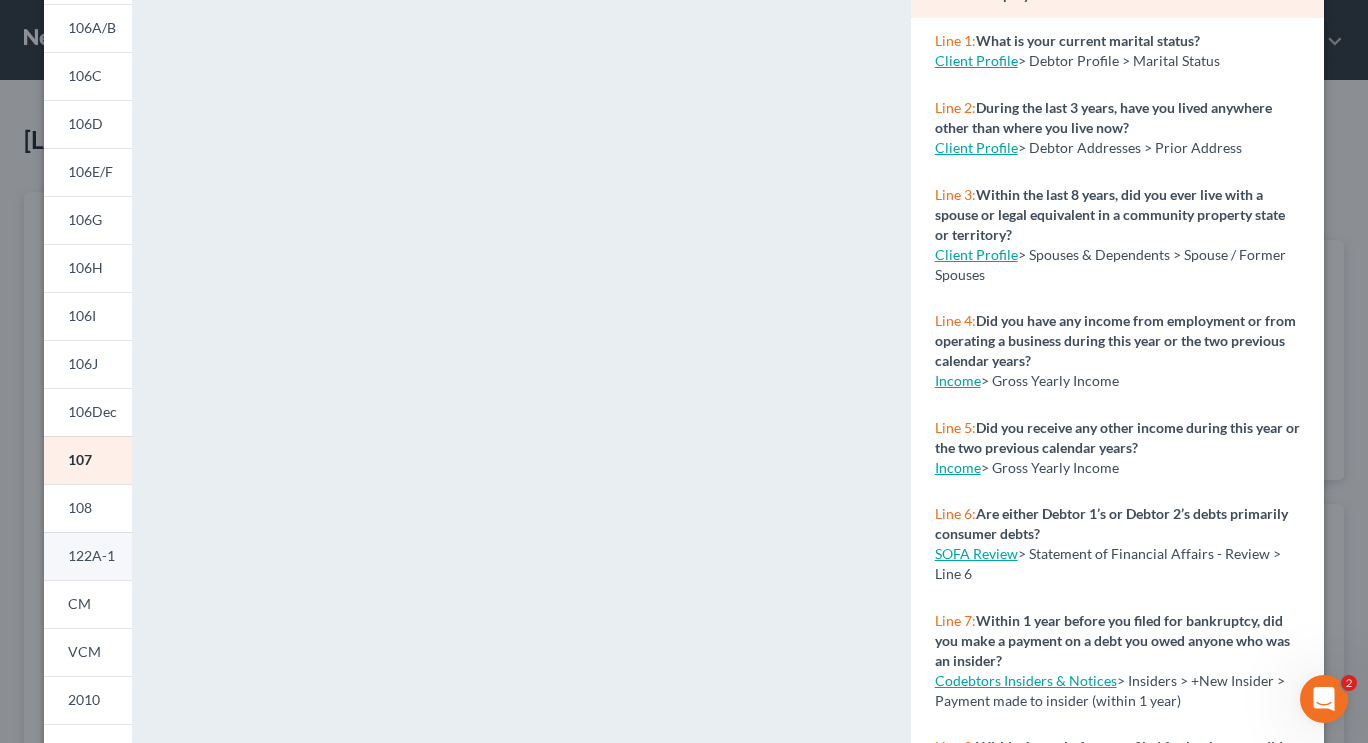 click on "122A-1" at bounding box center [91, 555] 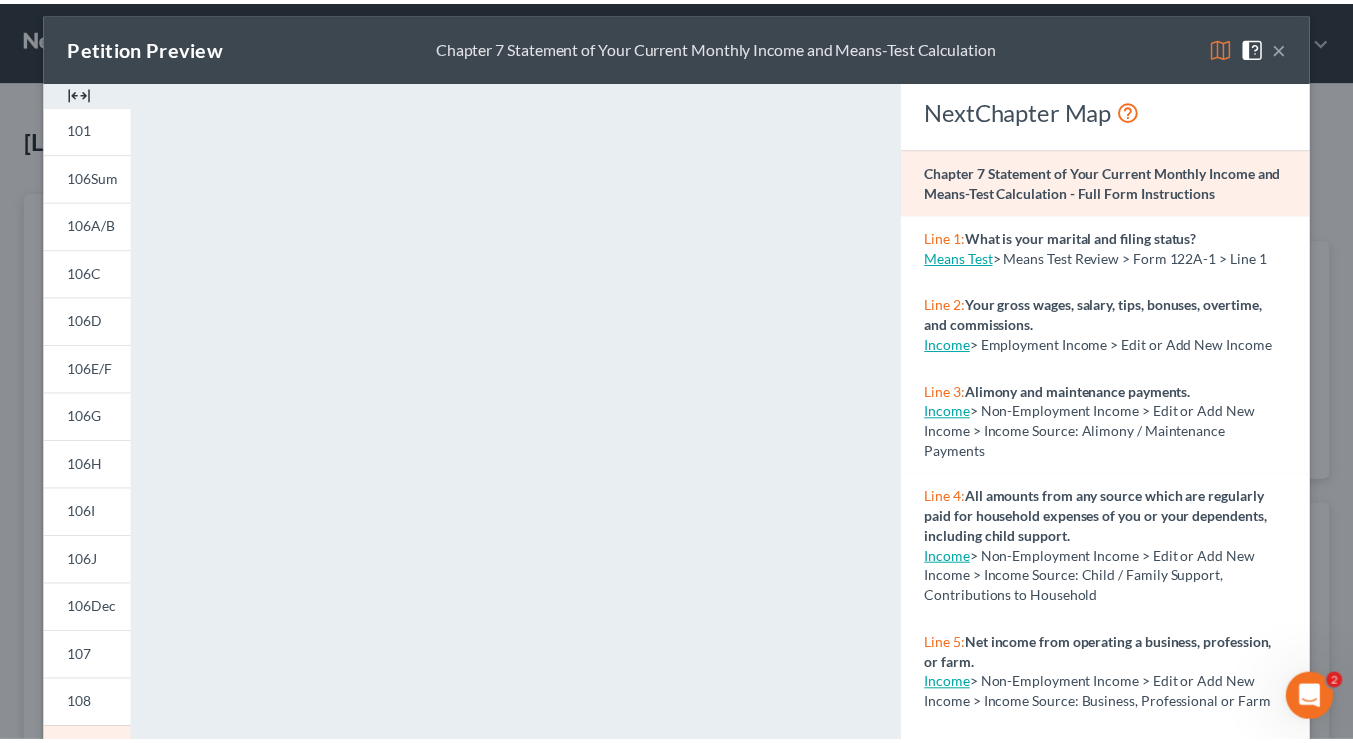 scroll, scrollTop: 0, scrollLeft: 0, axis: both 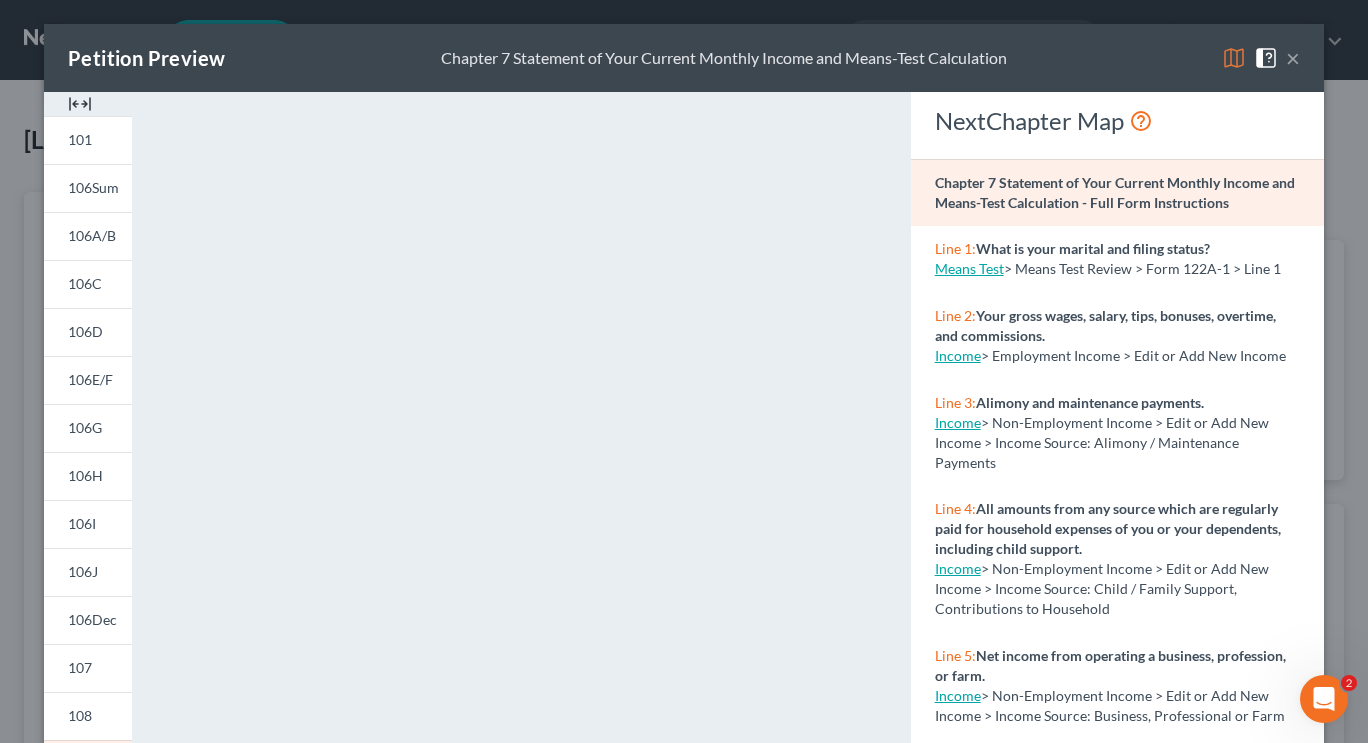 click on "×" at bounding box center [1293, 58] 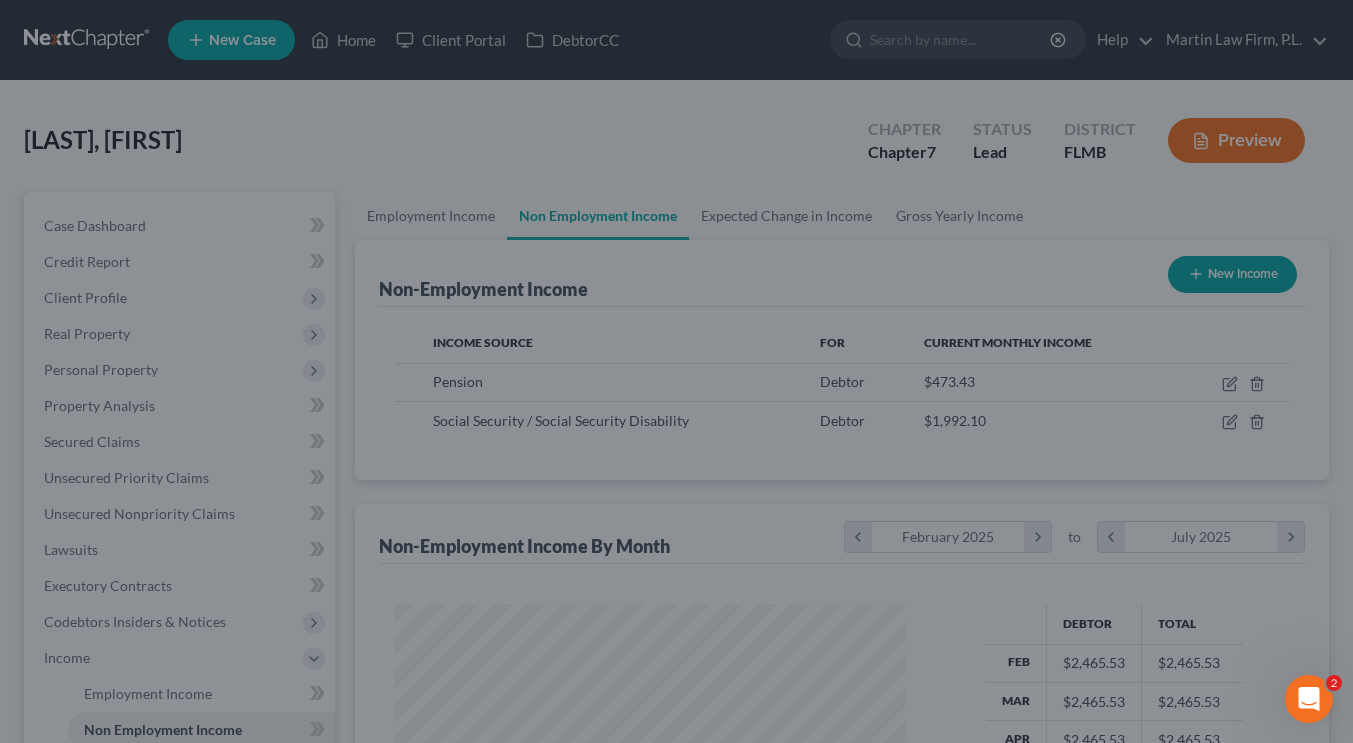 scroll, scrollTop: 358, scrollLeft: 545, axis: both 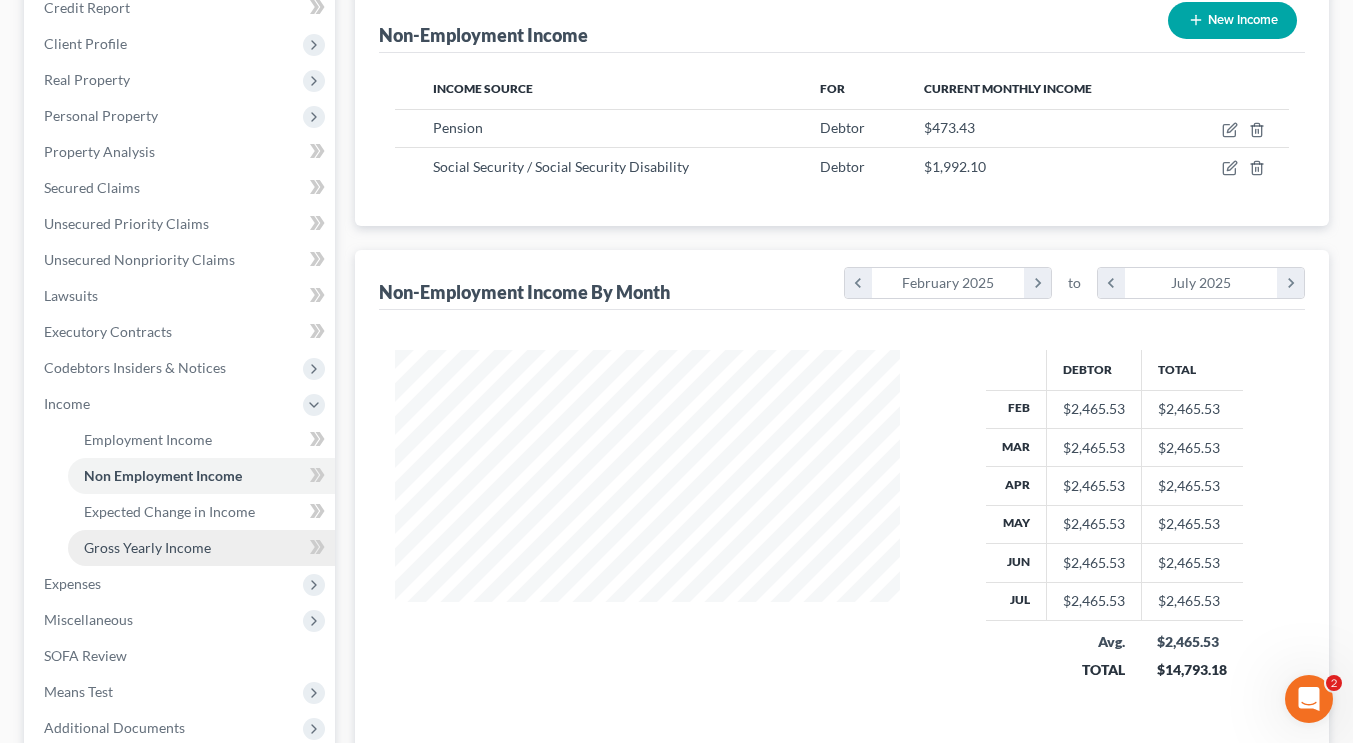 click on "Gross Yearly Income" at bounding box center (147, 547) 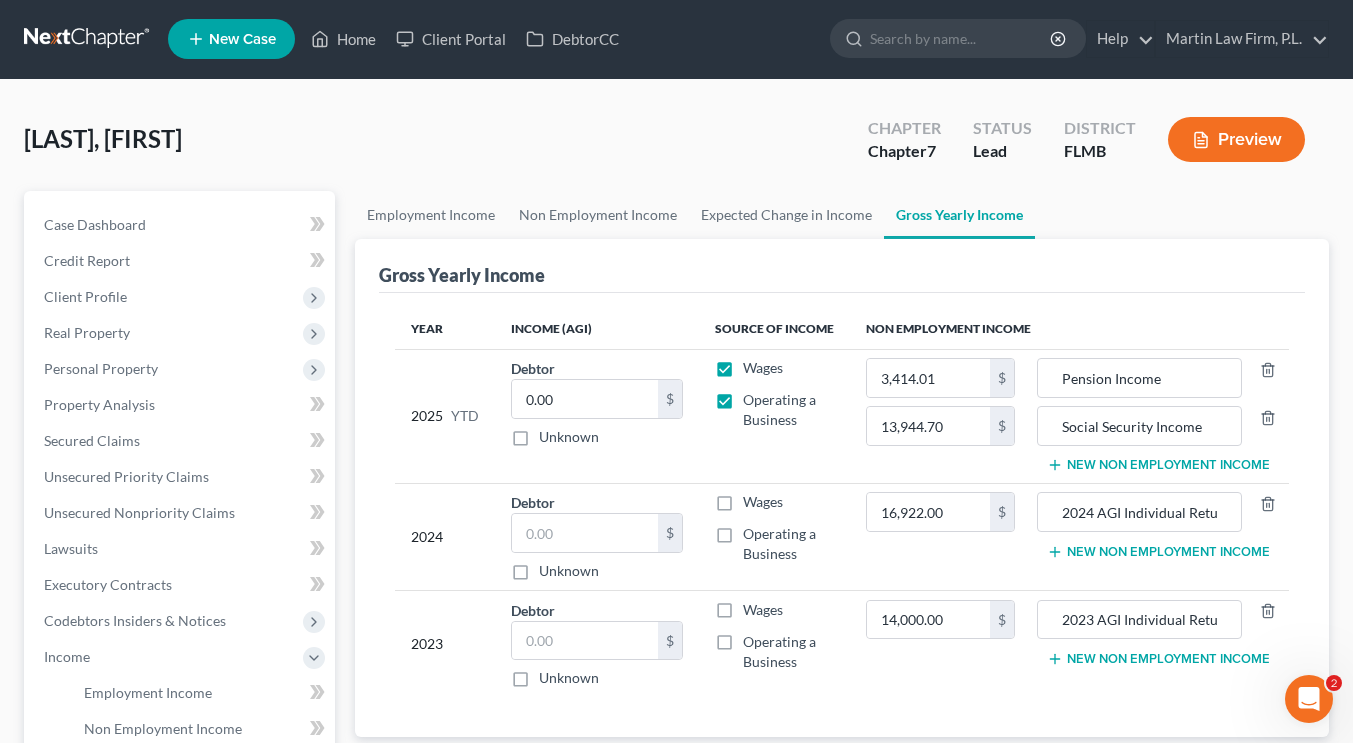 scroll, scrollTop: 0, scrollLeft: 0, axis: both 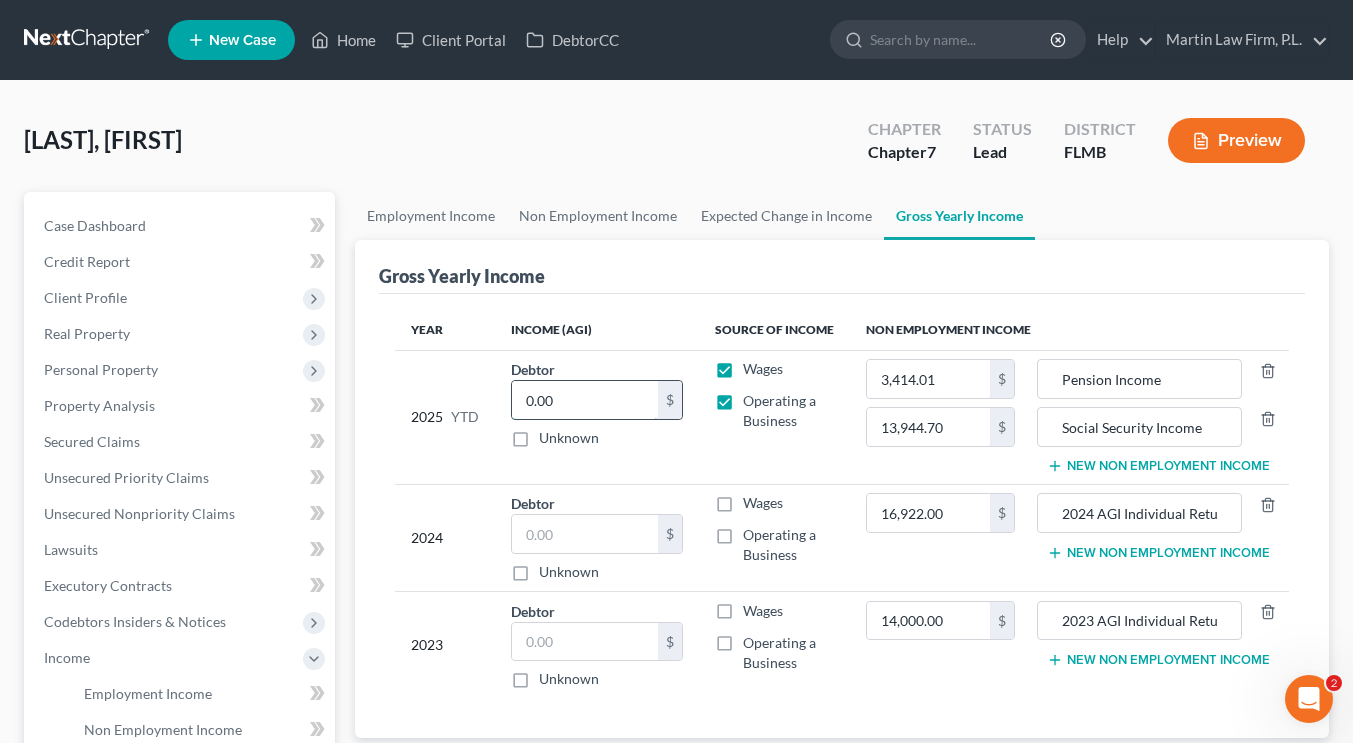 click on "0.00" at bounding box center (584, 400) 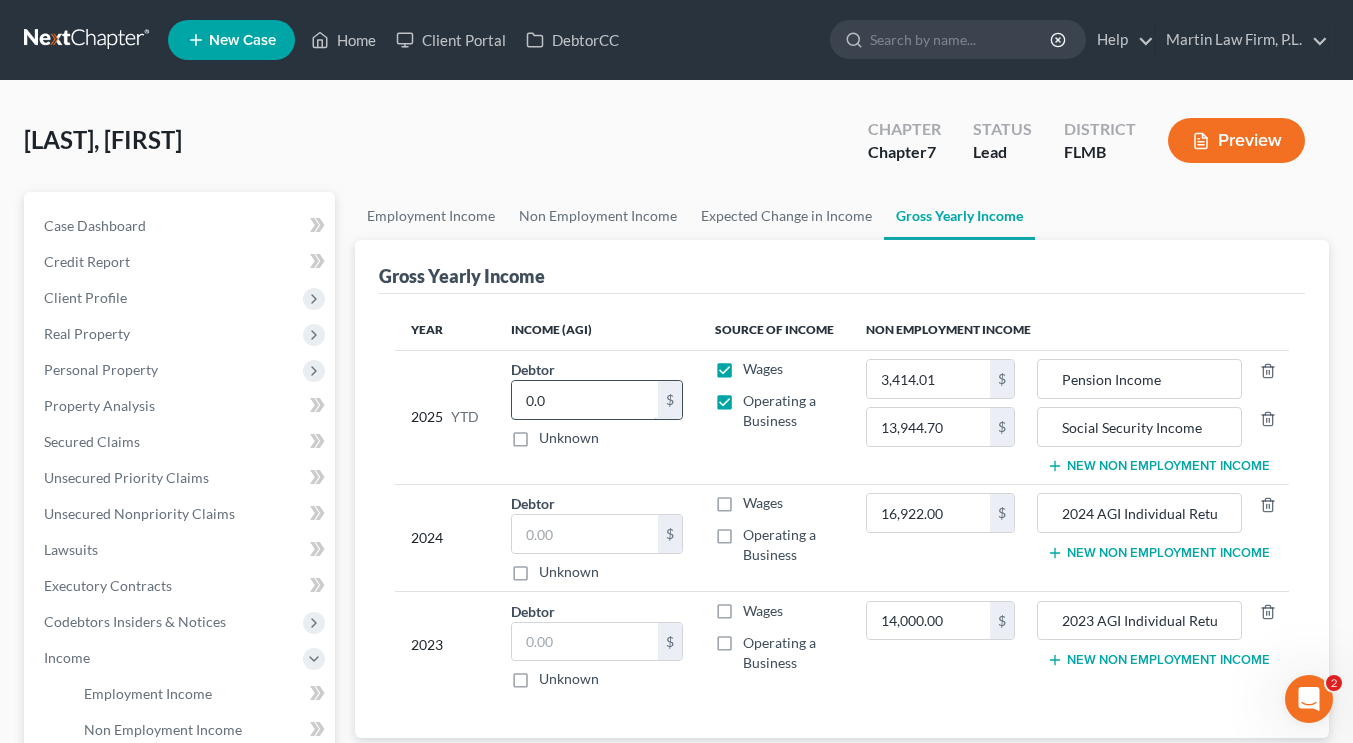 type on "0.00" 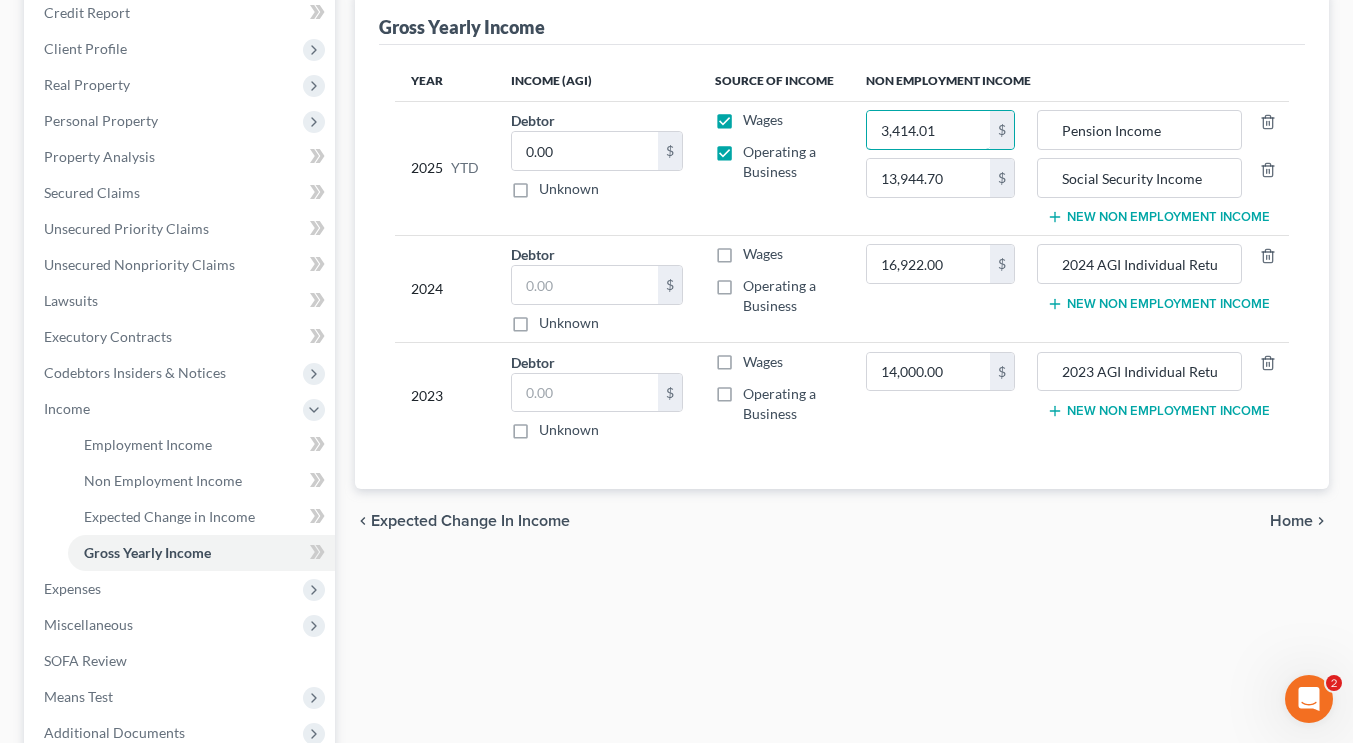 scroll, scrollTop: 255, scrollLeft: 0, axis: vertical 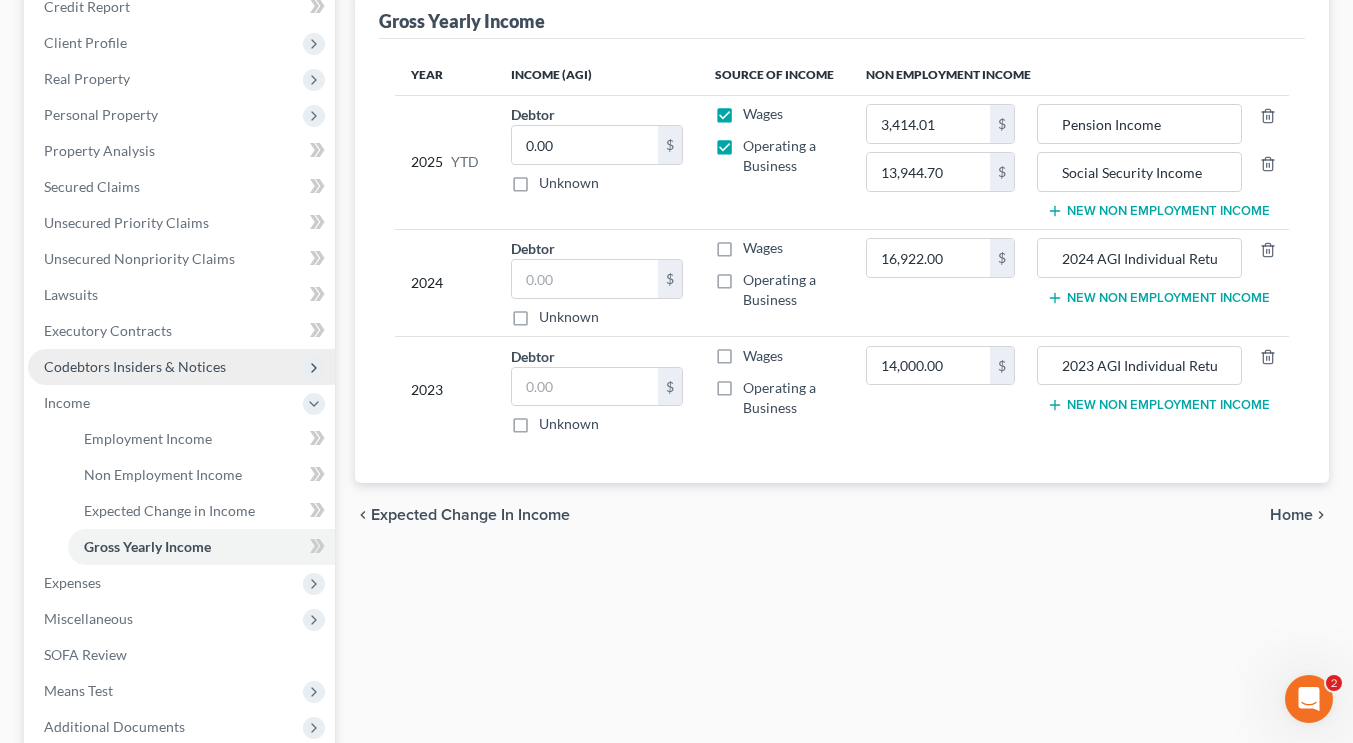 click on "Codebtors Insiders & Notices" at bounding box center [181, 367] 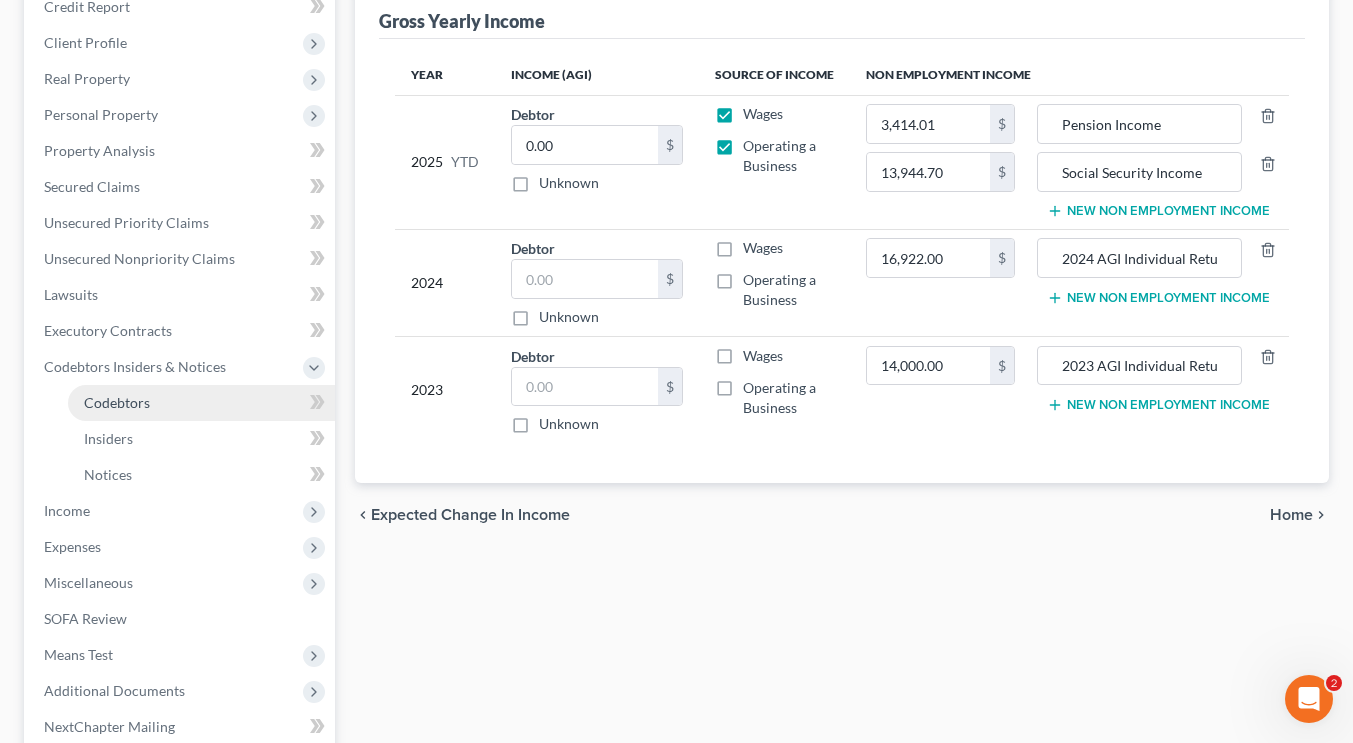 click on "Codebtors" at bounding box center [201, 403] 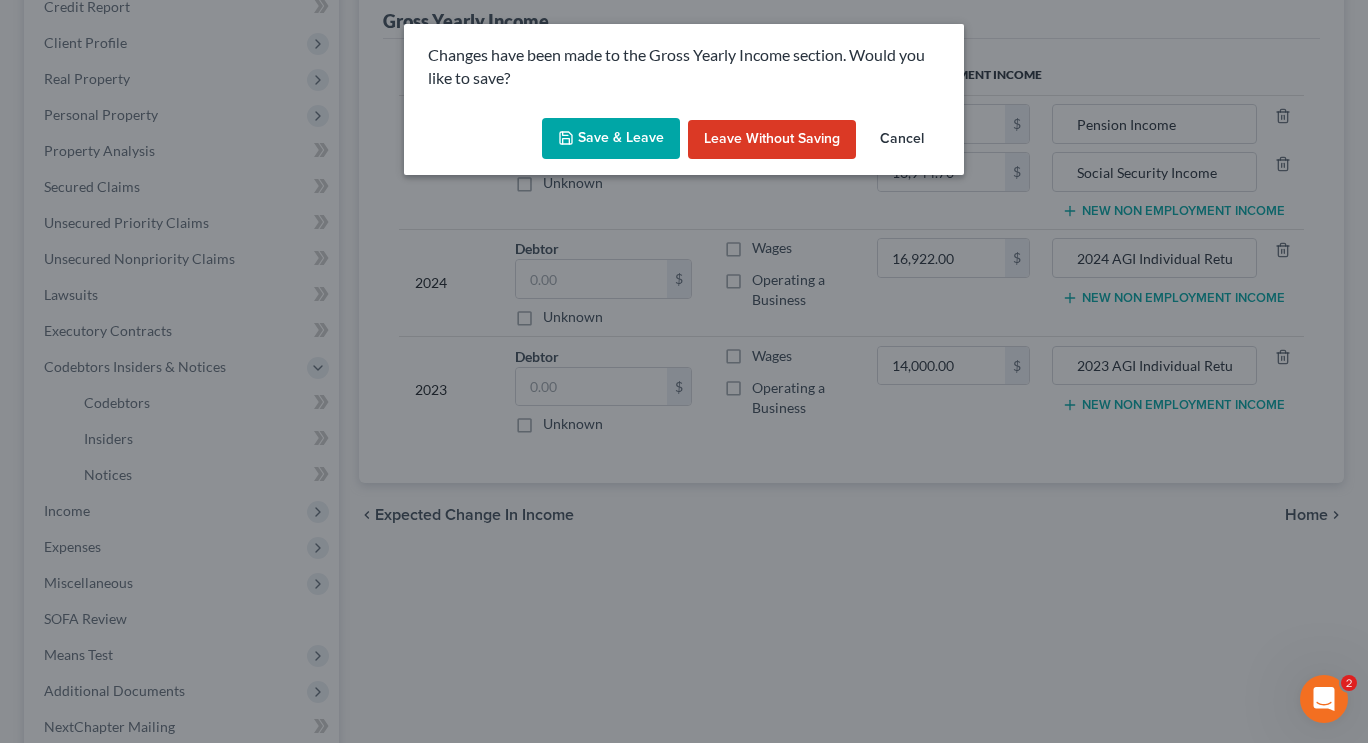click on "Save & Leave" at bounding box center [611, 139] 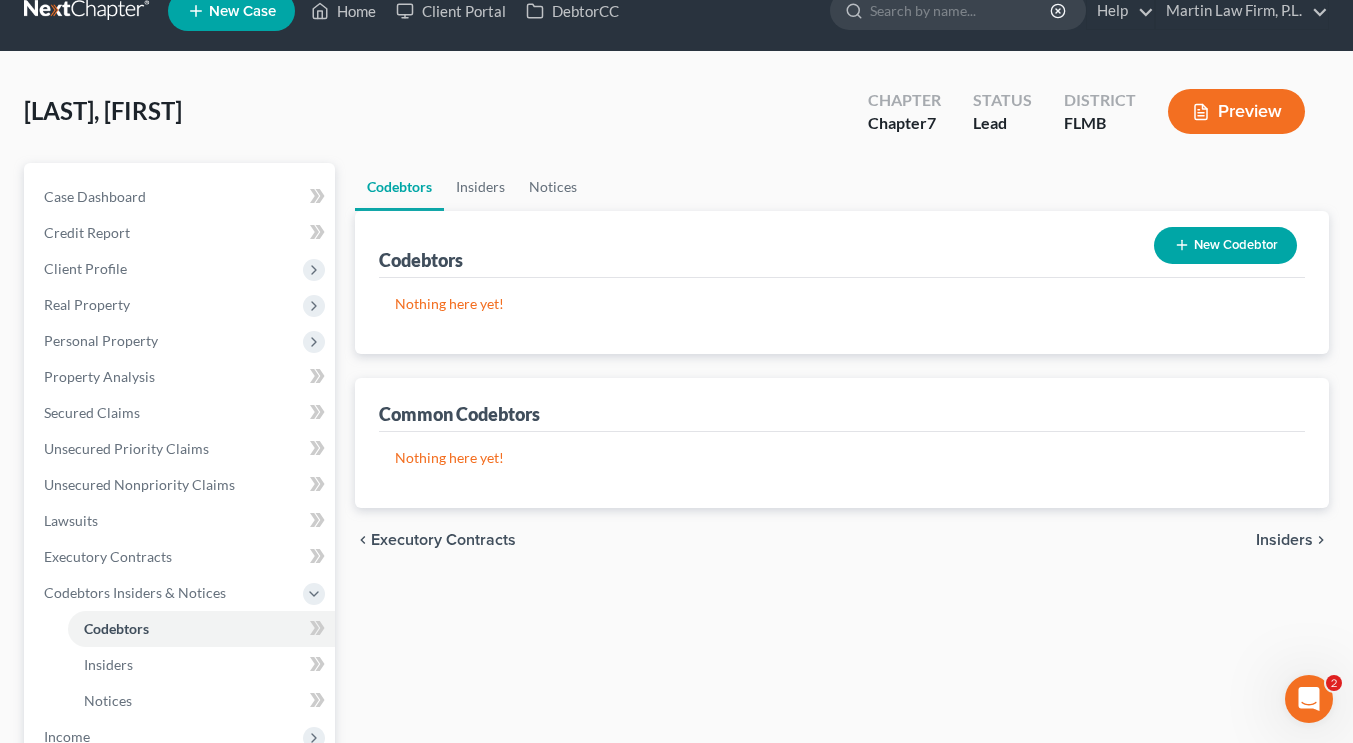 scroll, scrollTop: 0, scrollLeft: 0, axis: both 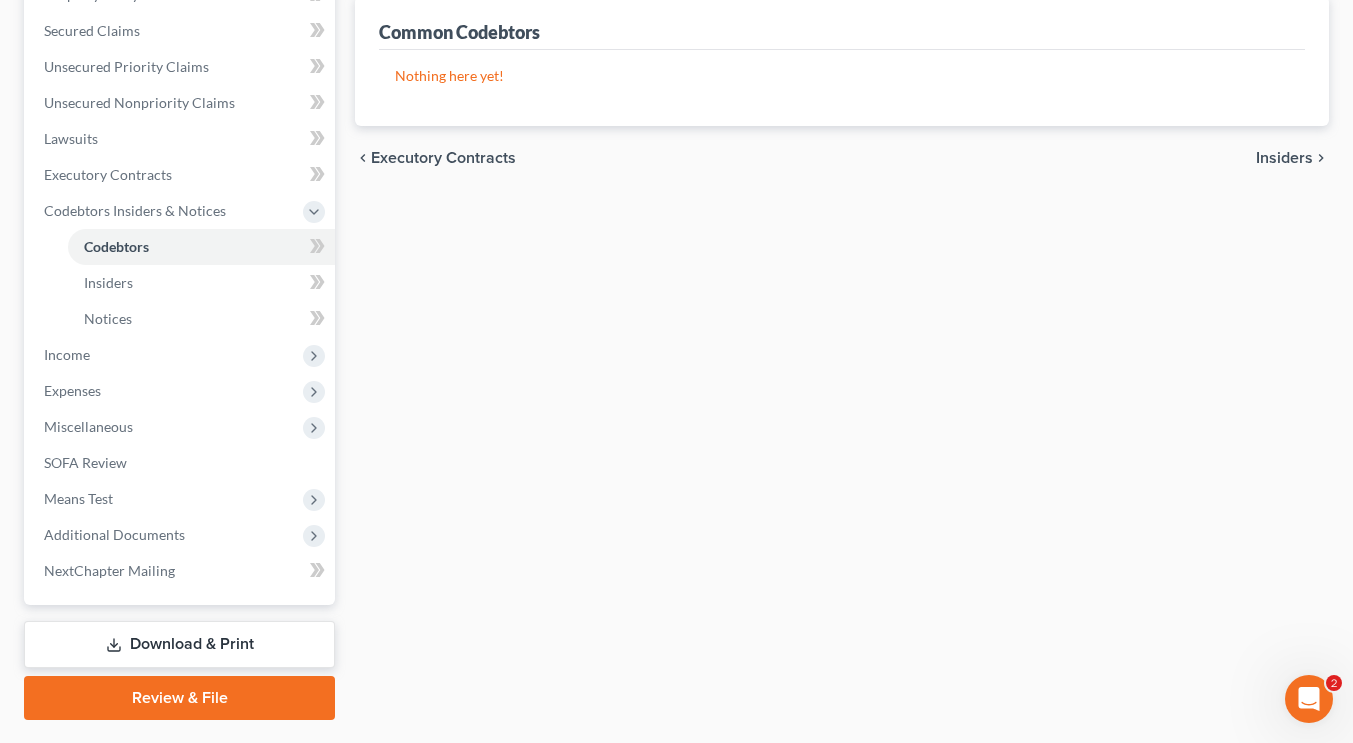 click on "Download & Print" at bounding box center [179, 644] 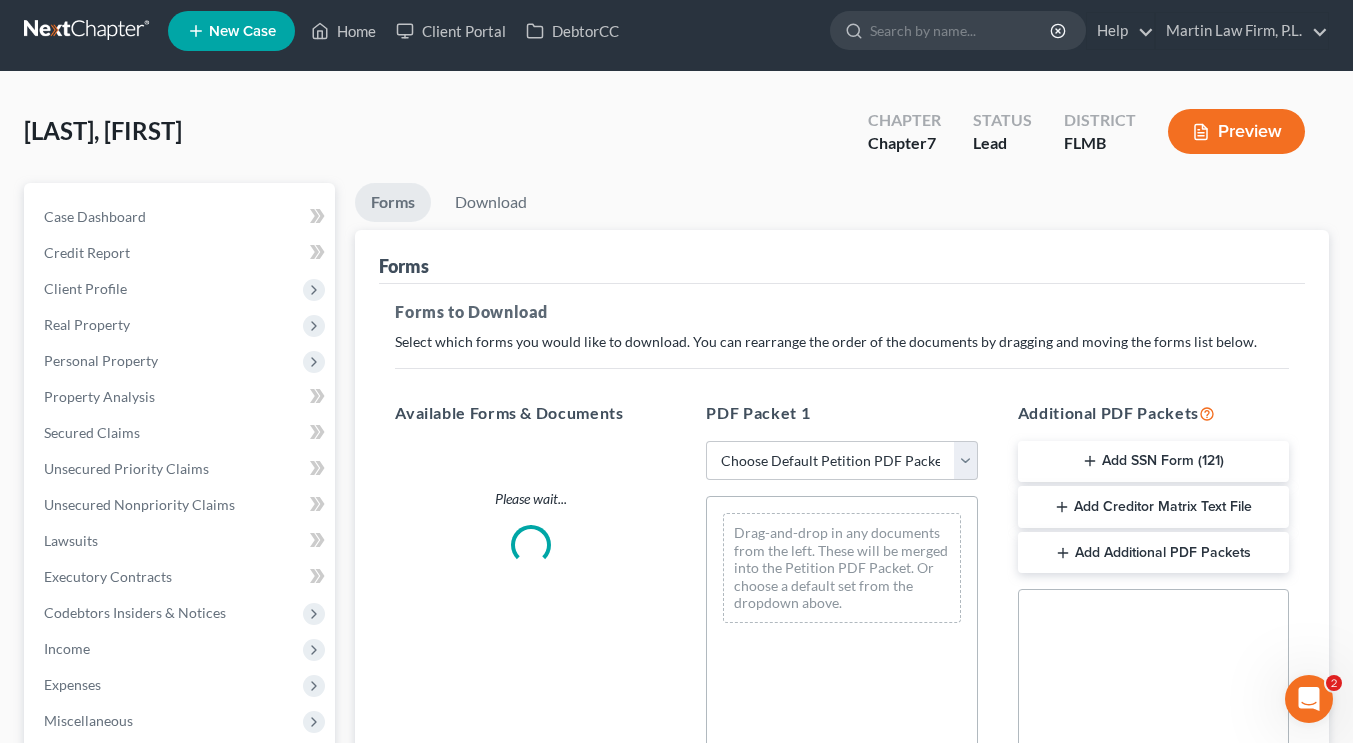 scroll, scrollTop: 0, scrollLeft: 0, axis: both 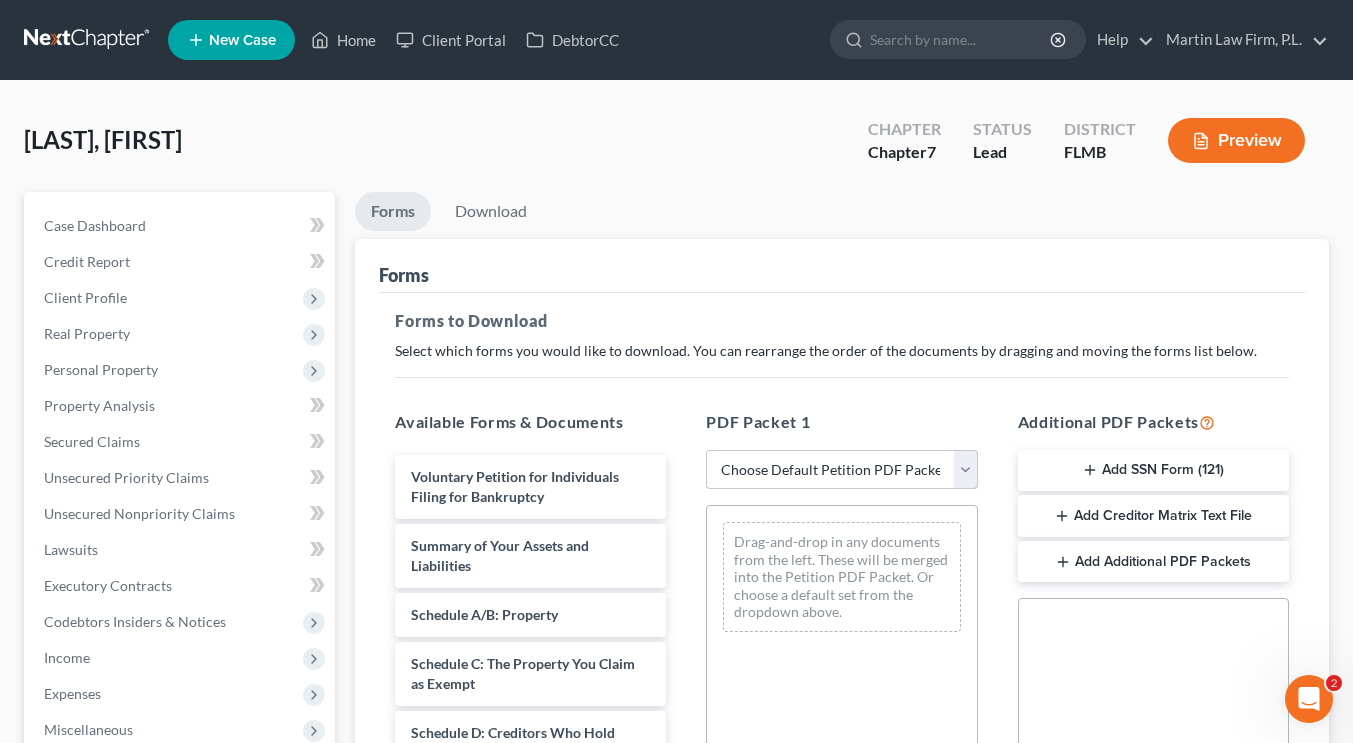 click on "Choose Default Petition PDF Packet Complete Bankruptcy Petition (all forms and schedules) Emergency Filing Forms (Petition and Creditor List Only) Amended Forms Signature Pages Only Nagle - Petition Nagle - Petition" at bounding box center (841, 470) 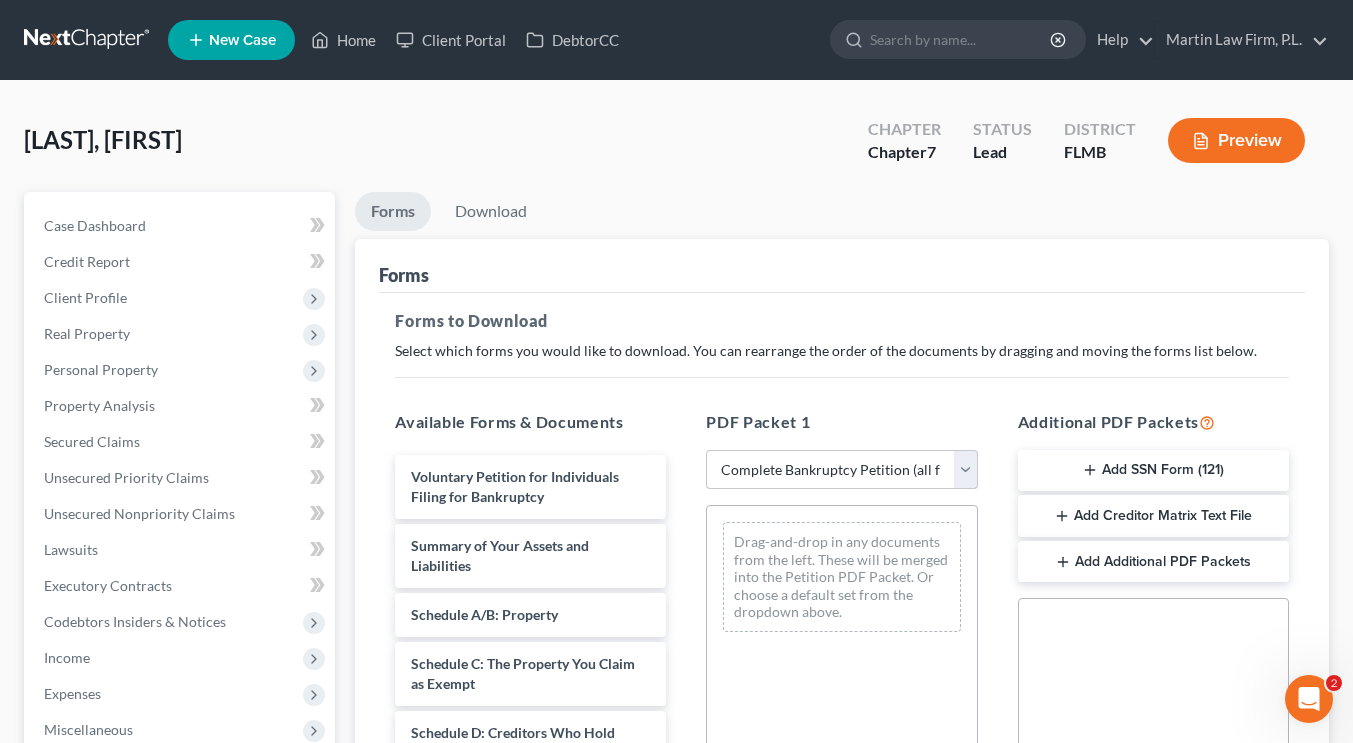 click on "Choose Default Petition PDF Packet Complete Bankruptcy Petition (all forms and schedules) Emergency Filing Forms (Petition and Creditor List Only) Amended Forms Signature Pages Only Nagle - Petition Nagle - Petition" at bounding box center (841, 470) 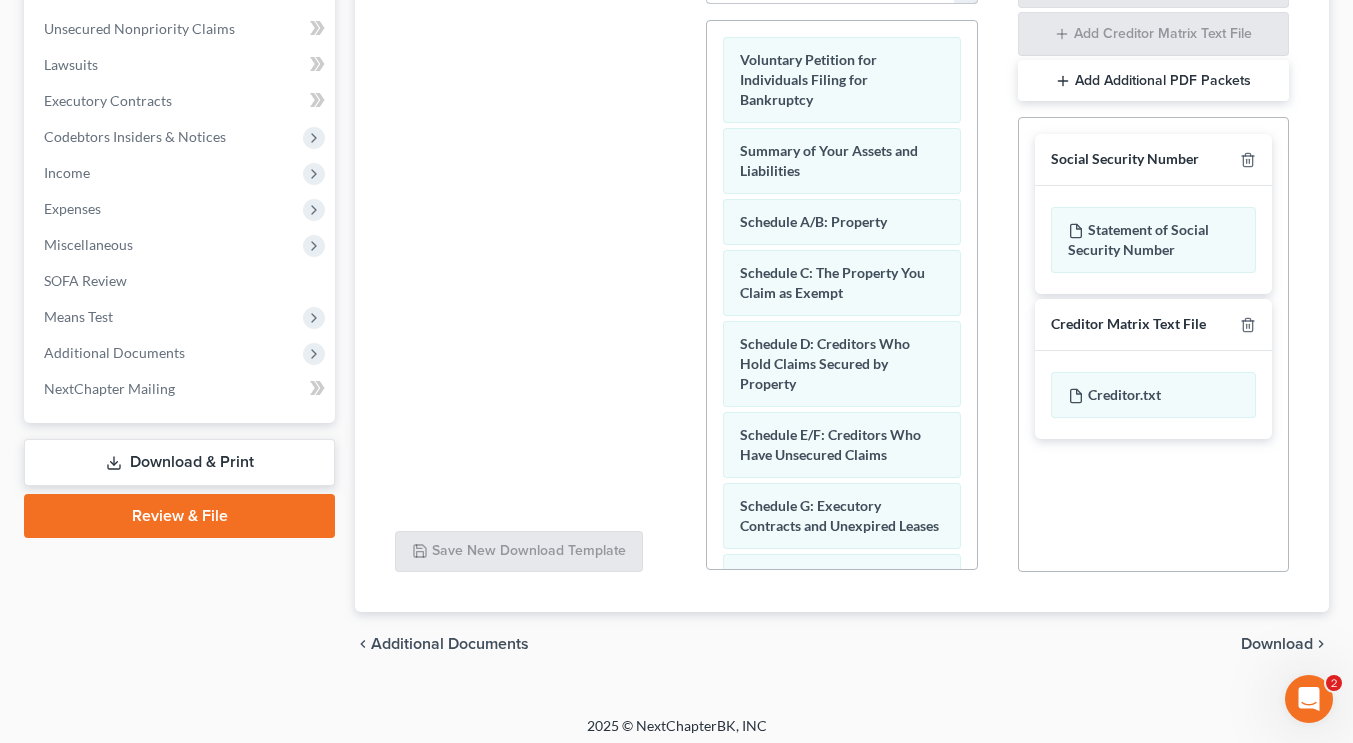 scroll, scrollTop: 482, scrollLeft: 0, axis: vertical 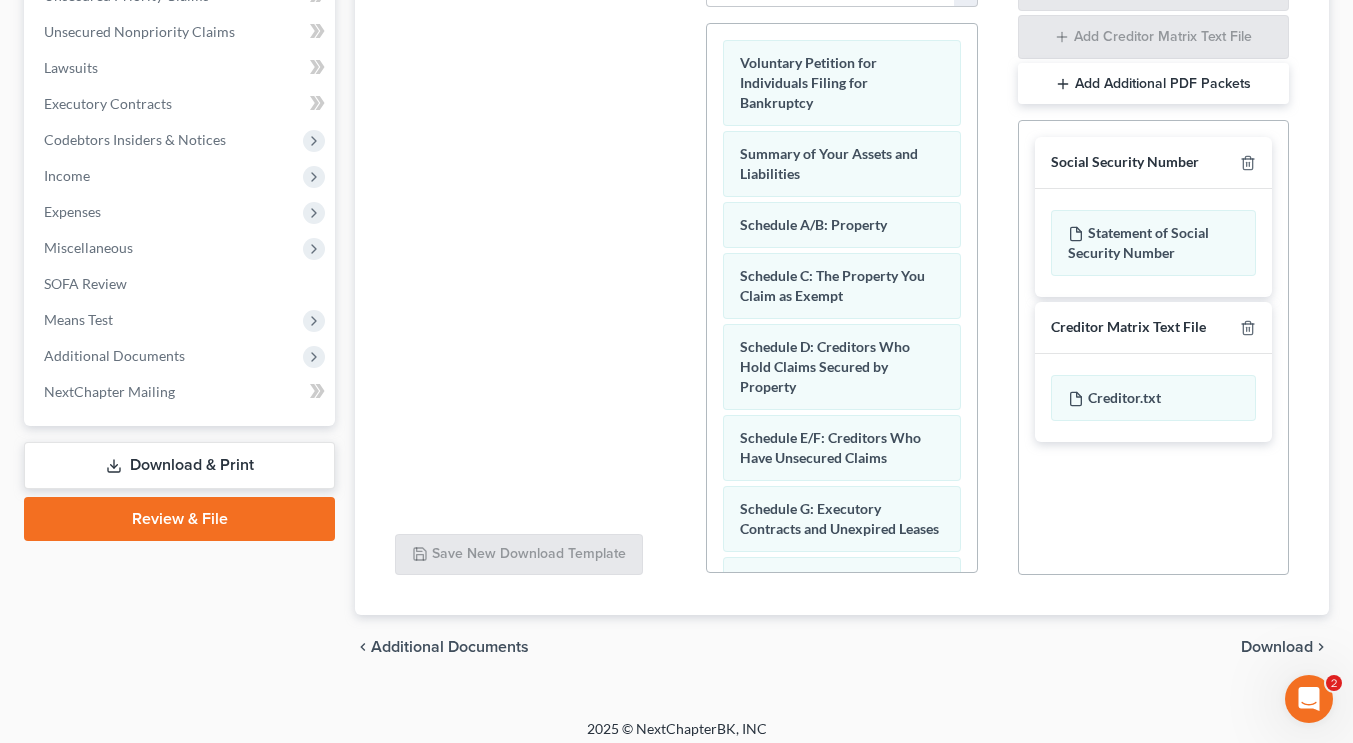 click on "Download" at bounding box center (1277, 647) 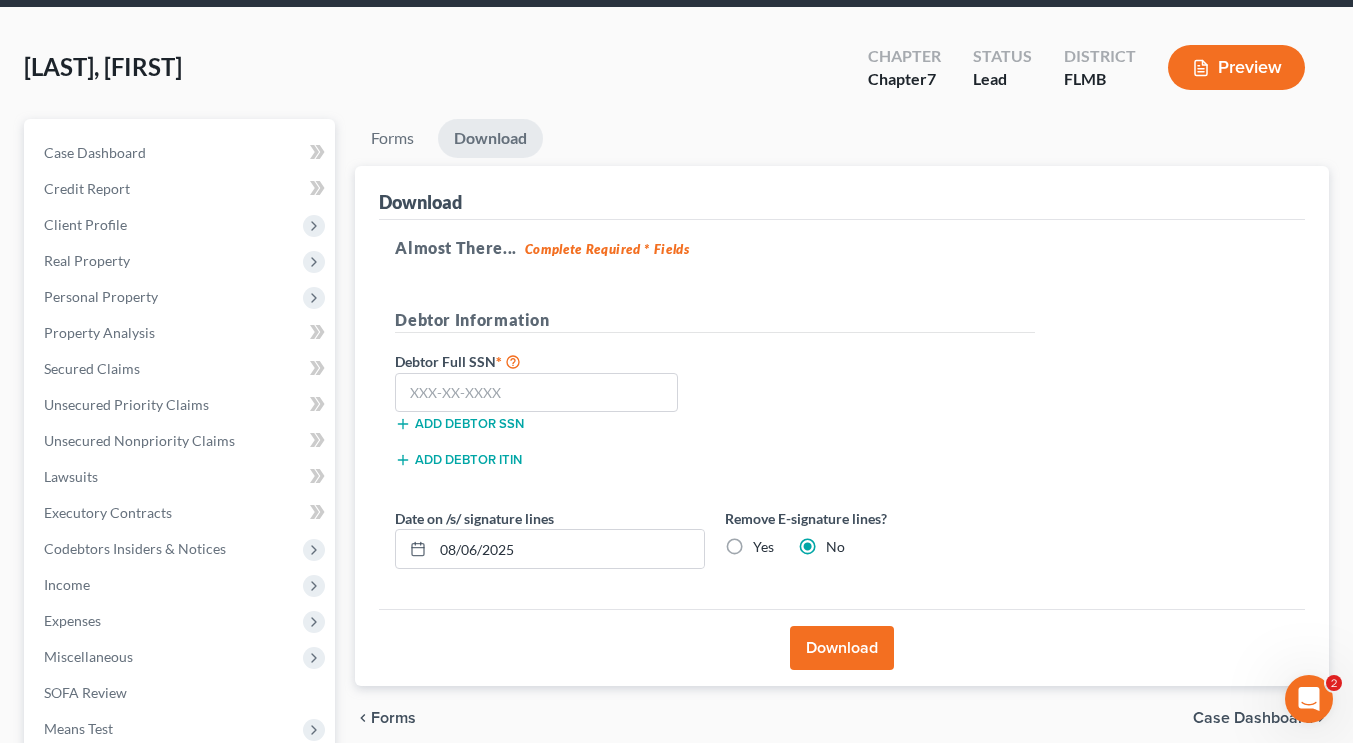 scroll, scrollTop: 70, scrollLeft: 0, axis: vertical 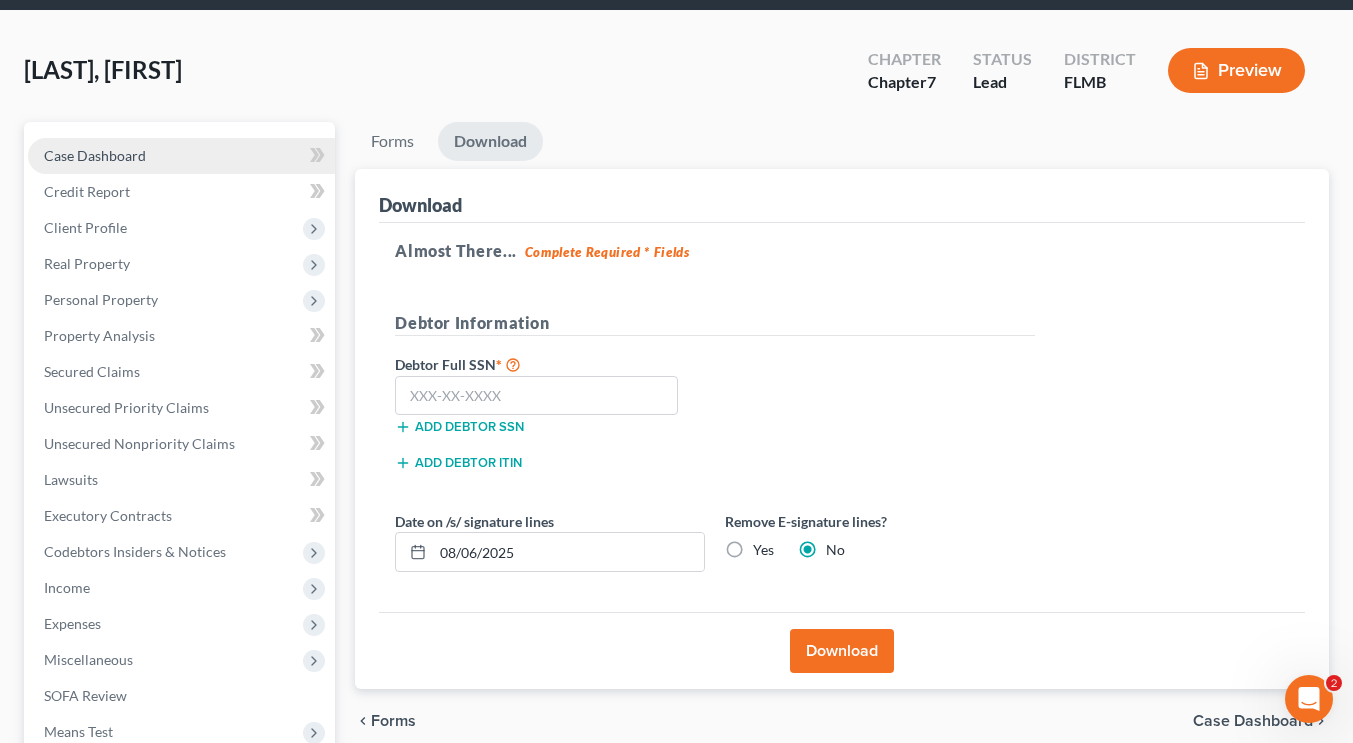 click on "Case Dashboard" at bounding box center [181, 156] 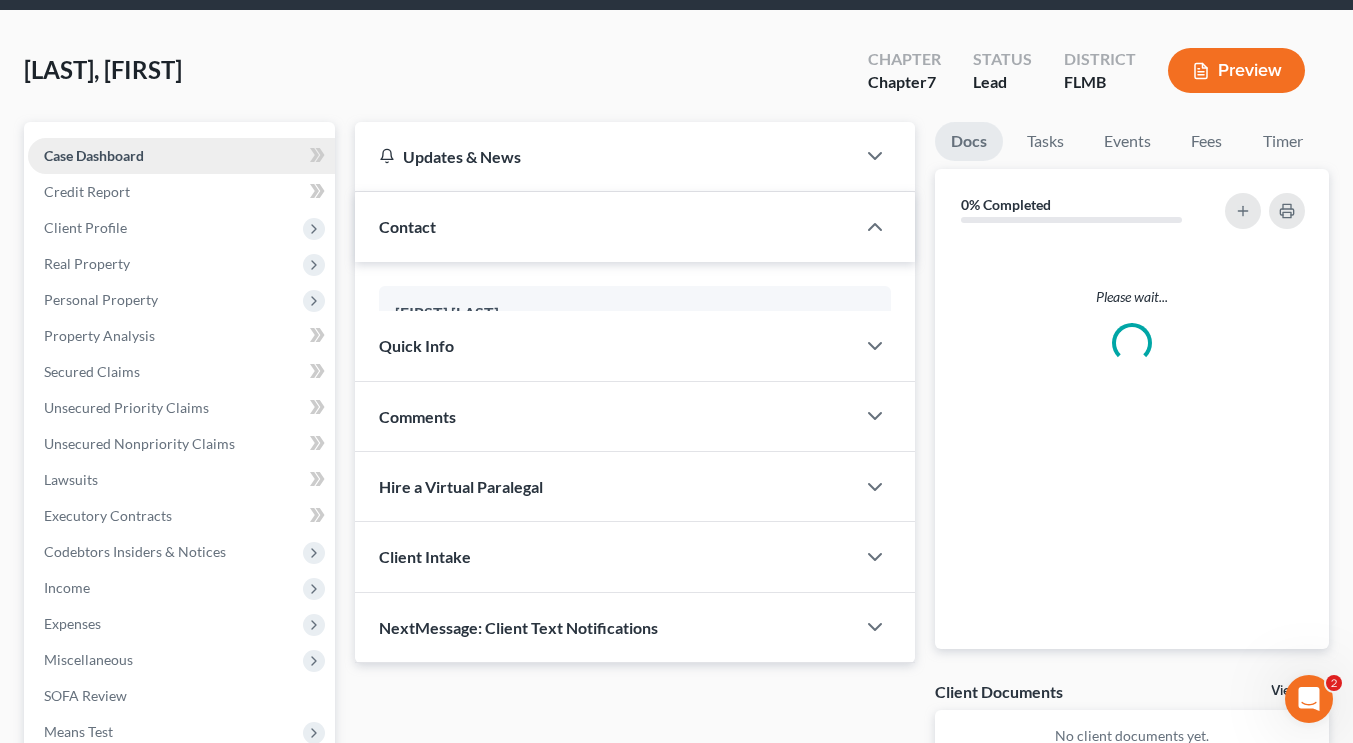 scroll, scrollTop: 0, scrollLeft: 0, axis: both 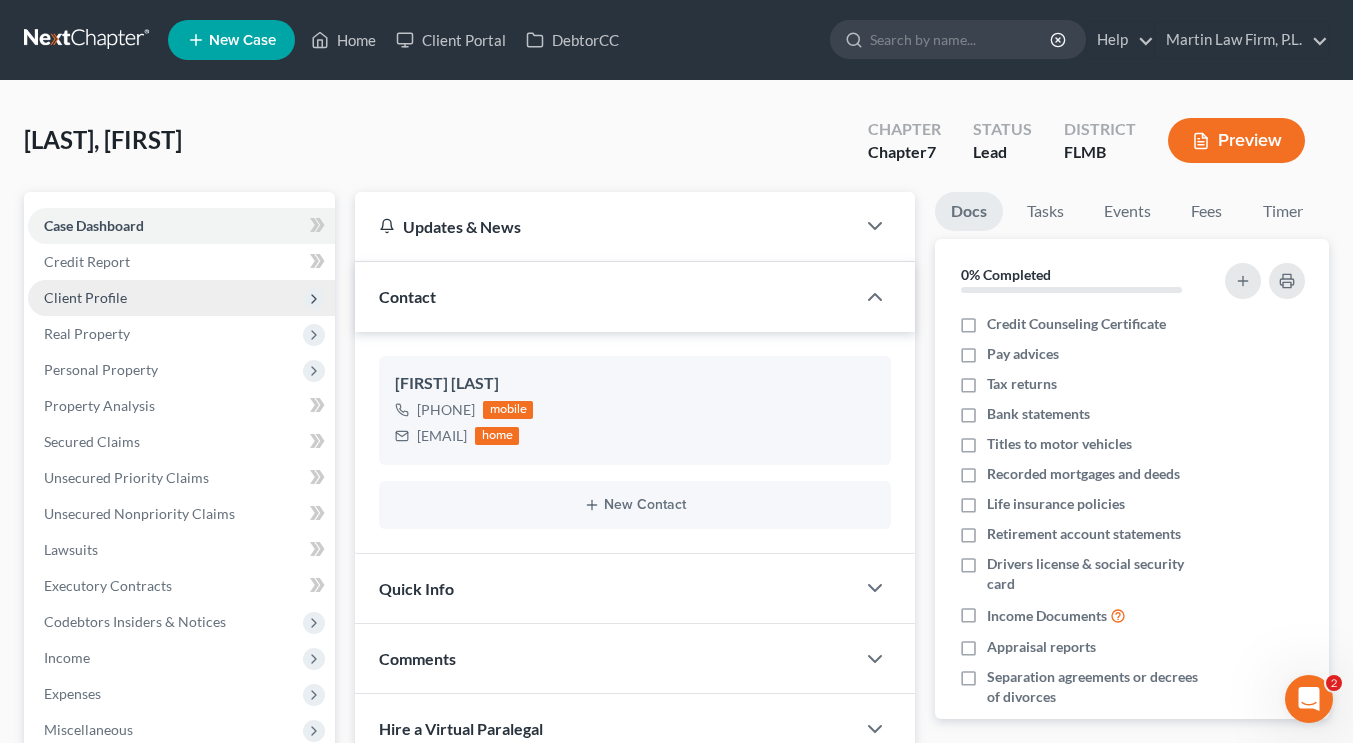 click on "Client Profile" at bounding box center (85, 297) 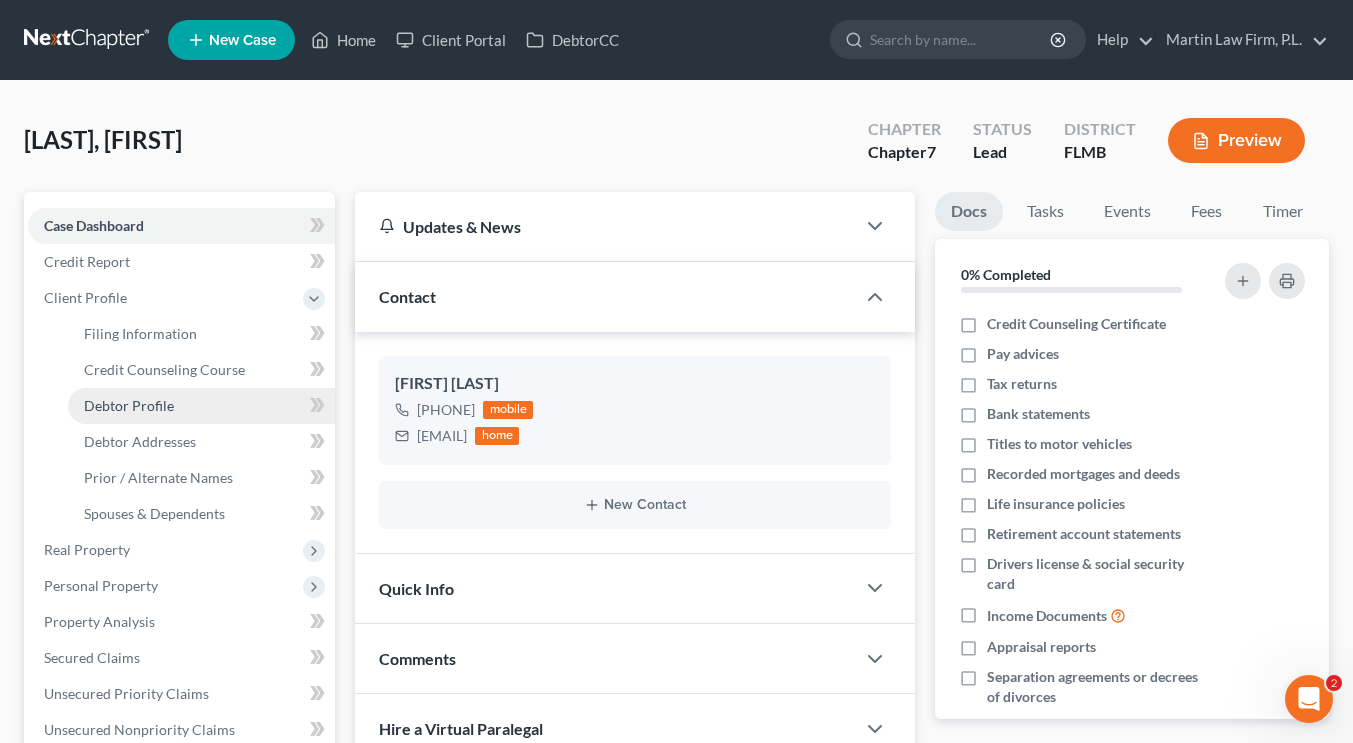 click on "Debtor Profile" at bounding box center (201, 406) 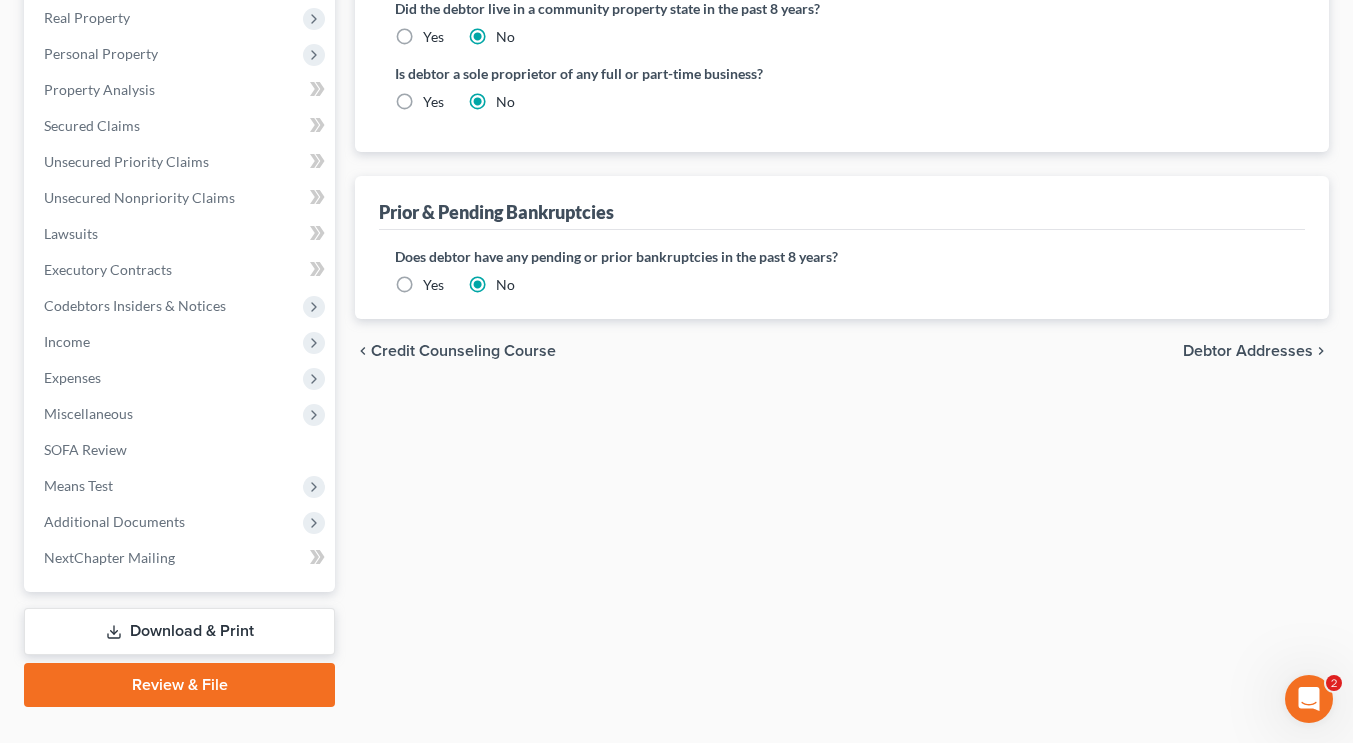 scroll, scrollTop: 534, scrollLeft: 0, axis: vertical 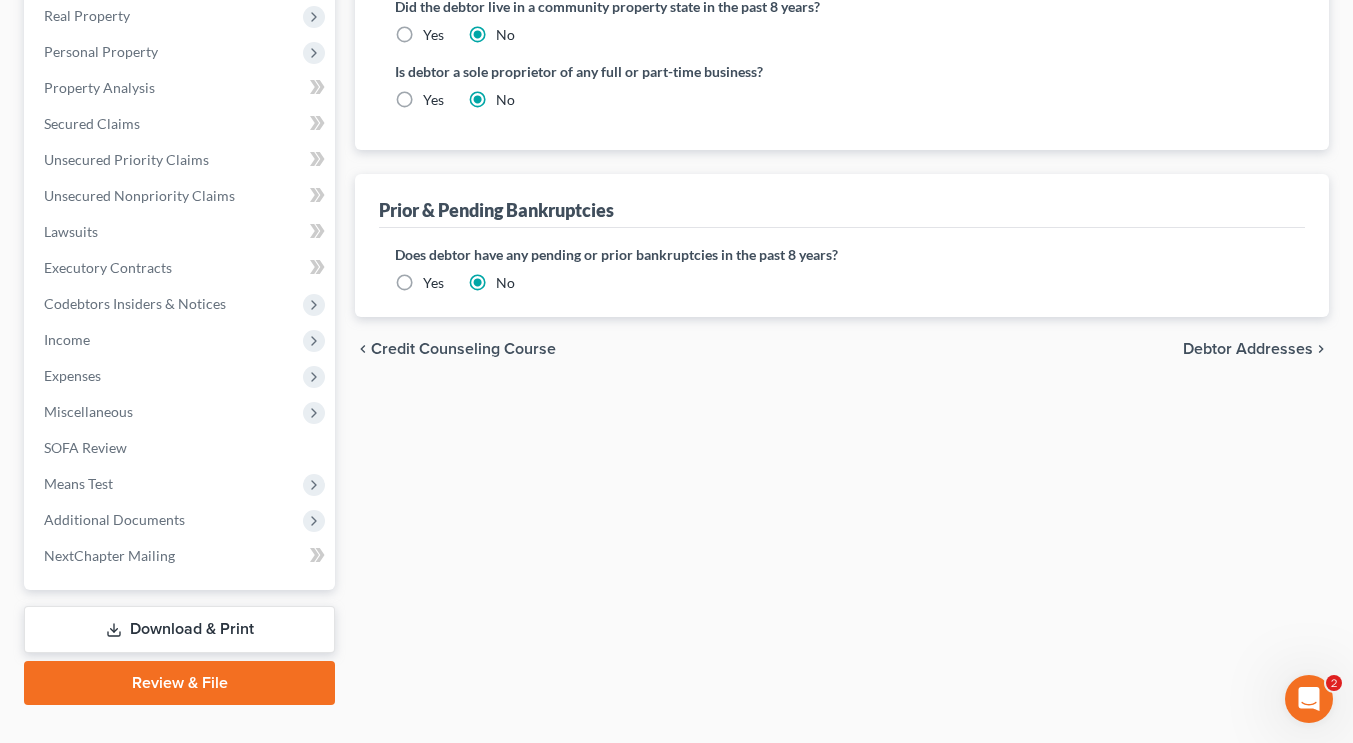 click on "Download & Print" at bounding box center [179, 629] 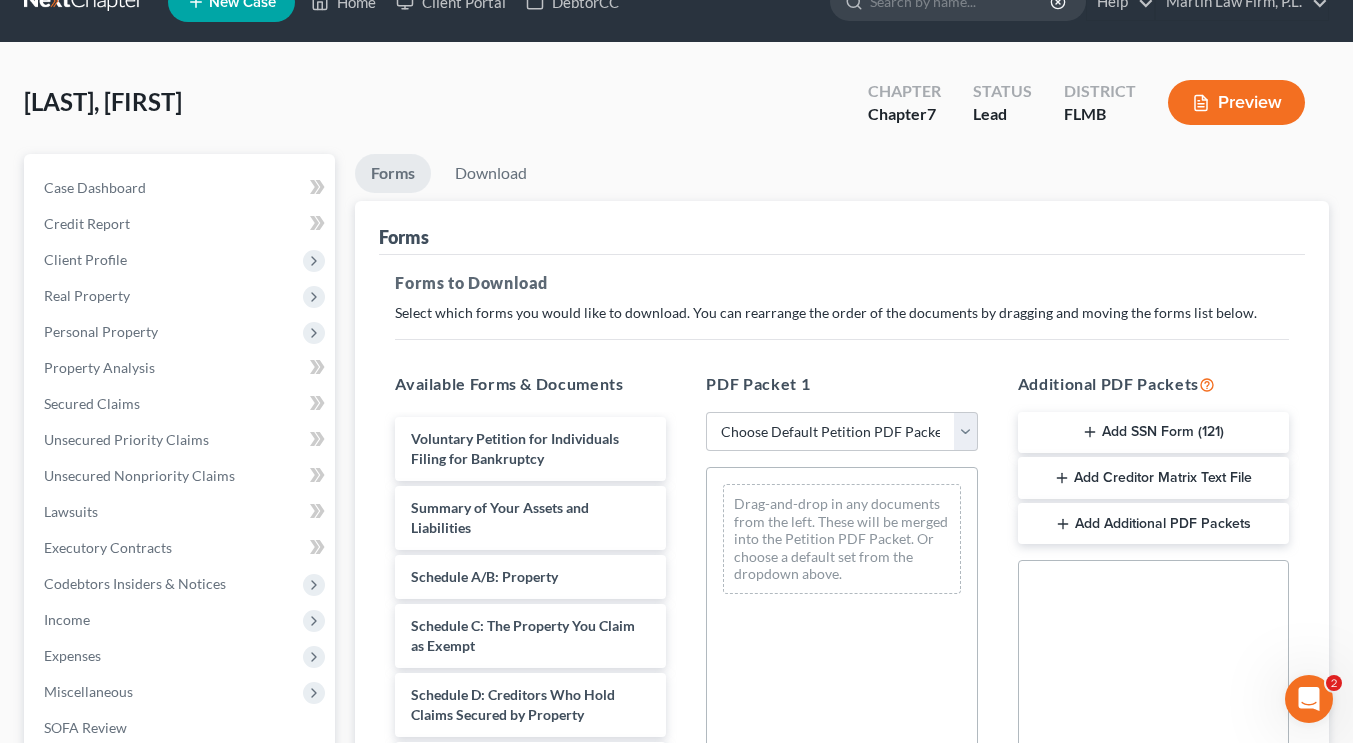 scroll, scrollTop: 0, scrollLeft: 0, axis: both 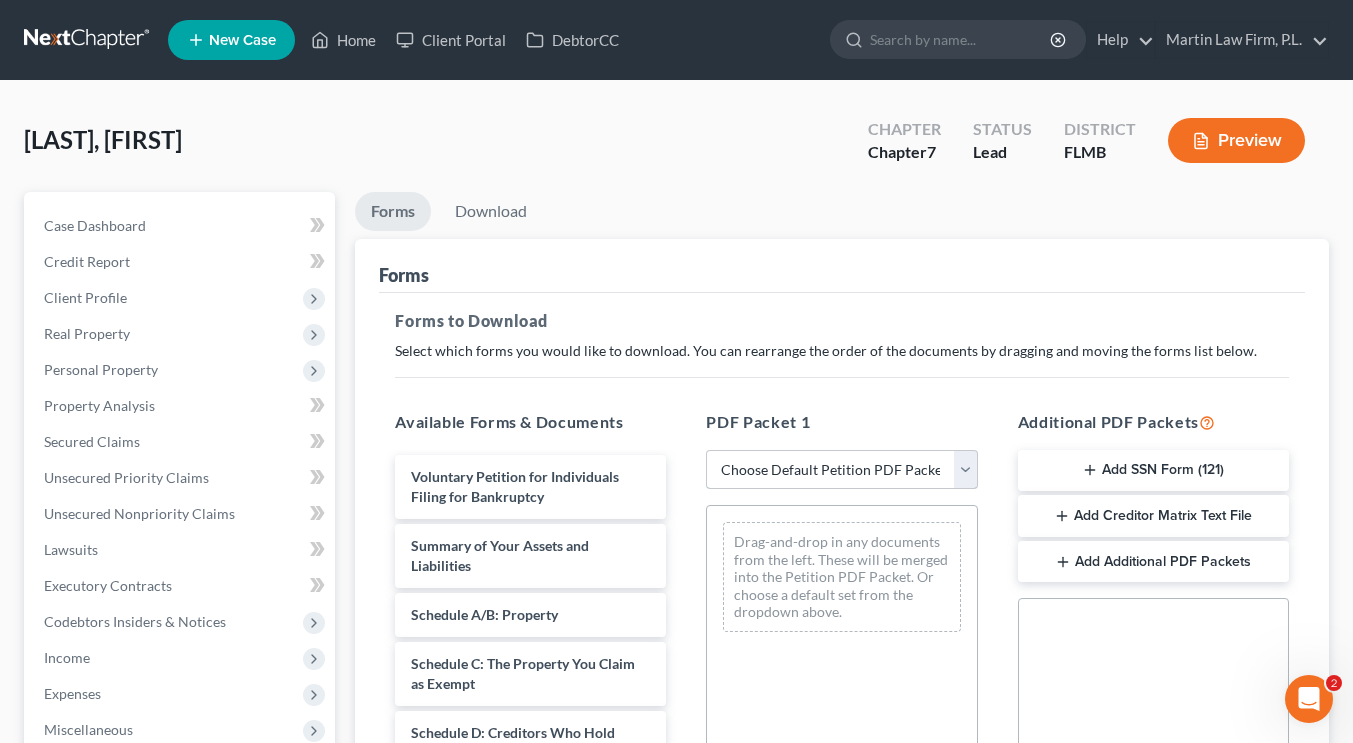 click on "Choose Default Petition PDF Packet Complete Bankruptcy Petition (all forms and schedules) Emergency Filing Forms (Petition and Creditor List Only) Amended Forms Signature Pages Only Nagle - Petition Nagle - Petition" at bounding box center (841, 470) 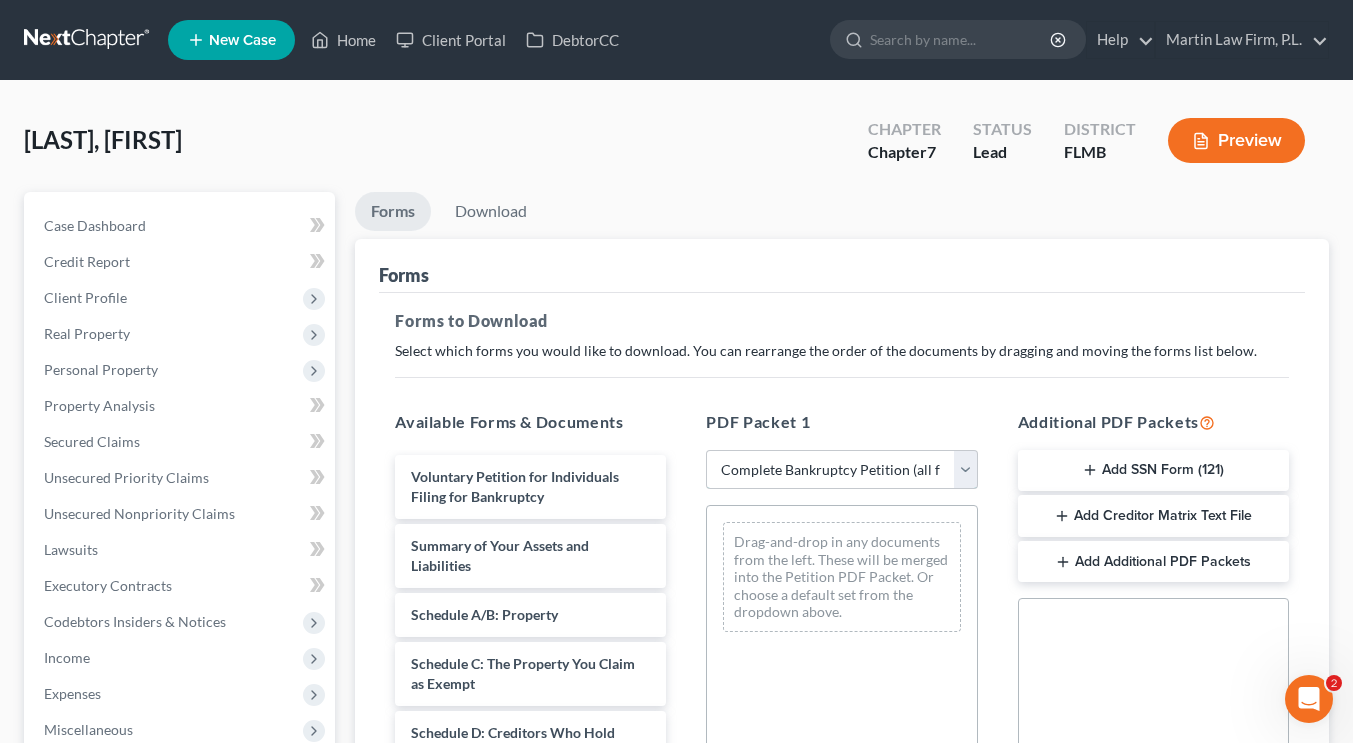 click on "Choose Default Petition PDF Packet Complete Bankruptcy Petition (all forms and schedules) Emergency Filing Forms (Petition and Creditor List Only) Amended Forms Signature Pages Only Nagle - Petition Nagle - Petition" at bounding box center [841, 470] 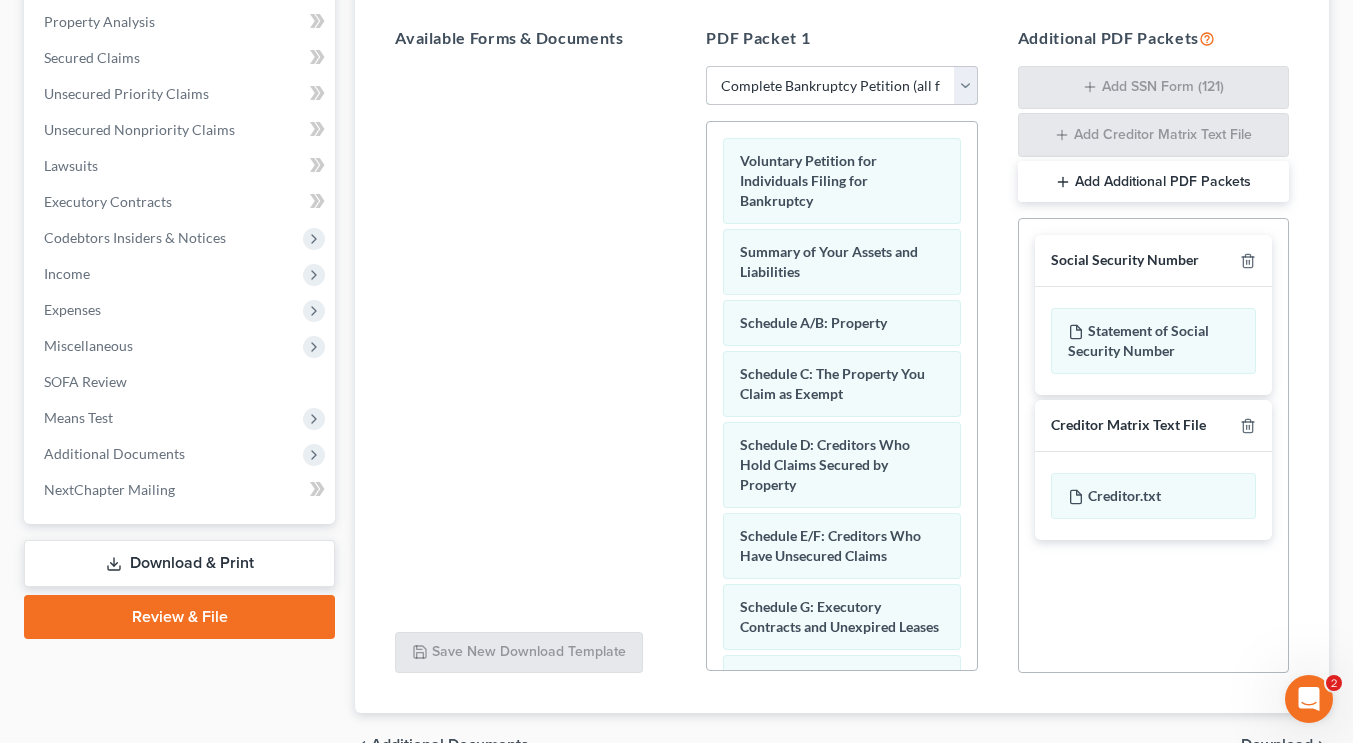 scroll, scrollTop: 493, scrollLeft: 0, axis: vertical 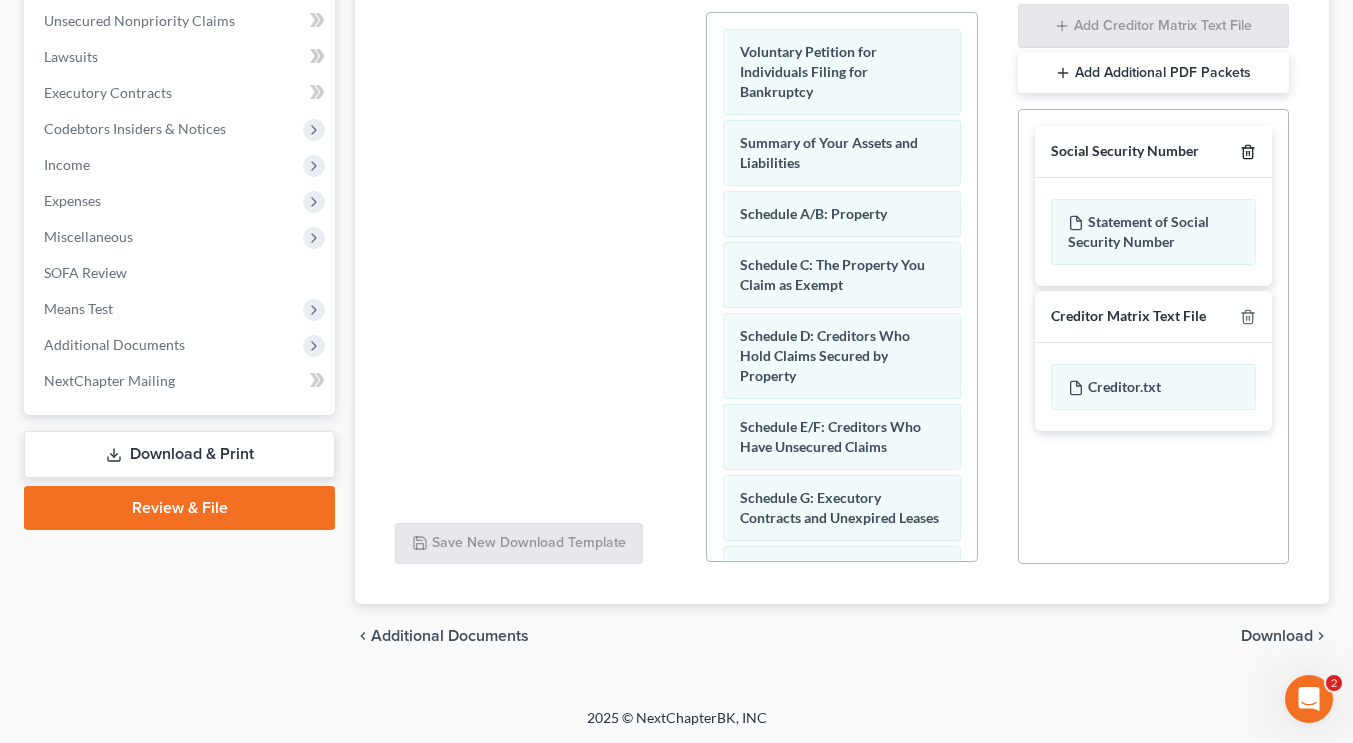 click 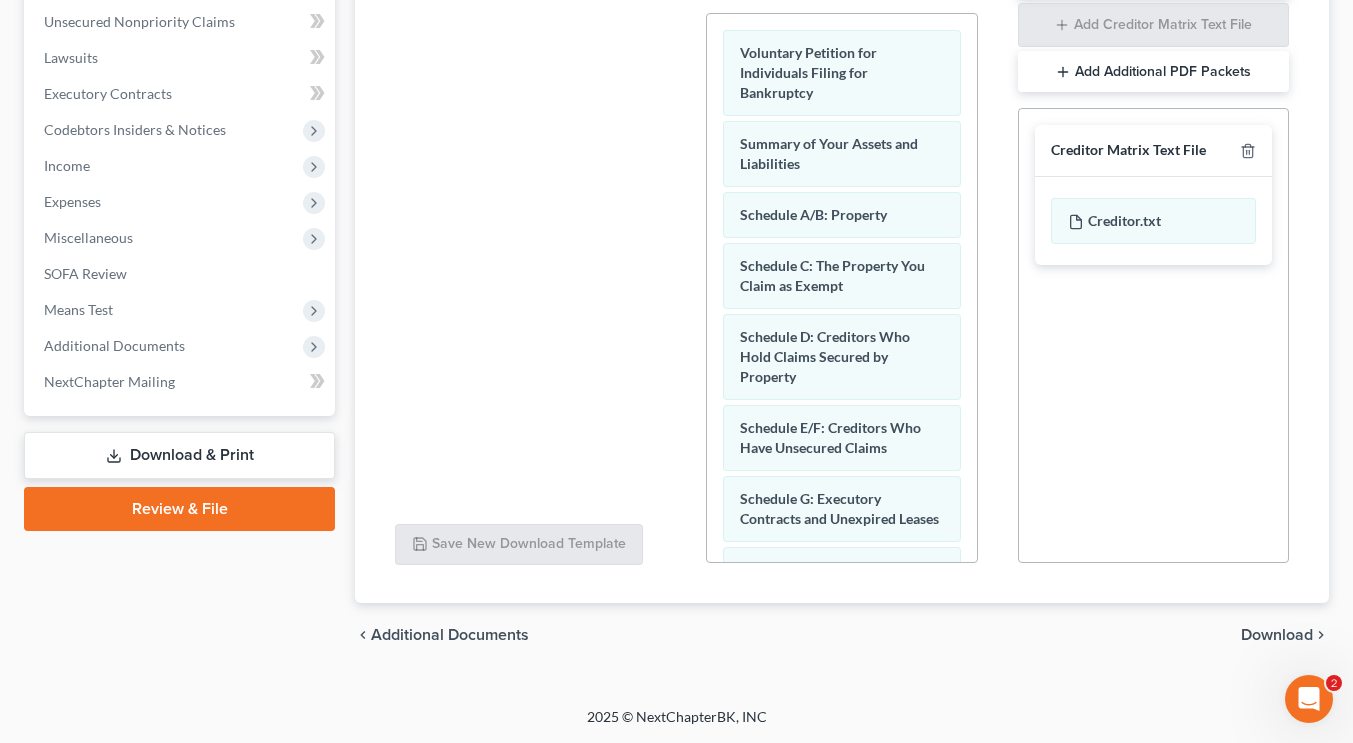 scroll, scrollTop: 491, scrollLeft: 0, axis: vertical 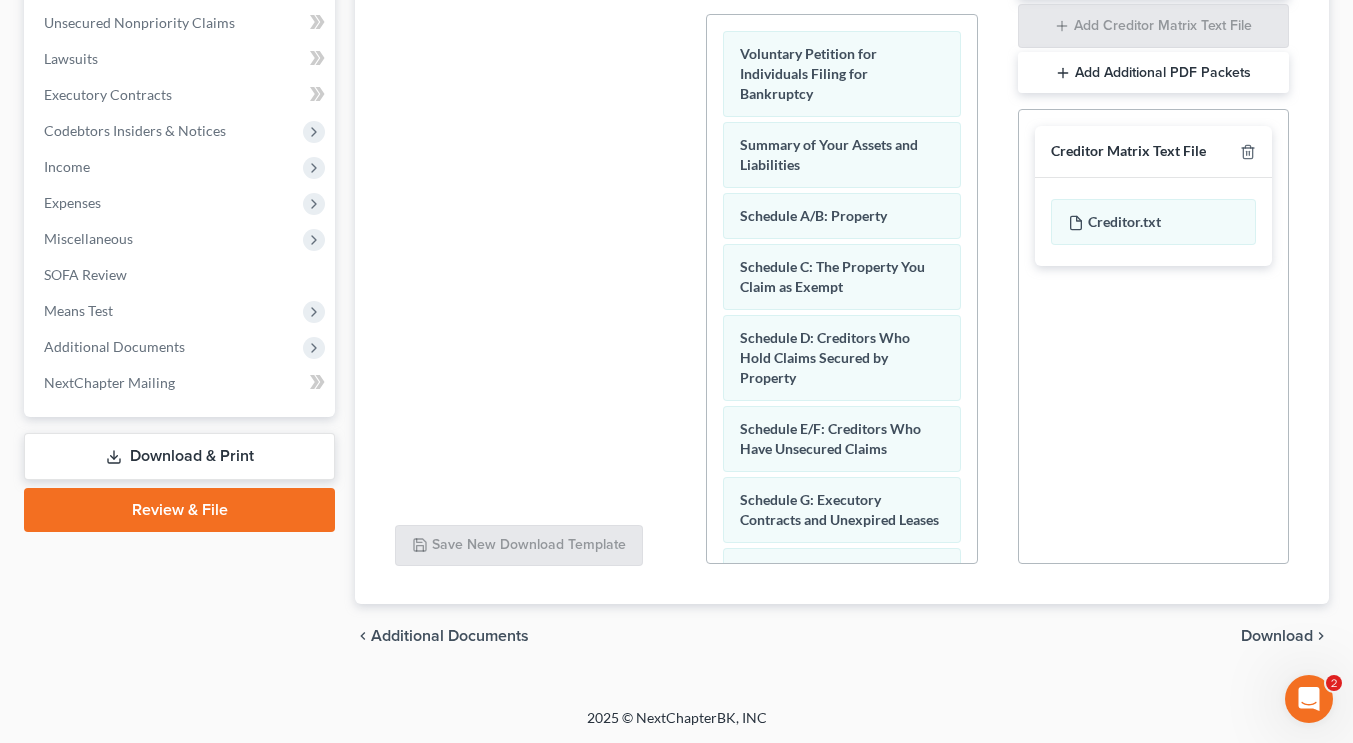 click on "Download" at bounding box center [1277, 636] 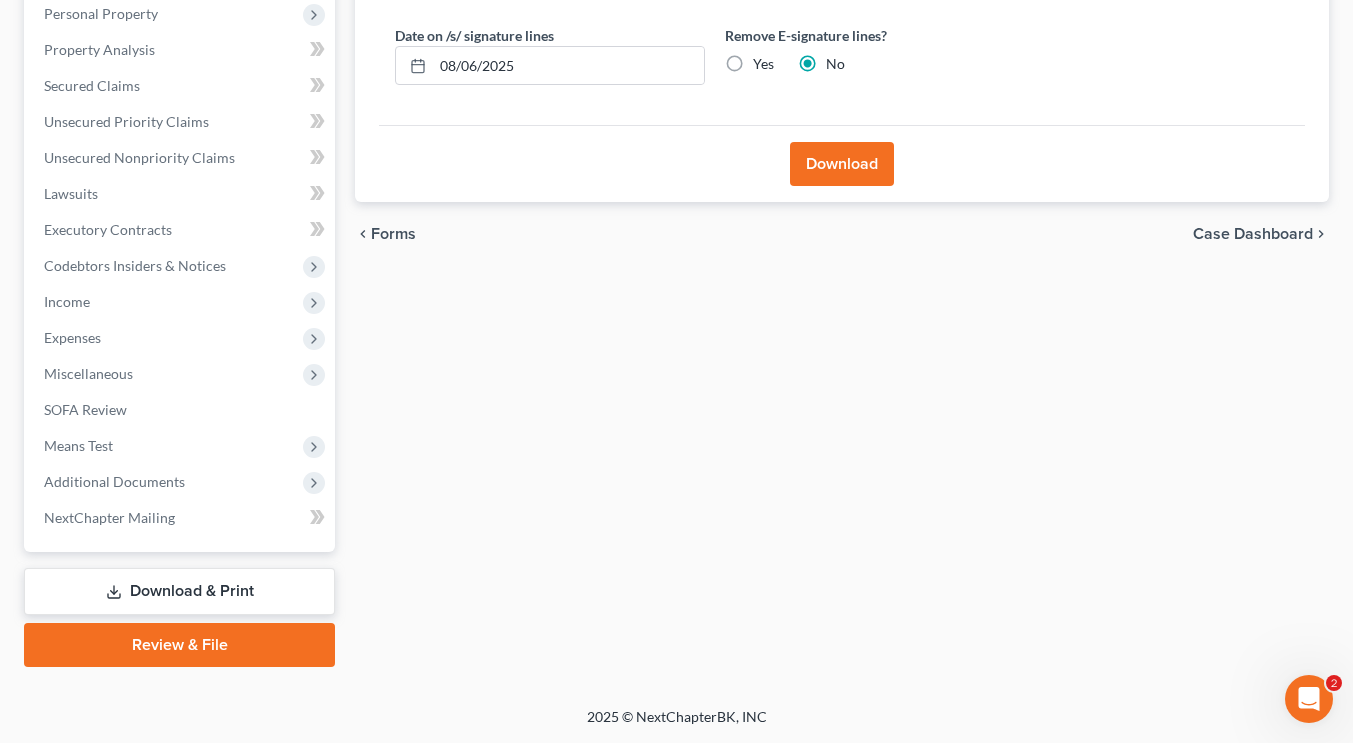 scroll, scrollTop: 354, scrollLeft: 0, axis: vertical 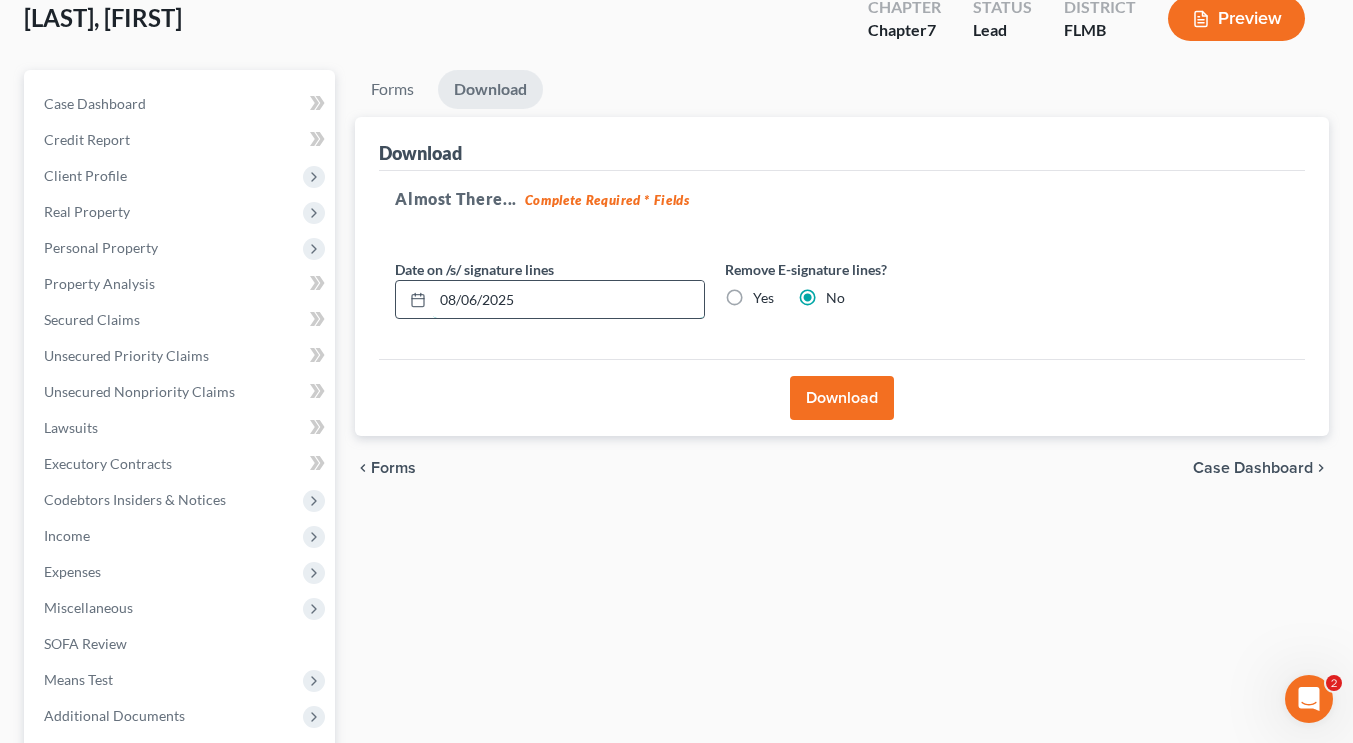 drag, startPoint x: 529, startPoint y: 297, endPoint x: 435, endPoint y: 304, distance: 94.26028 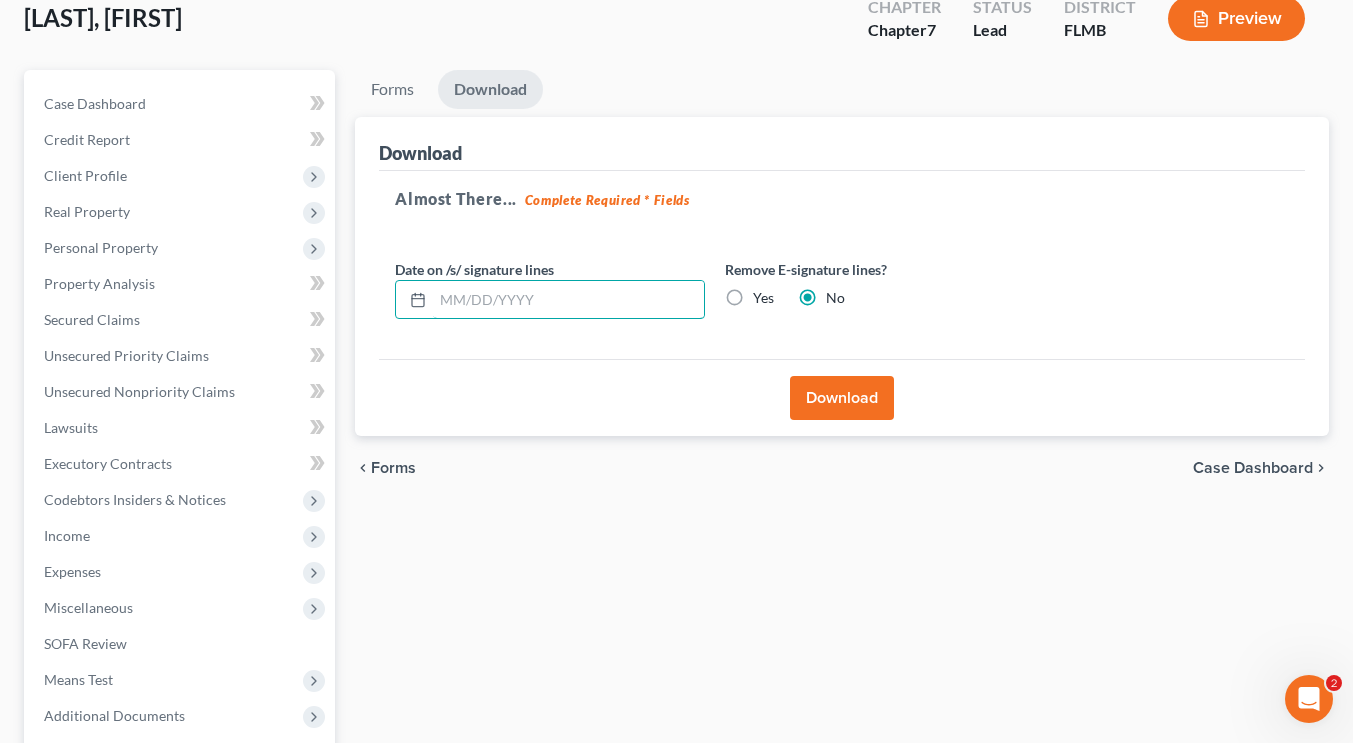 type 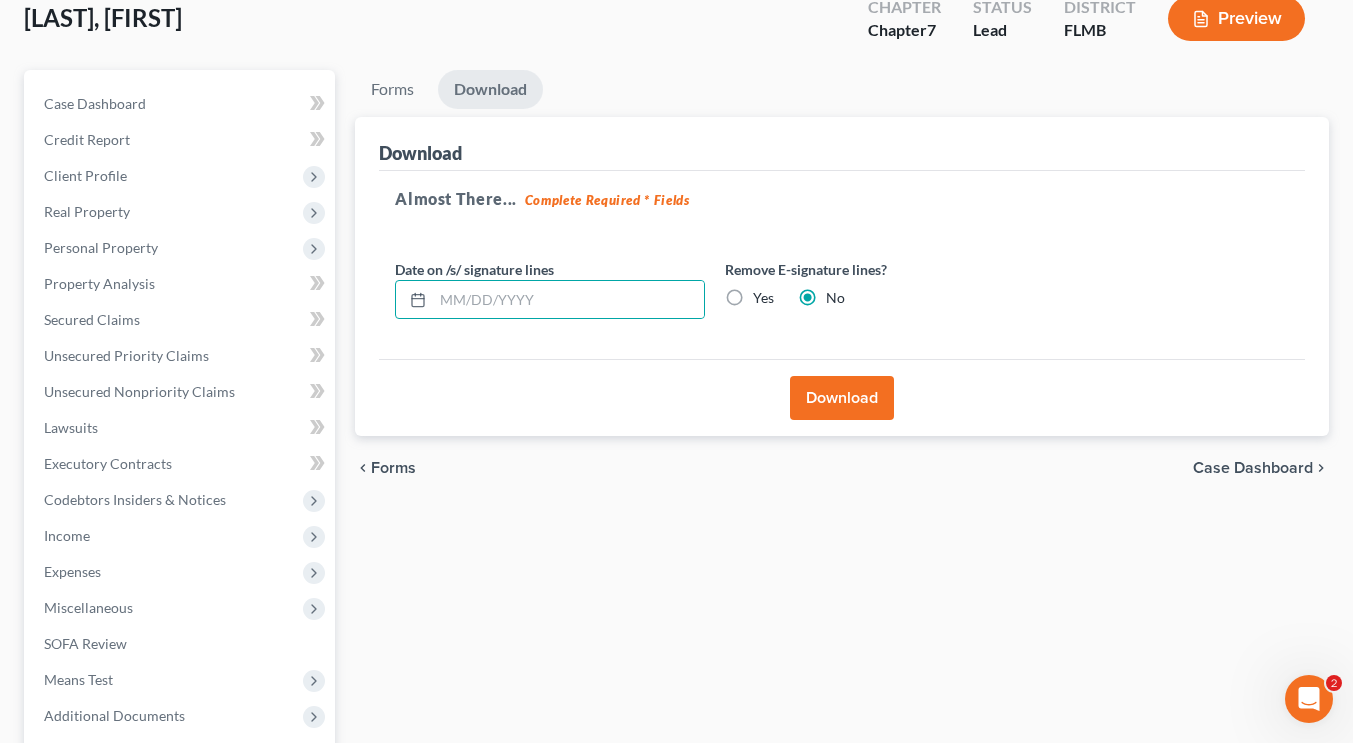 click on "Yes" at bounding box center (763, 298) 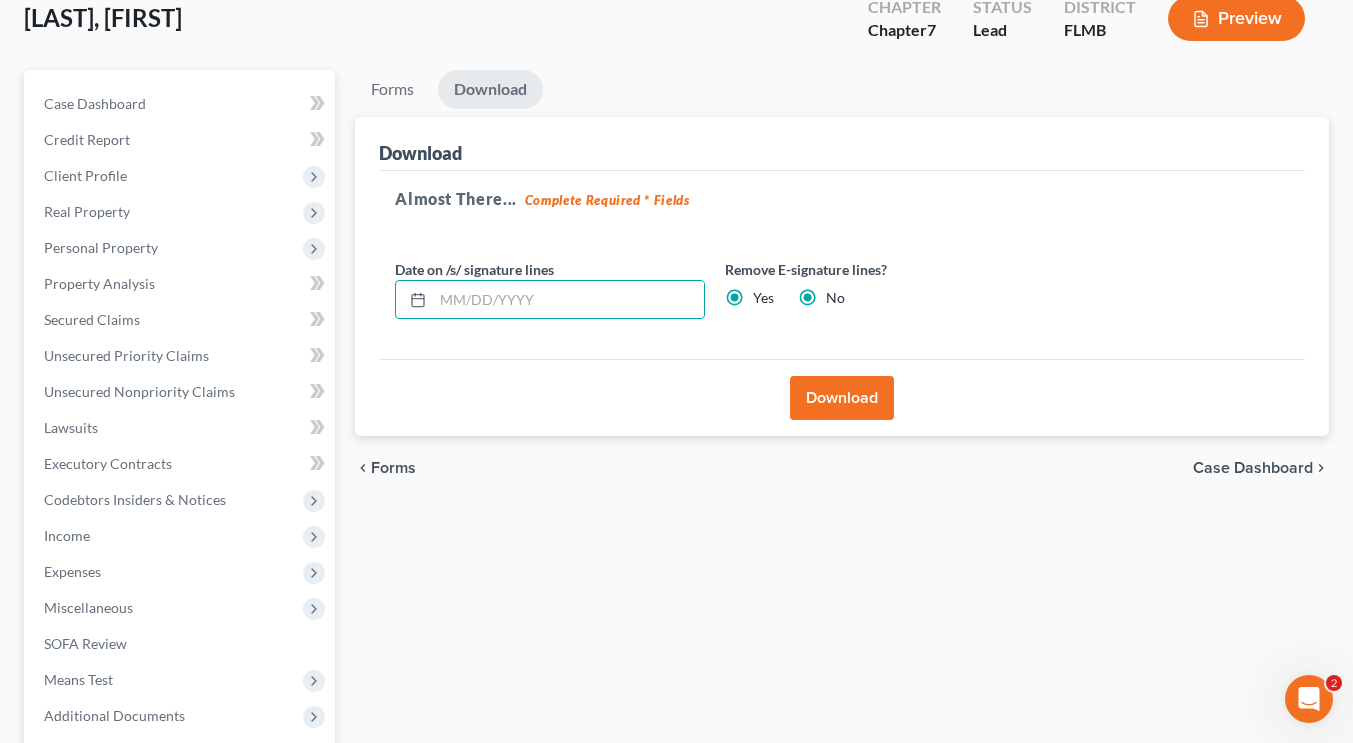radio on "false" 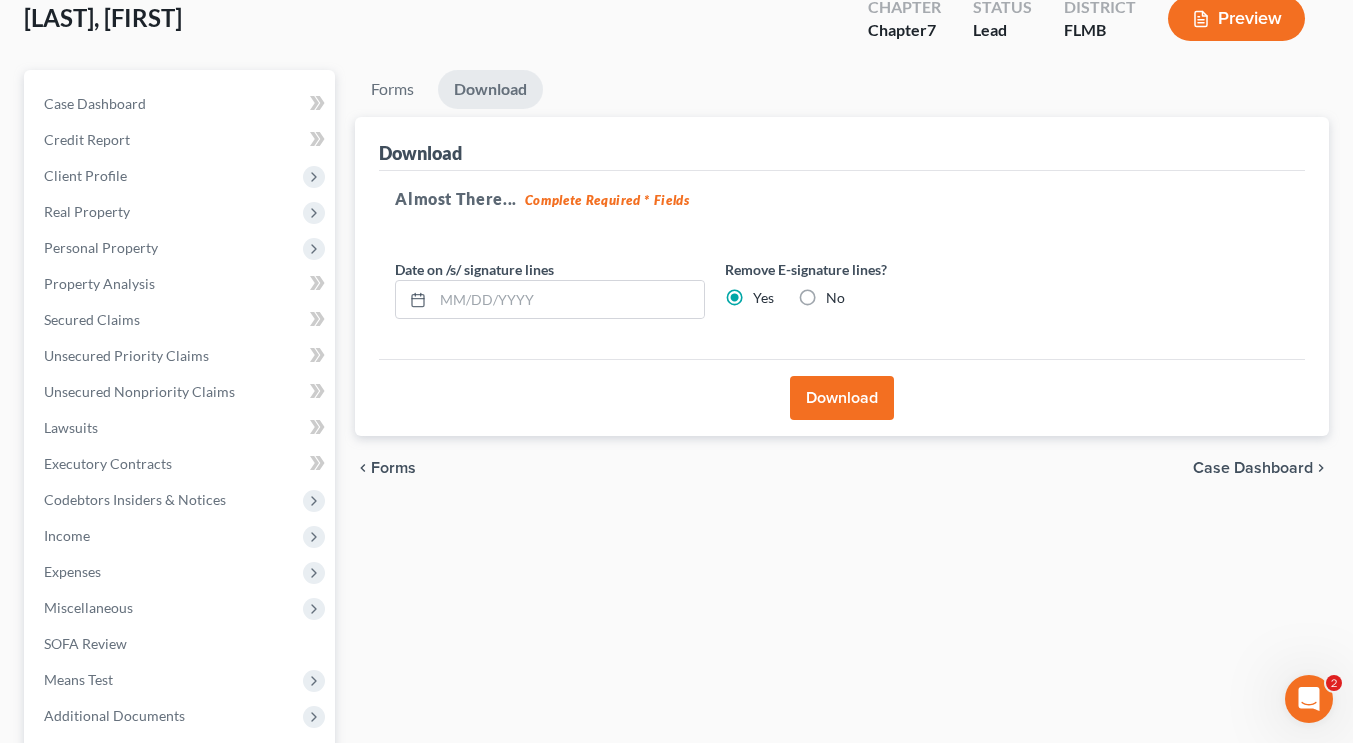 click on "Download" at bounding box center (842, 398) 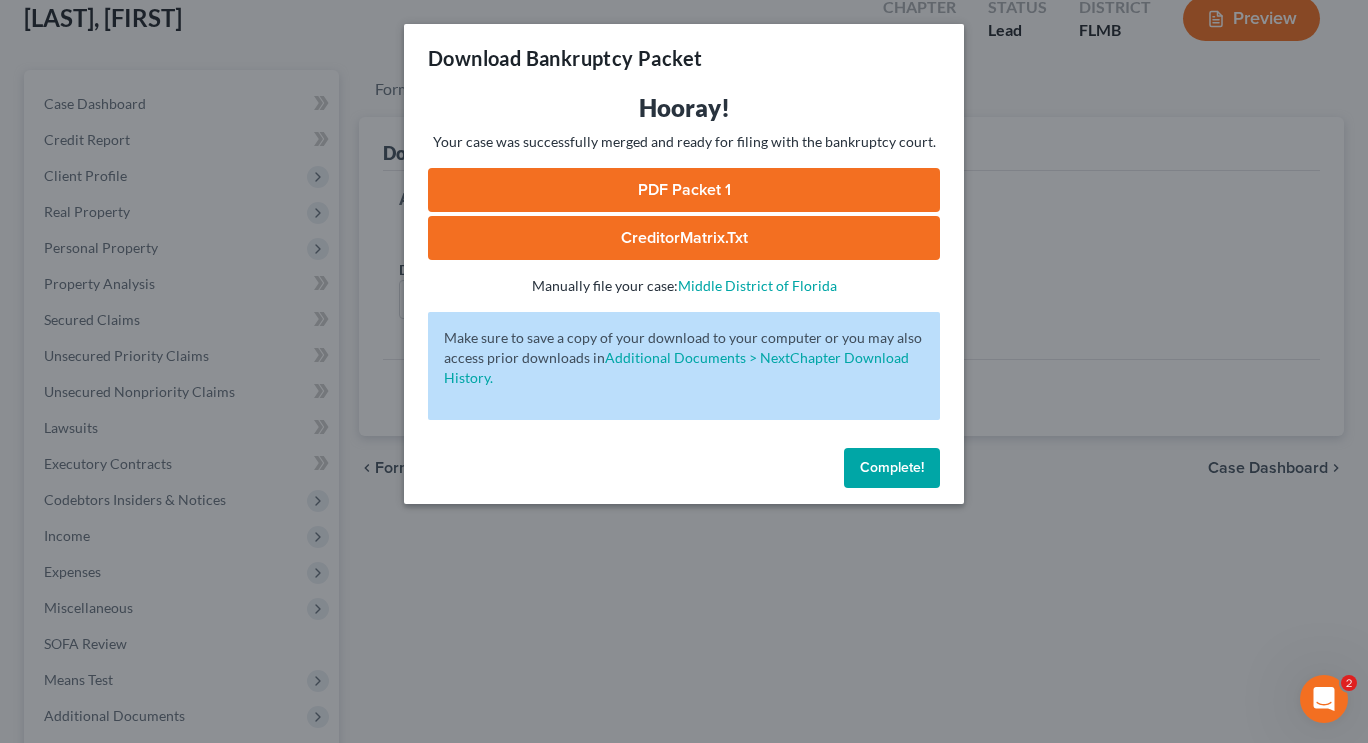click on "PDF Packet 1" at bounding box center [684, 190] 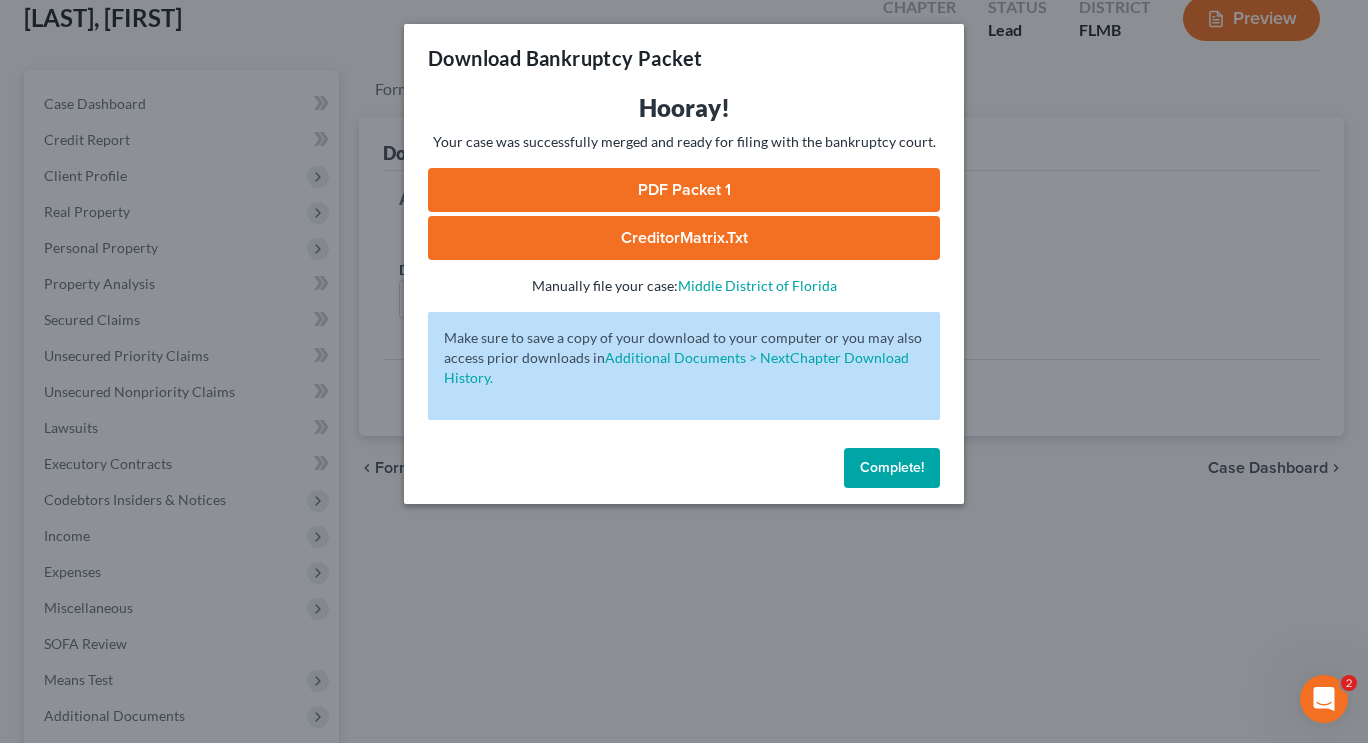 click on "Download Bankruptcy Packet
Hooray! Your case was successfully merged and ready for filing with the bankruptcy court. PDF Packet 1 CreditorMatrix.txt -  Manually file your case:  Middle District of Florida Oops! There was an error with generating the download packet. -
Make sure to save a copy of your download to your computer or you may also access prior downloads in  Additional Documents > NextChapter Download History.
Complete!" at bounding box center [684, 371] 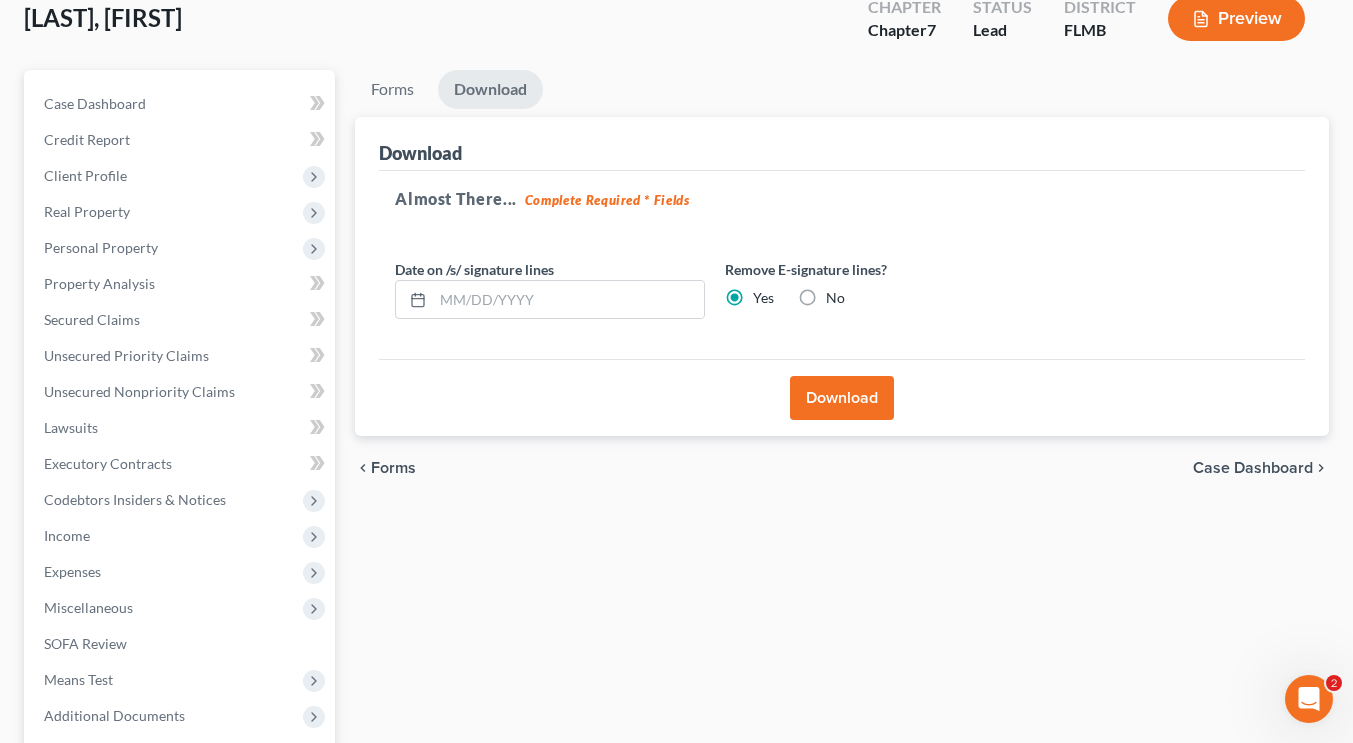 scroll, scrollTop: 0, scrollLeft: 0, axis: both 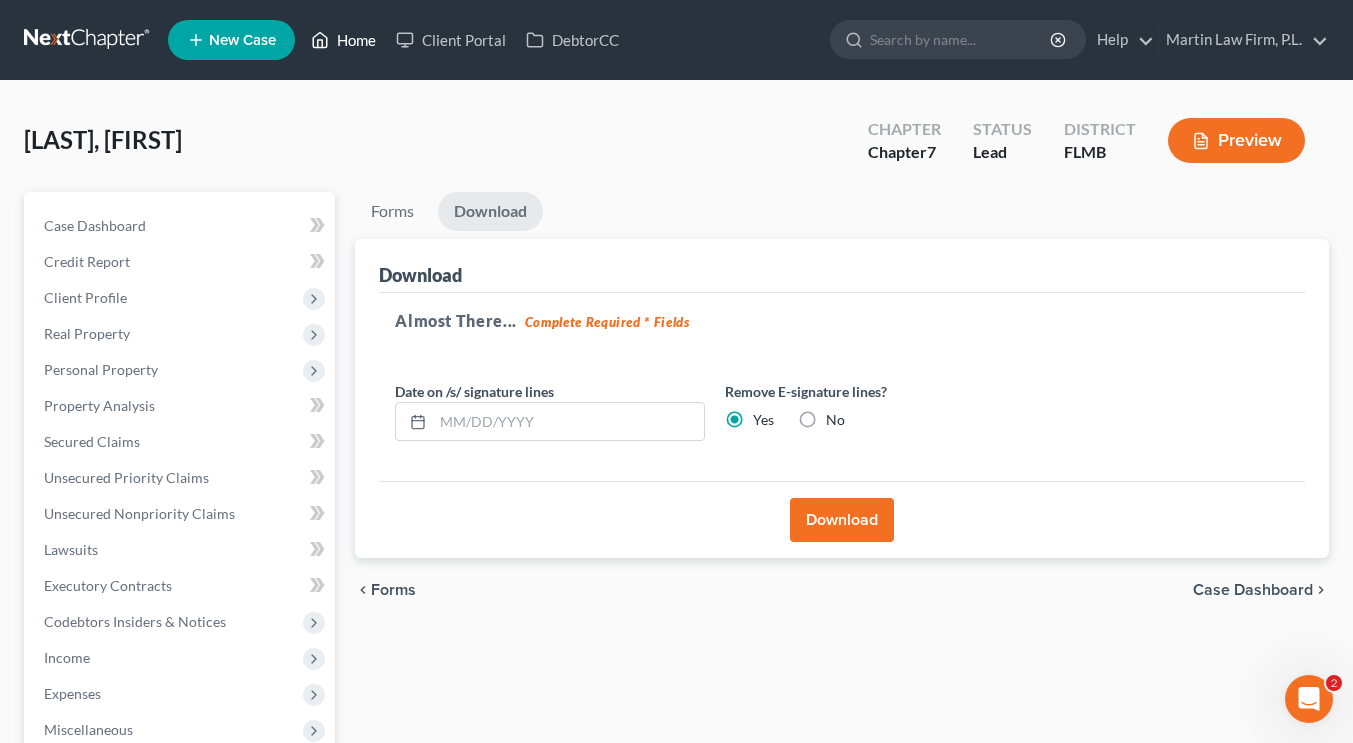 click on "Home" at bounding box center (343, 40) 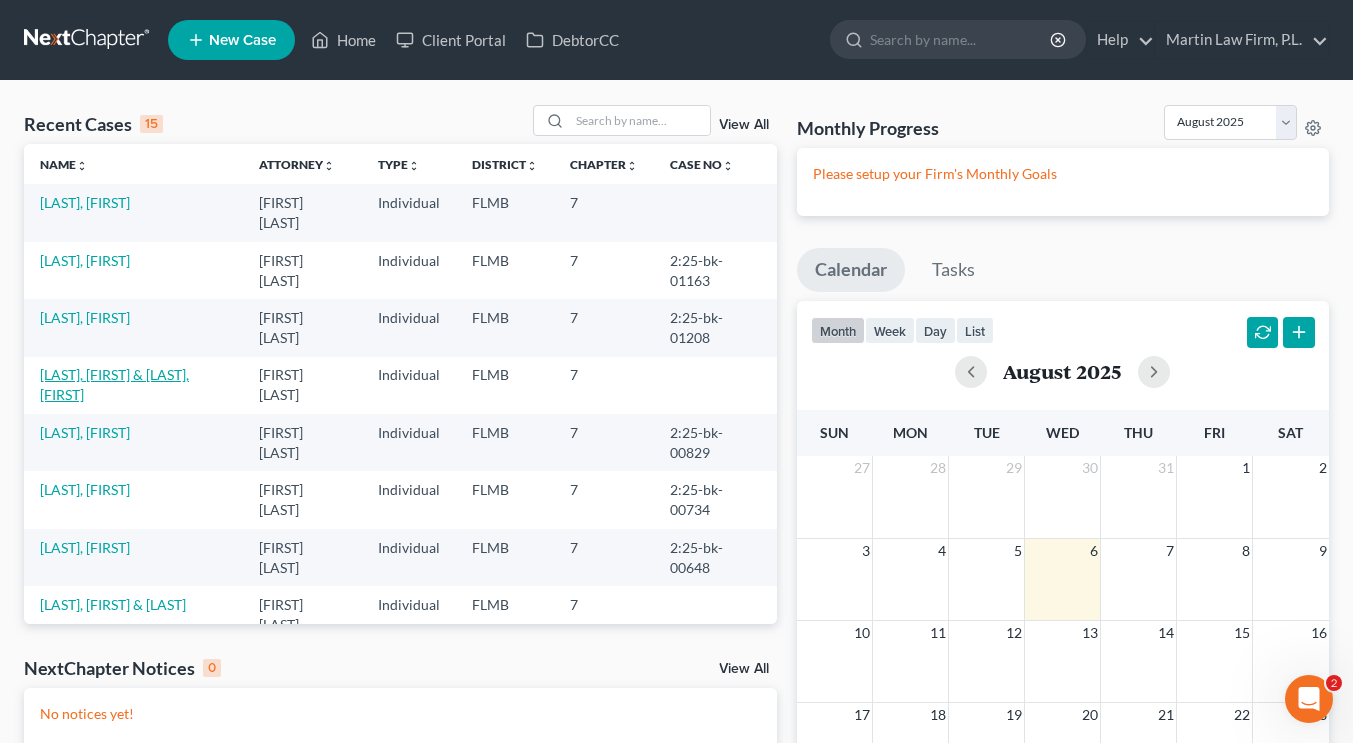 click on "[LAST], [FIRST] & [LAST], [FIRST]" at bounding box center [114, 384] 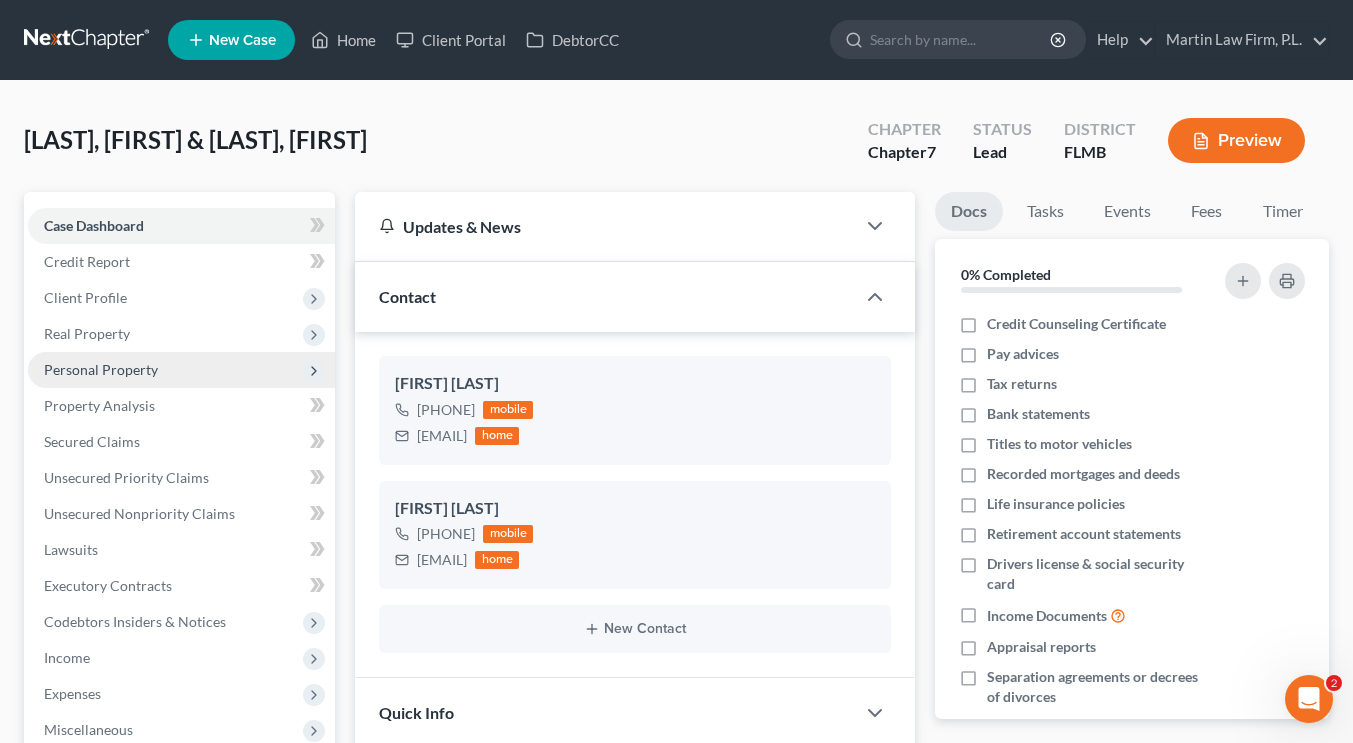 click on "Personal Property" at bounding box center (101, 369) 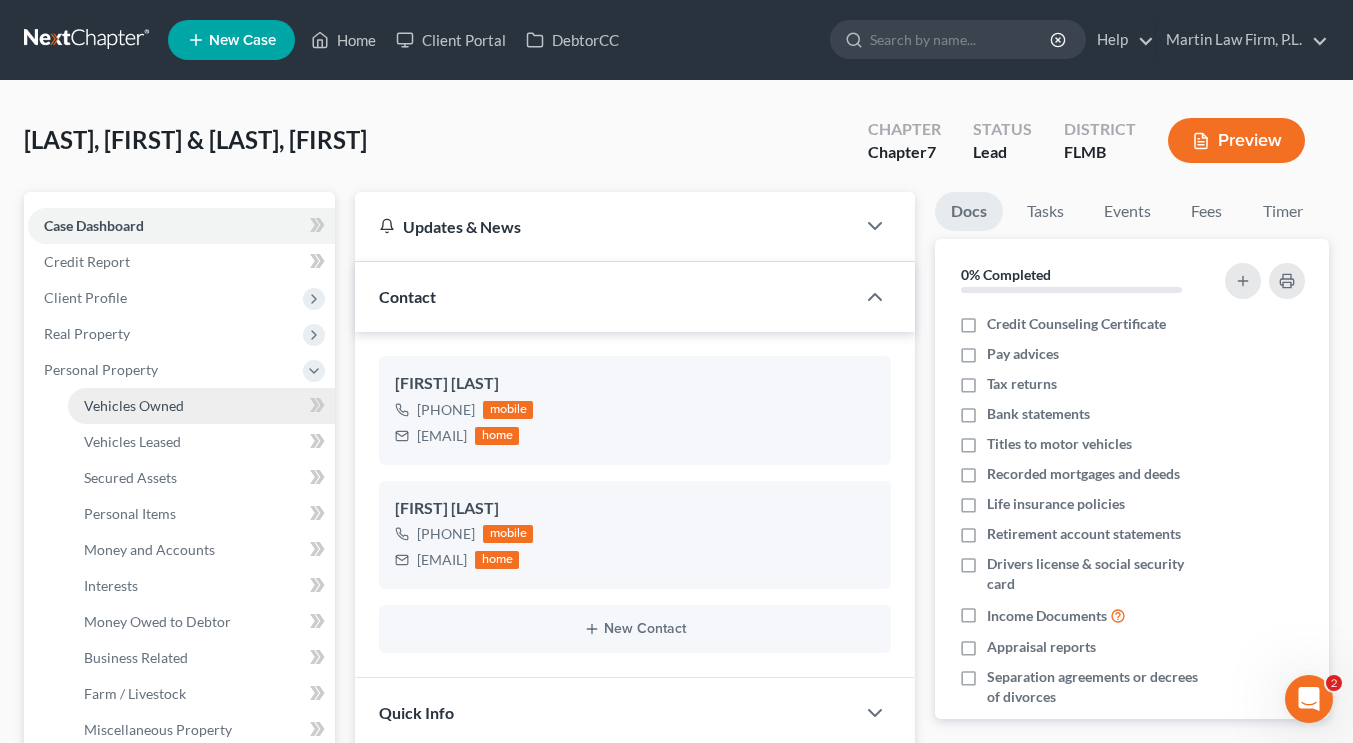 click on "Vehicles Owned" at bounding box center (134, 405) 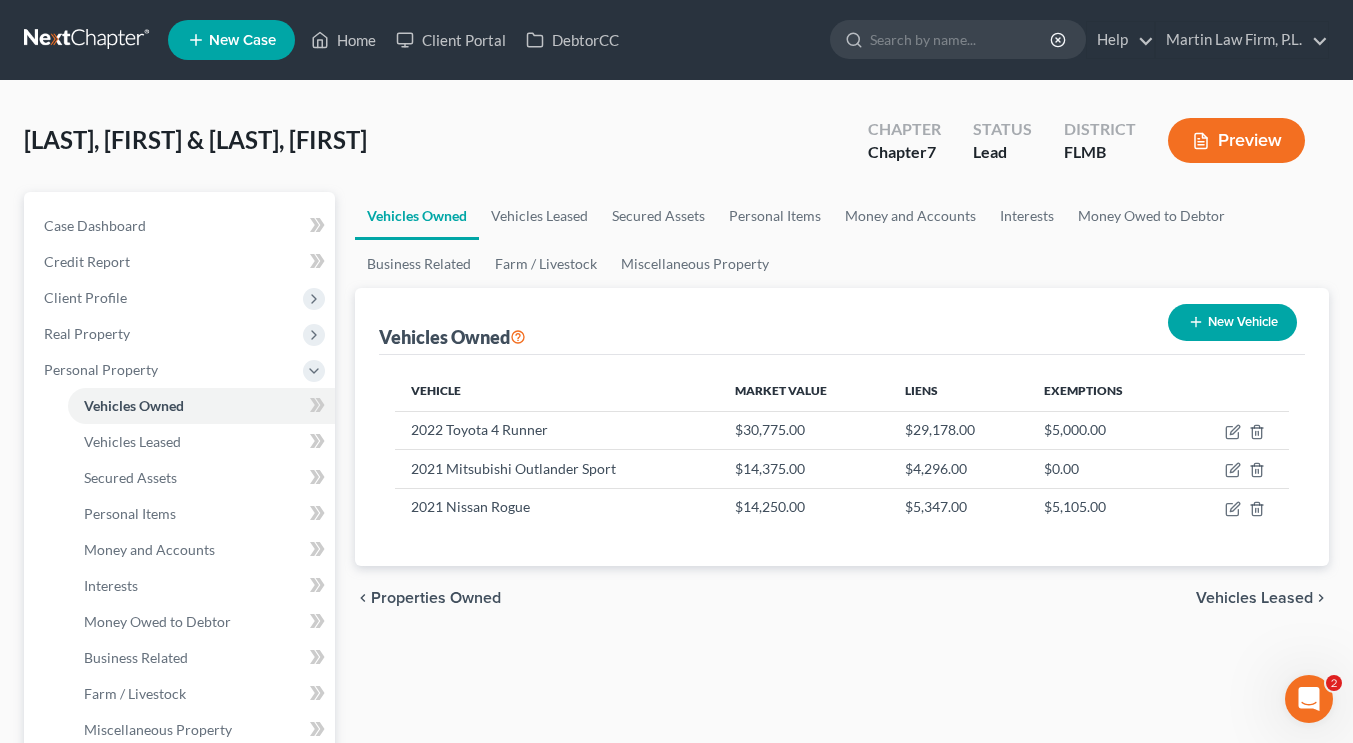click on "Vehicles Owned
Vehicles Leased
Machinery and Vehicles
Office Related" at bounding box center [181, 568] 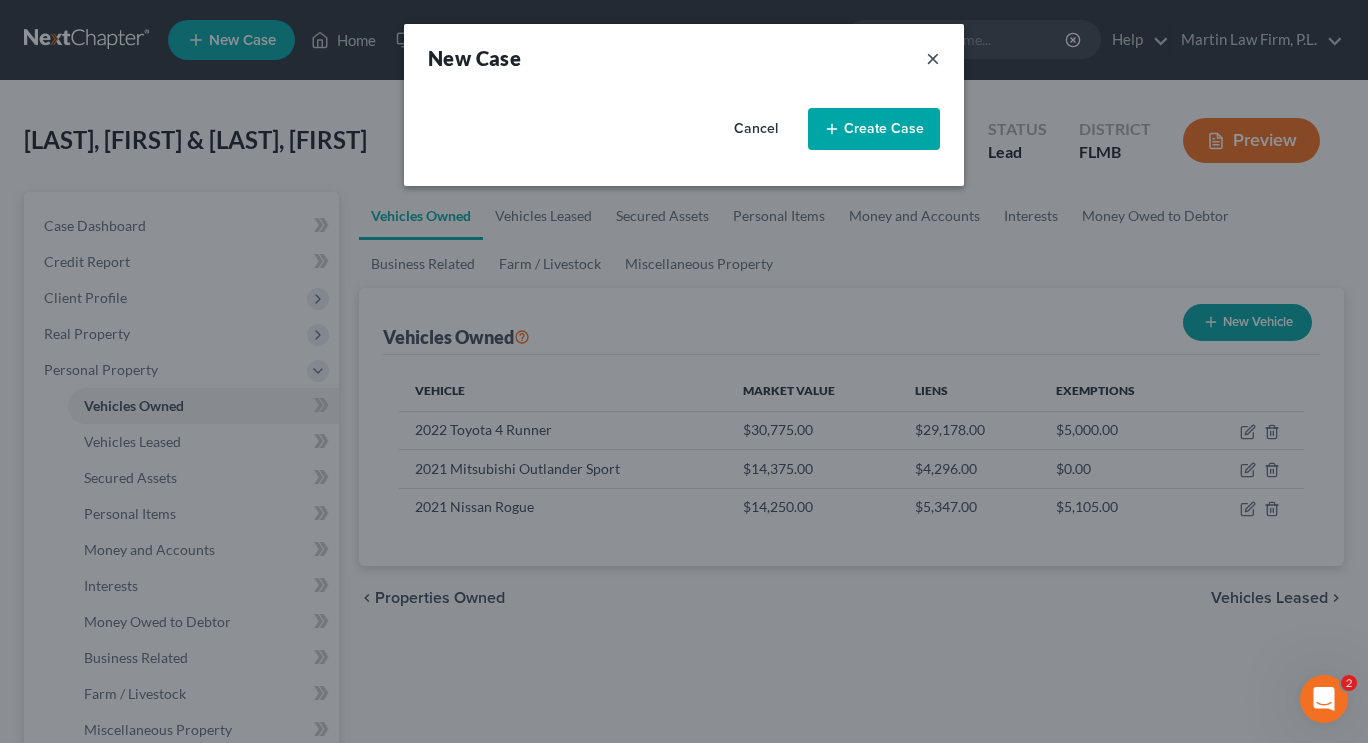 select on "15" 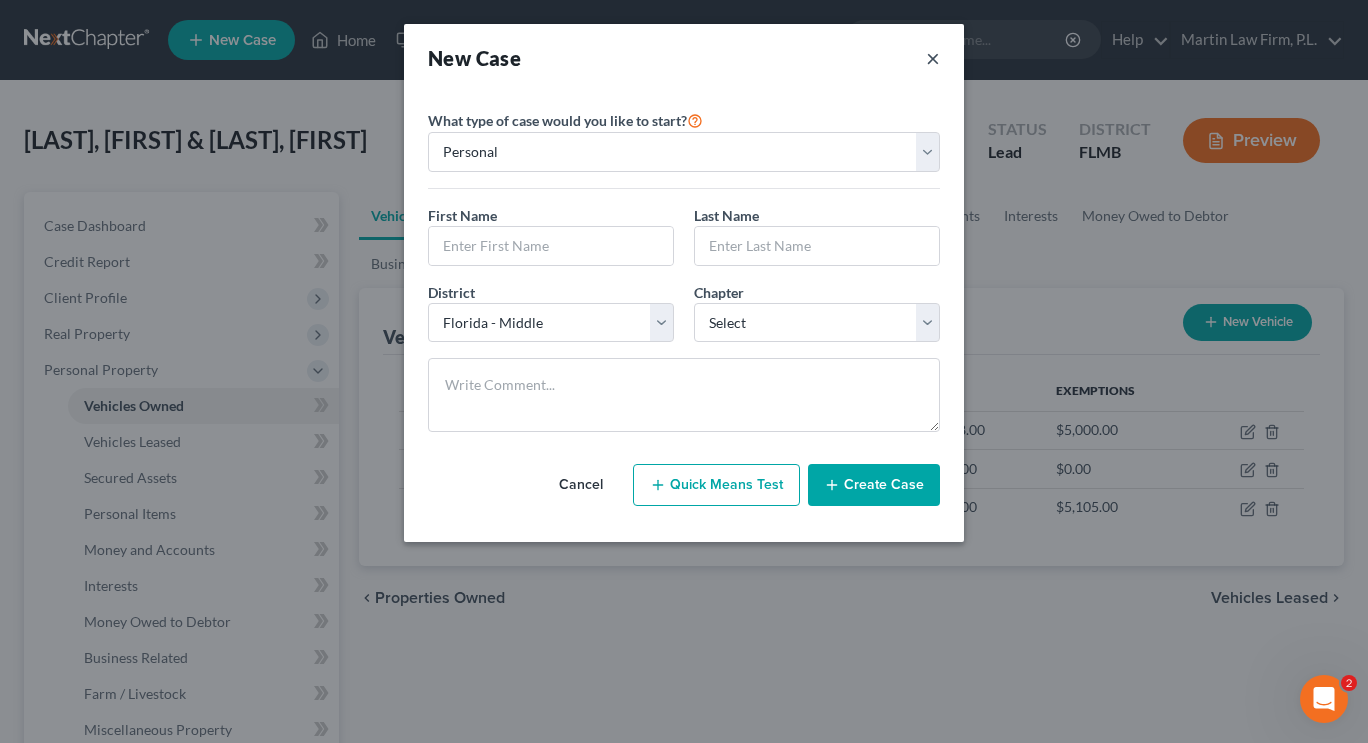 click on "×" at bounding box center (933, 58) 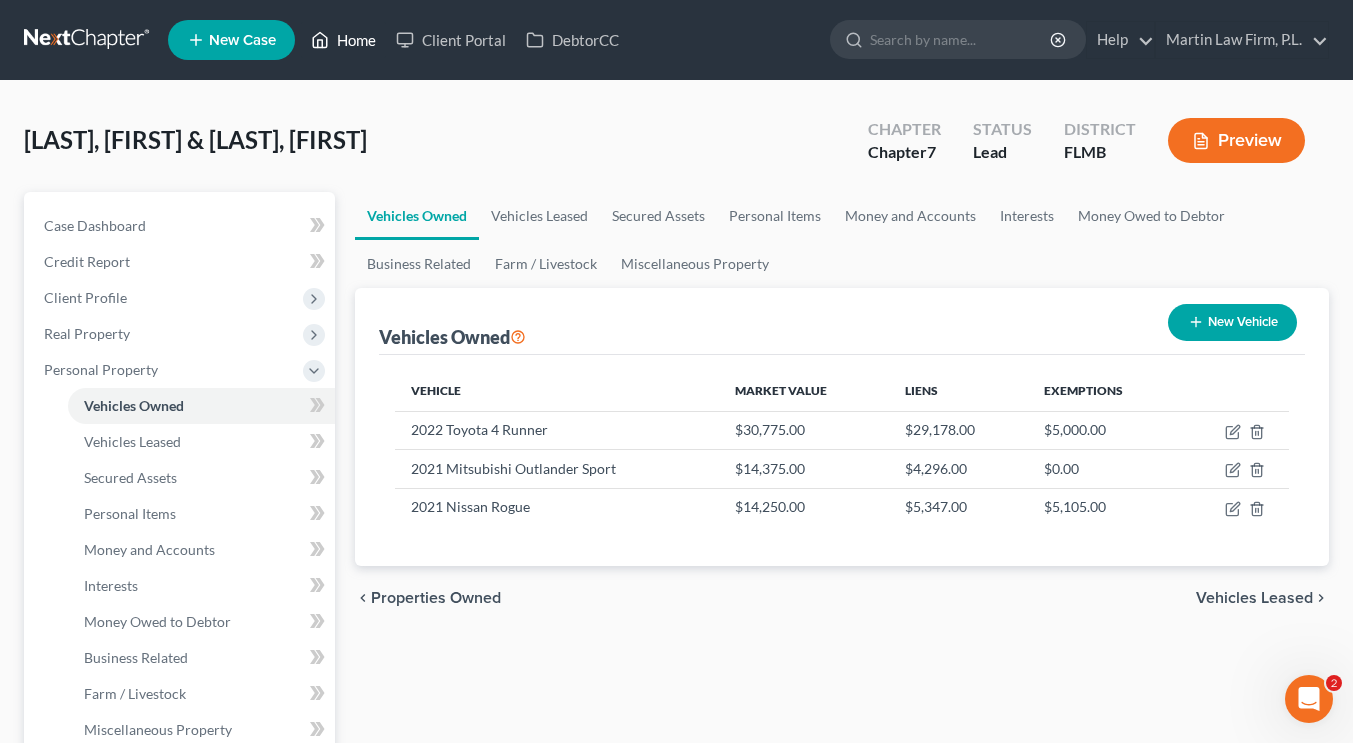 click on "Home" at bounding box center [343, 40] 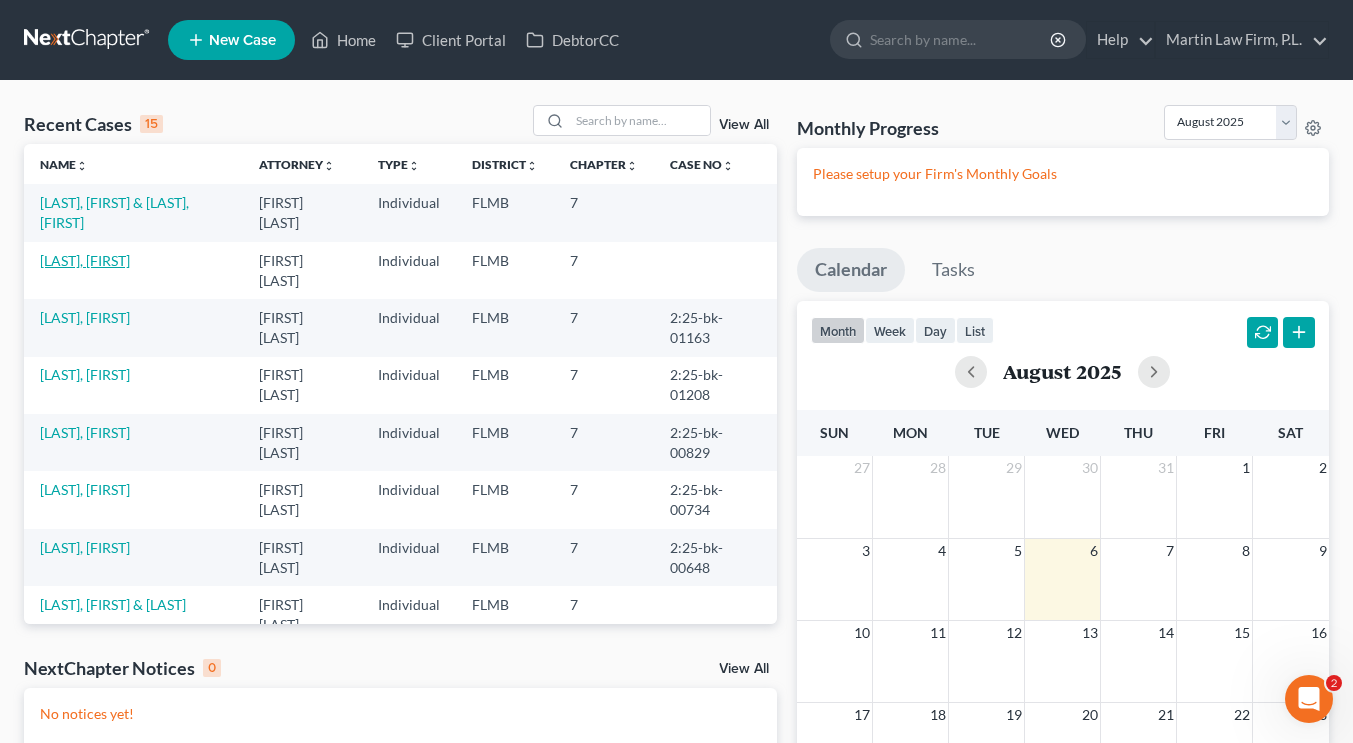 click on "[FIRST] [LAST]" at bounding box center (85, 260) 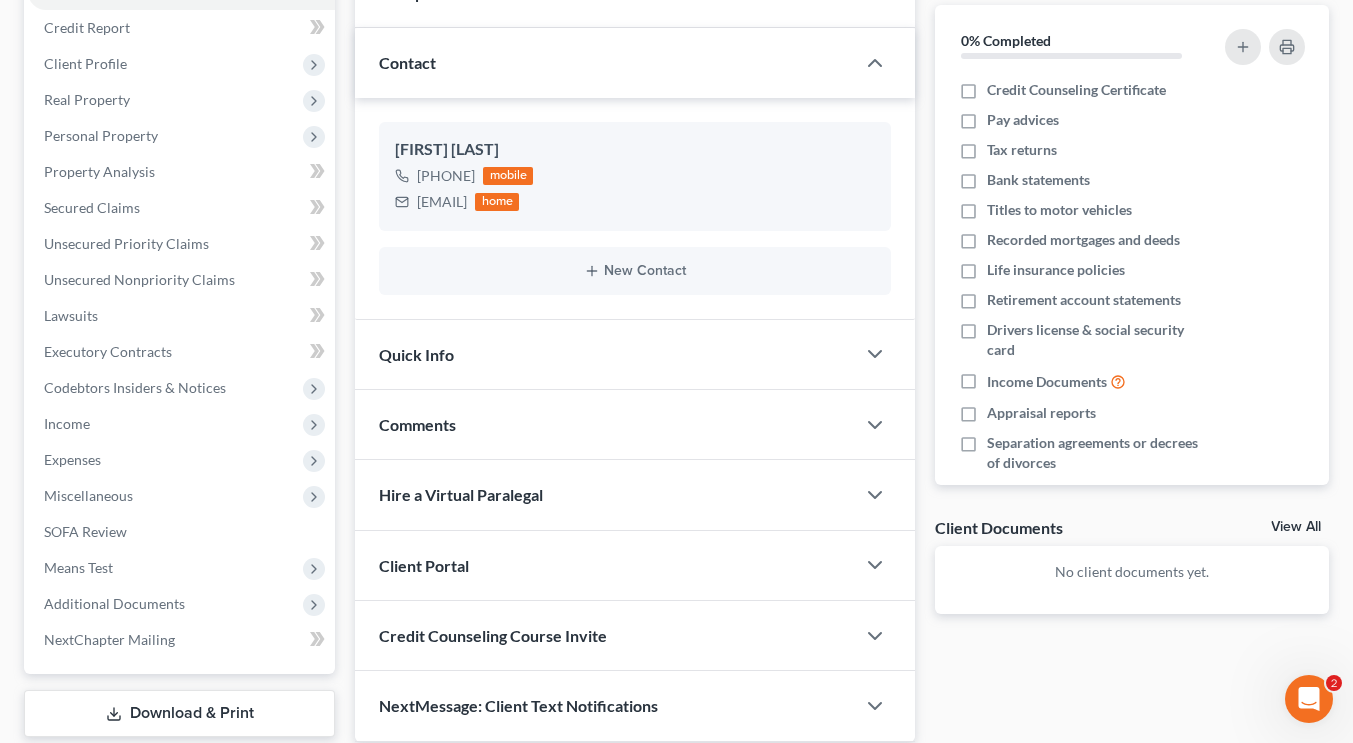 scroll, scrollTop: 242, scrollLeft: 0, axis: vertical 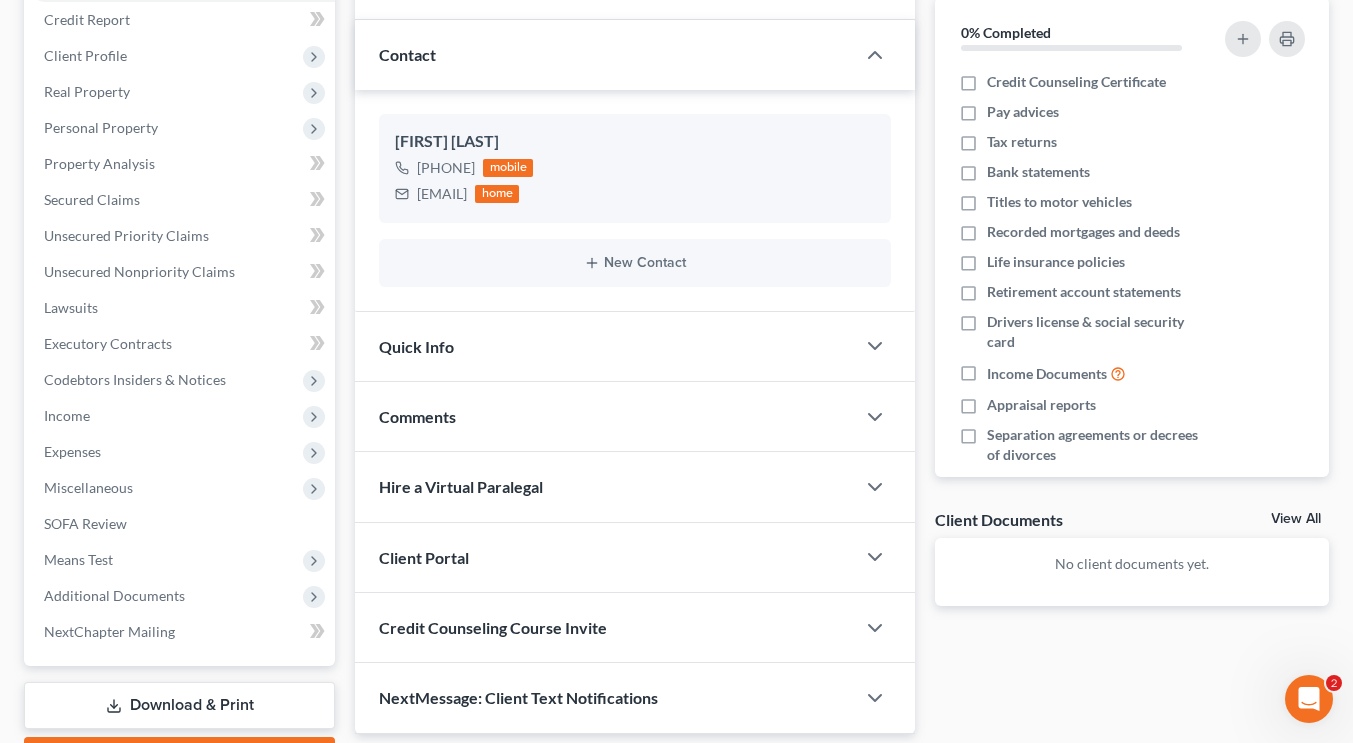 click on "Download & Print" at bounding box center [179, 705] 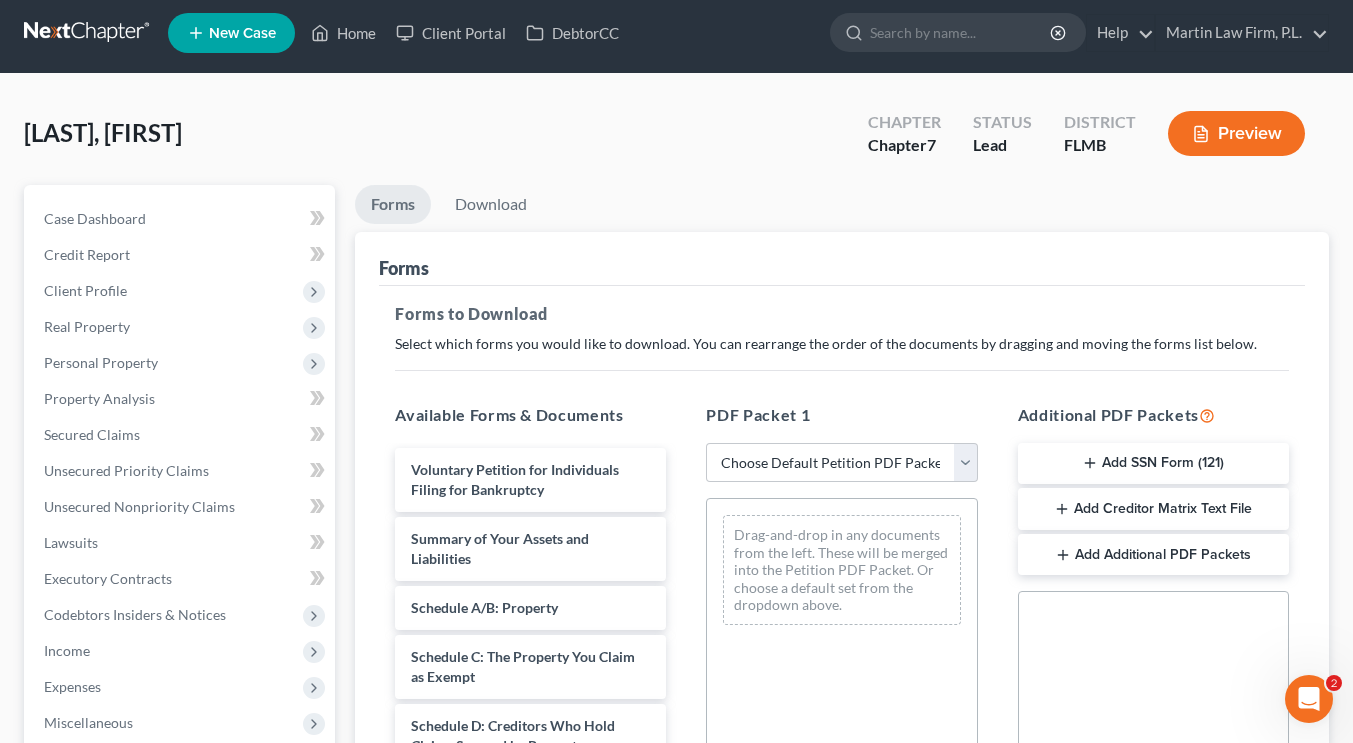 scroll, scrollTop: 0, scrollLeft: 0, axis: both 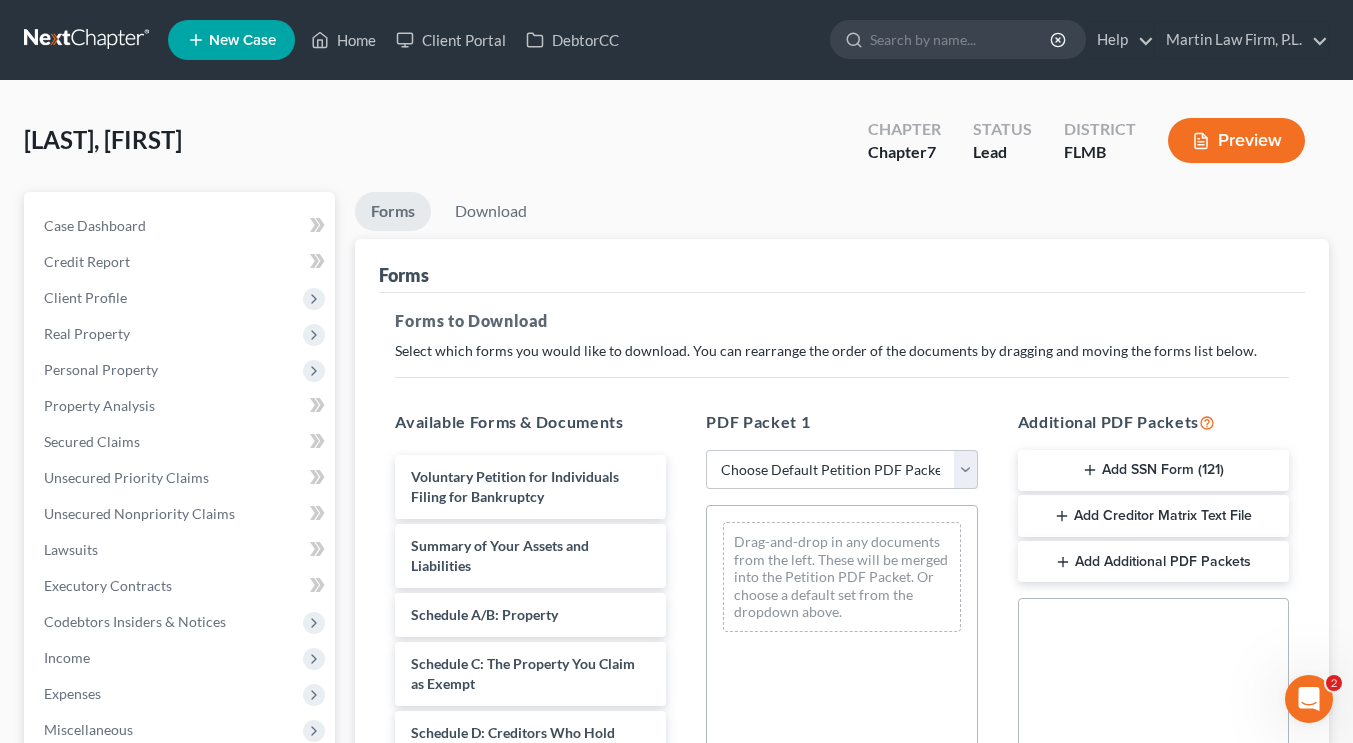 click on "Add SSN Form (121)" at bounding box center (1153, 471) 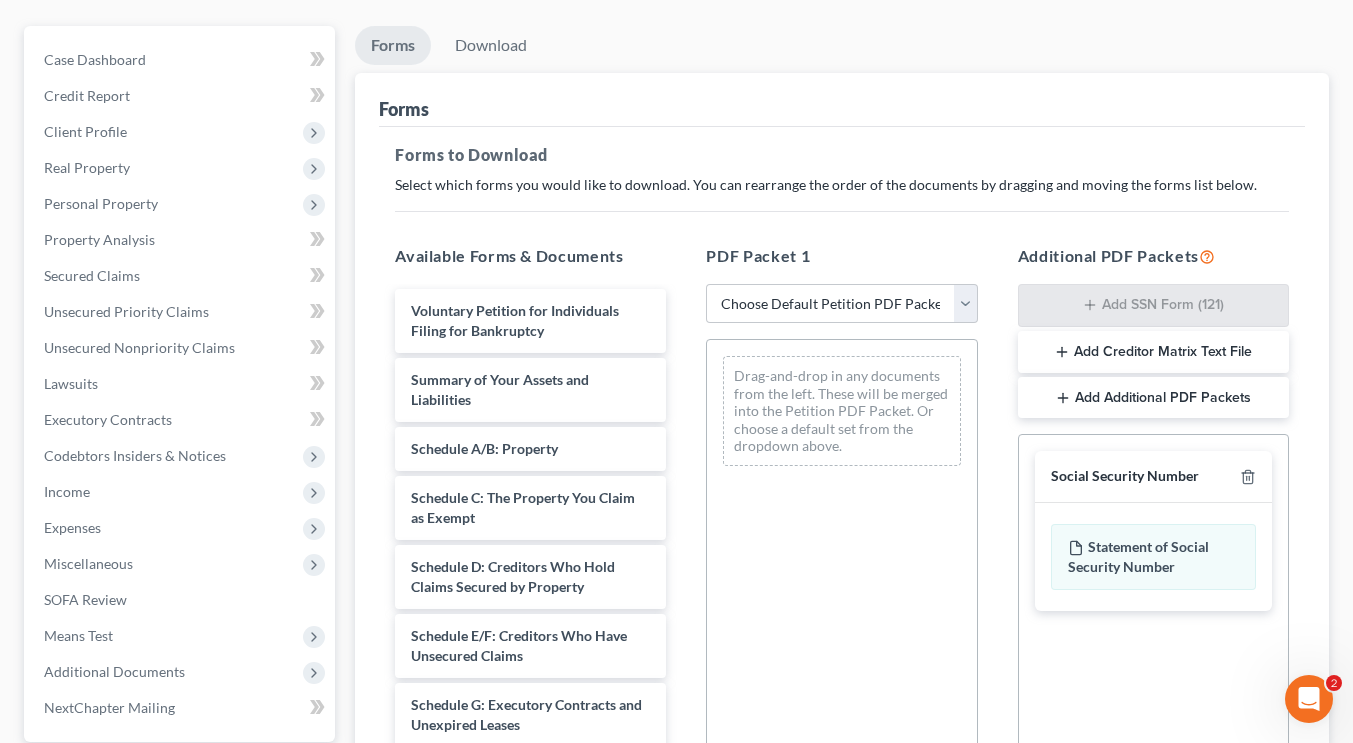 scroll, scrollTop: 181, scrollLeft: 0, axis: vertical 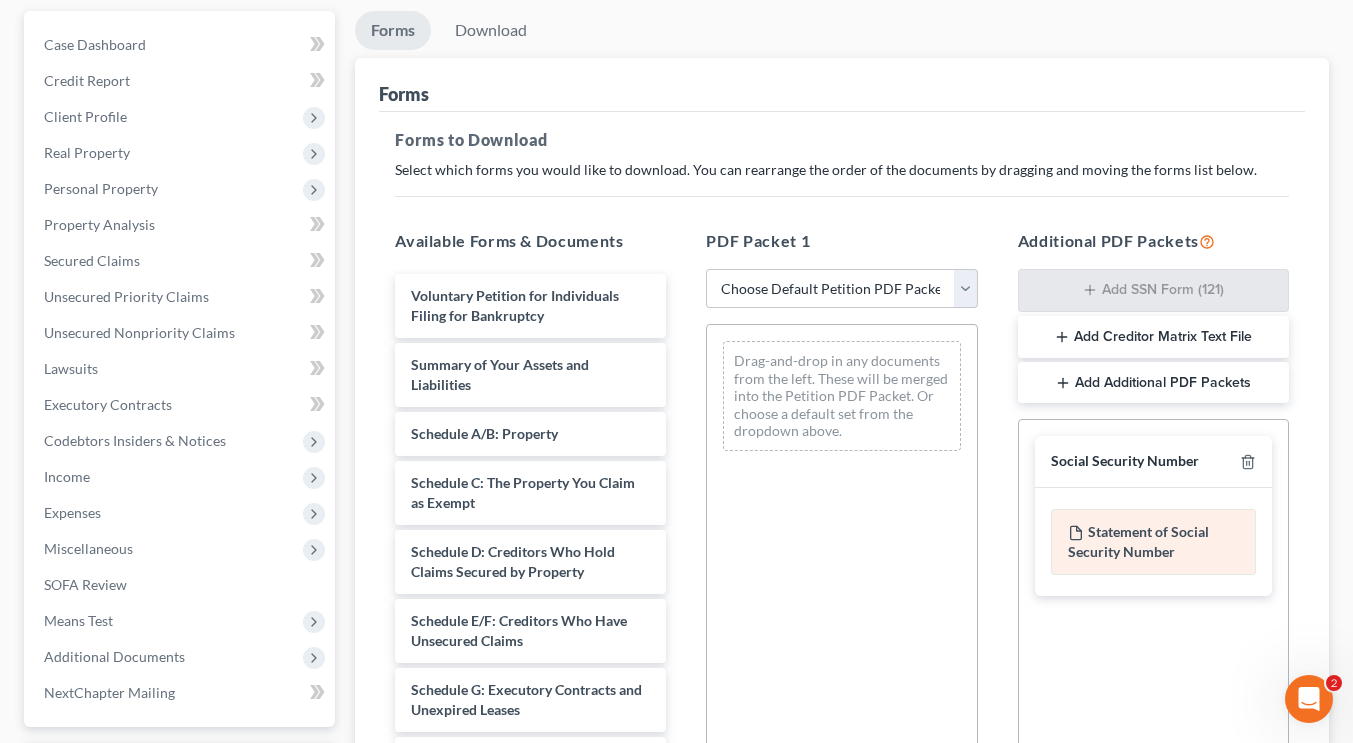click on "Statement of Social Security Number" at bounding box center [1153, 542] 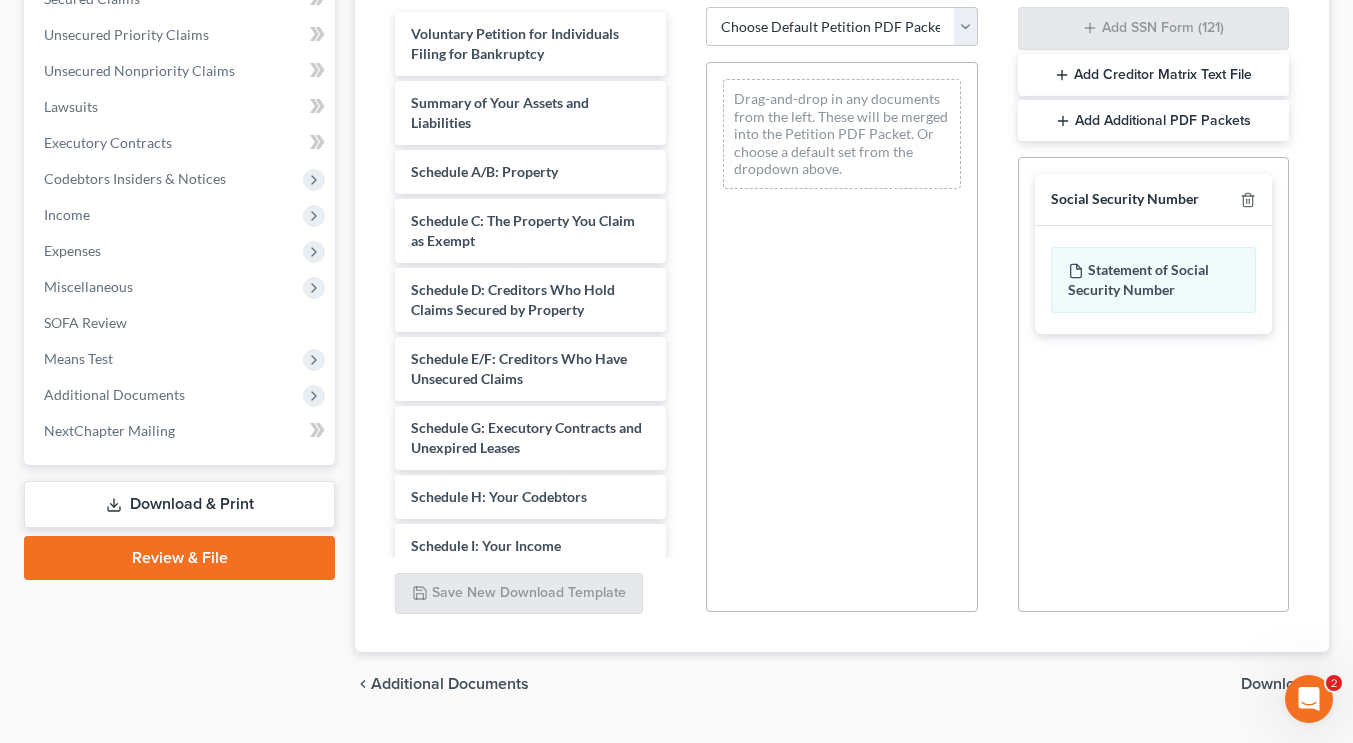 scroll, scrollTop: 453, scrollLeft: 0, axis: vertical 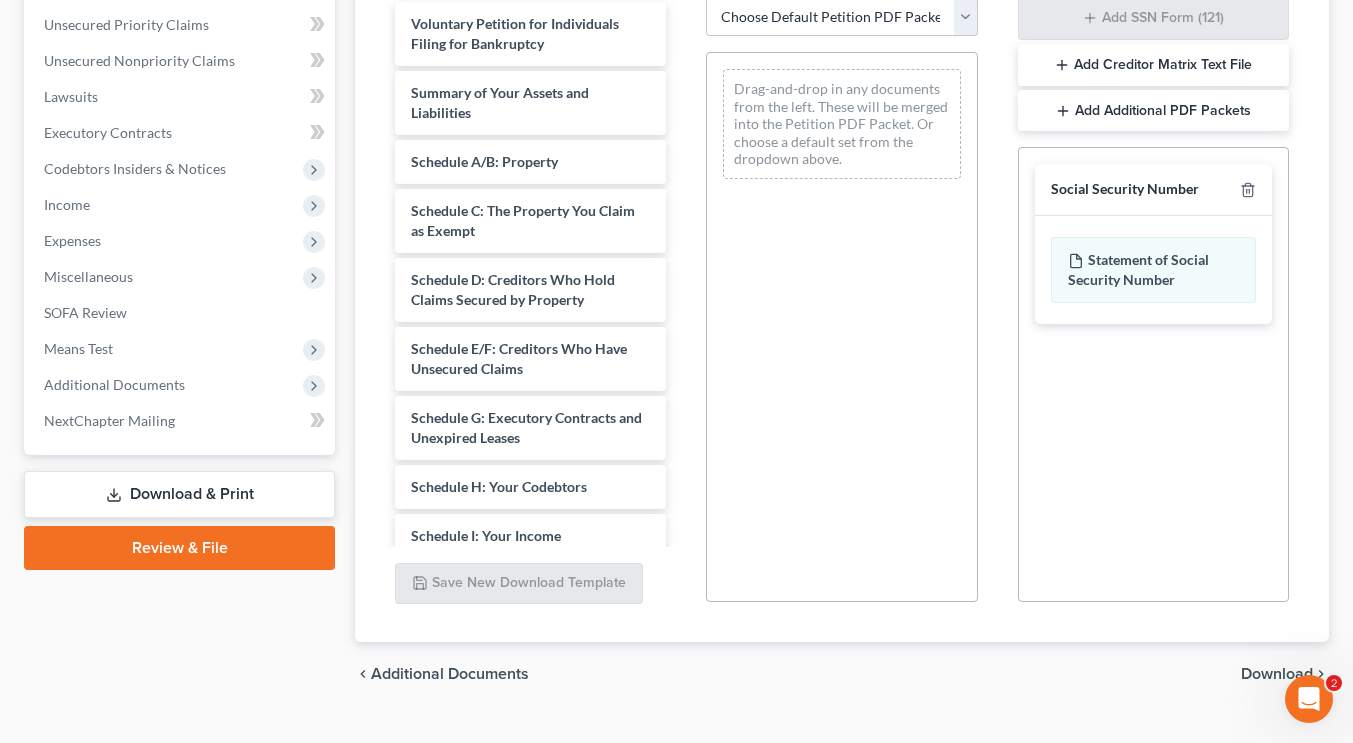 click on "Download" at bounding box center [1277, 674] 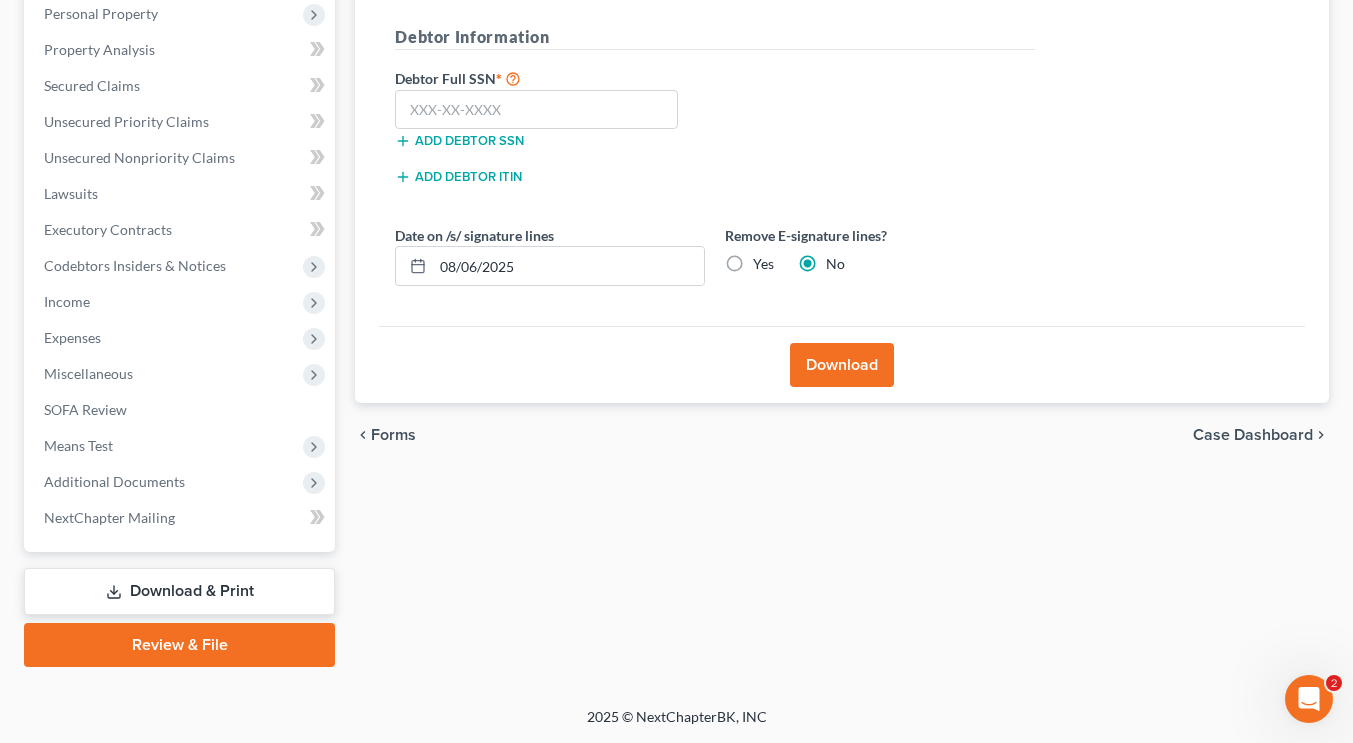 scroll, scrollTop: 354, scrollLeft: 0, axis: vertical 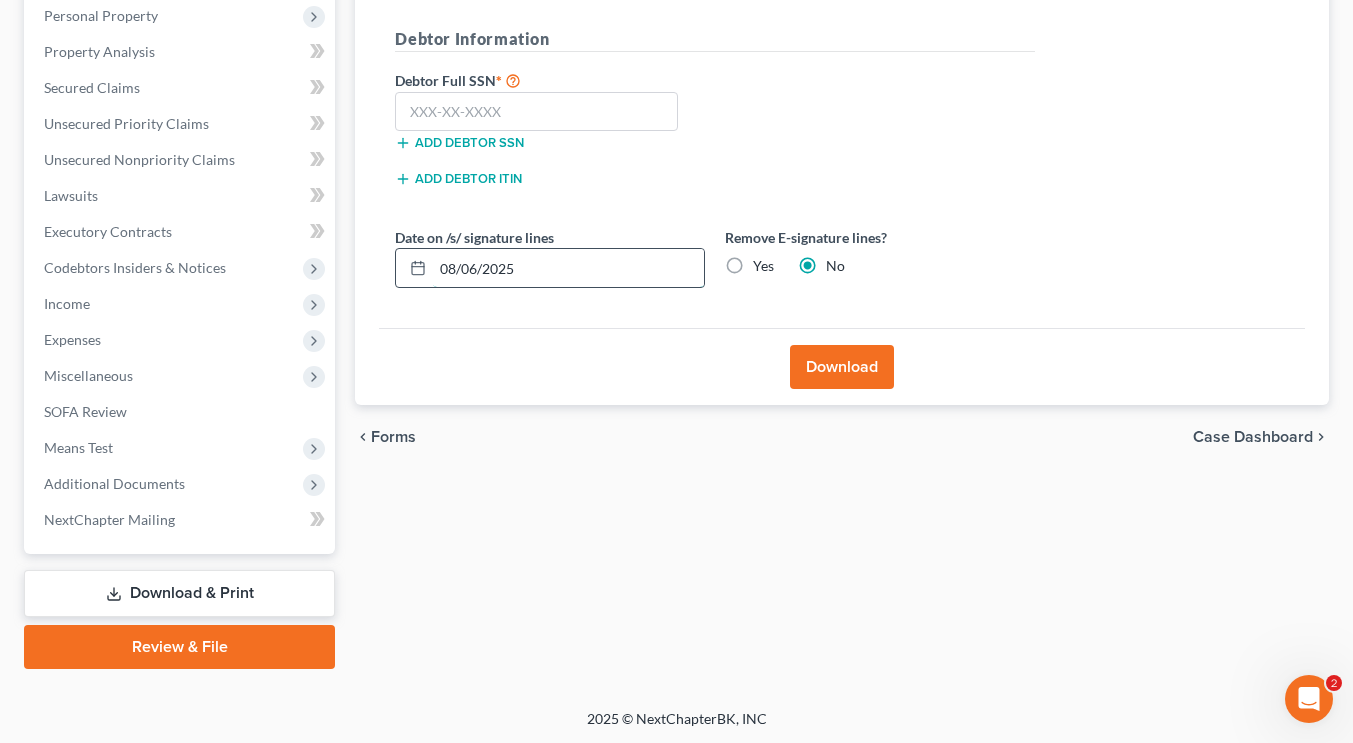 drag, startPoint x: 540, startPoint y: 269, endPoint x: 419, endPoint y: 264, distance: 121.103264 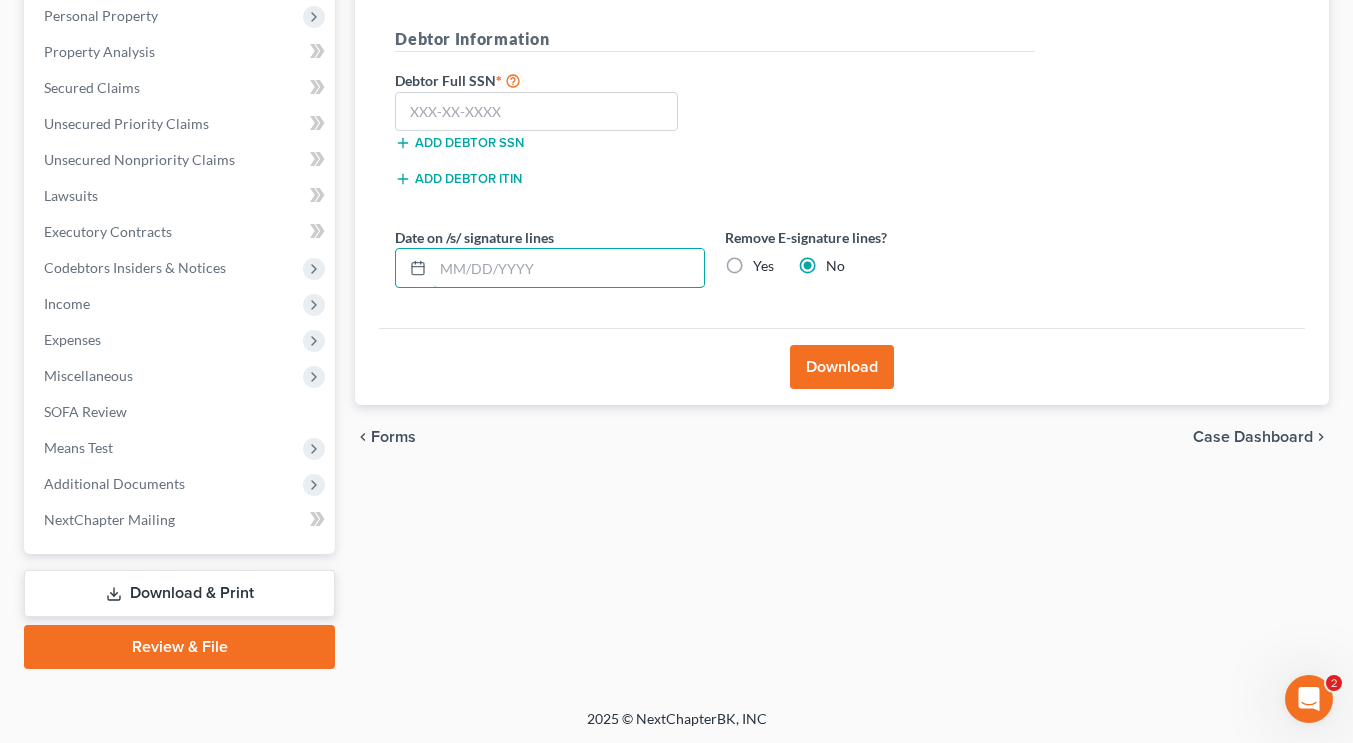 type 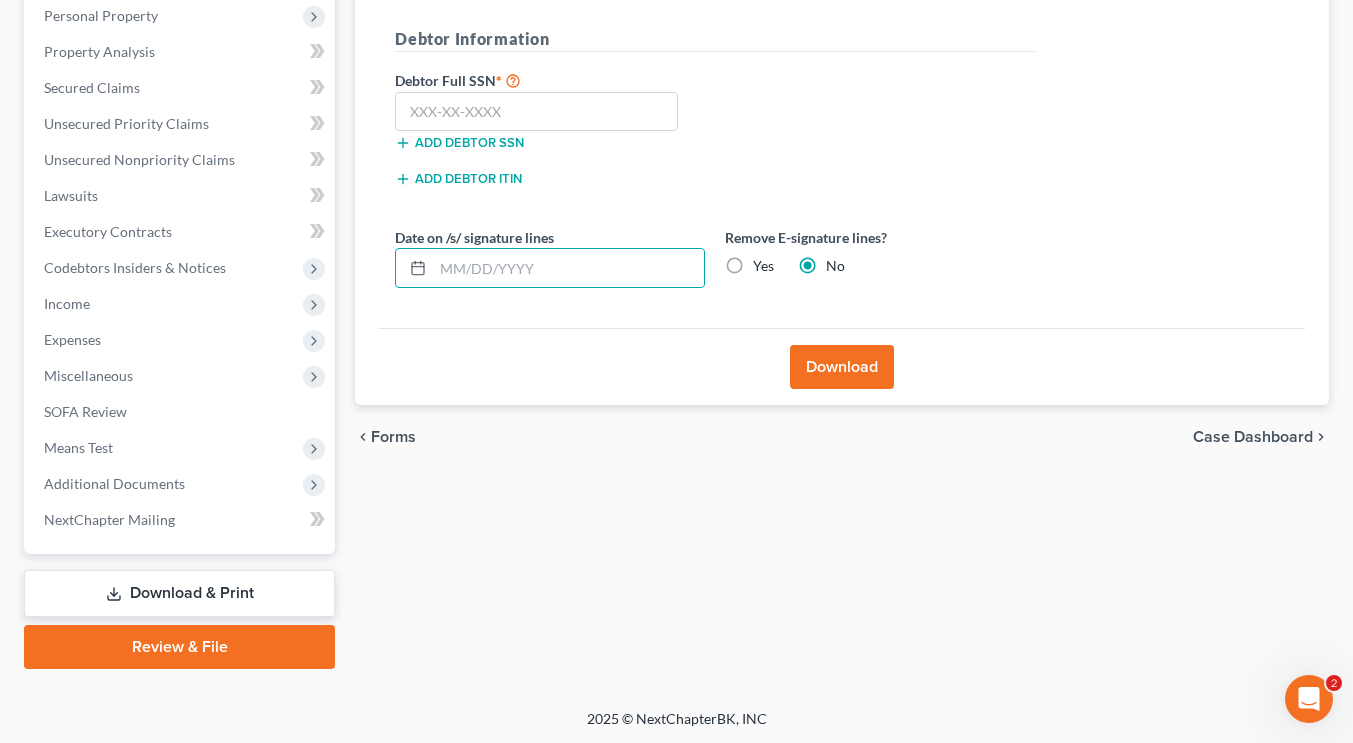 click on "Yes" at bounding box center [763, 266] 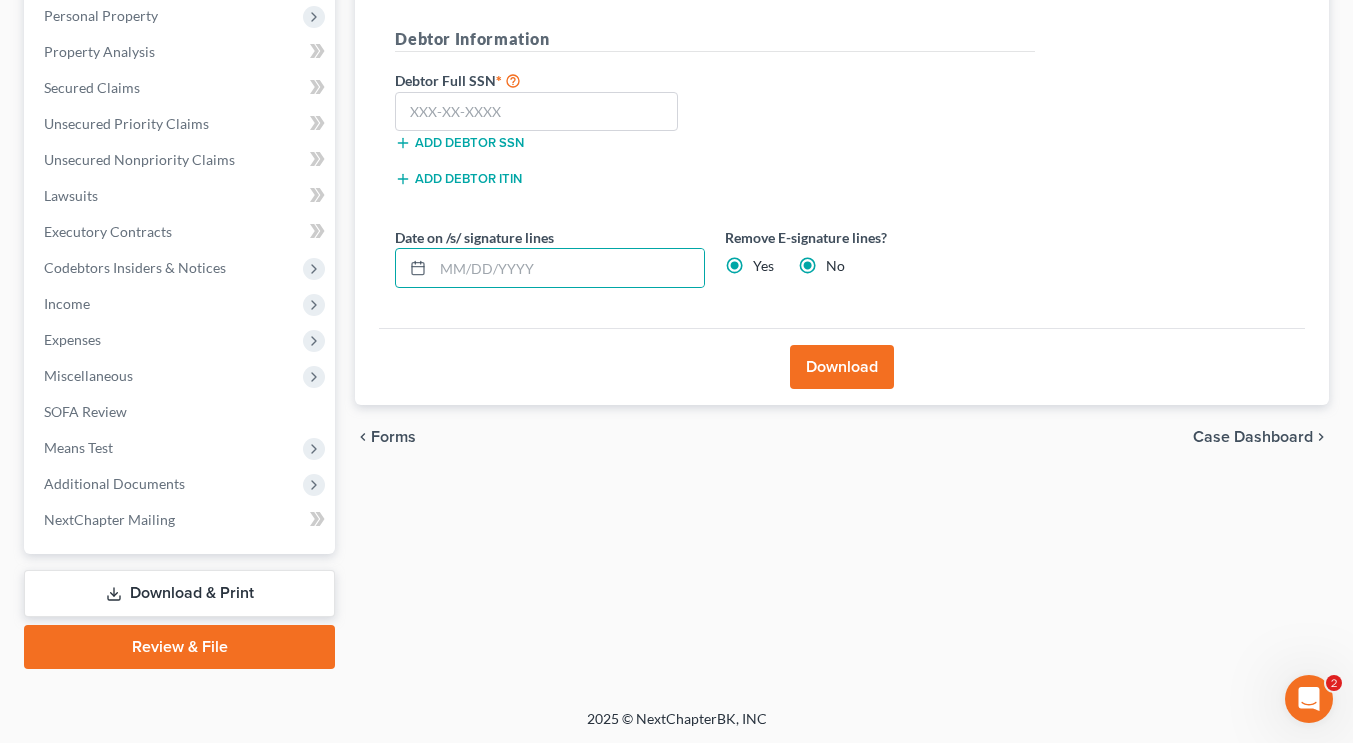 radio on "false" 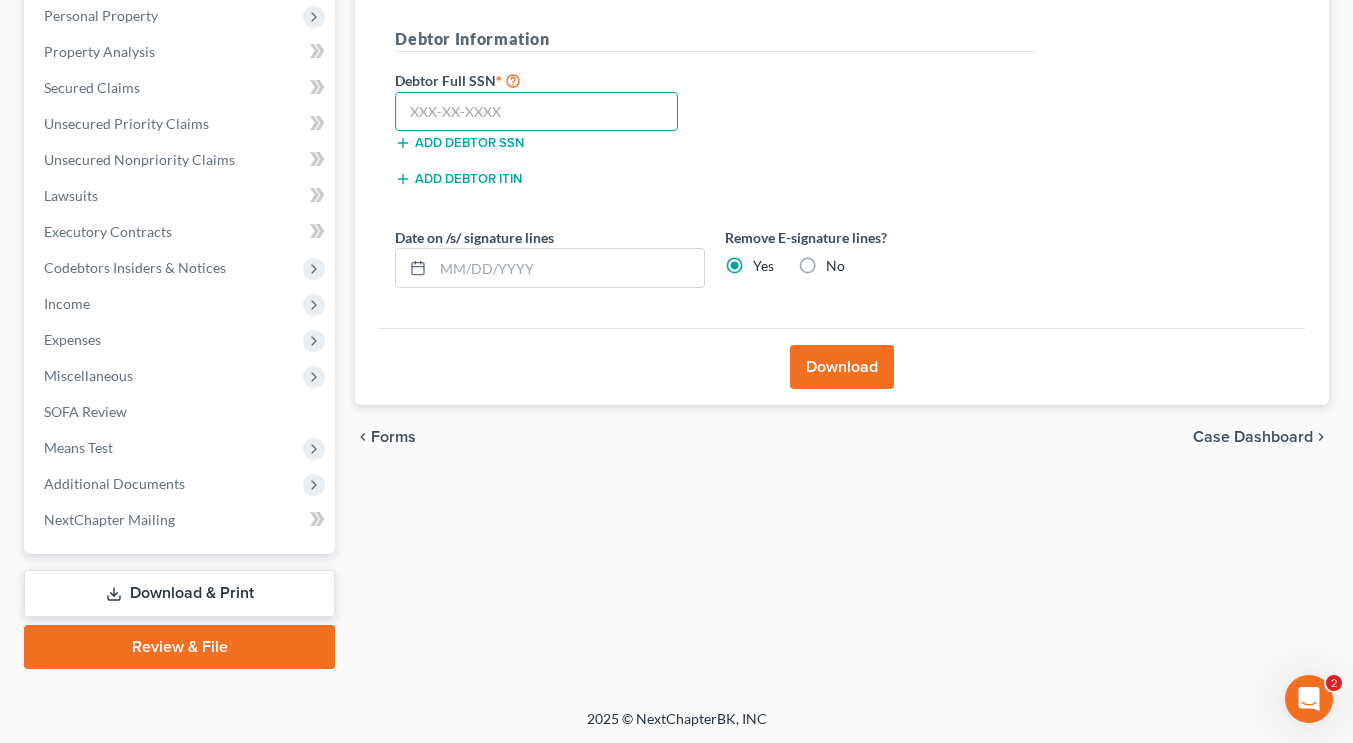 click at bounding box center (536, 112) 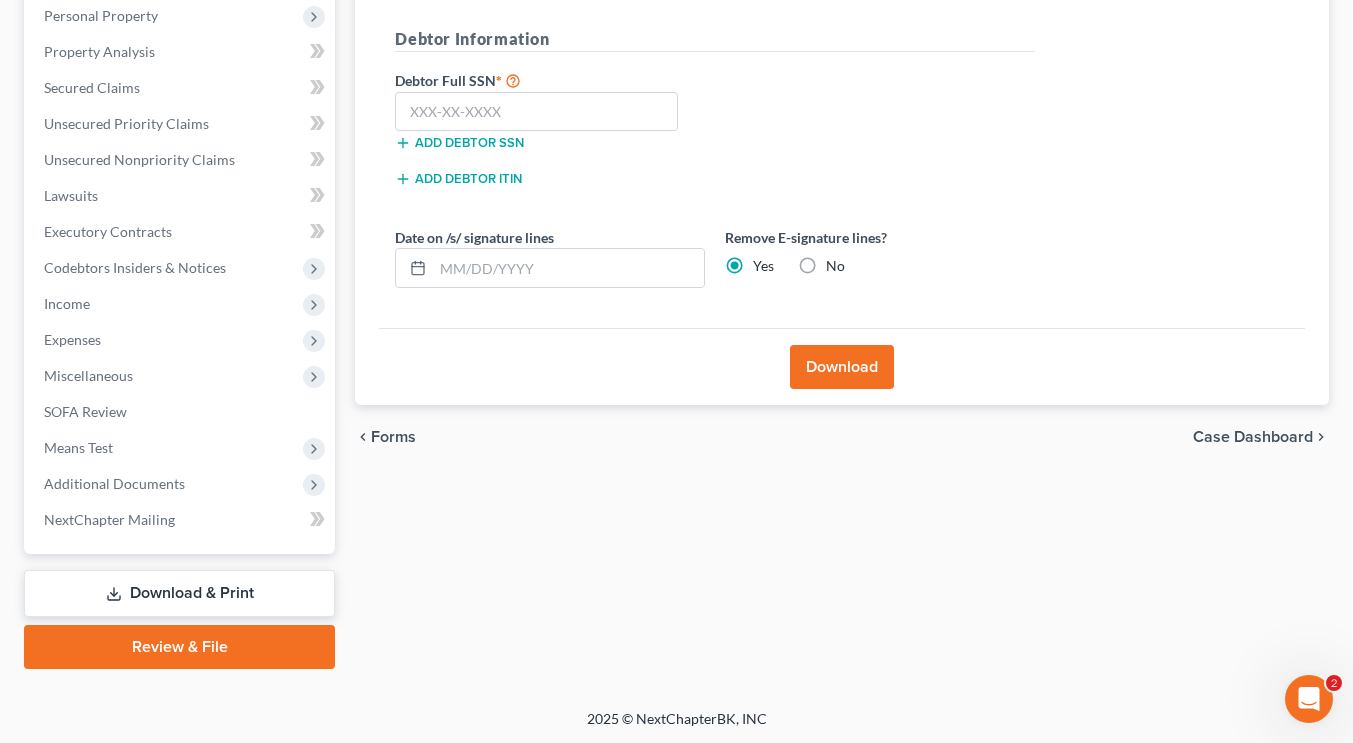 click on "Almost There... Complete Required * Fields Debtor Information Debtor Full SSN  *   Add debtor SSN Add debtor ITIN Date on /s/ signature lines         Remove E-signature lines? Yes No" at bounding box center (842, 134) 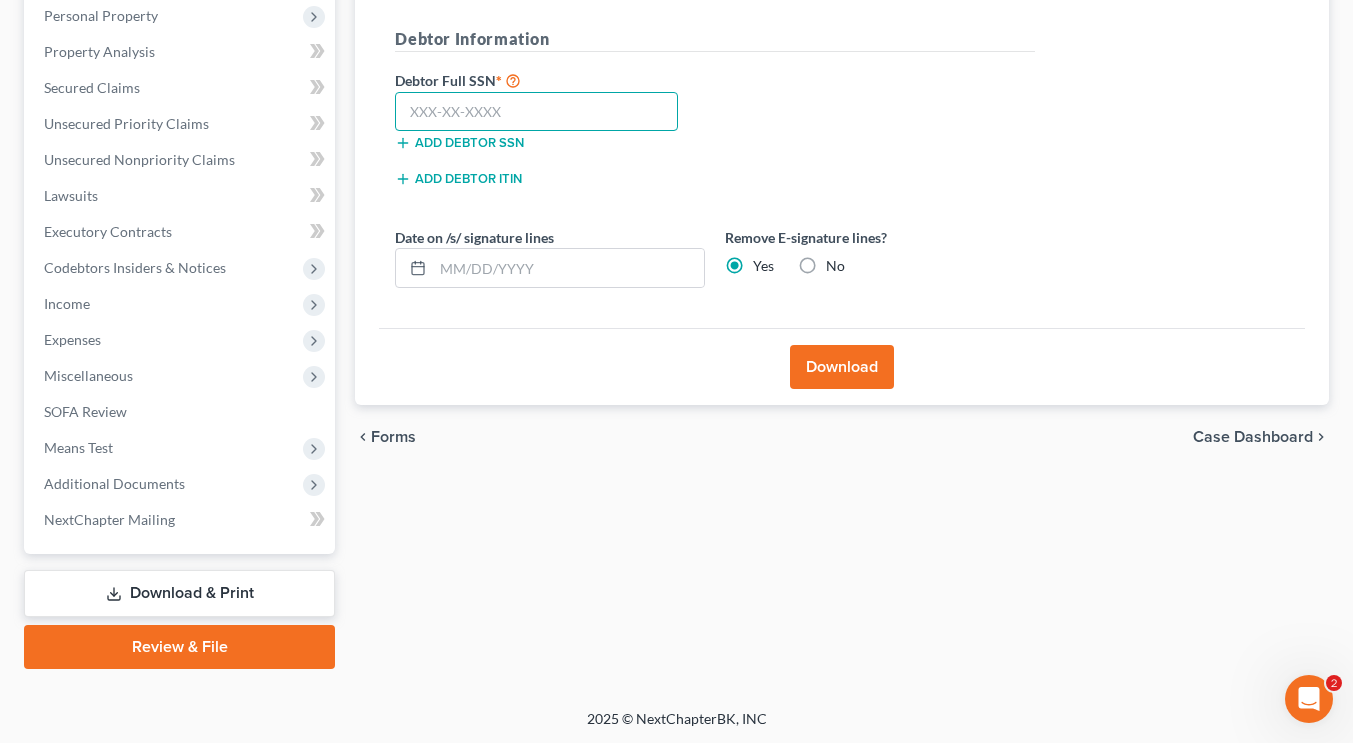 click at bounding box center [536, 112] 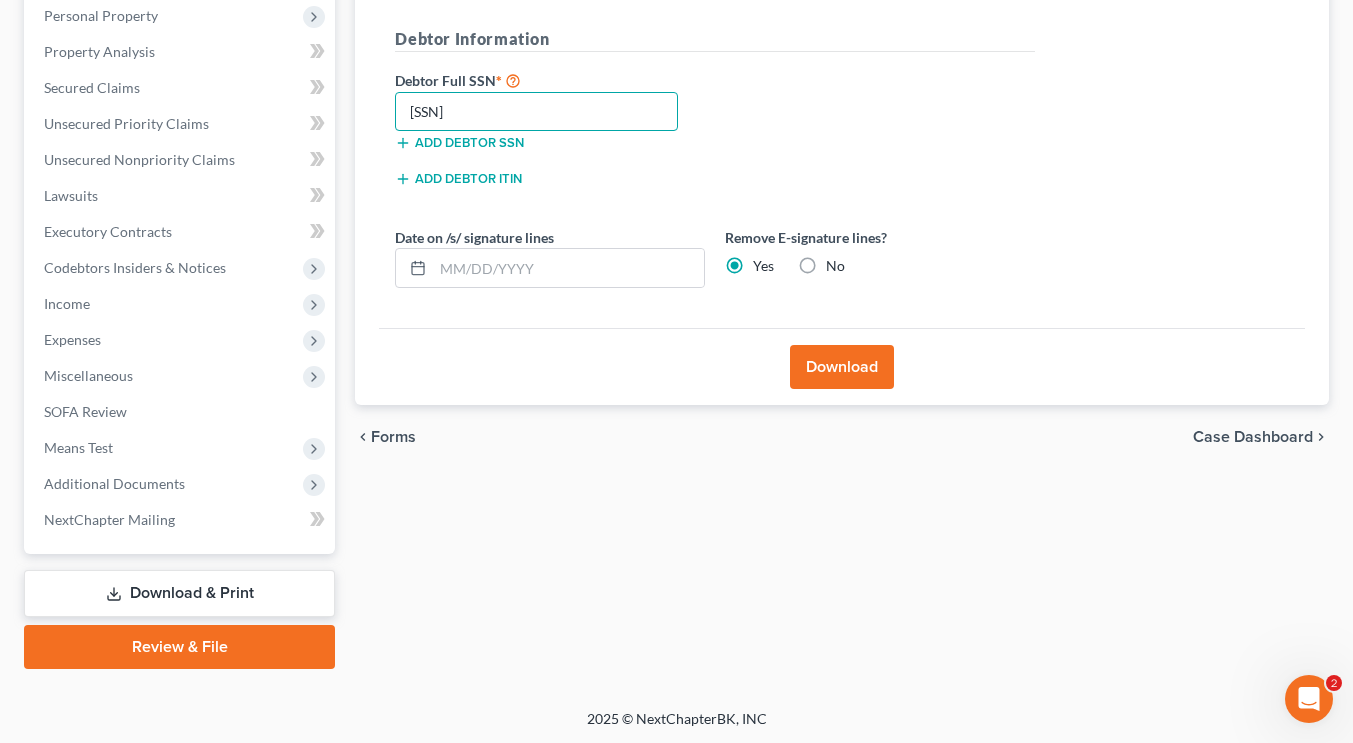 type on "337-34-9569" 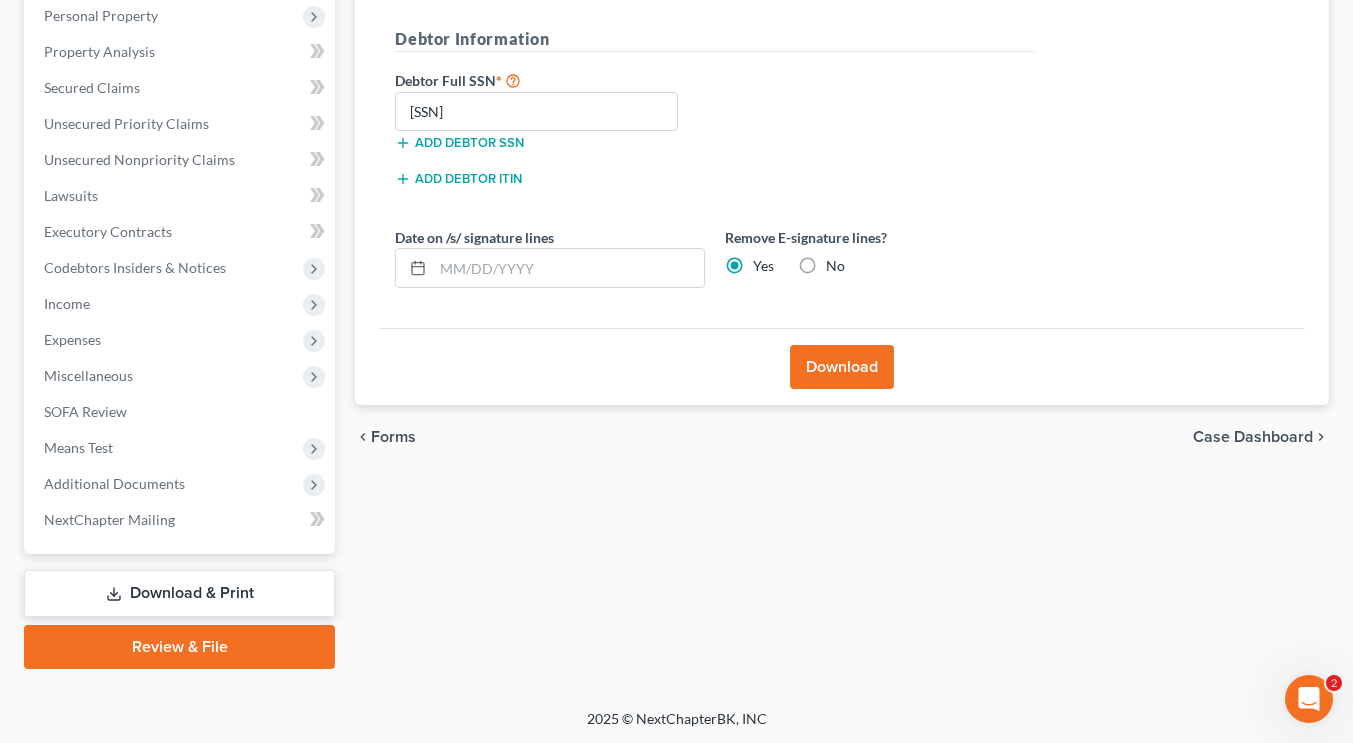 click on "Download" at bounding box center (842, 367) 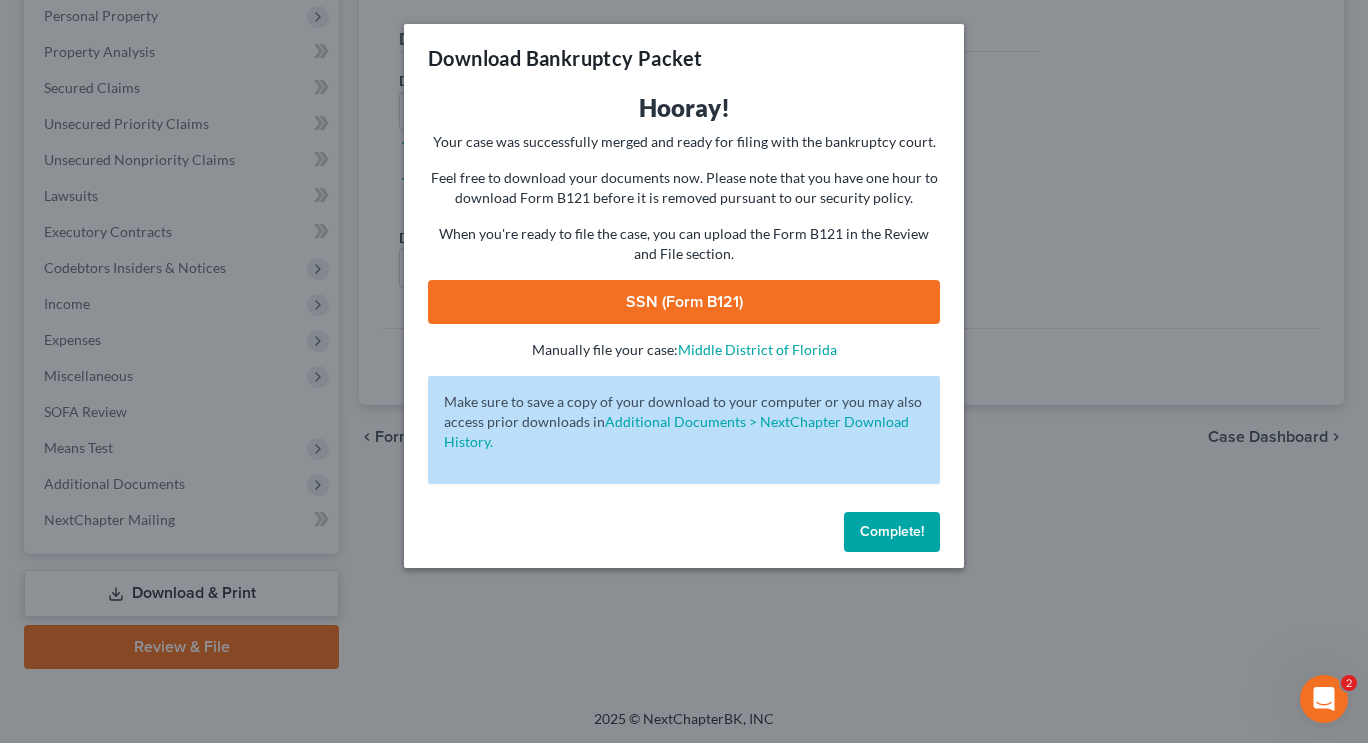 click on "SSN (Form B121)" at bounding box center [684, 302] 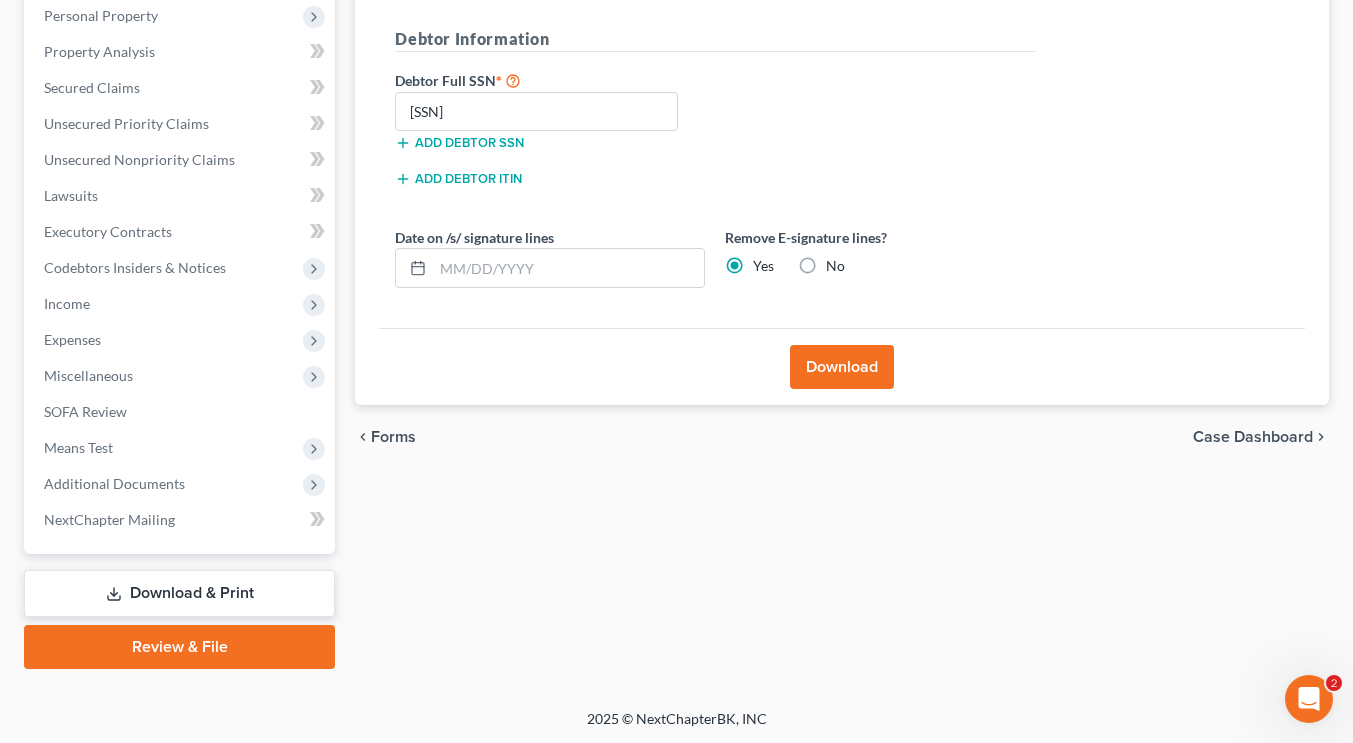 click on "Download Almost There... Complete Required * Fields Debtor Information Debtor Full SSN  *   337-34-9569 Add debtor SSN Add debtor ITIN Date on /s/ signature lines         Remove E-signature lines? Yes No Download" at bounding box center [842, 145] 